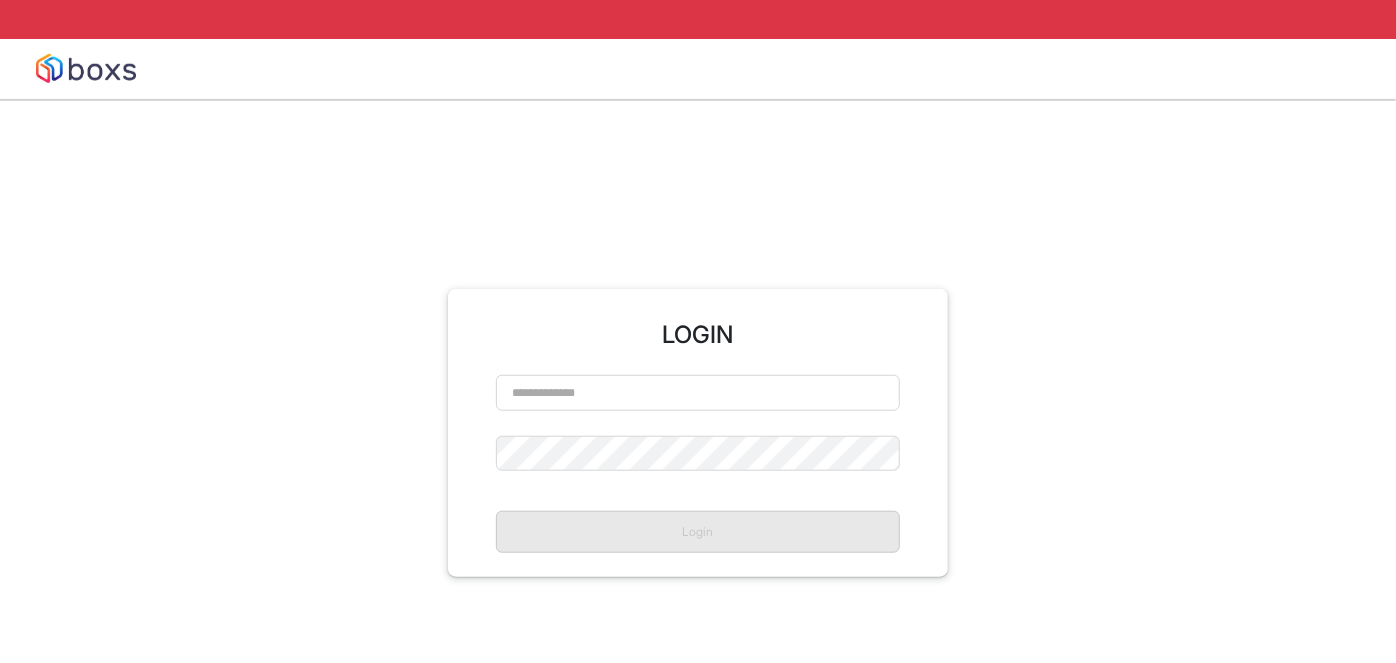 scroll, scrollTop: 725, scrollLeft: 0, axis: vertical 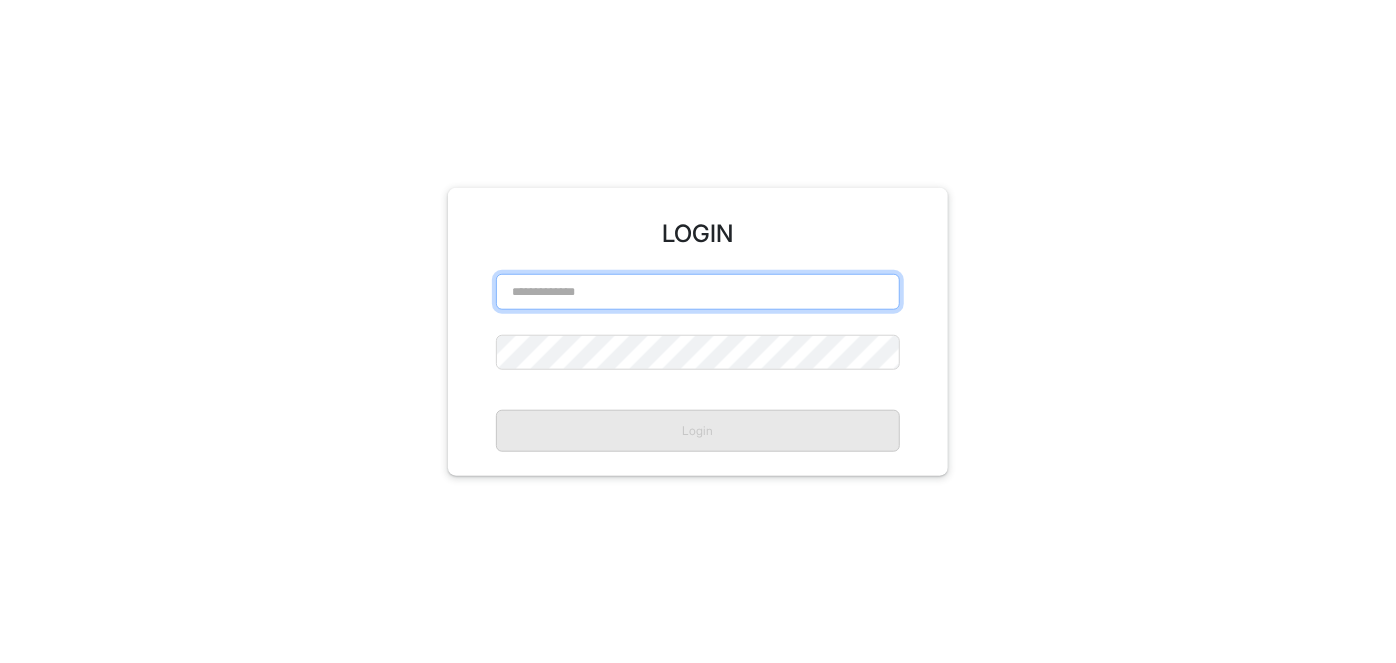 click at bounding box center [698, 292] 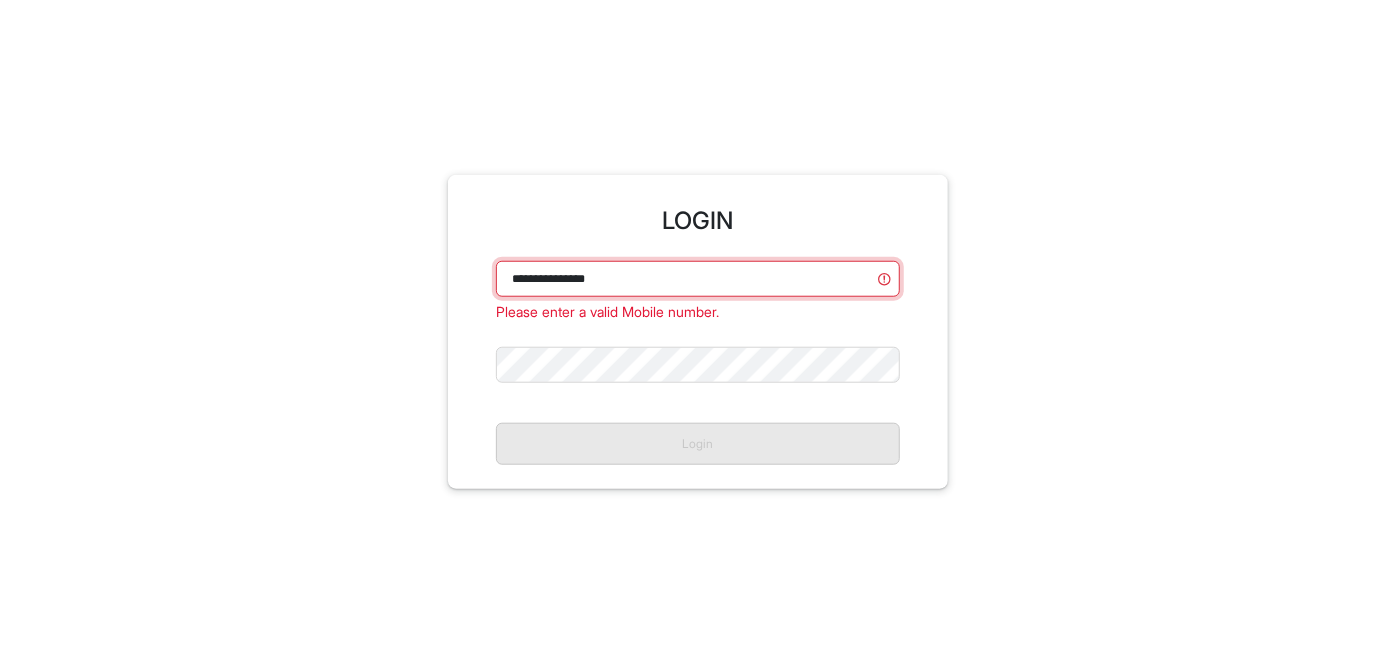 scroll, scrollTop: 712, scrollLeft: 0, axis: vertical 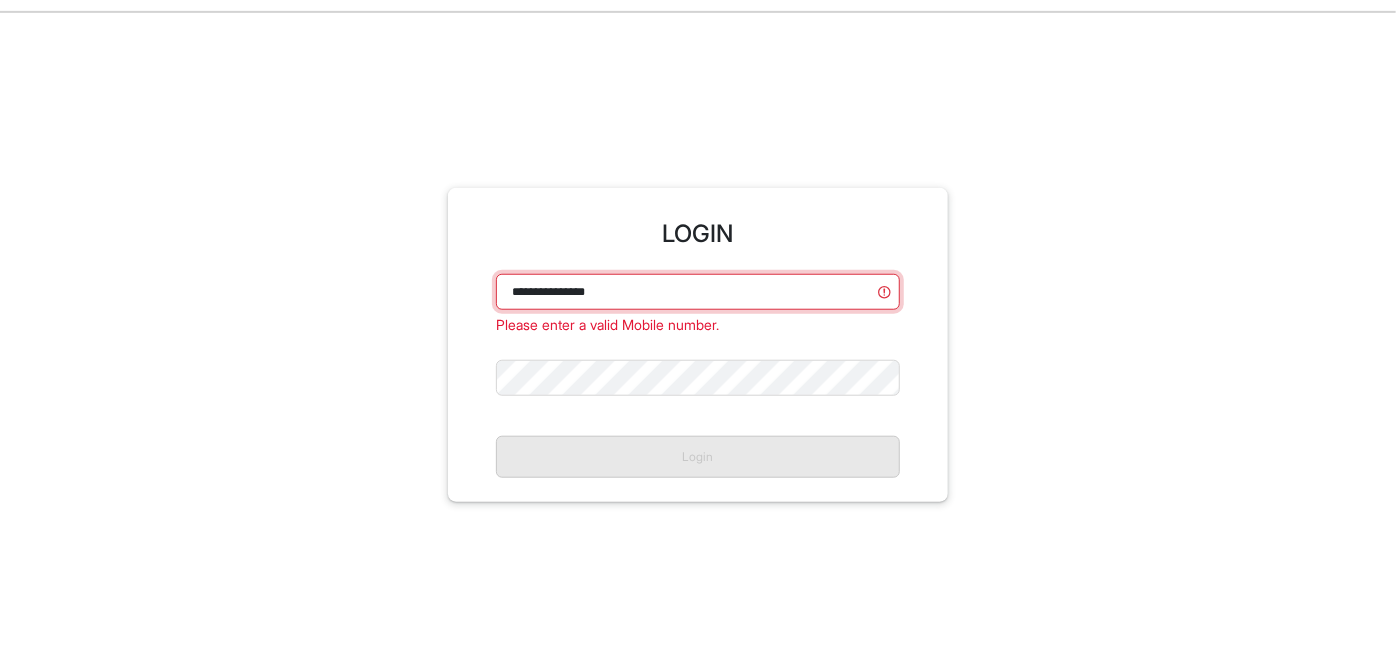drag, startPoint x: 594, startPoint y: 289, endPoint x: 581, endPoint y: 283, distance: 14.3178215 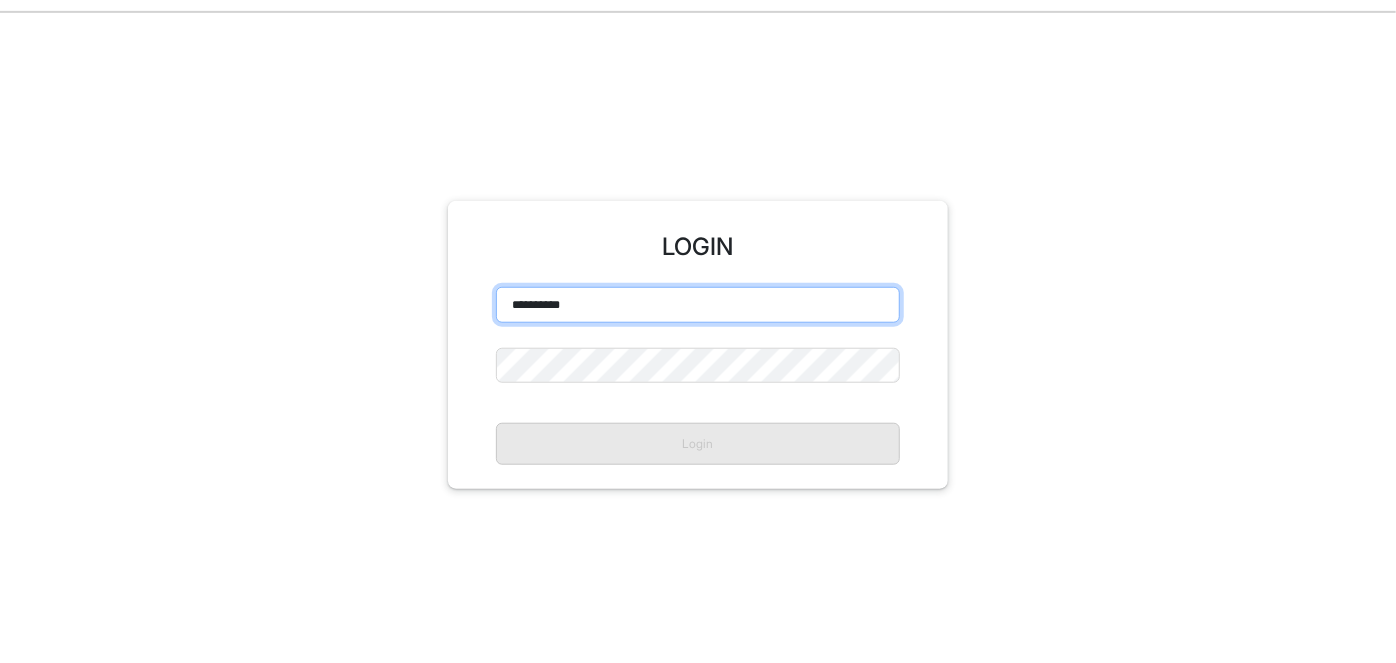 scroll, scrollTop: 725, scrollLeft: 0, axis: vertical 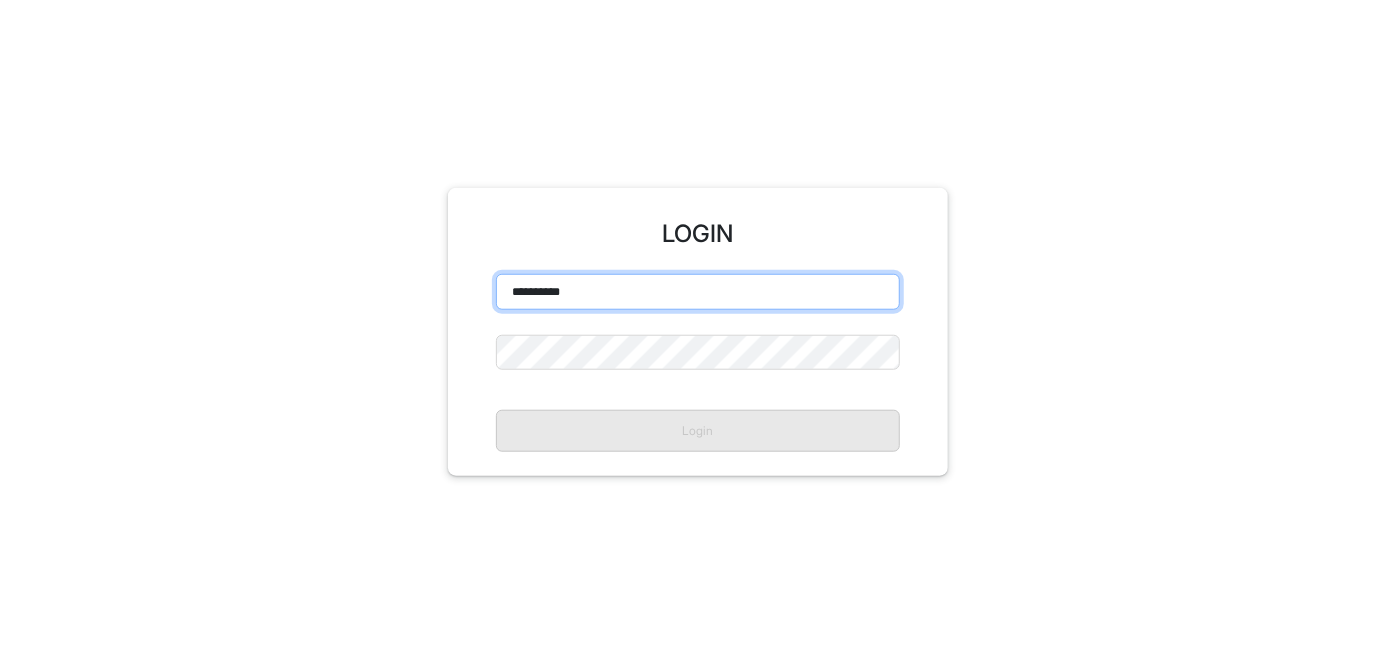 type on "**********" 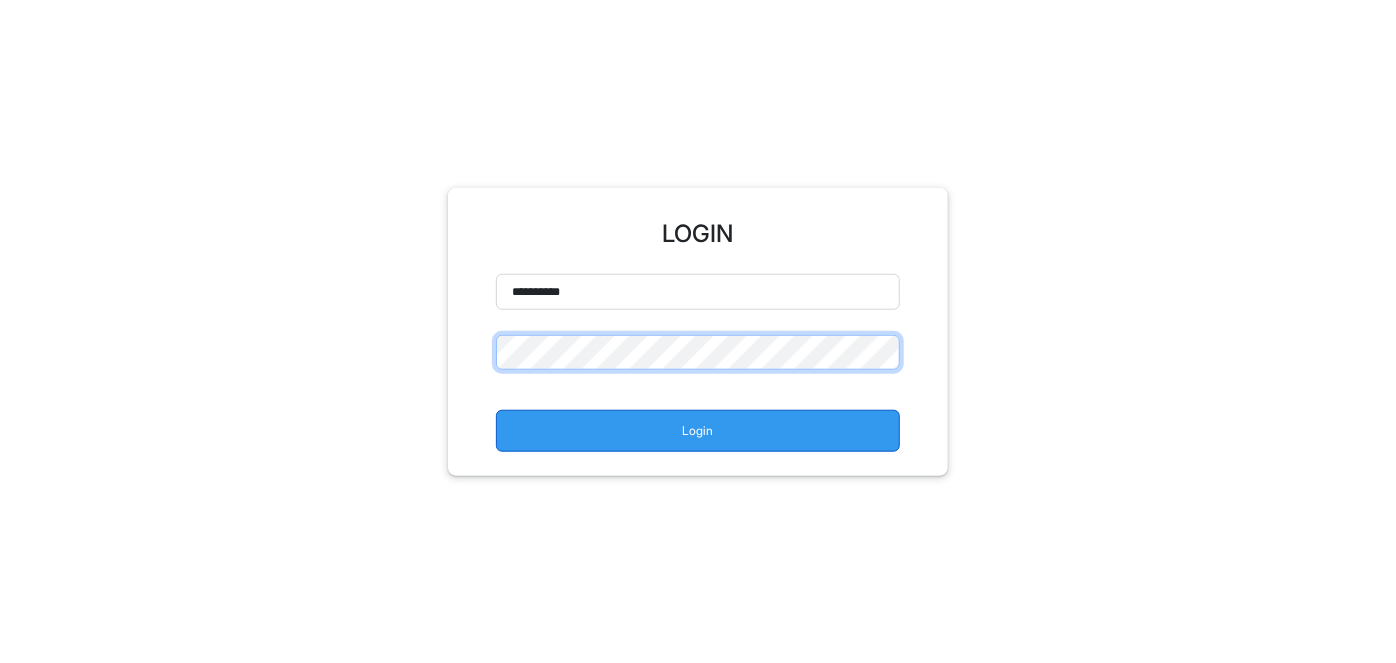 click on "**********" at bounding box center [698, 363] 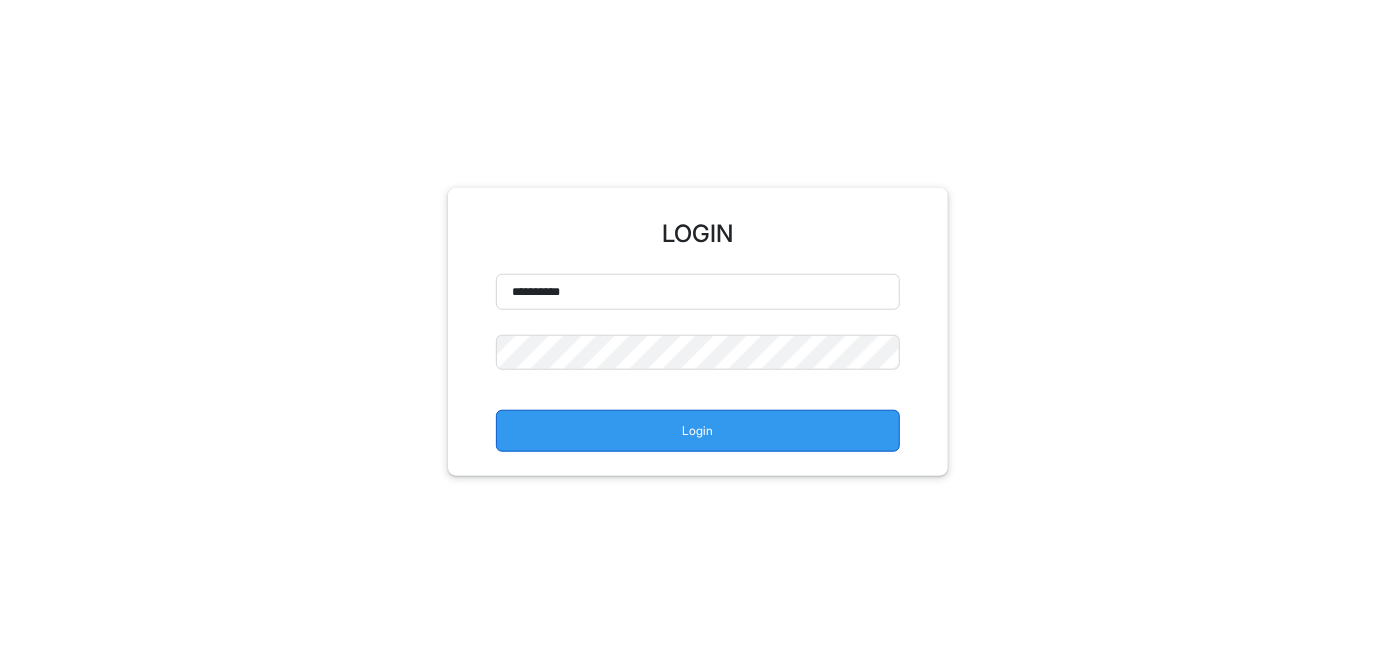 click on "Login" at bounding box center (698, 431) 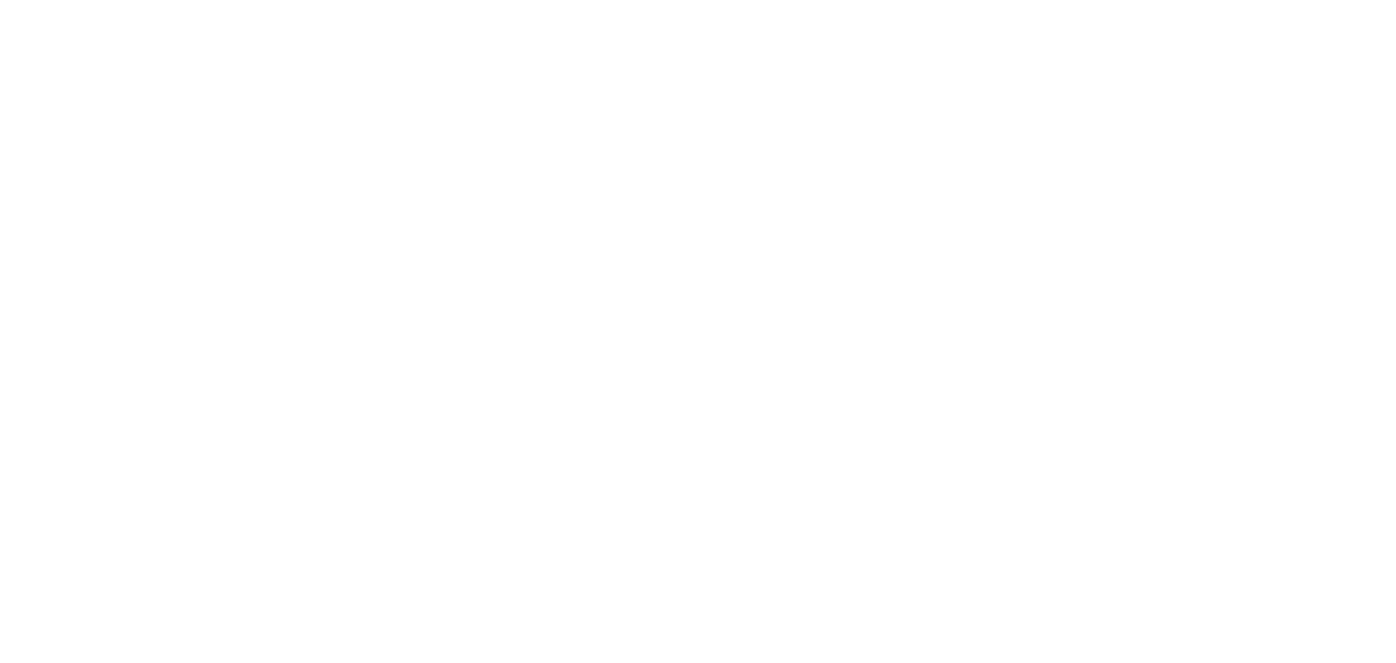 scroll, scrollTop: 0, scrollLeft: 0, axis: both 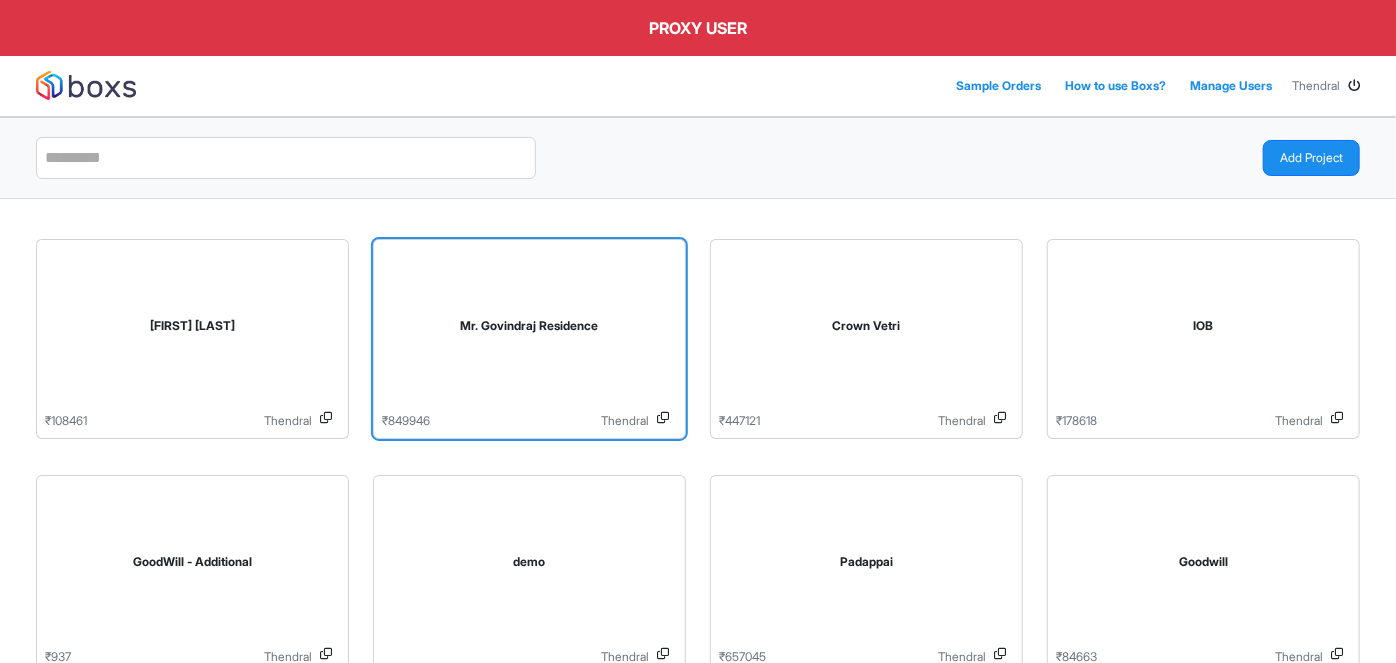 click on "Mr. Govindraj Residence" at bounding box center [529, 330] 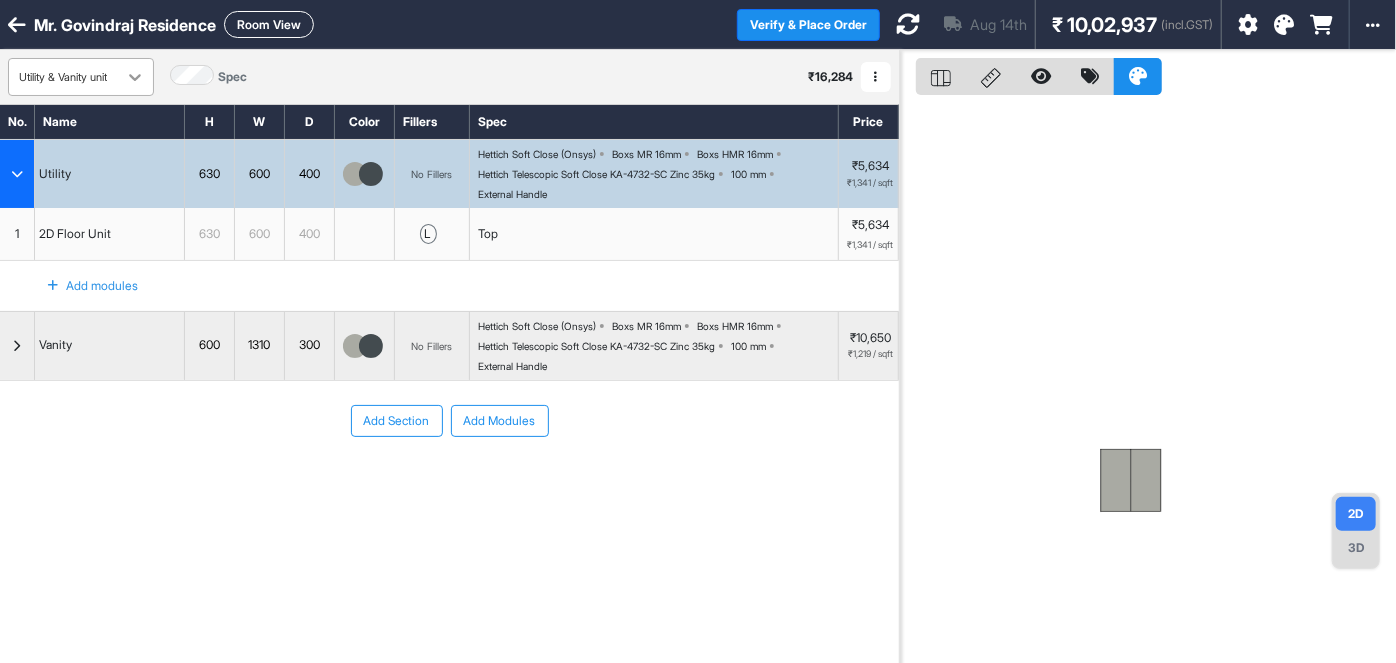 click at bounding box center (135, 77) 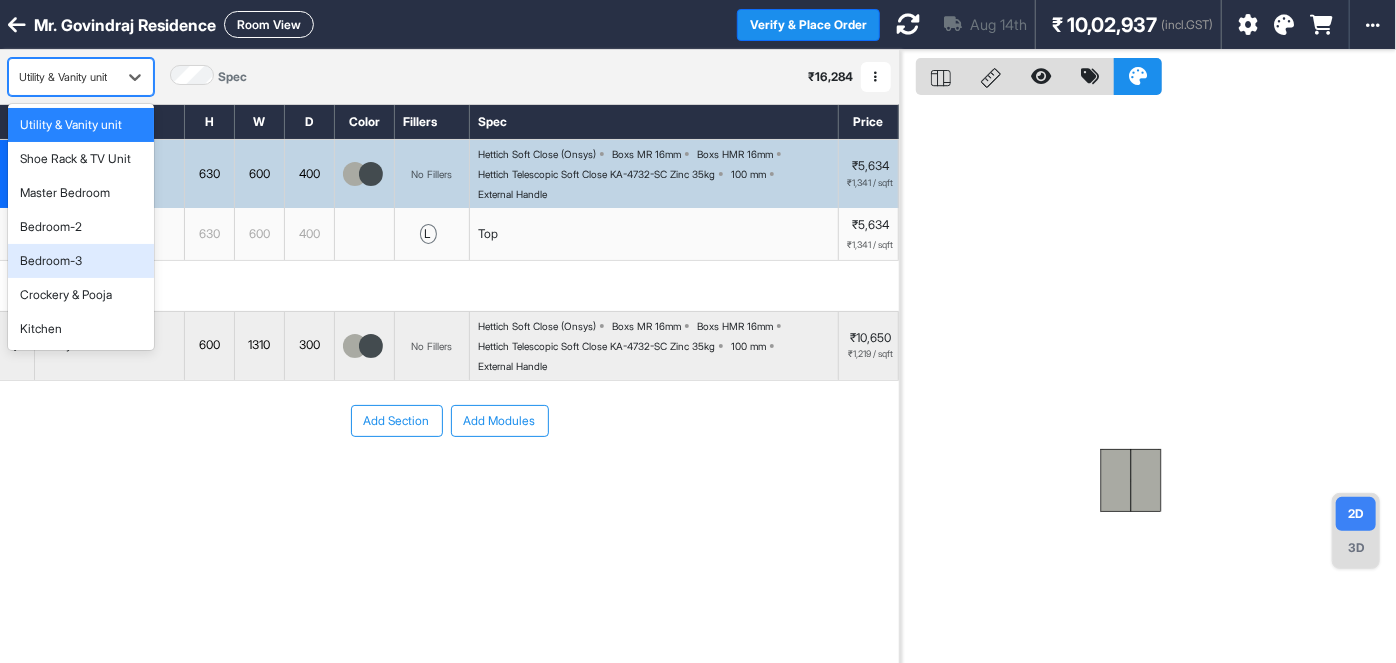 click on "Bedroom-3" at bounding box center (81, 261) 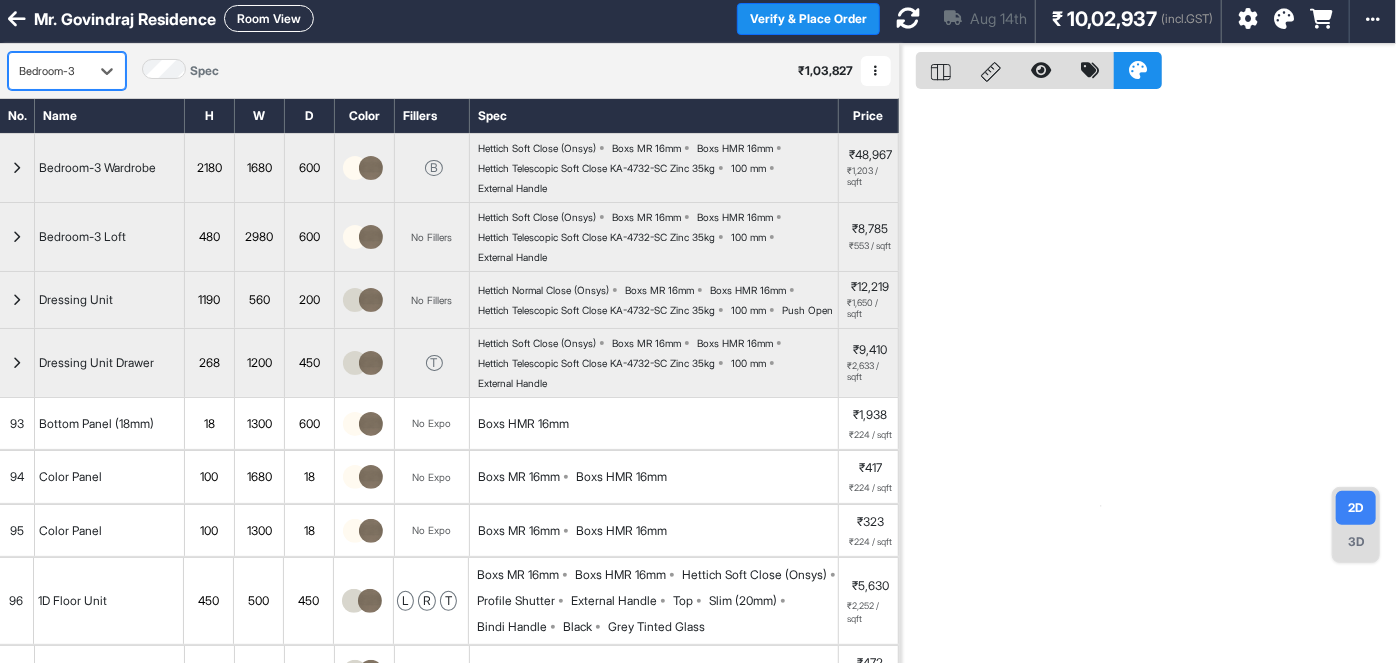scroll, scrollTop: 0, scrollLeft: 0, axis: both 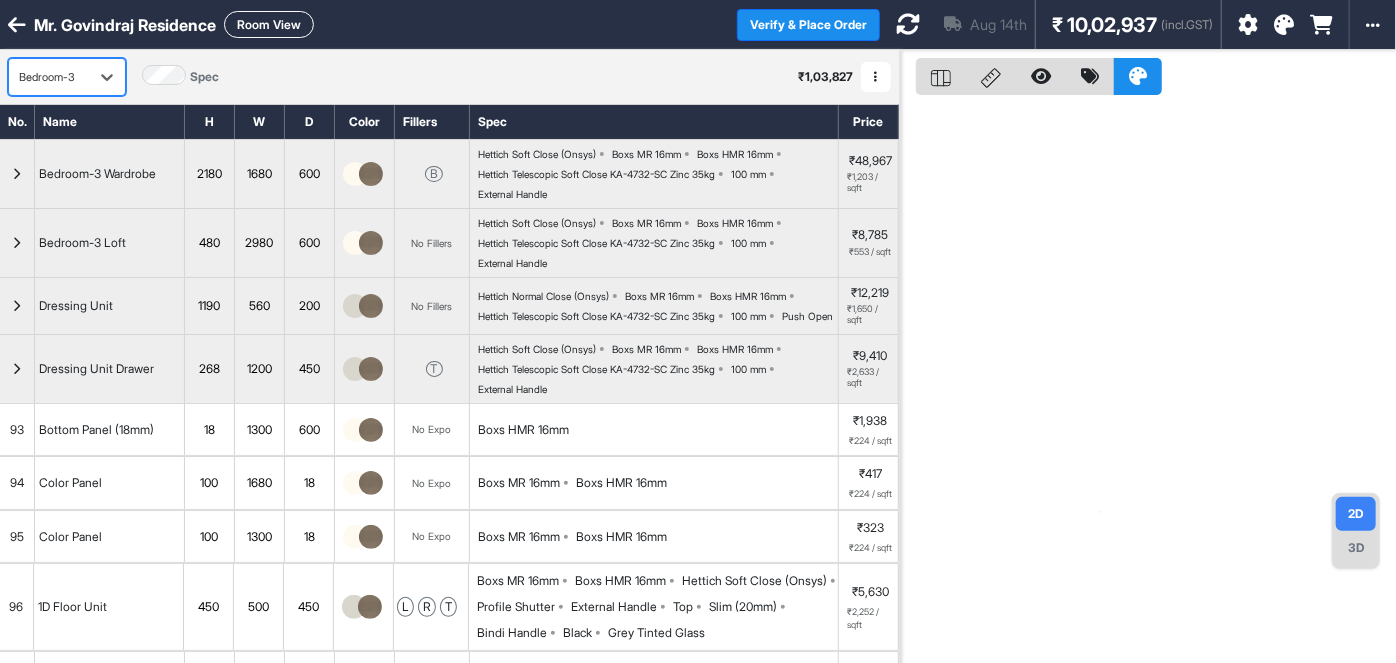 click on "Room View" at bounding box center [269, 24] 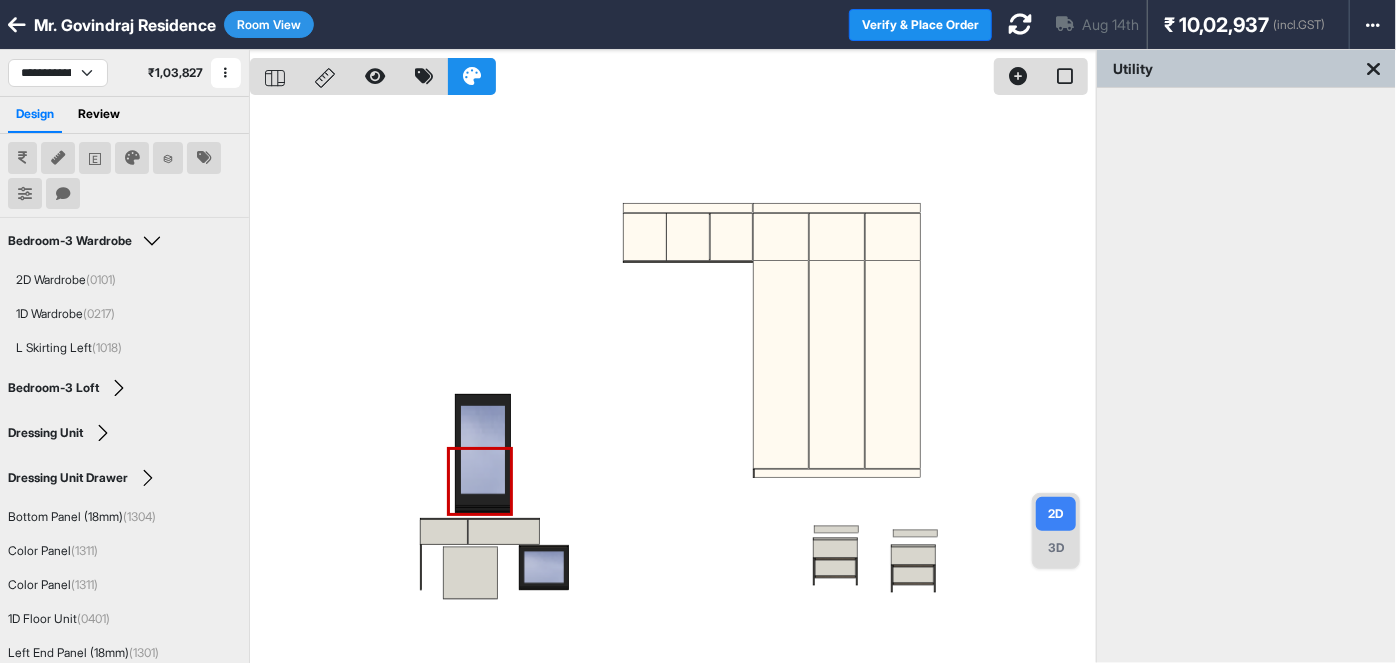click at bounding box center (673, 381) 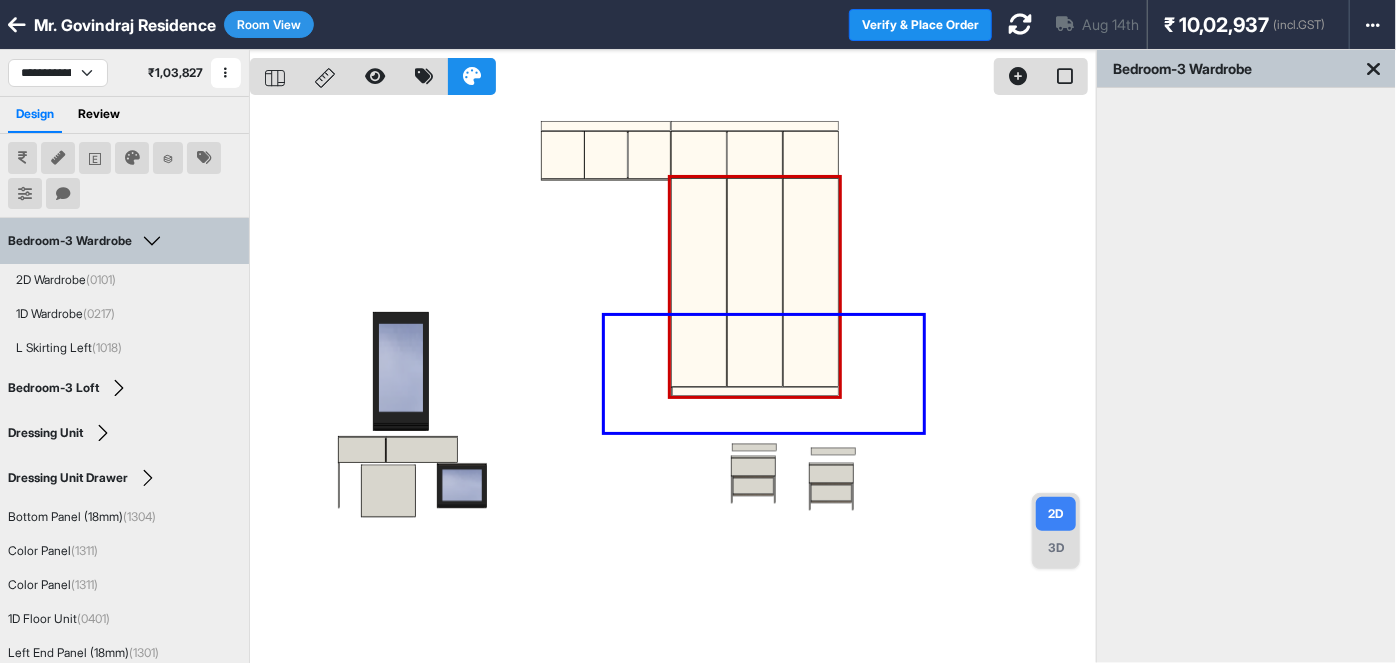 click at bounding box center [673, 381] 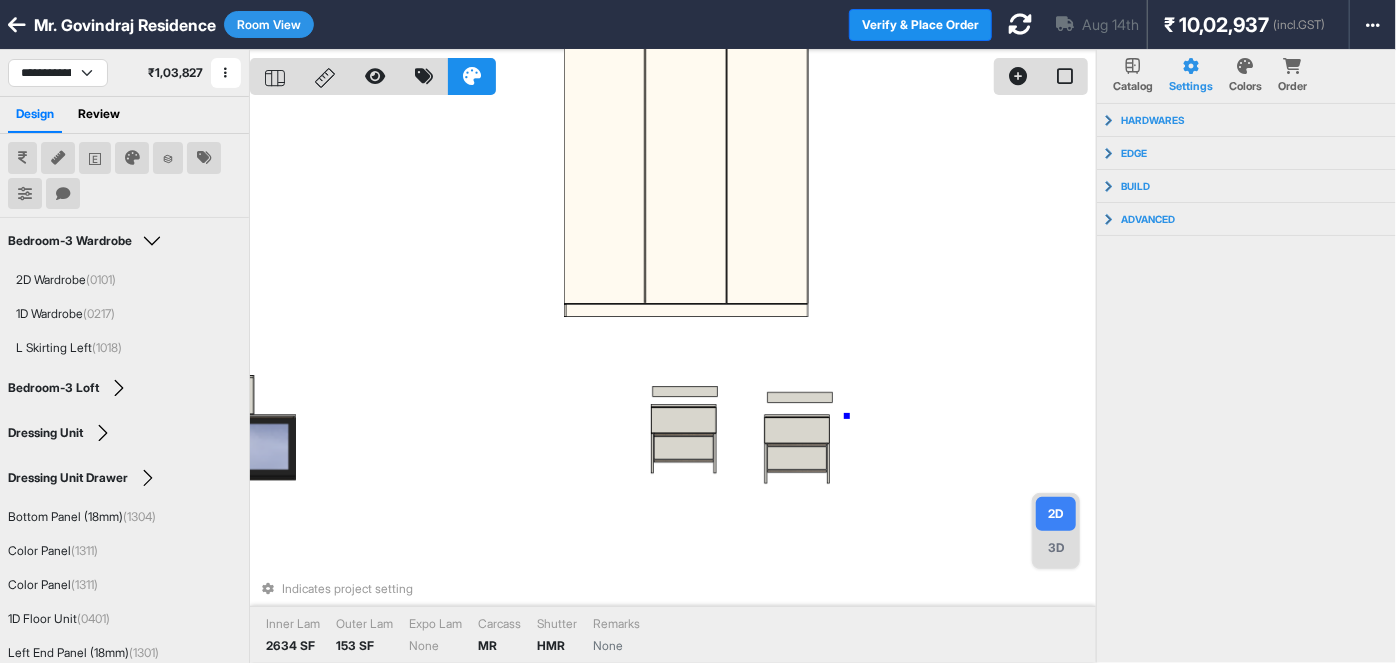 click on "Indicates project setting Inner Lam 2634 SF Outer Lam 153 SF Expo Lam None Carcass MR Shutter HMR Remarks None" at bounding box center (673, 381) 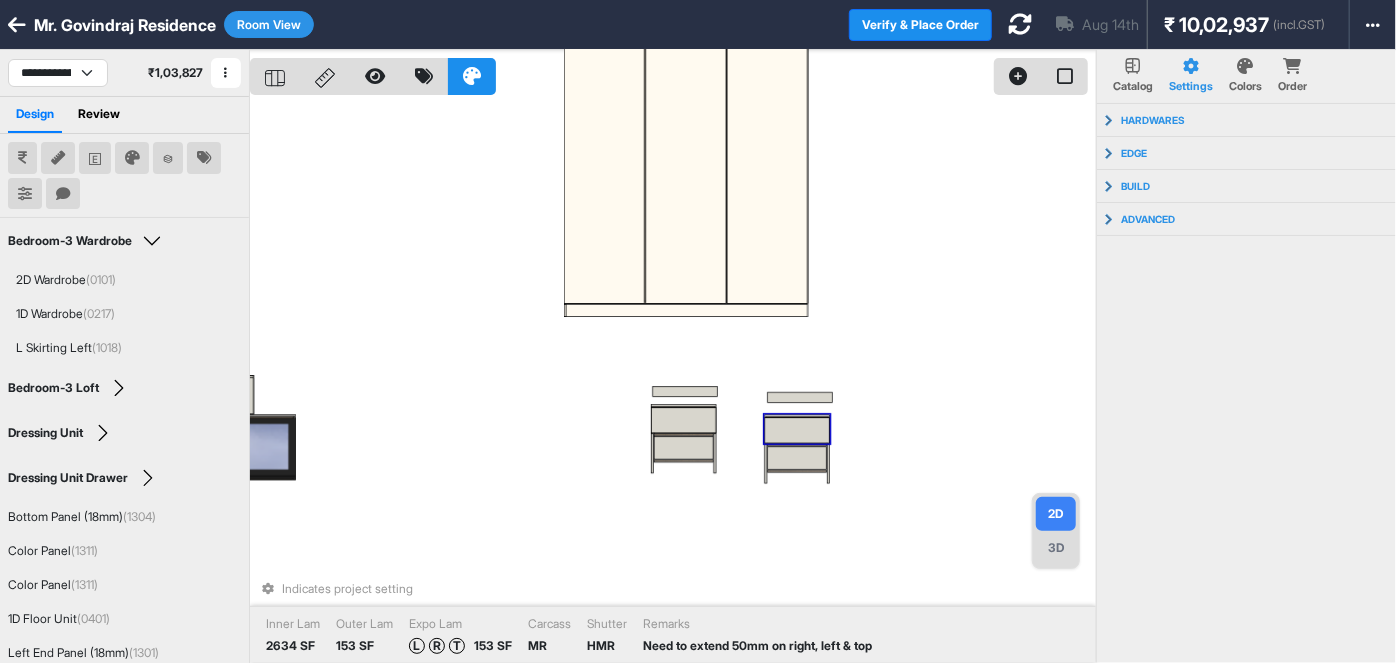 click at bounding box center [796, 430] 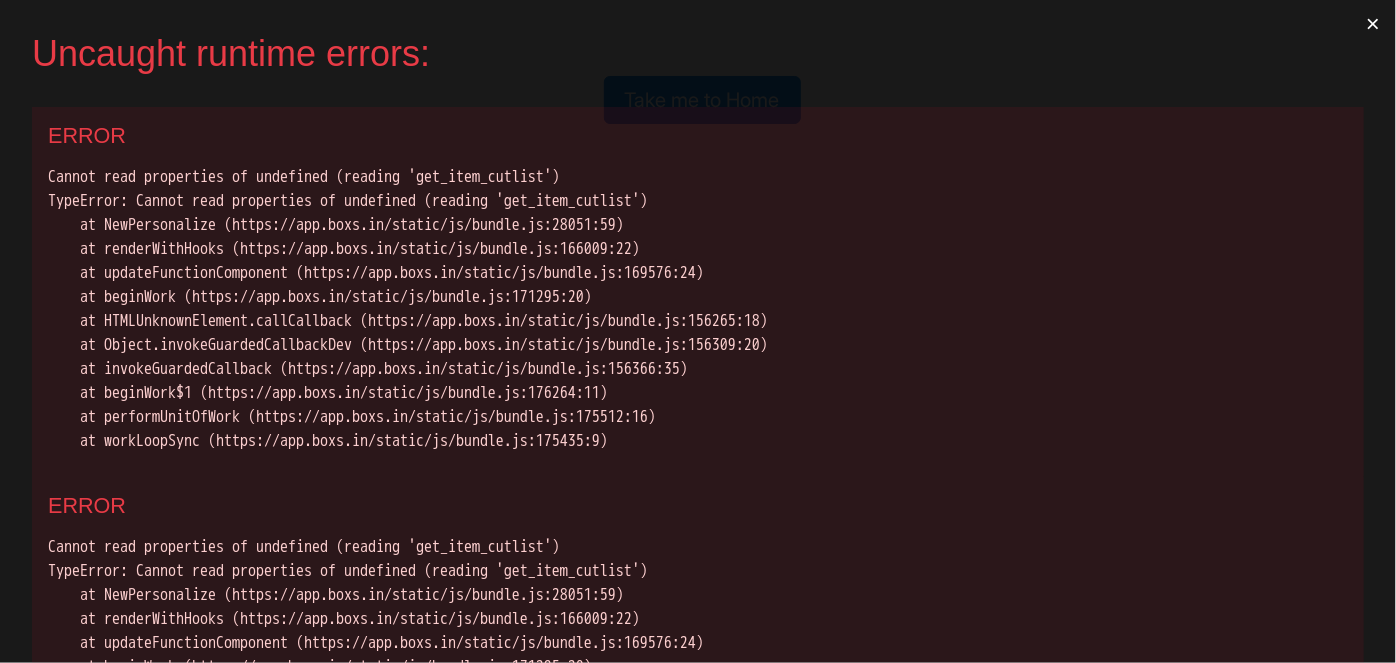 scroll, scrollTop: 0, scrollLeft: 0, axis: both 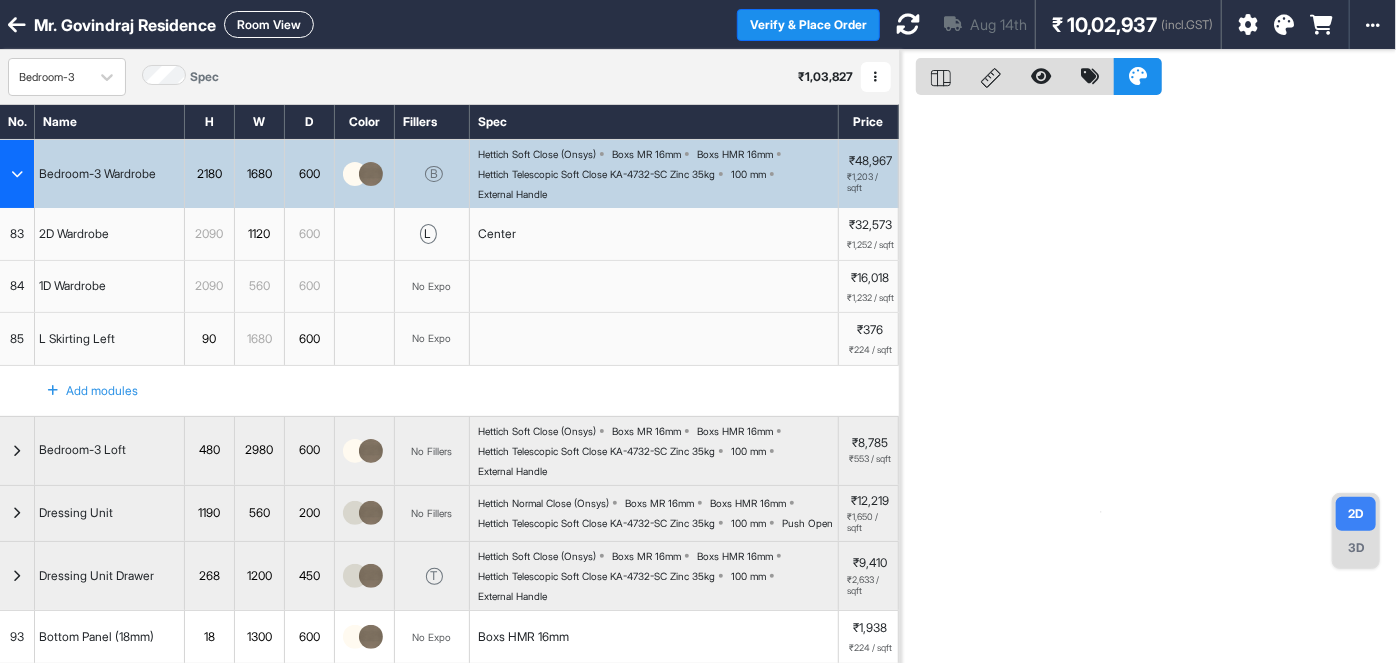 click on "Room View" at bounding box center (269, 24) 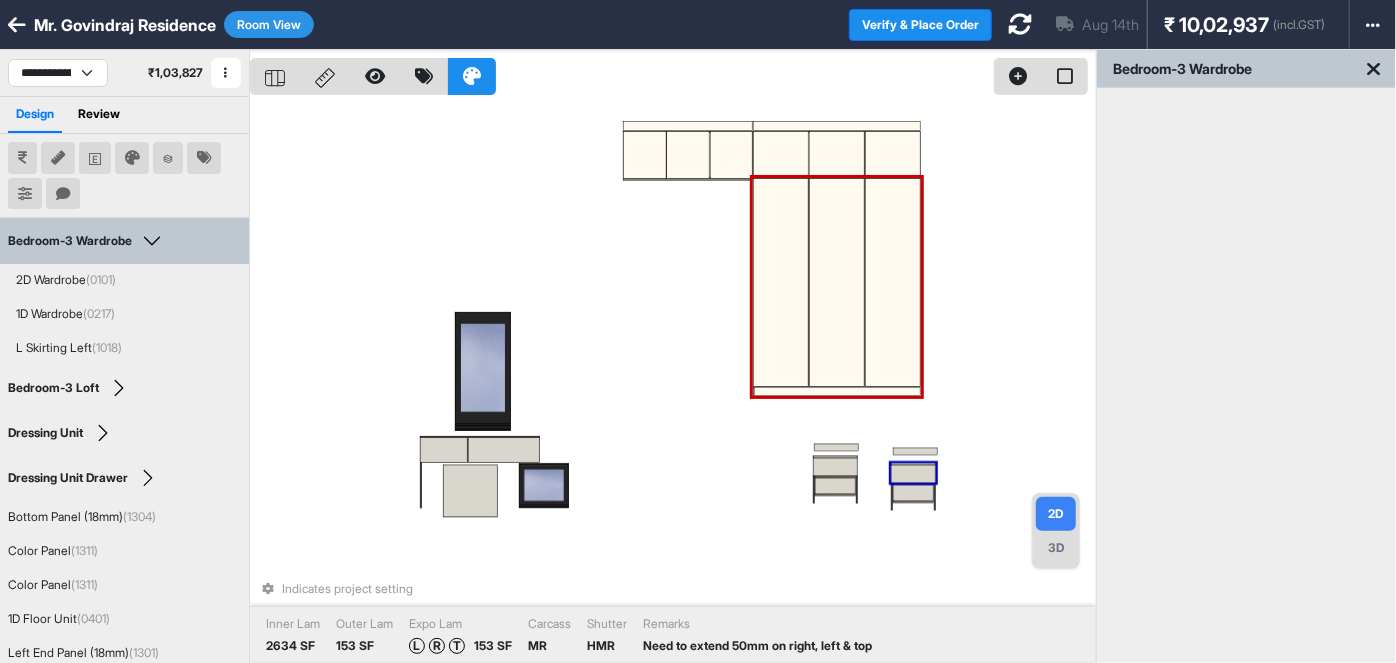 click at bounding box center (913, 474) 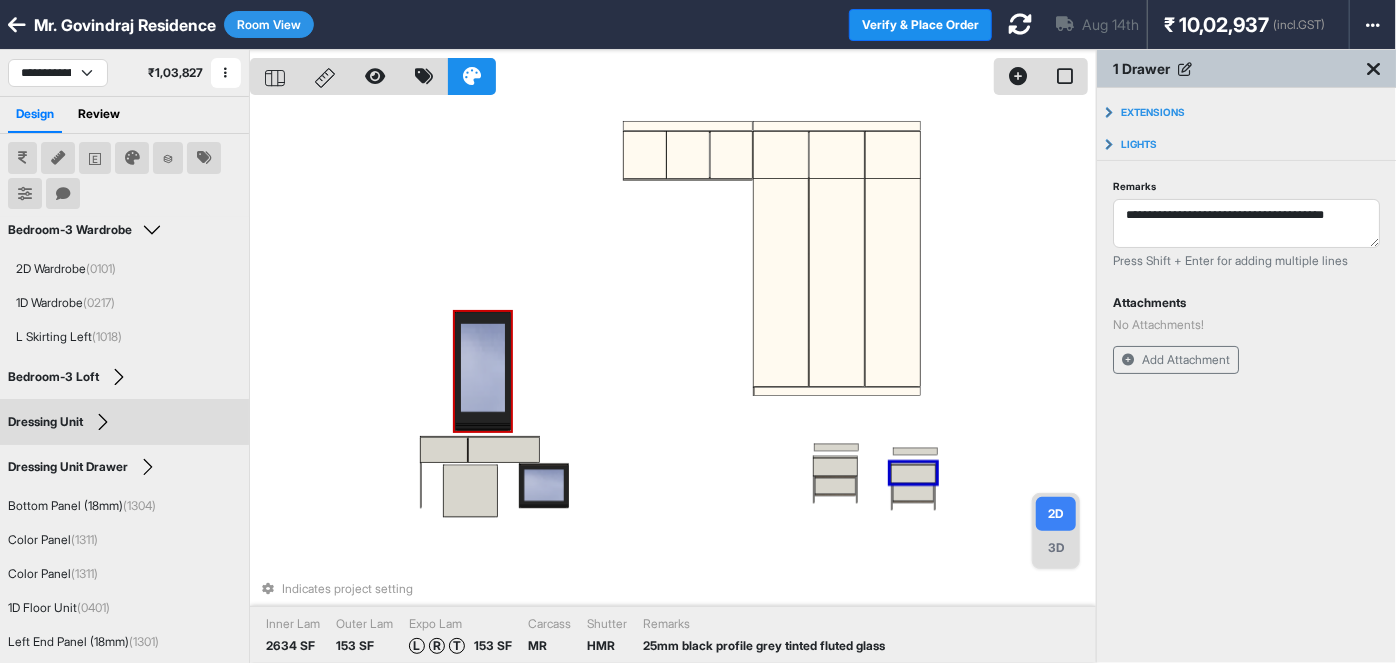 scroll, scrollTop: 26, scrollLeft: 0, axis: vertical 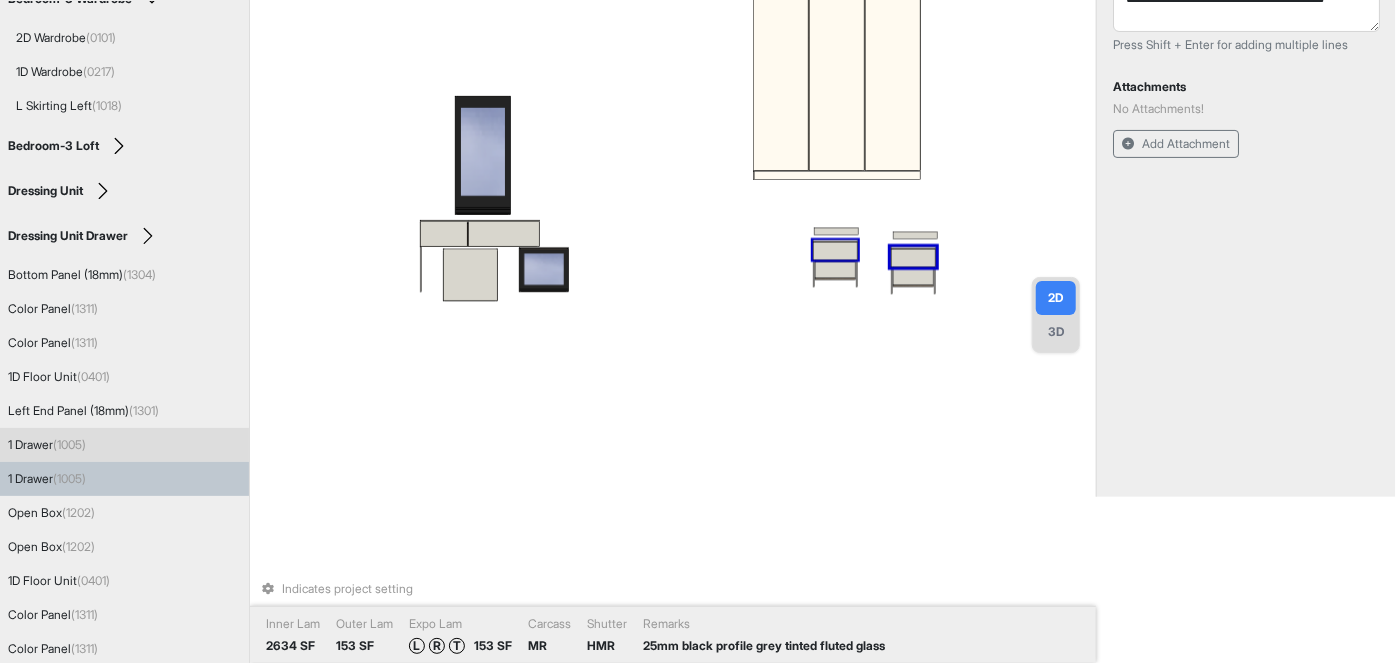 click on "1 Drawer  (1005)" at bounding box center [124, 445] 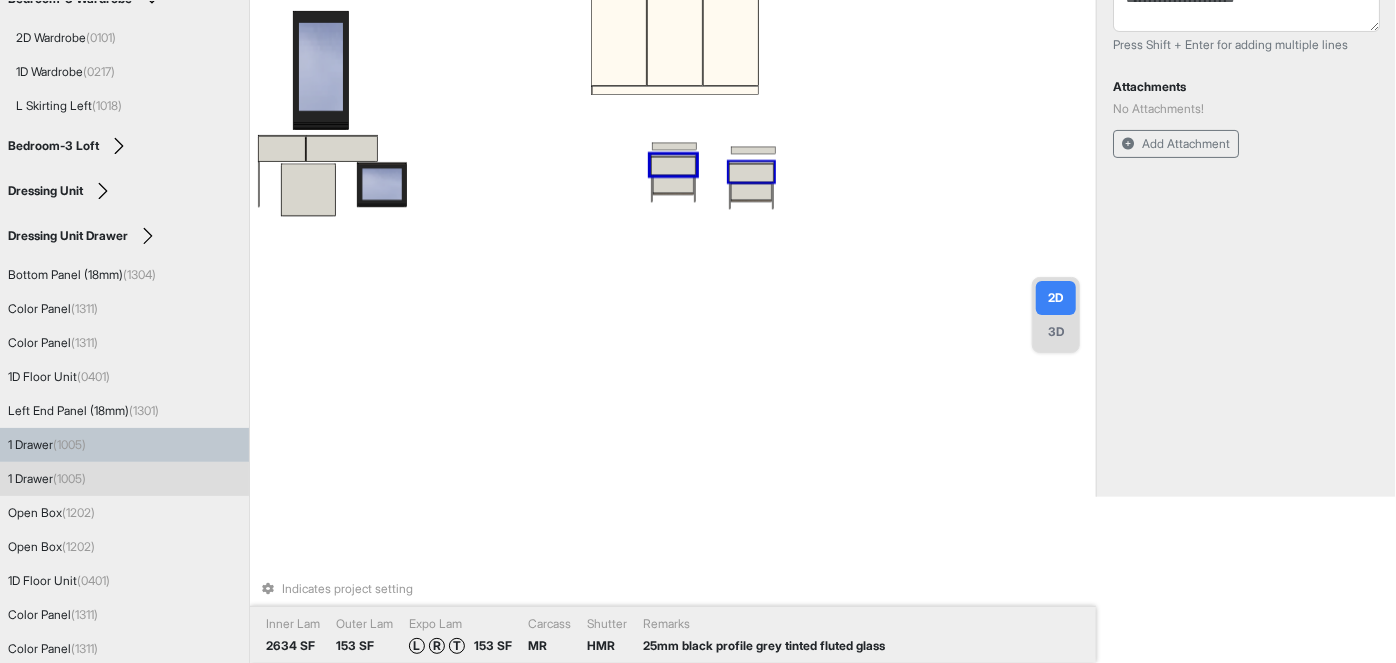 click on "1 Drawer  (1005)" at bounding box center [124, 479] 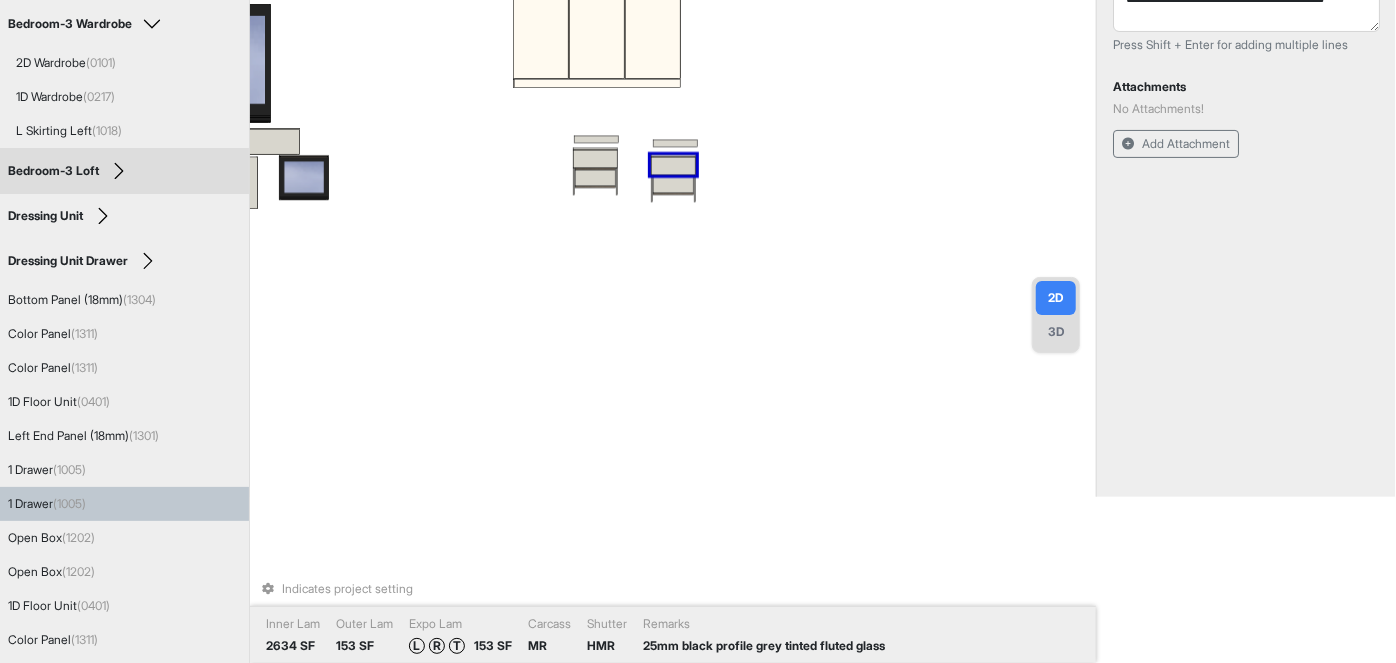 scroll, scrollTop: 0, scrollLeft: 0, axis: both 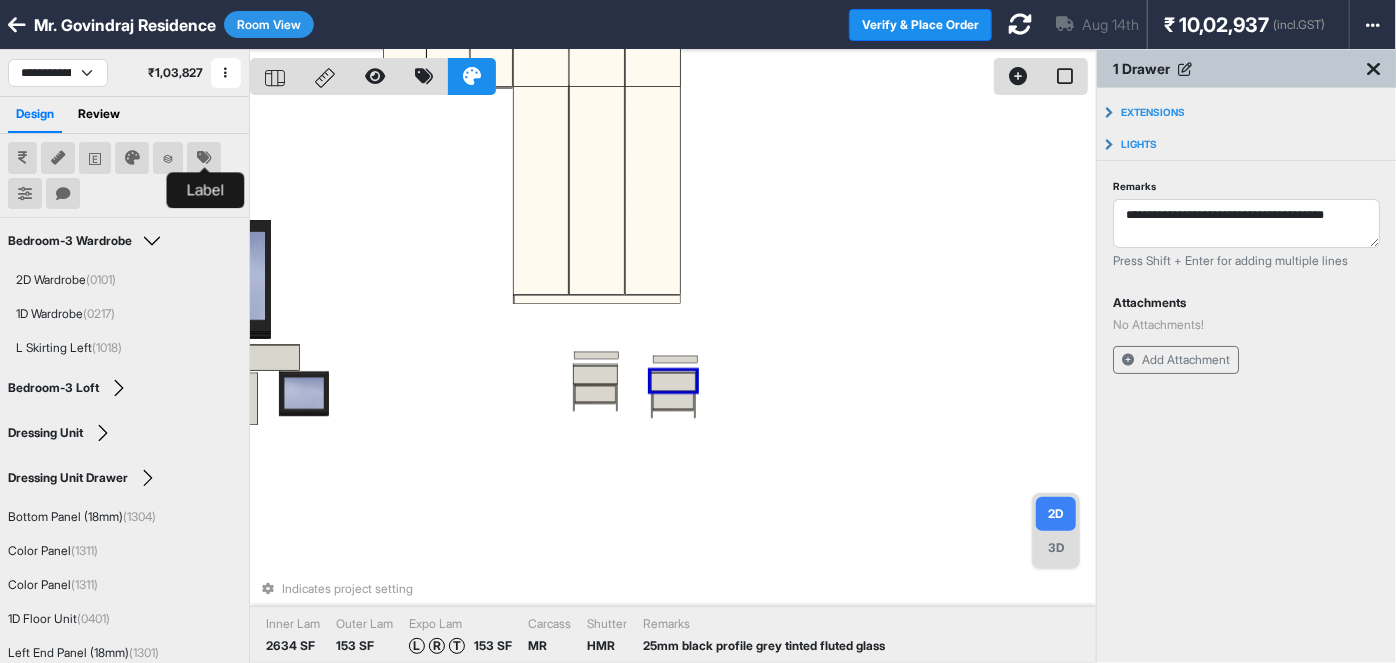 click at bounding box center [204, 158] 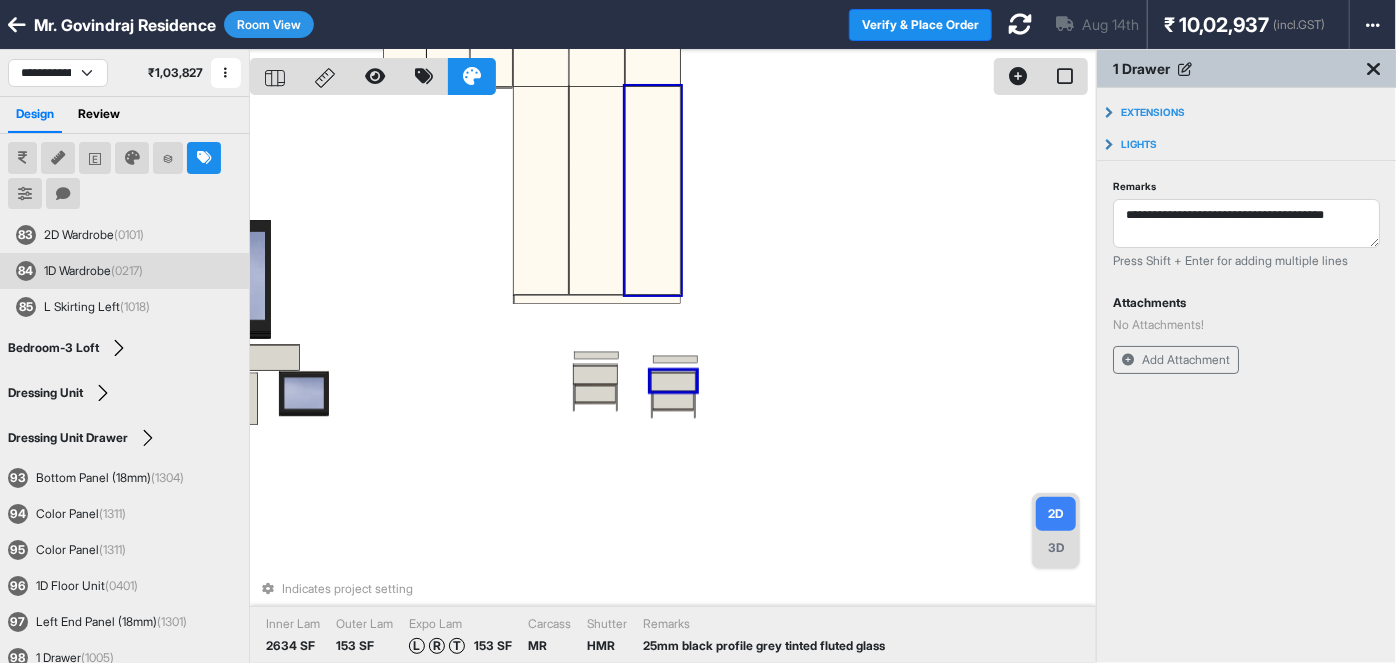 scroll, scrollTop: 56, scrollLeft: 0, axis: vertical 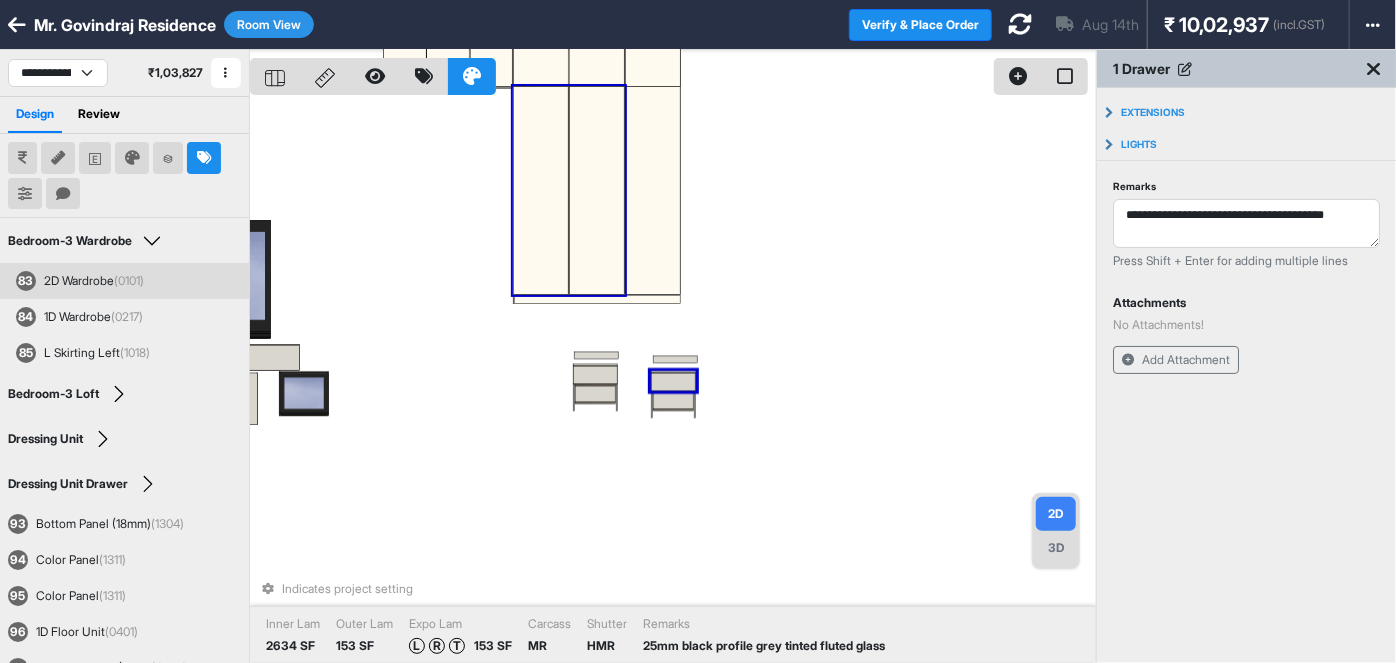 click on "Room View" at bounding box center (269, 24) 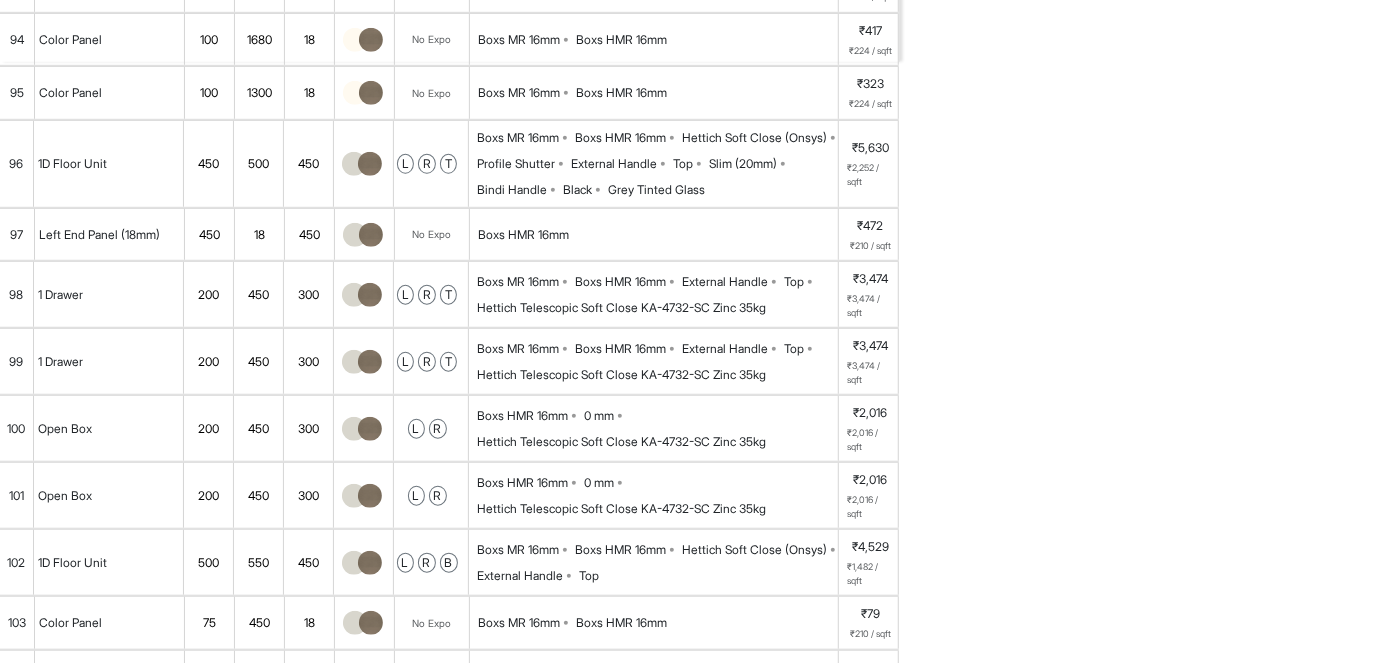 scroll, scrollTop: 636, scrollLeft: 0, axis: vertical 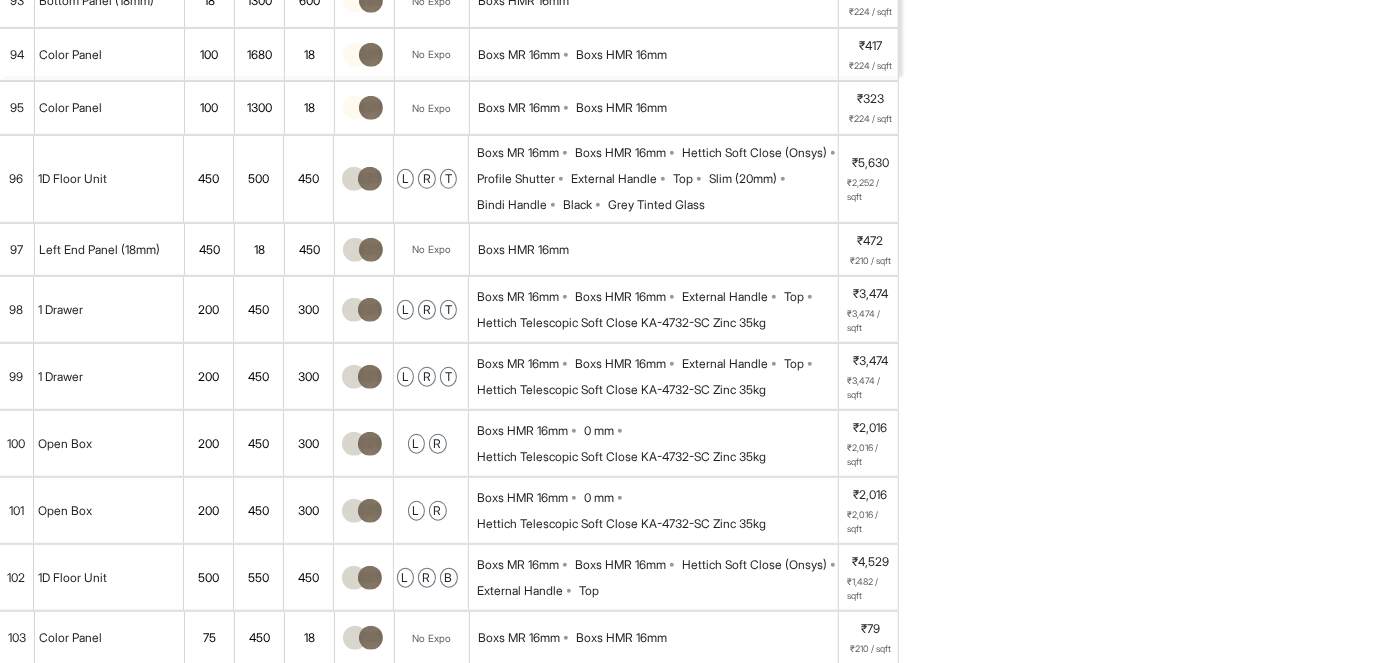 click on "Boxs MR 16mm Boxs HMR 16mm External Handle Top Hettich Telescopic Soft Close KA-4732-SC Zinc 35kg" at bounding box center [657, 310] 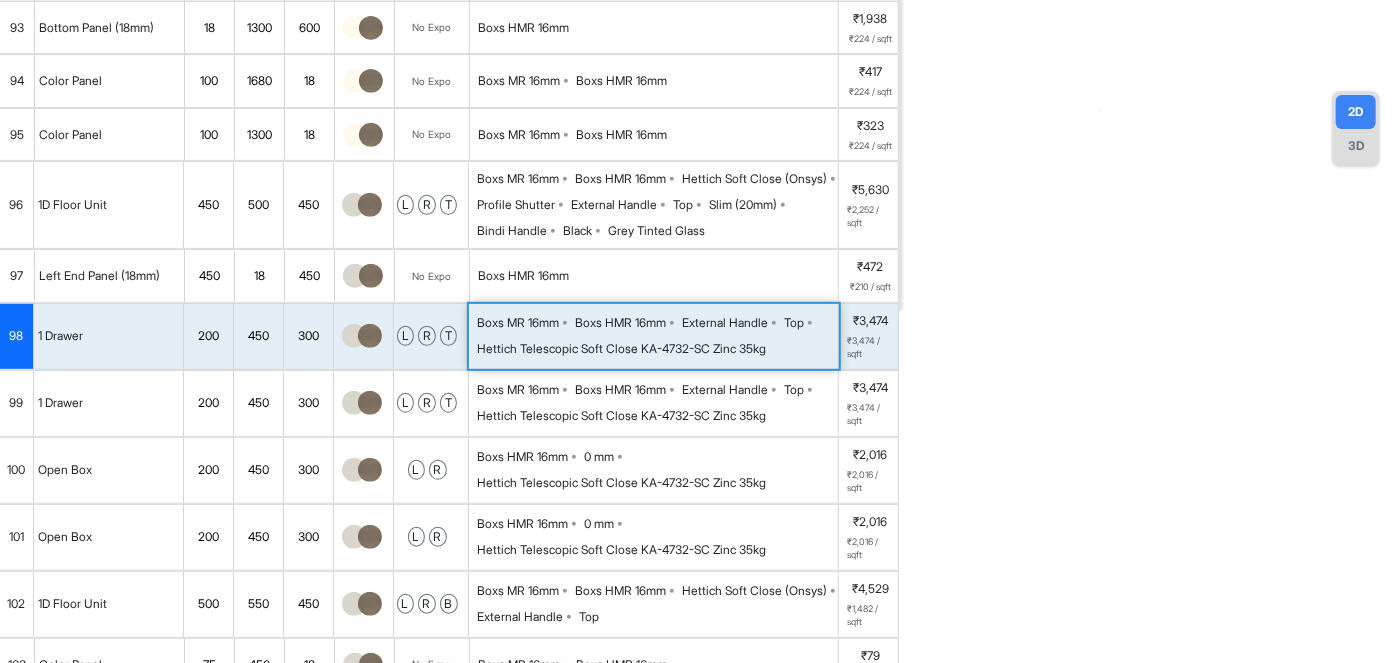 click on "Boxs MR 16mm Boxs HMR 16mm External Handle Top Hettich Telescopic Soft Close KA-4732-SC Zinc 35kg" at bounding box center (657, 336) 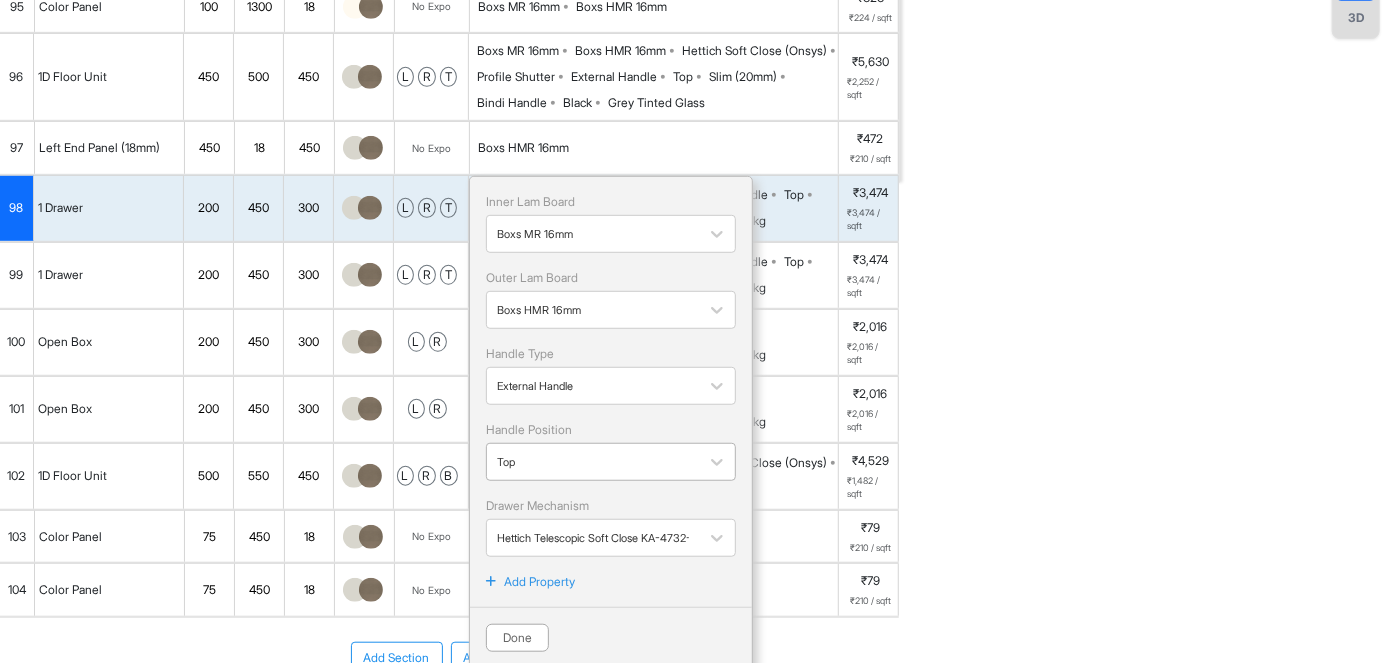 scroll, scrollTop: 584, scrollLeft: 0, axis: vertical 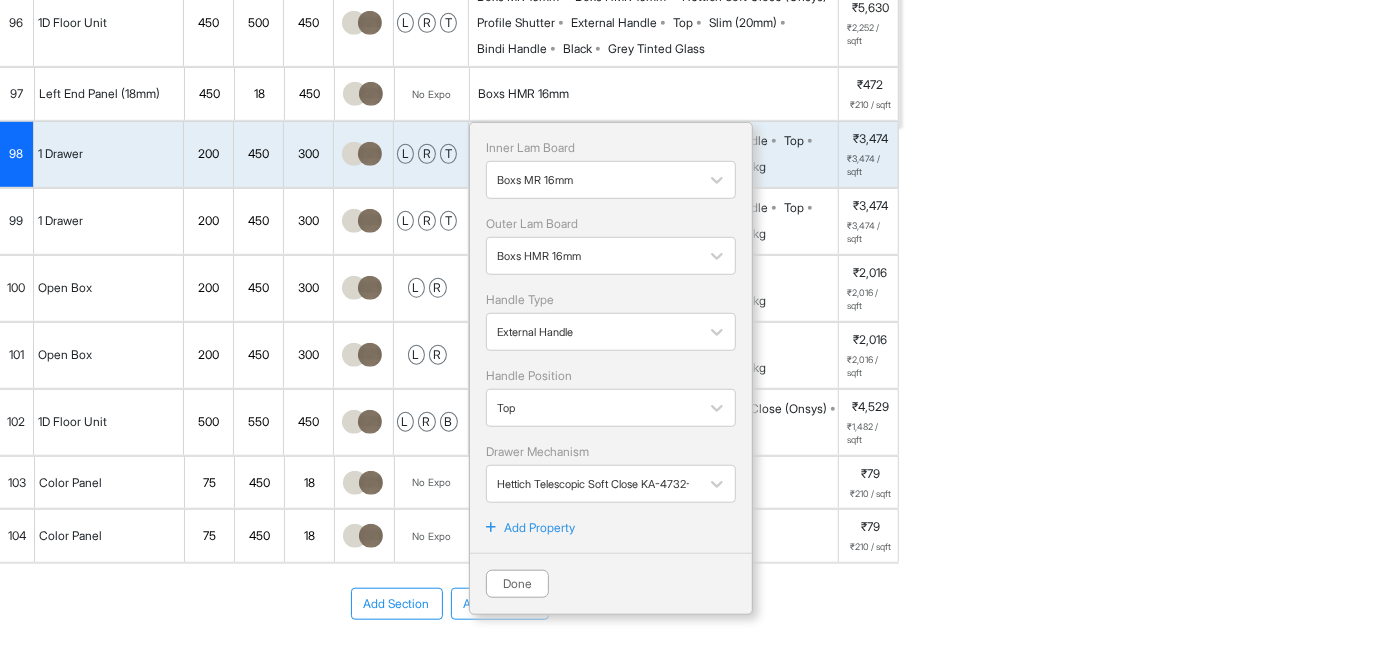 click on "Add Property" at bounding box center (539, 528) 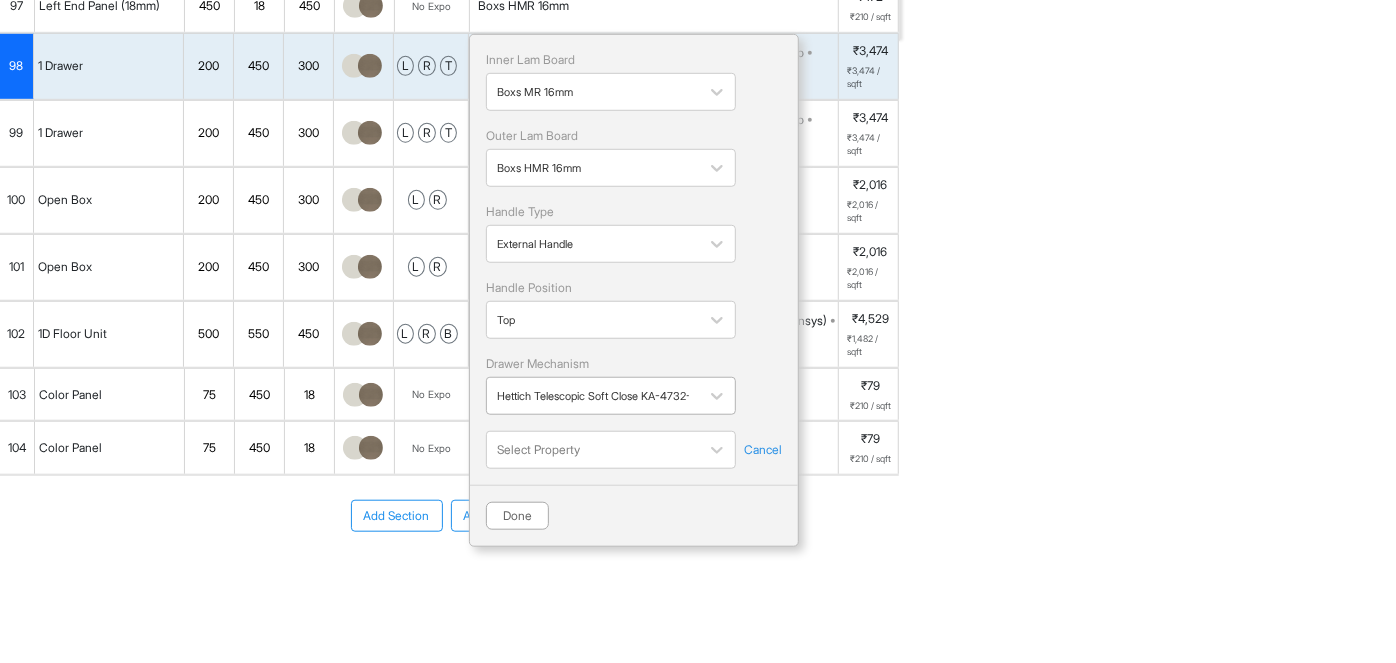 scroll, scrollTop: 688, scrollLeft: 0, axis: vertical 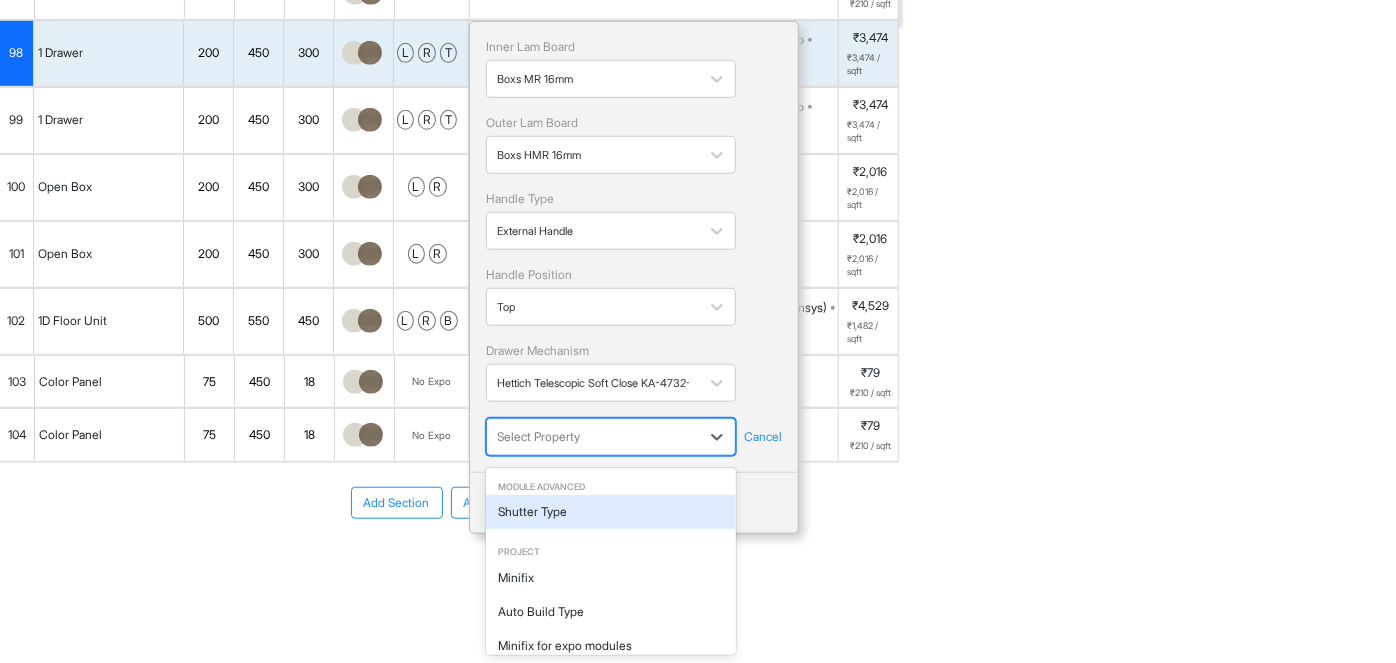 click at bounding box center [593, 437] 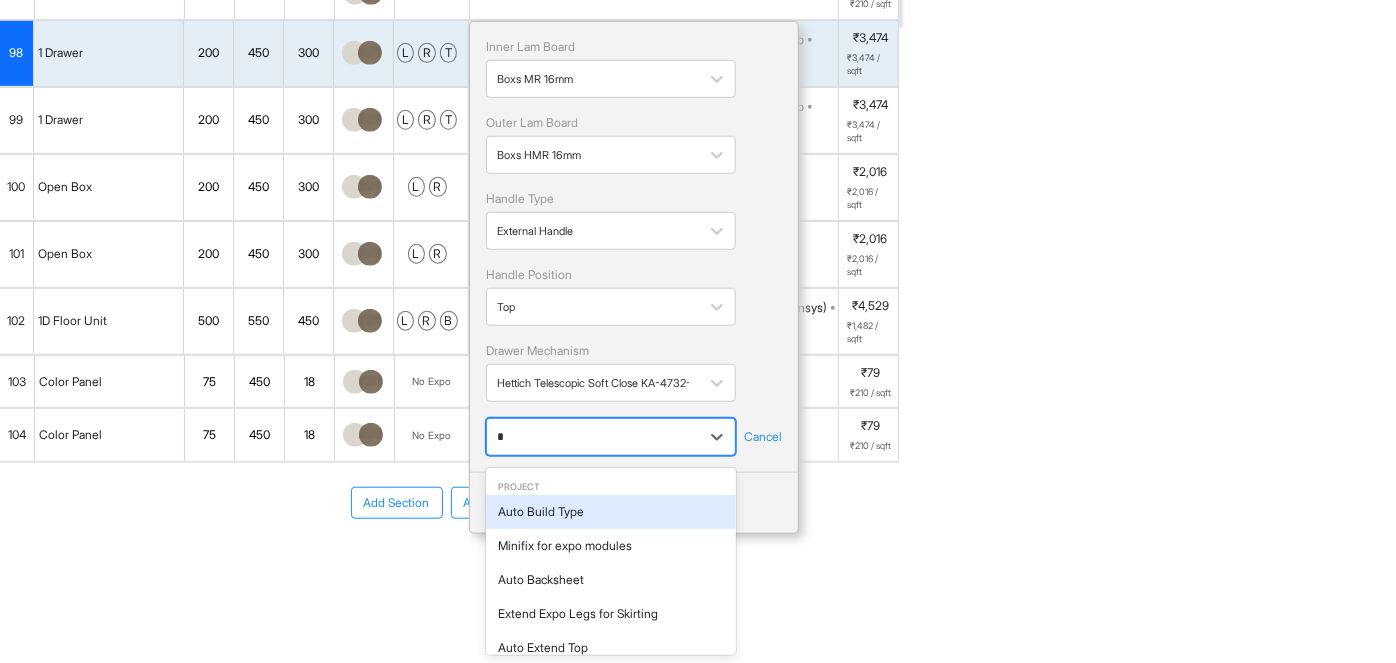 click on "Auto Build Type" at bounding box center [611, 512] 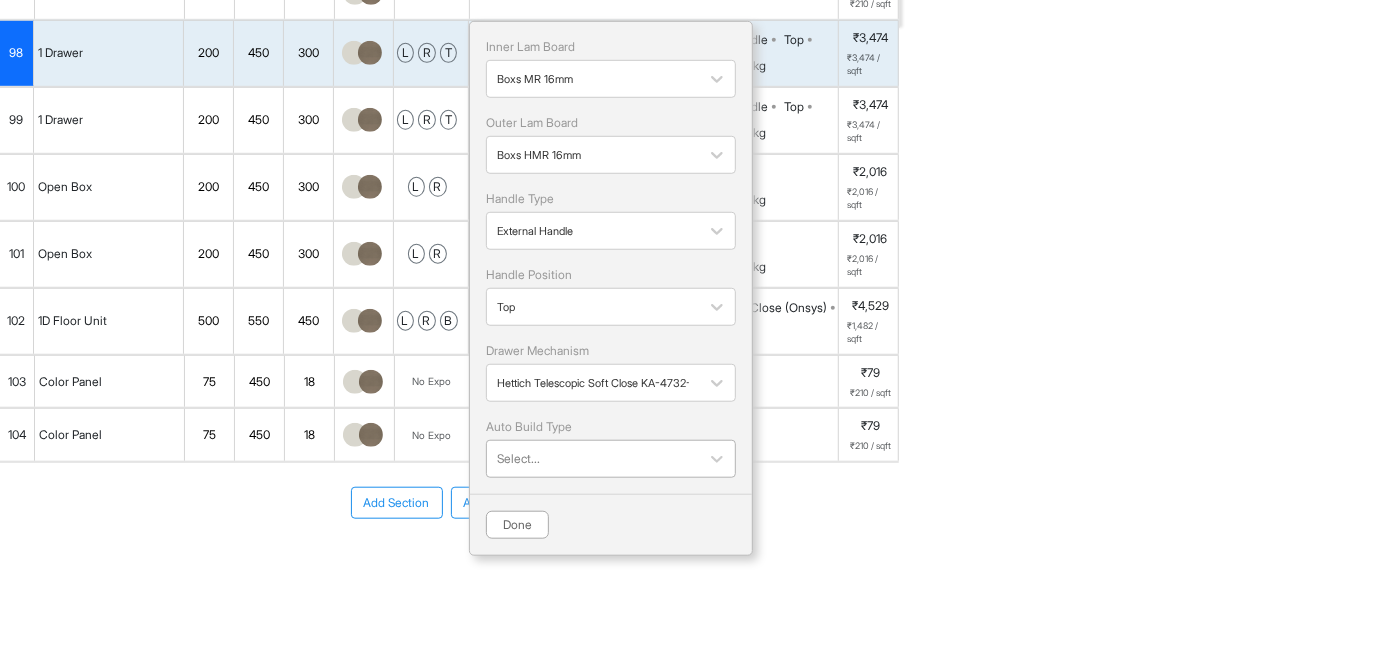 click at bounding box center (593, 459) 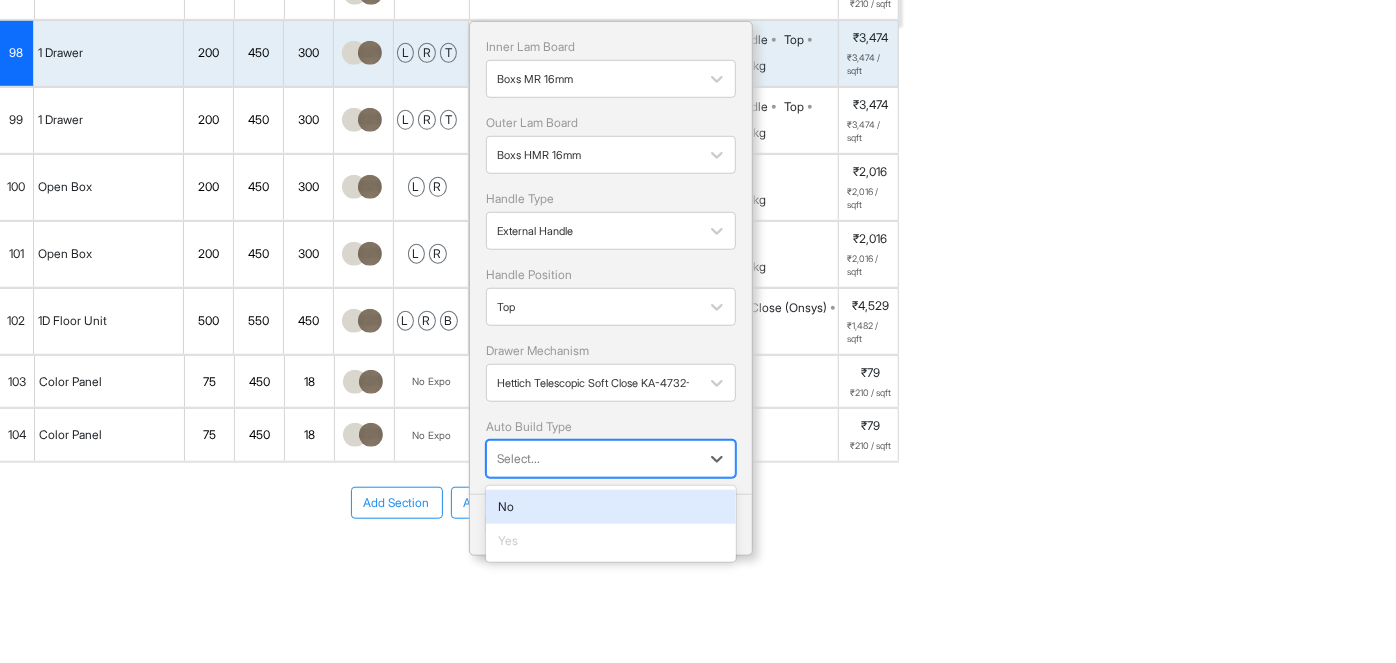 click on "No" at bounding box center (611, 507) 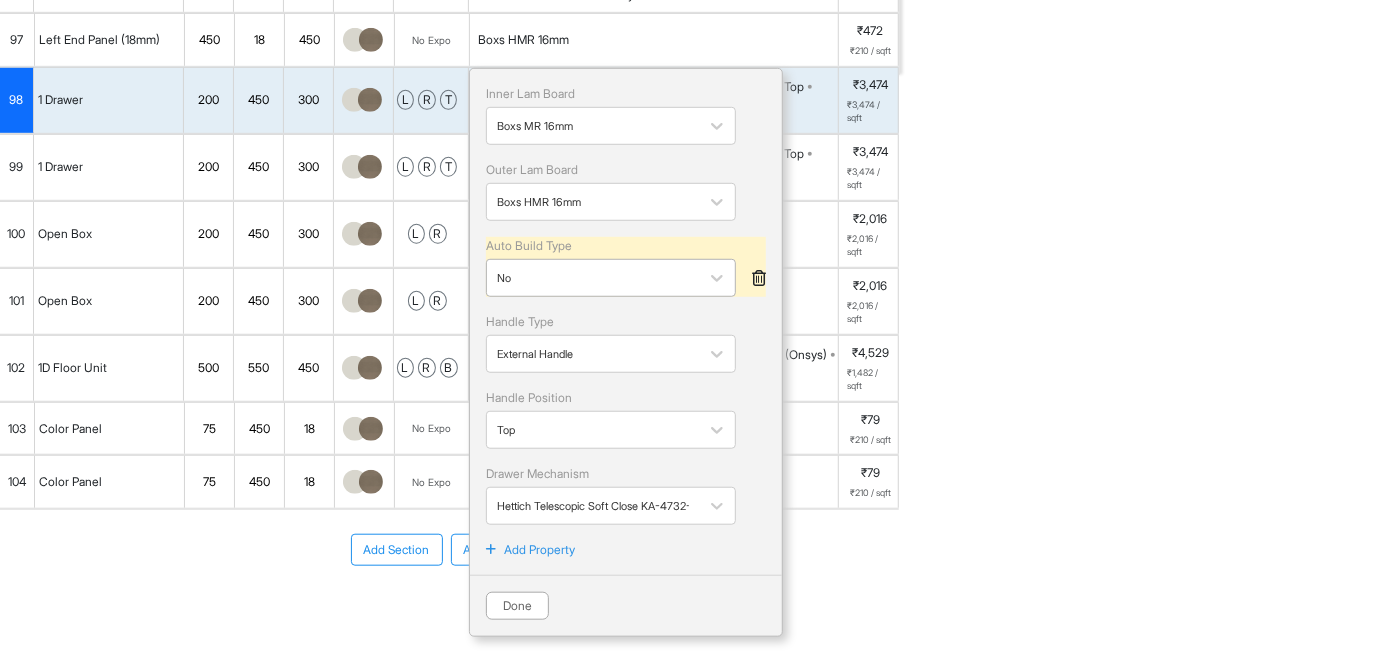 scroll, scrollTop: 688, scrollLeft: 0, axis: vertical 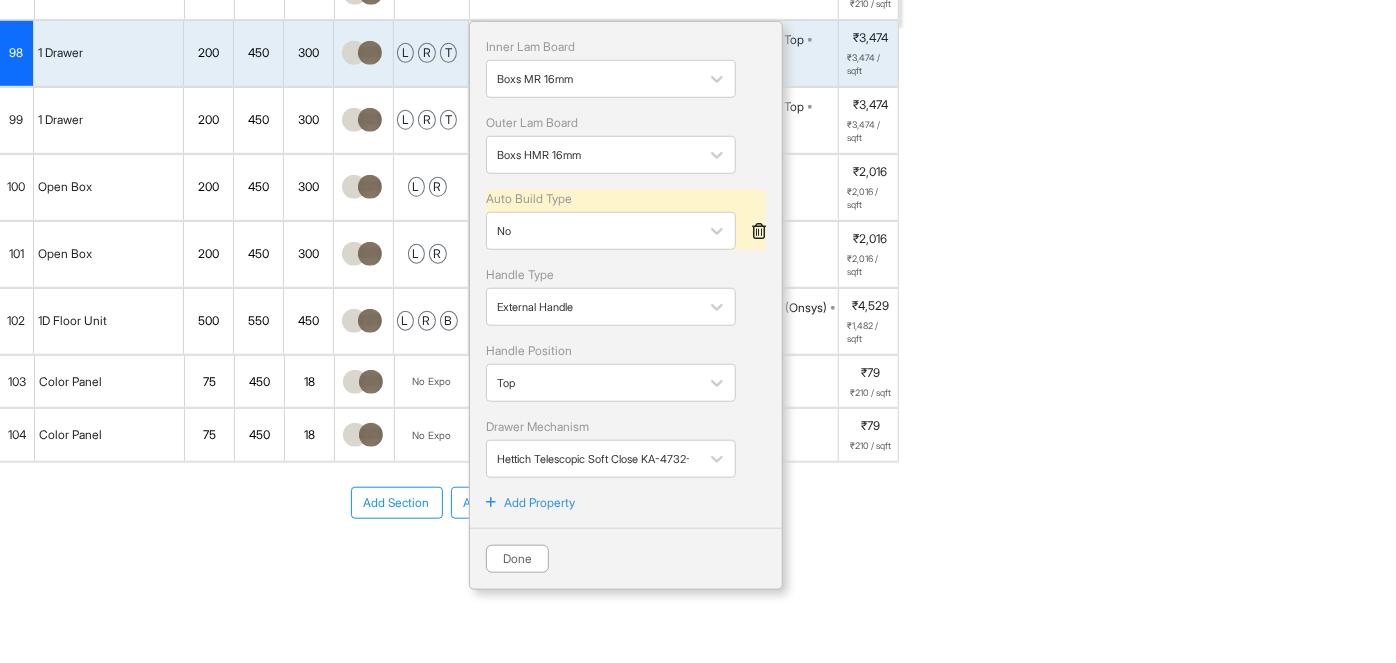 click on "Add Property" at bounding box center (539, 503) 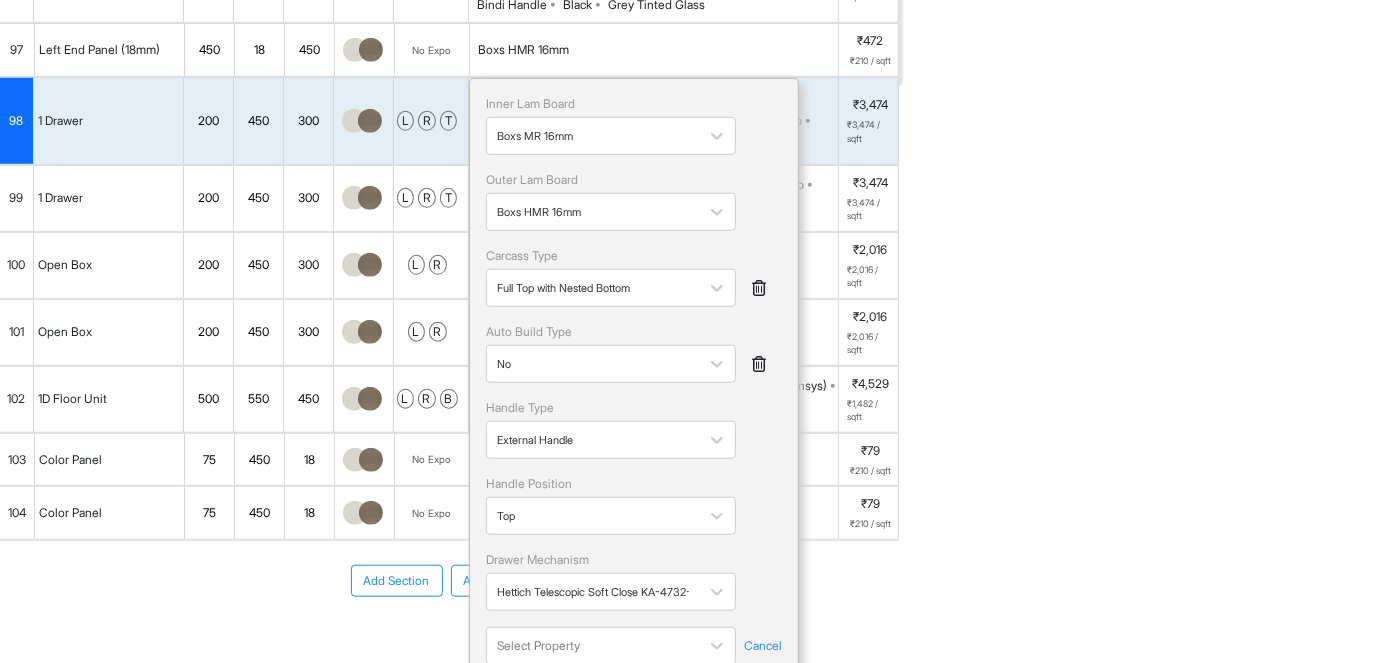 scroll, scrollTop: 714, scrollLeft: 0, axis: vertical 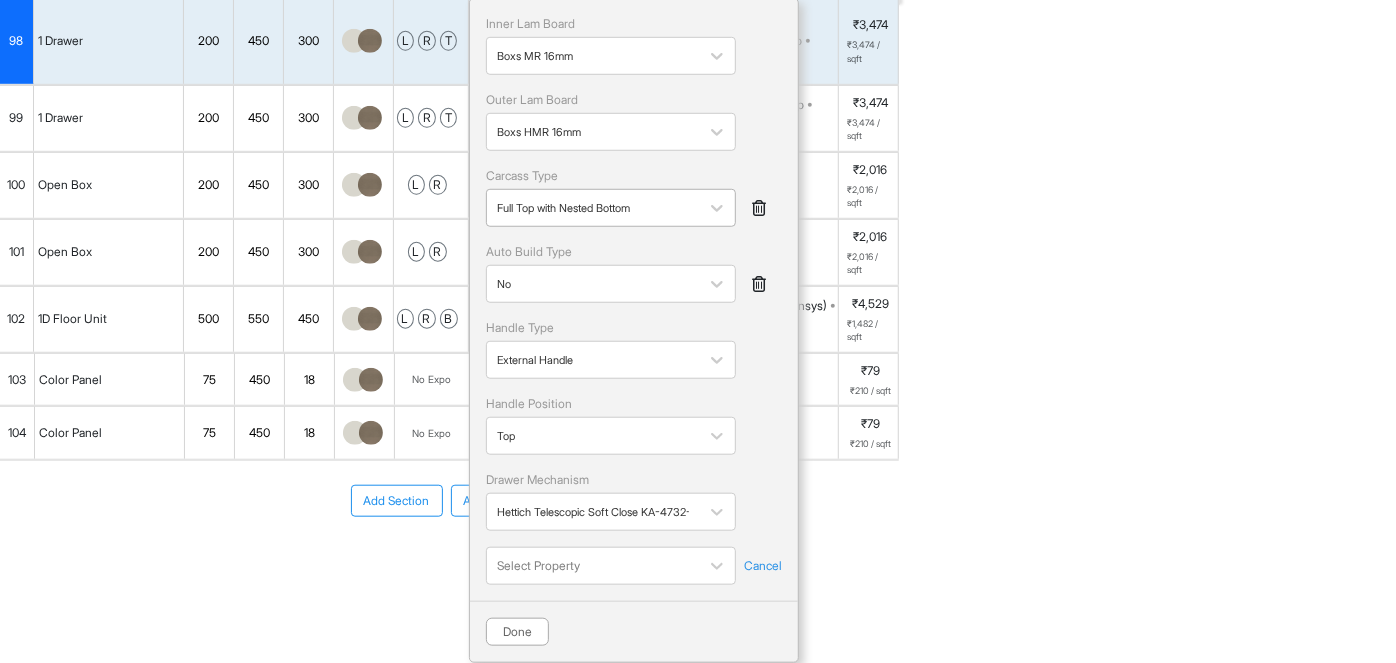 click at bounding box center [593, 208] 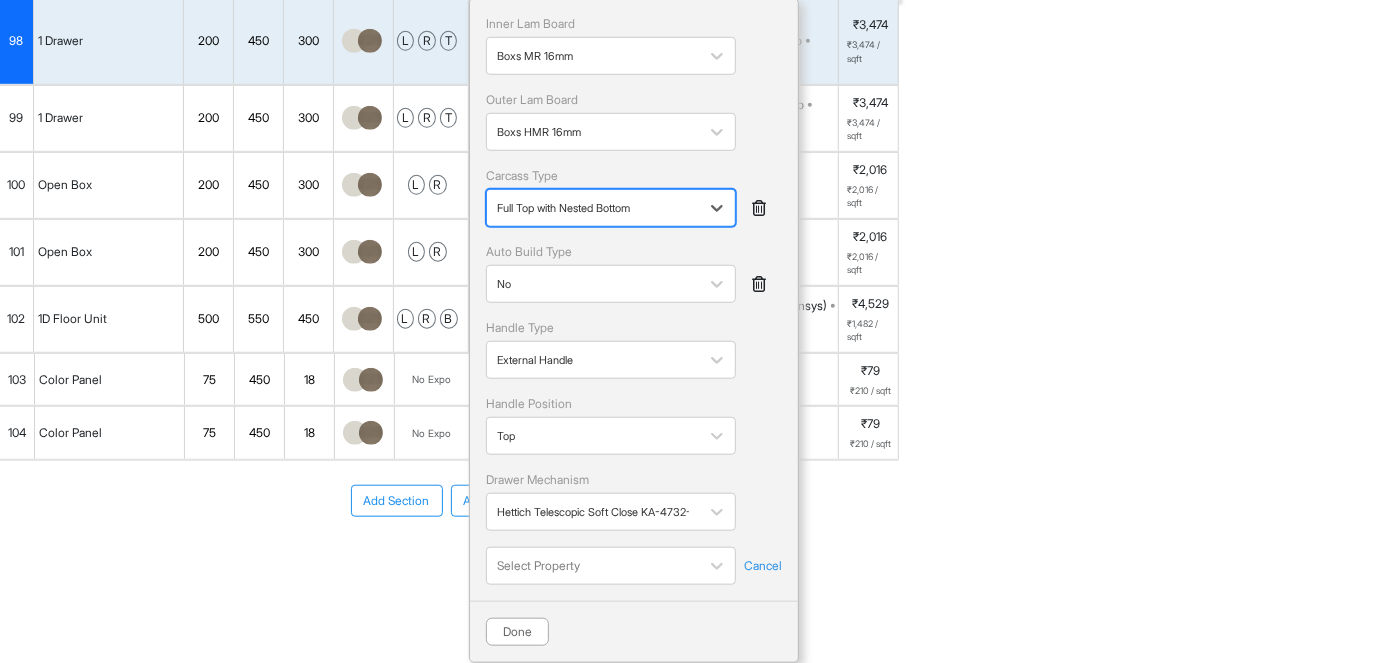 click at bounding box center (593, 208) 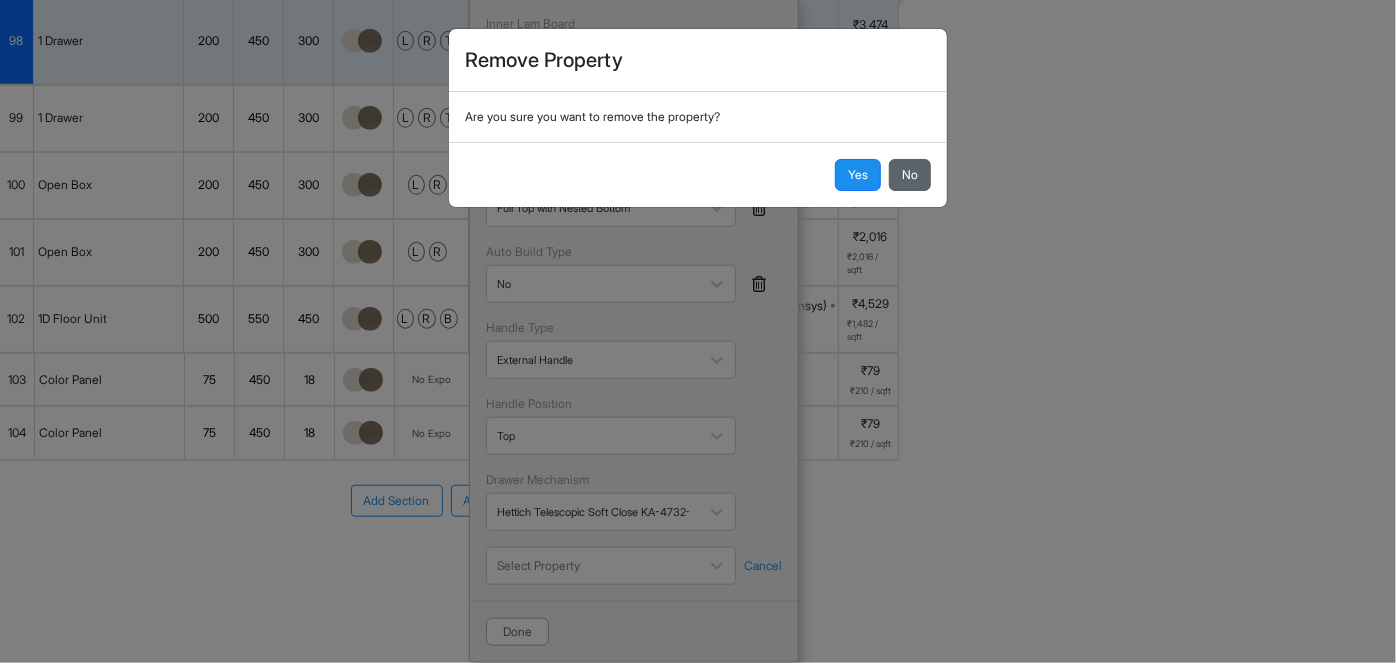 click on "No" at bounding box center [910, 175] 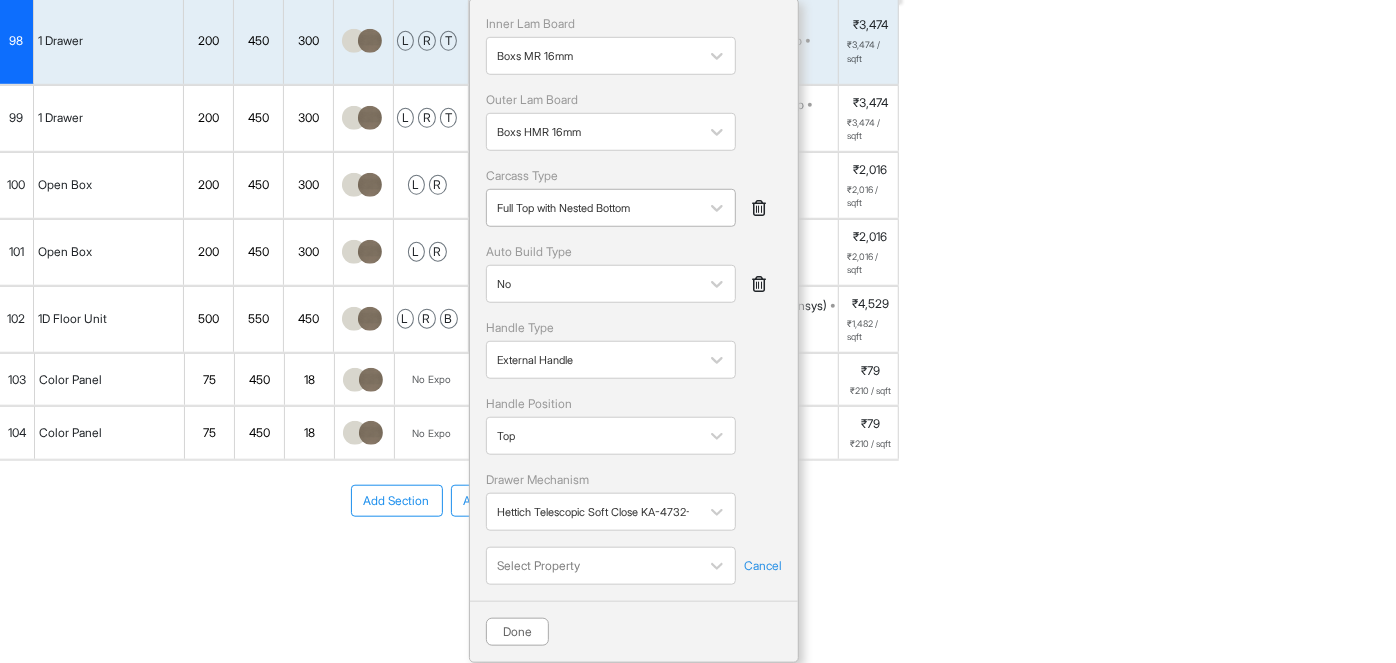 click at bounding box center [593, 208] 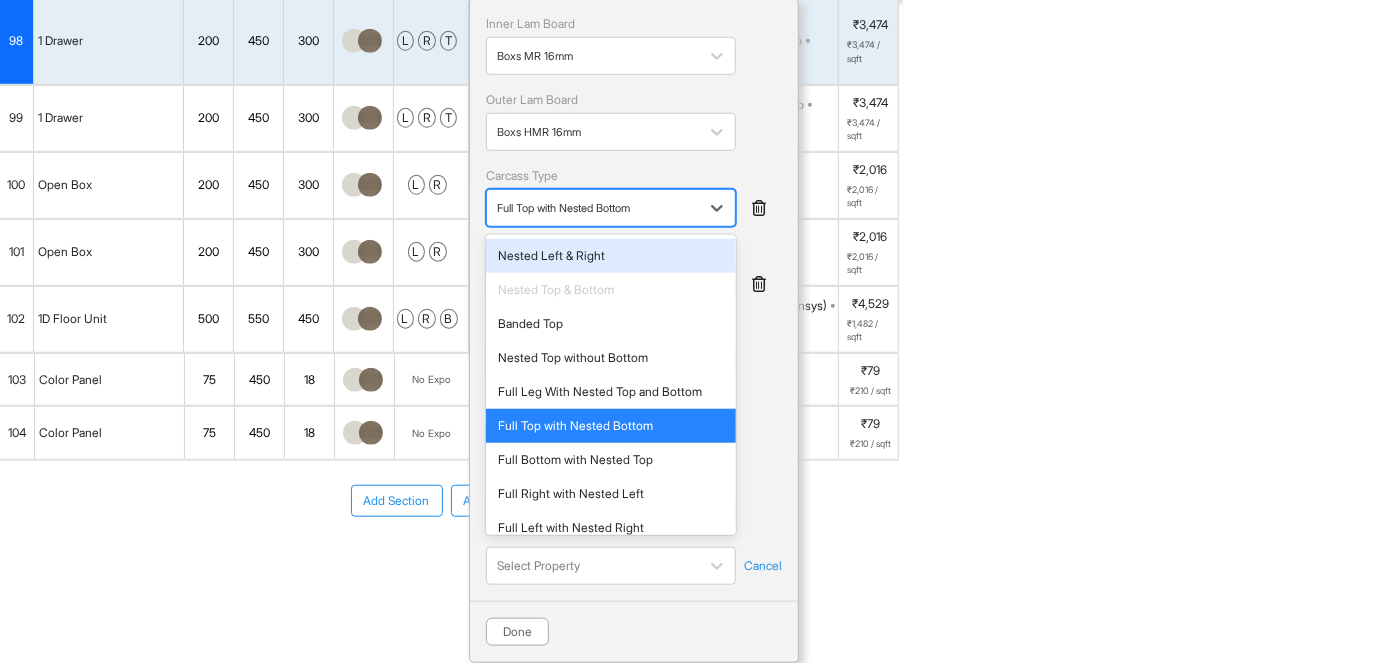 click at bounding box center [593, 208] 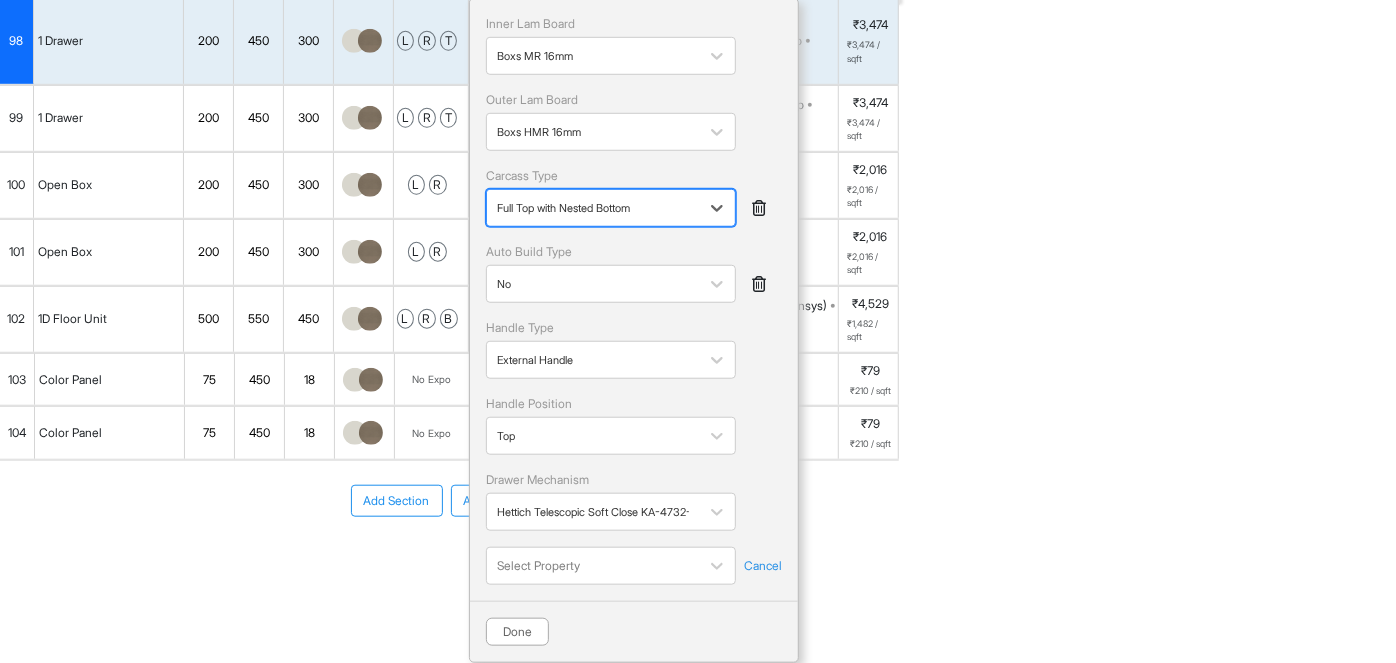 click at bounding box center (759, 208) 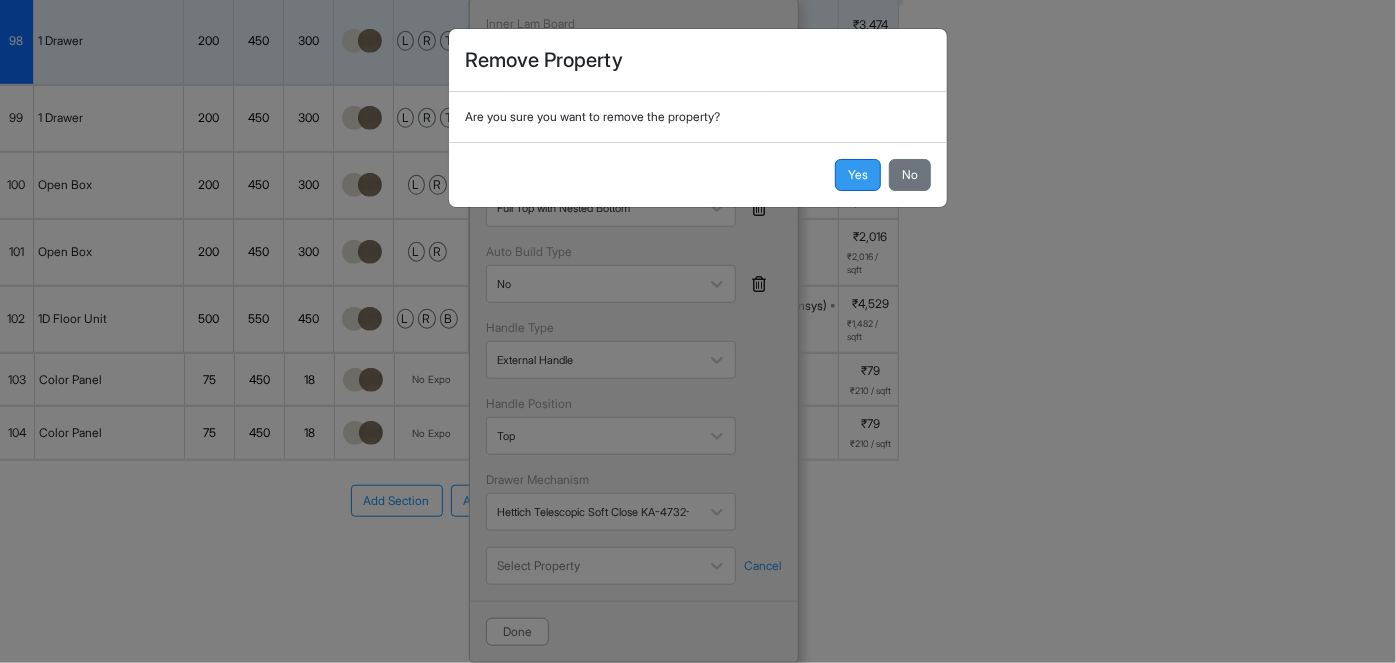click on "Yes" at bounding box center (858, 175) 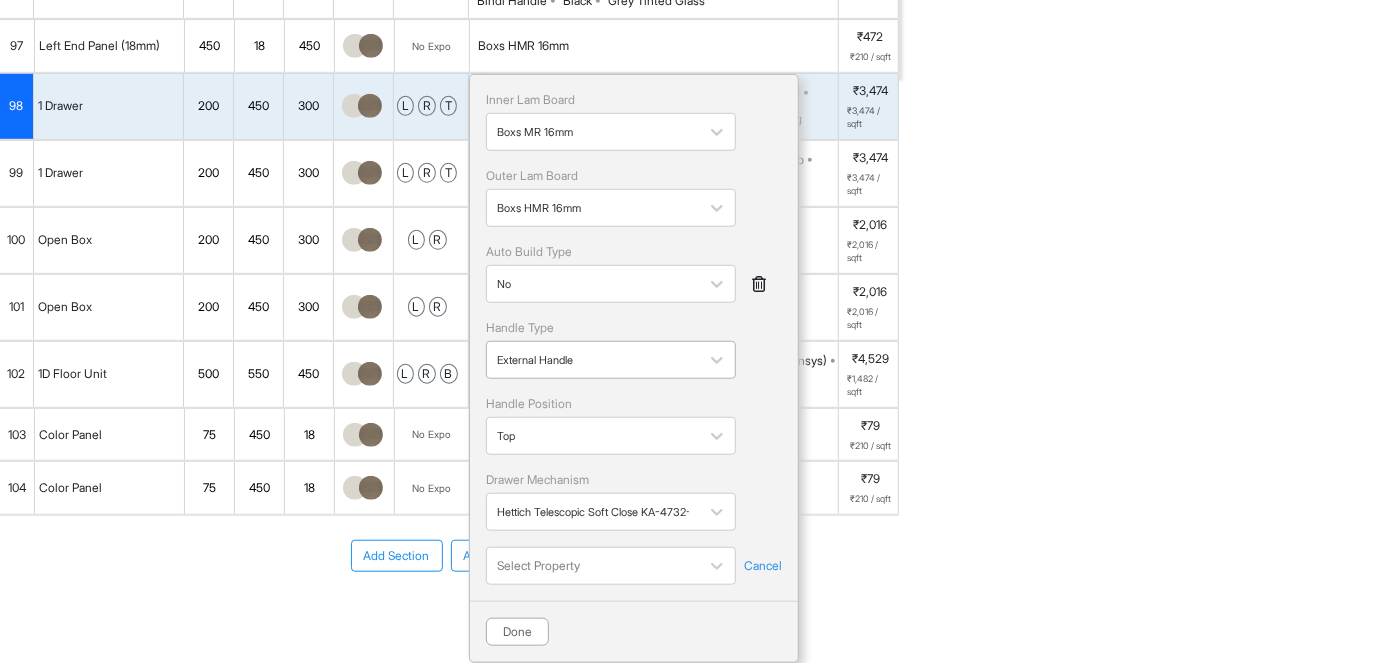 scroll, scrollTop: 688, scrollLeft: 0, axis: vertical 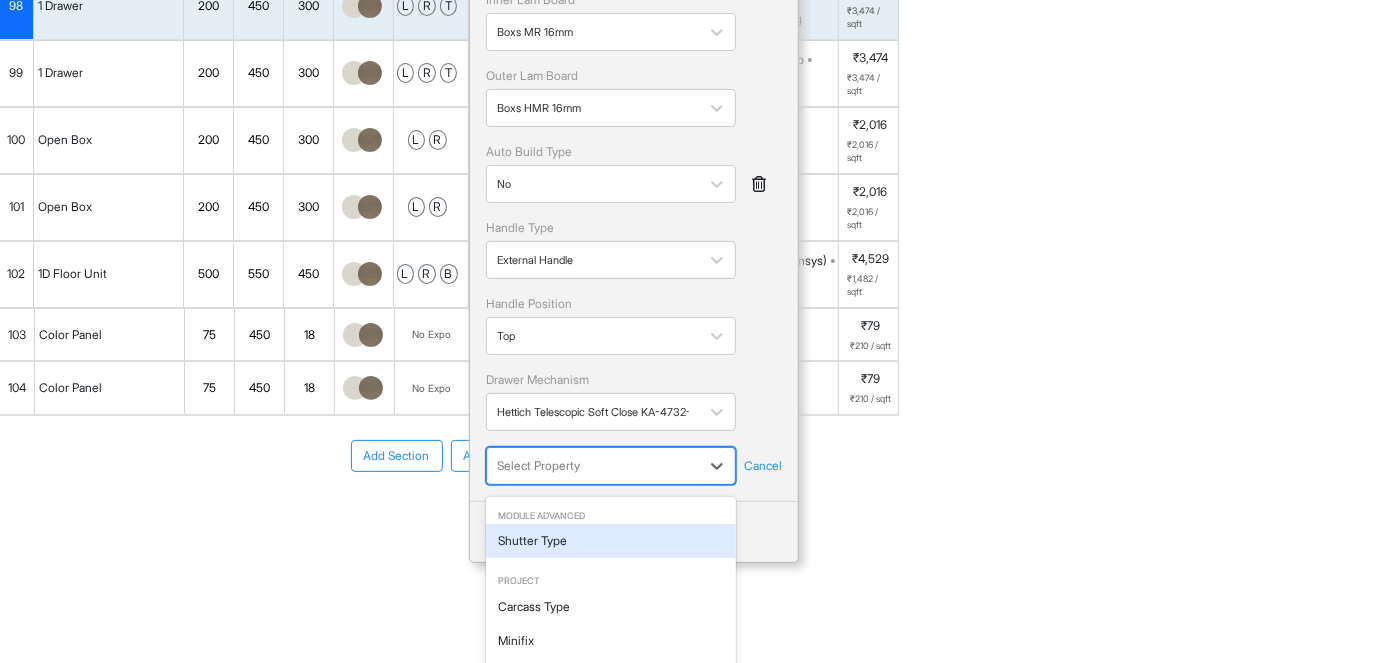 click on "Mr. Govindraj Residence Room View Verify & Place Order Aug 14th ₹   10,02,937 (incl.GST) Import Assembly Archive Rename Refresh Price Bedroom-3 Spec ₹ 1,03,827 Add  Room Edit  Room  Name Delete  Room Duplicate Room No. Name H W D Color Fillers Spec Price Bedroom-3 Wardrobe 2180 1680 600 B Hettich Soft Close (Onsys) Boxs MR 16mm Boxs HMR 16mm Hettich Telescopic Soft Close KA-4732-SC Zinc 35kg 100 mm External Handle ₹48,967 ₹1,203 / sqft Bedroom-3 Loft 480 2980 600 No Fillers Hettich Soft Close (Onsys) Boxs MR 16mm Boxs HMR 16mm Hettich Telescopic Soft Close KA-4732-SC Zinc 35kg 100 mm External Handle ₹8,785 ₹553 / sqft Dressing Unit 1190 560 200 No Fillers Hettich Normal Close (Onsys) Boxs MR 16mm Boxs HMR 16mm Hettich Telescopic Soft Close KA-4732-SC Zinc 35kg 100 mm Push Open ₹12,219 ₹1,650 / sqft Dressing Unit Drawer  268 1200 450 T Hettich Soft Close (Onsys) Boxs MR 16mm Boxs HMR 16mm Hettich Telescopic Soft Close KA-4732-SC Zinc 35kg 100 mm External Handle ₹9,410 93 18 1300 l" at bounding box center [698, 284] 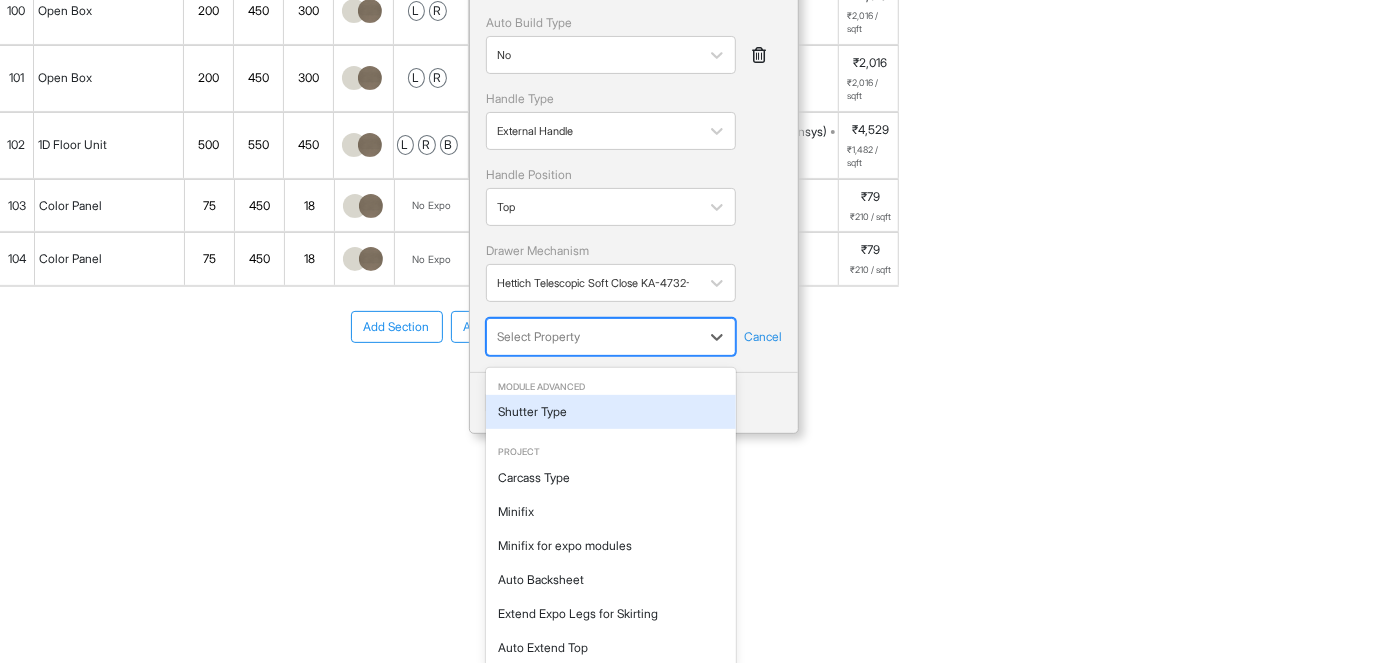 scroll, scrollTop: 180, scrollLeft: 0, axis: vertical 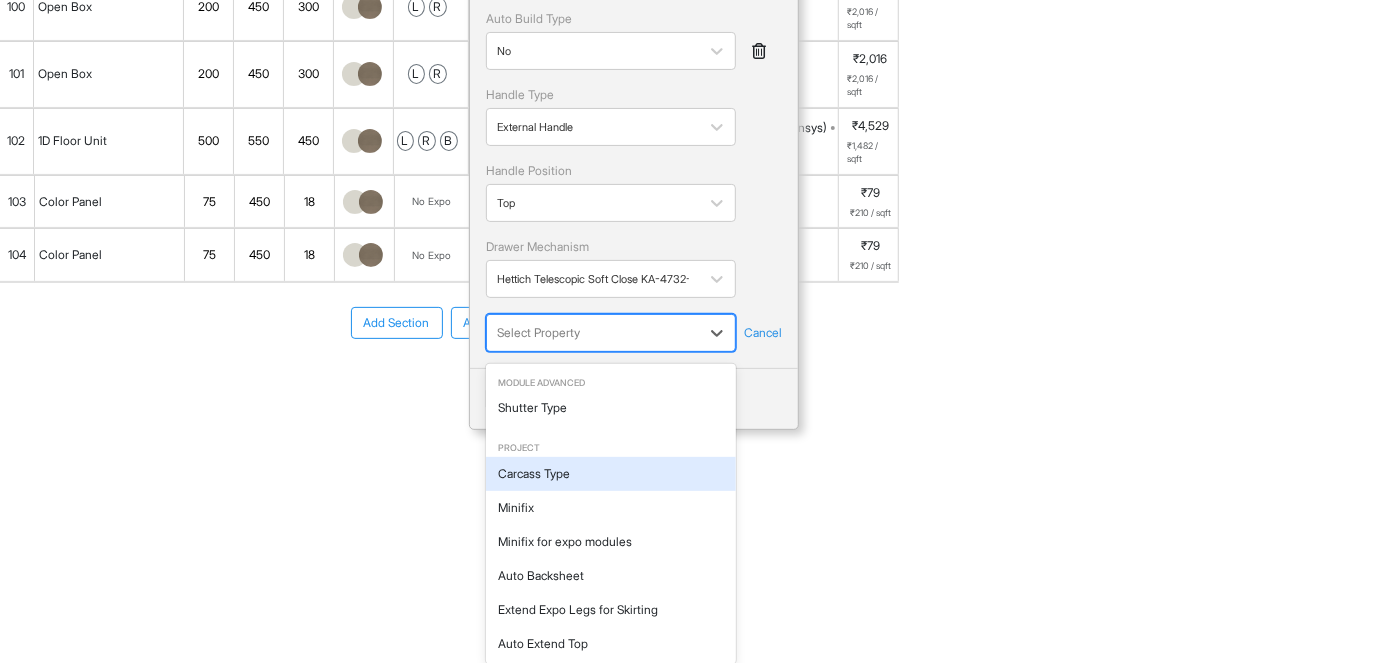 click on "Carcass Type" at bounding box center [611, 474] 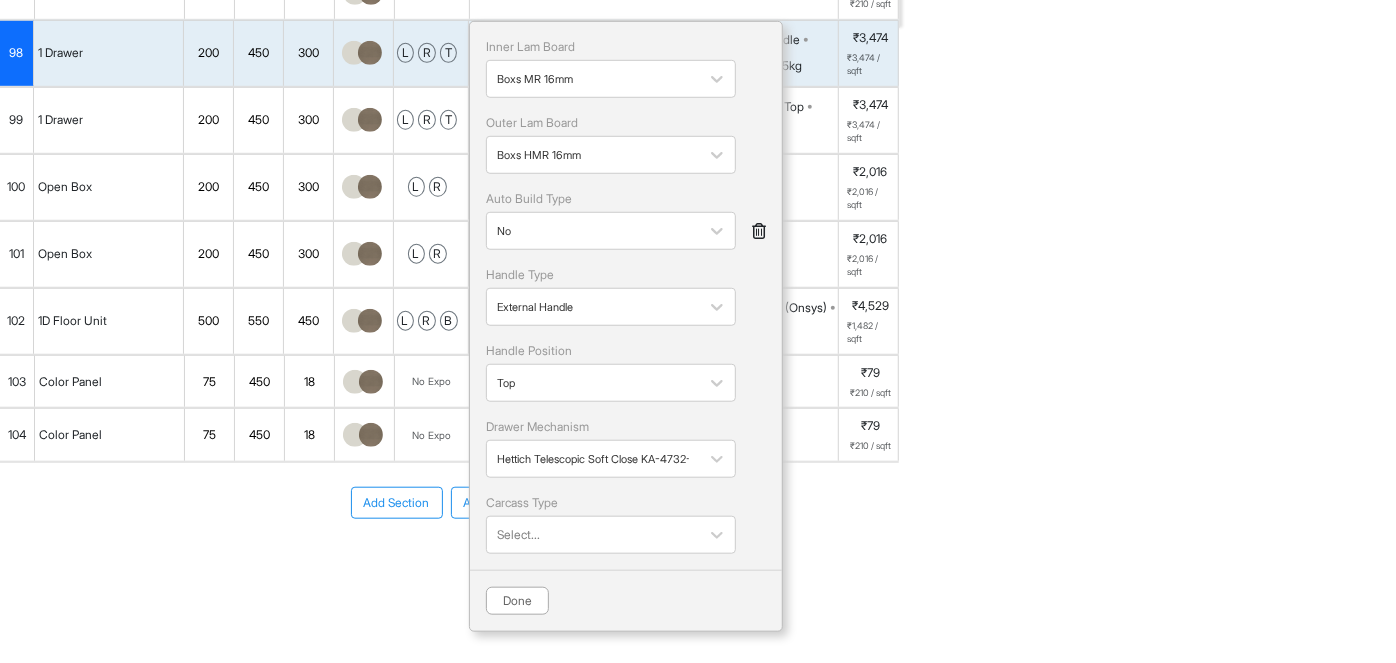 scroll, scrollTop: 0, scrollLeft: 0, axis: both 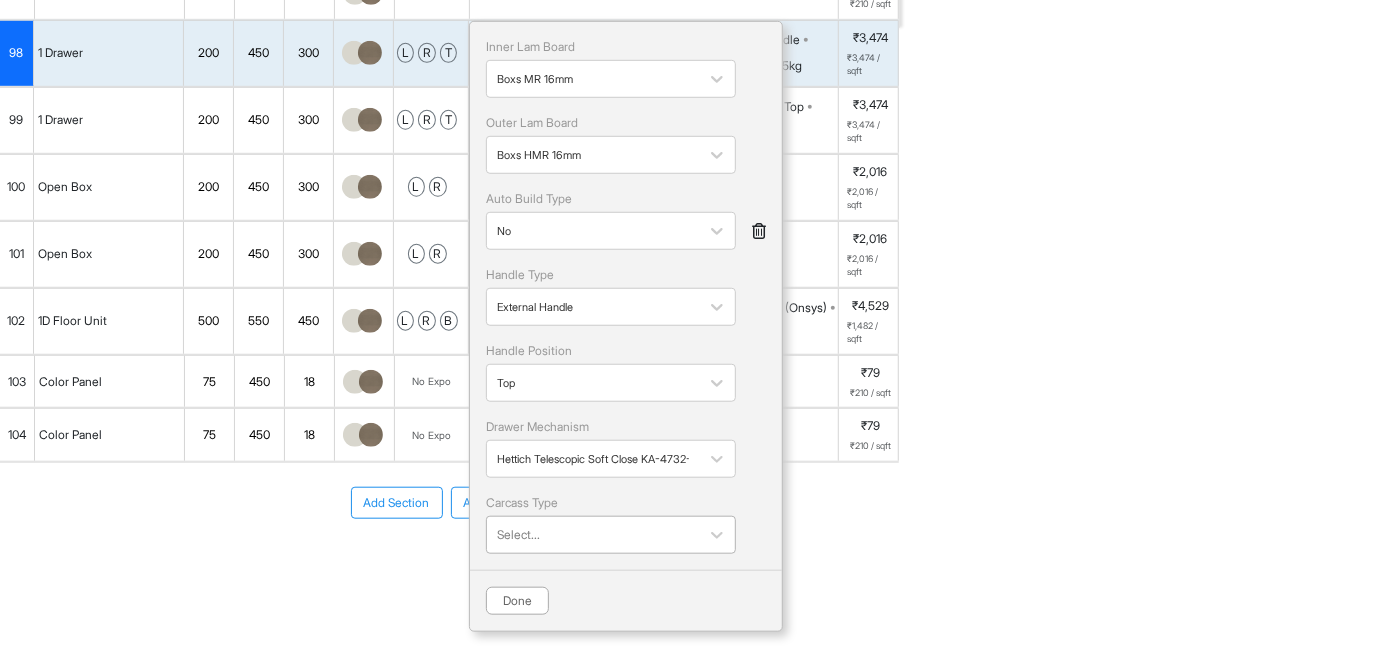 click at bounding box center [593, 535] 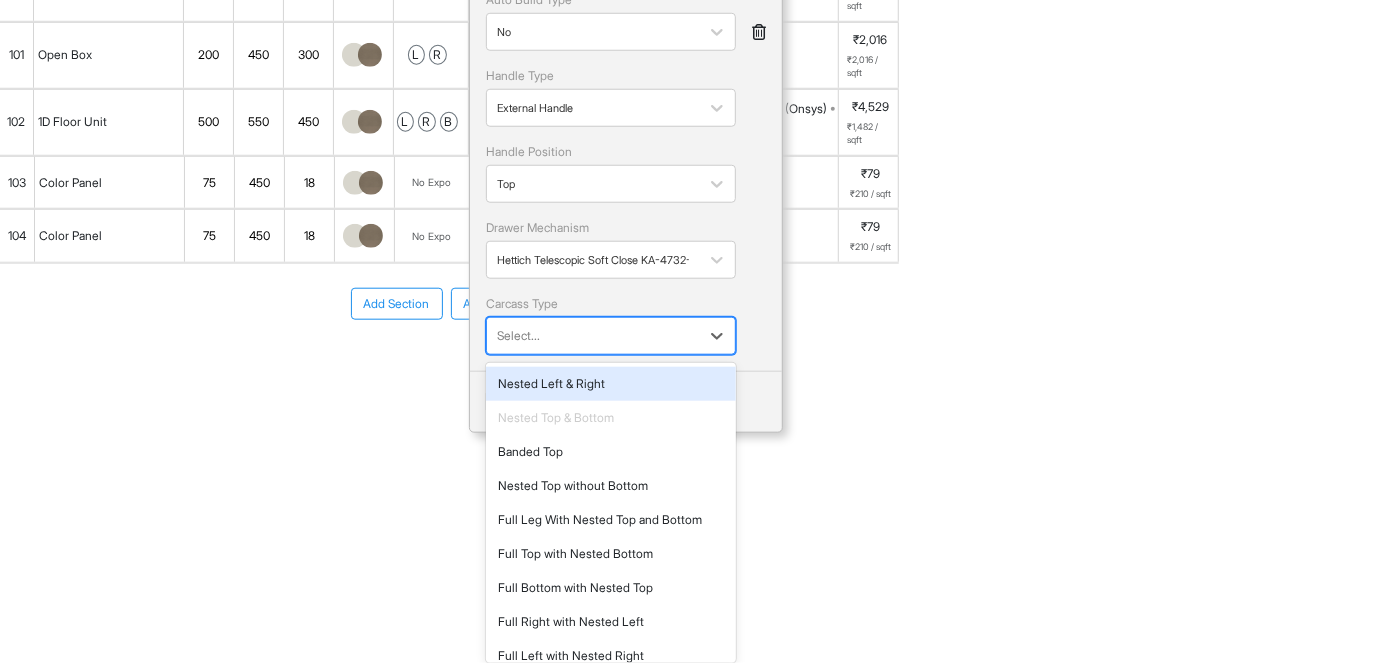 scroll, scrollTop: 688, scrollLeft: 0, axis: vertical 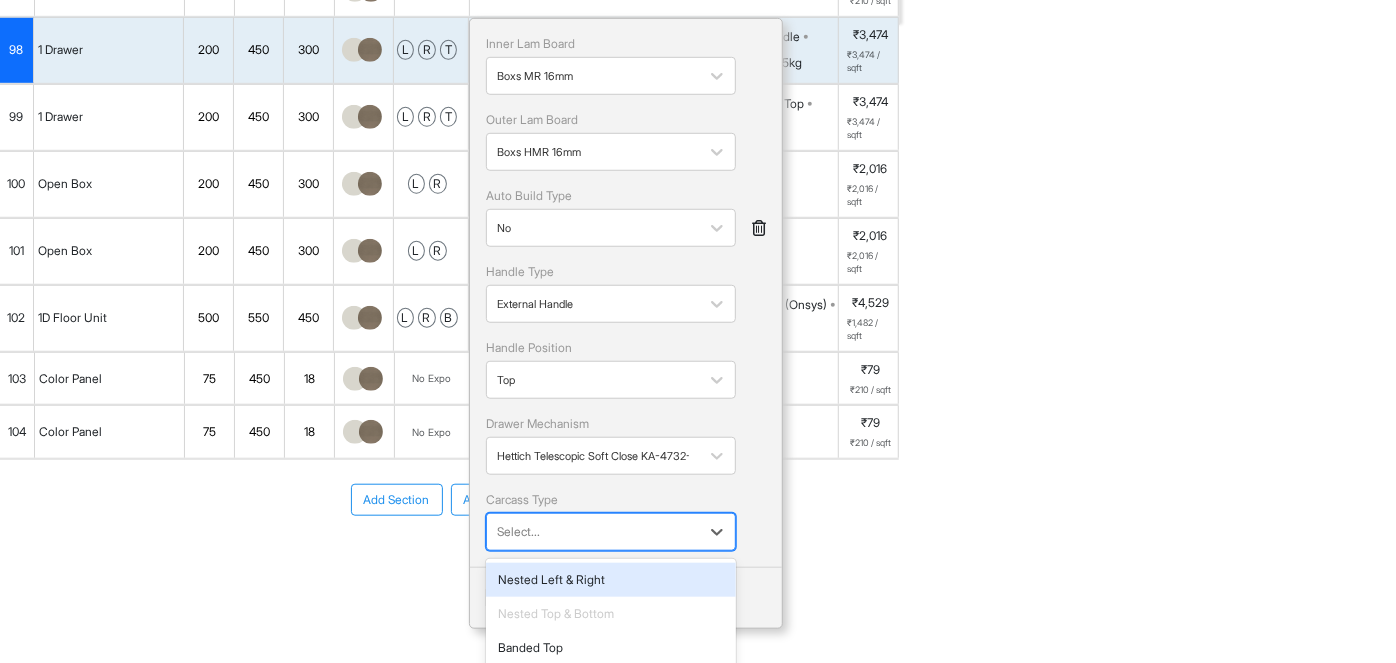 click on "Inner Lam Board Boxs MR 16mm Outer Lam Board Boxs HMR 16mm Auto Build Type No Handle Type External Handle Handle Position Top Drawer Mechanism Hettich Telescopic Soft Close KA-4732-SC Zinc 35kg Carcass Type 9 results available. Use Up and Down to choose options, press Enter to select the currently focused option, press Escape to exit the menu, press Tab to select the option and exit the menu. Select... Nested Left & Right Nested Top & Bottom Banded Top Nested Top without Bottom Full Leg With Nested Top and Bottom Full Top with Nested Bottom Full Bottom with Nested Top Full Right with Nested Left Full Left with Nested Right Done" at bounding box center (626, 323) 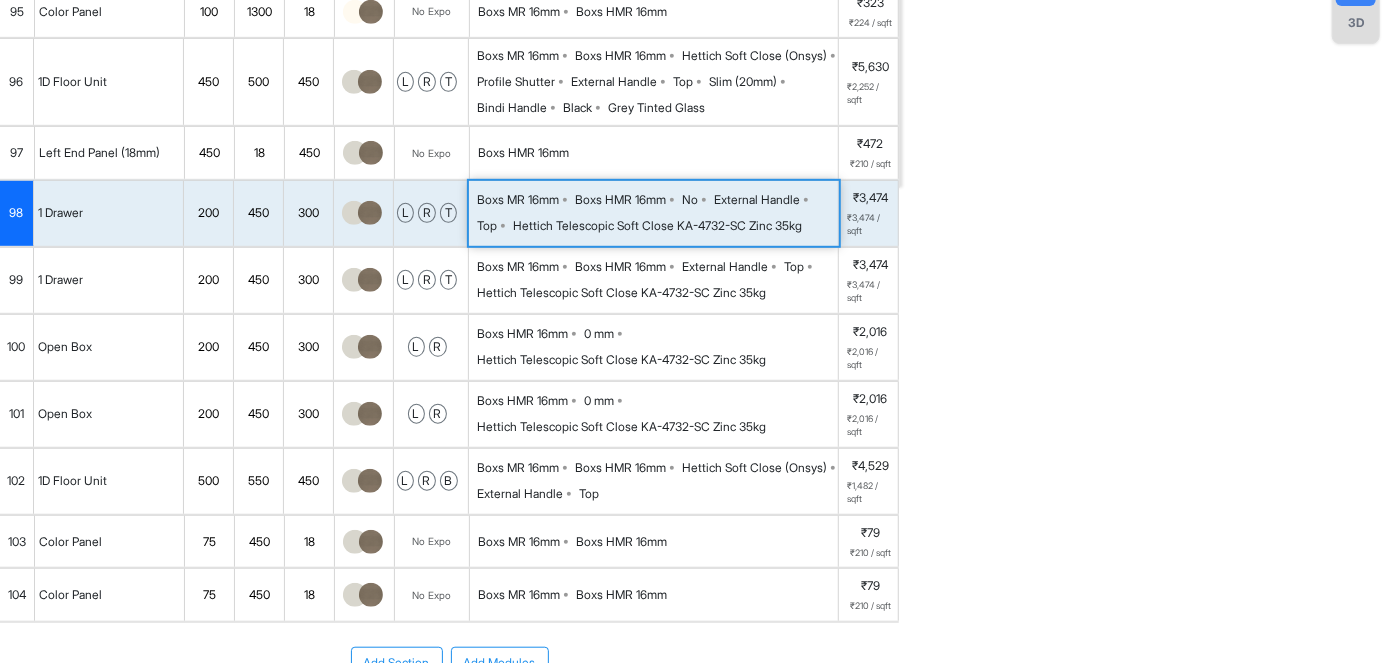 scroll, scrollTop: 506, scrollLeft: 0, axis: vertical 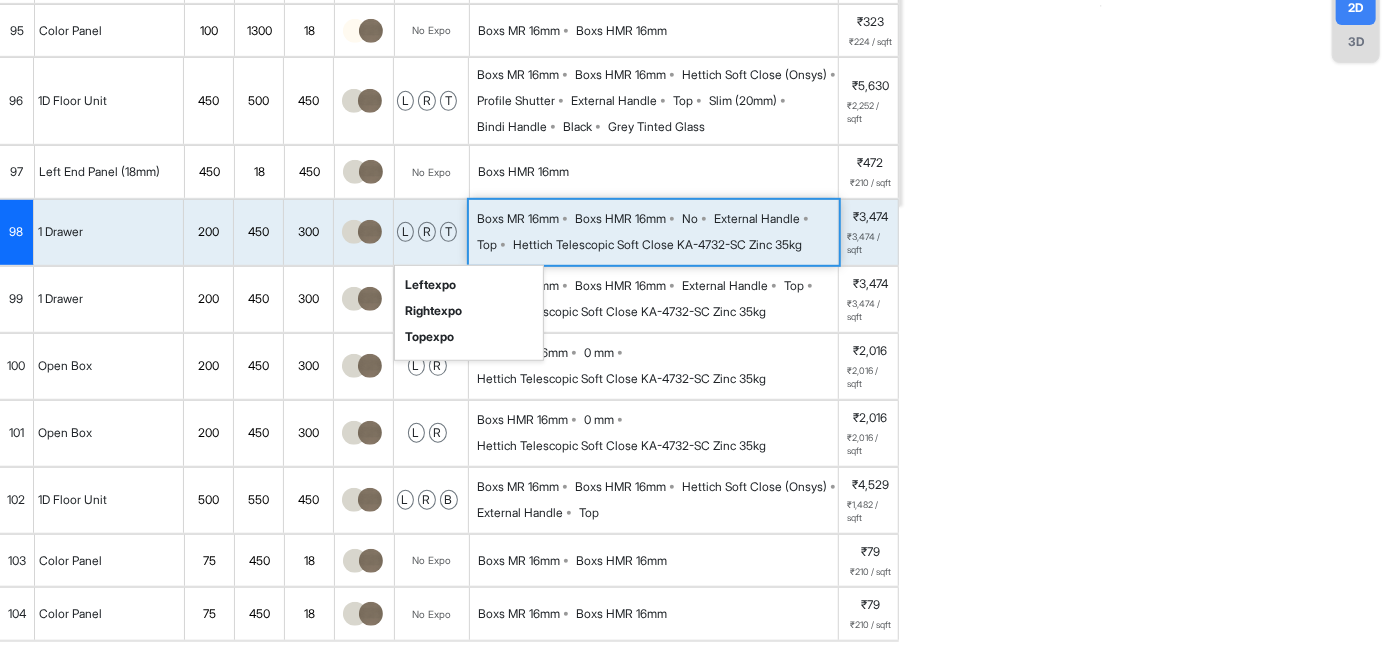 click on "l r t left  expo right  expo top  expo" at bounding box center (431, 232) 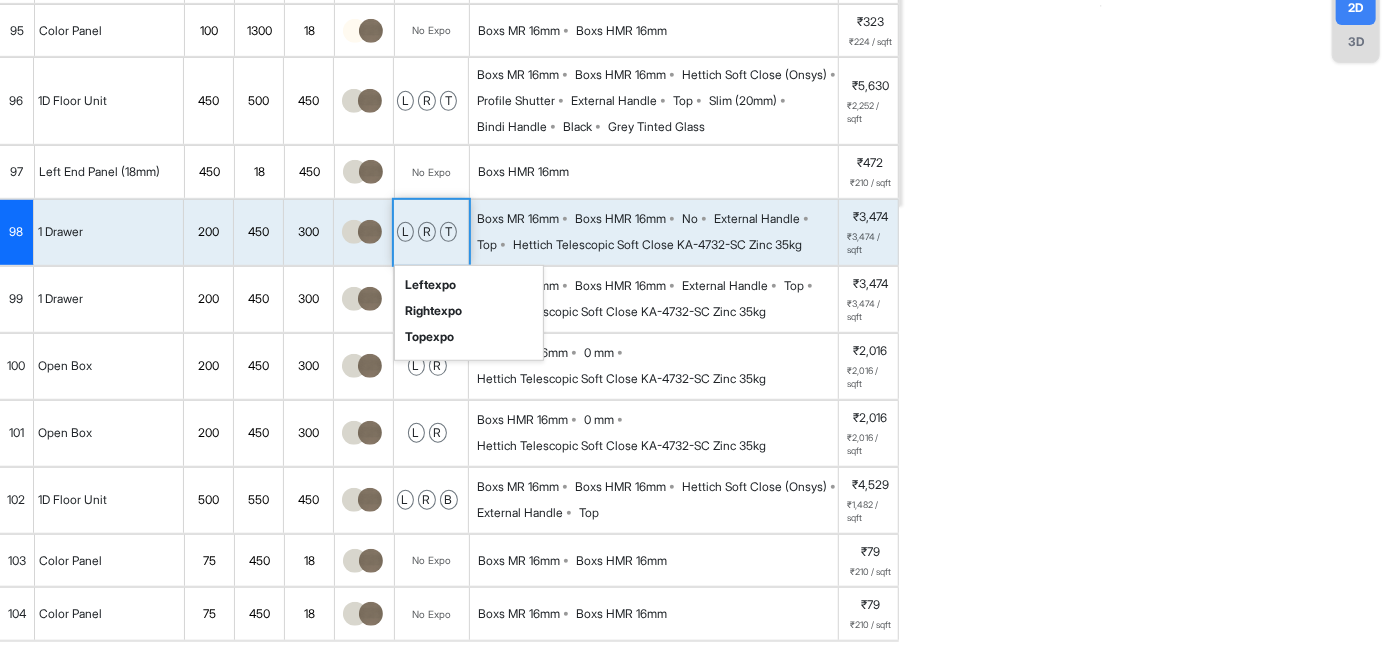 click on "l r t left  expo right  expo top  expo" at bounding box center (431, 232) 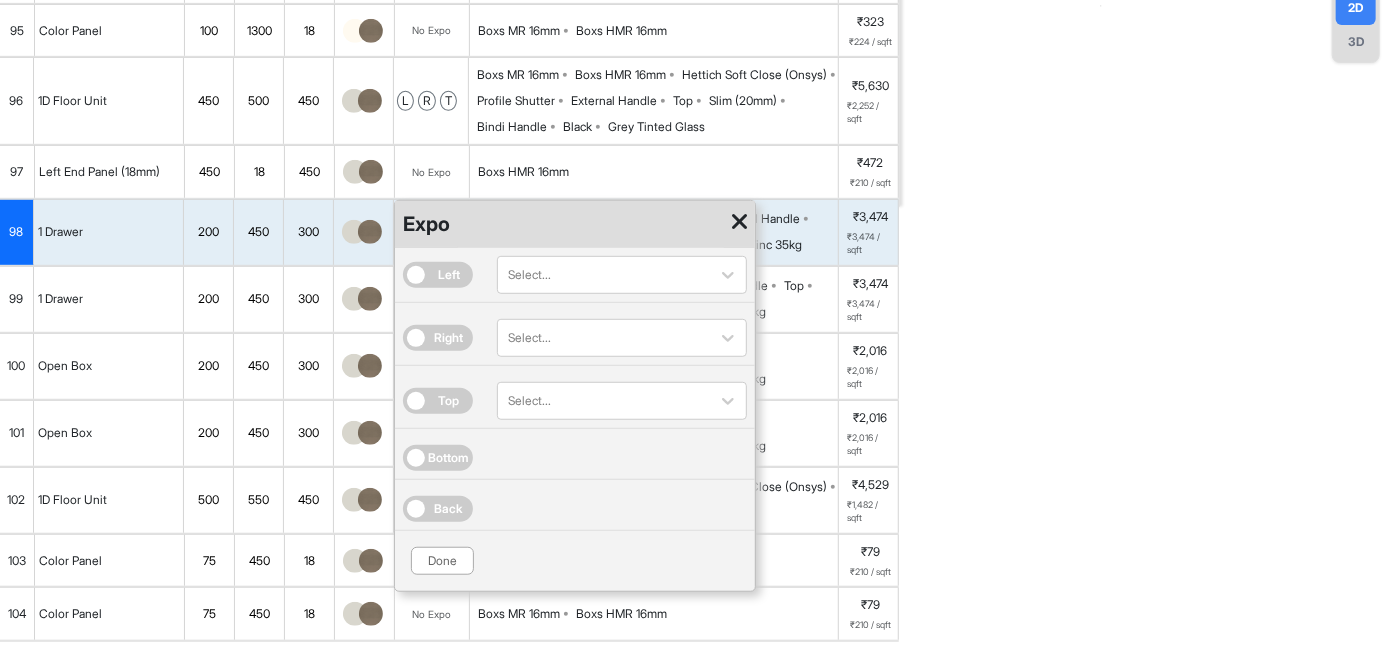 click on "Top" at bounding box center [438, 401] 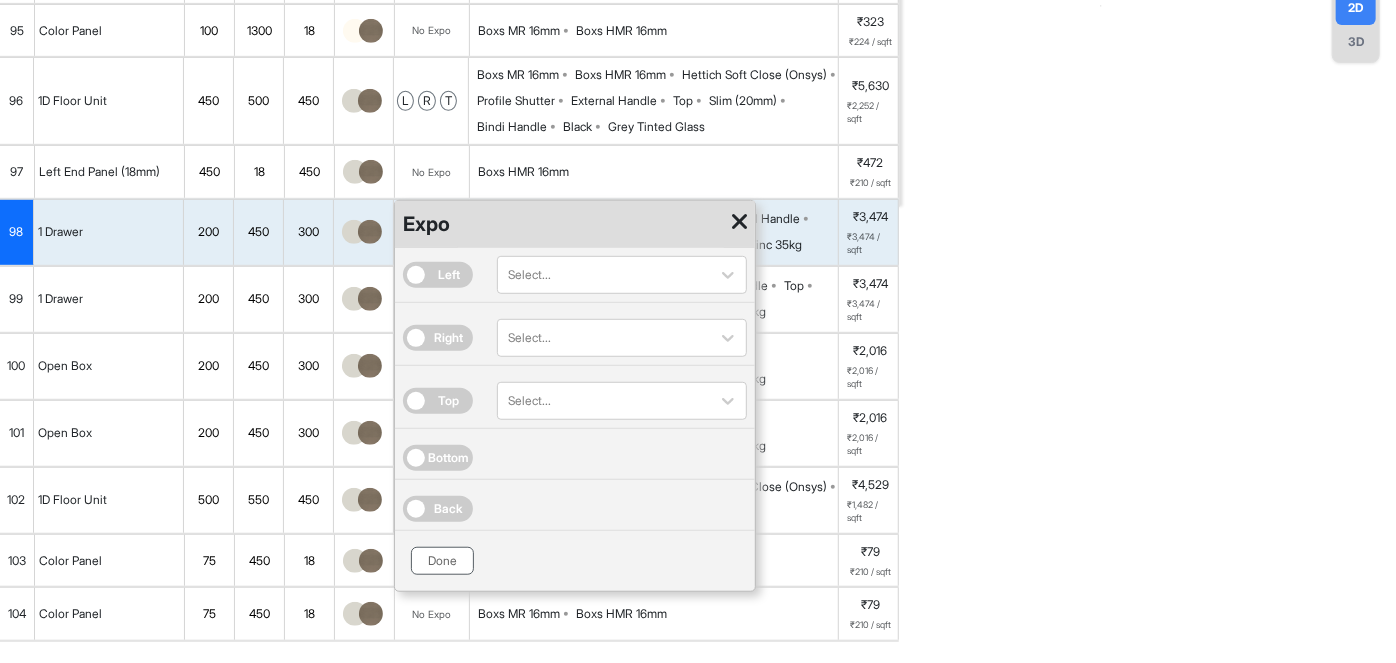 click on "Done" at bounding box center (442, 561) 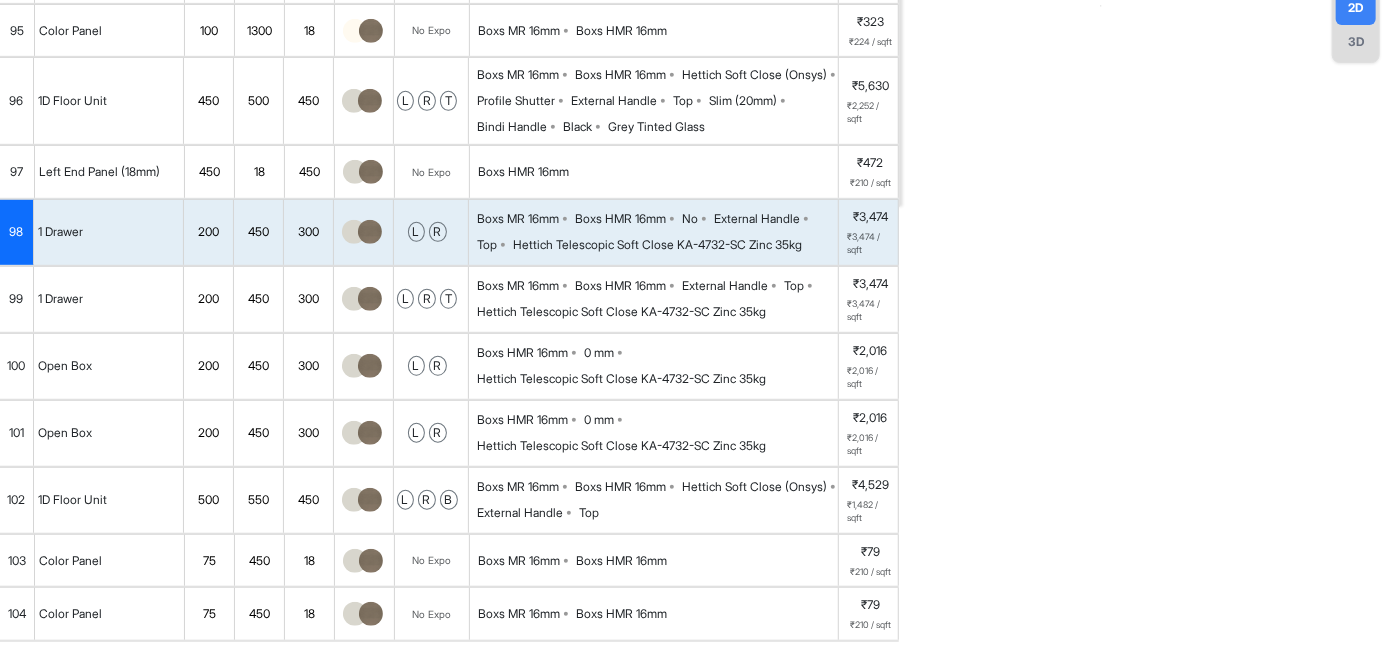 click on "Boxs MR 16mm Boxs HMR 16mm No External Handle Top Hettich Telescopic Soft Close KA-4732-SC Zinc 35kg" at bounding box center (657, 232) 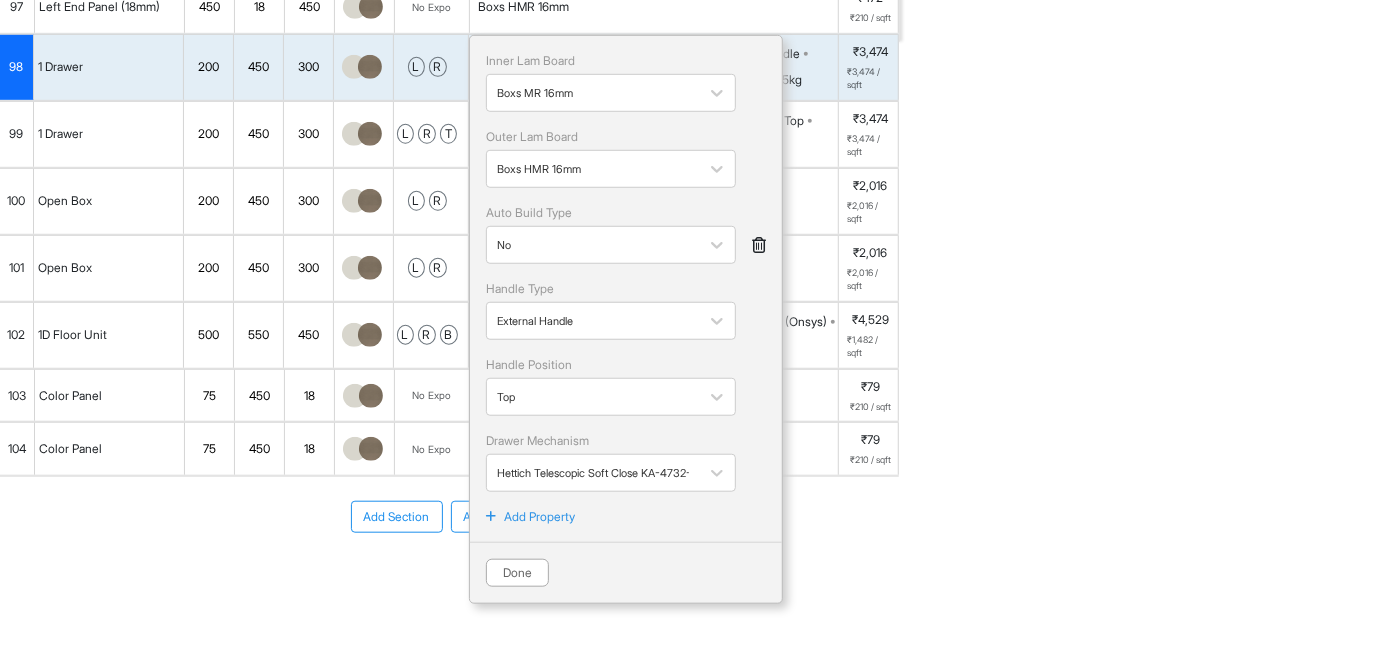 scroll, scrollTop: 688, scrollLeft: 0, axis: vertical 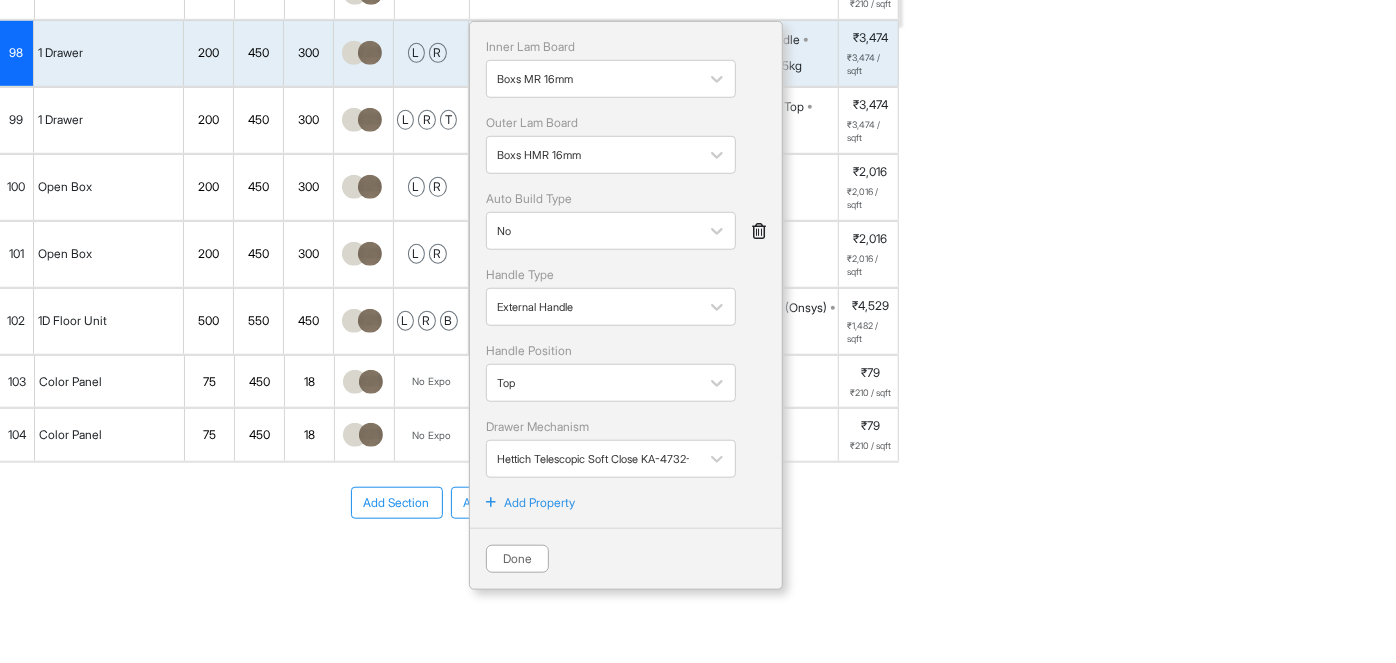 click on "Add Property" at bounding box center (539, 503) 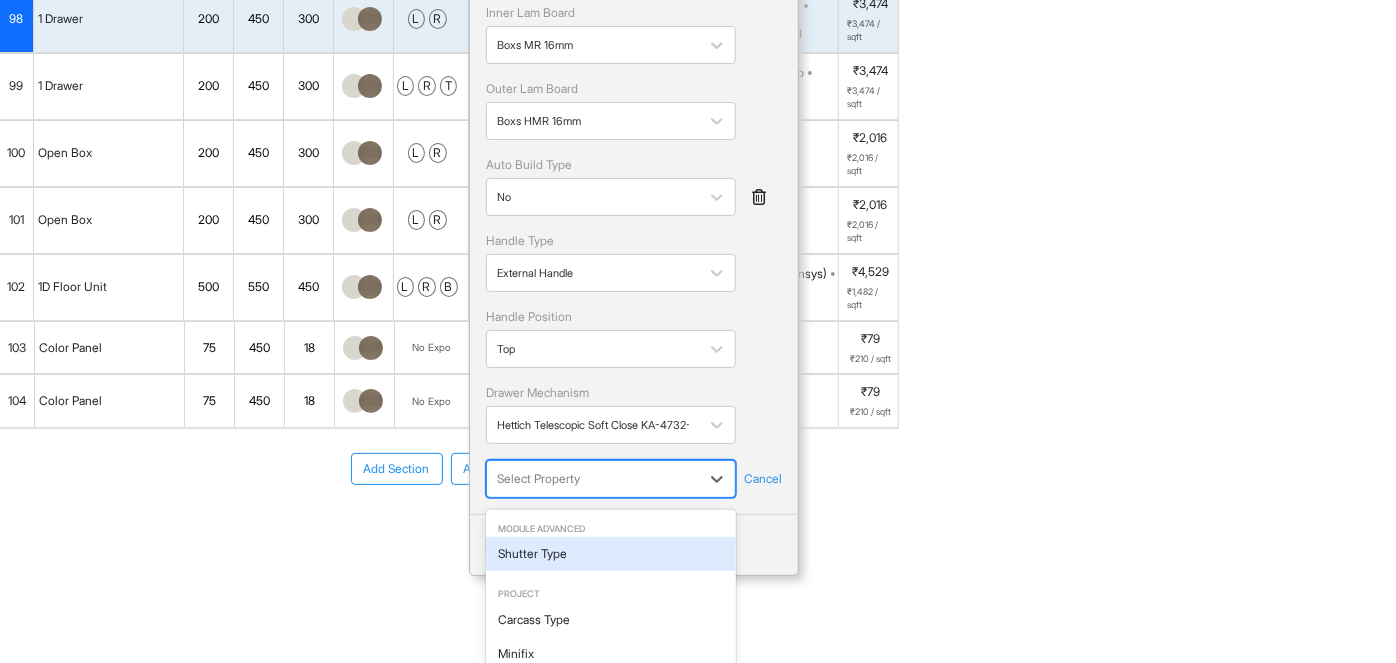 click on "Mr. Govindraj Residence Room View Verify & Place Order Aug 14th ₹   10,02,937 (incl.GST) Import Assembly Archive Rename Refresh Price Bedroom-3 Spec ₹ 1,03,827 Add  Room Edit  Room  Name Delete  Room Duplicate Room No. Name H W D Color Fillers Spec Price Bedroom-3 Wardrobe 2180 1680 600 B Hettich Soft Close (Onsys) Boxs MR 16mm Boxs HMR 16mm Hettich Telescopic Soft Close KA-4732-SC Zinc 35kg 100 mm External Handle ₹48,967 ₹1,203 / sqft Bedroom-3 Loft 480 2980 600 No Fillers Hettich Soft Close (Onsys) Boxs MR 16mm Boxs HMR 16mm Hettich Telescopic Soft Close KA-4732-SC Zinc 35kg 100 mm External Handle ₹8,785 ₹553 / sqft Dressing Unit 1190 560 200 No Fillers Hettich Normal Close (Onsys) Boxs MR 16mm Boxs HMR 16mm Hettich Telescopic Soft Close KA-4732-SC Zinc 35kg 100 mm Push Open ₹12,219 ₹1,650 / sqft Dressing Unit Drawer  268 1200 450 T Hettich Soft Close (Onsys) Boxs MR 16mm Boxs HMR 16mm Hettich Telescopic Soft Close KA-4732-SC Zinc 35kg 100 mm External Handle ₹9,410 93 18 1300 l" at bounding box center (698, 297) 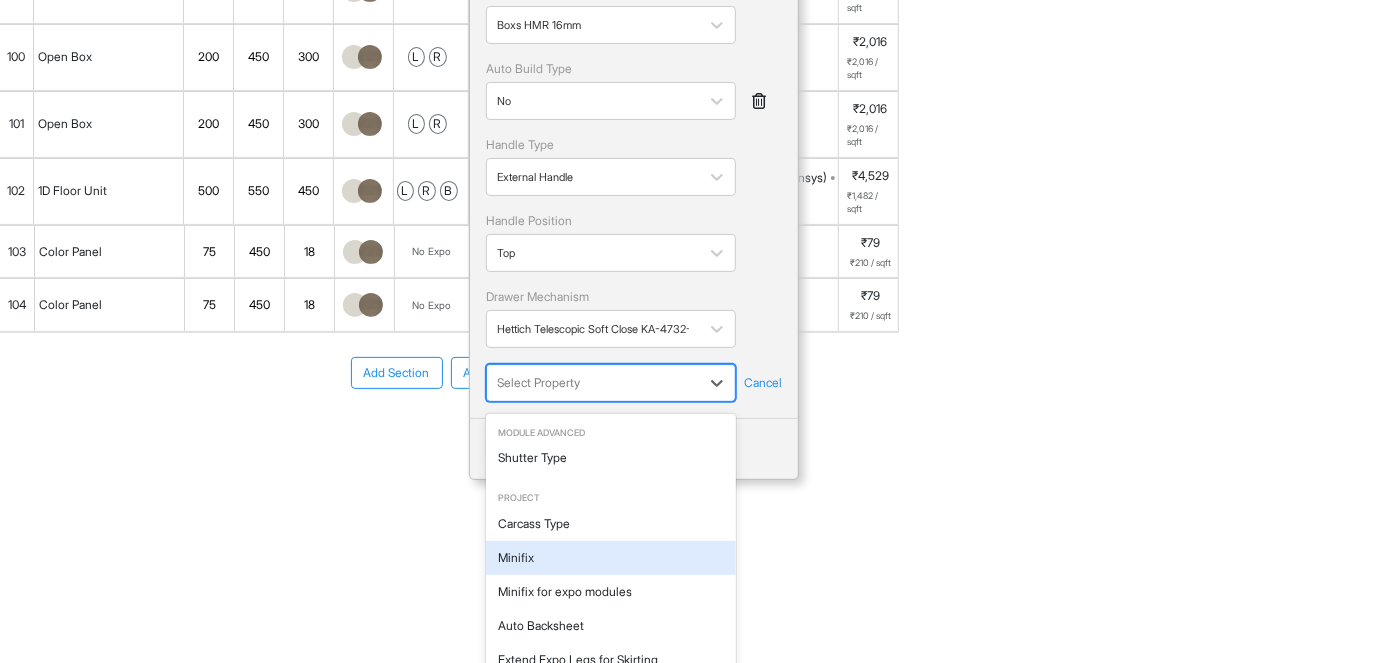 type on "*" 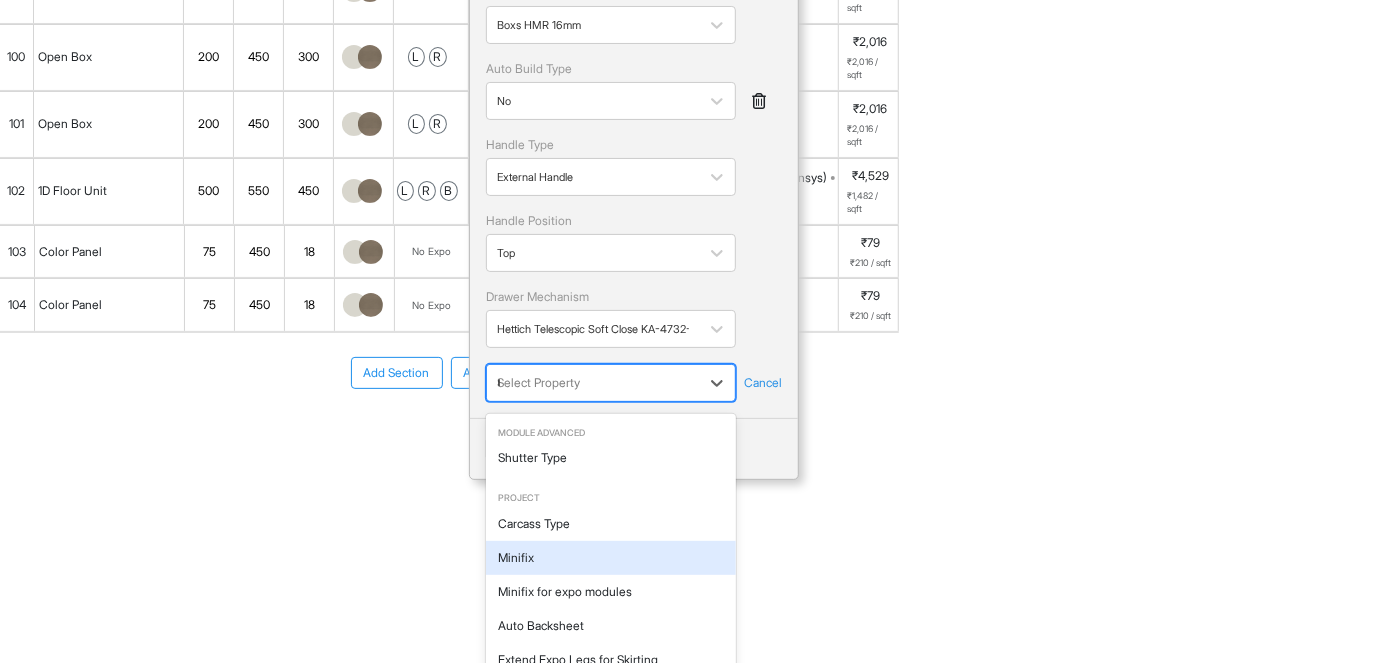 scroll, scrollTop: 90, scrollLeft: 0, axis: vertical 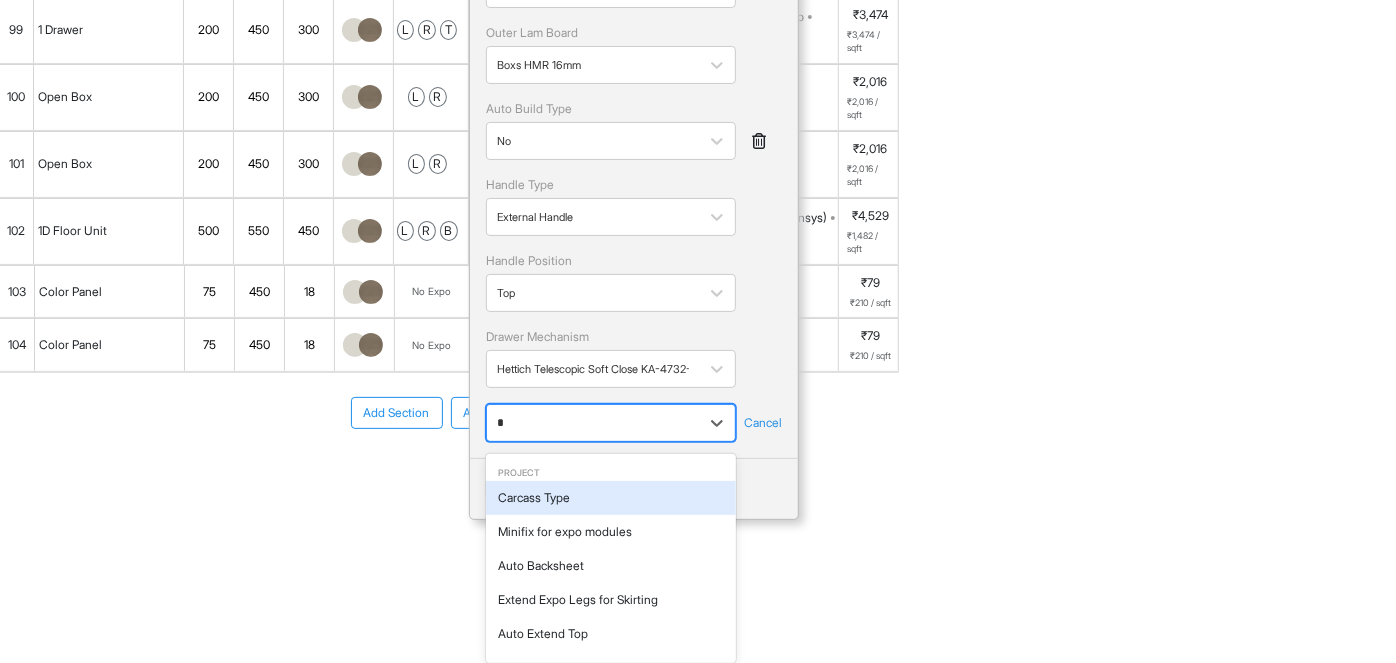 click on "Carcass Type" at bounding box center (611, 498) 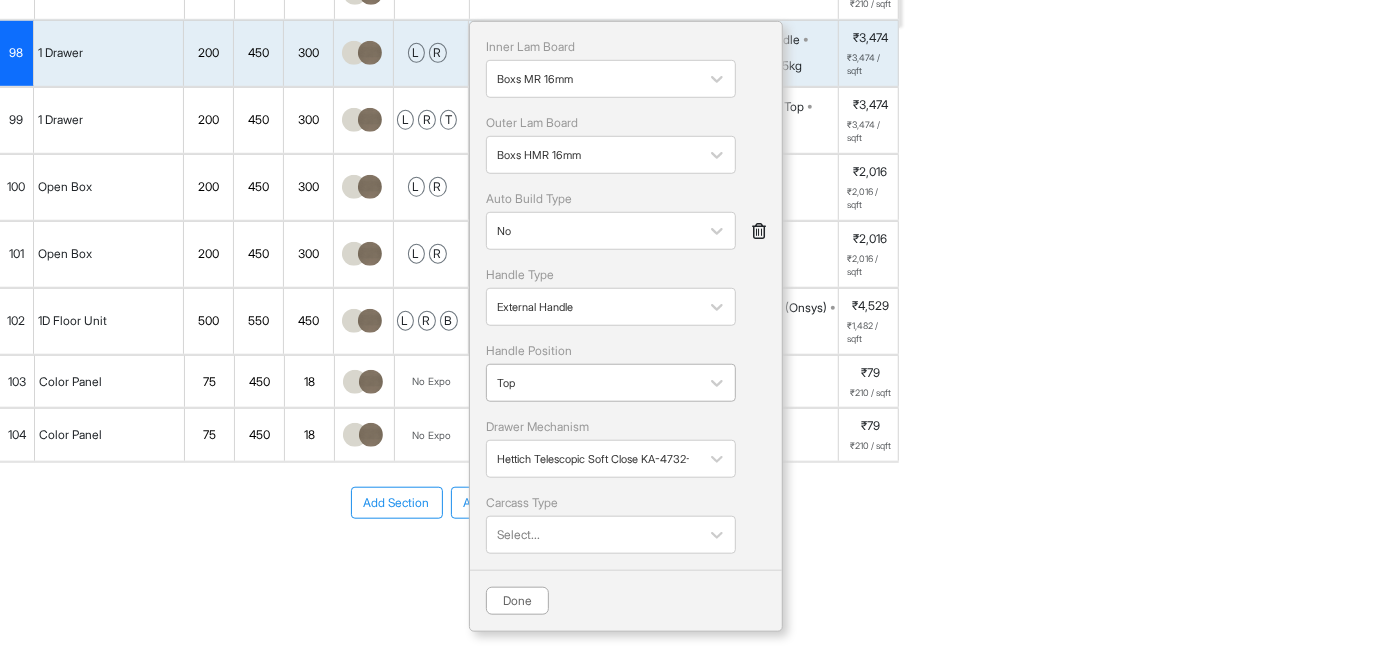 scroll, scrollTop: 0, scrollLeft: 0, axis: both 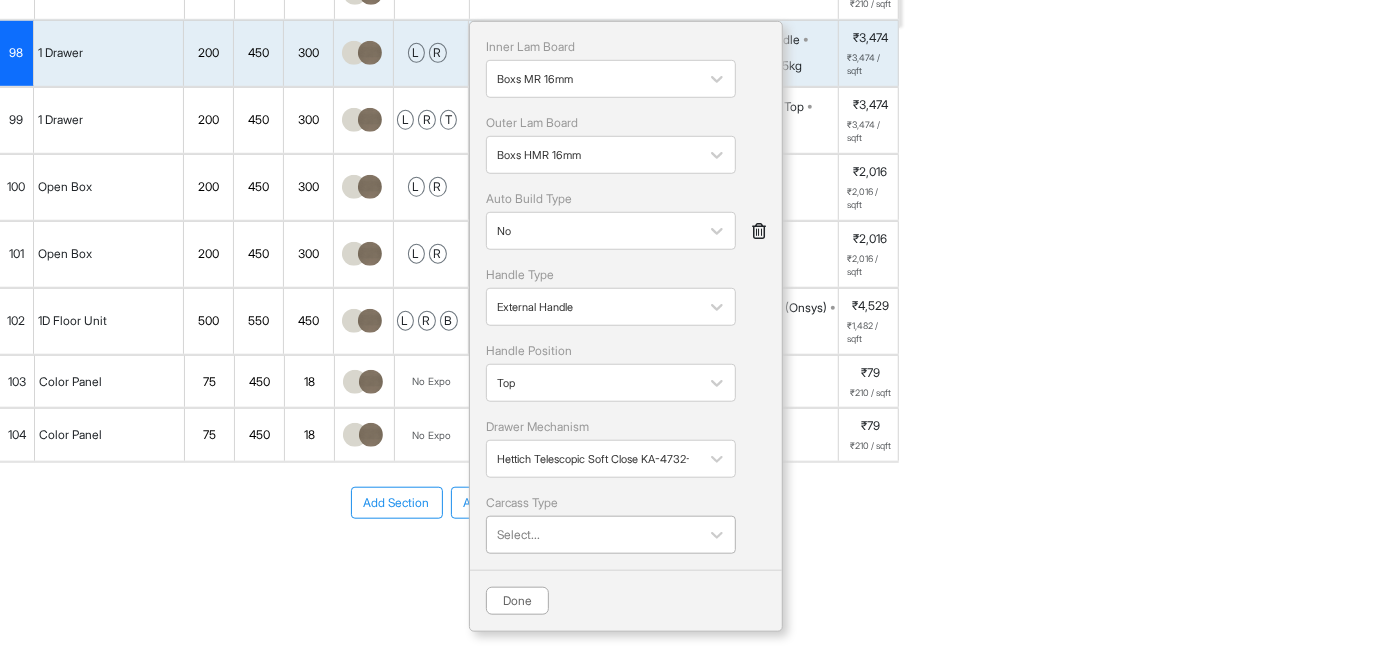 click at bounding box center [593, 535] 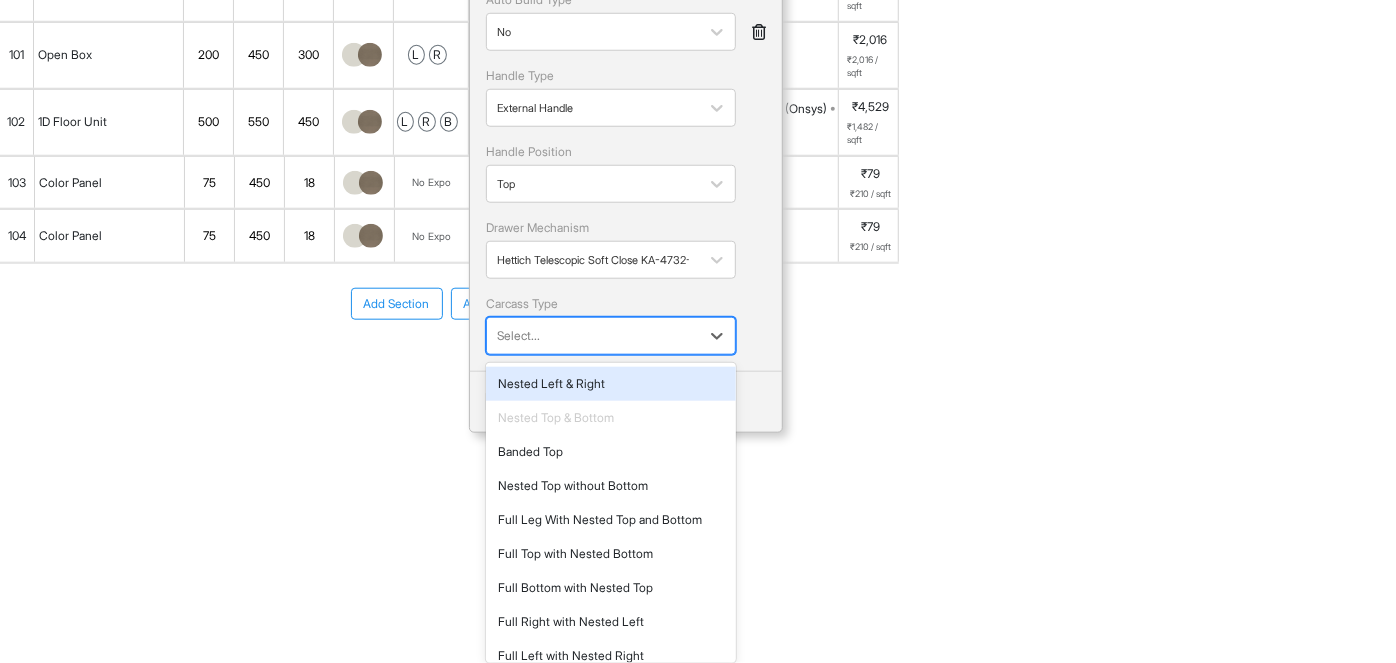 scroll, scrollTop: 890, scrollLeft: 0, axis: vertical 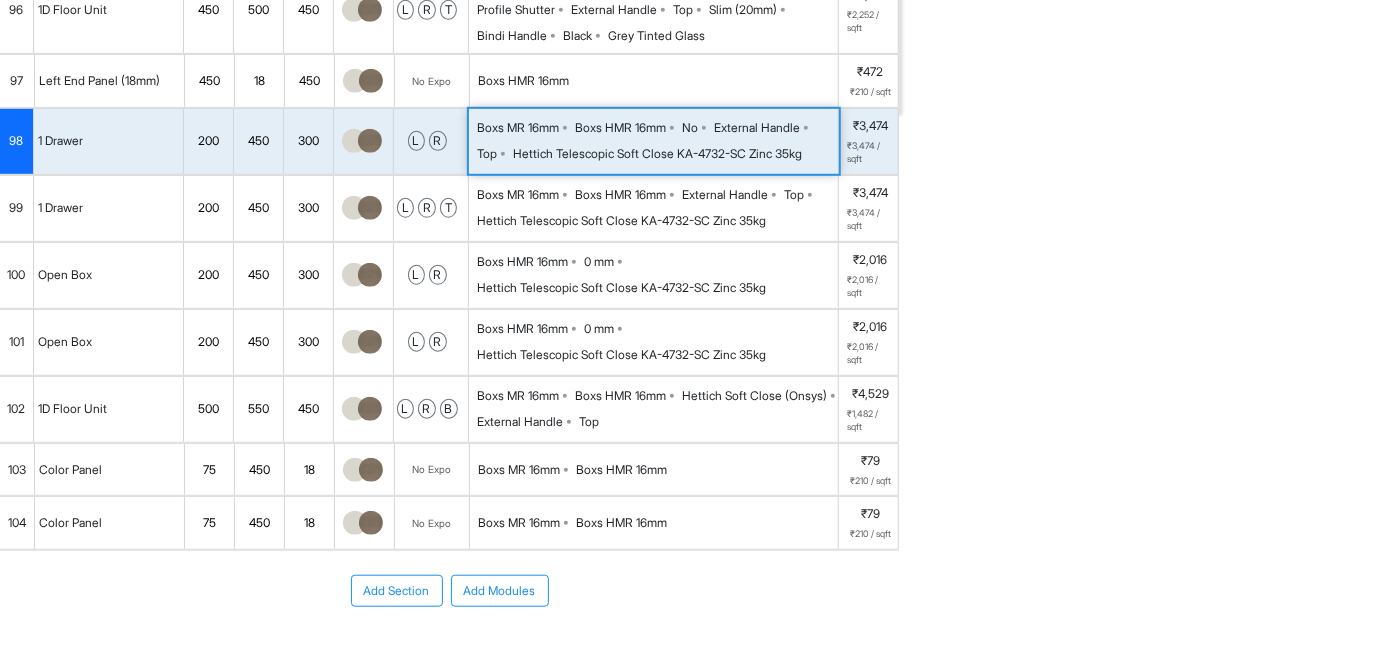 click on "Hettich Telescopic Soft Close KA-4732-SC Zinc 35kg" at bounding box center [657, 154] 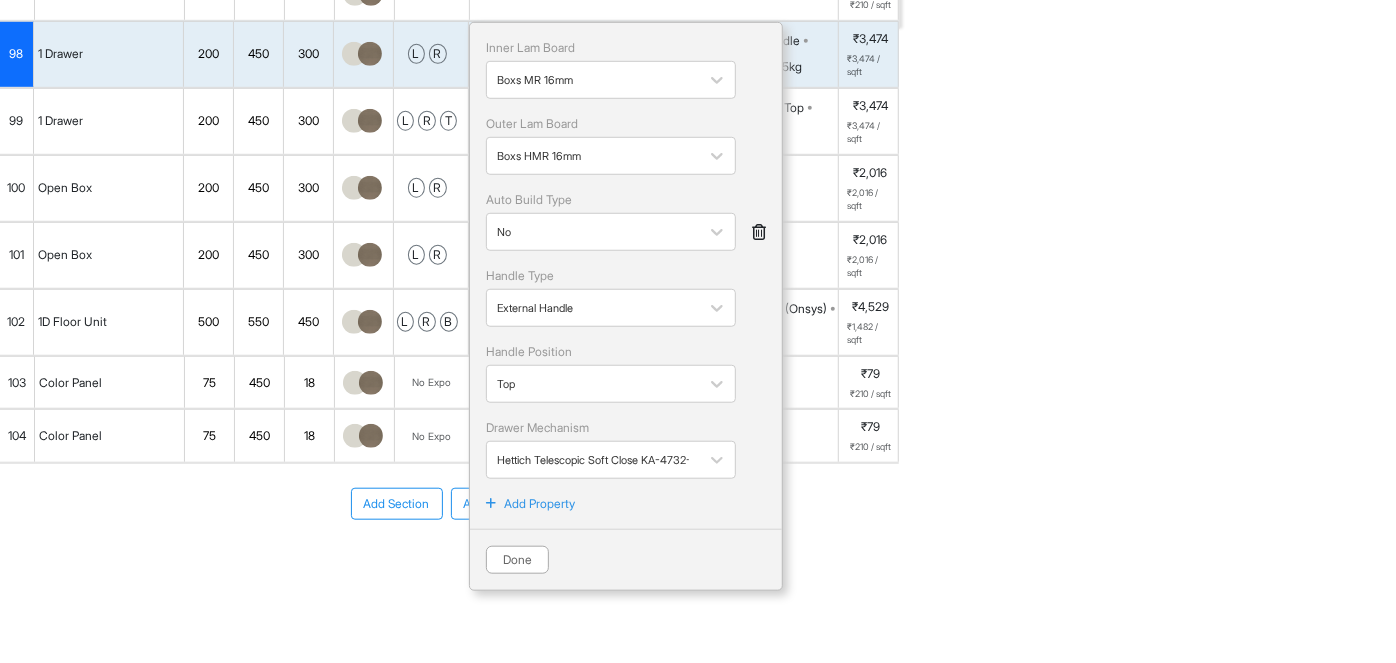 scroll, scrollTop: 688, scrollLeft: 0, axis: vertical 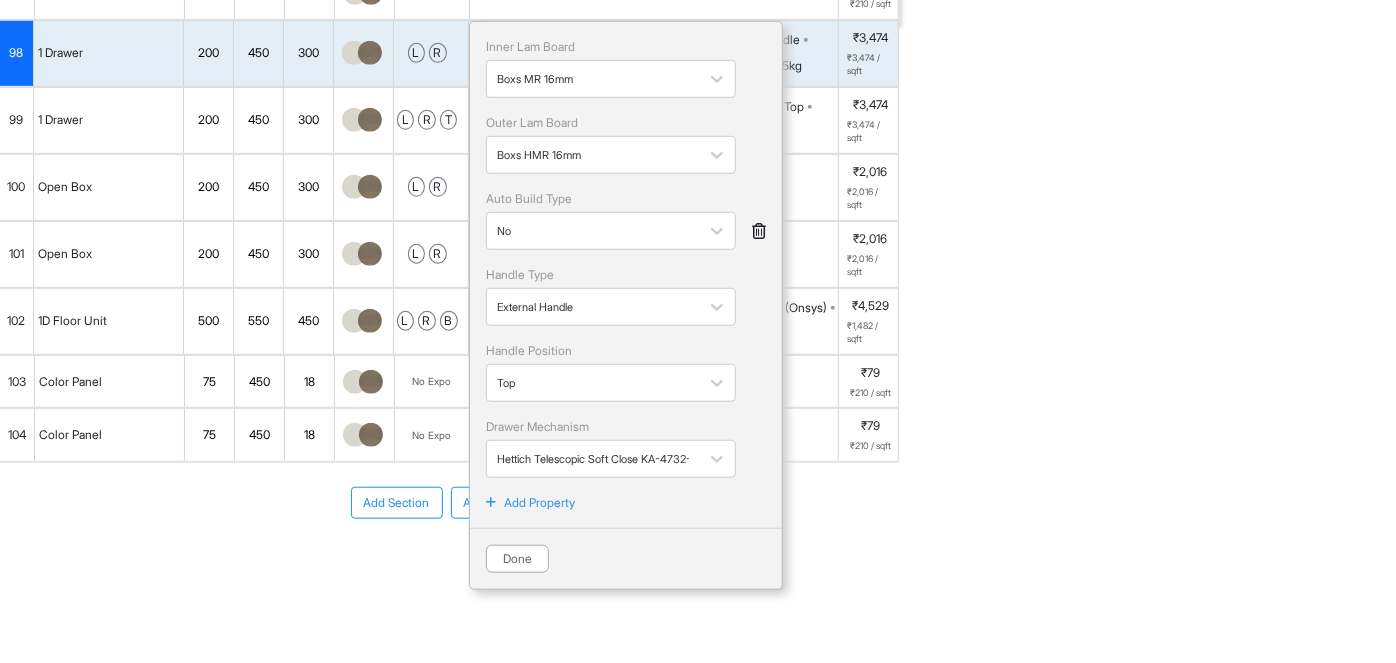 click on "Add Property" at bounding box center [539, 503] 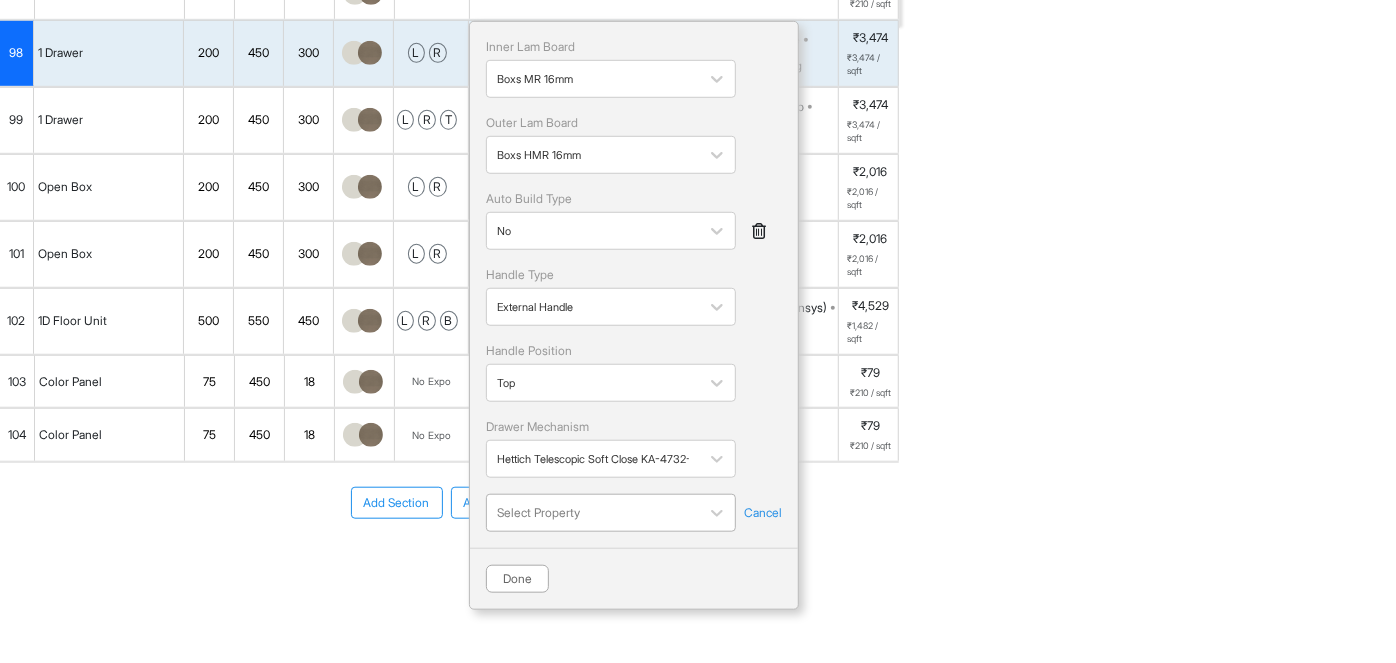 click on "Mr. Govindraj Residence Room View Verify & Place Order Aug 14th ₹   10,02,937 (incl.GST) Import Assembly Archive Rename Refresh Price Bedroom-3 Spec ₹ 1,03,827 Add  Room Edit  Room  Name Delete  Room Duplicate Room No. Name H W D Color Fillers Spec Price Bedroom-3 Wardrobe 2180 1680 600 B Hettich Soft Close (Onsys) Boxs MR 16mm Boxs HMR 16mm Hettich Telescopic Soft Close KA-4732-SC Zinc 35kg 100 mm External Handle ₹48,967 ₹1,203 / sqft Bedroom-3 Loft 480 2980 600 No Fillers Hettich Soft Close (Onsys) Boxs MR 16mm Boxs HMR 16mm Hettich Telescopic Soft Close KA-4732-SC Zinc 35kg 100 mm External Handle ₹8,785 ₹553 / sqft Dressing Unit 1190 560 200 No Fillers Hettich Normal Close (Onsys) Boxs MR 16mm Boxs HMR 16mm Hettich Telescopic Soft Close KA-4732-SC Zinc 35kg 100 mm Push Open ₹12,219 ₹1,650 / sqft Dressing Unit Drawer  268 1200 450 T Hettich Soft Close (Onsys) Boxs MR 16mm Boxs HMR 16mm Hettich Telescopic Soft Close KA-4732-SC Zinc 35kg 100 mm External Handle ₹9,410 93 18 1300 l" at bounding box center [698, 331] 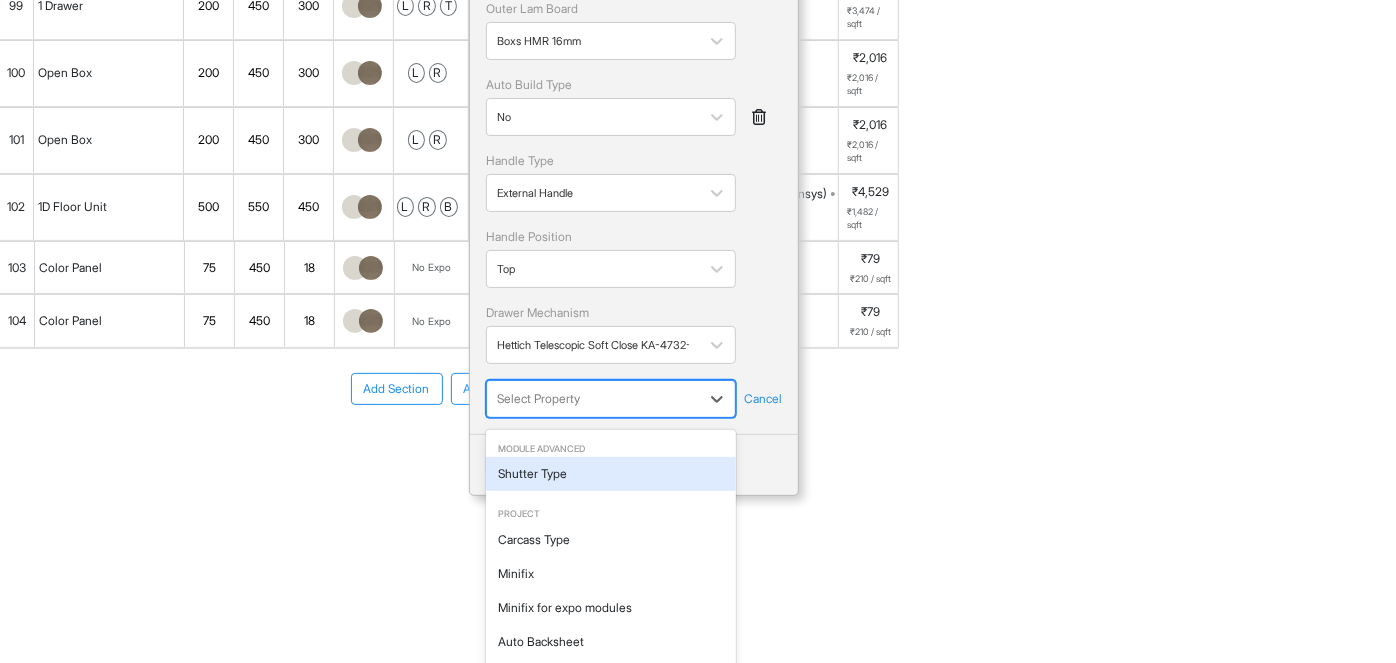 scroll, scrollTop: 180, scrollLeft: 0, axis: vertical 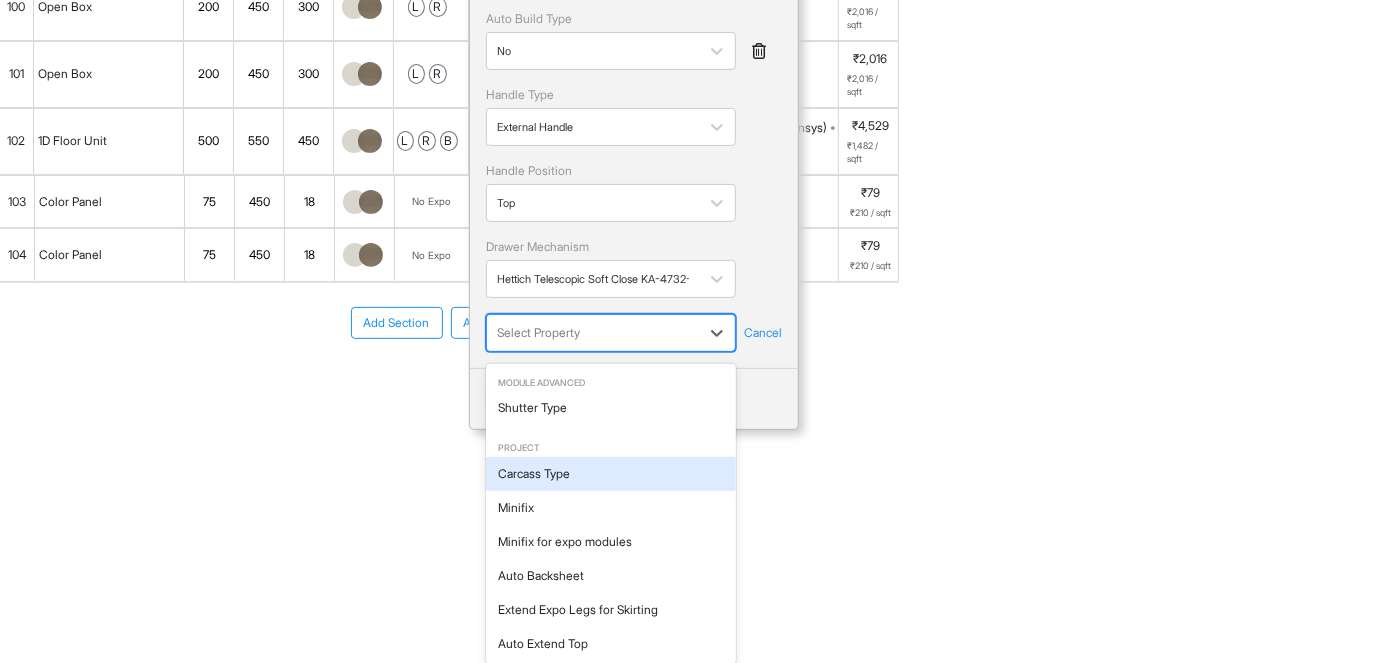 click on "Carcass Type" at bounding box center [611, 474] 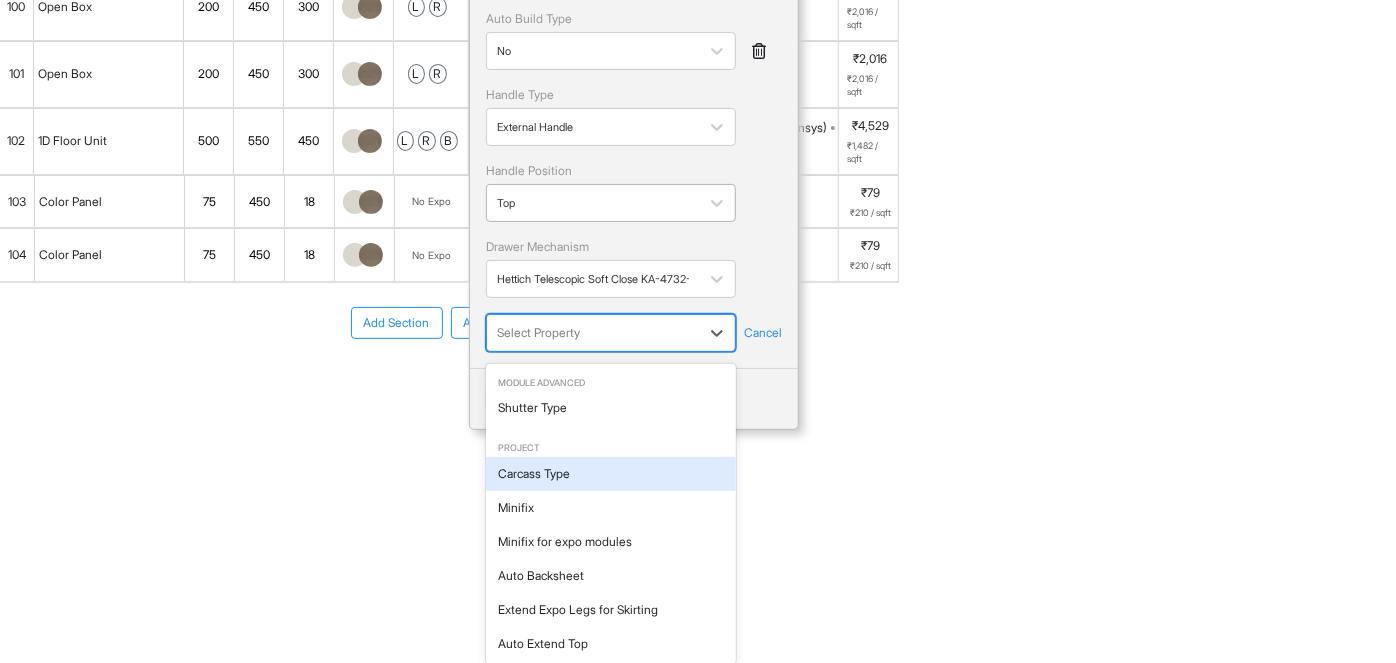 scroll, scrollTop: 0, scrollLeft: 0, axis: both 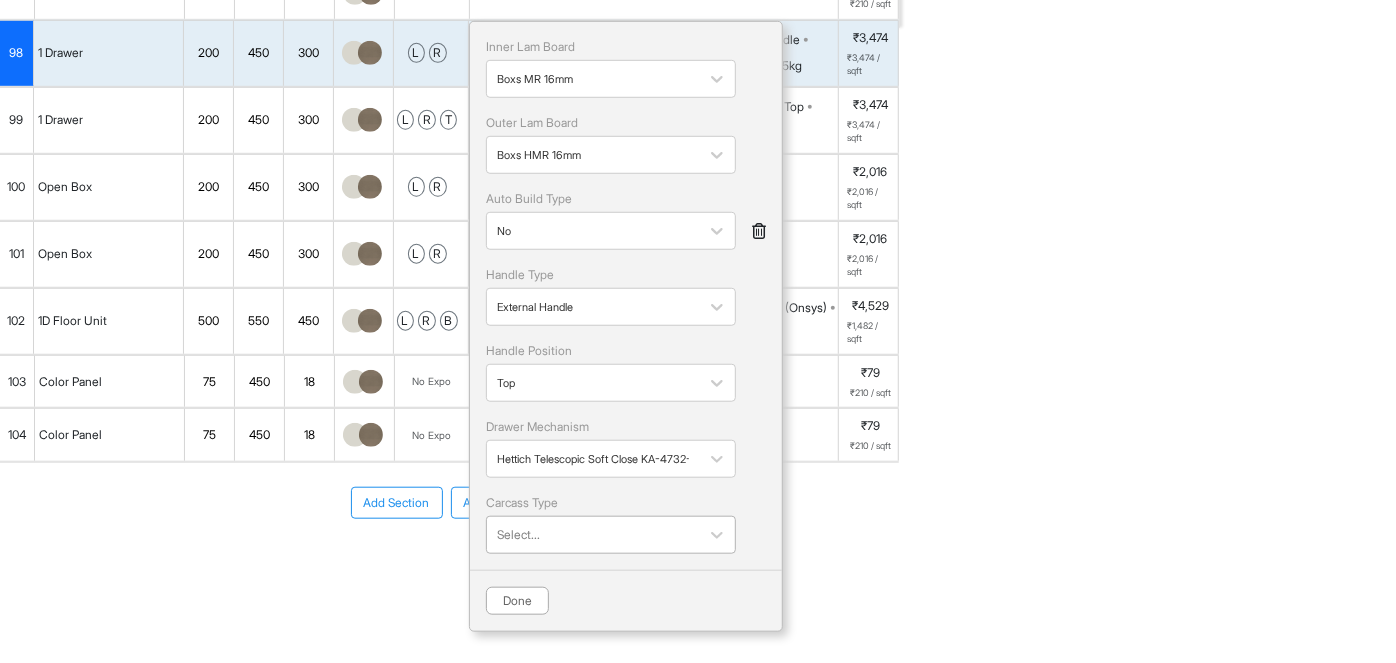 click at bounding box center (593, 535) 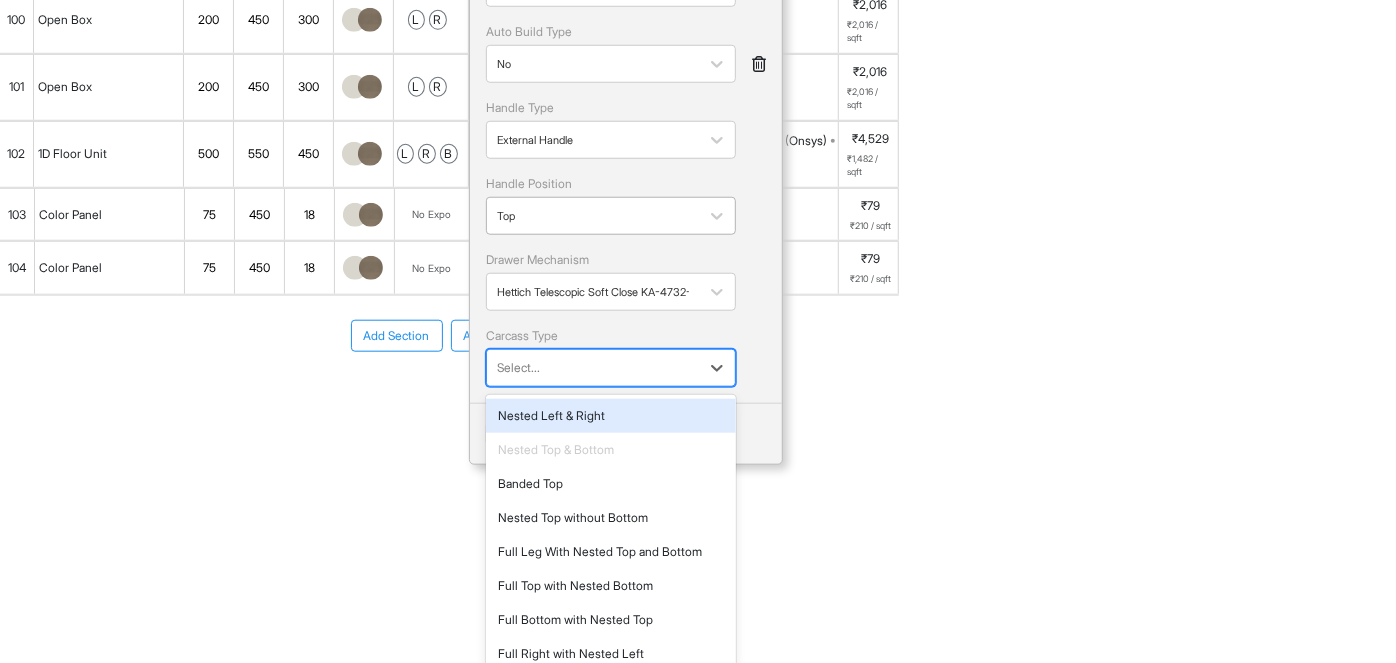 scroll, scrollTop: 870, scrollLeft: 0, axis: vertical 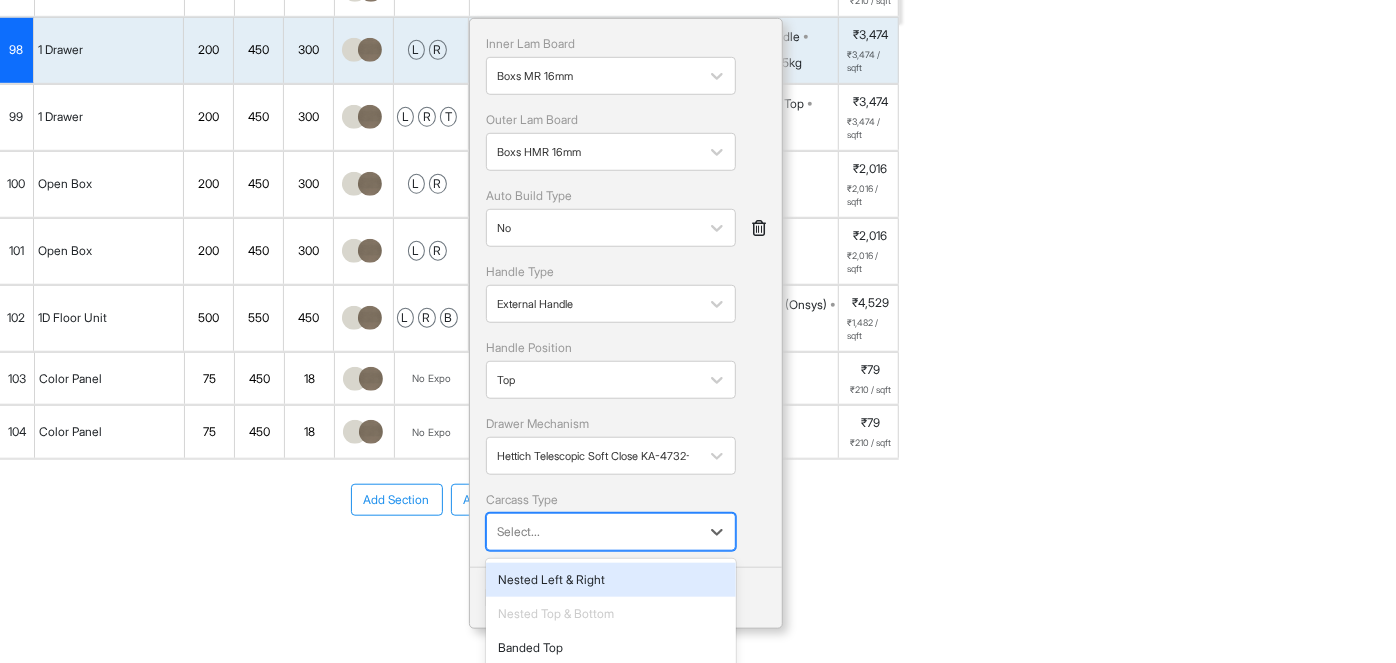 click on "Inner Lam Board Boxs MR 16mm Outer Lam Board Boxs HMR 16mm Auto Build Type No Handle Type External Handle Handle Position Top Drawer Mechanism Hettich Telescopic Soft Close KA-4732-SC Zinc 35kg Carcass Type 9 results available. Use Up and Down to choose options, press Enter to select the currently focused option, press Escape to exit the menu, press Tab to select the option and exit the menu. Select... Nested Left & Right Nested Top & Bottom Banded Top Nested Top without Bottom Full Leg With Nested Top and Bottom Full Top with Nested Bottom Full Bottom with Nested Top Full Right with Nested Left Full Left with Nested Right Done" at bounding box center (626, 323) 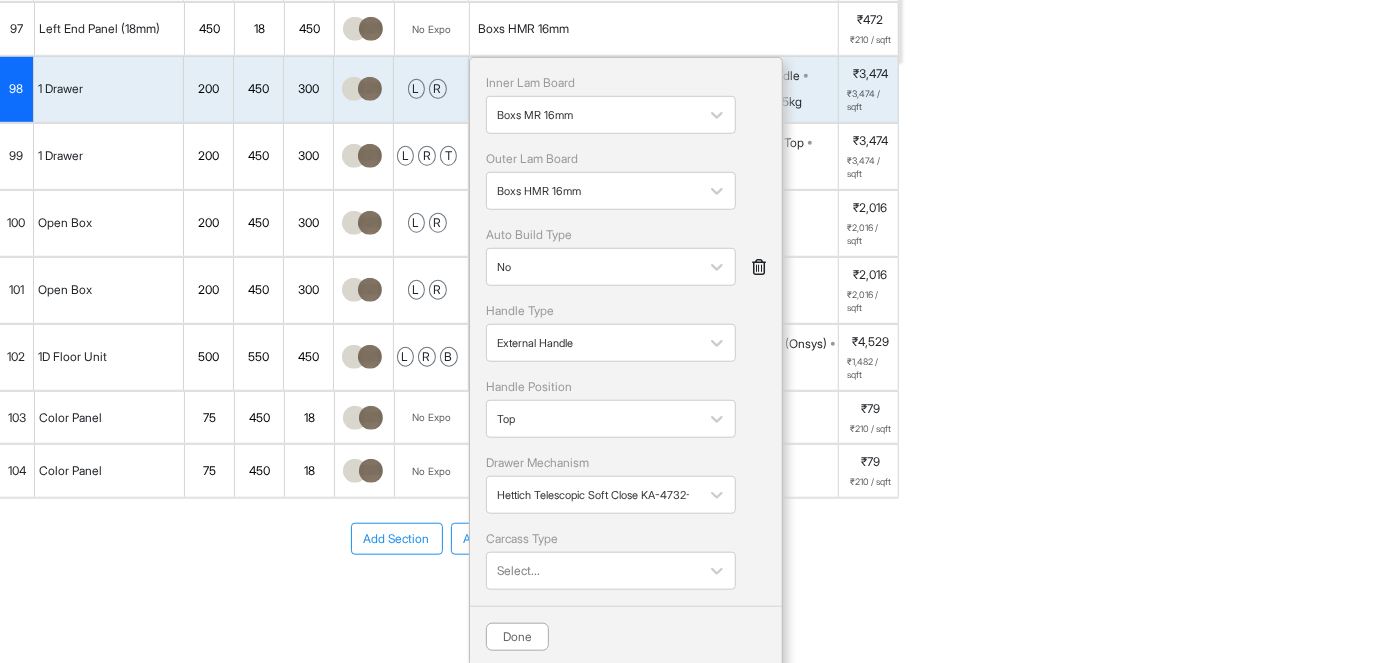 scroll, scrollTop: 416, scrollLeft: 0, axis: vertical 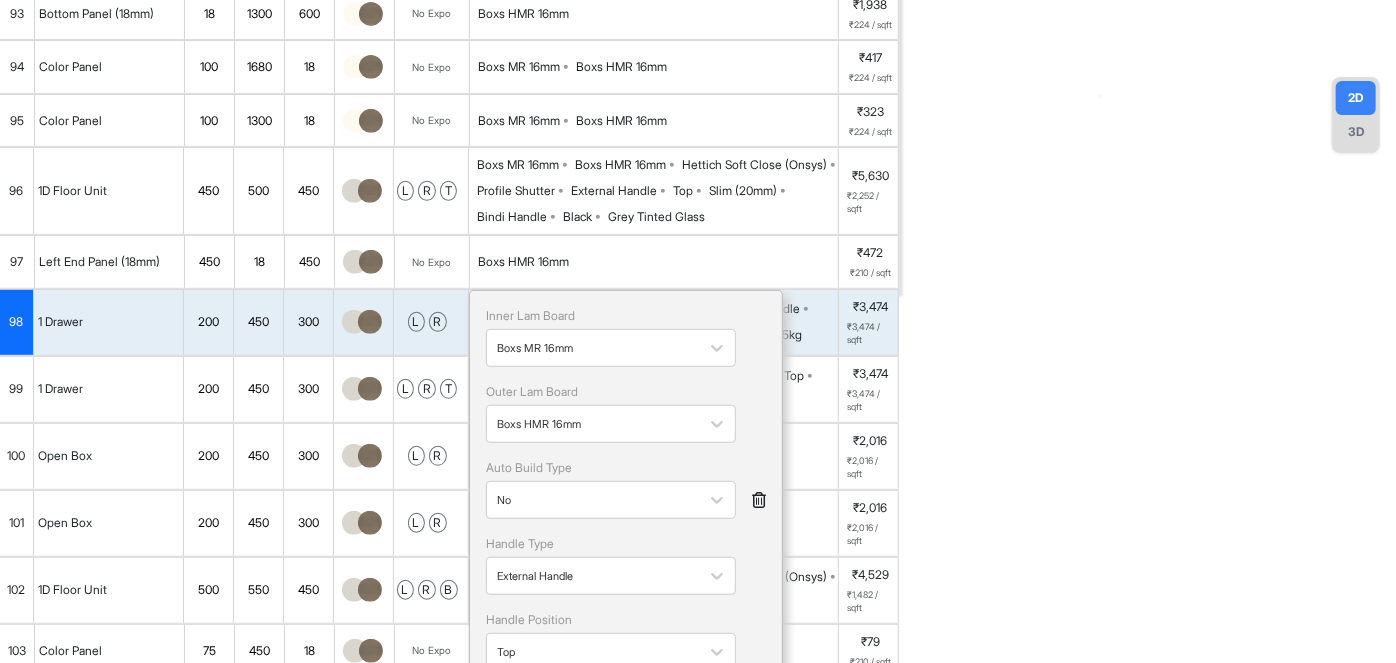 click on "Mr. Govindraj Residence Room View Verify & Place Order Aug 14th ₹   10,02,937 (incl.GST) Import Assembly Archive Rename Refresh Price Bedroom-3 Spec ₹ 1,03,827 Add  Room Edit  Room  Name Delete  Room Duplicate Room No. Name H W D Color Fillers Spec Price Bedroom-3 Wardrobe 2180 1680 600 B Hettich Soft Close (Onsys) Boxs MR 16mm Boxs HMR 16mm Hettich Telescopic Soft Close KA-4732-SC Zinc 35kg 100 mm External Handle ₹48,967 ₹1,203 / sqft Bedroom-3 Loft 480 2980 600 No Fillers Hettich Soft Close (Onsys) Boxs MR 16mm Boxs HMR 16mm Hettich Telescopic Soft Close KA-4732-SC Zinc 35kg 100 mm External Handle ₹8,785 ₹553 / sqft Dressing Unit 1190 560 200 No Fillers Hettich Normal Close (Onsys) Boxs MR 16mm Boxs HMR 16mm Hettich Telescopic Soft Close KA-4732-SC Zinc 35kg 100 mm Push Open ₹12,219 ₹1,650 / sqft Dressing Unit Drawer  268 1200 450 T Hettich Soft Close (Onsys) Boxs MR 16mm Boxs HMR 16mm Hettich Telescopic Soft Close KA-4732-SC Zinc 35kg 100 mm External Handle ₹9,410 ₹2,633 / sqft 93 18 94" at bounding box center (698, 331) 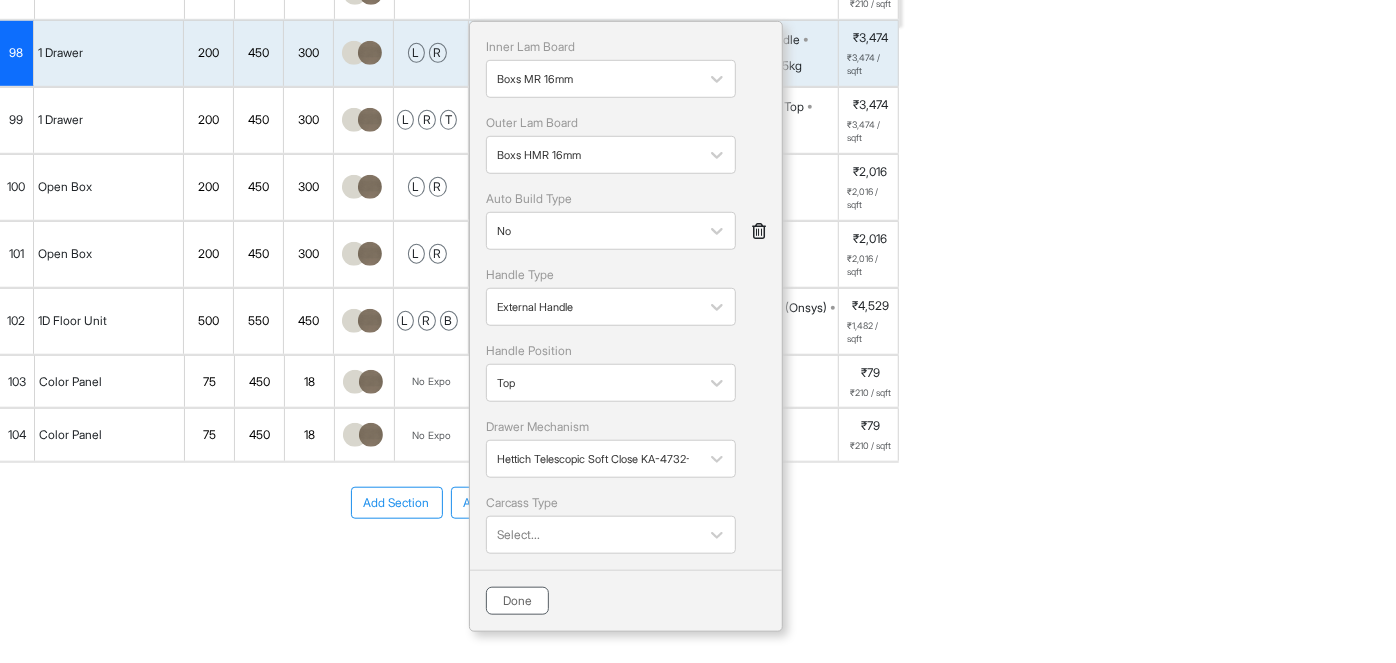 click on "Done" at bounding box center [517, 601] 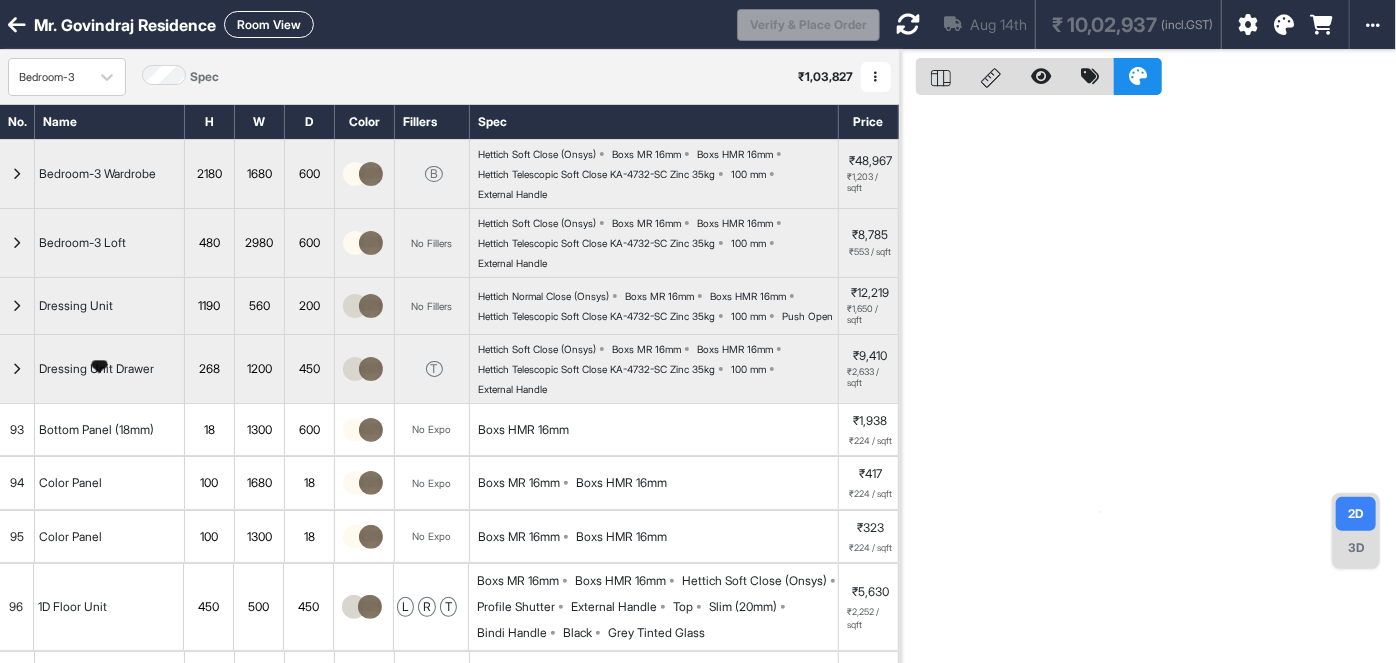 scroll, scrollTop: 0, scrollLeft: 0, axis: both 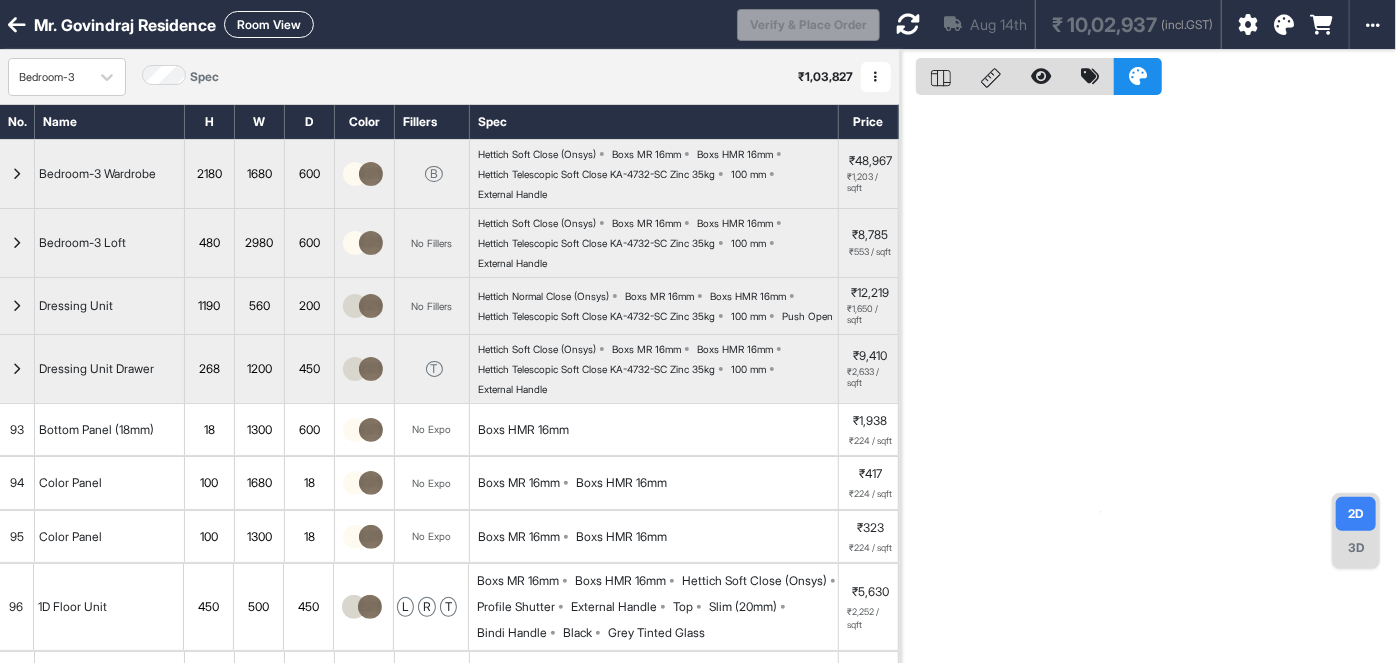 click on "Room View" at bounding box center (269, 24) 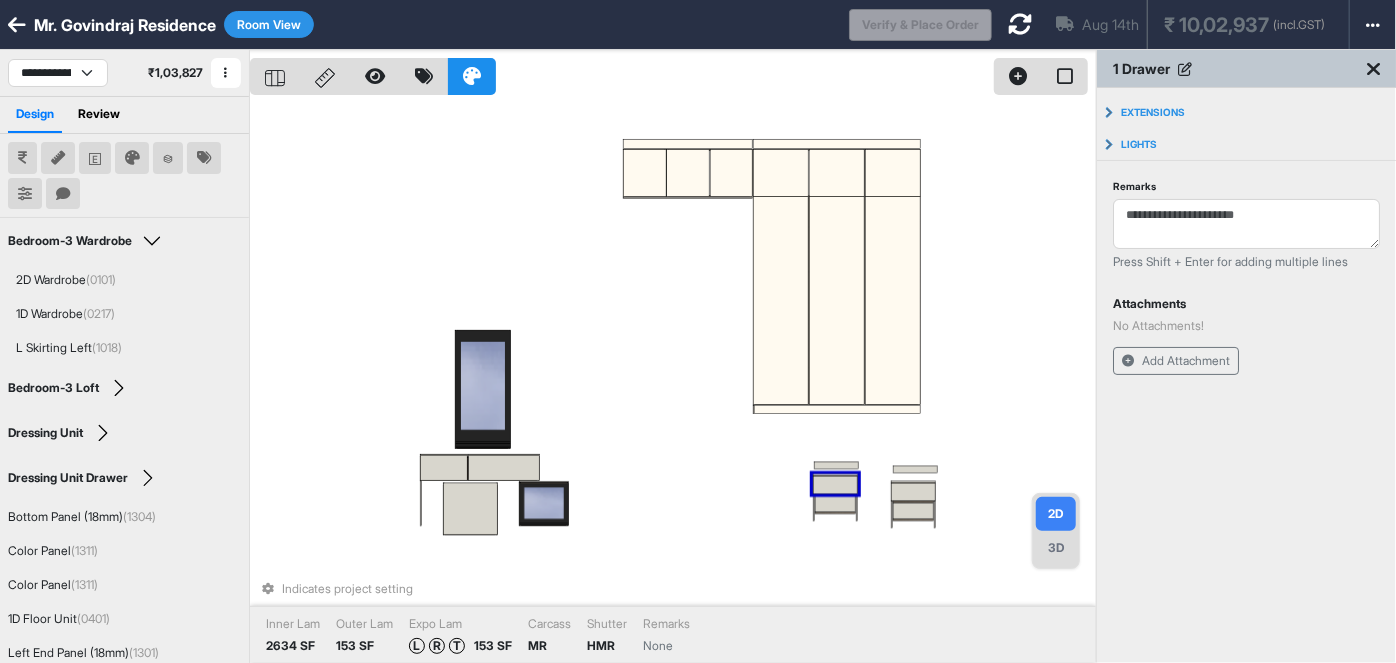 click on "Indicates project setting Inner Lam 2634 SF Outer Lam 153 SF Expo Lam L R T 153 SF Carcass MR Shutter HMR Remarks None" at bounding box center [673, 381] 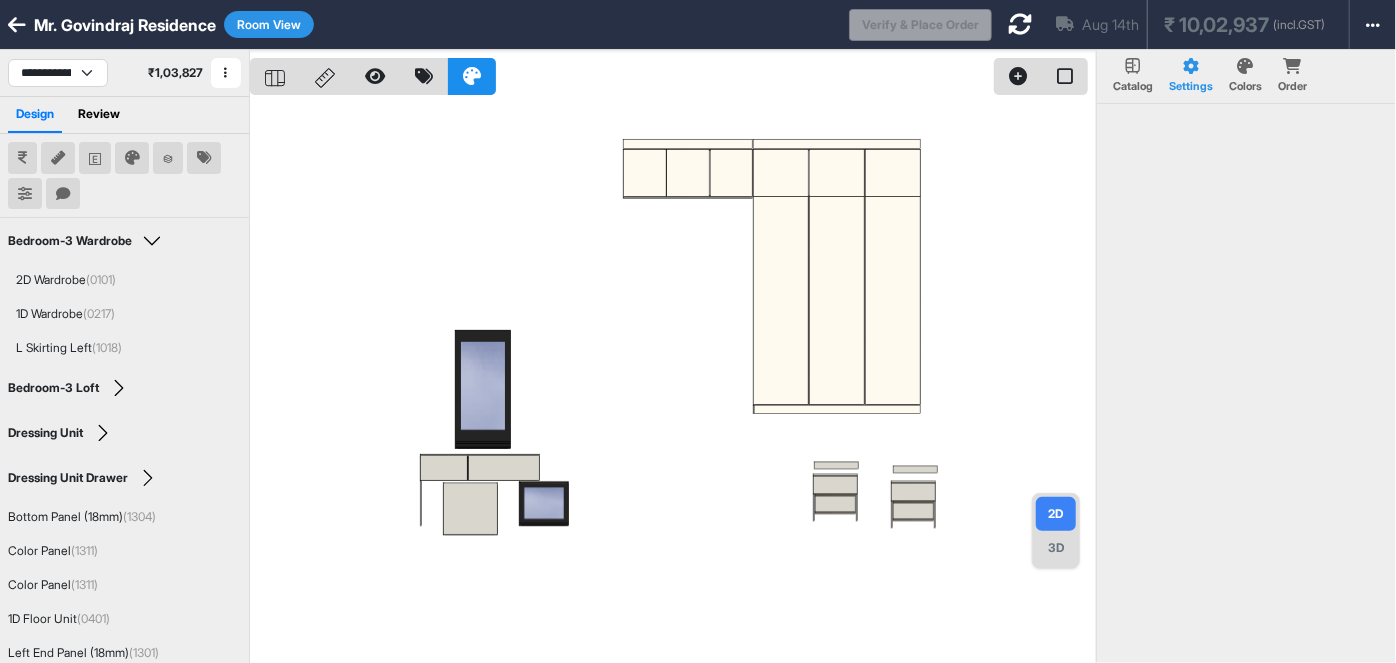 click on "3D" at bounding box center (1056, 548) 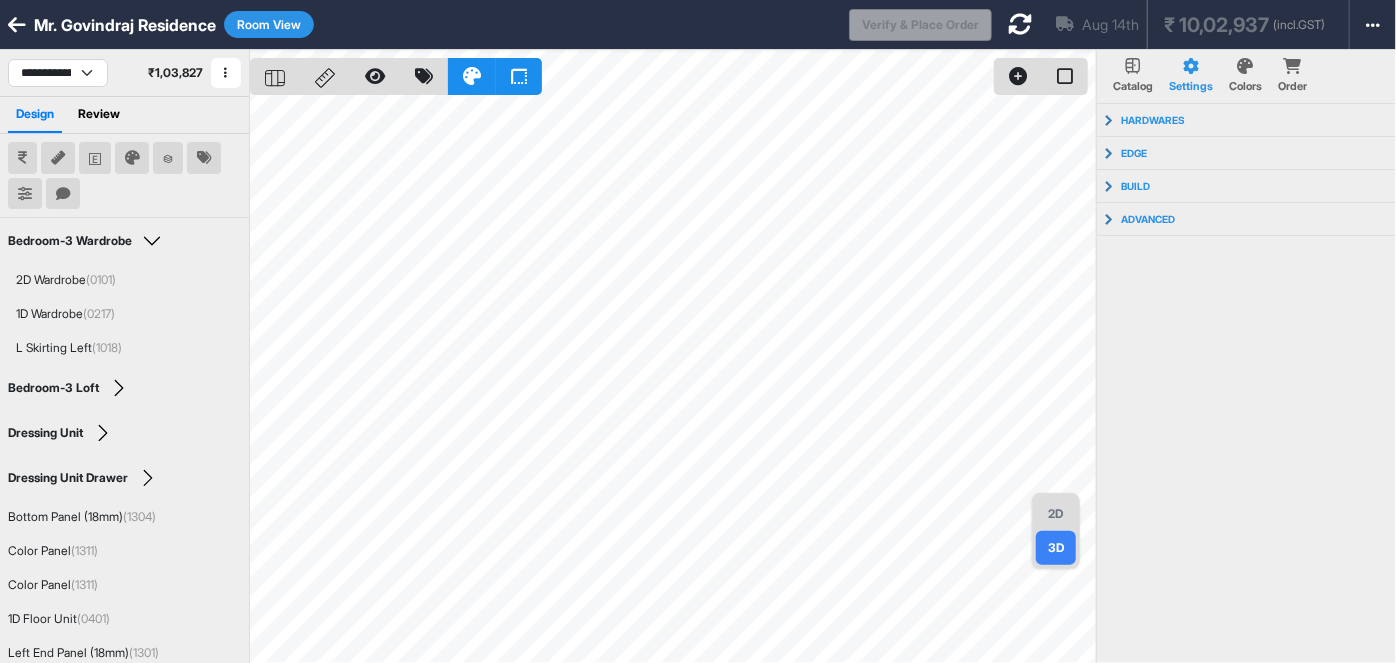 click on "2D" at bounding box center [1056, 514] 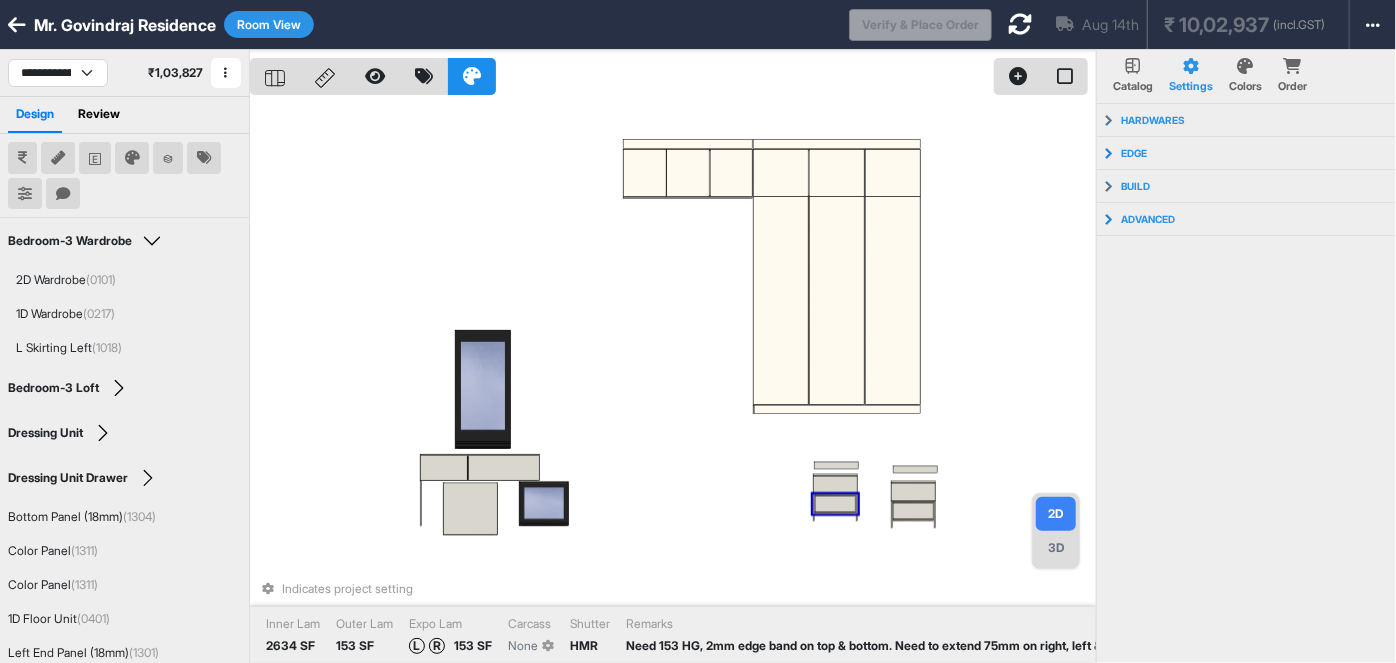 click on "Room View" at bounding box center [269, 24] 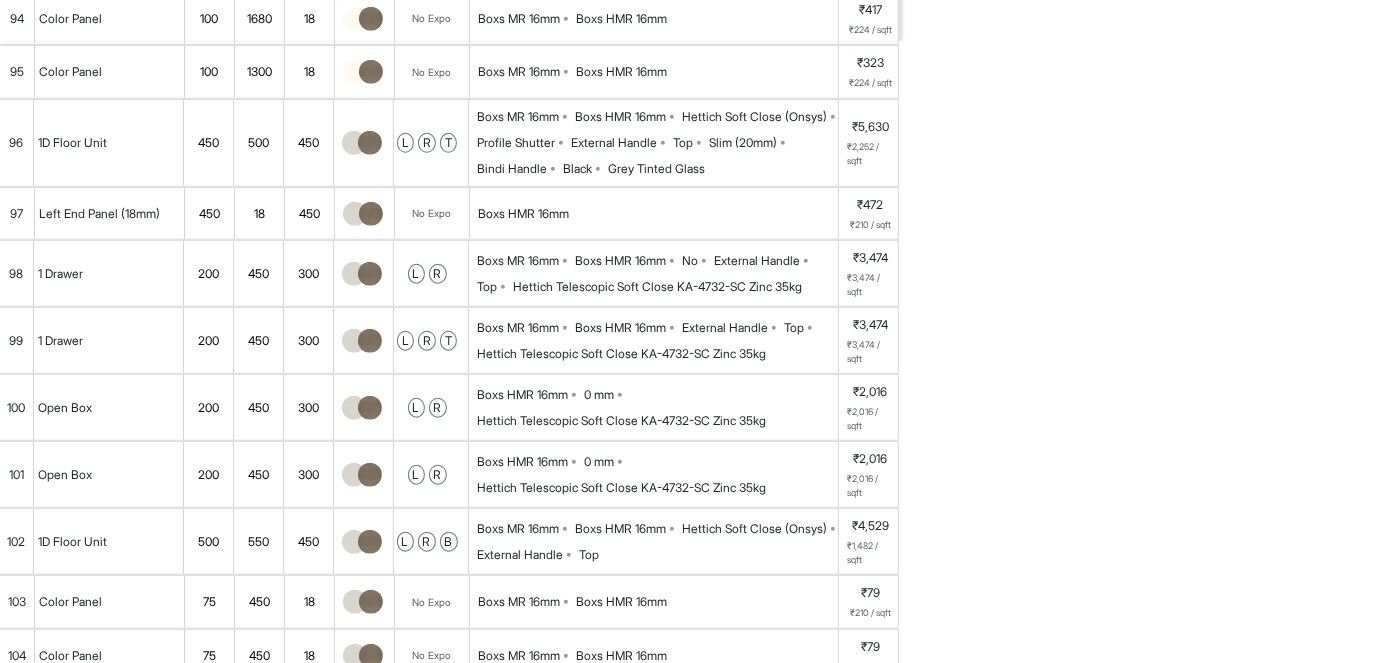 scroll, scrollTop: 649, scrollLeft: 0, axis: vertical 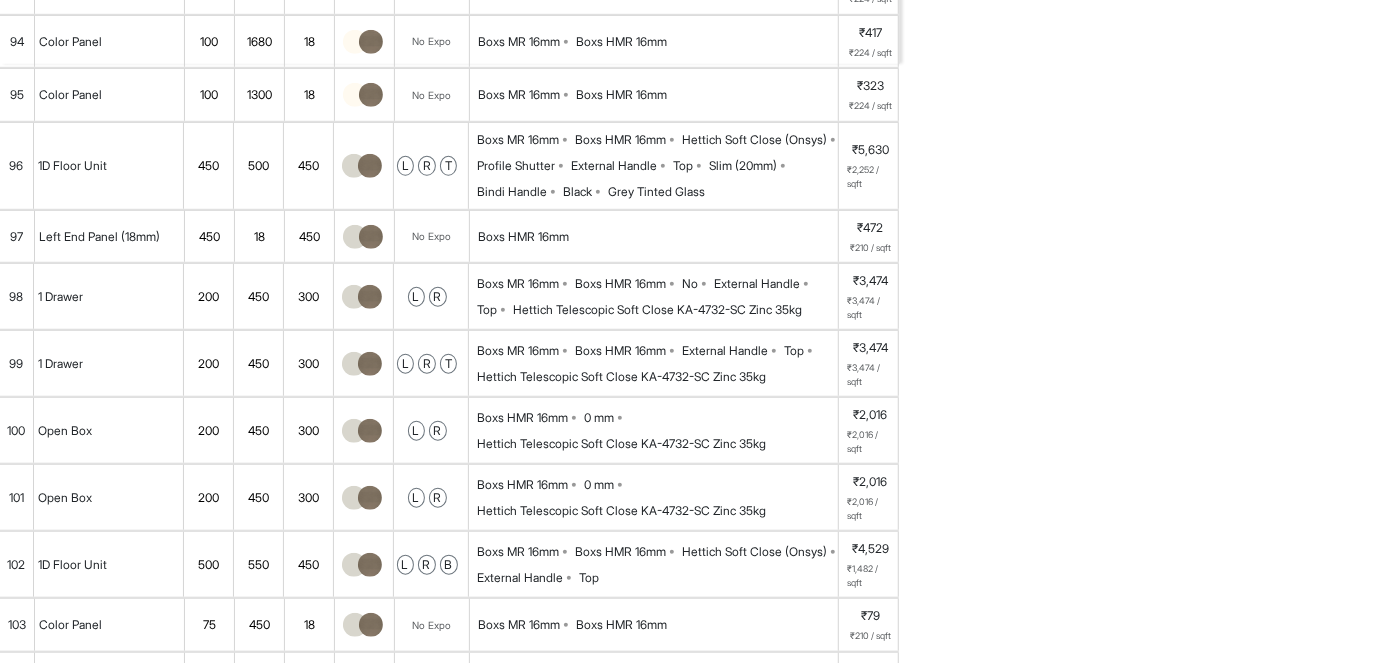 click on "Boxs MR 16mm Boxs HMR 16mm No External Handle Top Hettich Telescopic Soft Close KA-4732-SC Zinc 35kg" at bounding box center (657, 297) 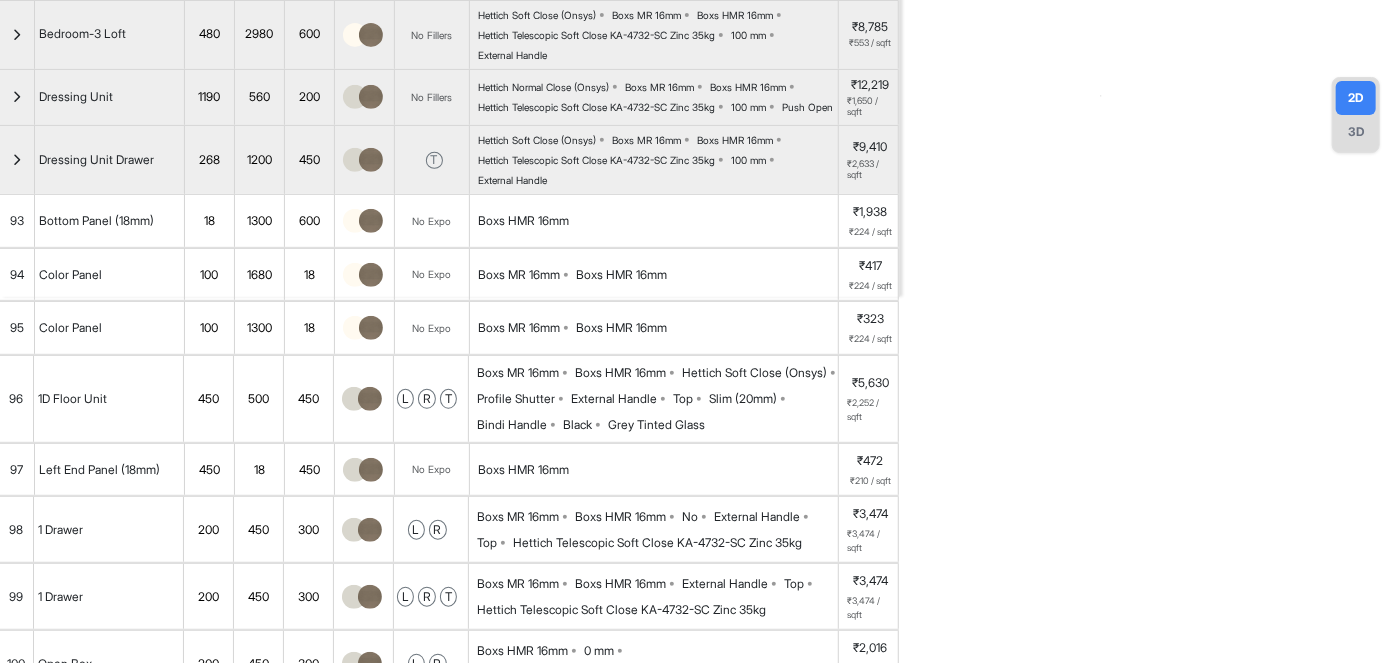 click on "Boxs MR 16mm Boxs HMR 16mm No External Handle Top Hettich Telescopic Soft Close KA-4732-SC Zinc 35kg" at bounding box center [657, 530] 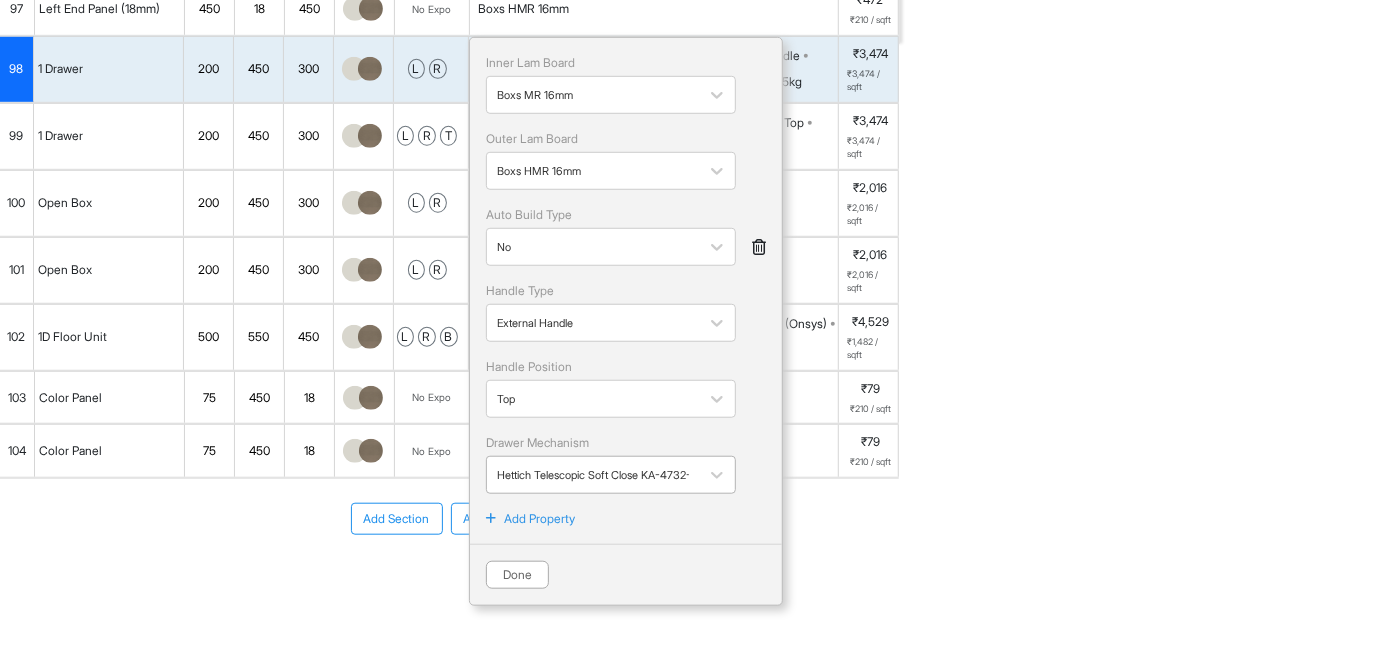scroll, scrollTop: 688, scrollLeft: 0, axis: vertical 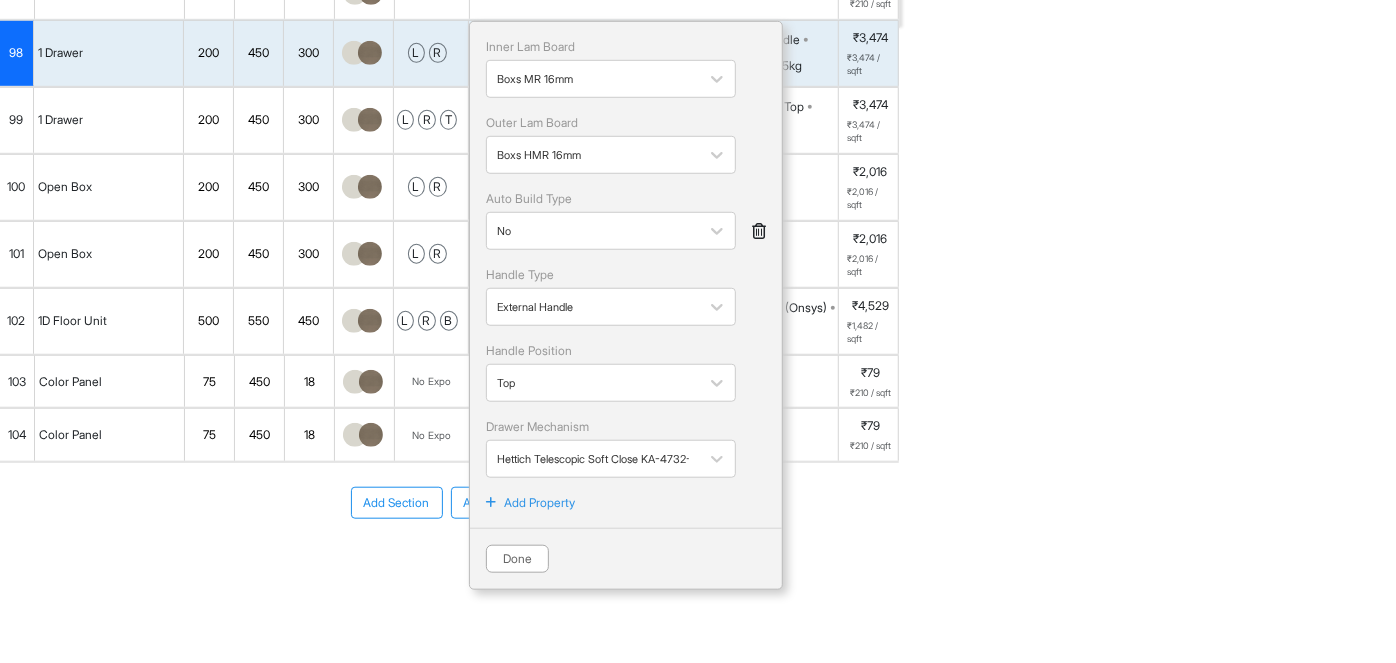 click on "Add Property" at bounding box center [539, 503] 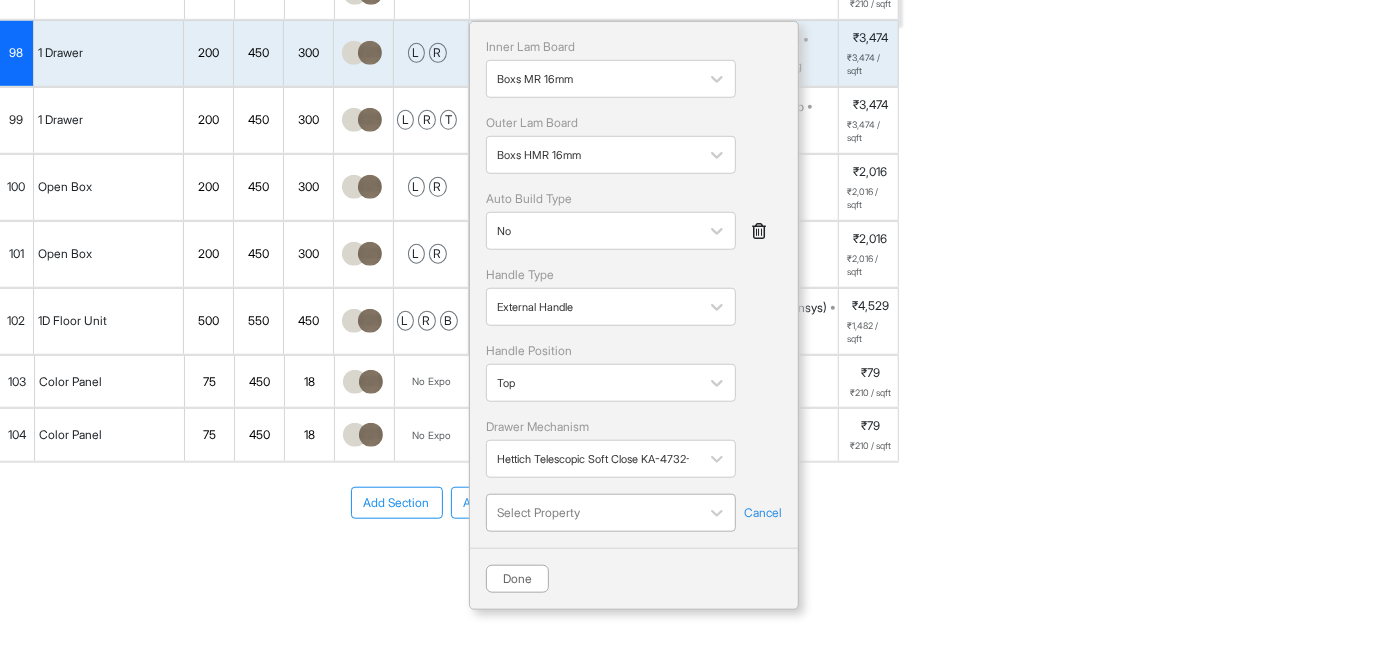 click on "Inner Lam Board Boxs MR 16mm Outer Lam Board Boxs HMR 16mm Auto Build Type No Handle Type External Handle Handle Position Top Drawer Mechanism Hettich Telescopic Soft Close KA-4732-SC Zinc 35kg Select Property Cancel Done" at bounding box center [634, 315] 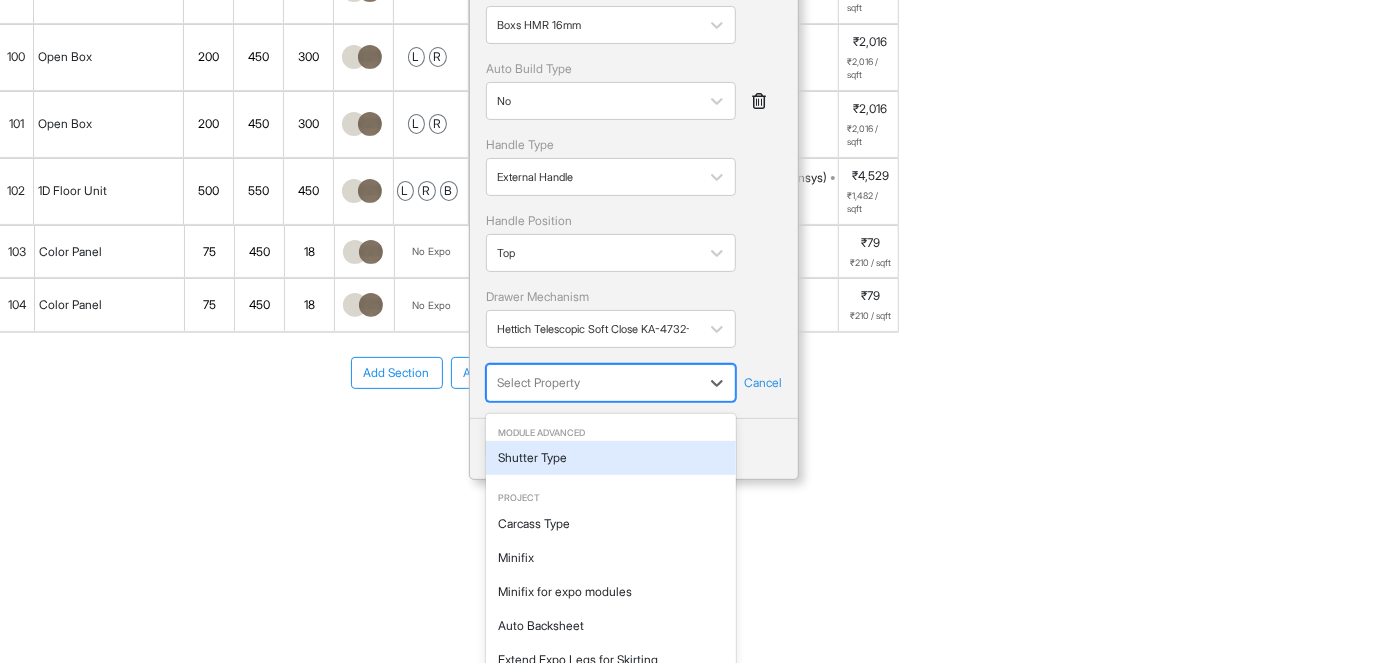 scroll, scrollTop: 180, scrollLeft: 0, axis: vertical 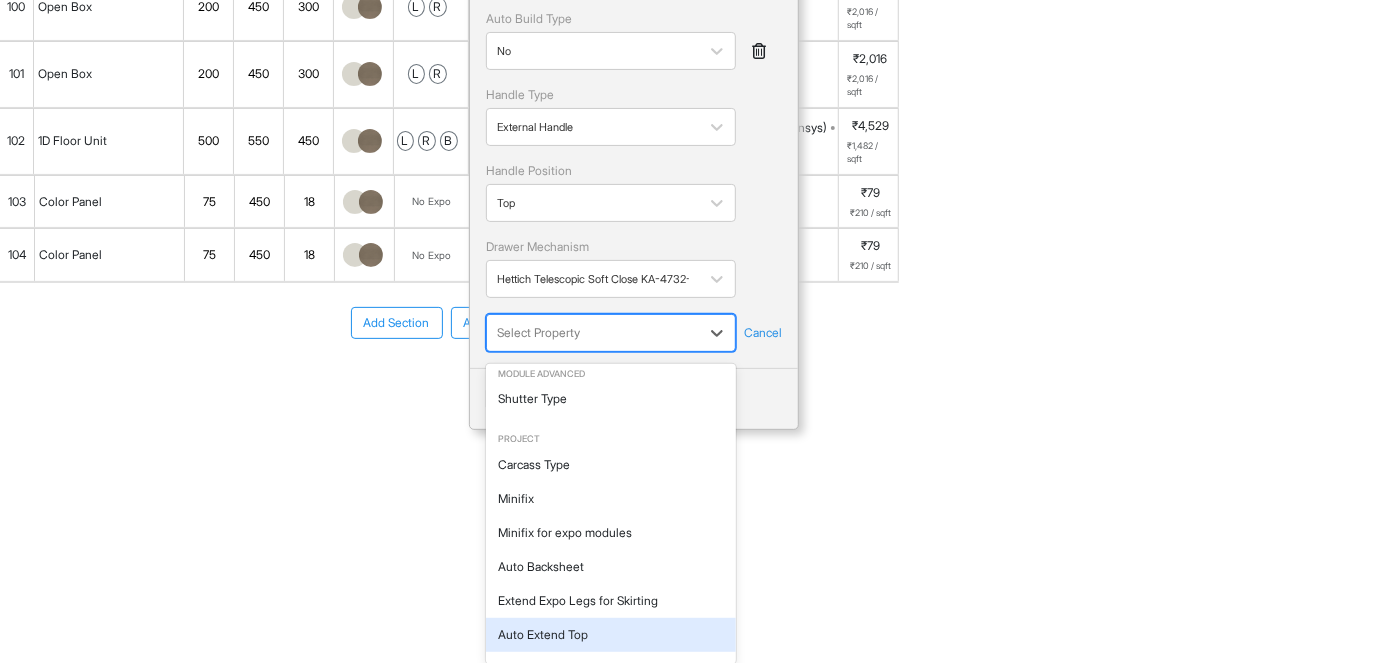 click on "Auto Extend Top" at bounding box center [611, 635] 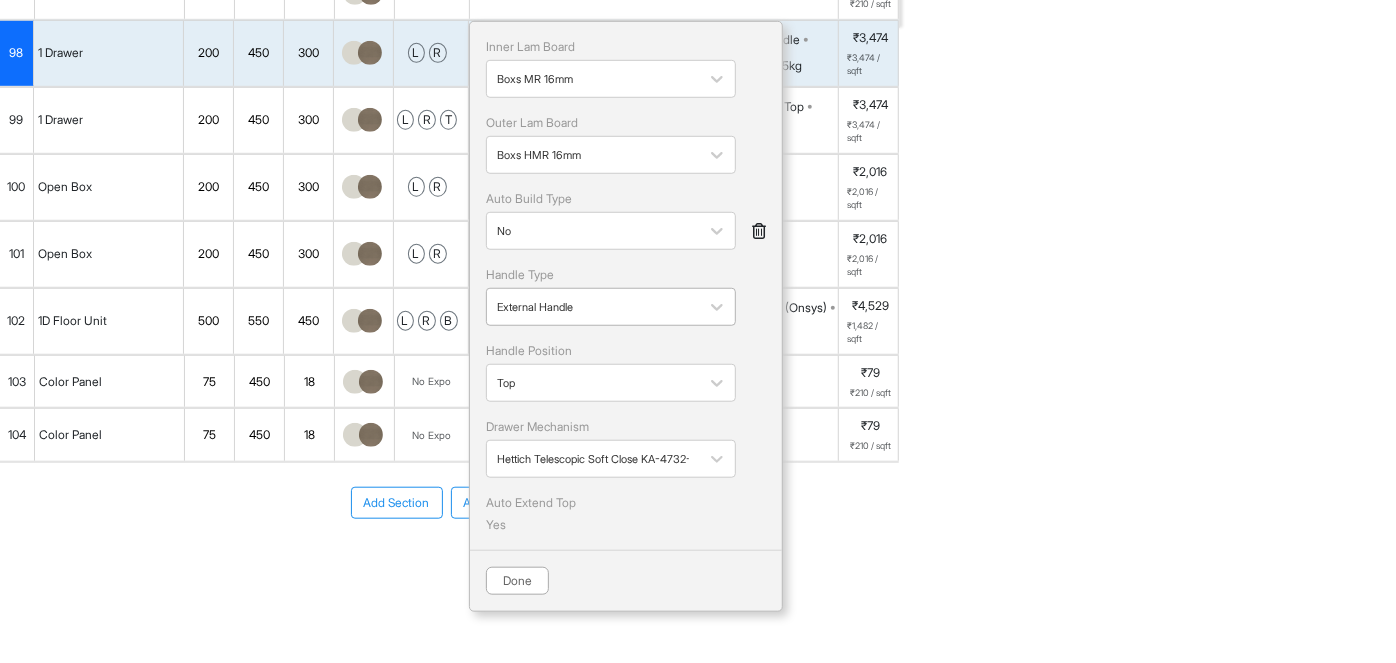 scroll, scrollTop: 688, scrollLeft: 0, axis: vertical 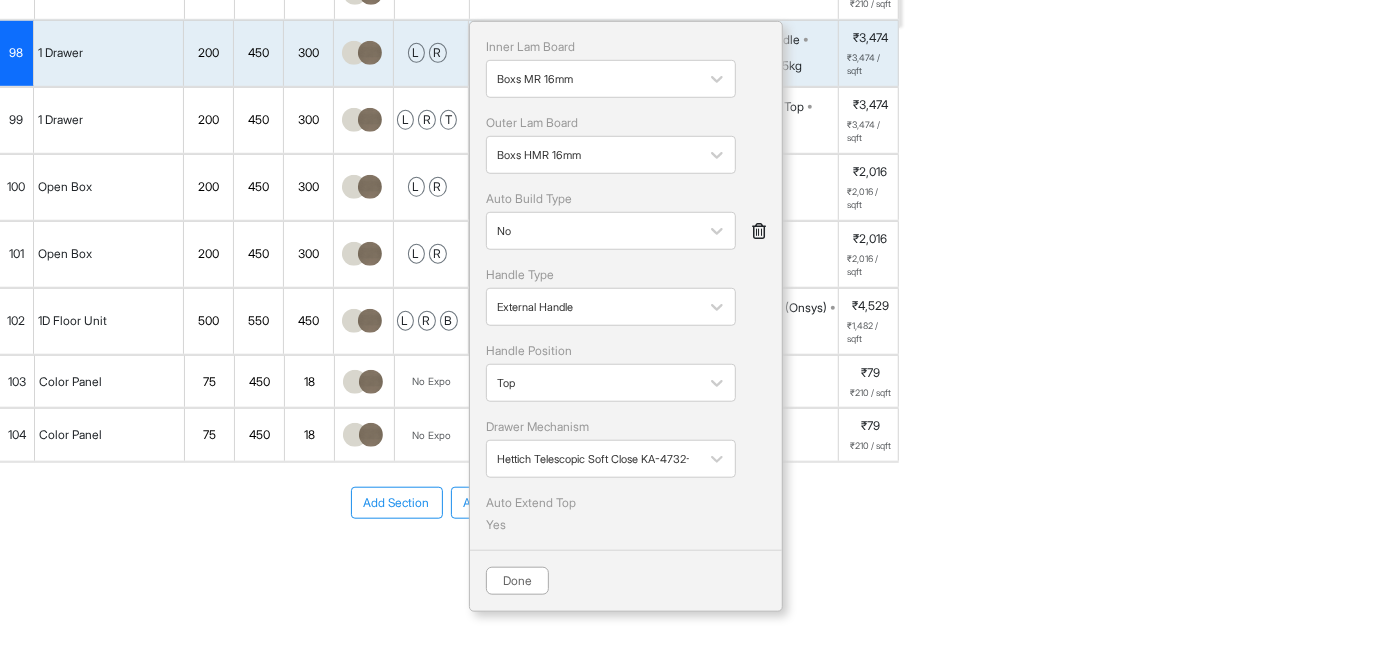 click on "Auto Extend Top" at bounding box center [626, 503] 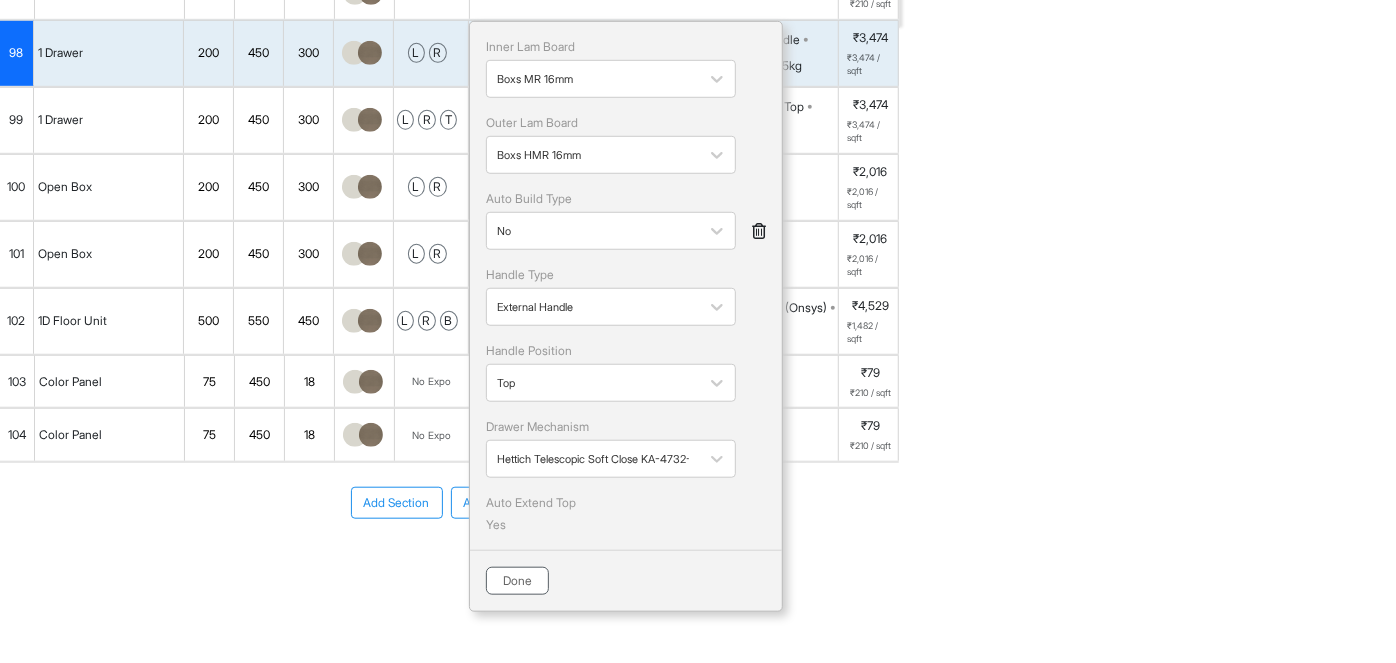 click on "Done" at bounding box center [517, 581] 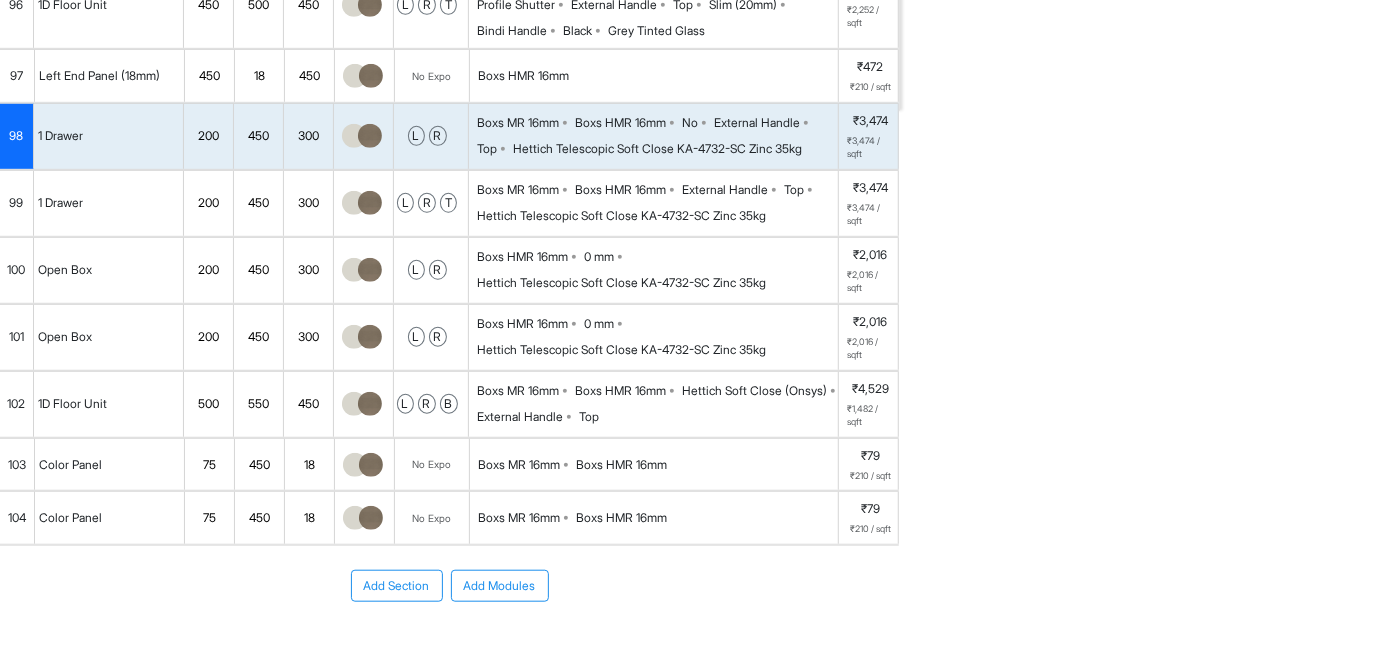 scroll, scrollTop: 597, scrollLeft: 0, axis: vertical 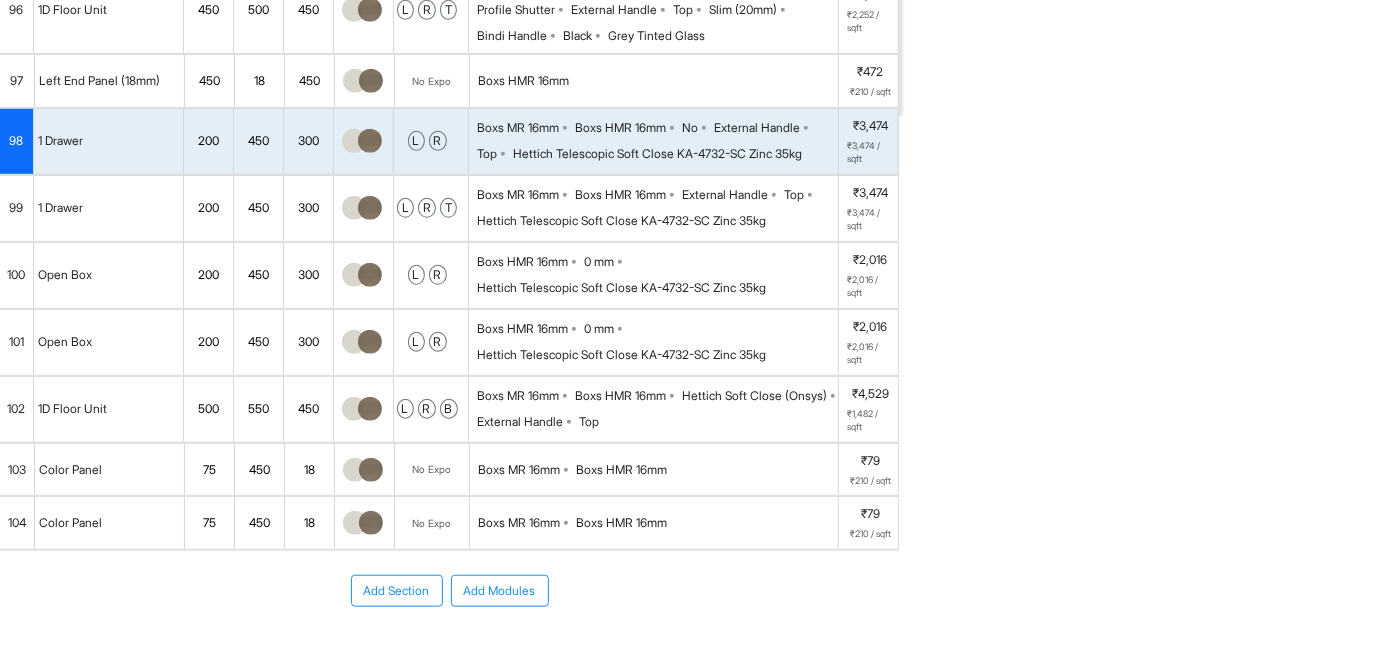 click on "Boxs MR 16mm Boxs HMR 16mm No External Handle Top Hettich Telescopic Soft Close KA-4732-SC Zinc 35kg" at bounding box center [657, 141] 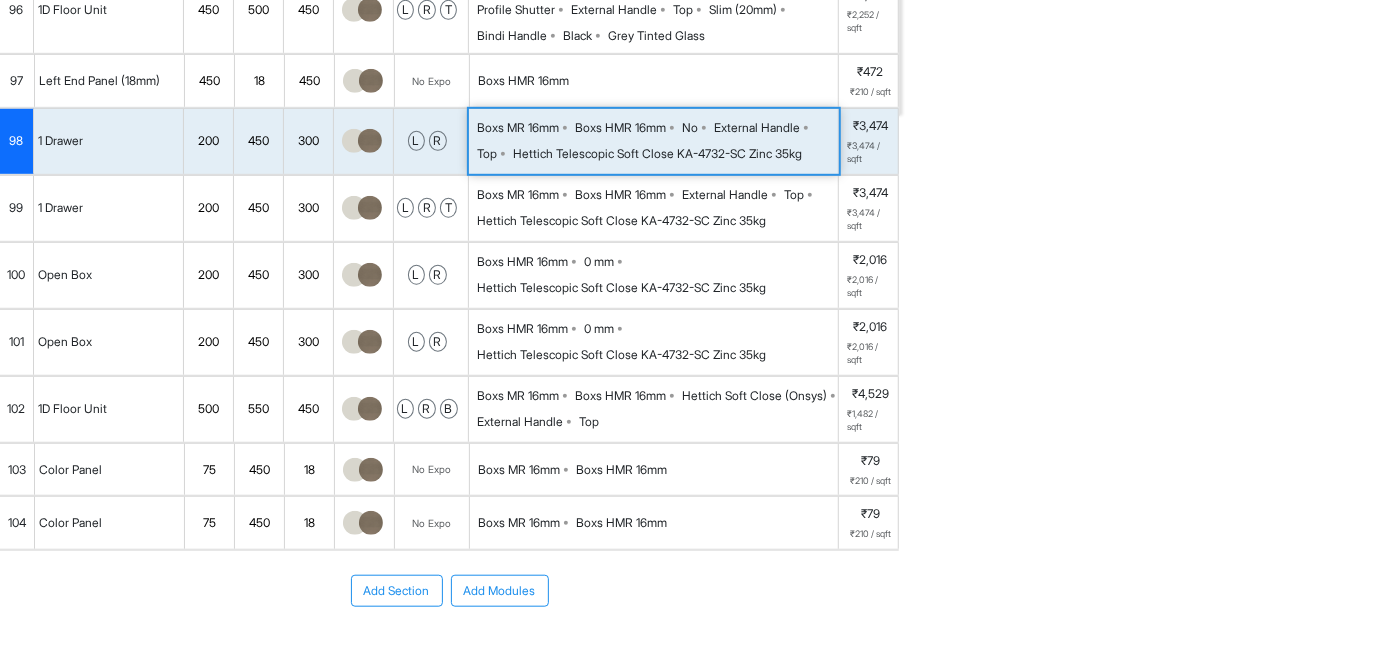 click on "Boxs MR 16mm Boxs HMR 16mm No External Handle Top Hettich Telescopic Soft Close KA-4732-SC Zinc 35kg" at bounding box center [657, 141] 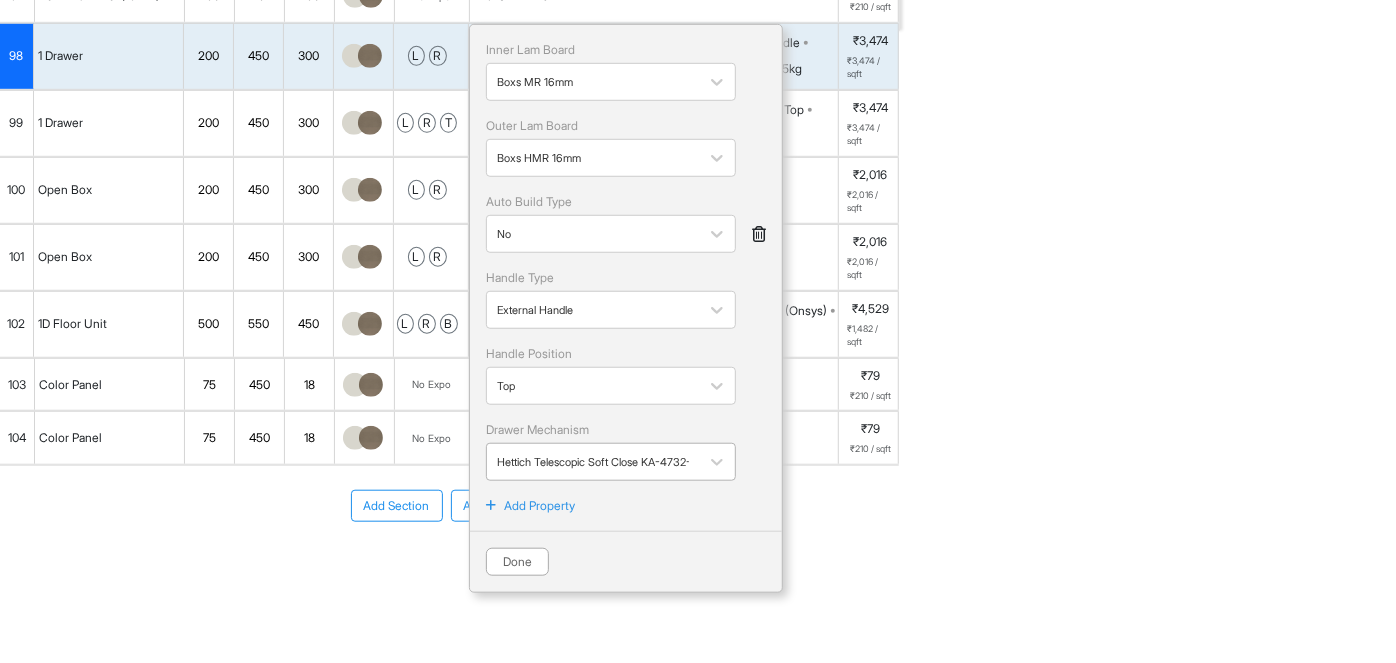 scroll, scrollTop: 688, scrollLeft: 0, axis: vertical 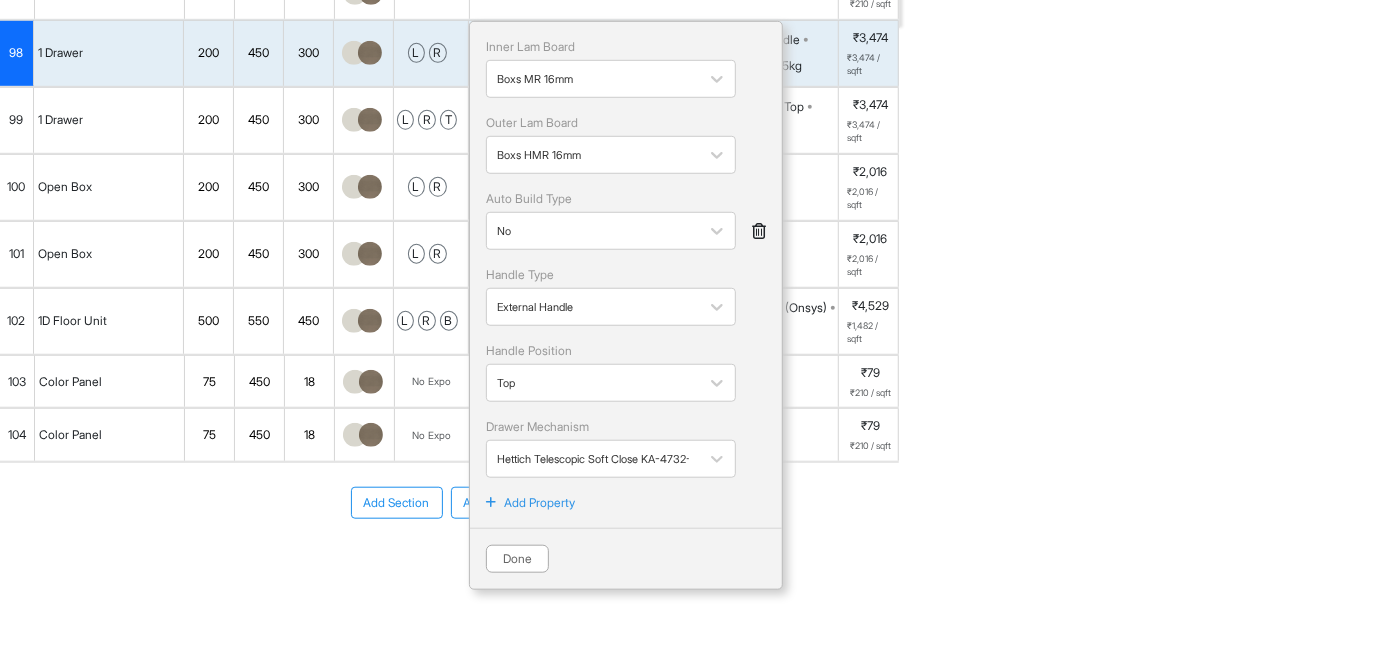 click on "Add Property" at bounding box center (539, 503) 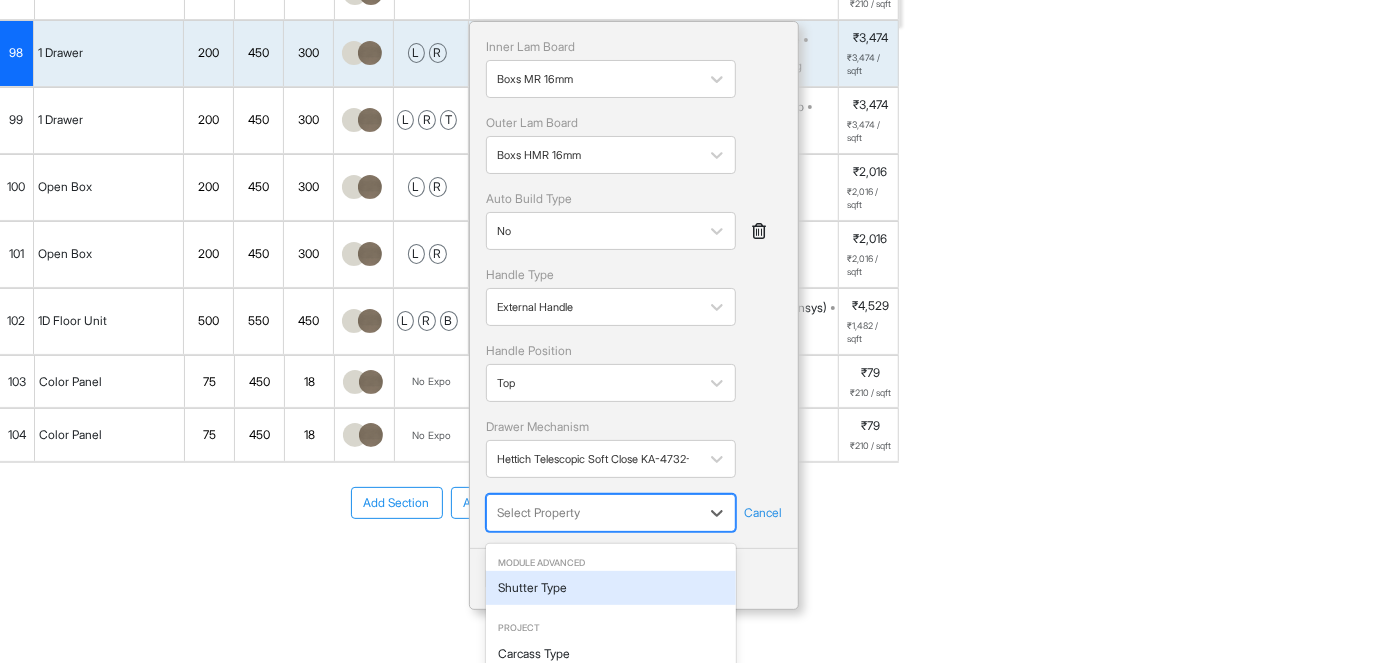 click on "Mr. Govindraj Residence Room View Verify & Place Order Aug 14th ₹   10,02,937 (incl.GST) Import Assembly Archive Rename Refresh Price Bedroom-3 Spec ₹ 1,03,827 Add  Room Edit  Room  Name Delete  Room Duplicate Room No. Name H W D Color Fillers Spec Price Bedroom-3 Wardrobe 2180 1680 600 B Hettich Soft Close (Onsys) Boxs MR 16mm Boxs HMR 16mm Hettich Telescopic Soft Close KA-4732-SC Zinc 35kg 100 mm External Handle ₹48,967 ₹1,203 / sqft Bedroom-3 Loft 480 2980 600 No Fillers Hettich Soft Close (Onsys) Boxs MR 16mm Boxs HMR 16mm Hettich Telescopic Soft Close KA-4732-SC Zinc 35kg 100 mm External Handle ₹8,785 ₹553 / sqft Dressing Unit 1190 560 200 No Fillers Hettich Normal Close (Onsys) Boxs MR 16mm Boxs HMR 16mm Hettich Telescopic Soft Close KA-4732-SC Zinc 35kg 100 mm Push Open ₹12,219 ₹1,650 / sqft Dressing Unit Drawer  268 1200 450 T Hettich Soft Close (Onsys) Boxs MR 16mm Boxs HMR 16mm Hettich Telescopic Soft Close KA-4732-SC Zinc 35kg 100 mm External Handle ₹9,410 93 18 1300 l" at bounding box center (698, 331) 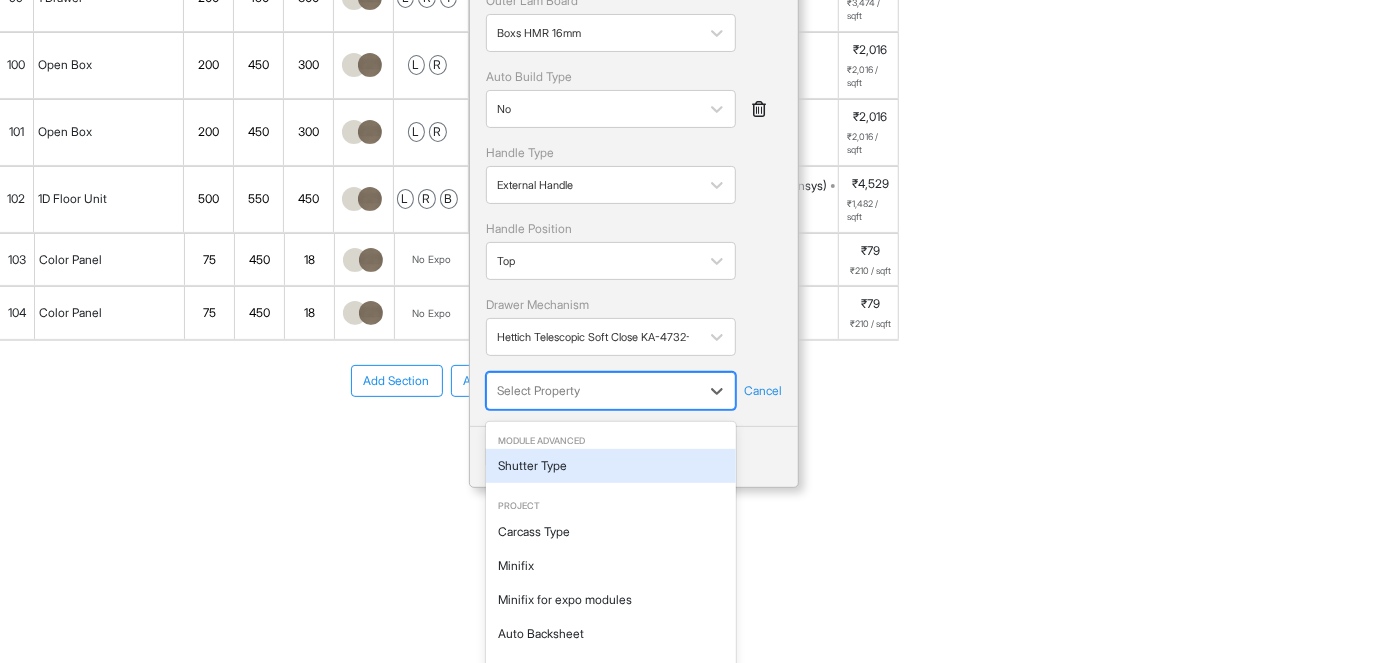 scroll, scrollTop: 180, scrollLeft: 0, axis: vertical 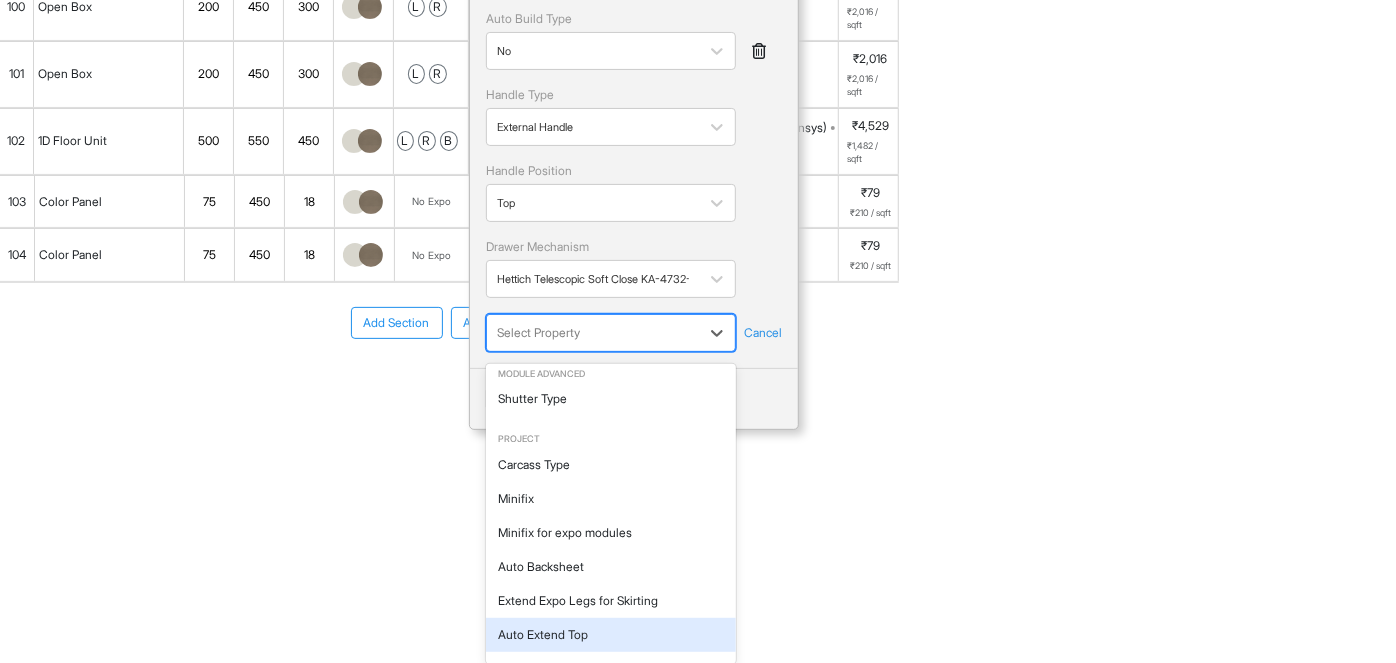 click on "Auto Extend Top" at bounding box center [611, 635] 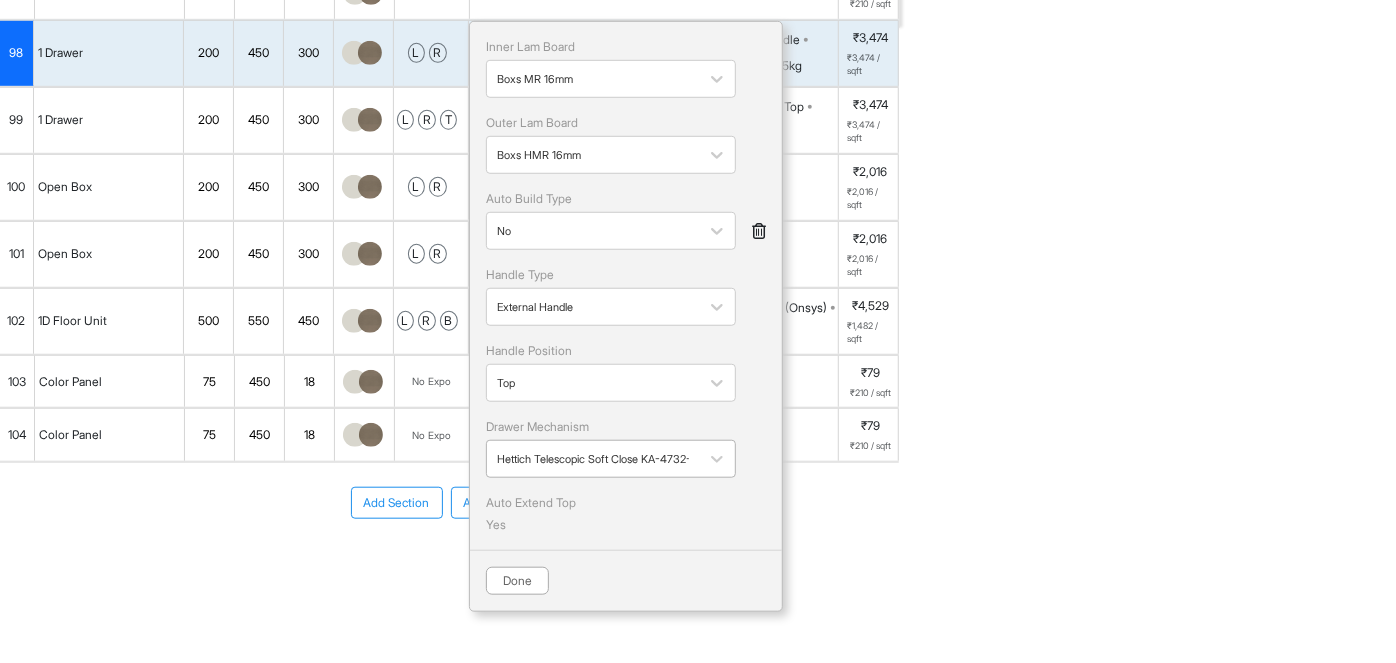 scroll, scrollTop: 0, scrollLeft: 0, axis: both 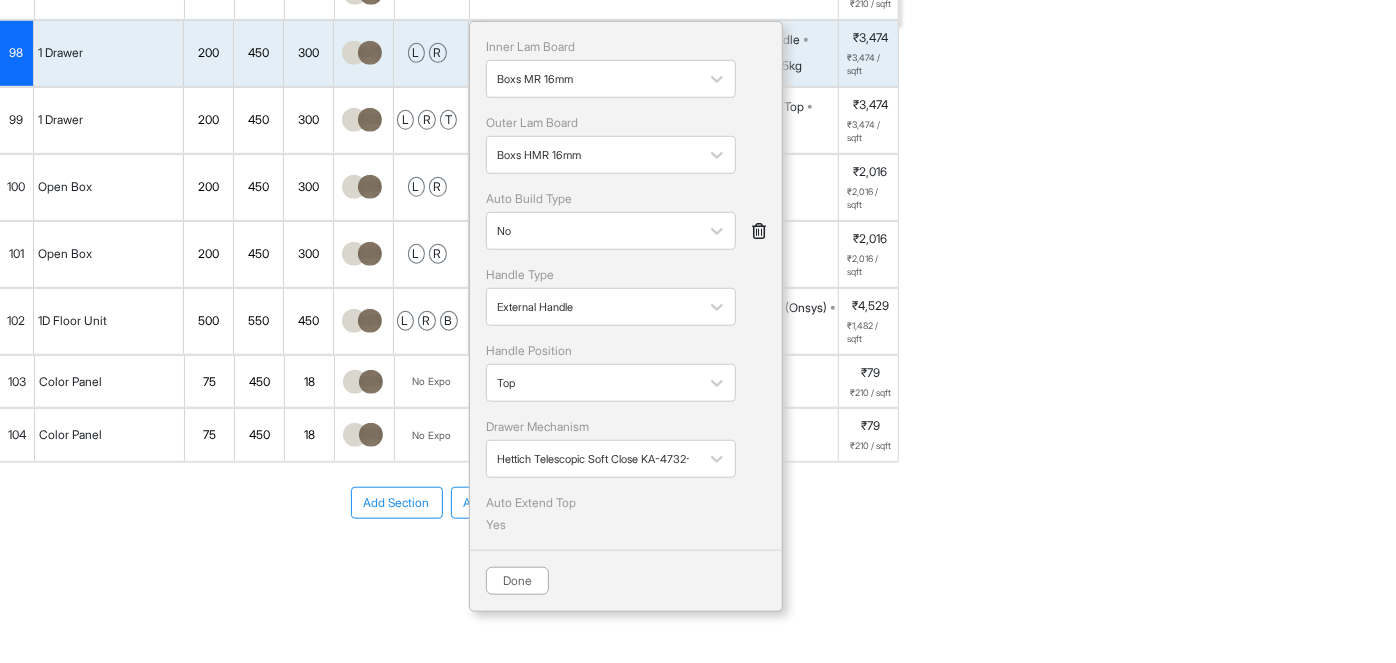 click on "Yes" at bounding box center [626, 525] 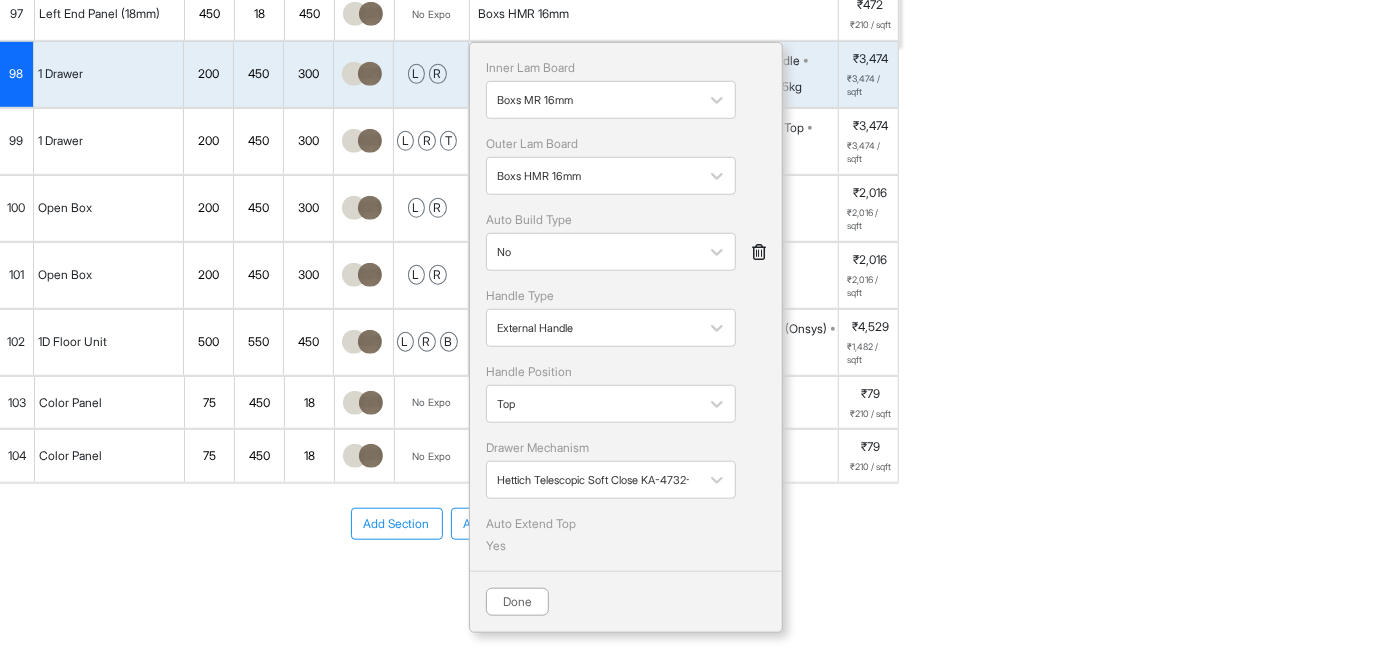 scroll, scrollTop: 688, scrollLeft: 0, axis: vertical 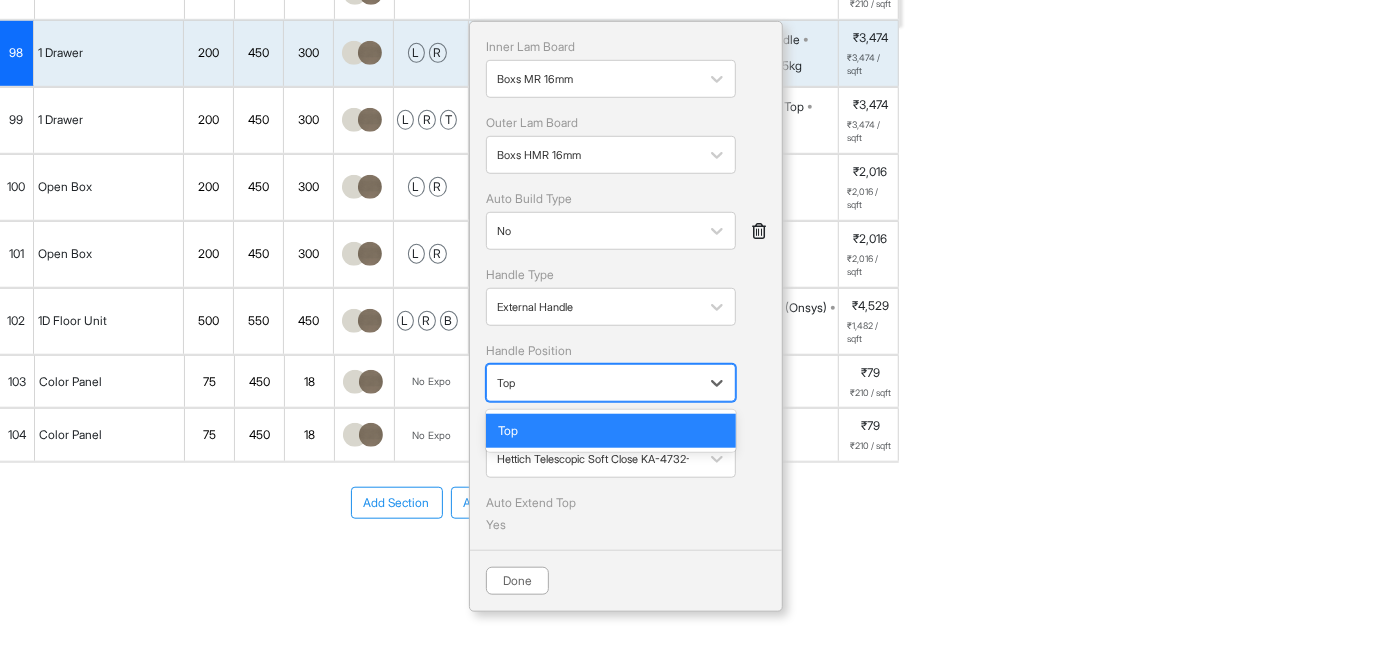 click at bounding box center (593, 383) 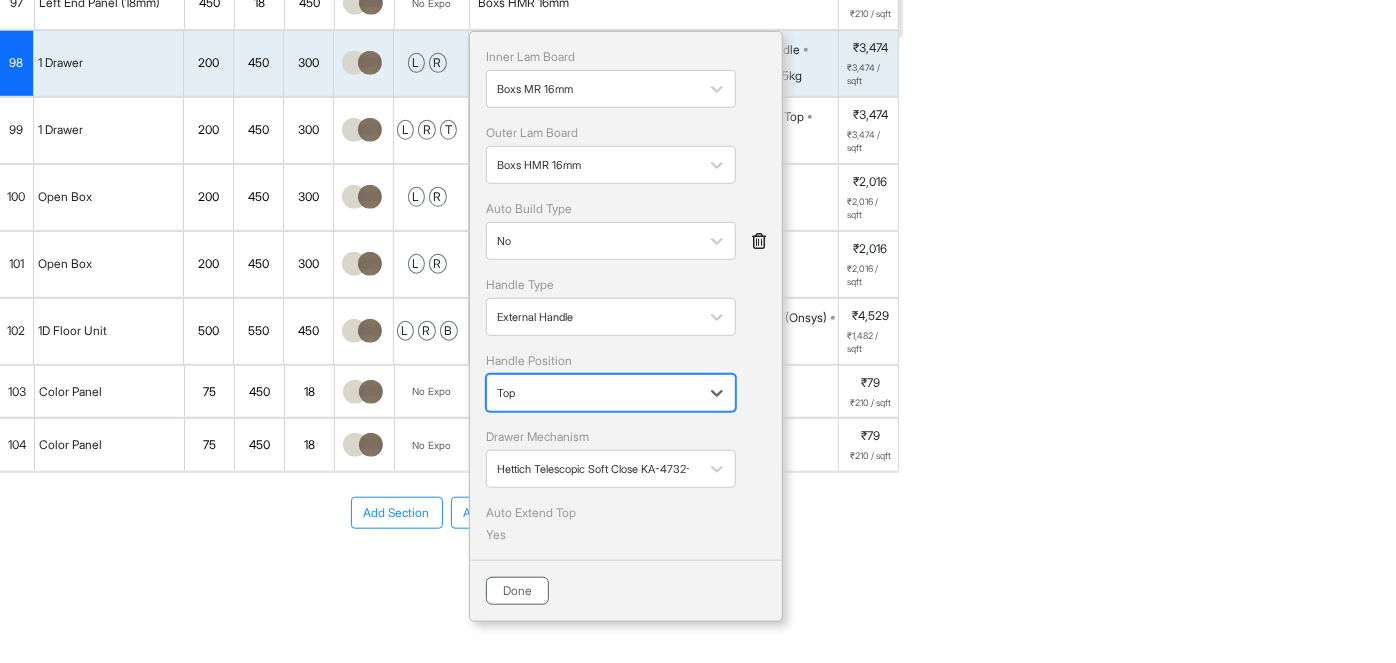 scroll, scrollTop: 688, scrollLeft: 0, axis: vertical 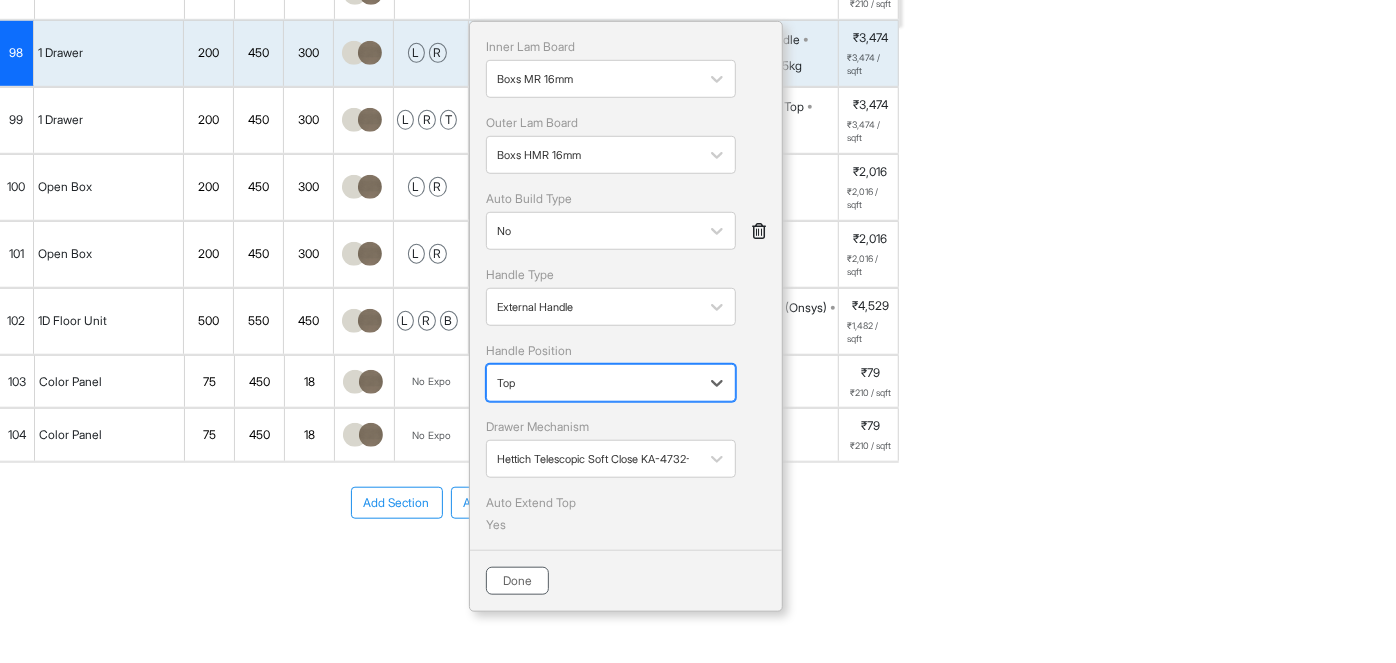 click on "Done" at bounding box center (517, 581) 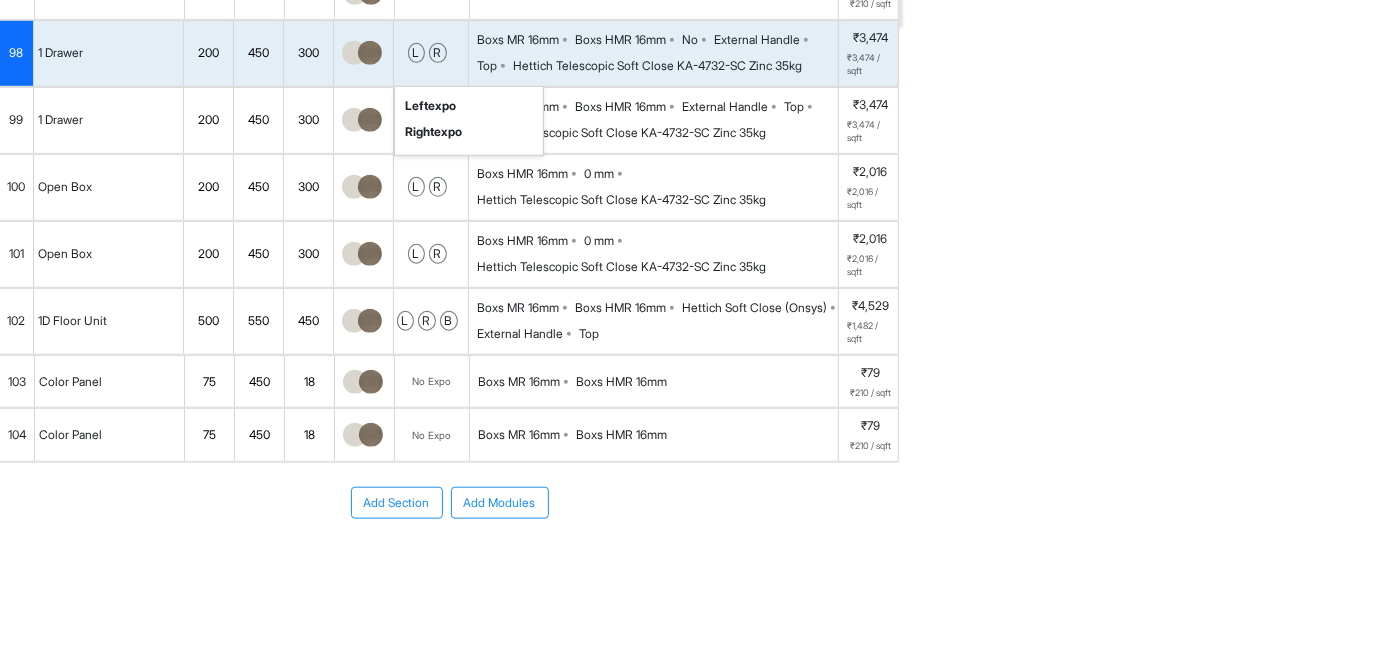 click on "l r left  expo right  expo" at bounding box center (431, 53) 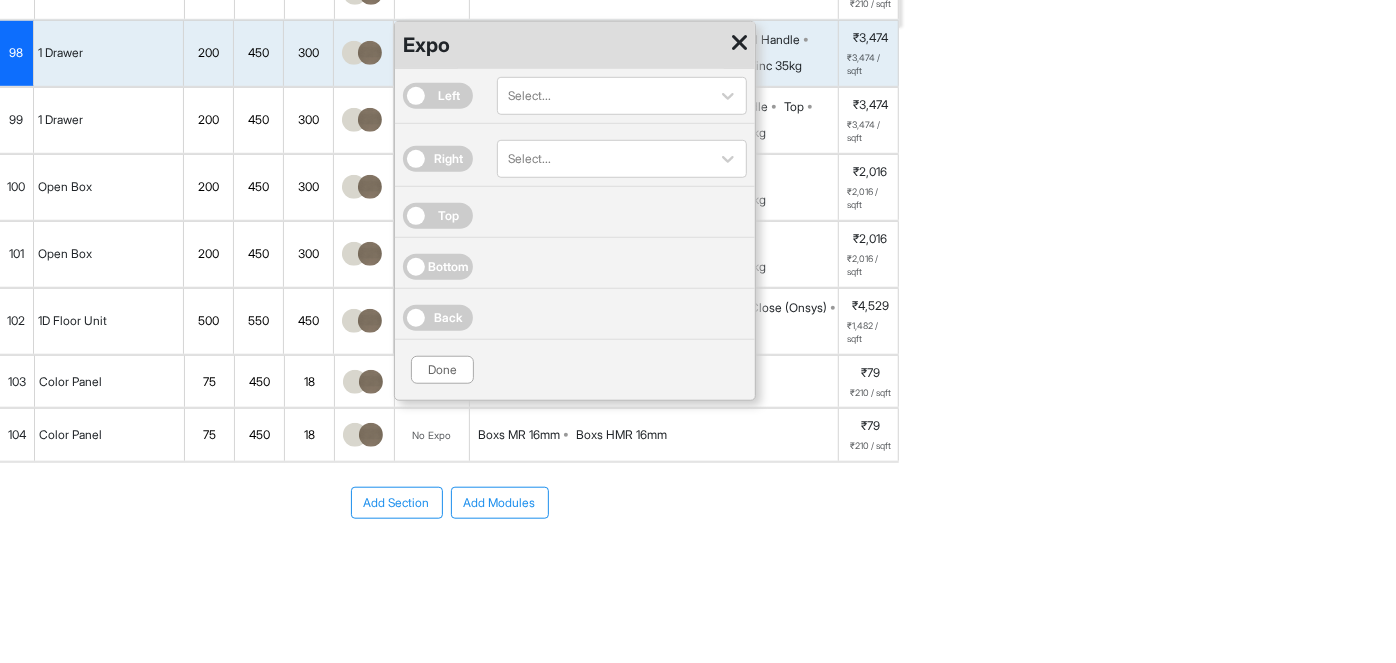 click on "Top" at bounding box center [438, 216] 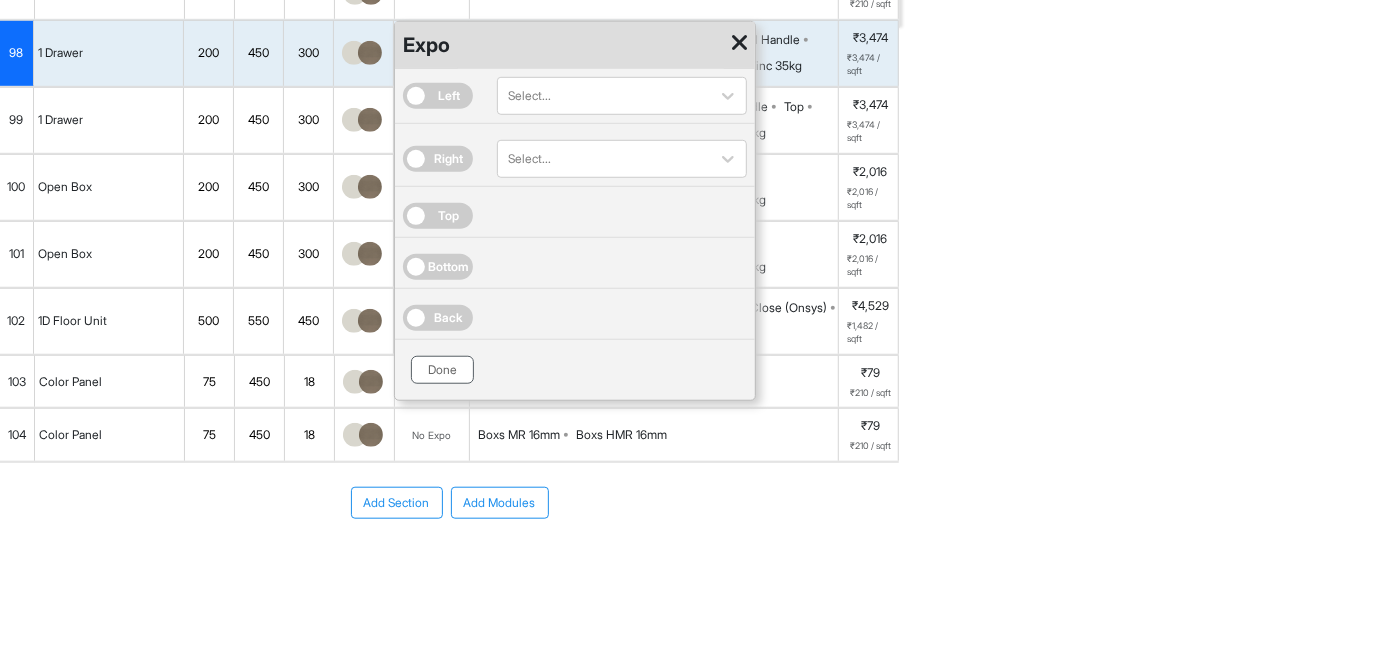click on "Done" at bounding box center [442, 370] 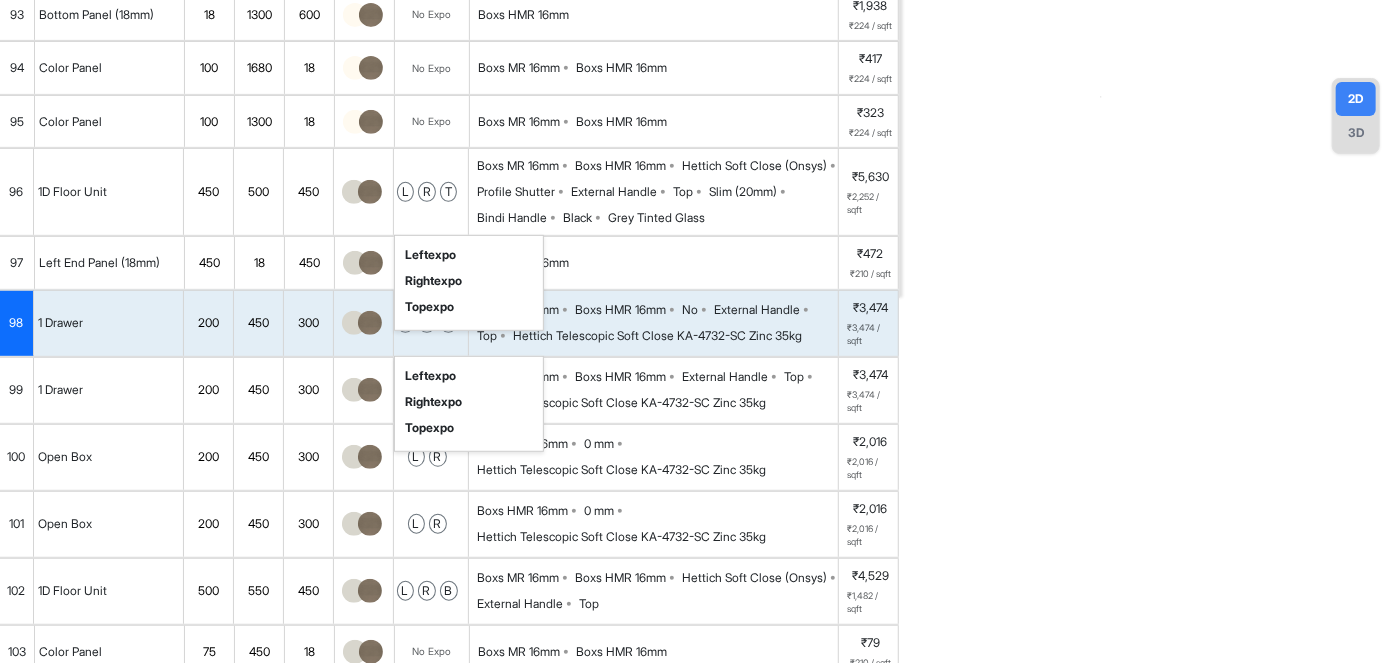 scroll, scrollTop: 597, scrollLeft: 0, axis: vertical 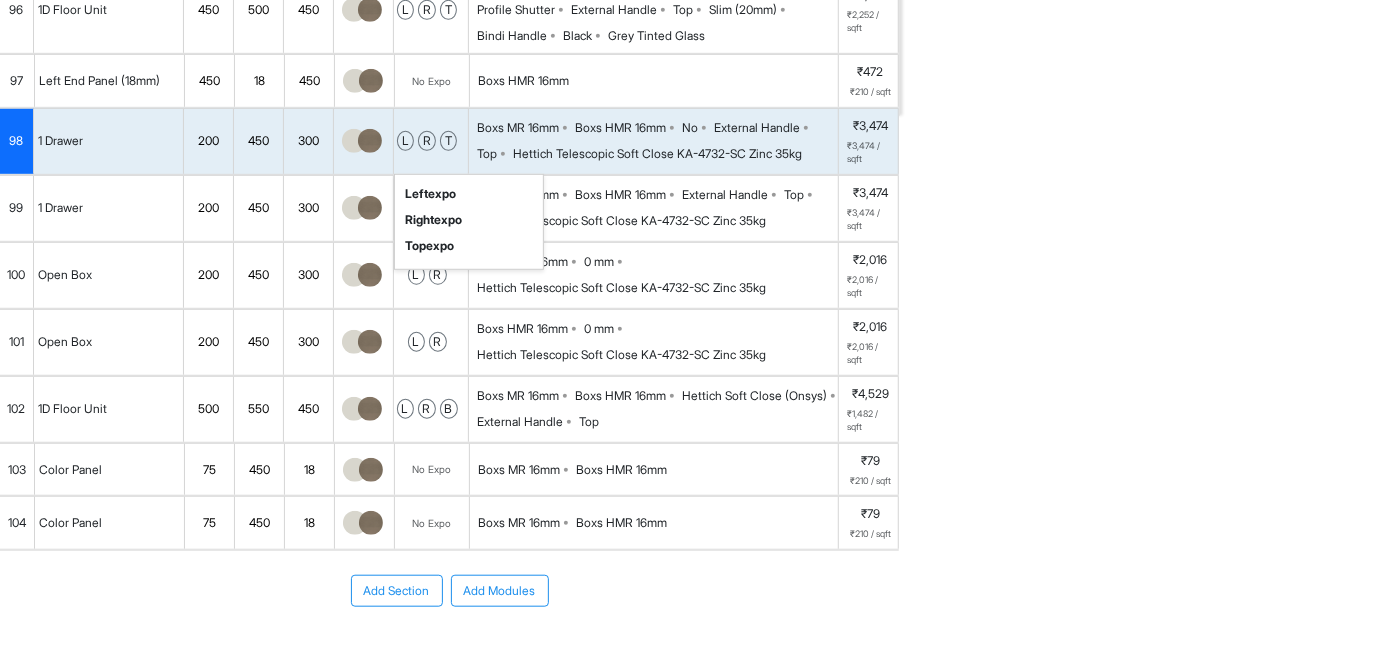 click on "l r t left  expo right  expo top  expo" at bounding box center [431, 141] 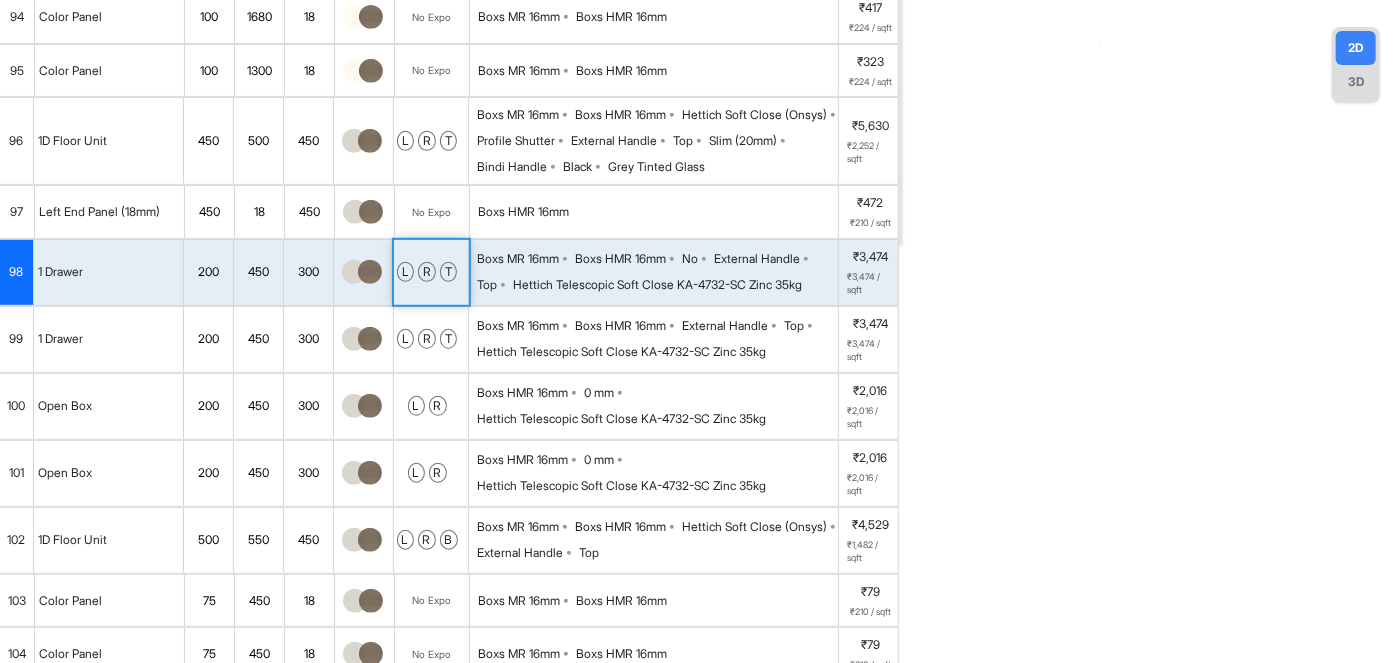 scroll, scrollTop: 0, scrollLeft: 0, axis: both 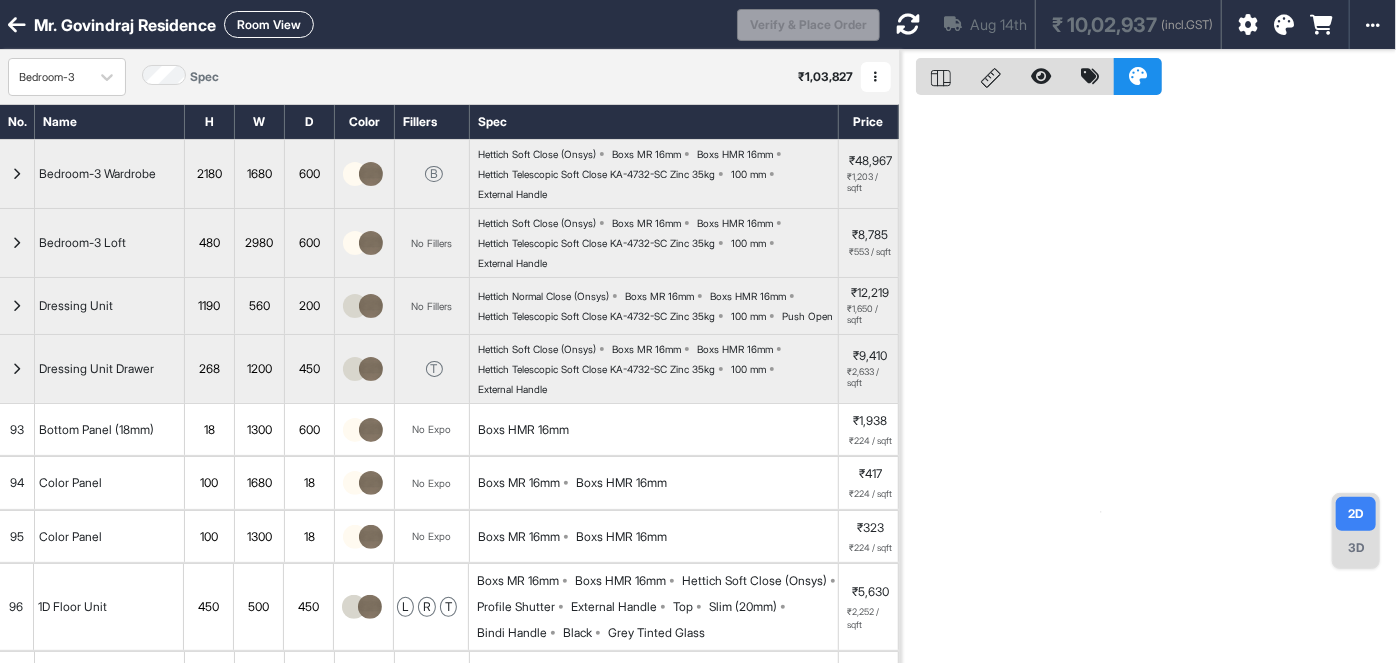 click at bounding box center (908, 24) 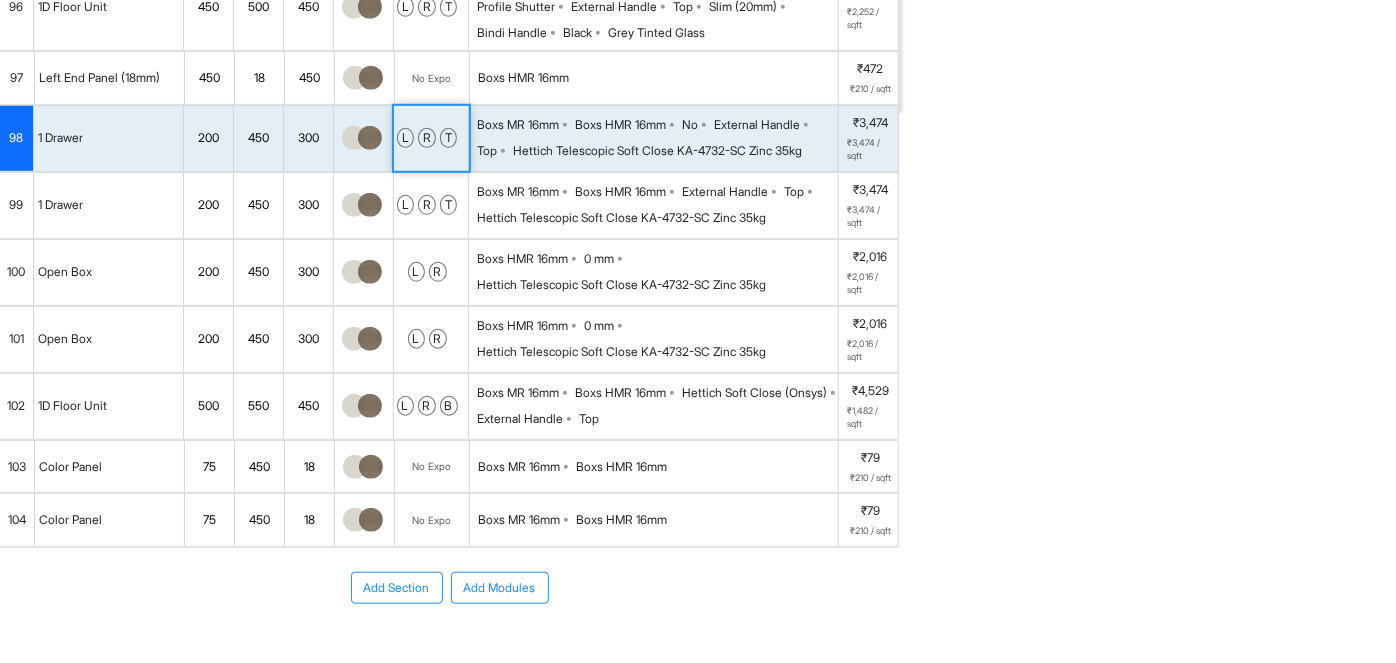 scroll, scrollTop: 597, scrollLeft: 0, axis: vertical 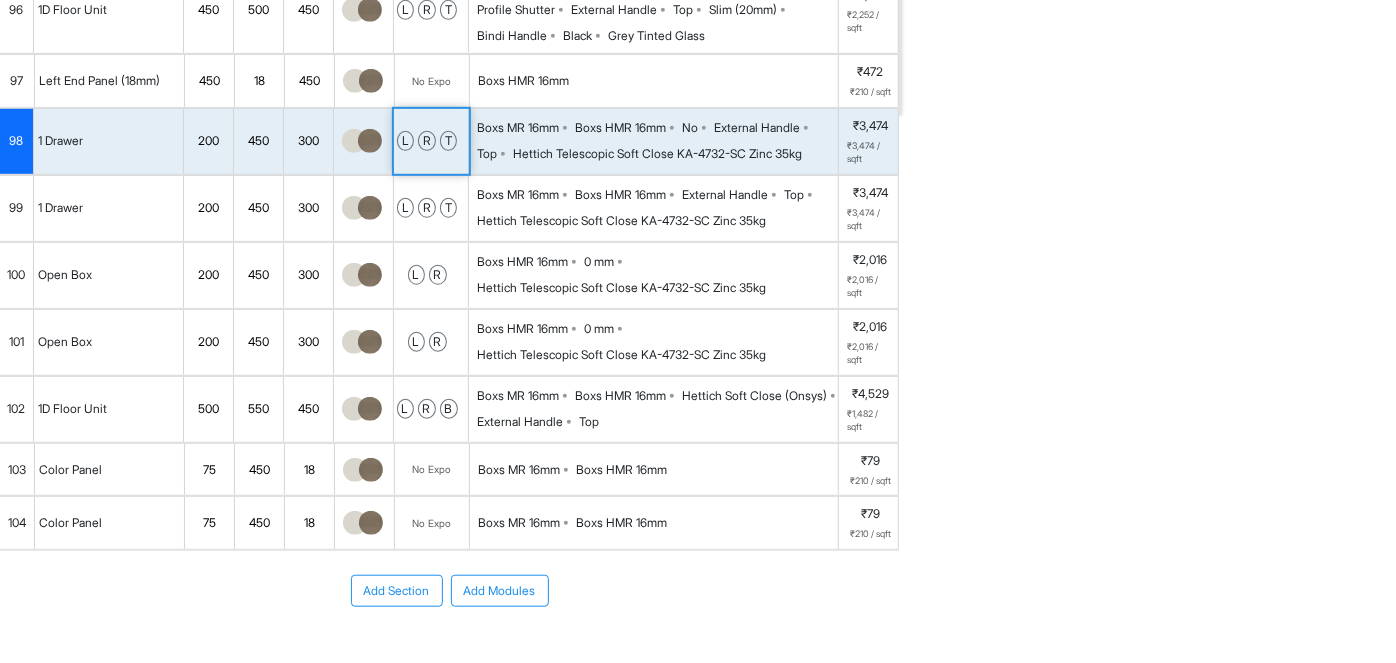 click on "Hettich Telescopic Soft Close KA-4732-SC Zinc 35kg" at bounding box center [657, 154] 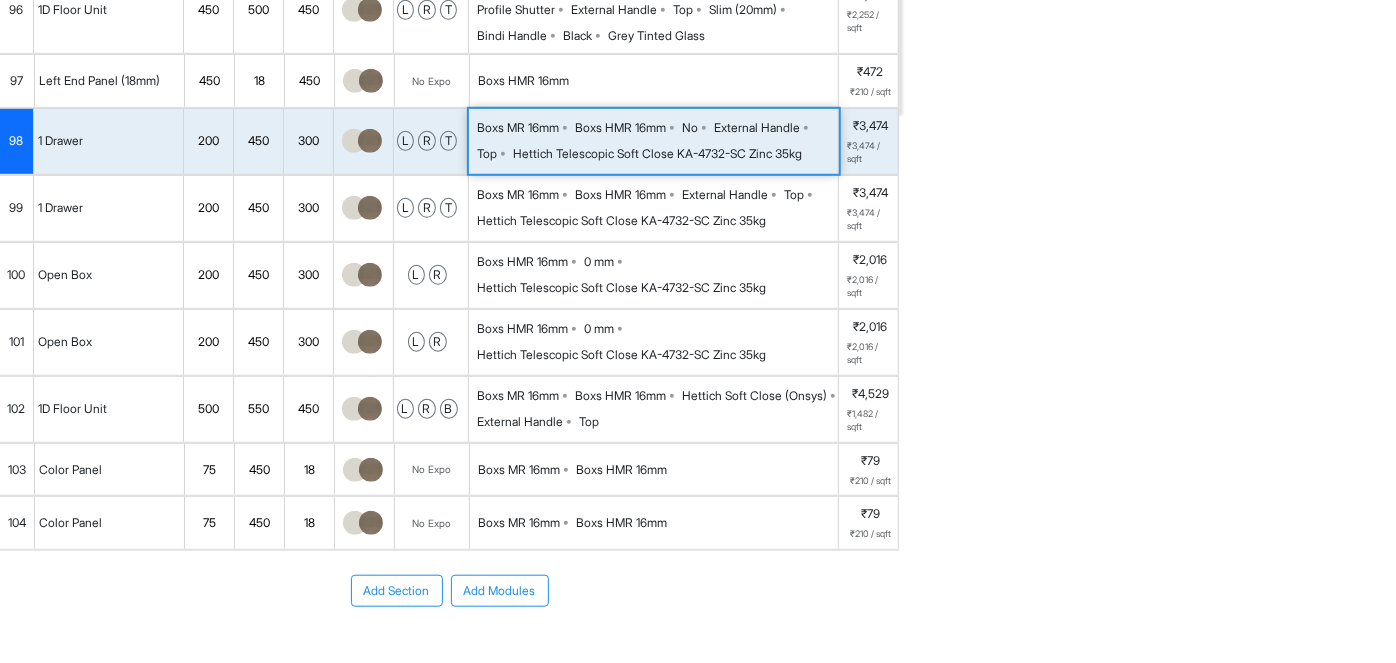 click on "Hettich Telescopic Soft Close KA-4732-SC Zinc 35kg" at bounding box center (657, 154) 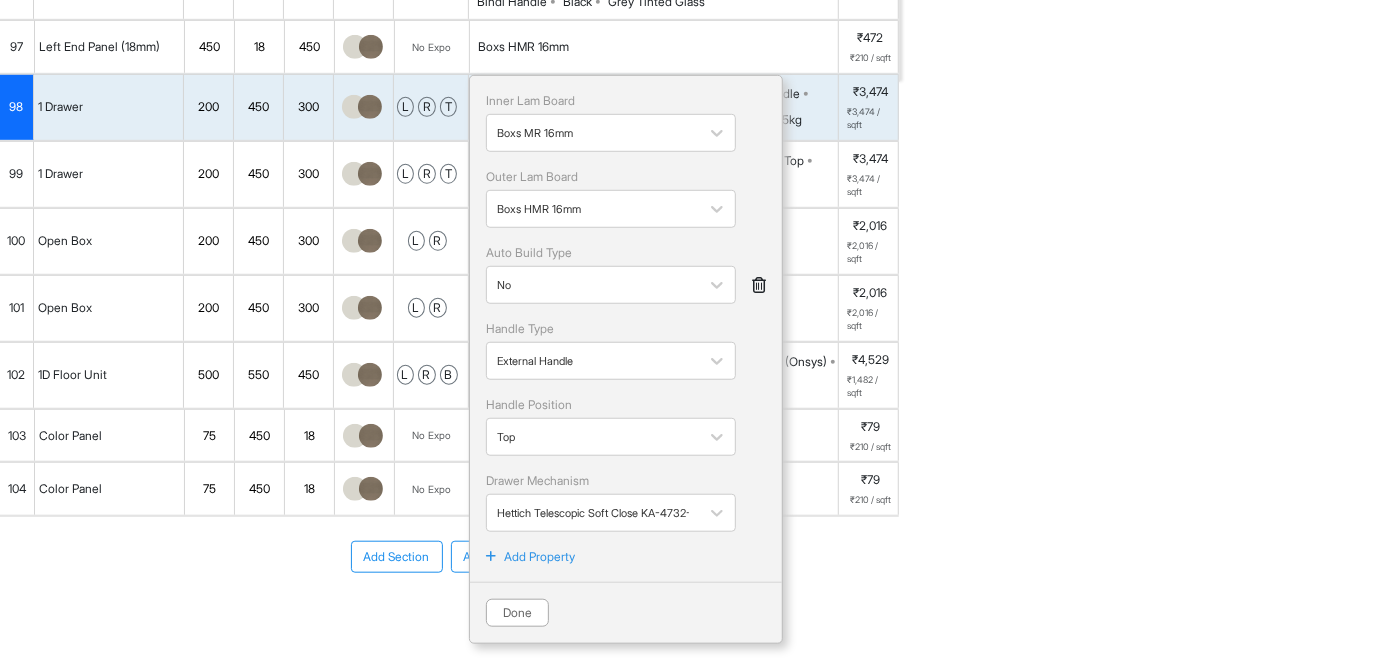 scroll, scrollTop: 688, scrollLeft: 0, axis: vertical 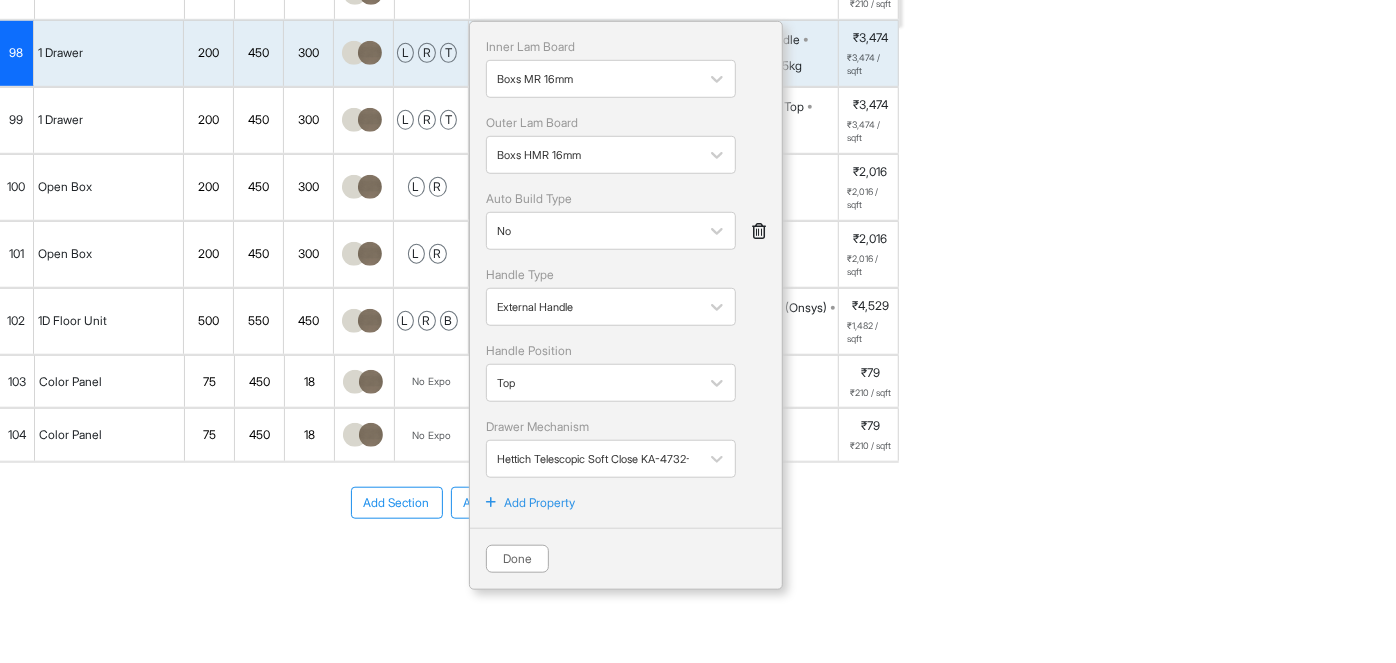 click on "Add Property" at bounding box center (539, 503) 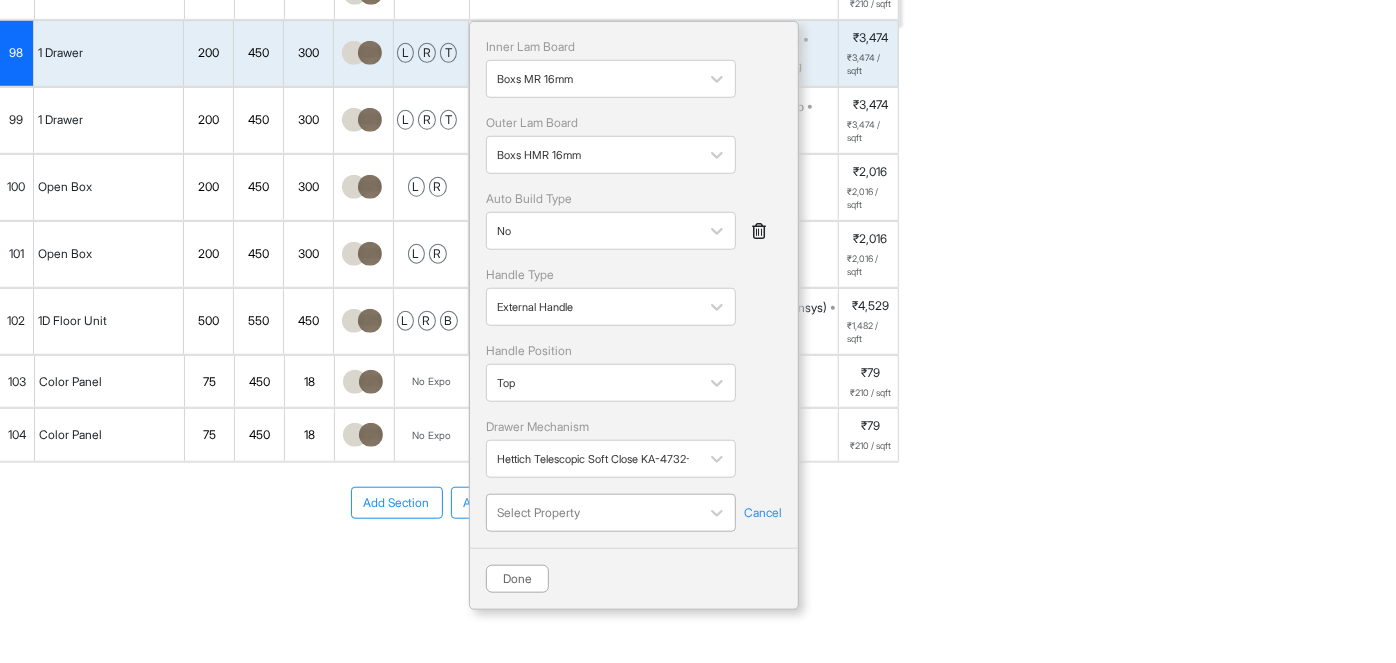 click on "Mr. Govindraj Residence Room View Verify & Place Order Aug 14th ₹   10,02,936 (incl.GST) Import Assembly Archive Rename Refresh Price Bedroom-3 Spec ₹ 1,03,826 Add  Room Edit  Room  Name Delete  Room Duplicate Room No. Name H W D Color Fillers Spec Price Bedroom-3 Wardrobe 2180 1680 600 B Hettich Soft Close (Onsys) Boxs MR 16mm Boxs HMR 16mm Hettich Telescopic Soft Close KA-4732-SC Zinc 35kg 100 mm External Handle ₹48,967 ₹1,203 / sqft Bedroom-3 Loft 480 2980 600 No Fillers Hettich Soft Close (Onsys) Boxs MR 16mm Boxs HMR 16mm Hettich Telescopic Soft Close KA-4732-SC Zinc 35kg 100 mm External Handle ₹8,785 ₹553 / sqft Dressing Unit 1190 560 200 No Fillers Hettich Normal Close (Onsys) Boxs MR 16mm Boxs HMR 16mm Hettich Telescopic Soft Close KA-4732-SC Zinc 35kg 100 mm Push Open ₹12,219 ₹1,650 / sqft Dressing Unit Drawer  268 1200 450 T Hettich Soft Close (Onsys) Boxs MR 16mm Boxs HMR 16mm Hettich Telescopic Soft Close KA-4732-SC Zinc 35kg 100 mm External Handle ₹9,410 93 18 1300 l" at bounding box center [698, 331] 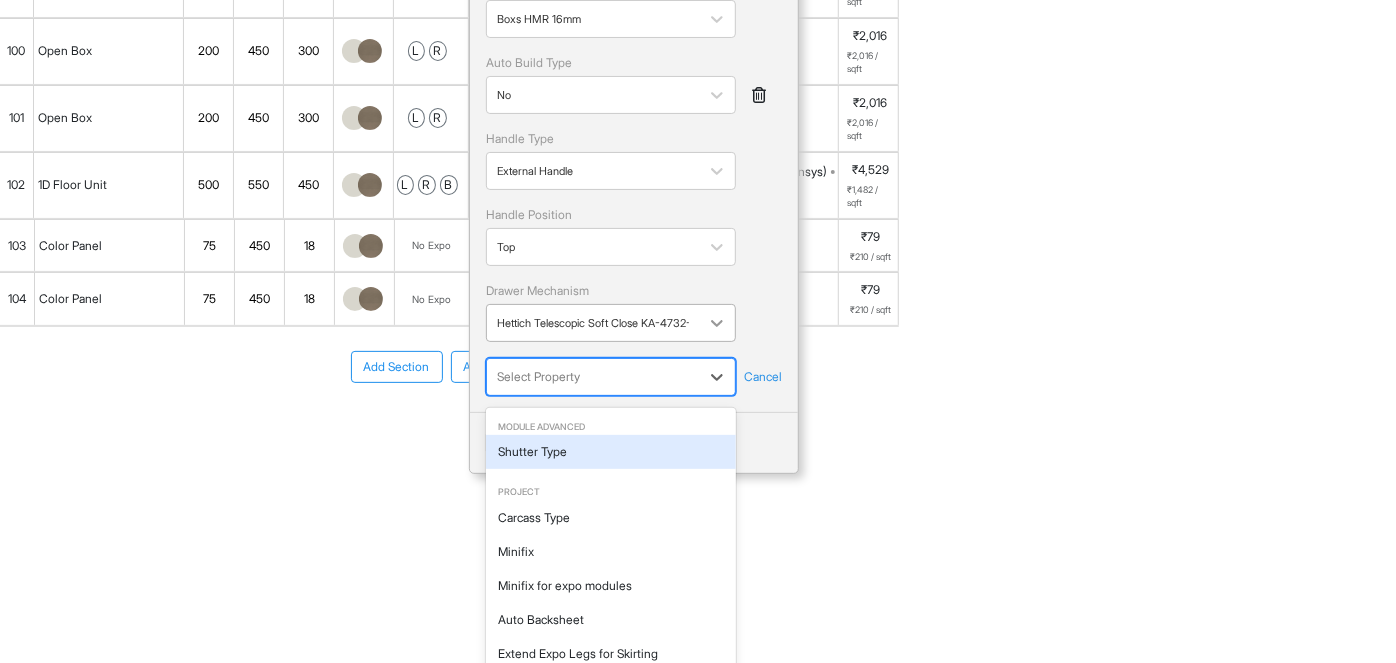 scroll, scrollTop: 180, scrollLeft: 0, axis: vertical 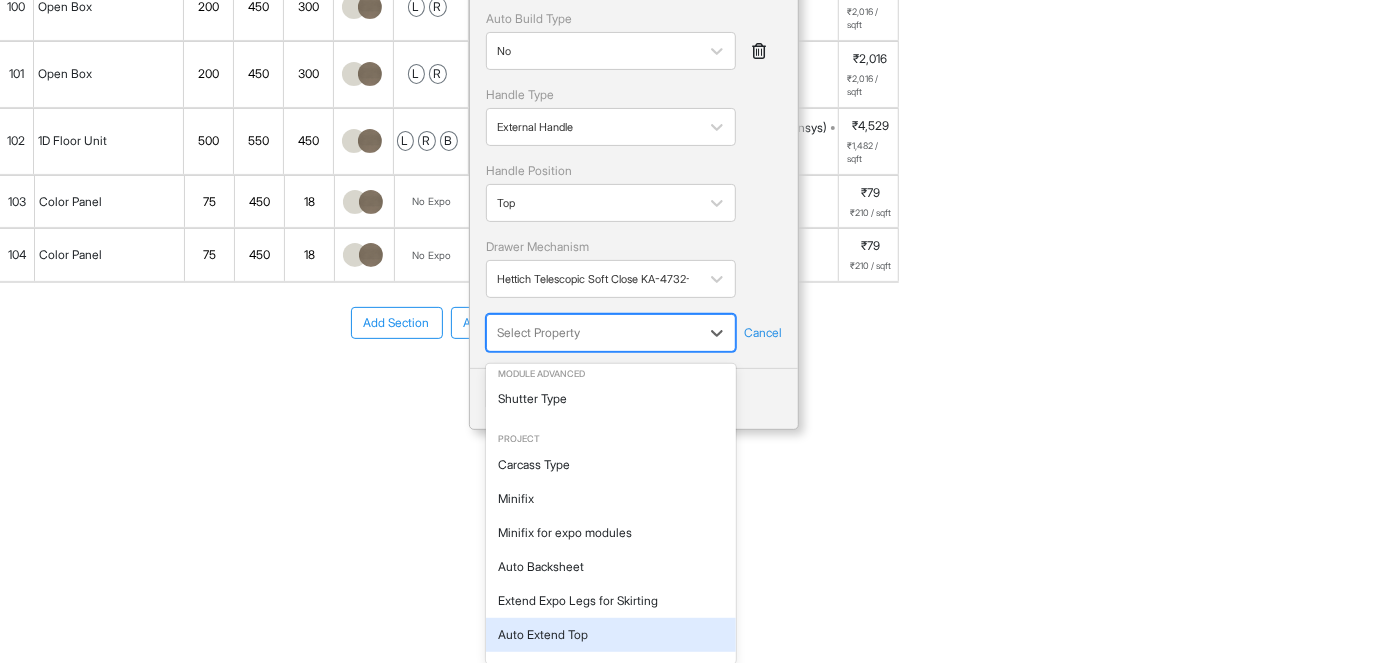 click on "Auto Extend Top" at bounding box center (611, 635) 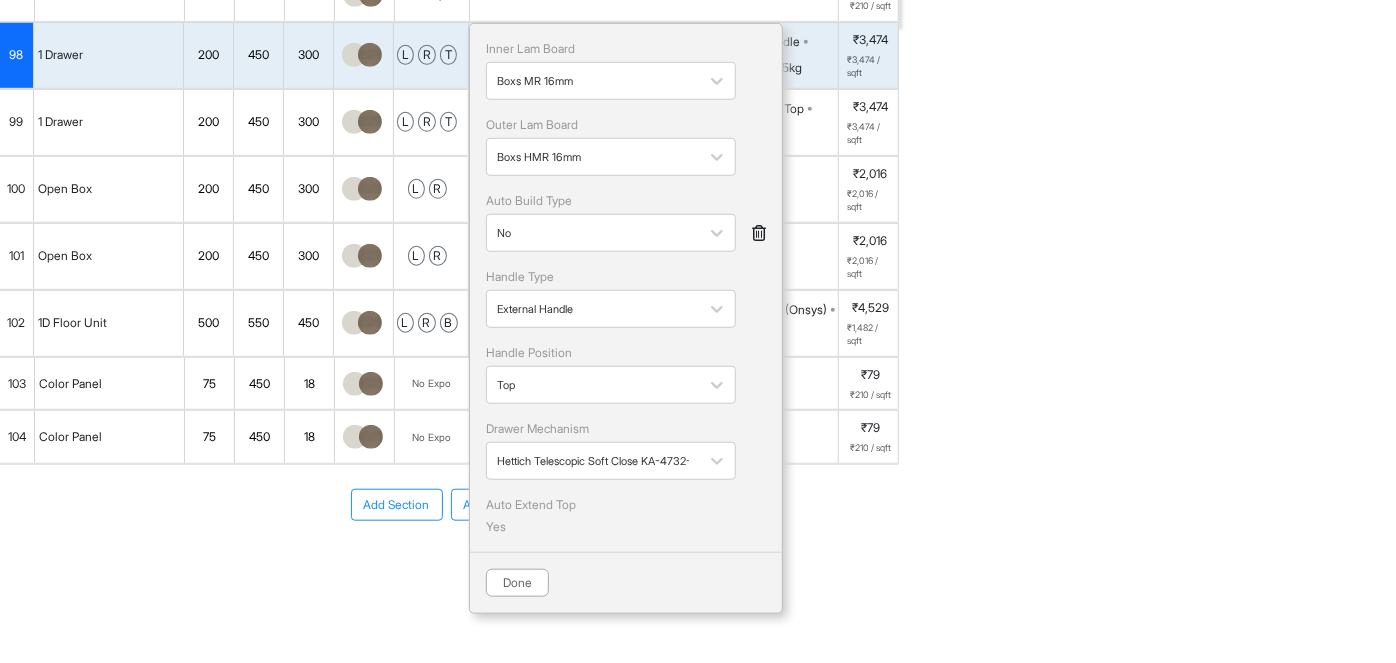 scroll, scrollTop: 688, scrollLeft: 0, axis: vertical 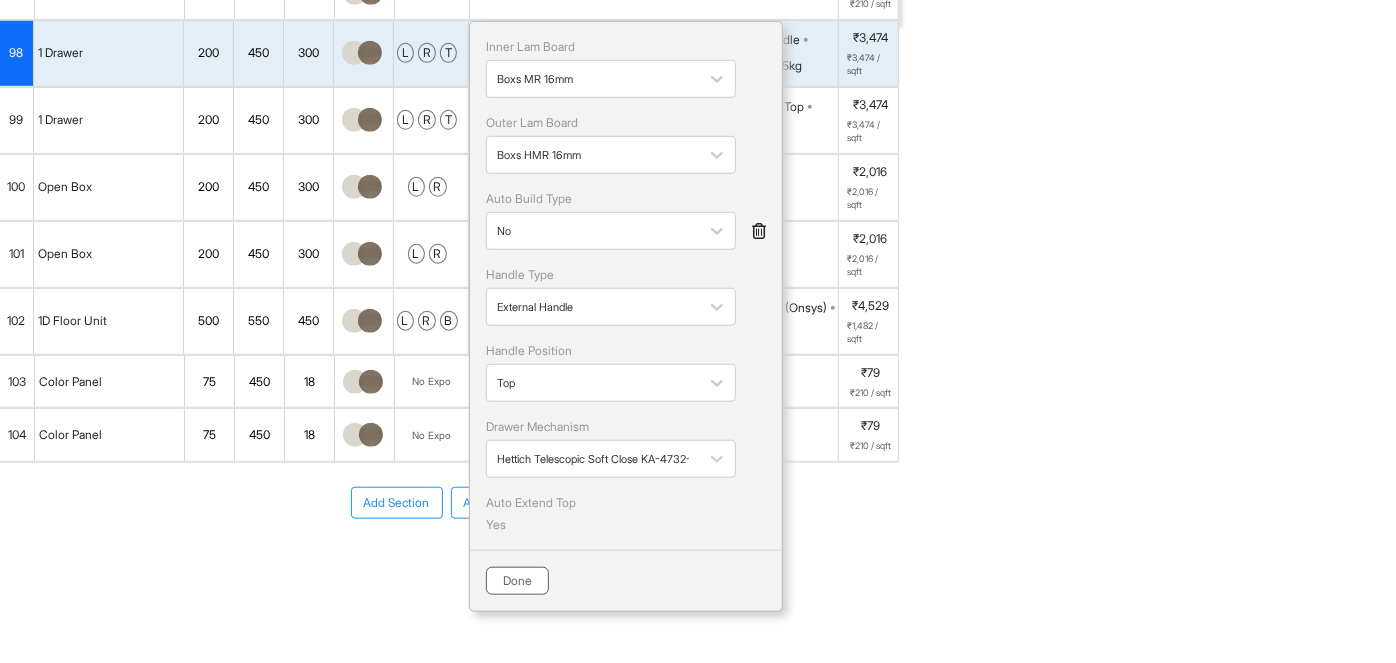 click on "Done" at bounding box center (517, 581) 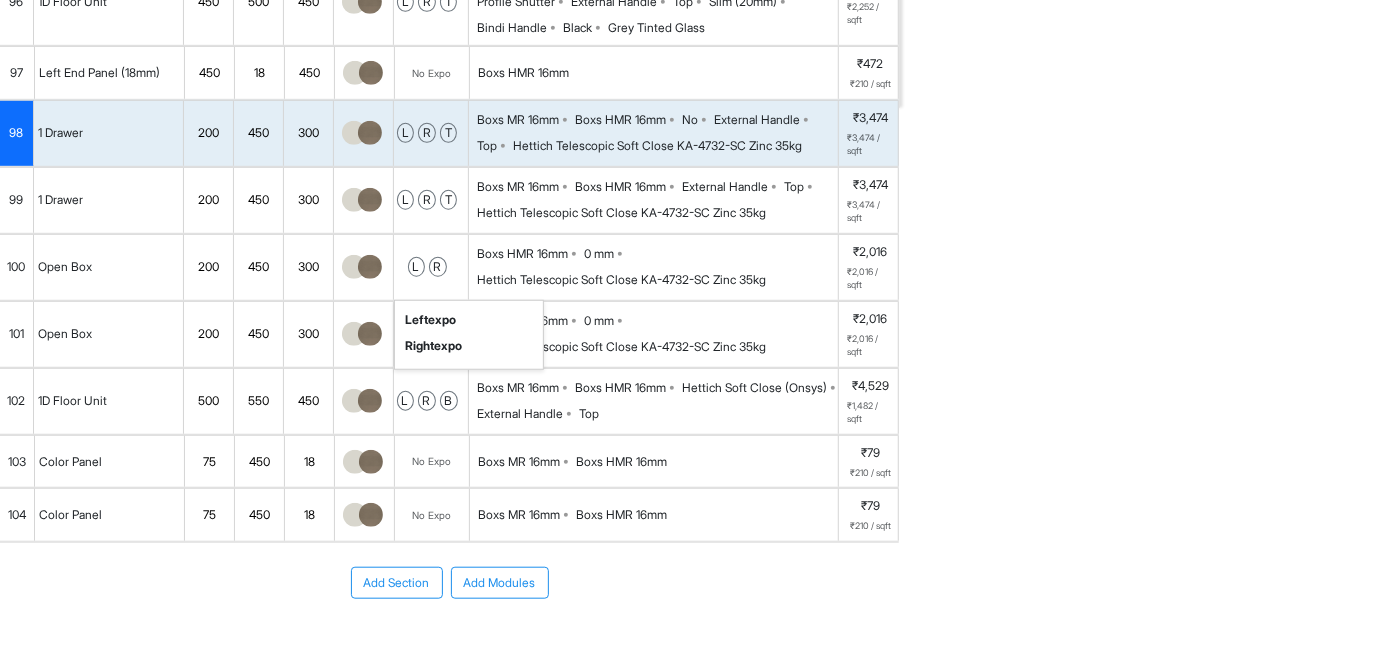 scroll, scrollTop: 597, scrollLeft: 0, axis: vertical 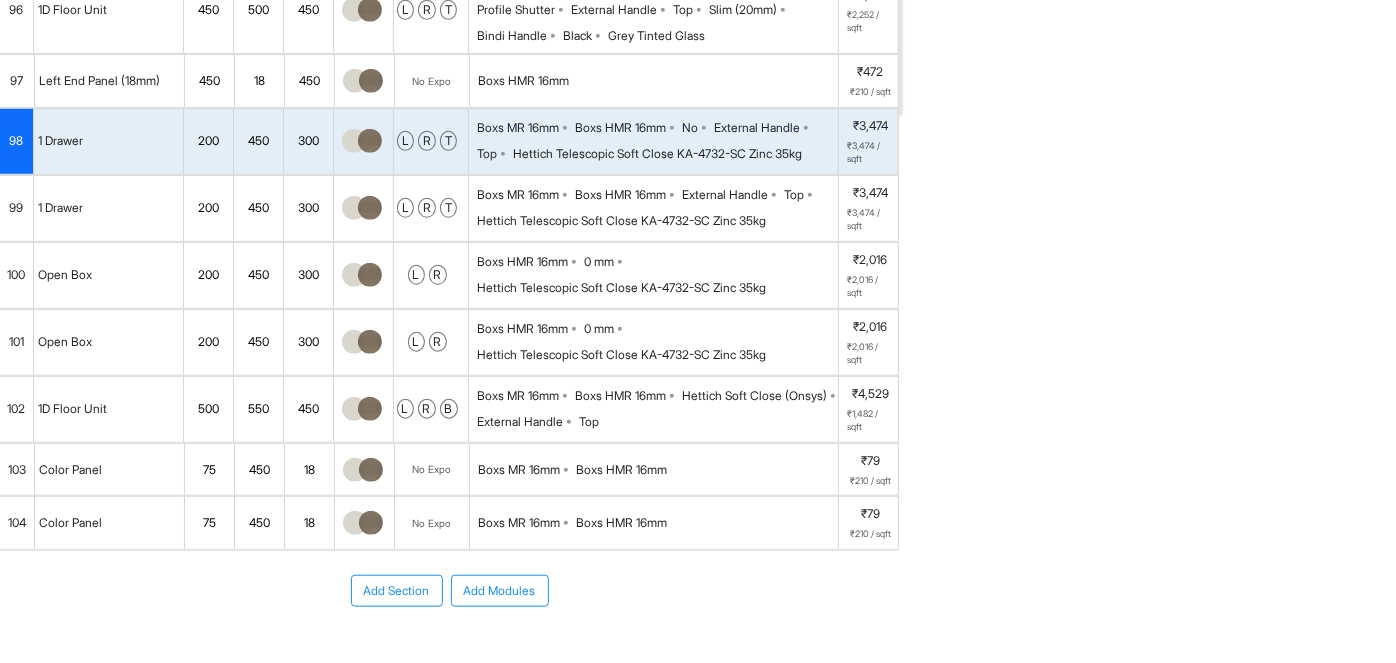 click on "Hettich Telescopic Soft Close KA-4732-SC Zinc 35kg" at bounding box center (657, 154) 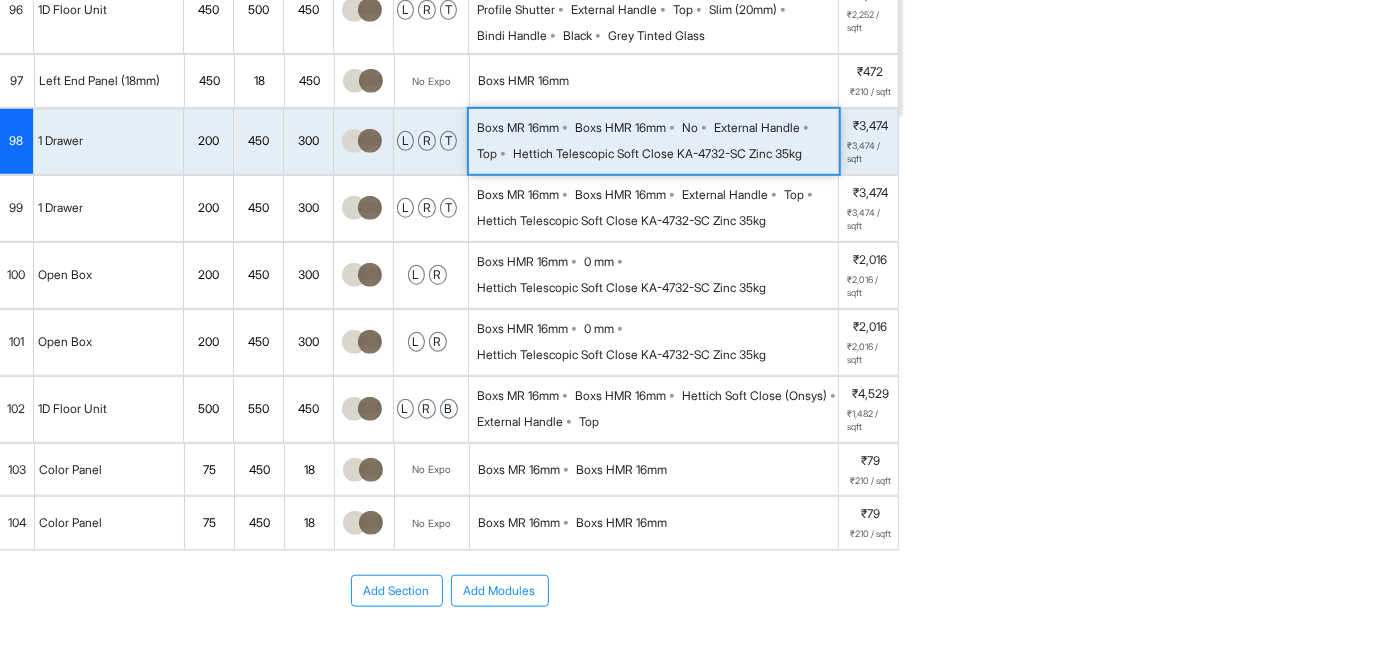 click on "Hettich Telescopic Soft Close KA-4732-SC Zinc 35kg" at bounding box center (657, 154) 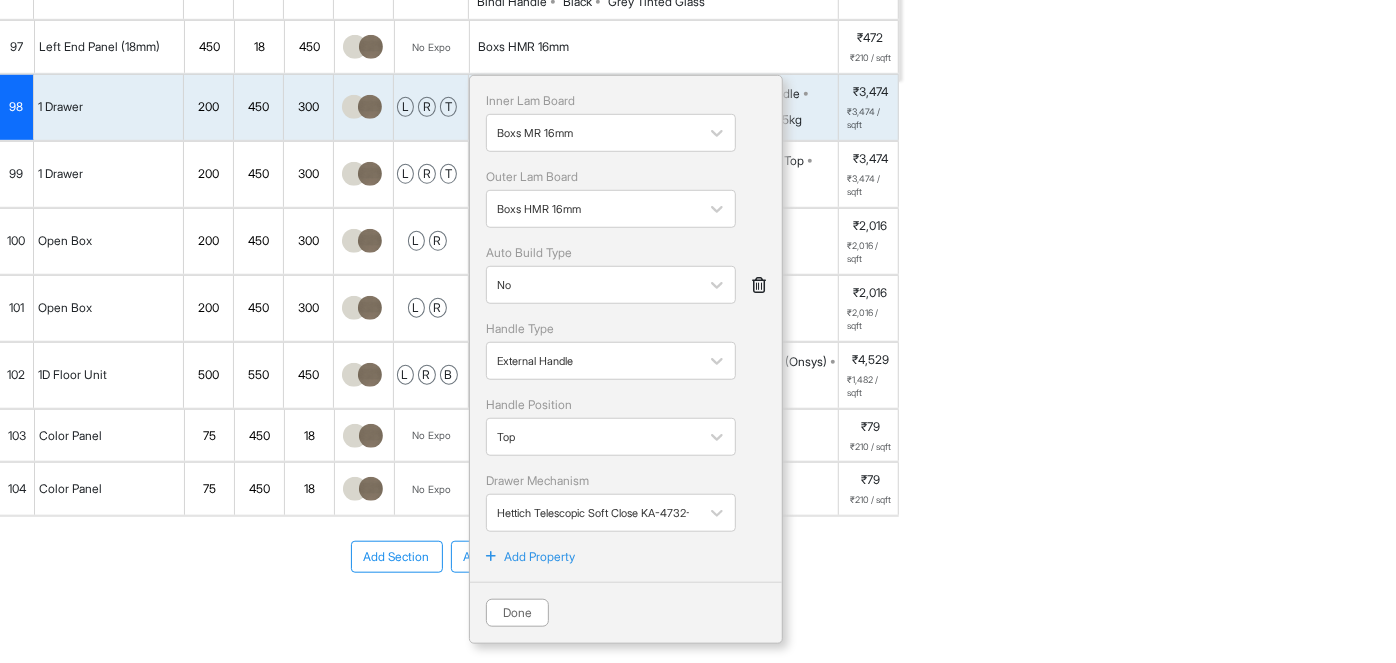 scroll, scrollTop: 688, scrollLeft: 0, axis: vertical 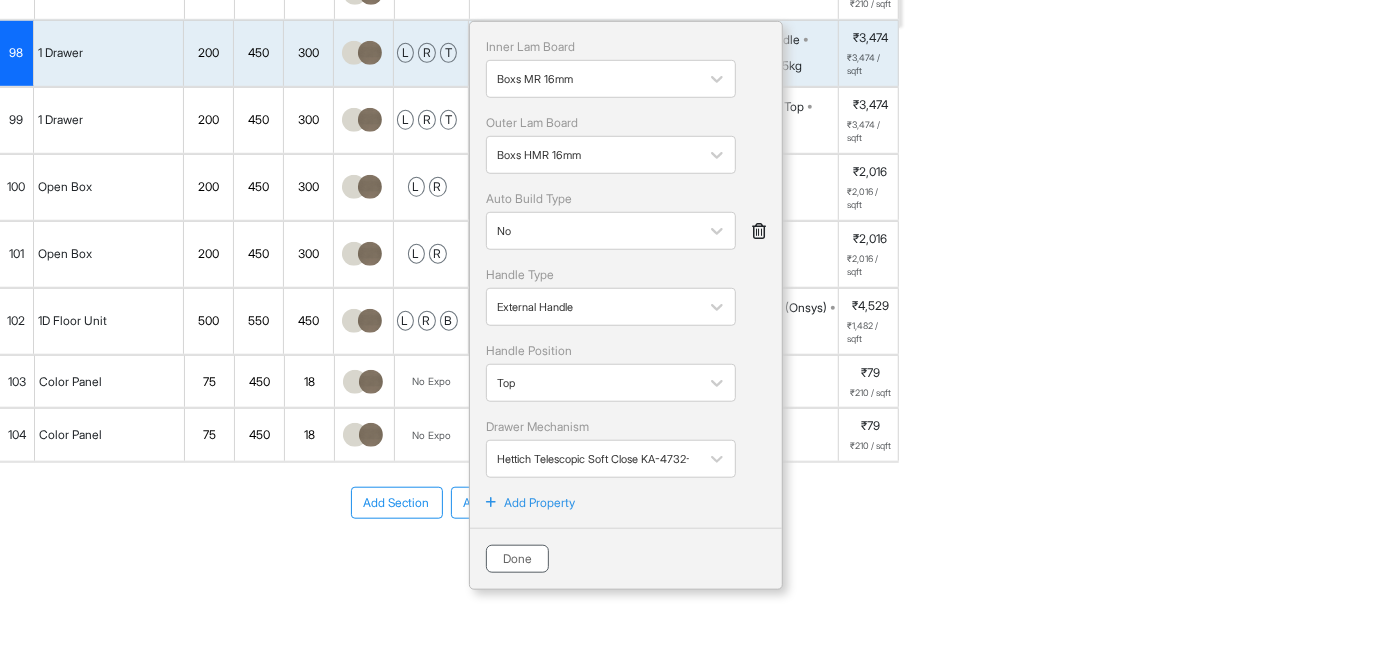 click on "Done" at bounding box center (517, 559) 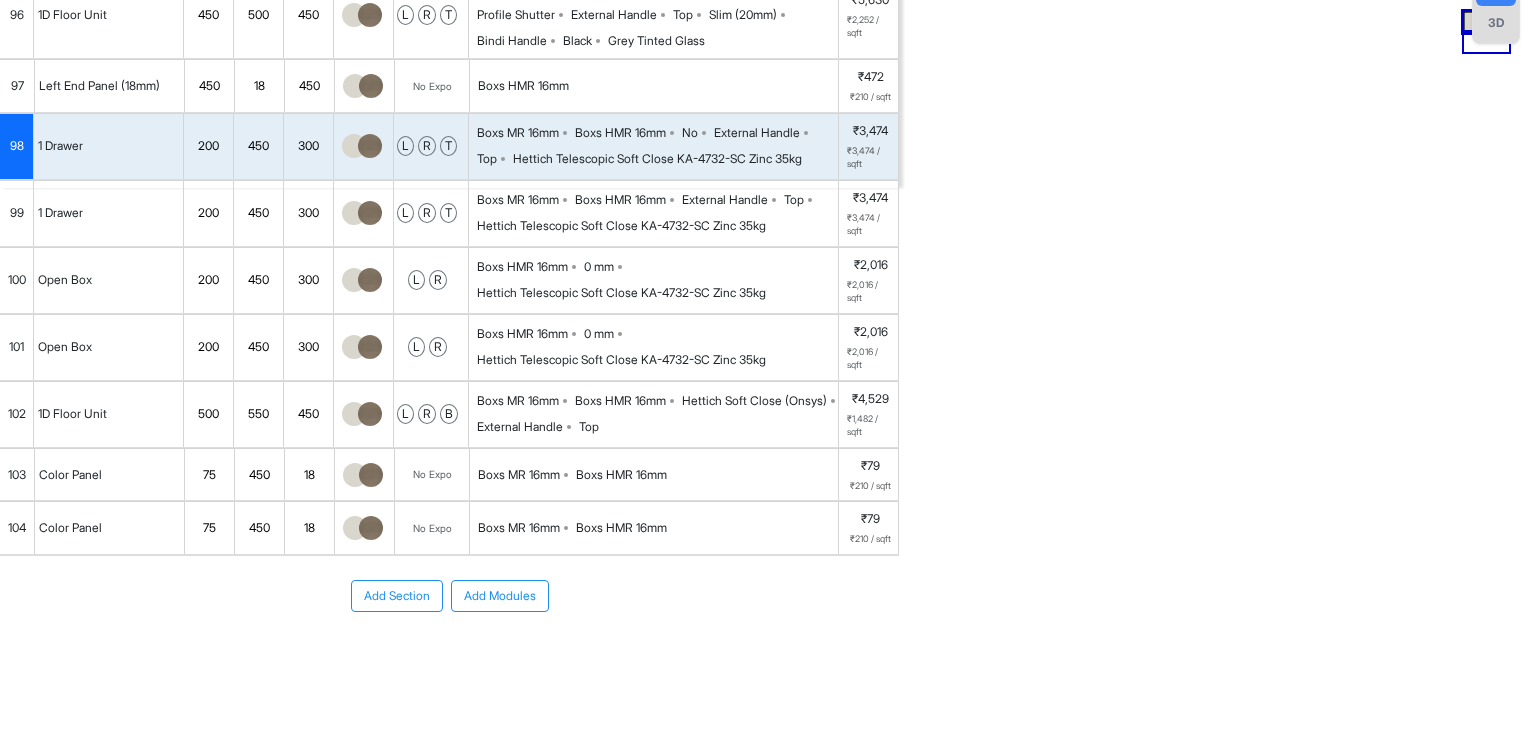 scroll, scrollTop: 597, scrollLeft: 0, axis: vertical 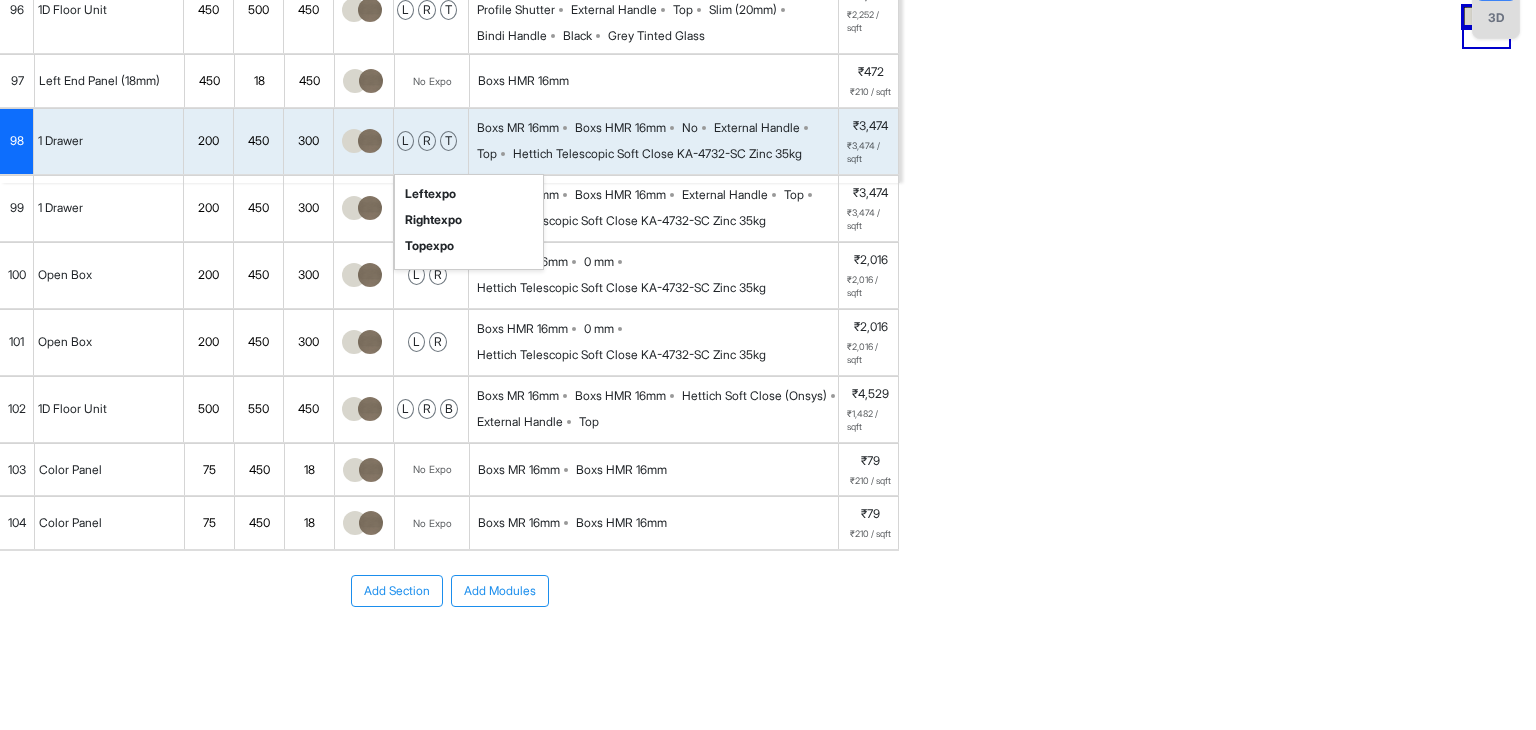 click on "l r t left  expo right  expo top  expo" at bounding box center [431, 141] 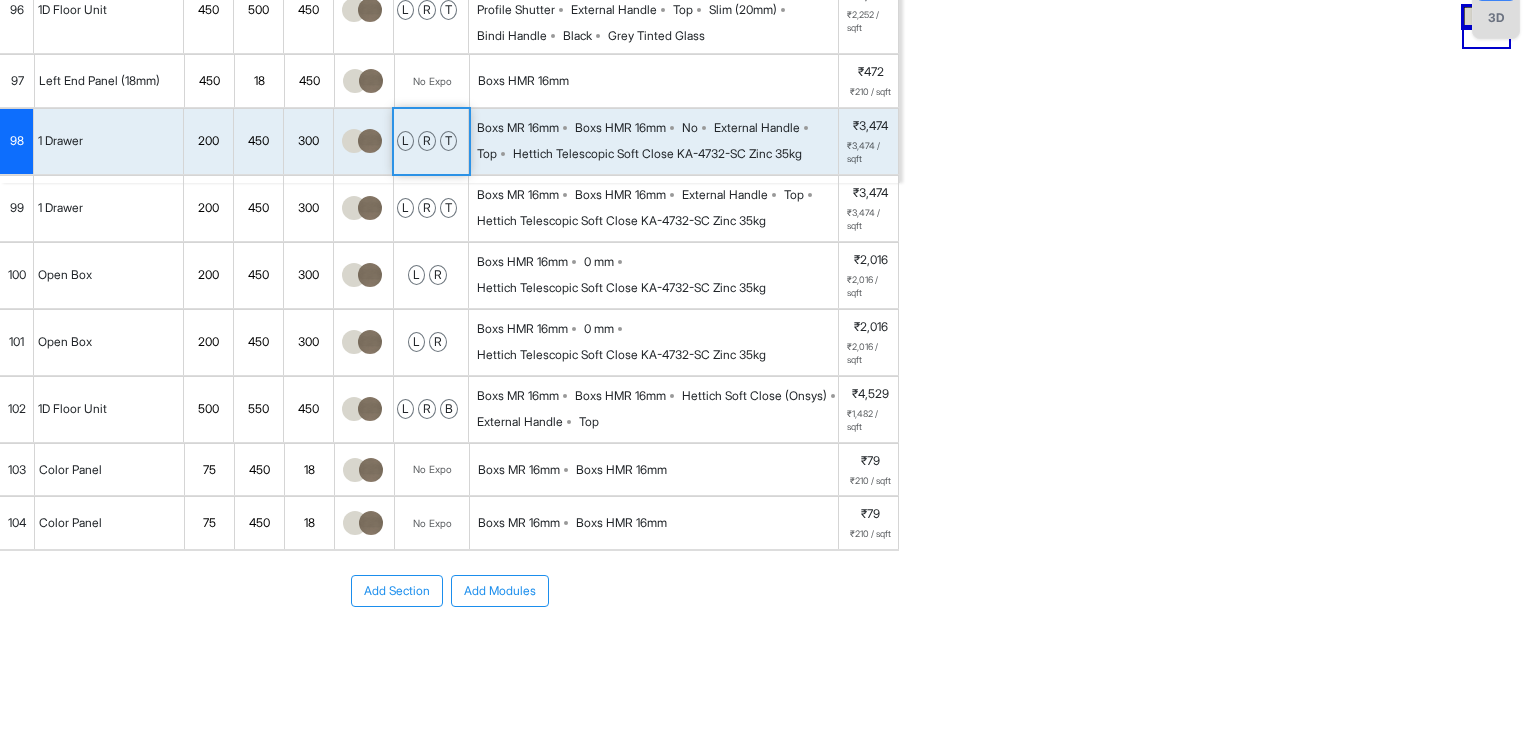 click on "Hettich Telescopic Soft Close KA-4732-SC Zinc 35kg" at bounding box center (657, 154) 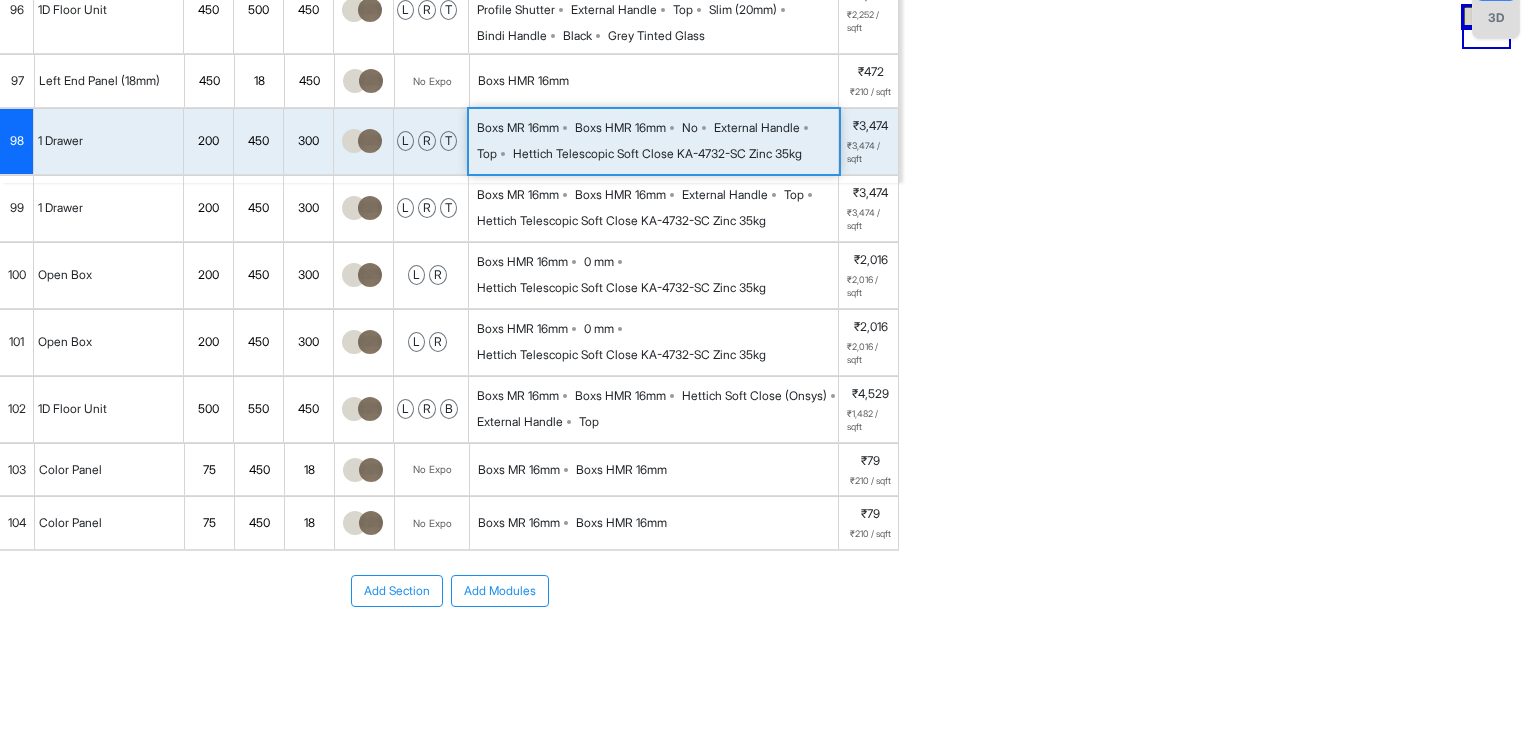 click on "Hettich Telescopic Soft Close KA-4732-SC Zinc 35kg" at bounding box center [657, 154] 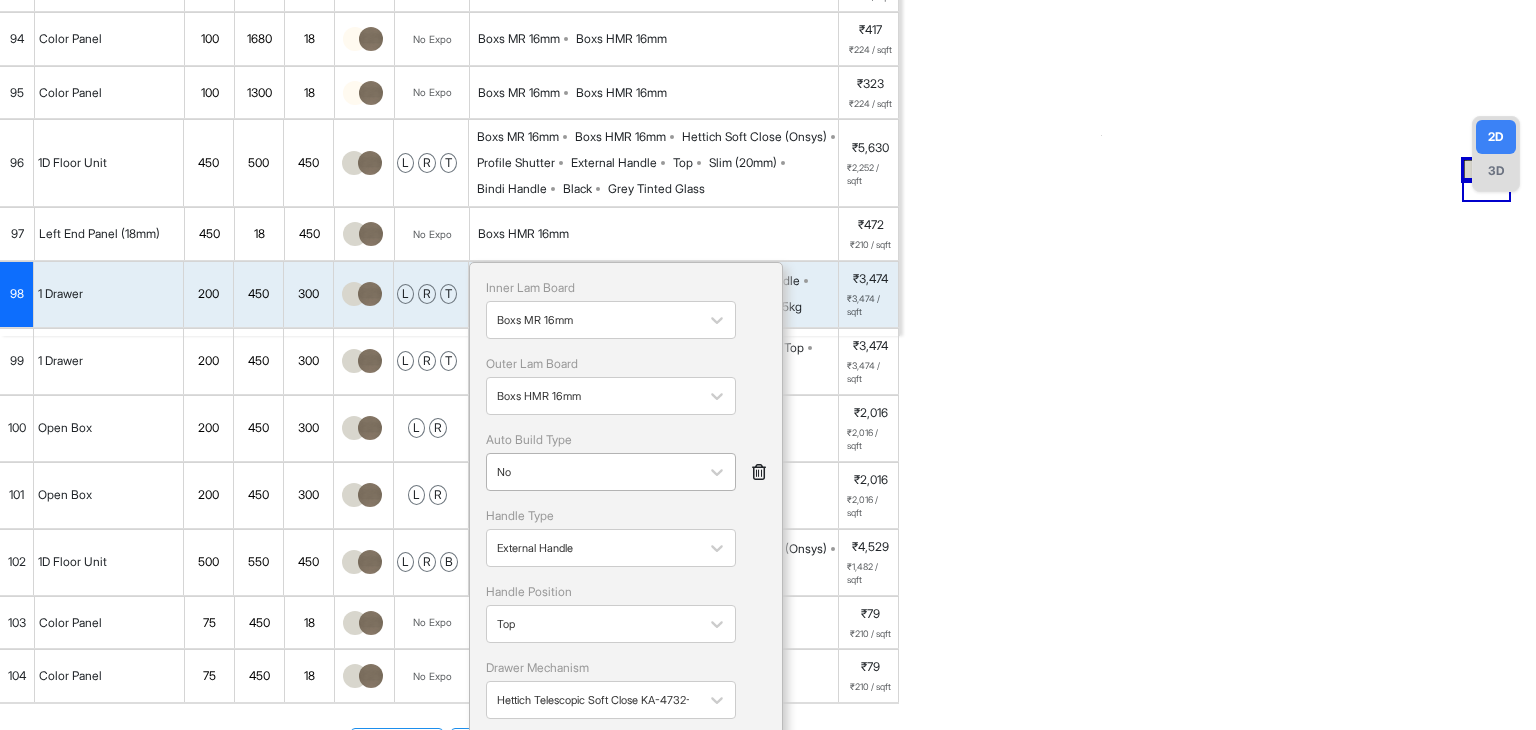 scroll, scrollTop: 624, scrollLeft: 0, axis: vertical 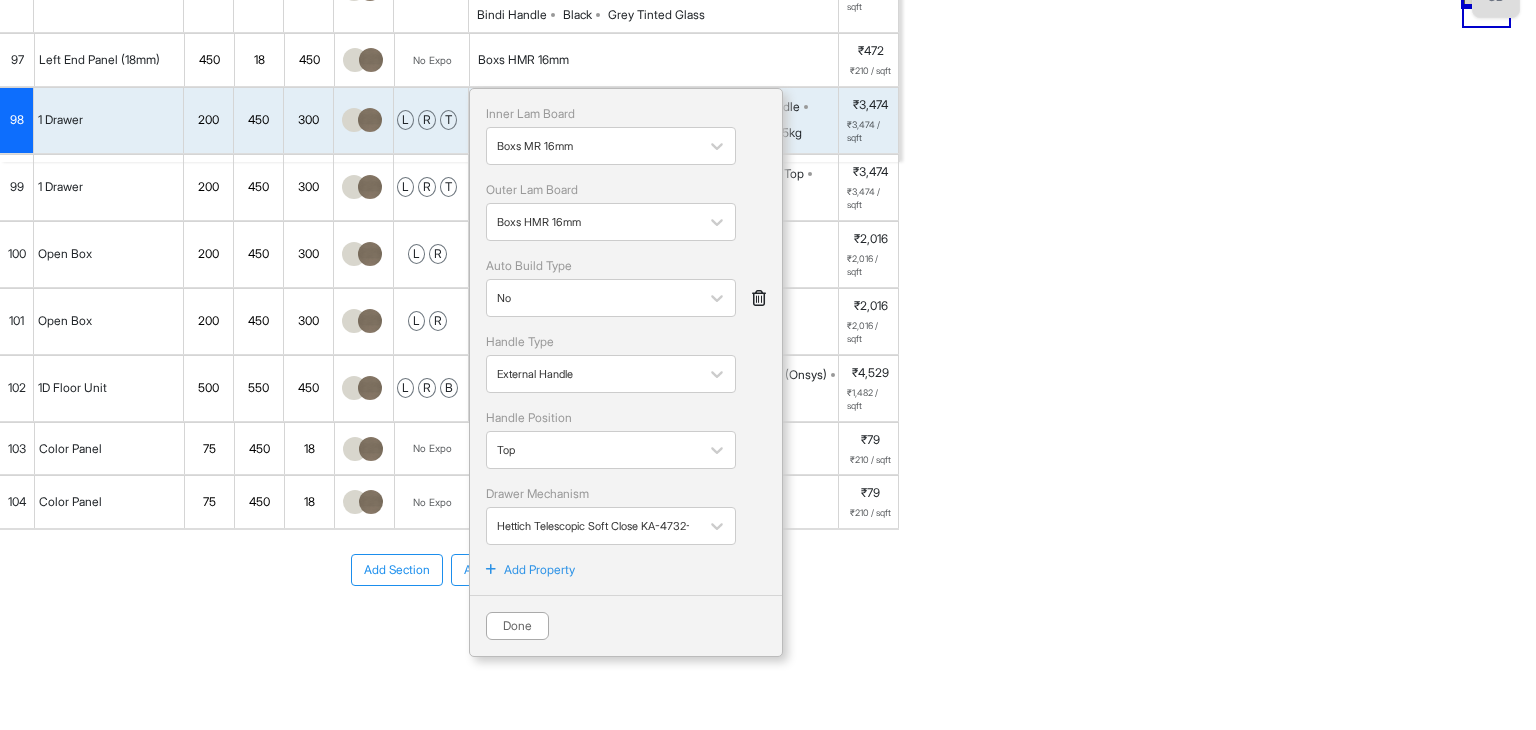 click on "Add Property" at bounding box center [539, 570] 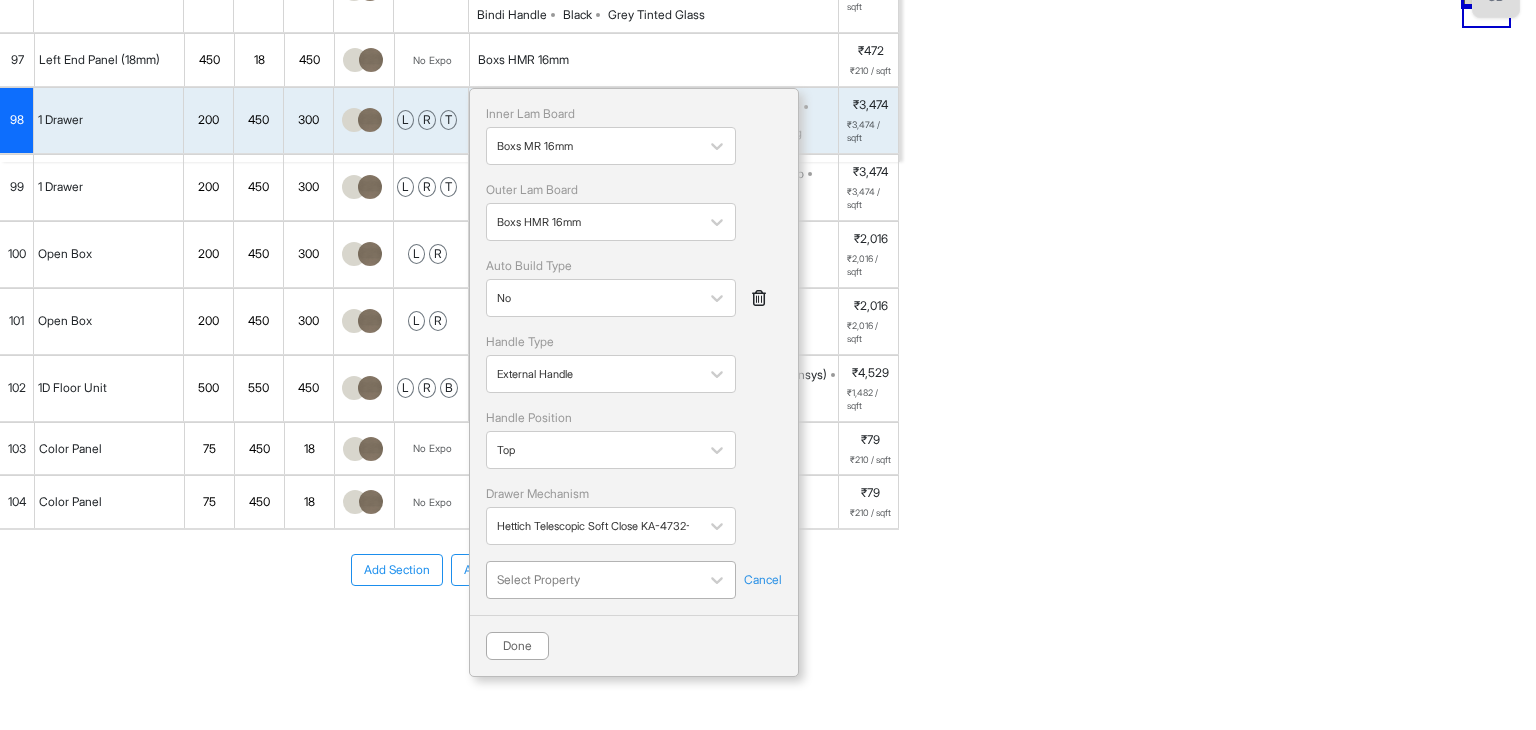 click at bounding box center [593, 580] 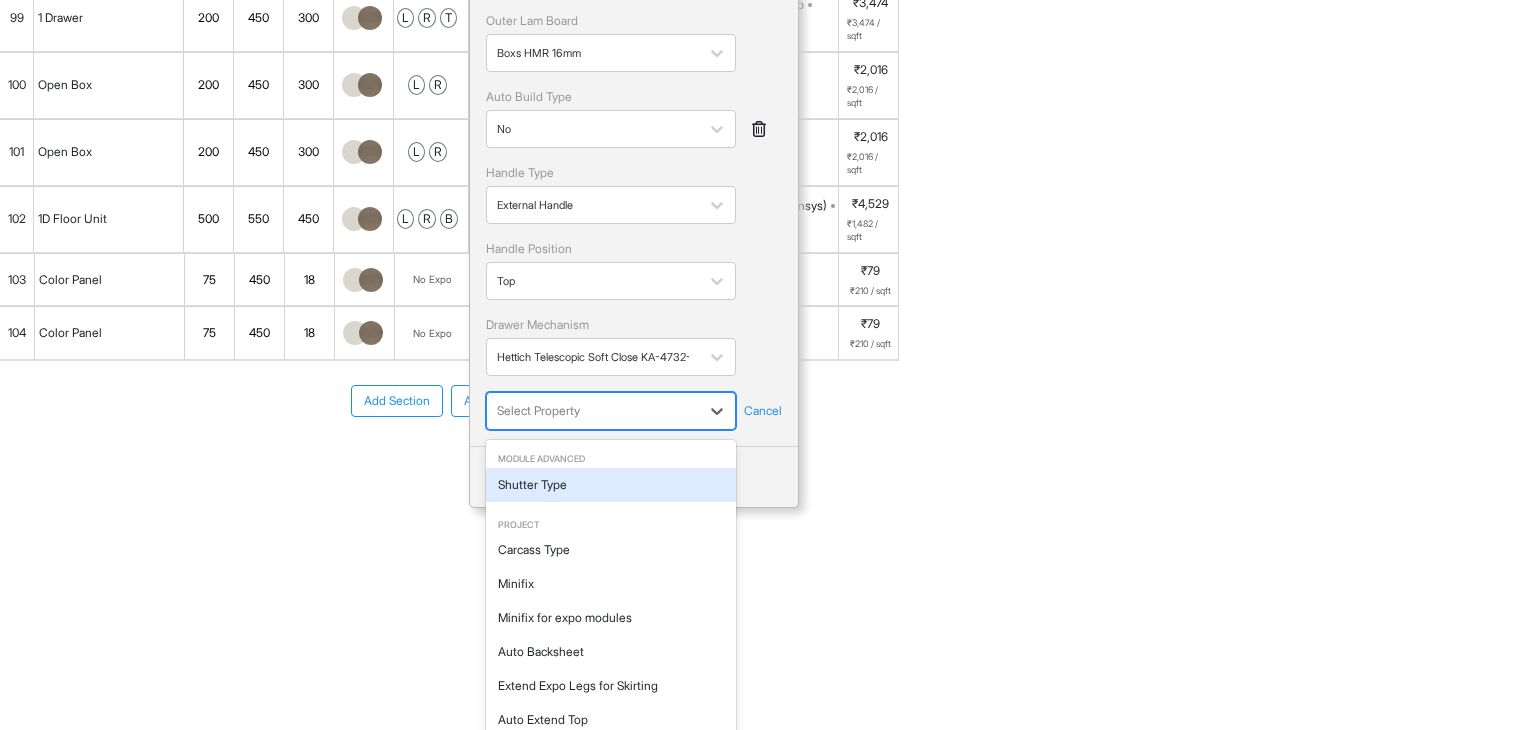 scroll, scrollTop: 179, scrollLeft: 0, axis: vertical 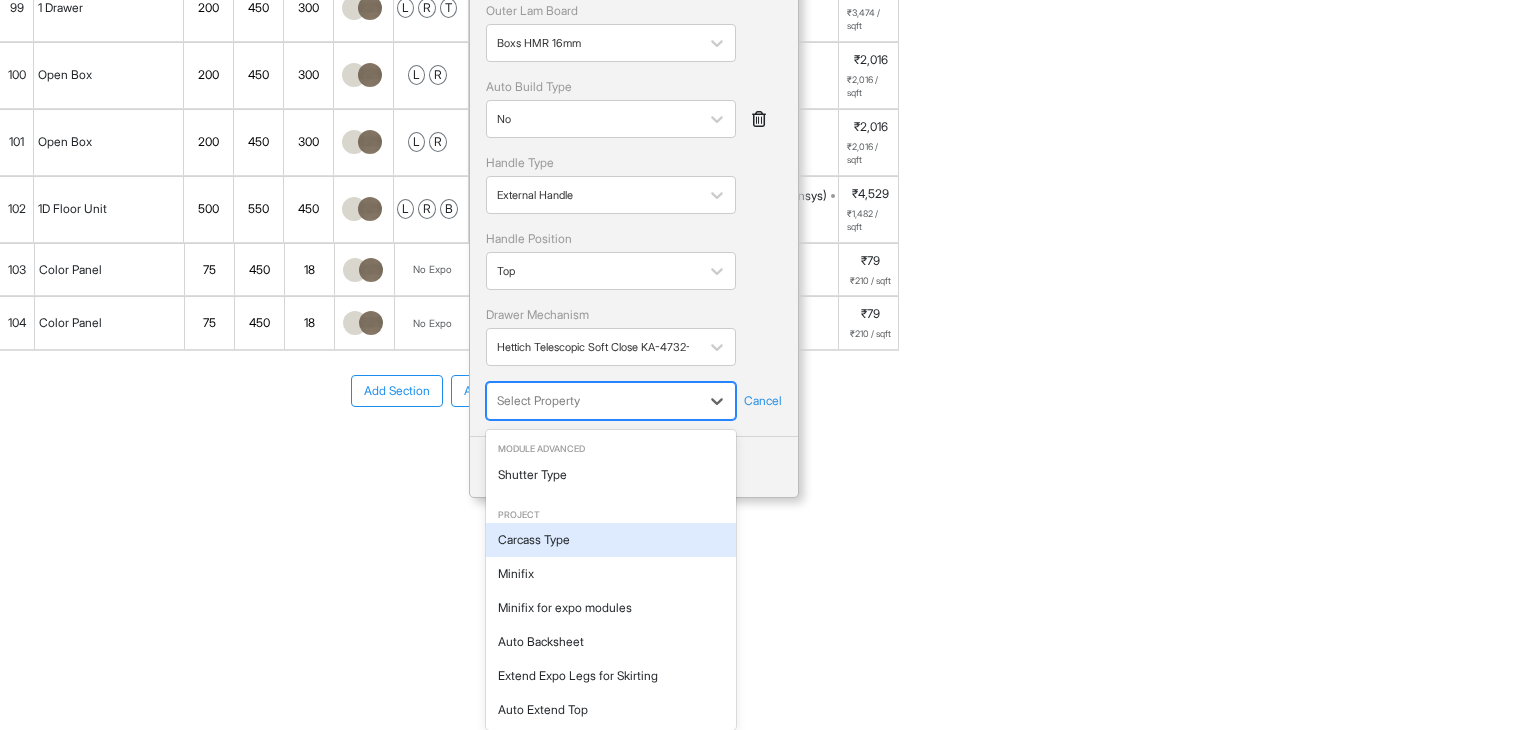 click on "Carcass Type" at bounding box center [611, 540] 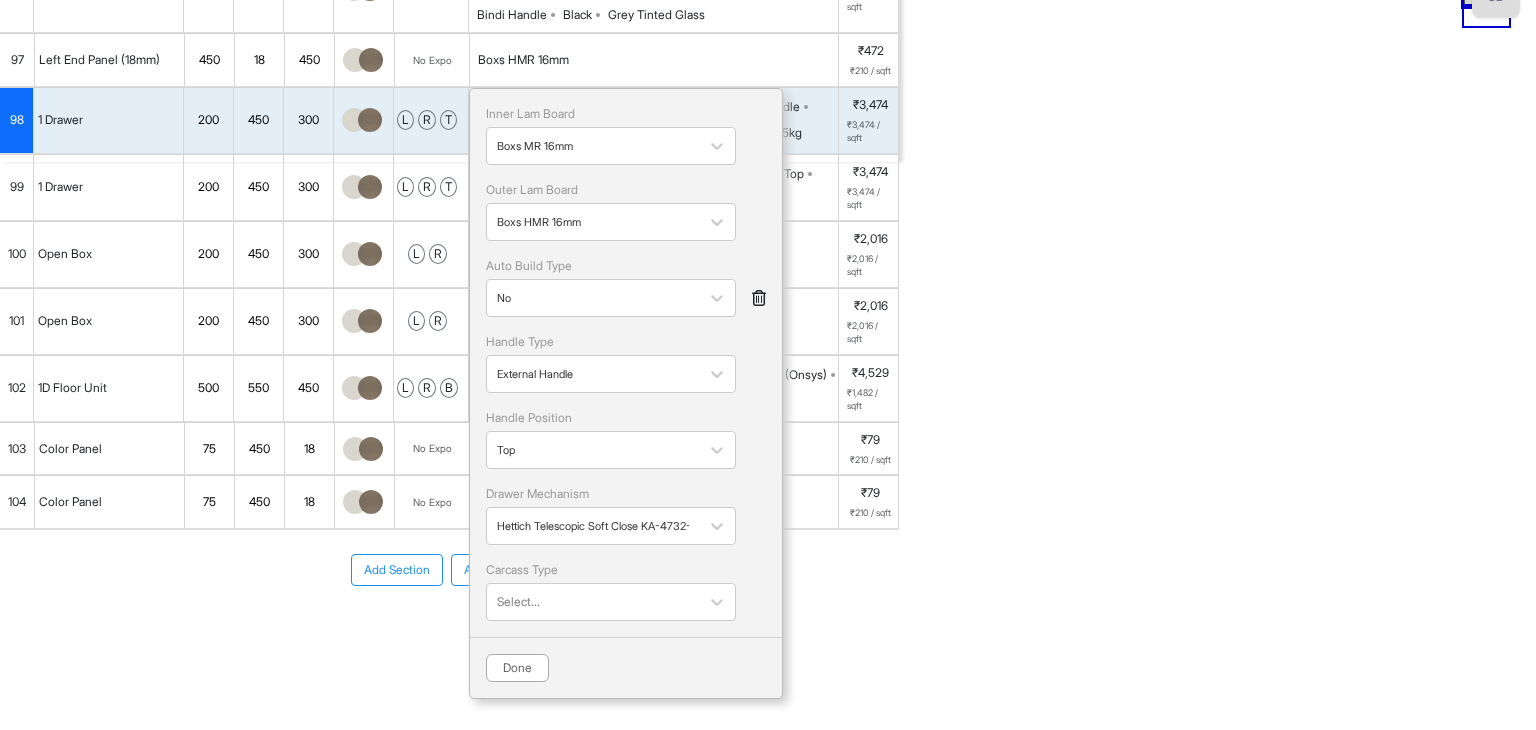 scroll, scrollTop: 0, scrollLeft: 0, axis: both 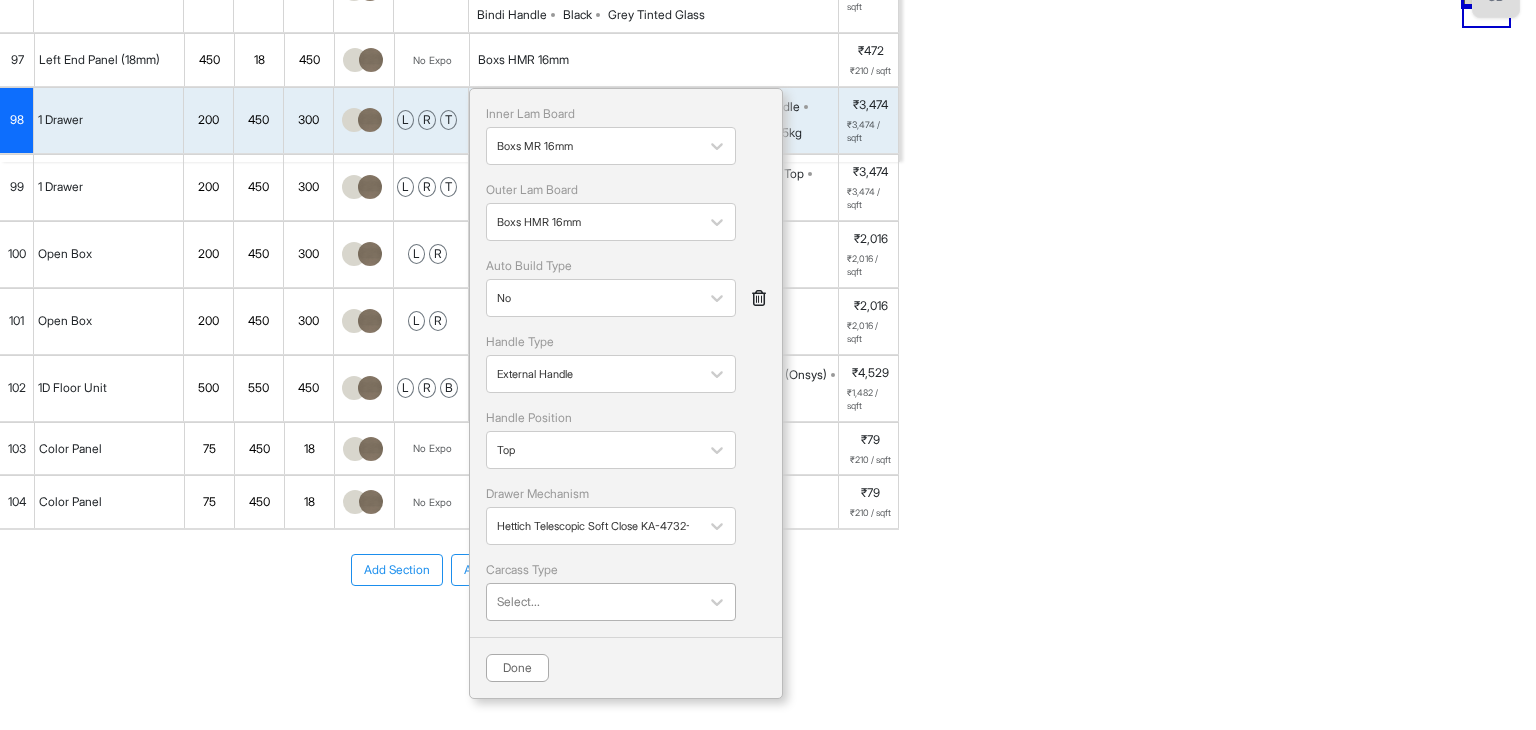 click at bounding box center (593, 602) 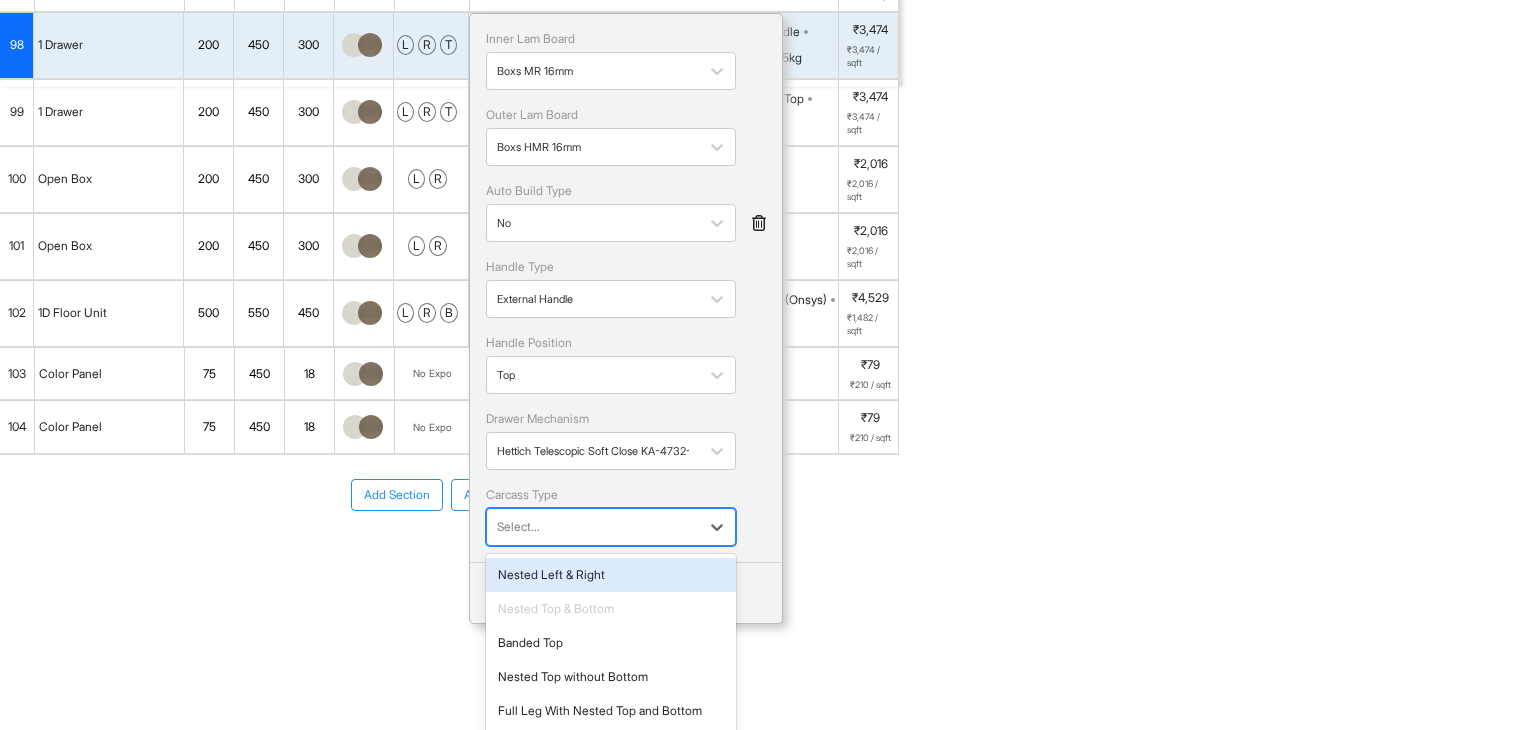 scroll, scrollTop: 826, scrollLeft: 0, axis: vertical 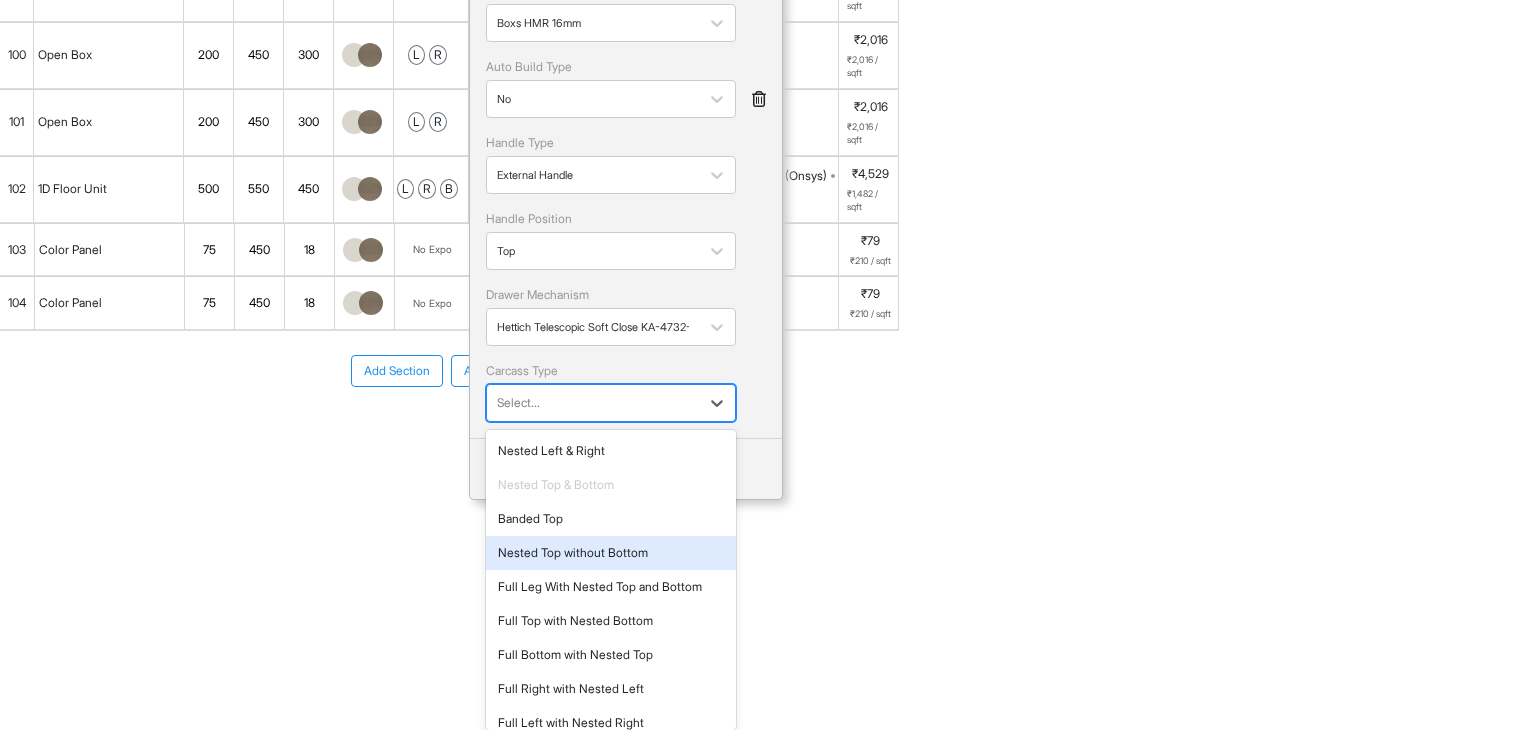 click on "Nested Top without Bottom" at bounding box center [611, 553] 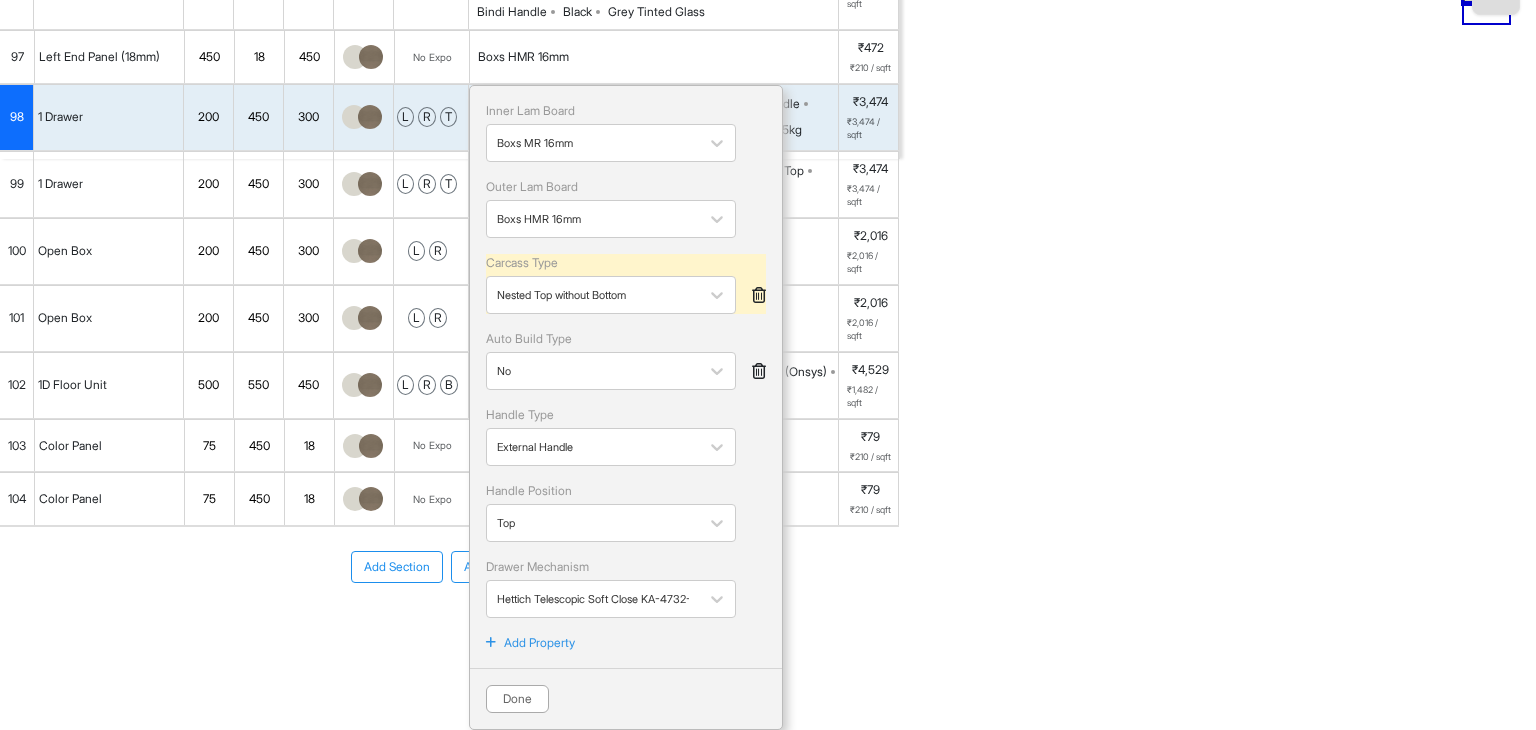 scroll, scrollTop: 645, scrollLeft: 0, axis: vertical 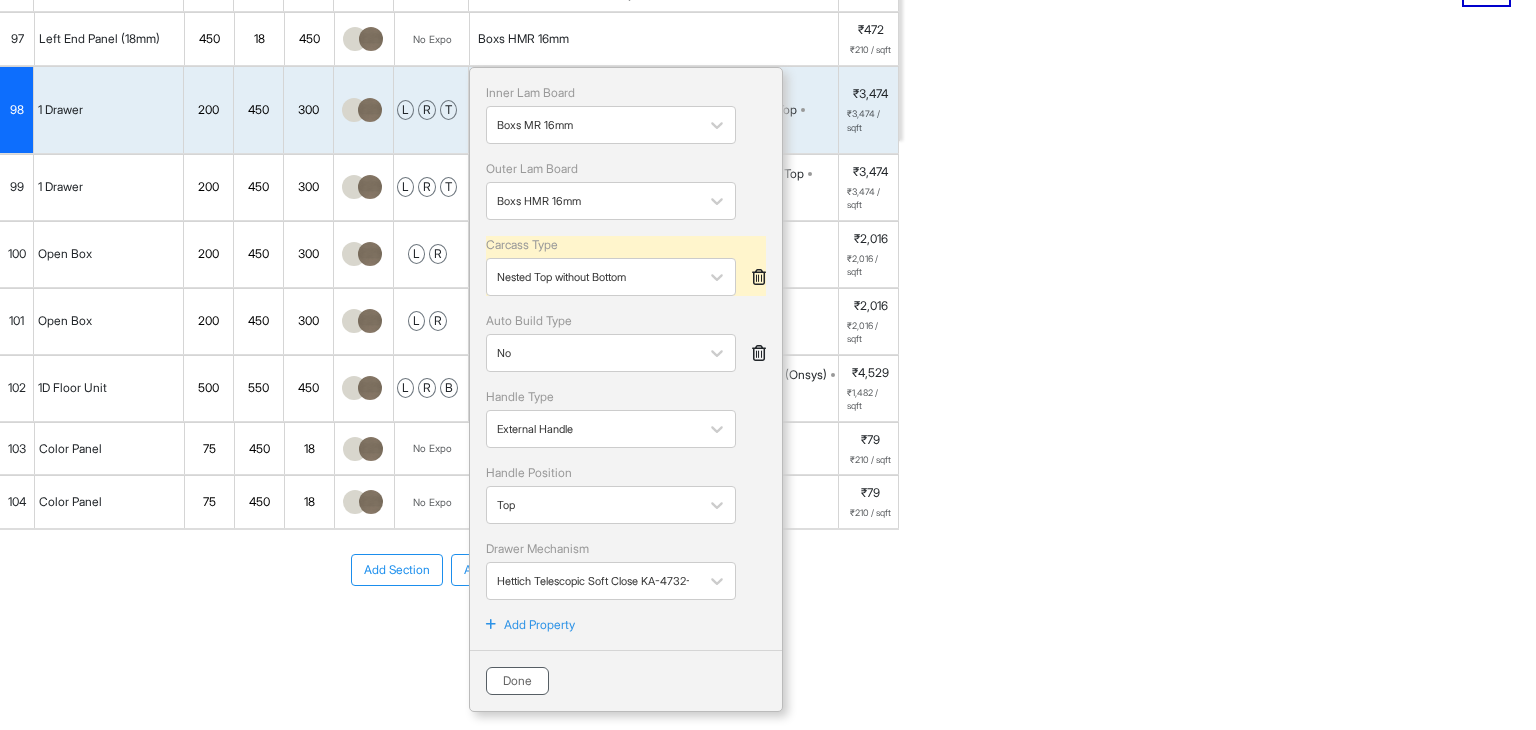 click on "Done" at bounding box center (517, 681) 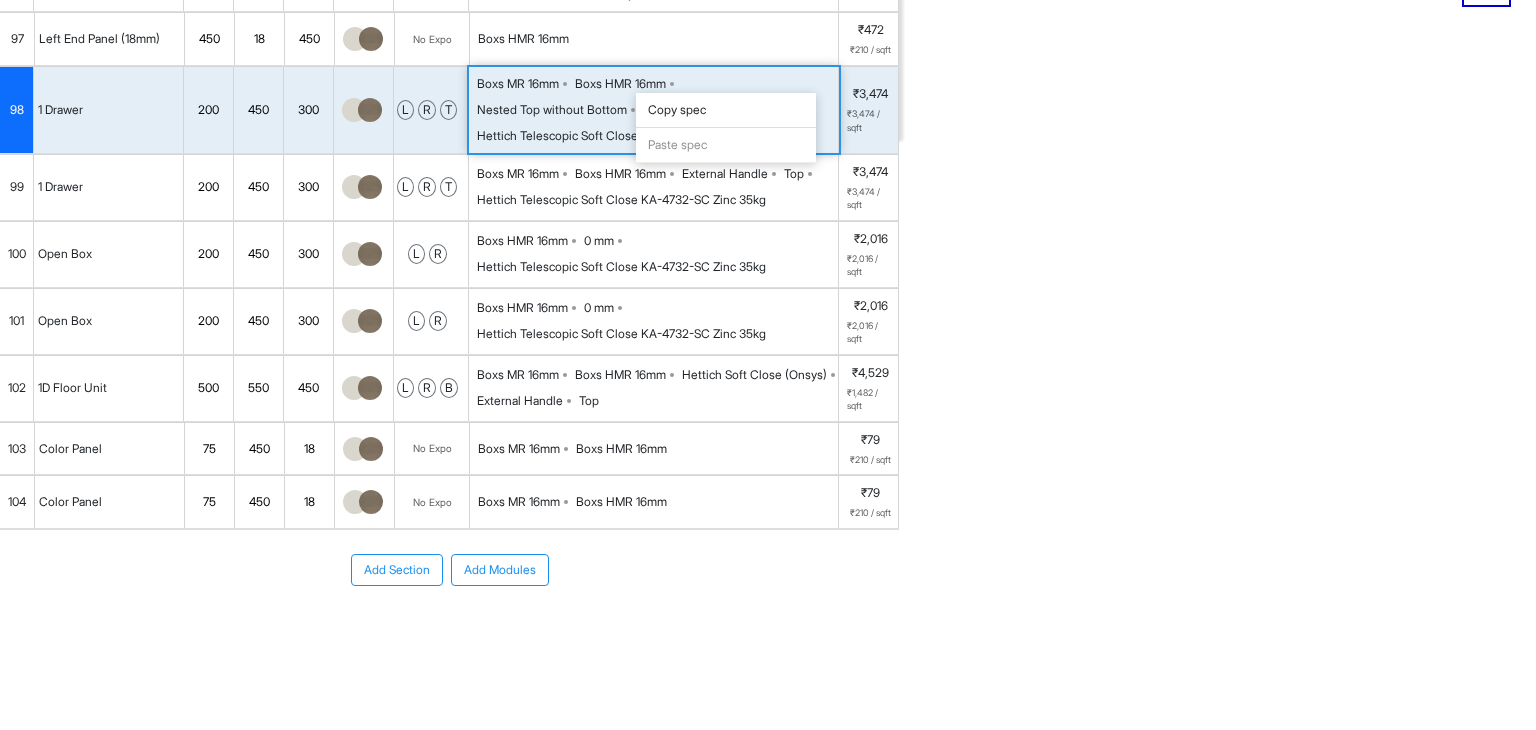 click on "Copy spec" at bounding box center (726, 110) 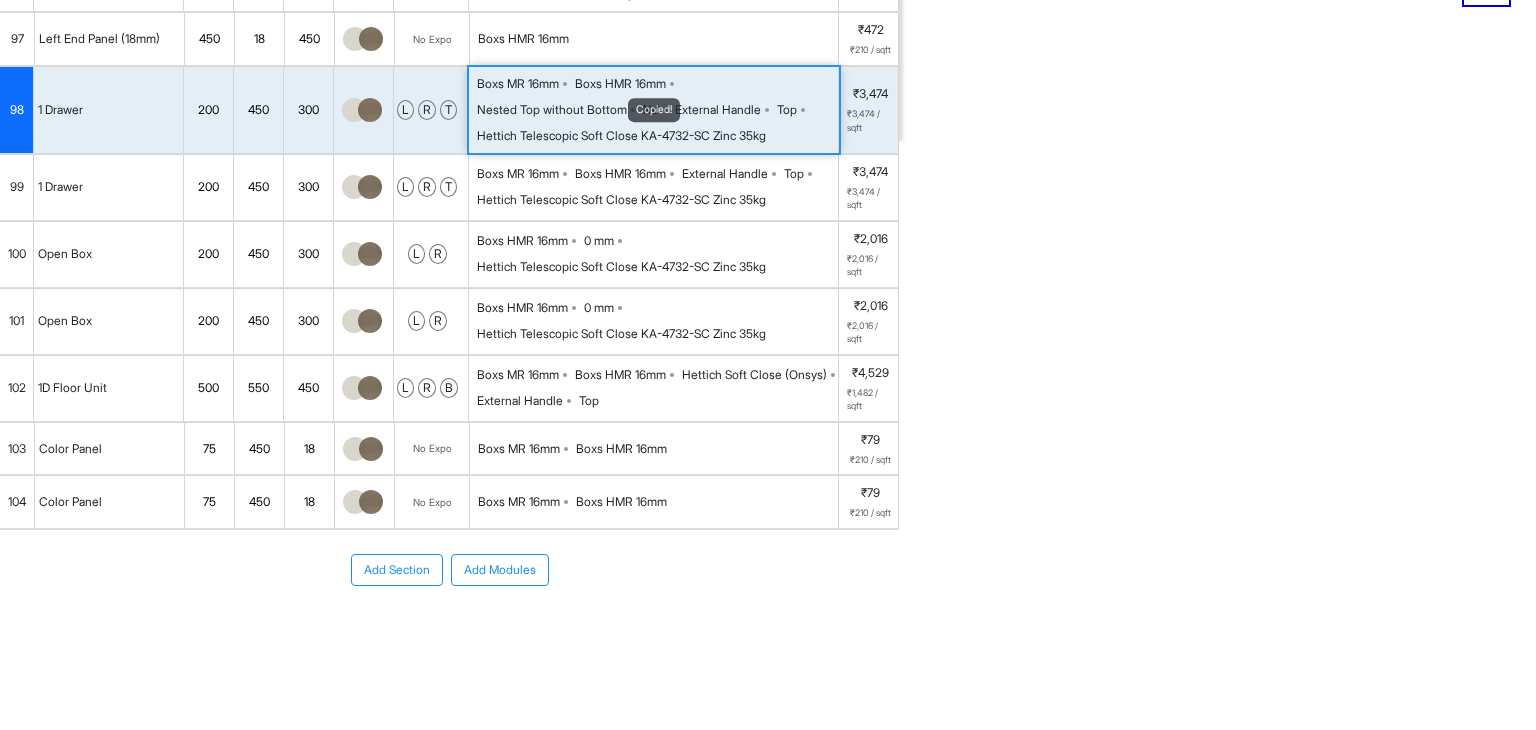 click on "Boxs HMR 16mm" at bounding box center (620, 174) 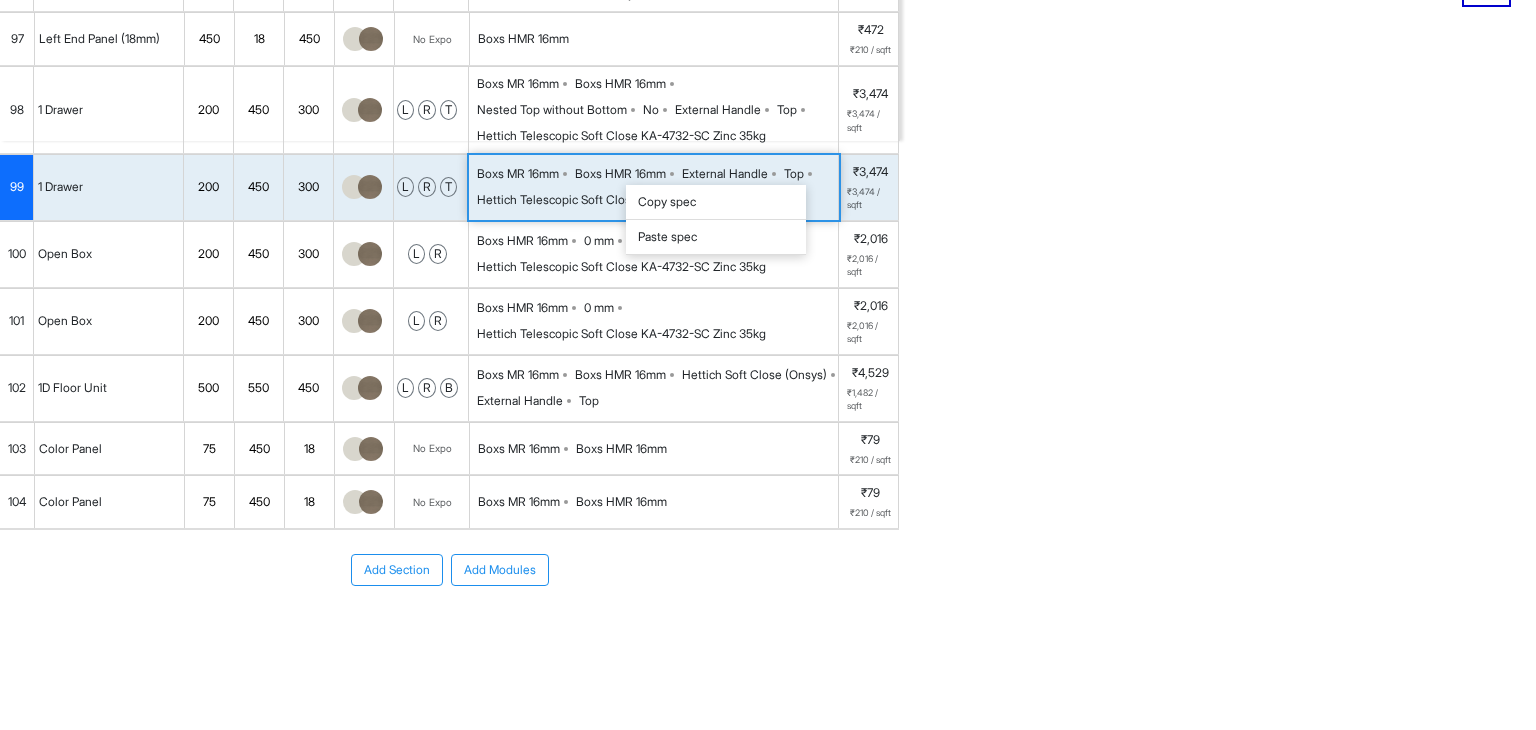 click on "Paste spec" at bounding box center [716, 237] 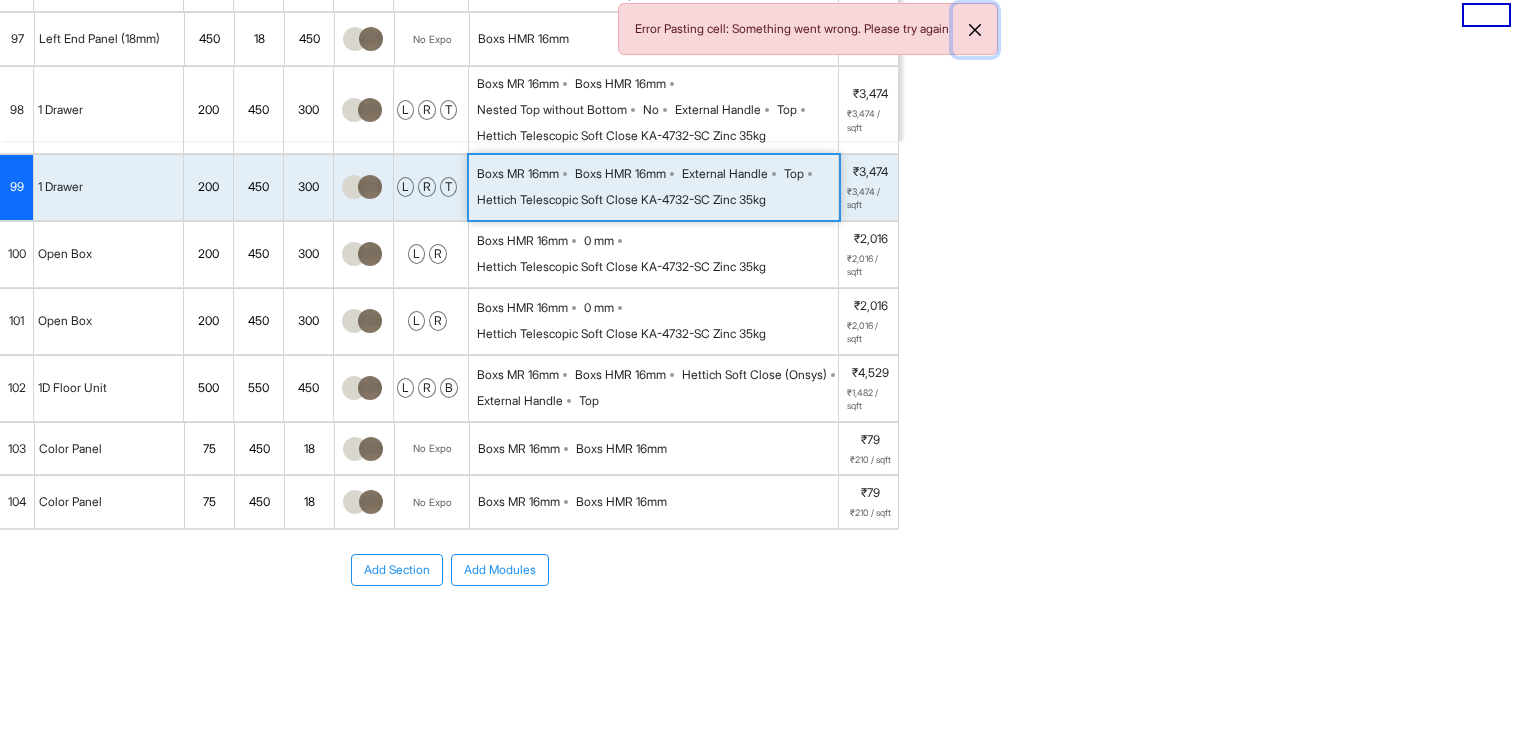 click at bounding box center (975, 30) 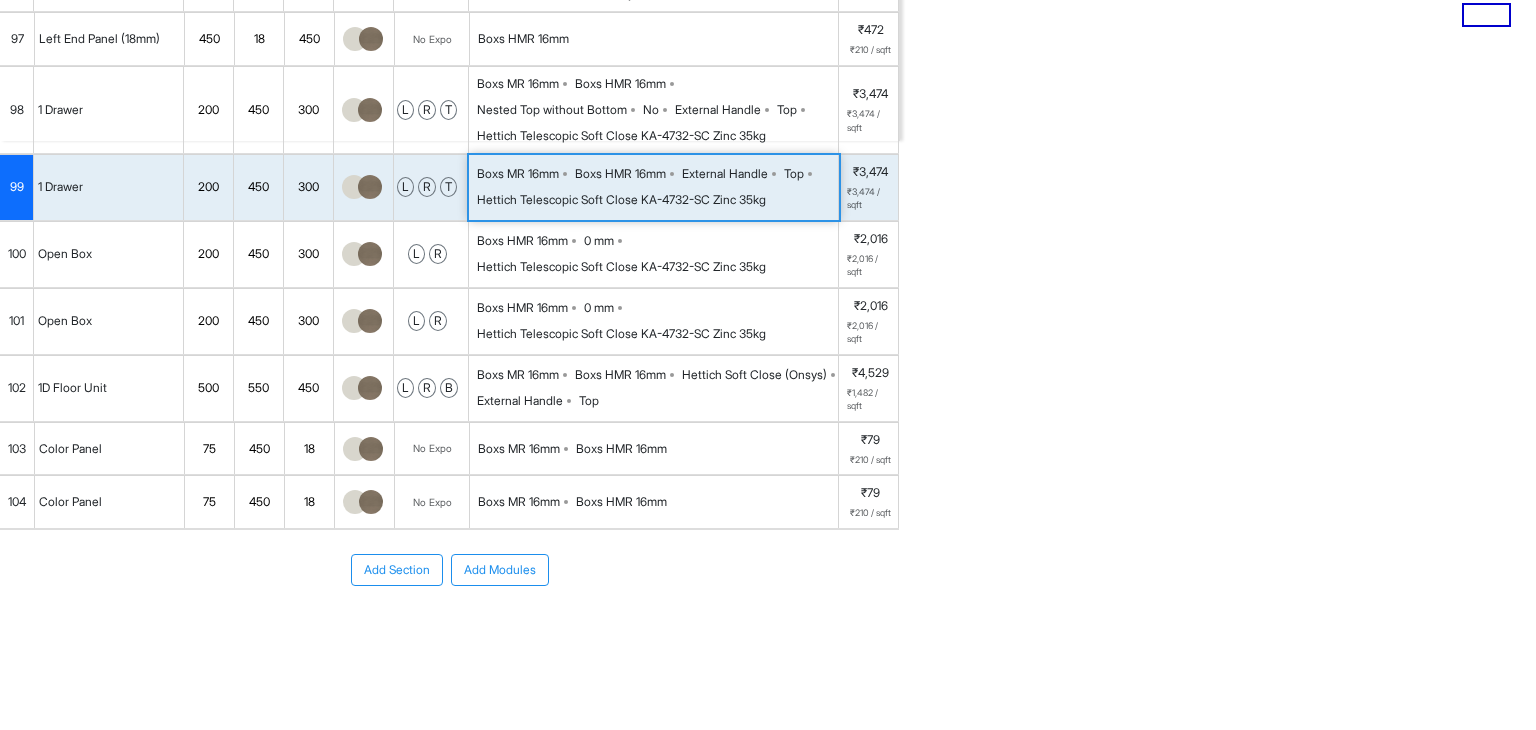 click on "Boxs MR 16mm Boxs HMR 16mm External Handle Top Hettich Telescopic Soft Close KA-4732-SC Zinc 35kg" at bounding box center [657, 187] 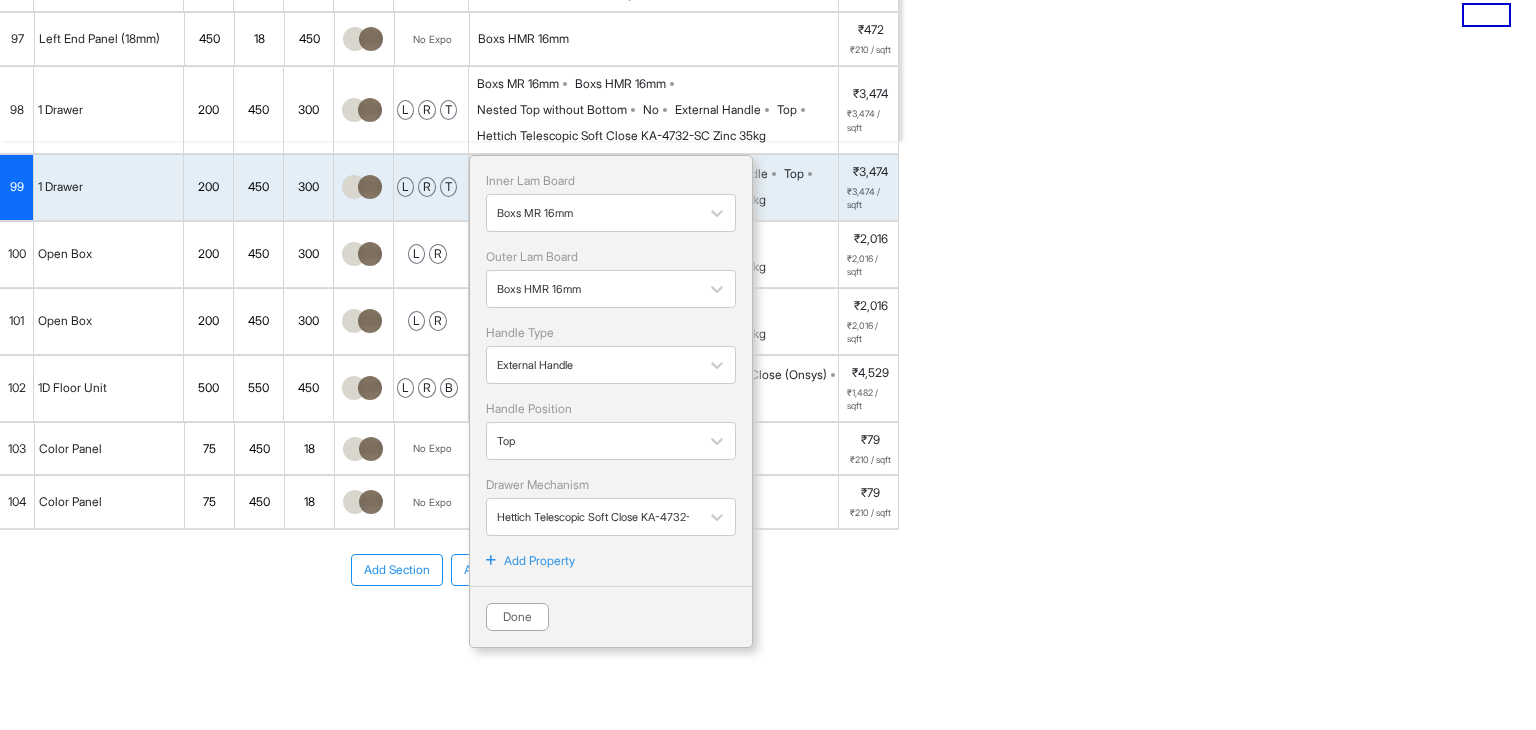 click on "Add Property" at bounding box center [539, 561] 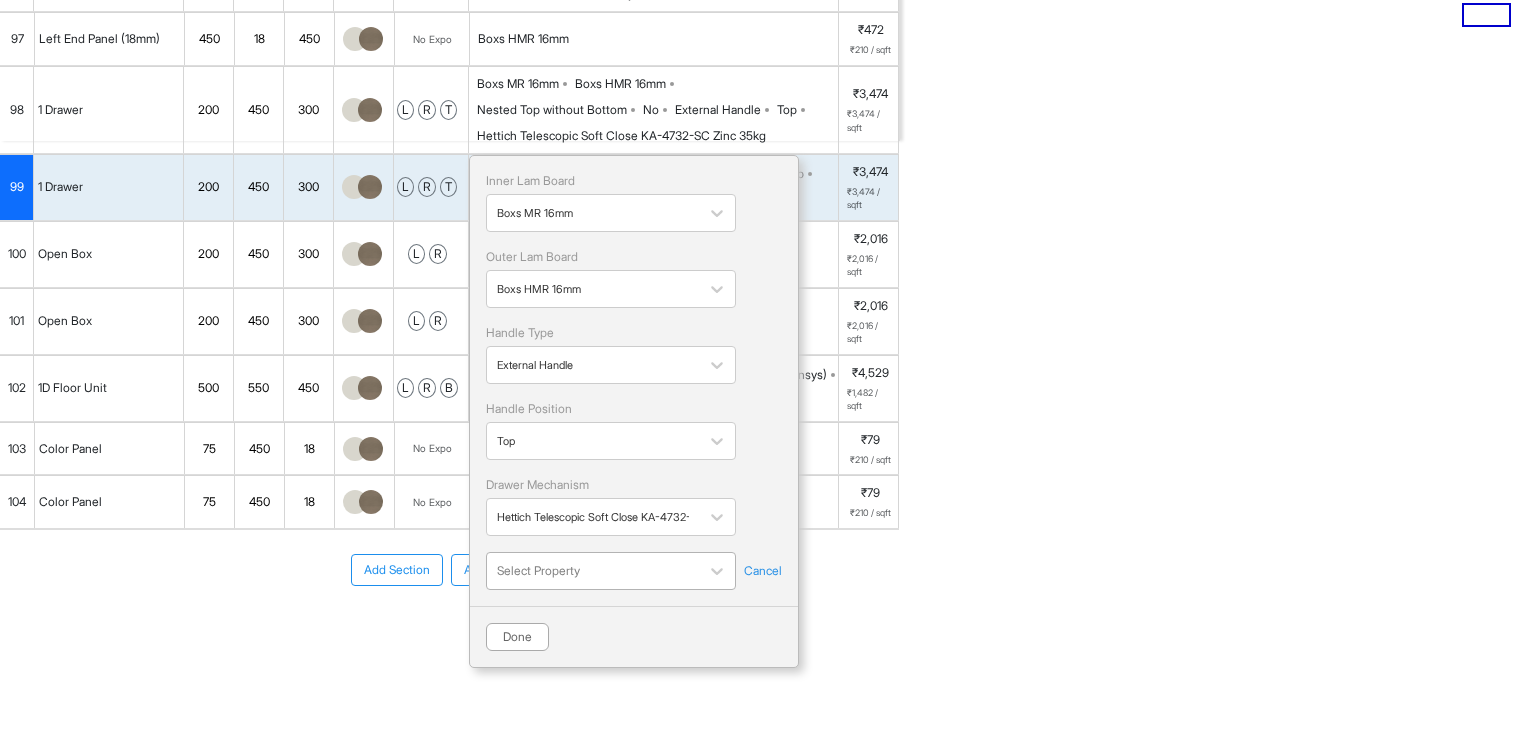 click on "Select Property" at bounding box center (611, 571) 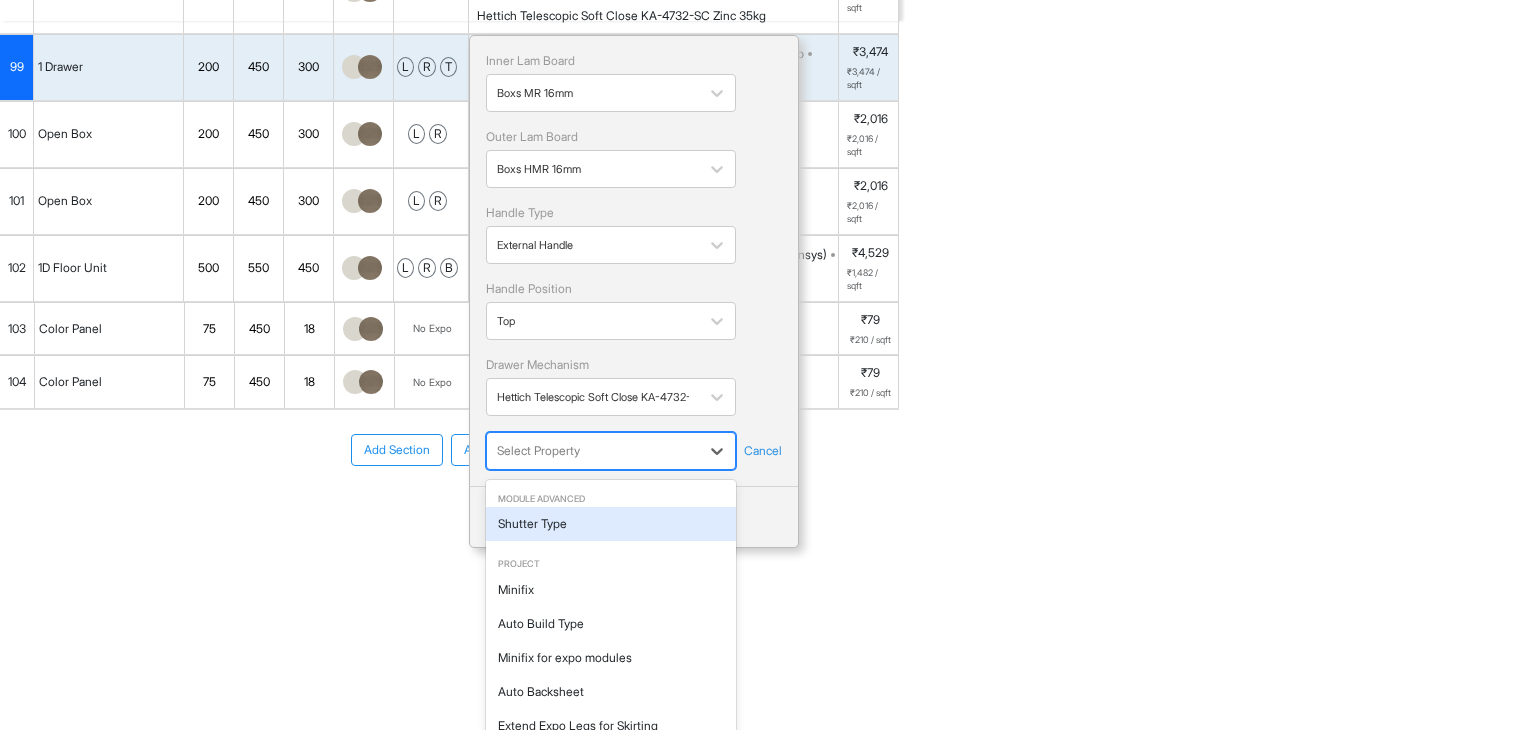 scroll, scrollTop: 170, scrollLeft: 0, axis: vertical 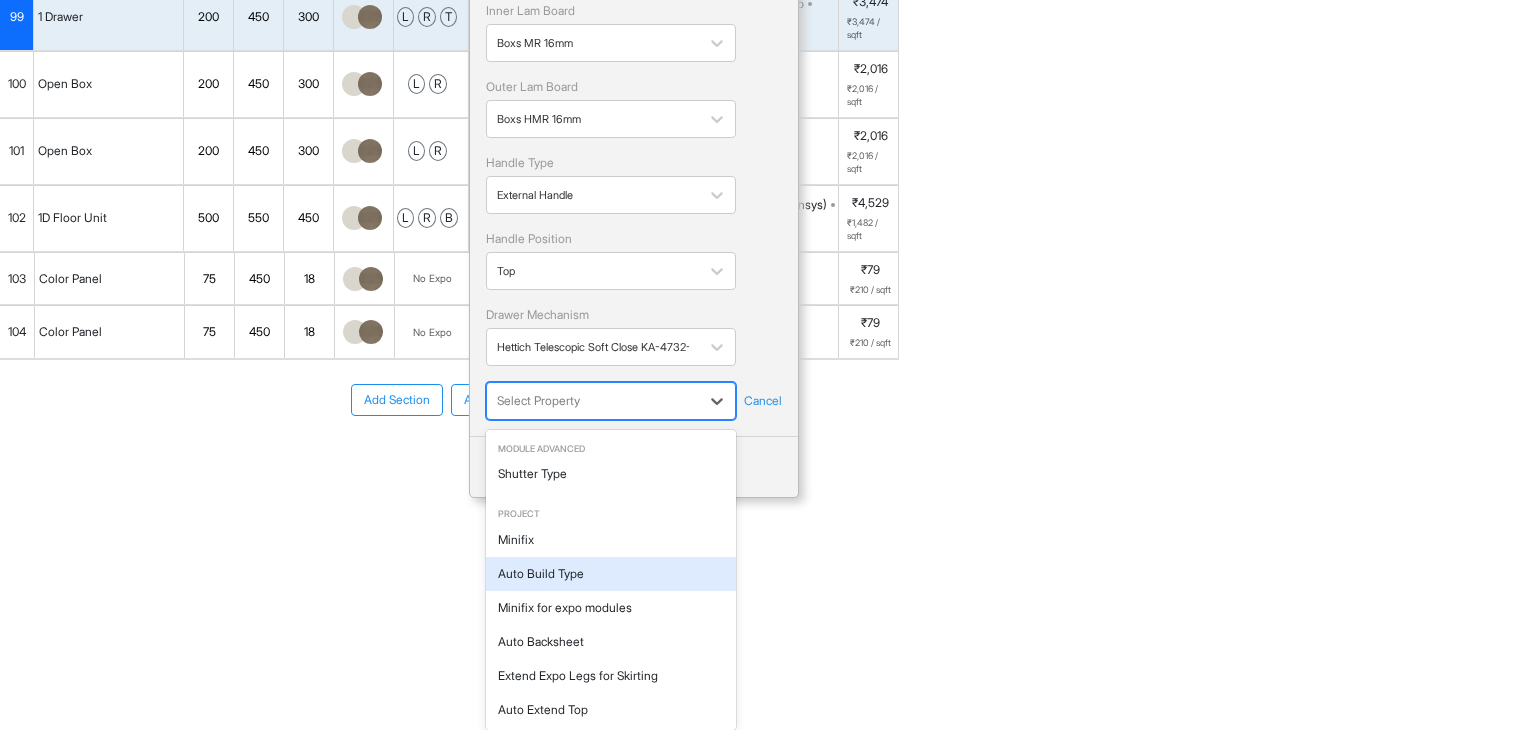 click on "Auto Build Type" at bounding box center (611, 574) 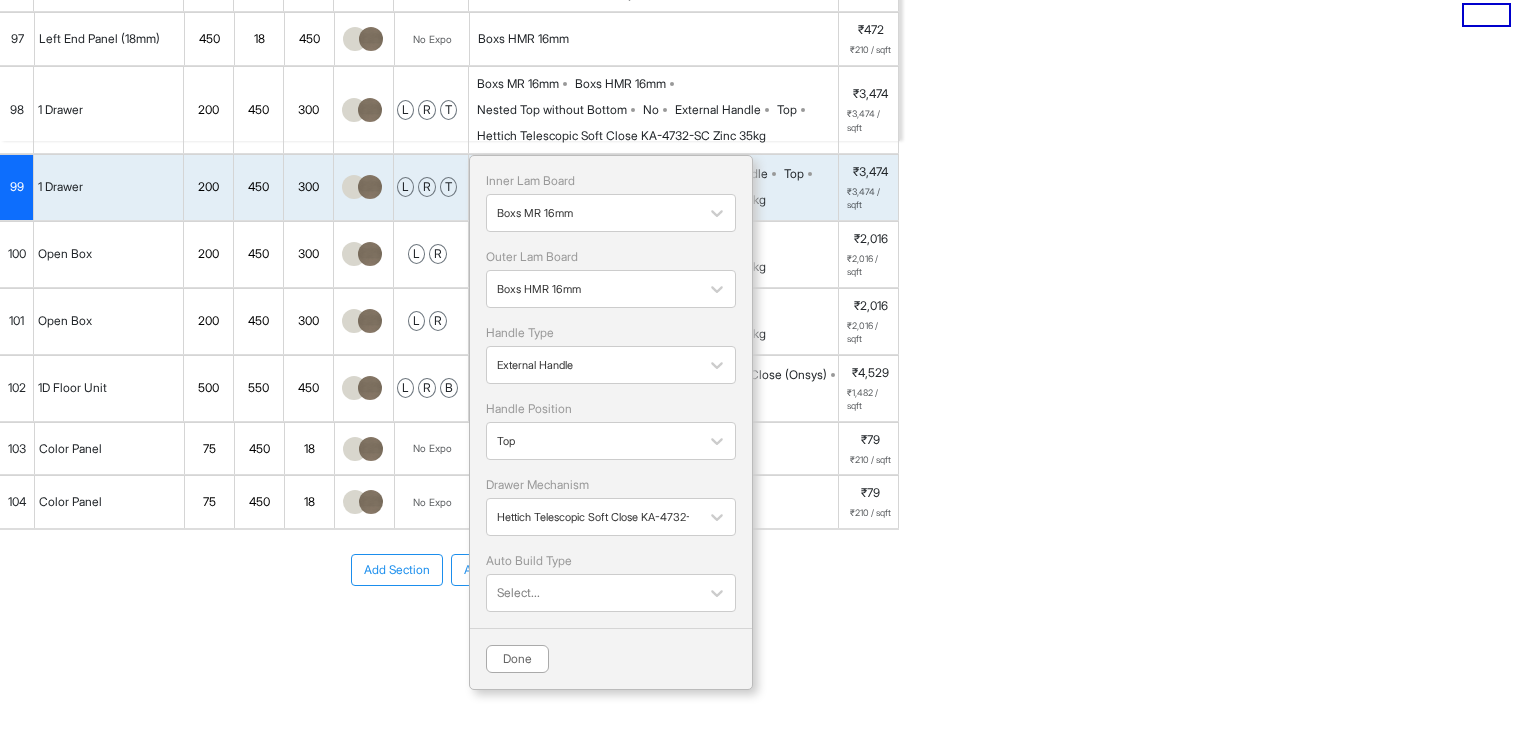 scroll, scrollTop: 0, scrollLeft: 0, axis: both 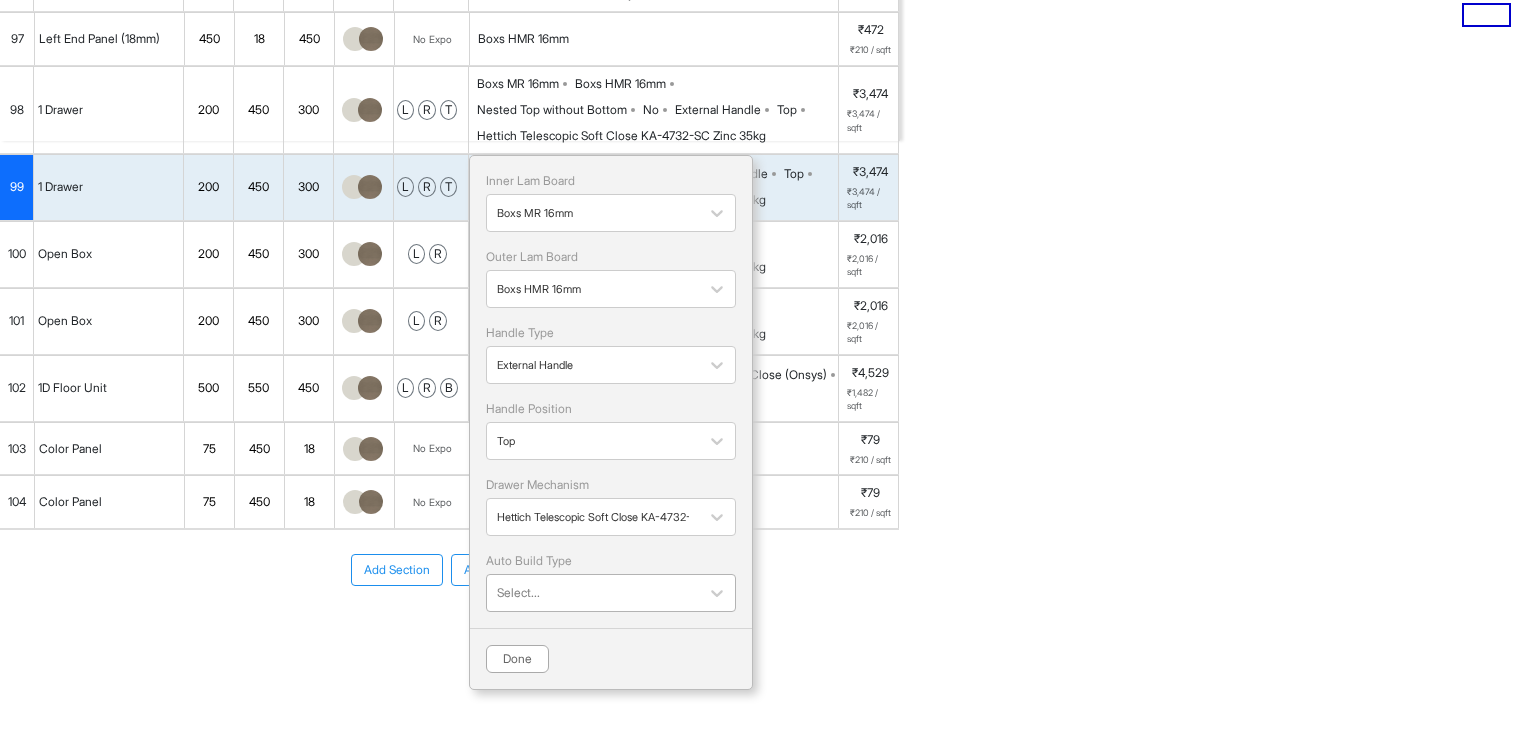 click at bounding box center [593, 593] 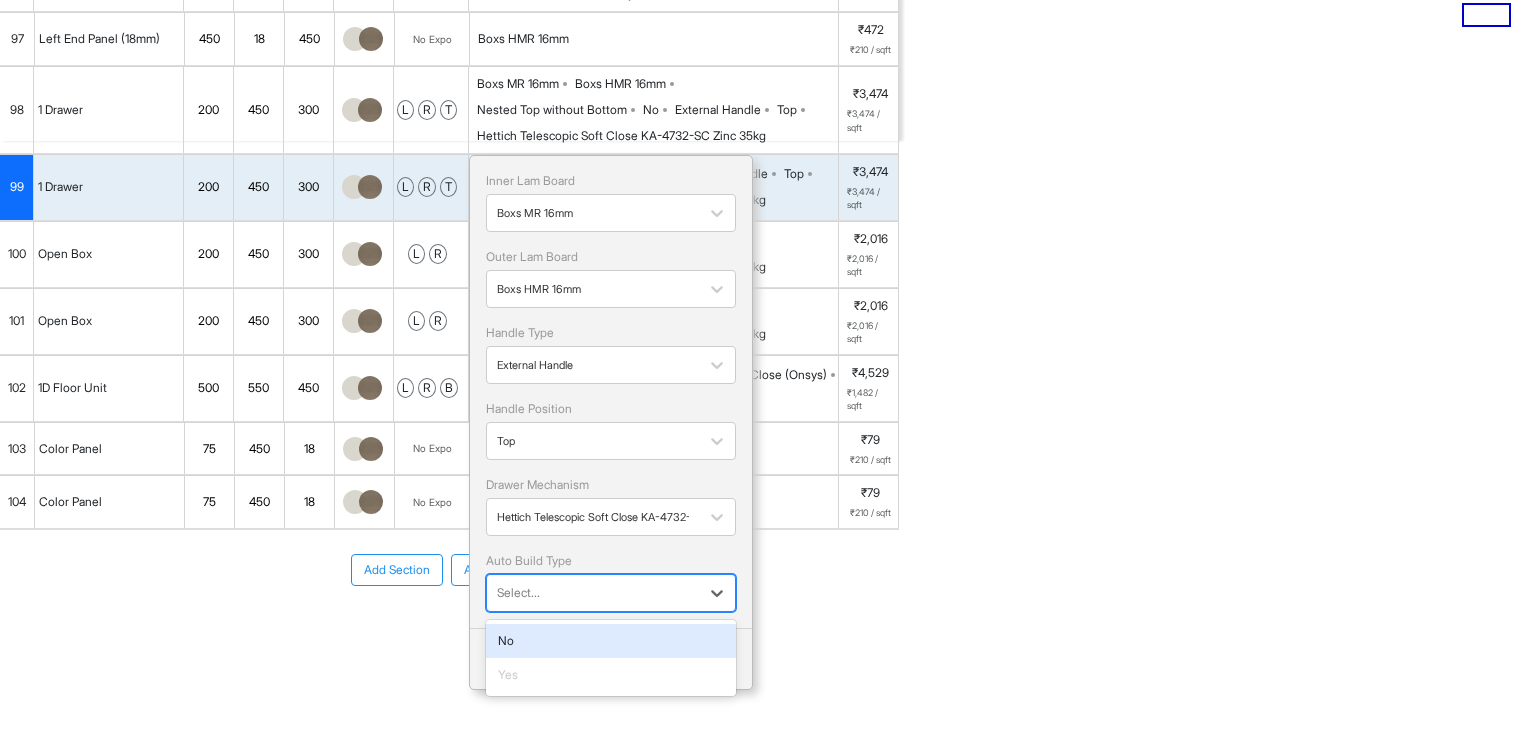 click on "No" at bounding box center (611, 641) 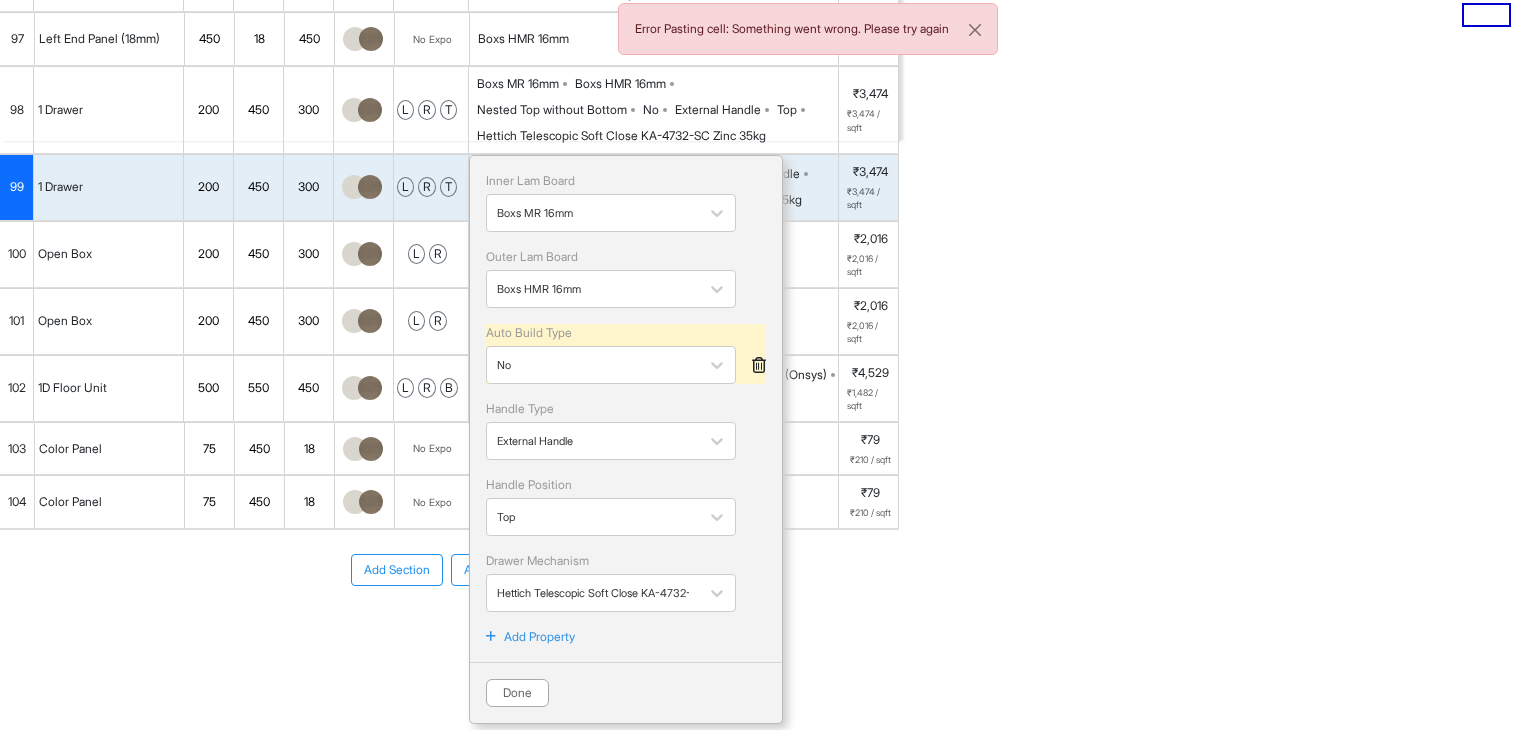 click on "Add Property" at bounding box center [539, 637] 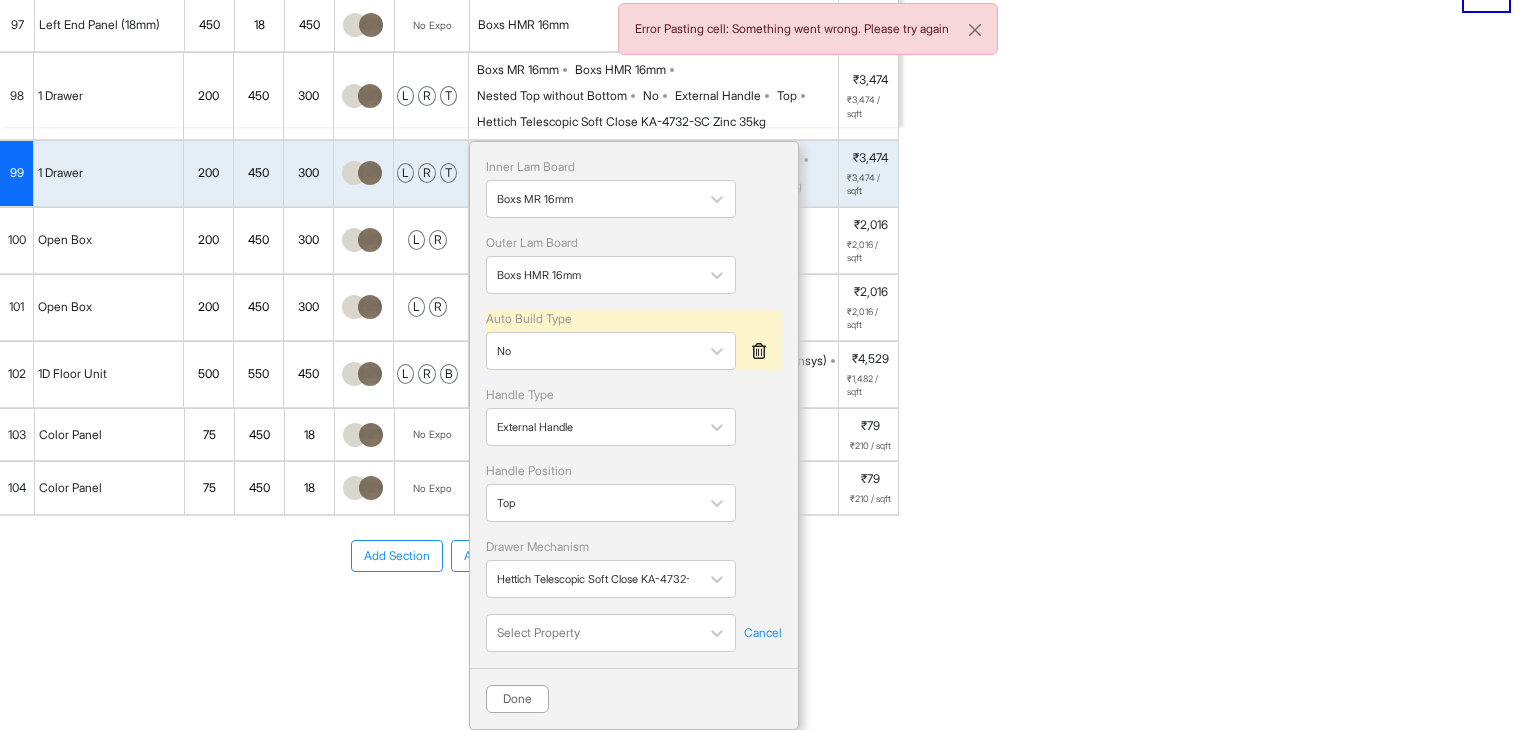 scroll, scrollTop: 660, scrollLeft: 0, axis: vertical 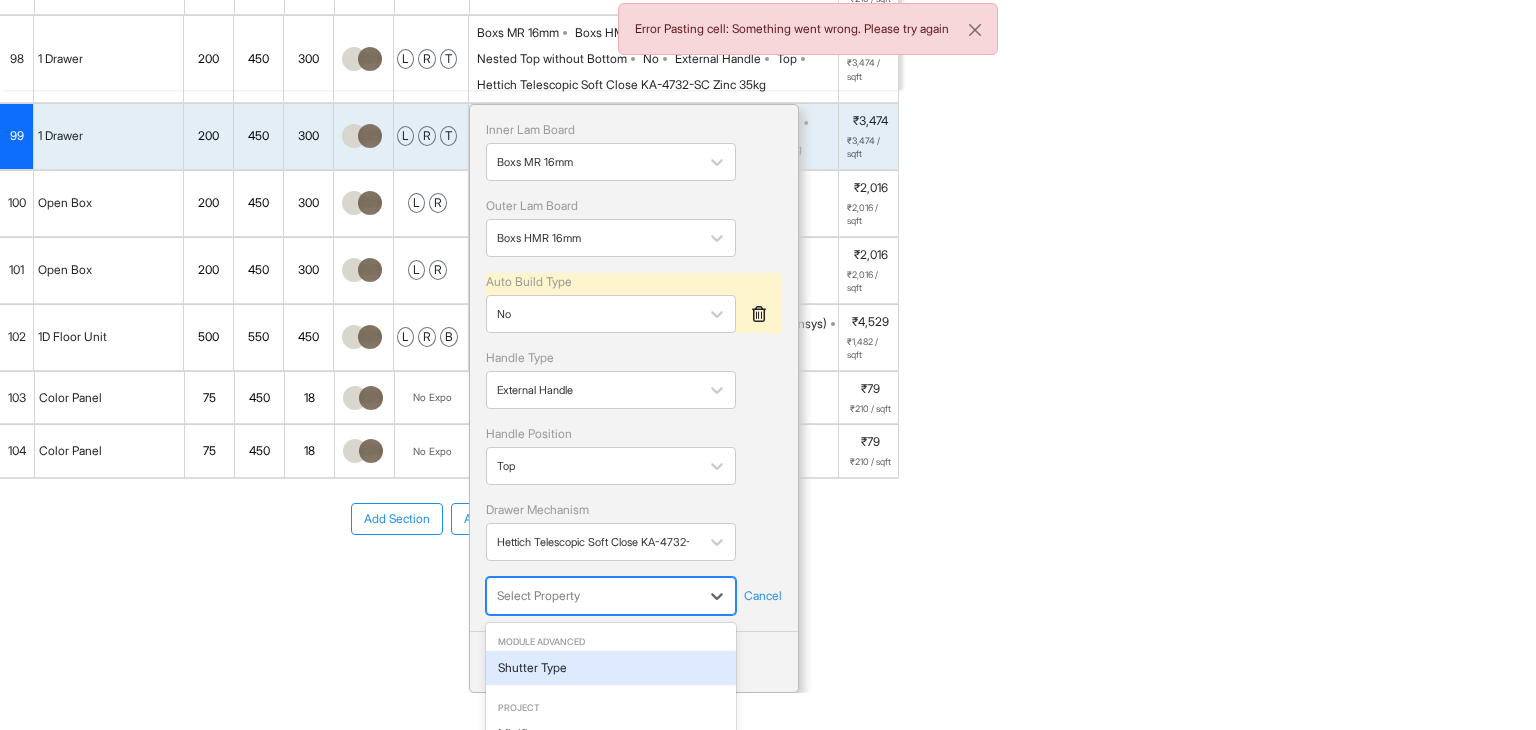 click on "Mr. Govindraj Residence Room View Verify & Place Order Aug 14th ₹   10,02,936 (incl.GST) Import Assembly Archive Rename Refresh Price Bedroom-3 Spec ₹ 1,03,826 Add  Room Edit  Room  Name Delete  Room Duplicate Room Error Pasting cell: Something went wrong. Please try again No. Name H W D Color Fillers Spec Price Bedroom-3 Wardrobe 2180 1680 600 B Hettich Soft Close (Onsys) Boxs MR 16mm Boxs HMR 16mm Hettich Telescopic Soft Close KA-4732-SC Zinc 35kg 100 mm External Handle ₹48,967 ₹1,203 / sqft Bedroom-3 Loft 480 2980 600 No Fillers Hettich Soft Close (Onsys) Boxs MR 16mm Boxs HMR 16mm Hettich Telescopic Soft Close KA-4732-SC Zinc 35kg 100 mm External Handle ₹8,785 ₹553 / sqft Dressing Unit 1190 560 200 No Fillers Hettich Normal Close (Onsys) Boxs MR 16mm Boxs HMR 16mm Hettich Telescopic Soft Close KA-4732-SC Zinc 35kg 100 mm Push Open ₹12,219 ₹1,650 / sqft Dressing Unit Drawer  268 1200 450 T Hettich Soft Close (Onsys) Boxs MR 16mm Boxs HMR 16mm 100 mm External Handle ₹9,410 93 l" at bounding box center [768, 328] 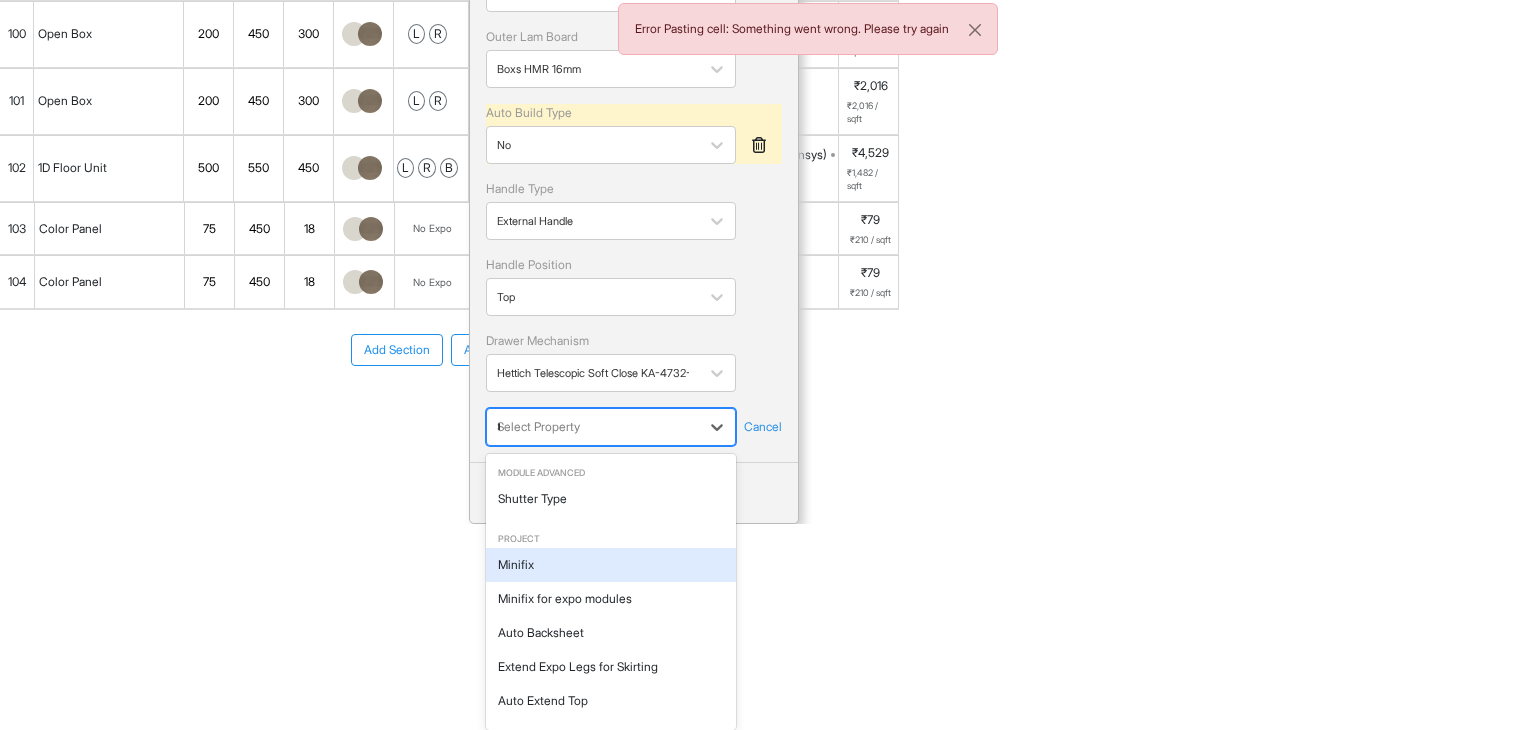 scroll, scrollTop: 4, scrollLeft: 0, axis: vertical 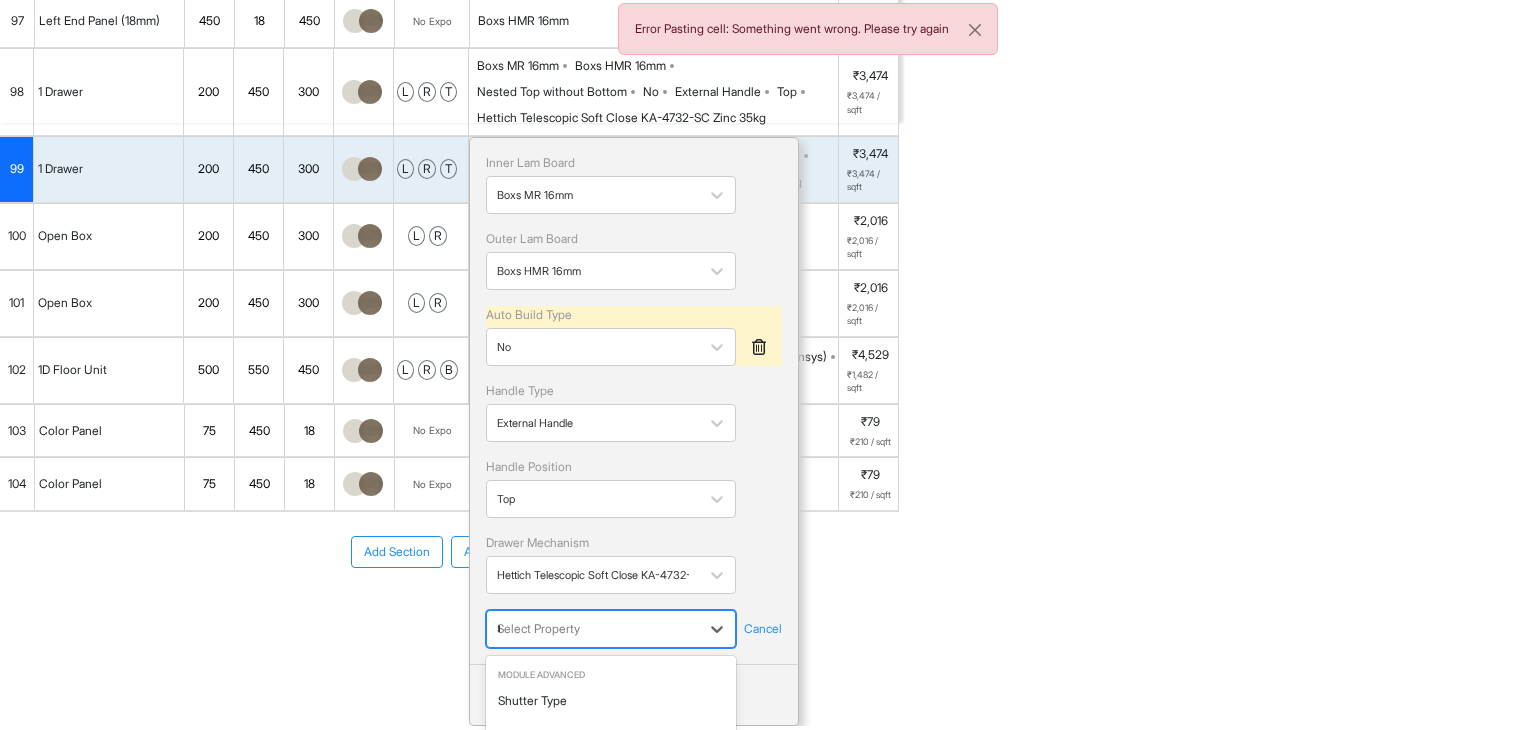type on "**" 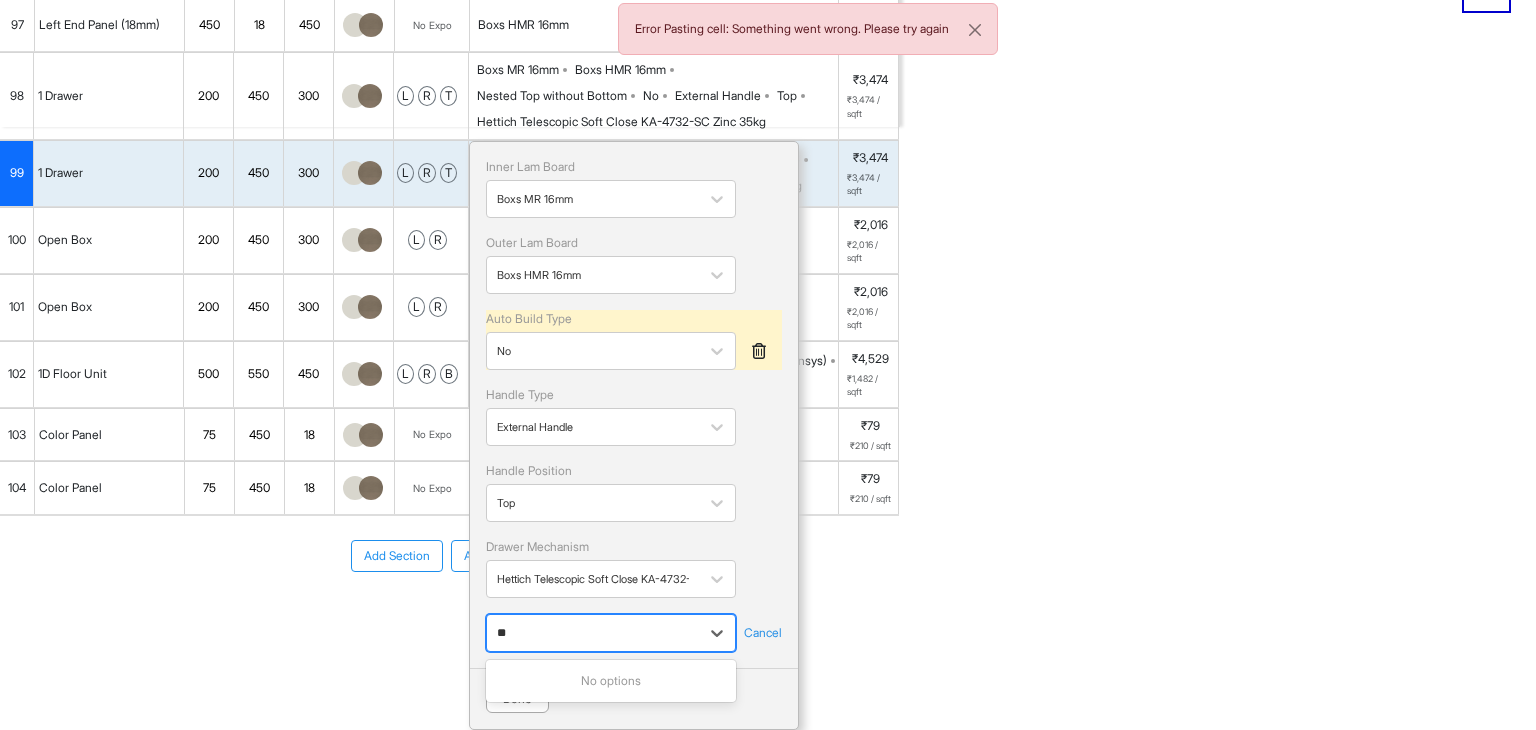 scroll, scrollTop: 0, scrollLeft: 0, axis: both 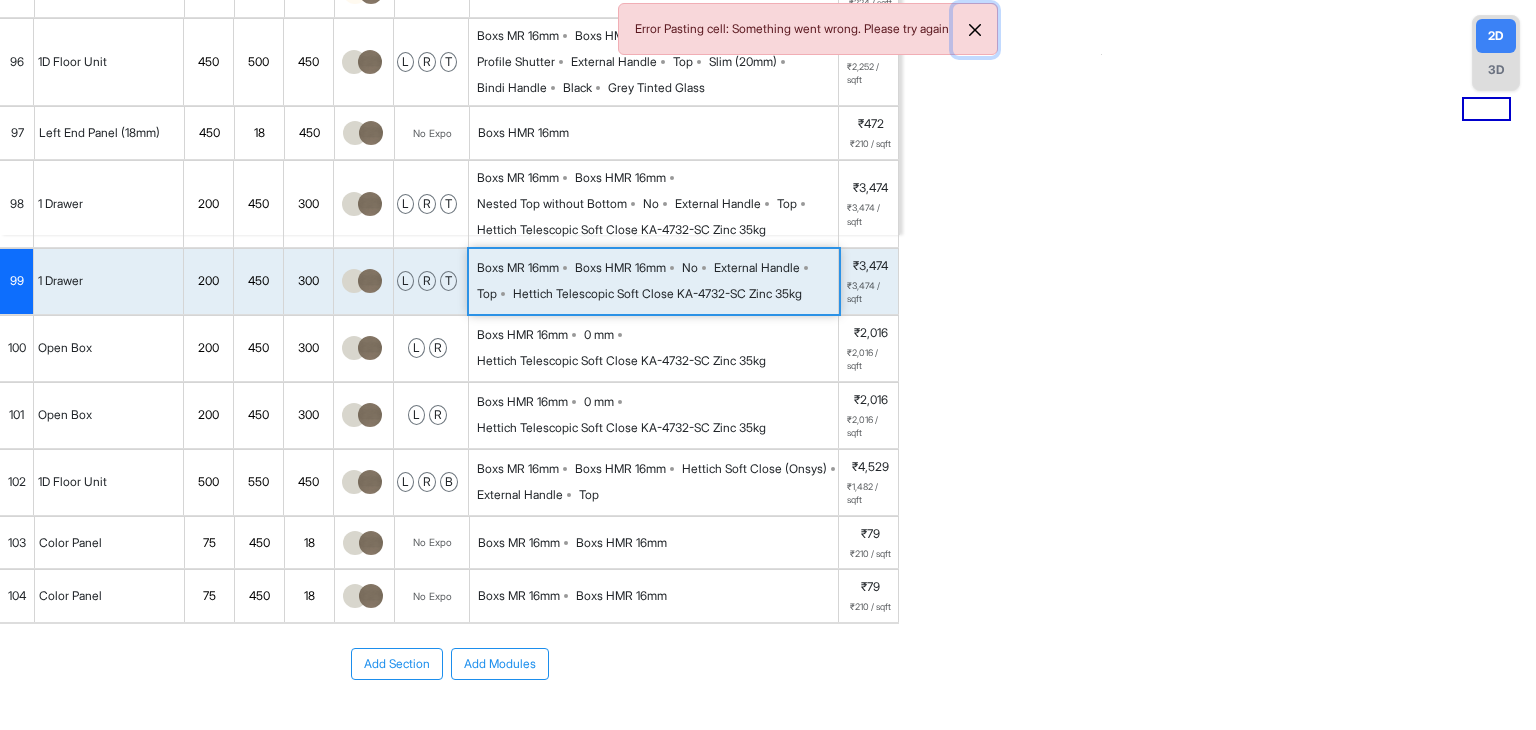 click at bounding box center [975, 30] 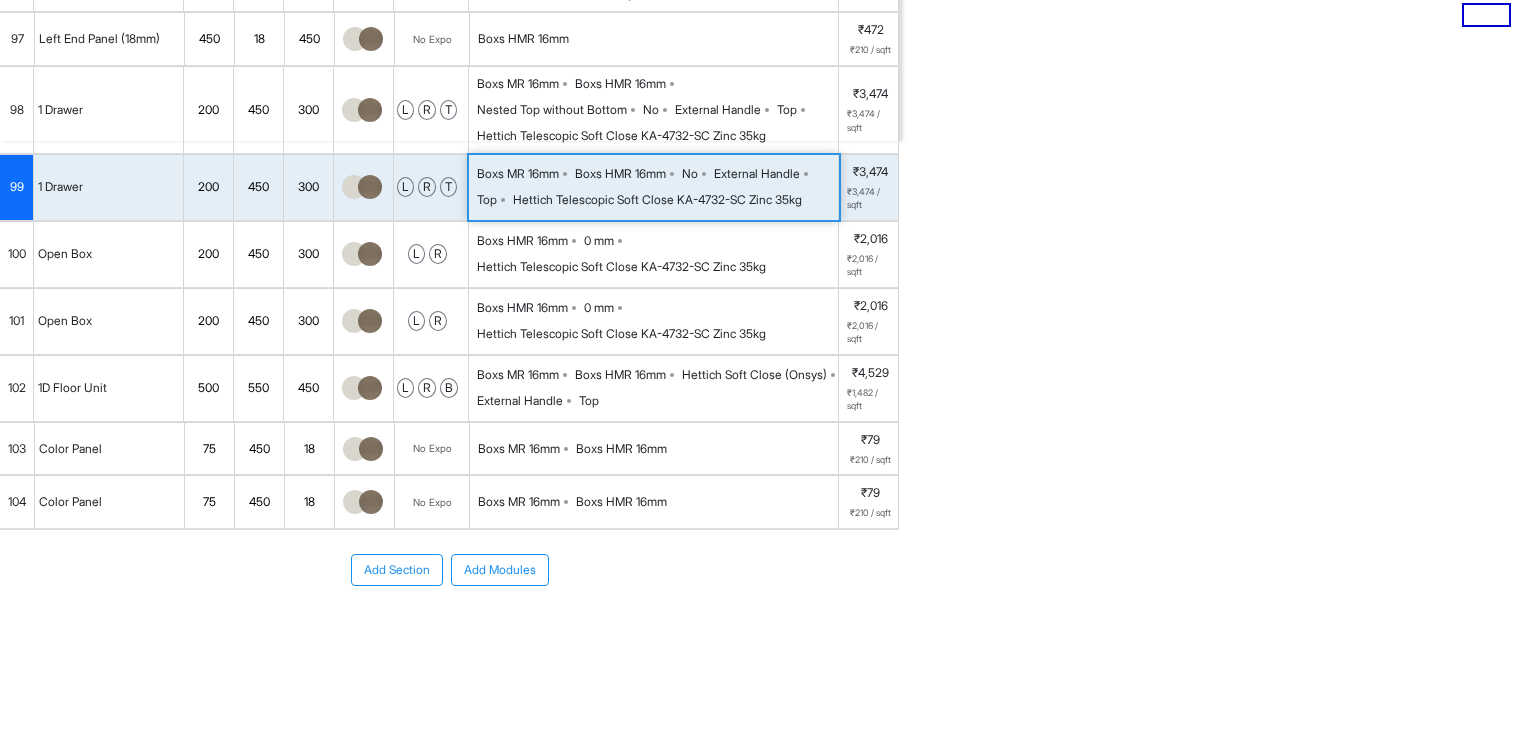 scroll, scrollTop: 645, scrollLeft: 0, axis: vertical 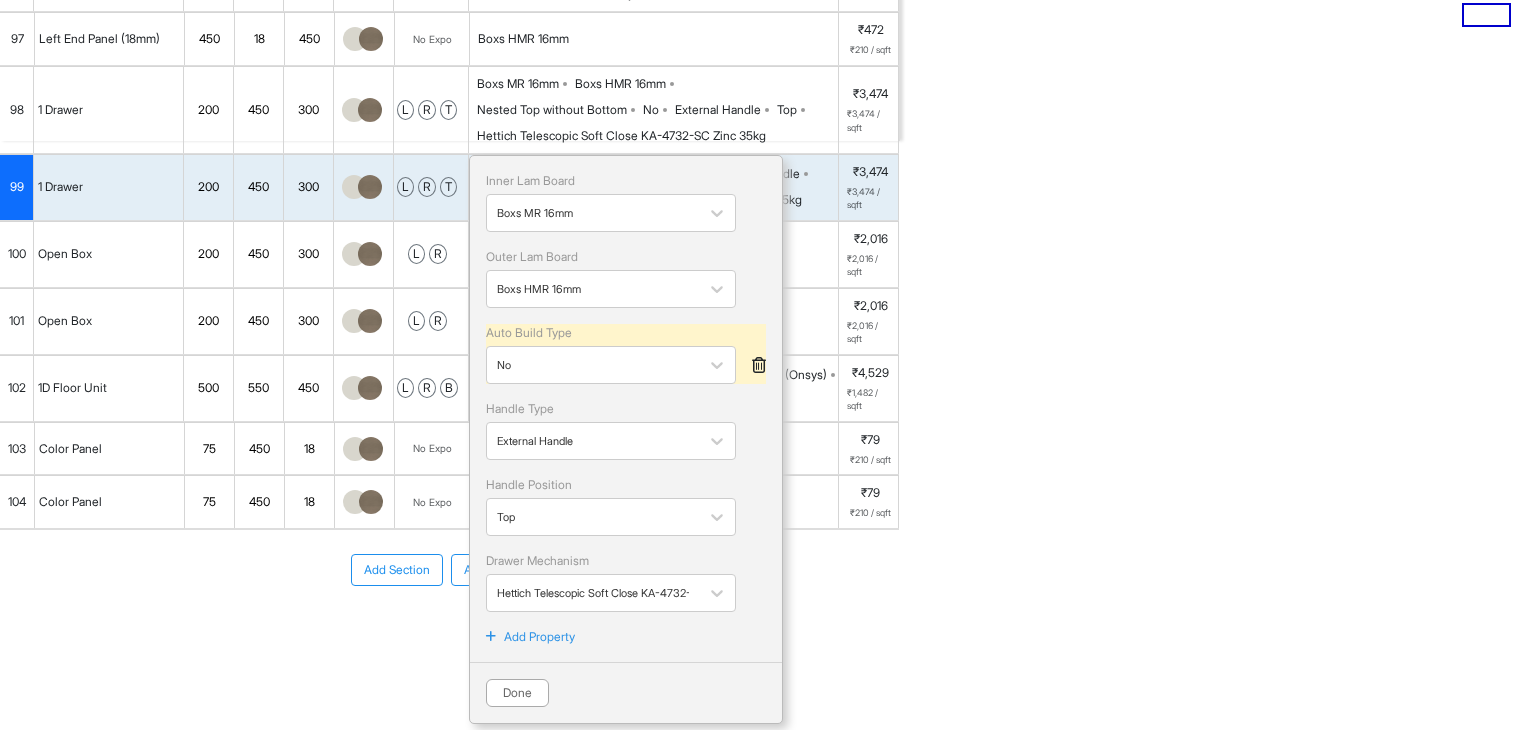 click on "Add Property" at bounding box center (539, 637) 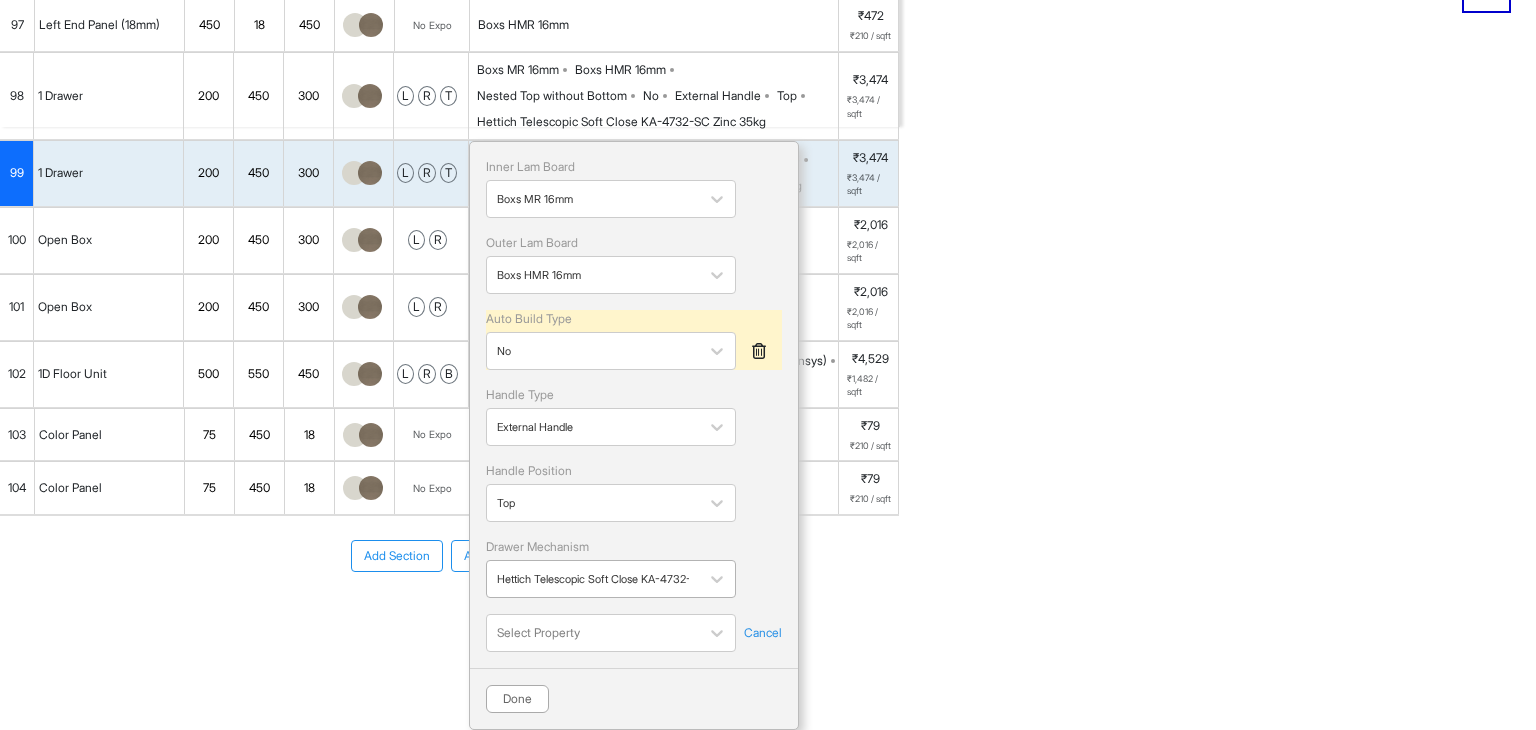 scroll, scrollTop: 660, scrollLeft: 0, axis: vertical 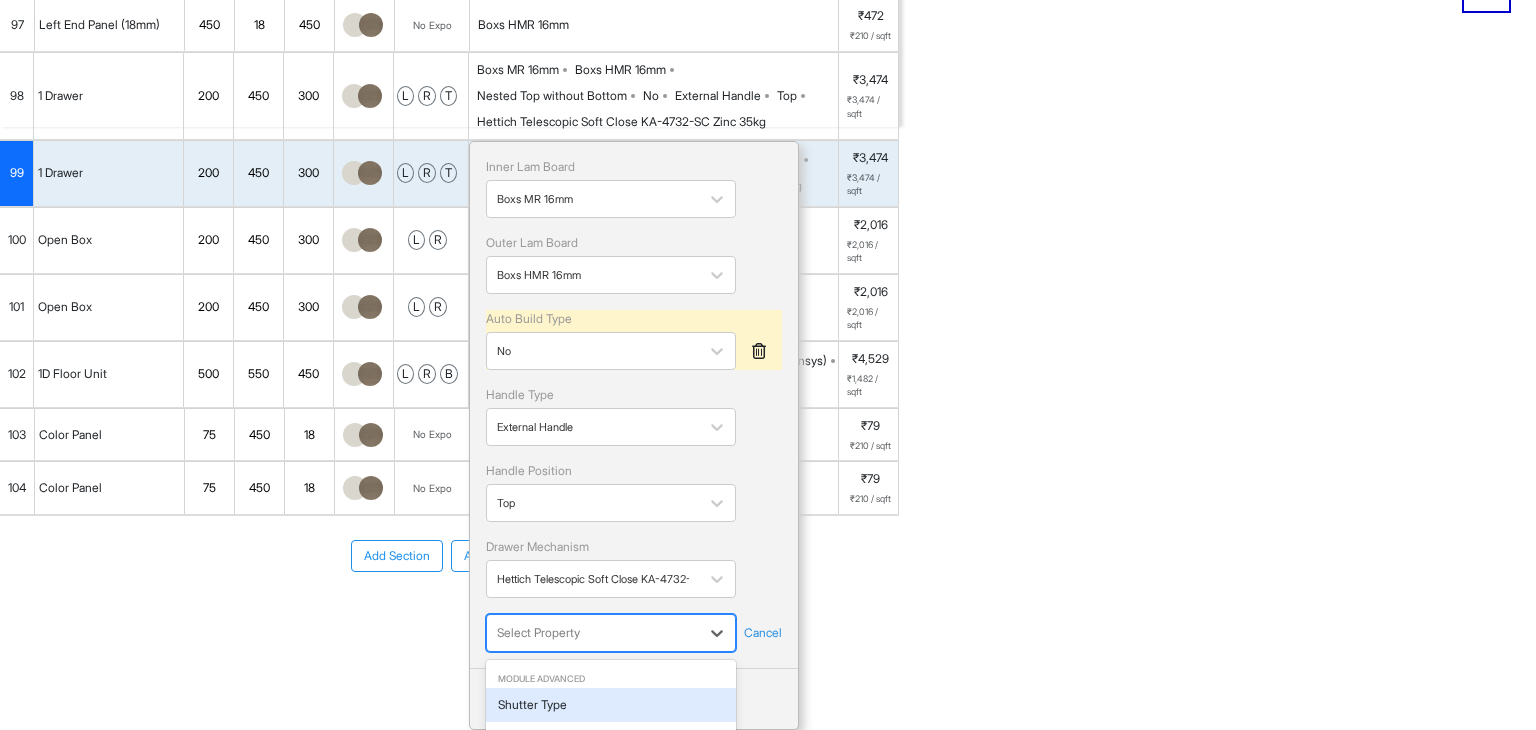 click on "Select Property" at bounding box center [593, 633] 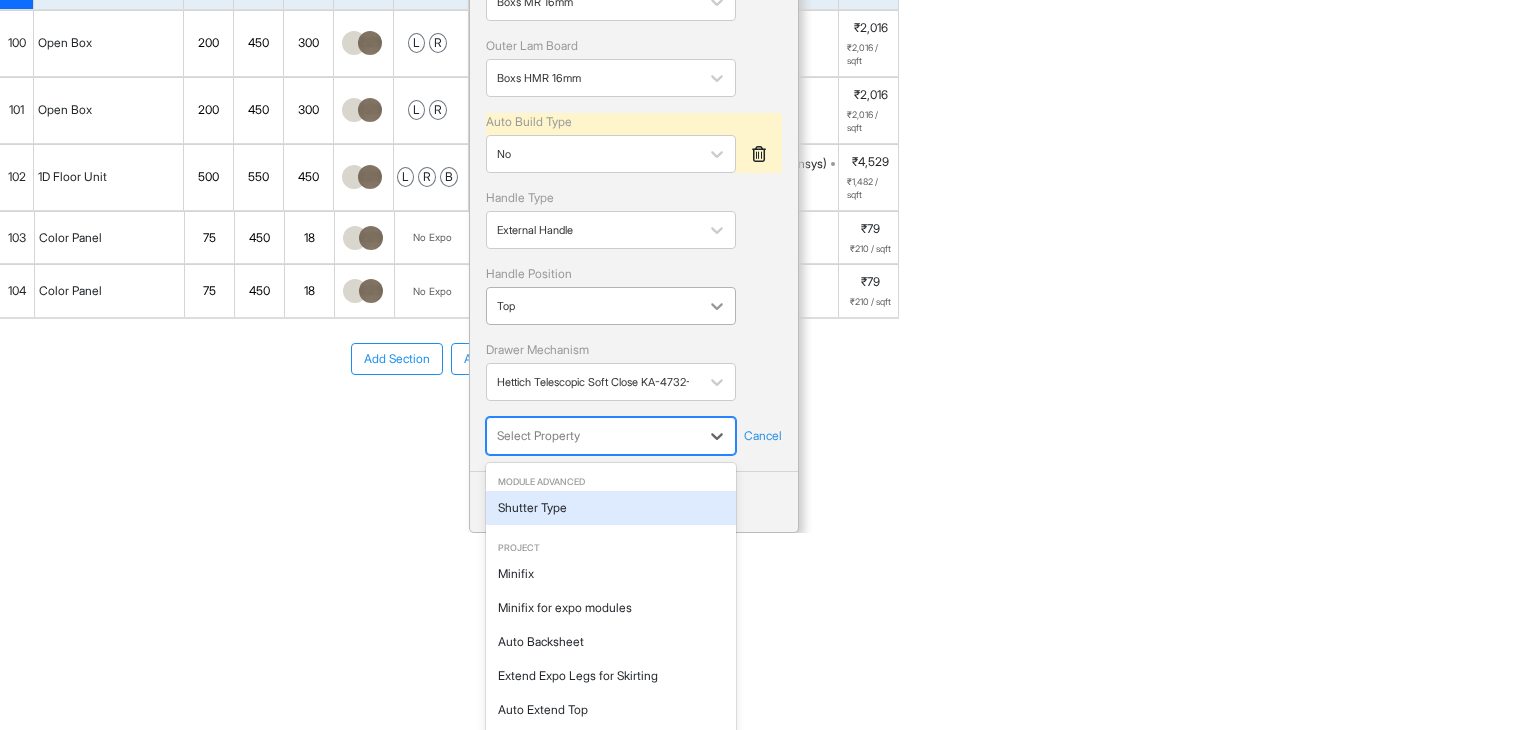 scroll, scrollTop: 206, scrollLeft: 0, axis: vertical 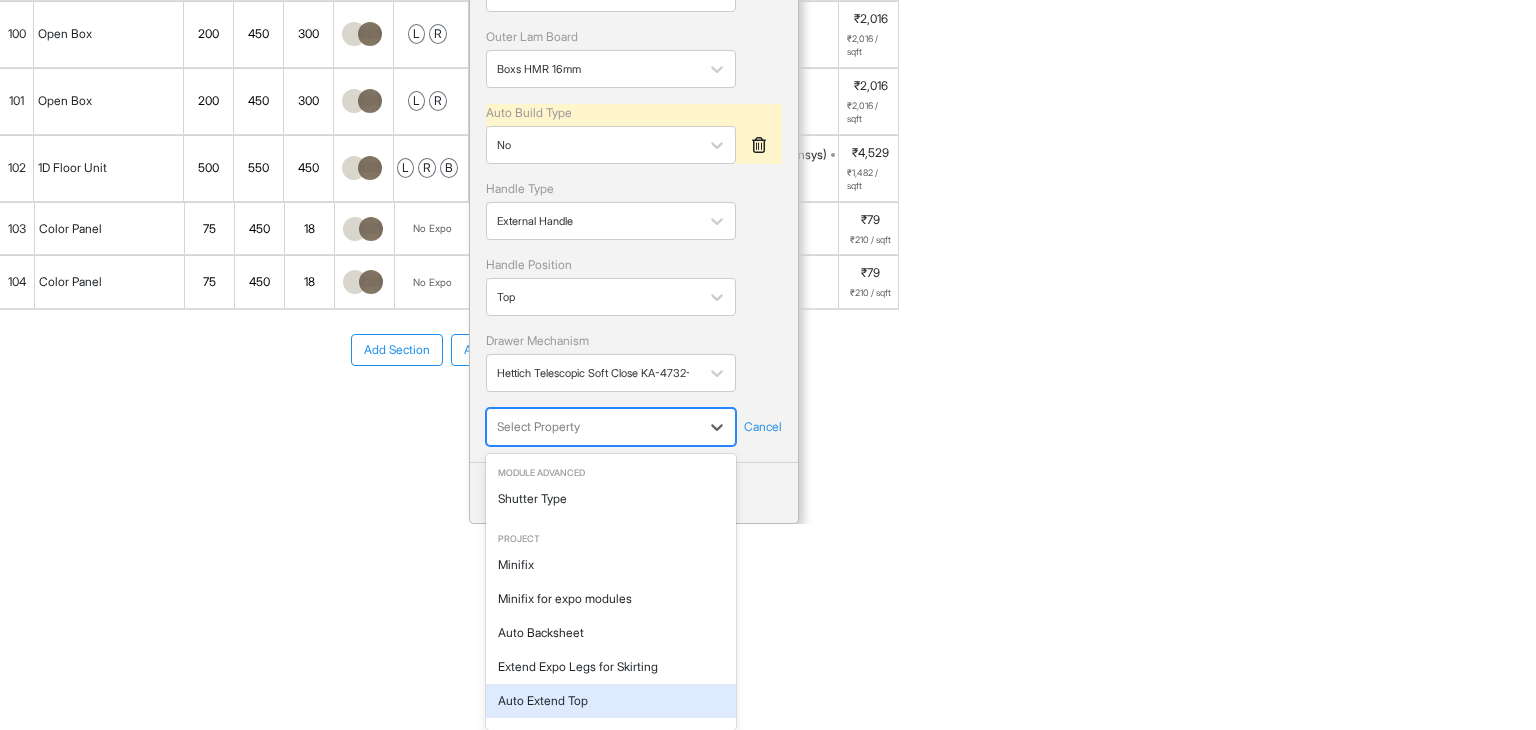 click on "Auto Extend Top" at bounding box center [611, 701] 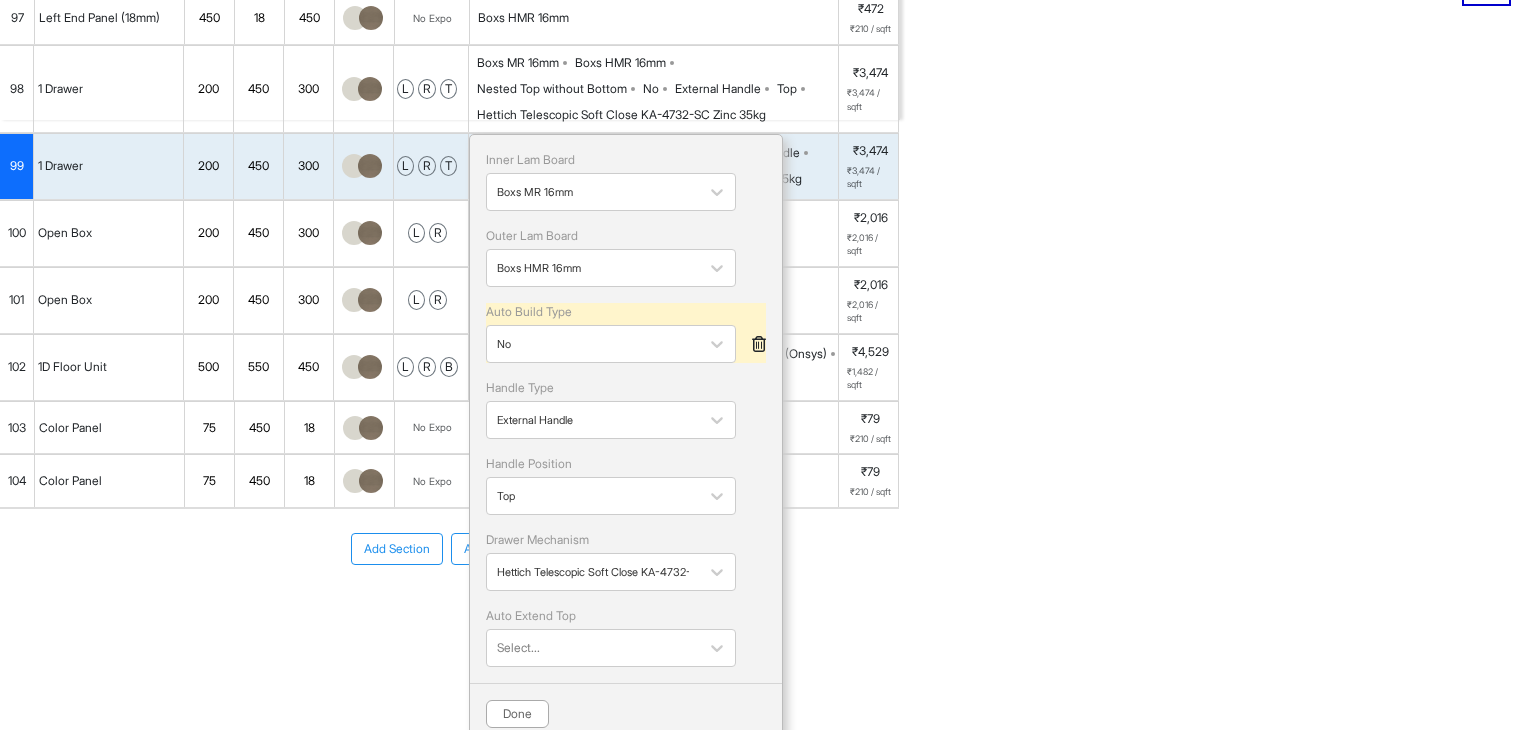 scroll, scrollTop: 0, scrollLeft: 0, axis: both 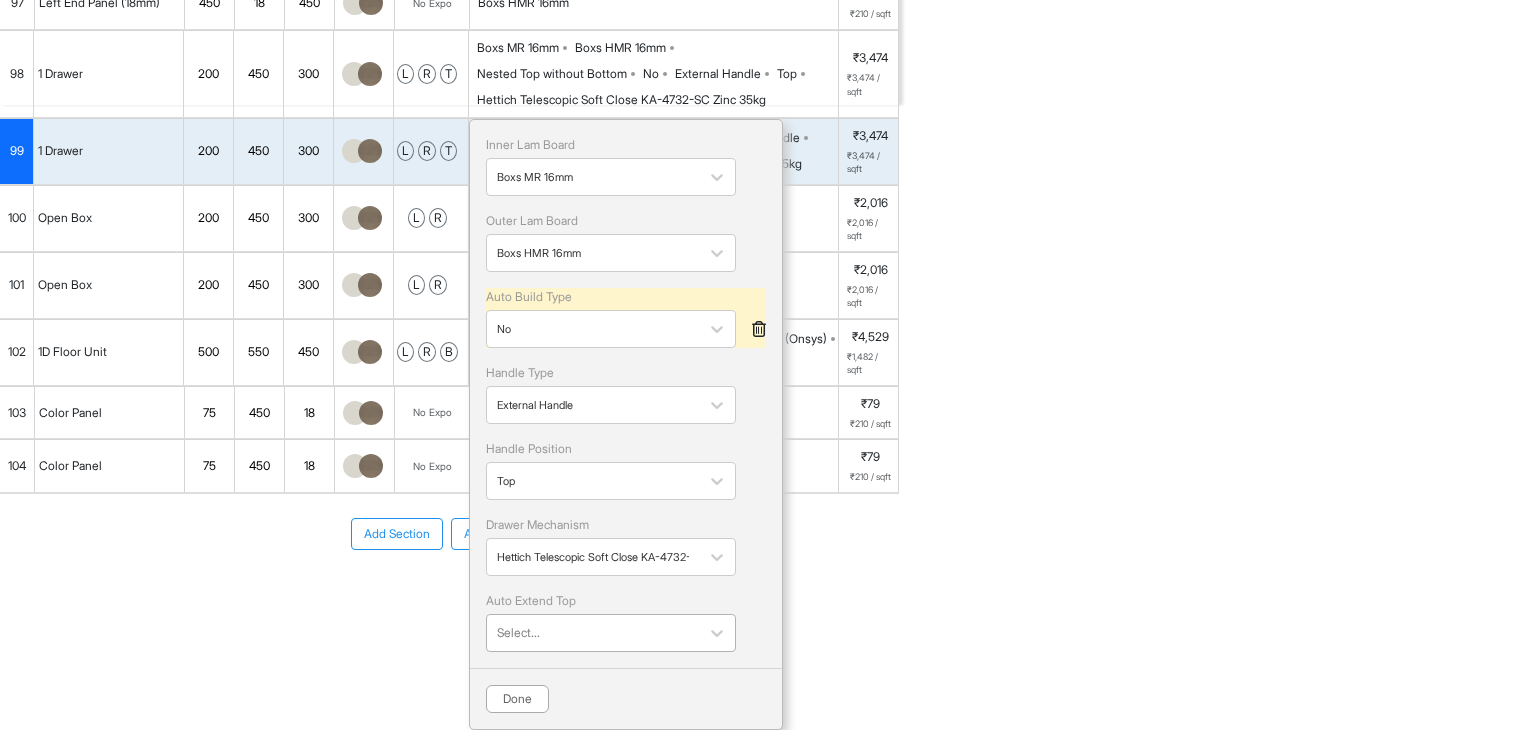 click at bounding box center [593, 633] 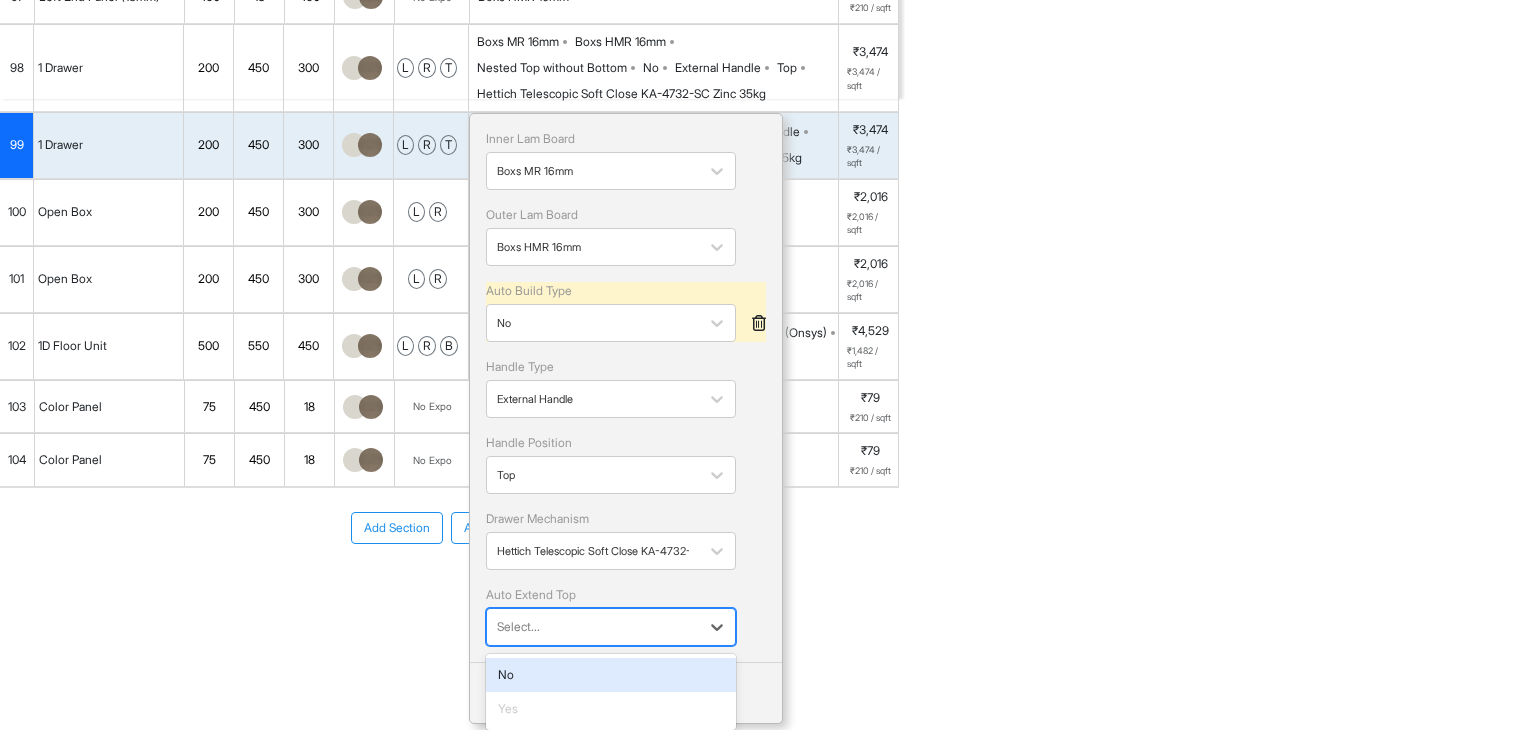 click on "No" at bounding box center (611, 675) 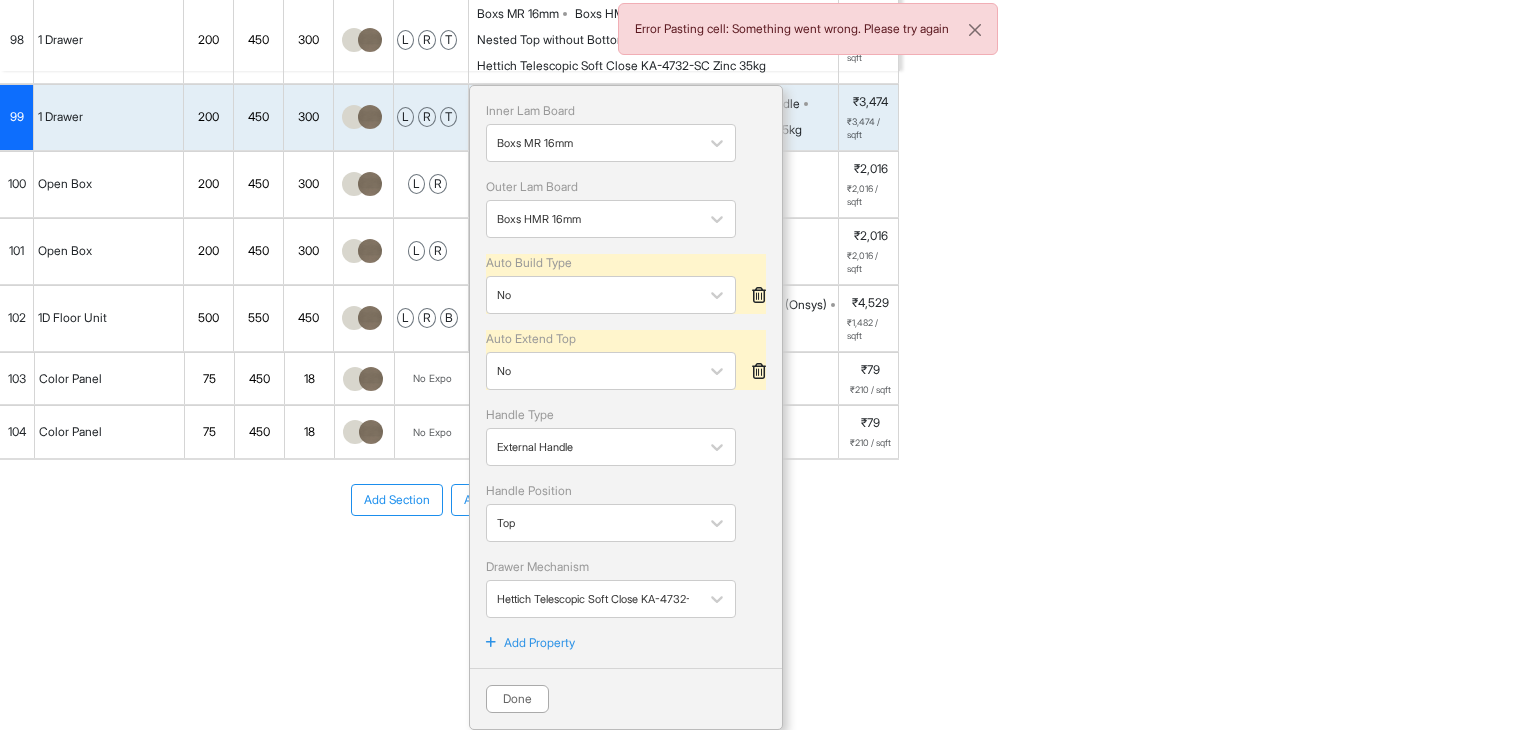 scroll, scrollTop: 716, scrollLeft: 0, axis: vertical 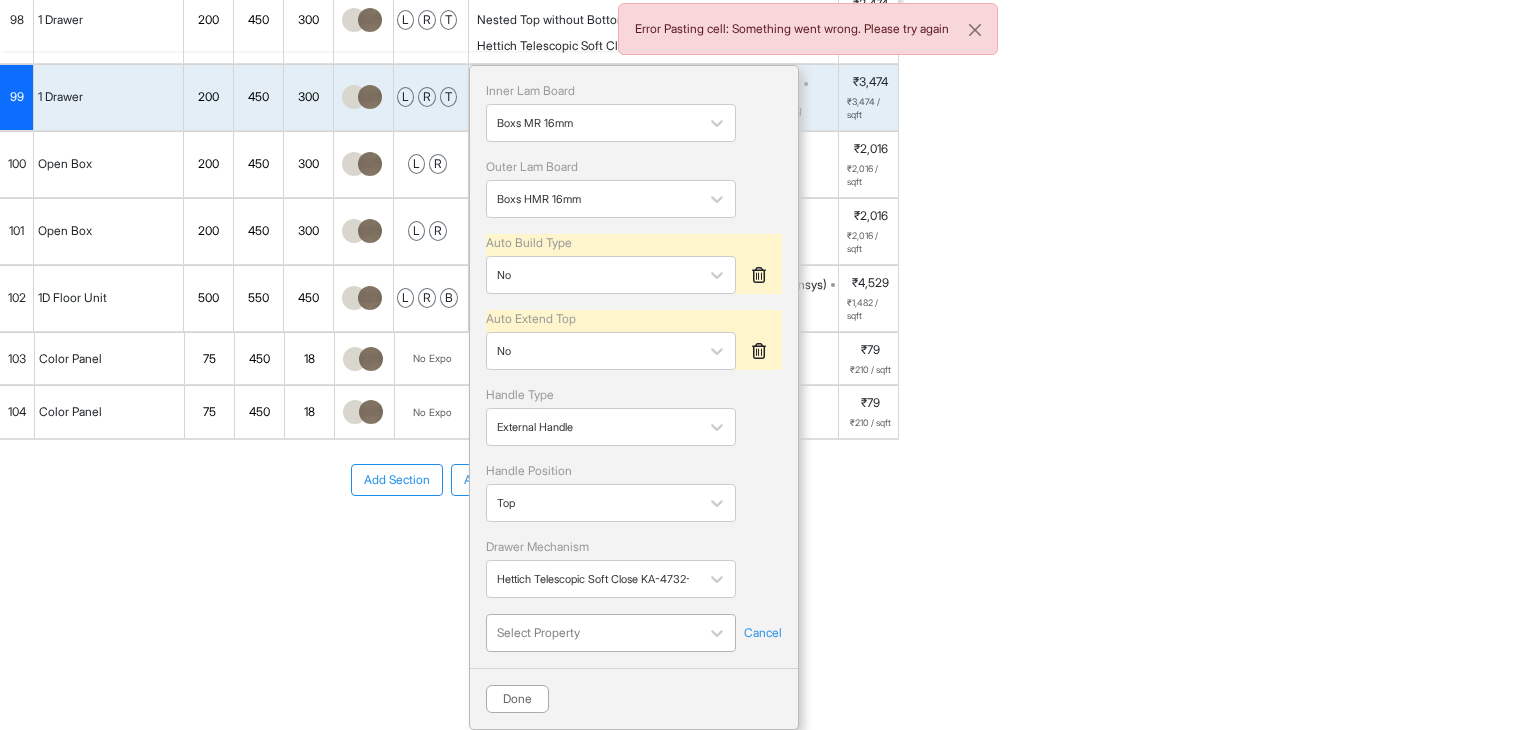 click on "Mr. Govindraj Residence Room View Verify & Place Order Aug 14th ₹   10,02,936 (incl.GST) Import Assembly Archive Rename Refresh Price Bedroom-3 Spec ₹ 1,03,826 Add  Room Edit  Room  Name Delete  Room Duplicate Room Error Pasting cell: Something went wrong. Please try again No. Name H W D Color Fillers Spec Price Bedroom-3 Wardrobe 2180 1680 600 B Hettich Soft Close (Onsys) Boxs MR 16mm Boxs HMR 16mm Hettich Telescopic Soft Close KA-4732-SC Zinc 35kg 100 mm External Handle ₹48,967 ₹1,203 / sqft Bedroom-3 Loft 480 2980 600 No Fillers Hettich Soft Close (Onsys) Boxs MR 16mm Boxs HMR 16mm Hettich Telescopic Soft Close KA-4732-SC Zinc 35kg 100 mm External Handle ₹8,785 ₹553 / sqft Dressing Unit 1190 560 200 No Fillers Hettich Normal Close (Onsys) Boxs MR 16mm Boxs HMR 16mm Hettich Telescopic Soft Close KA-4732-SC Zinc 35kg 100 mm Push Open ₹12,219 ₹1,650 / sqft Dressing Unit Drawer  268 1200 450 T Hettich Soft Close (Onsys) Boxs MR 16mm Boxs HMR 16mm 100 mm External Handle ₹9,410 93 l" at bounding box center [768, 365] 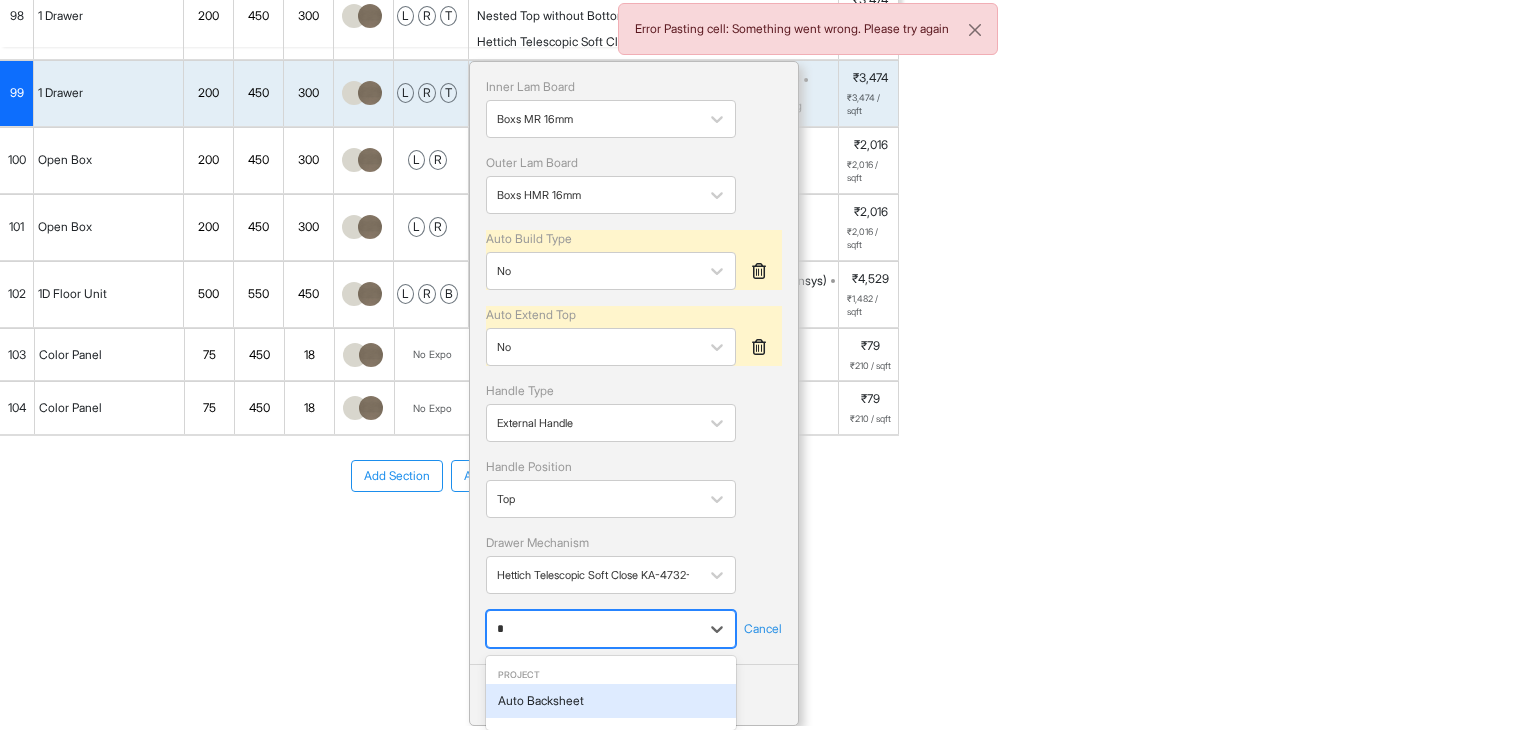 scroll, scrollTop: 4, scrollLeft: 0, axis: vertical 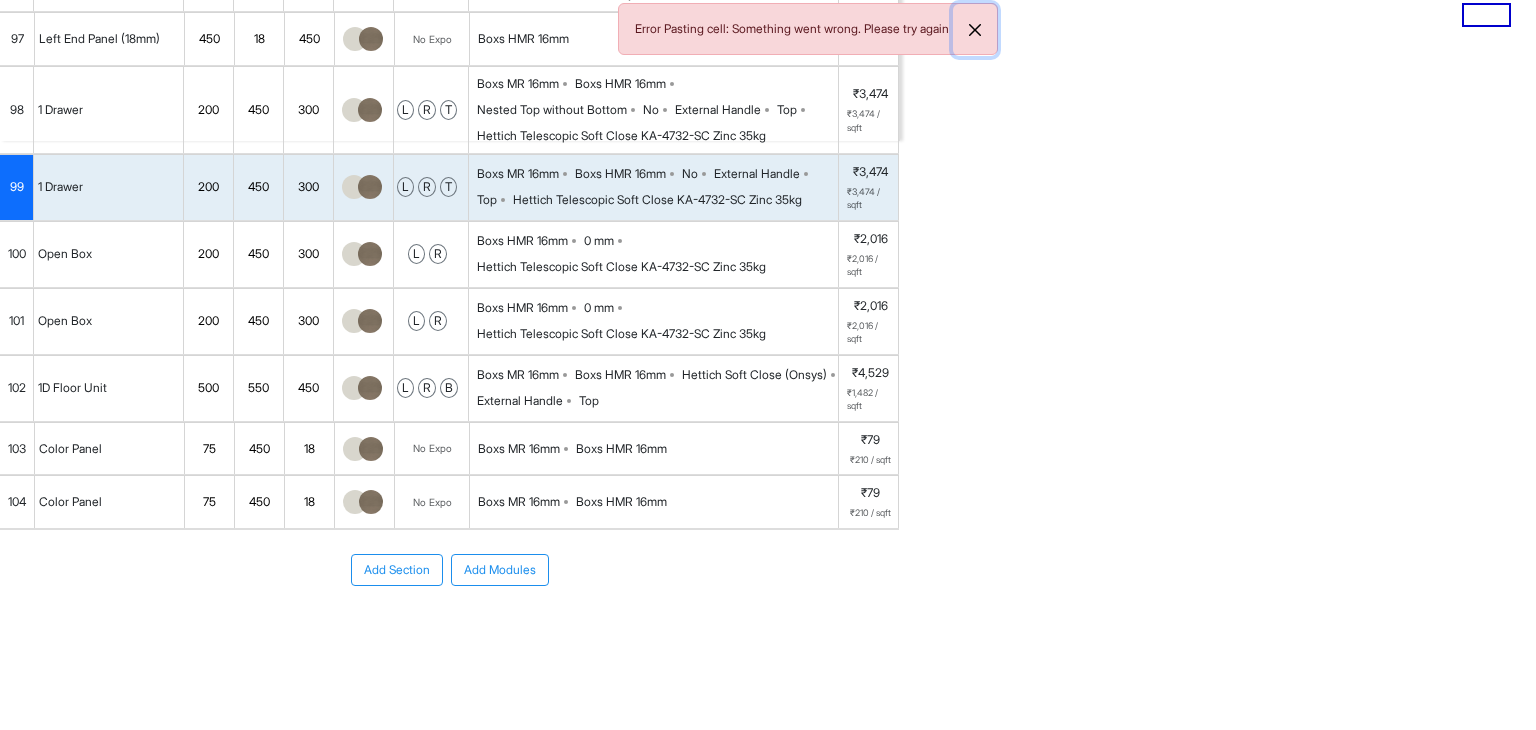 click at bounding box center (975, 30) 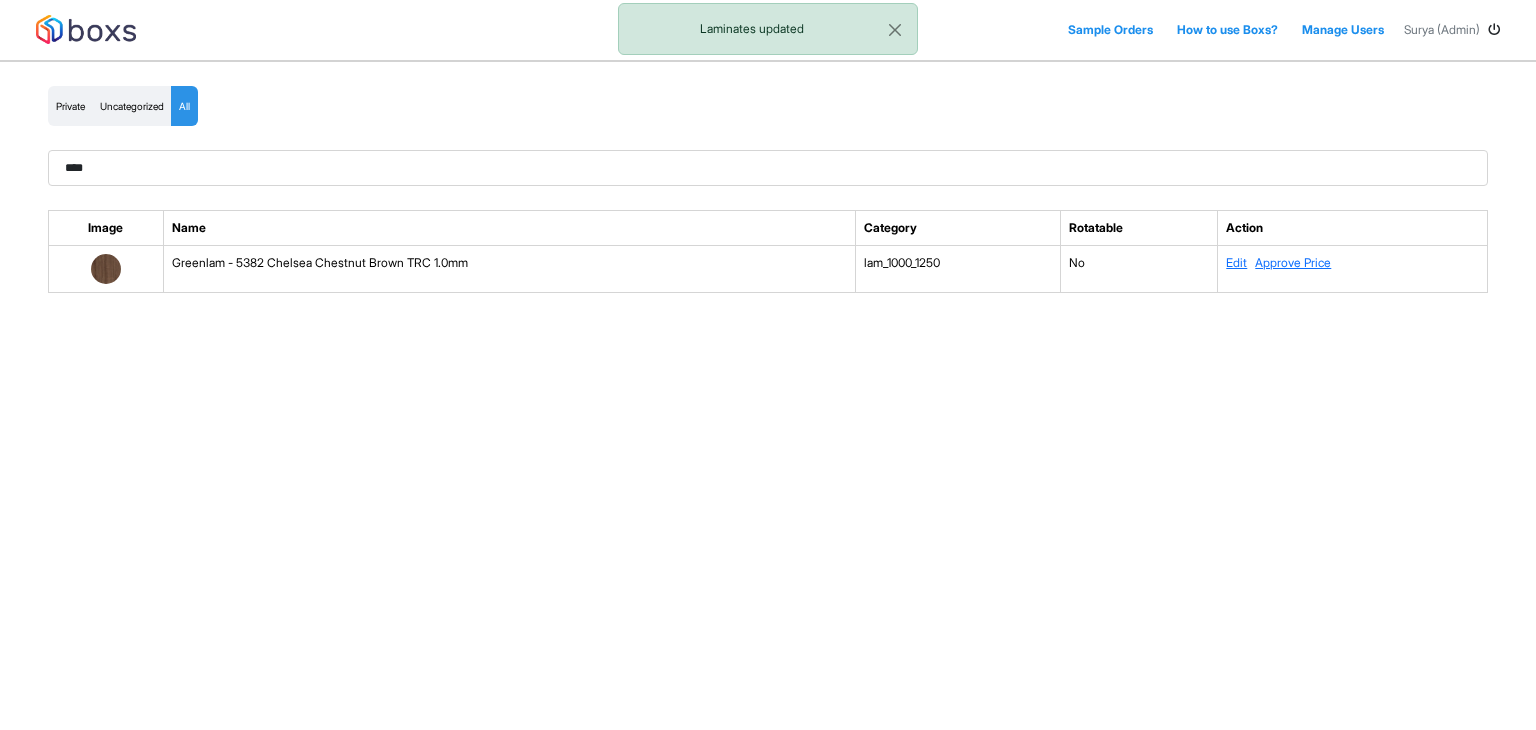 scroll, scrollTop: 0, scrollLeft: 0, axis: both 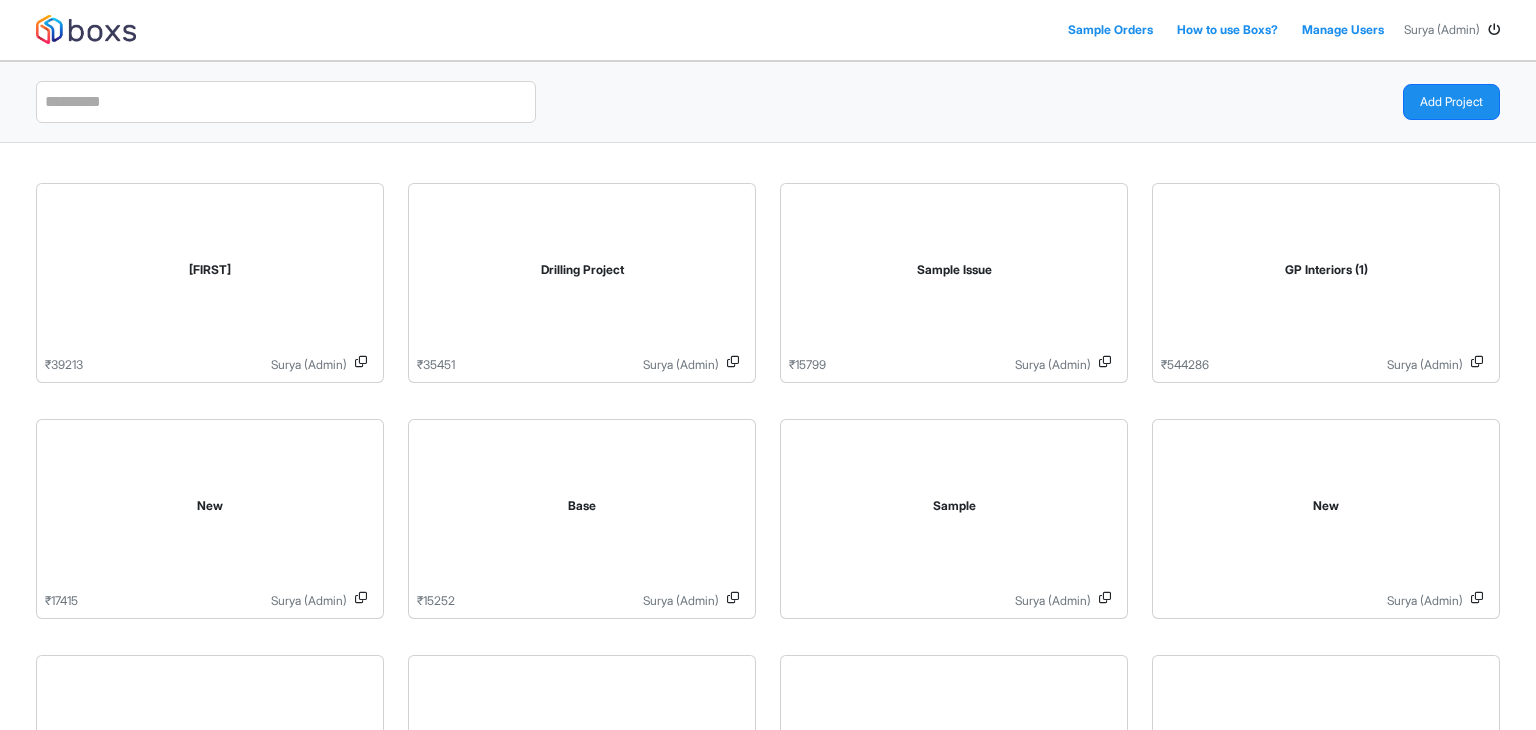 click at bounding box center (1494, 30) 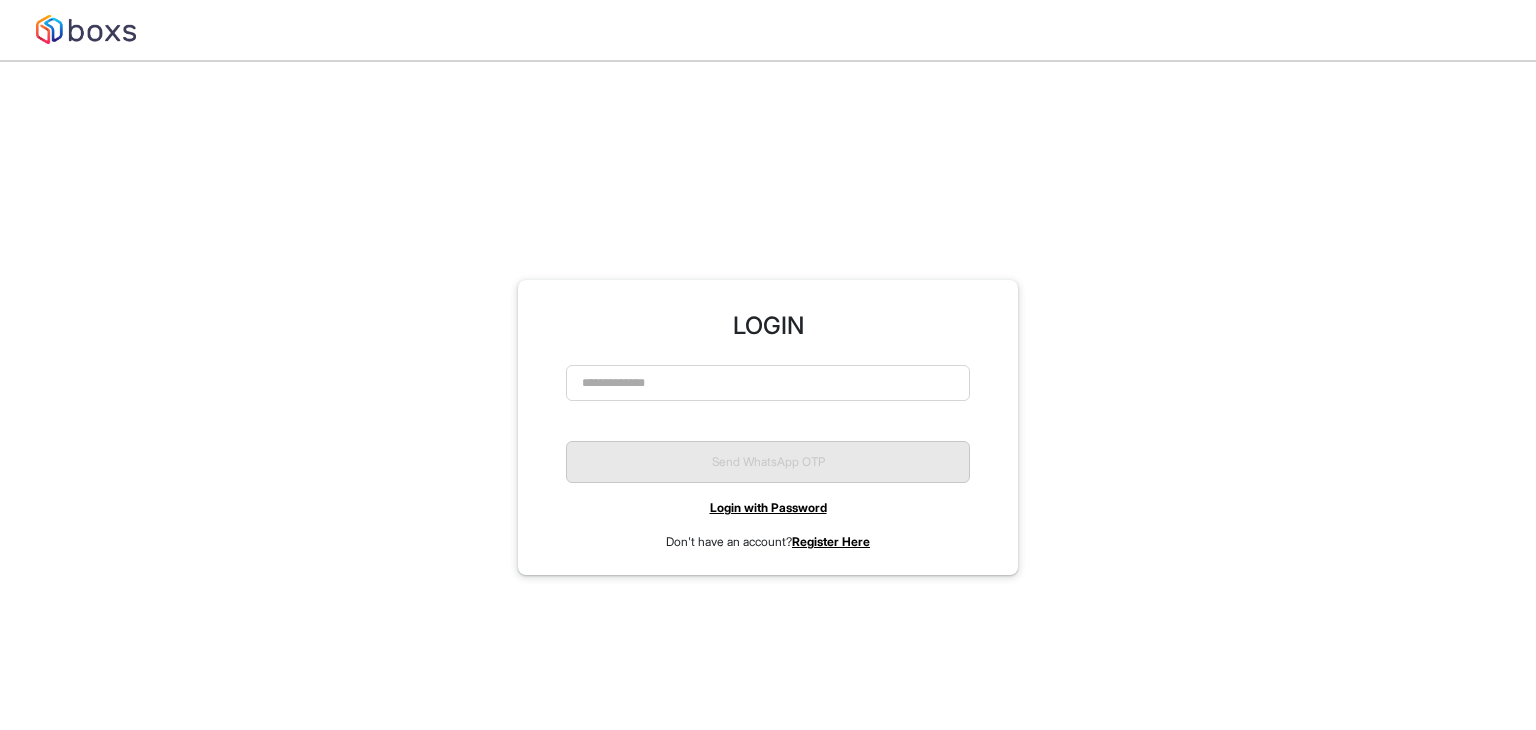 click on "Login with Password" at bounding box center (768, 507) 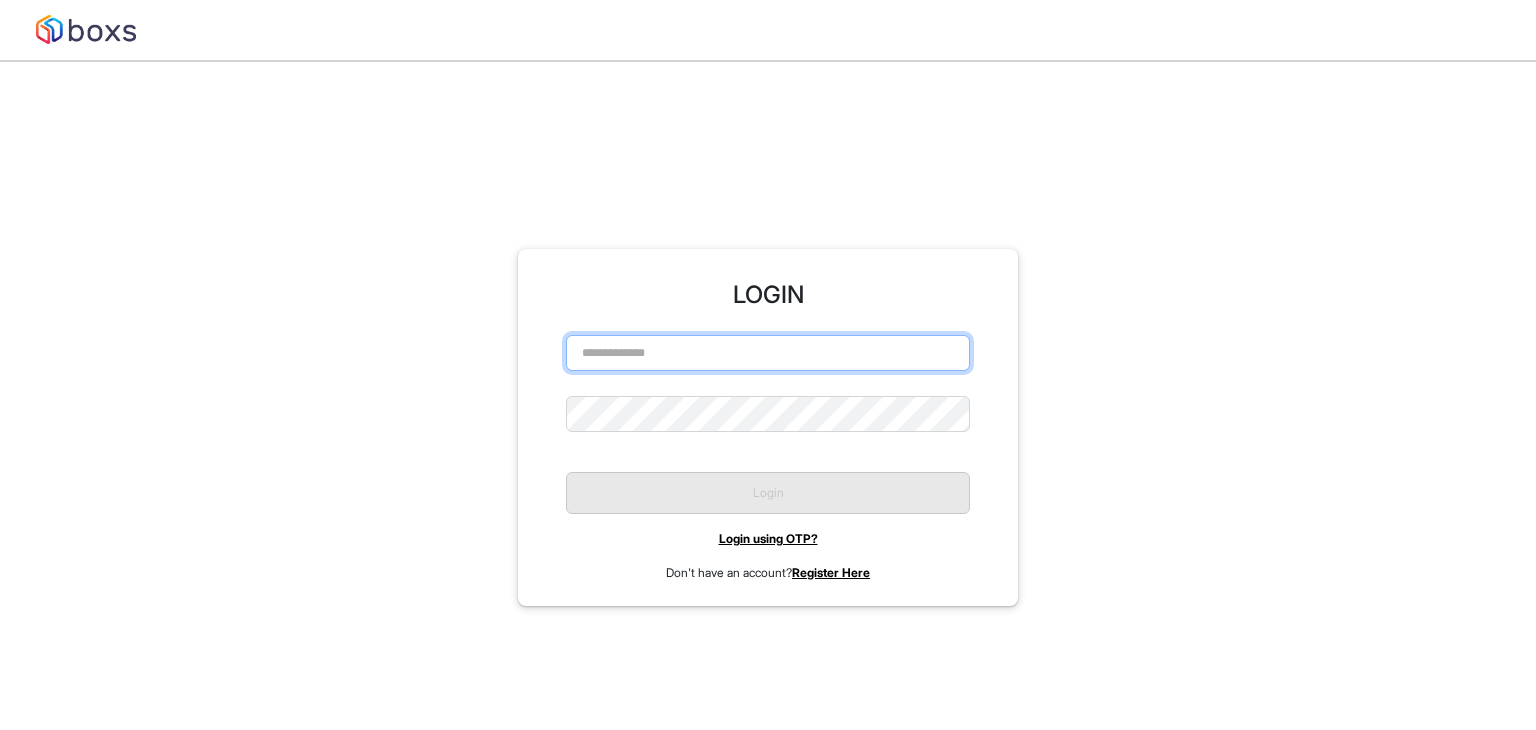 click at bounding box center [768, 353] 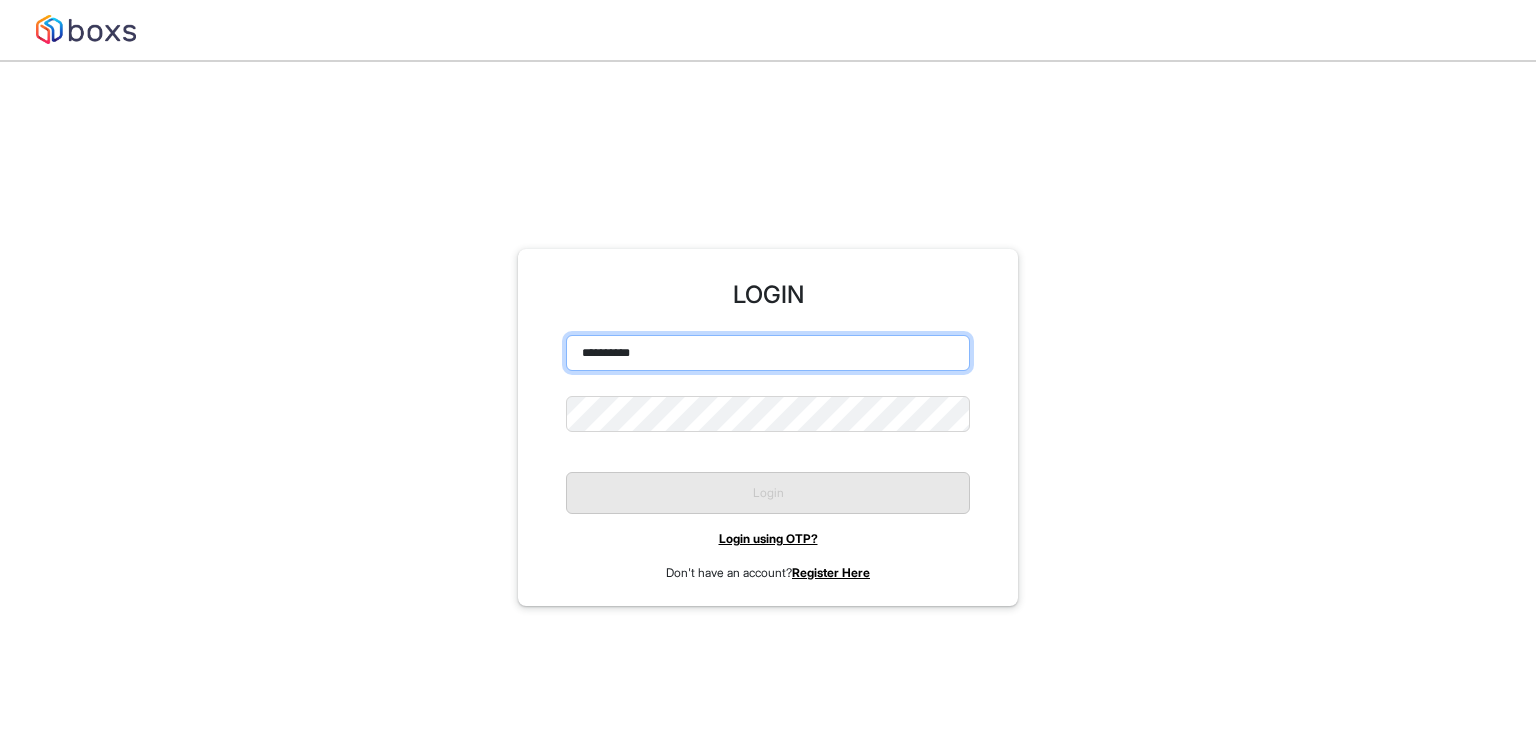 click on "**********" at bounding box center (768, 353) 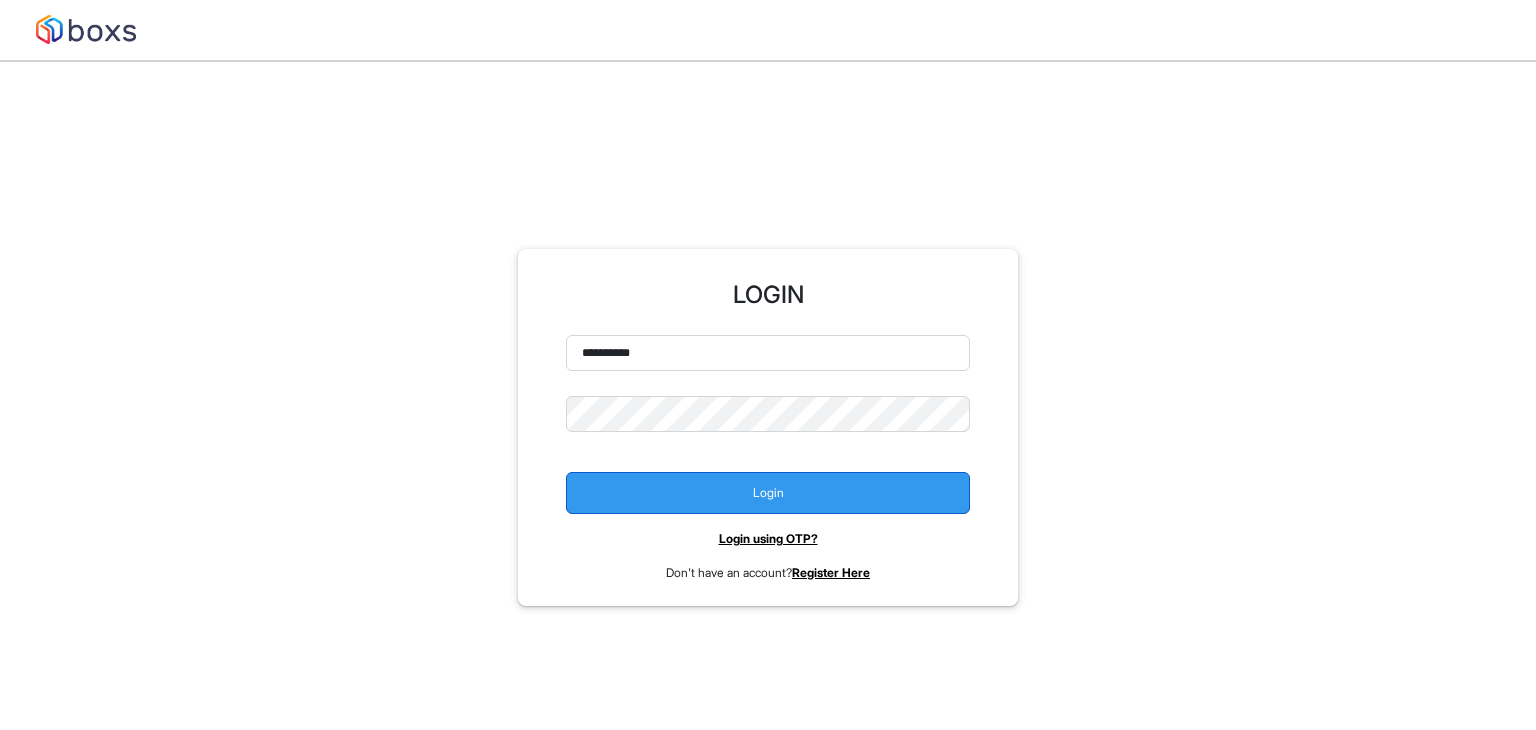 click on "Login" at bounding box center (768, 493) 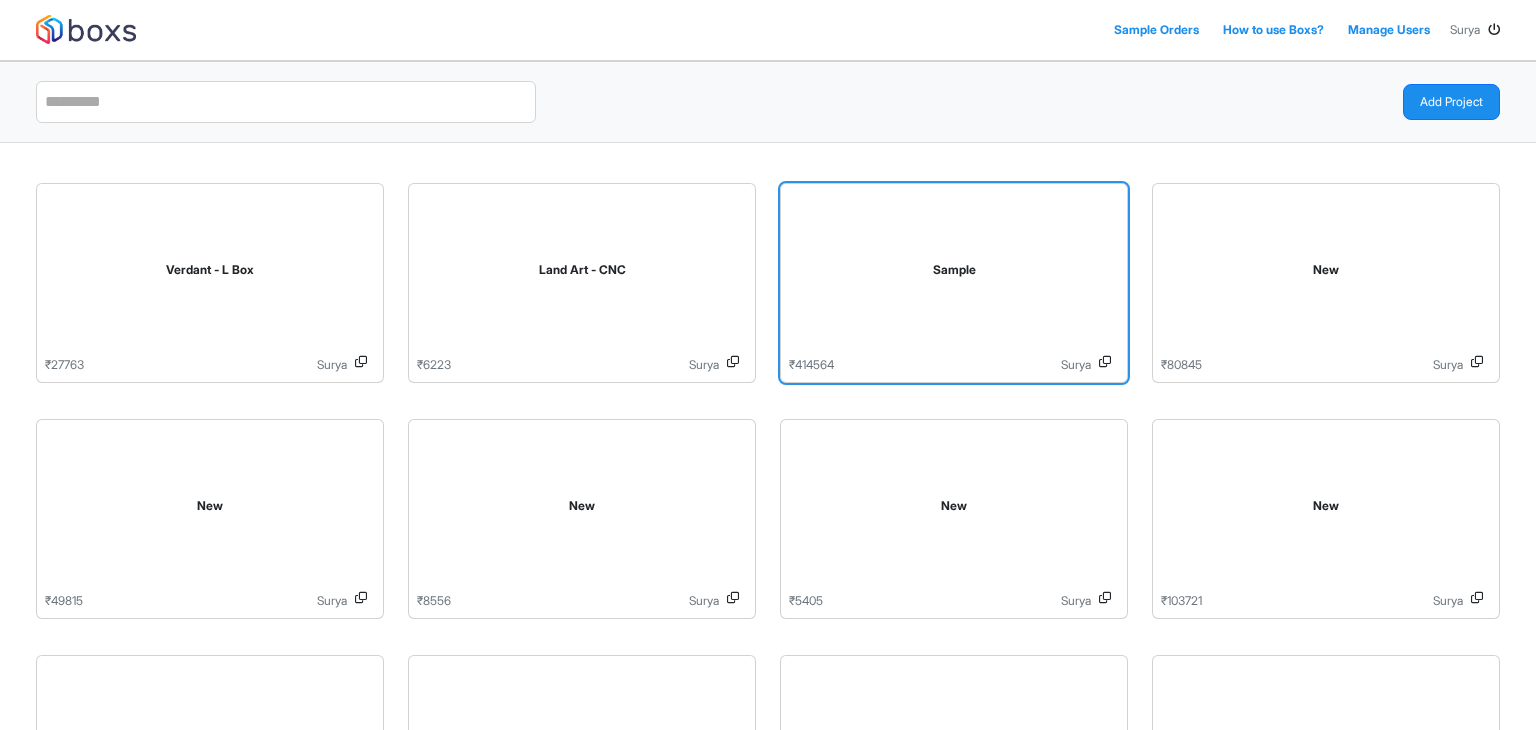 click on "Sample" at bounding box center [954, 274] 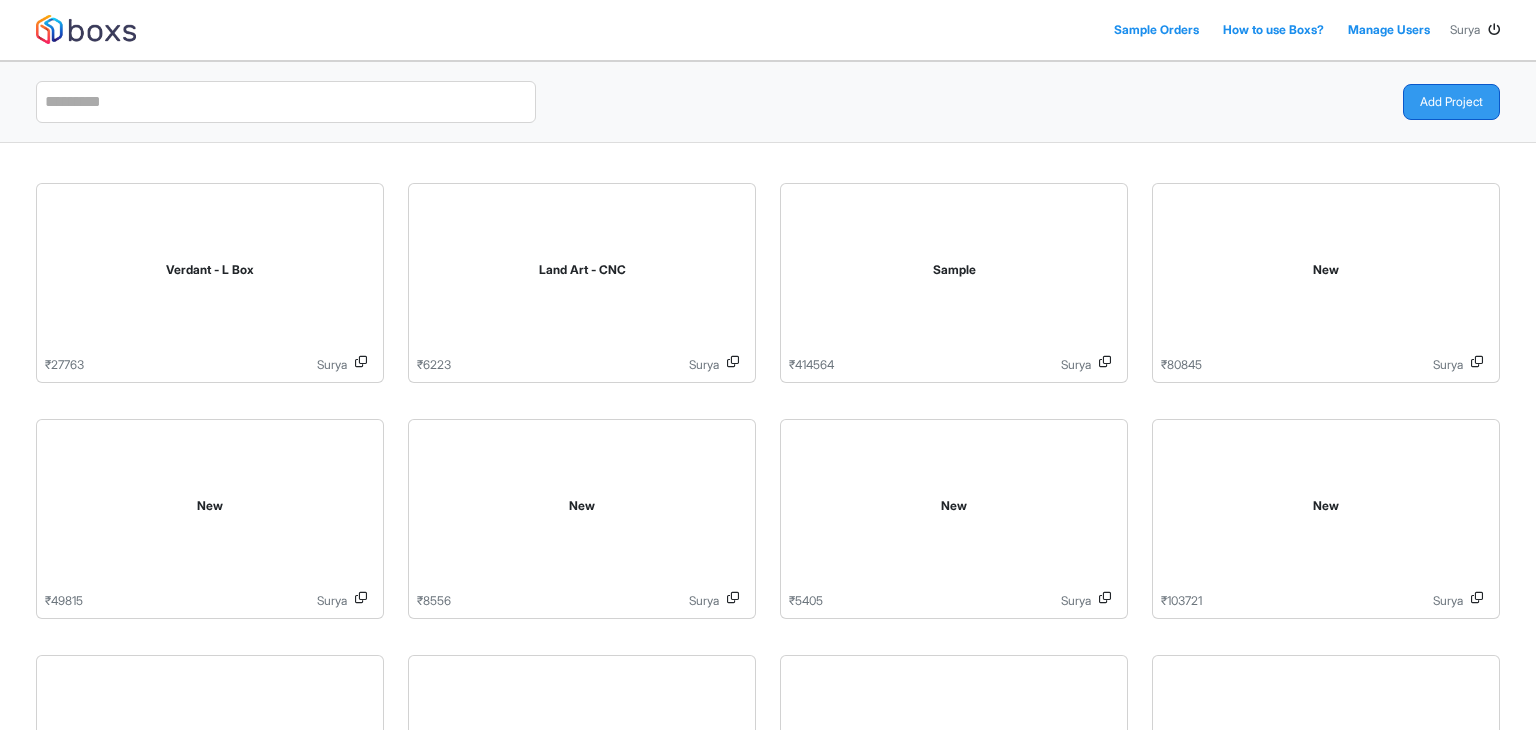 click on "Add Project" at bounding box center [1451, 102] 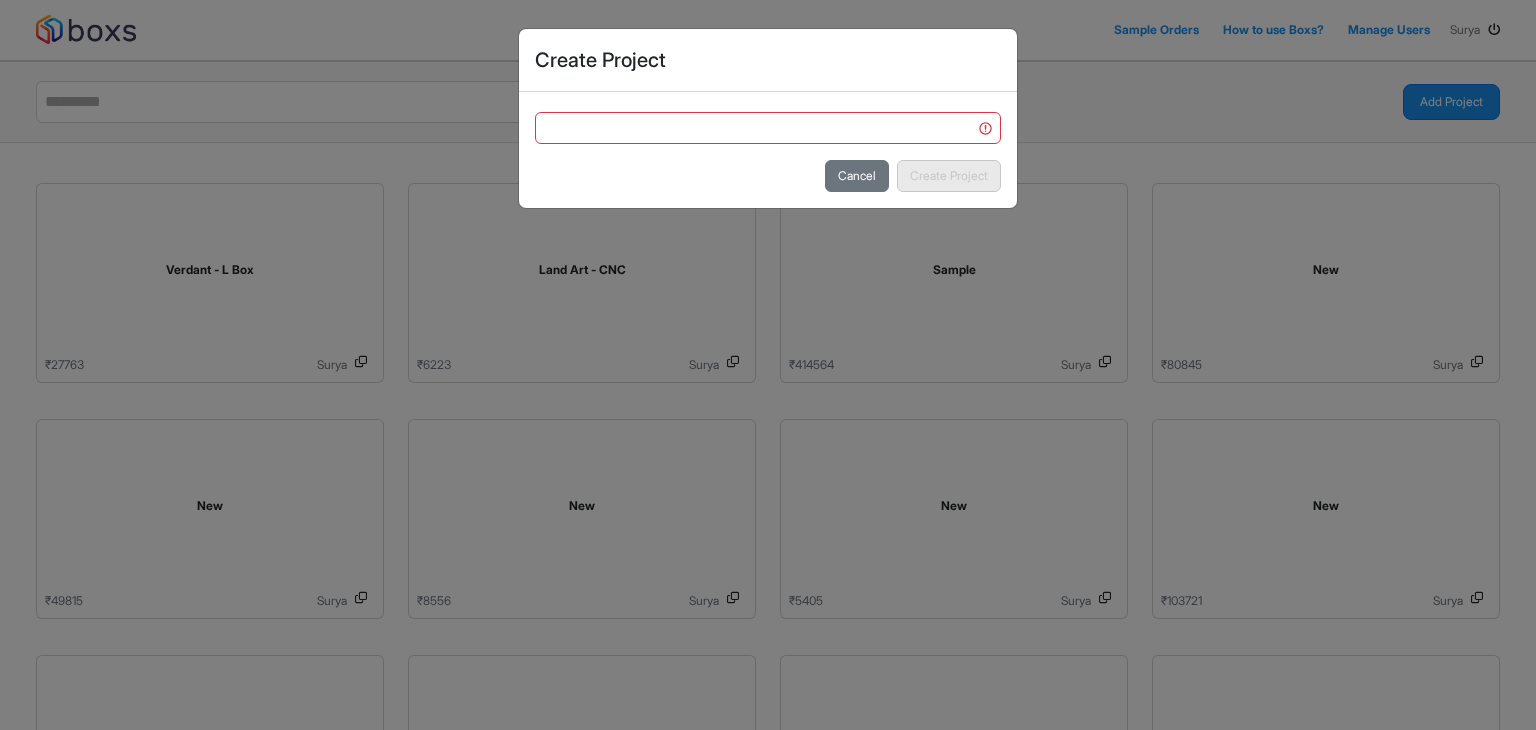 click at bounding box center (768, 126) 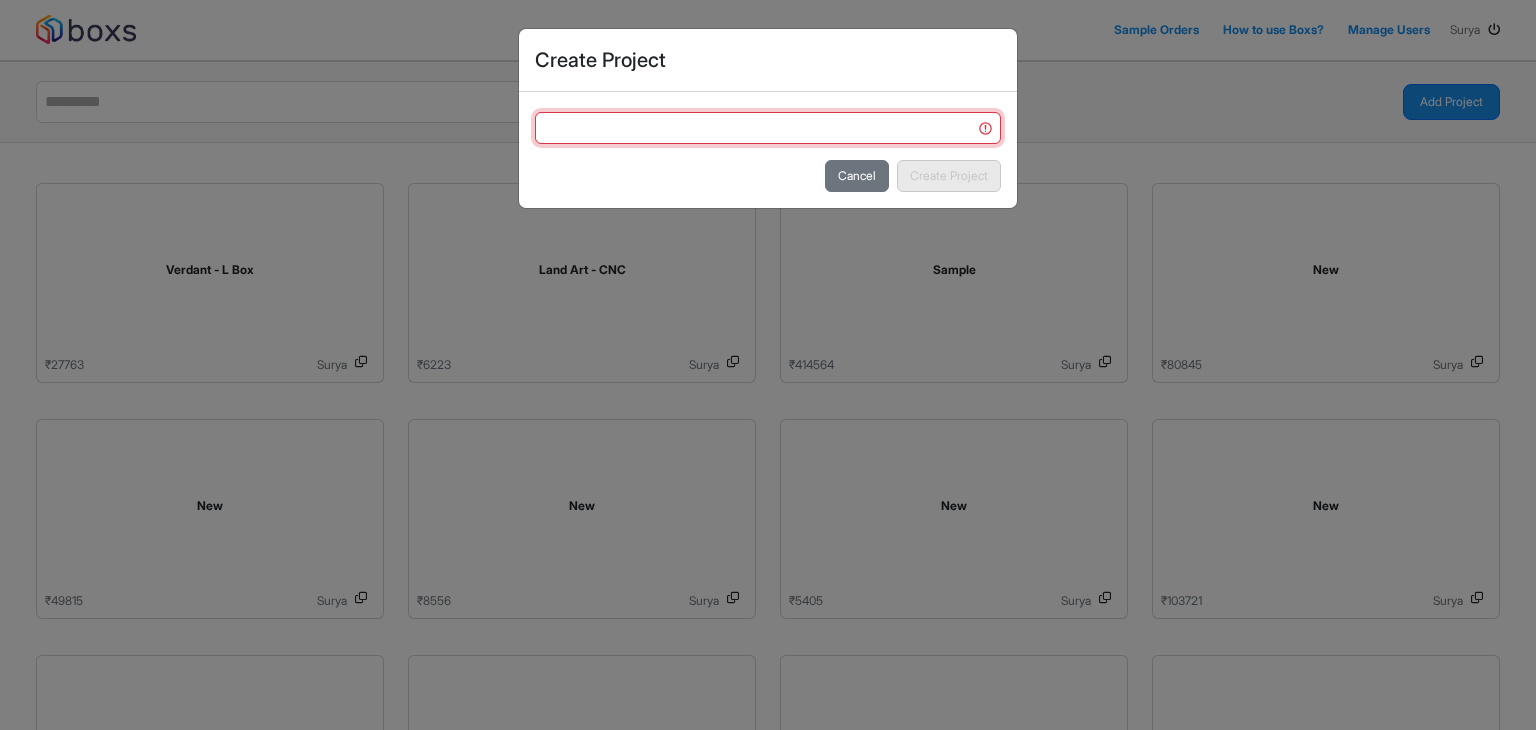 click at bounding box center [768, 128] 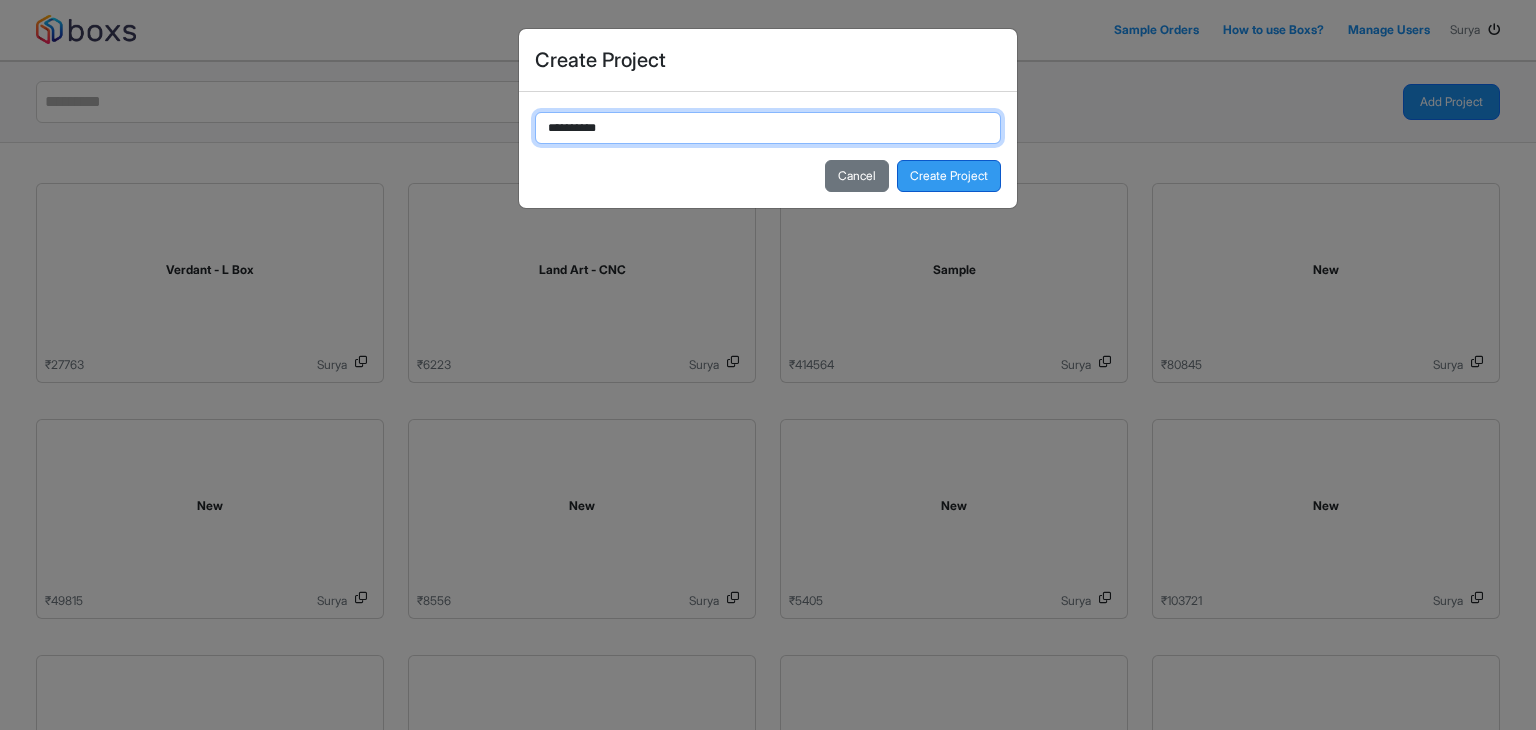 type on "**********" 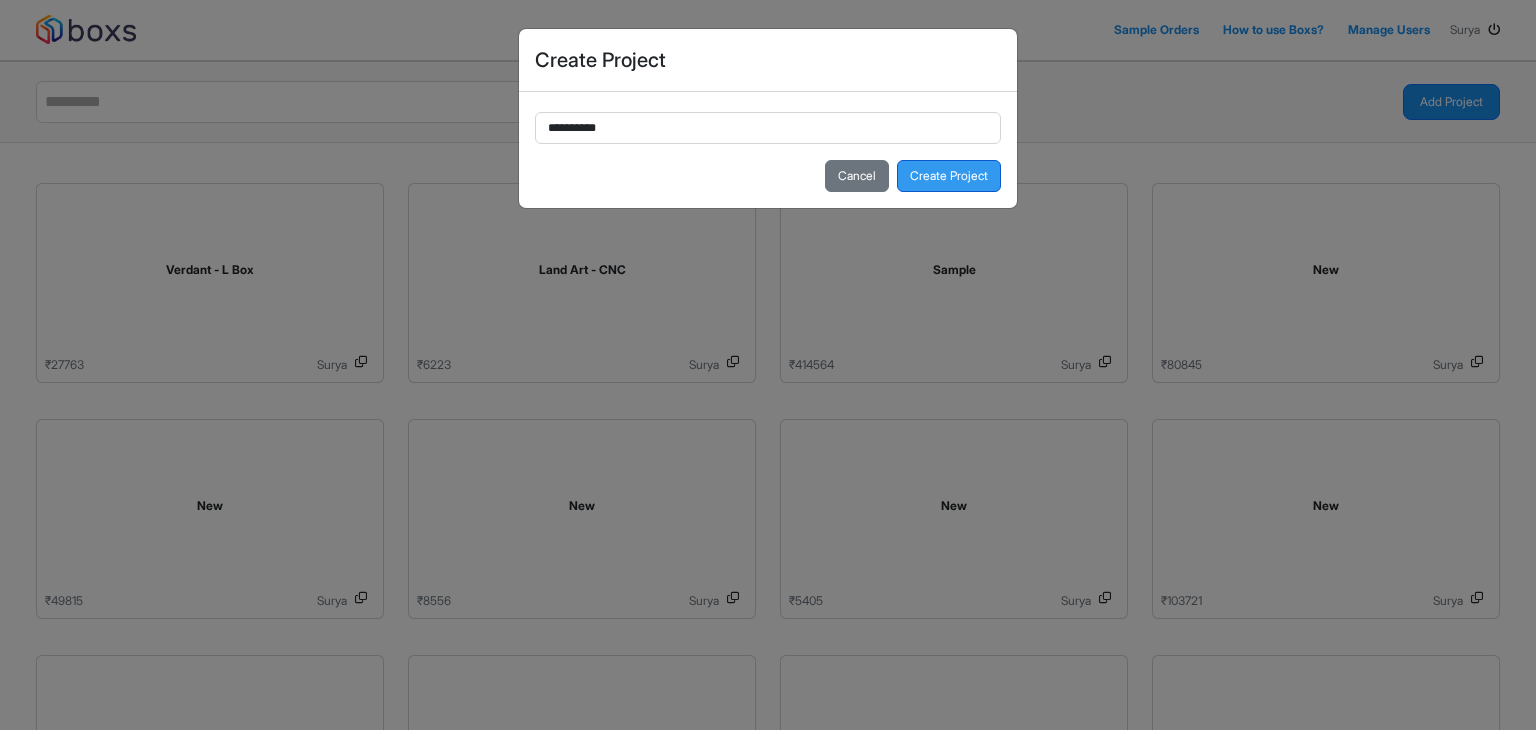 click on "Create Project" at bounding box center (949, 176) 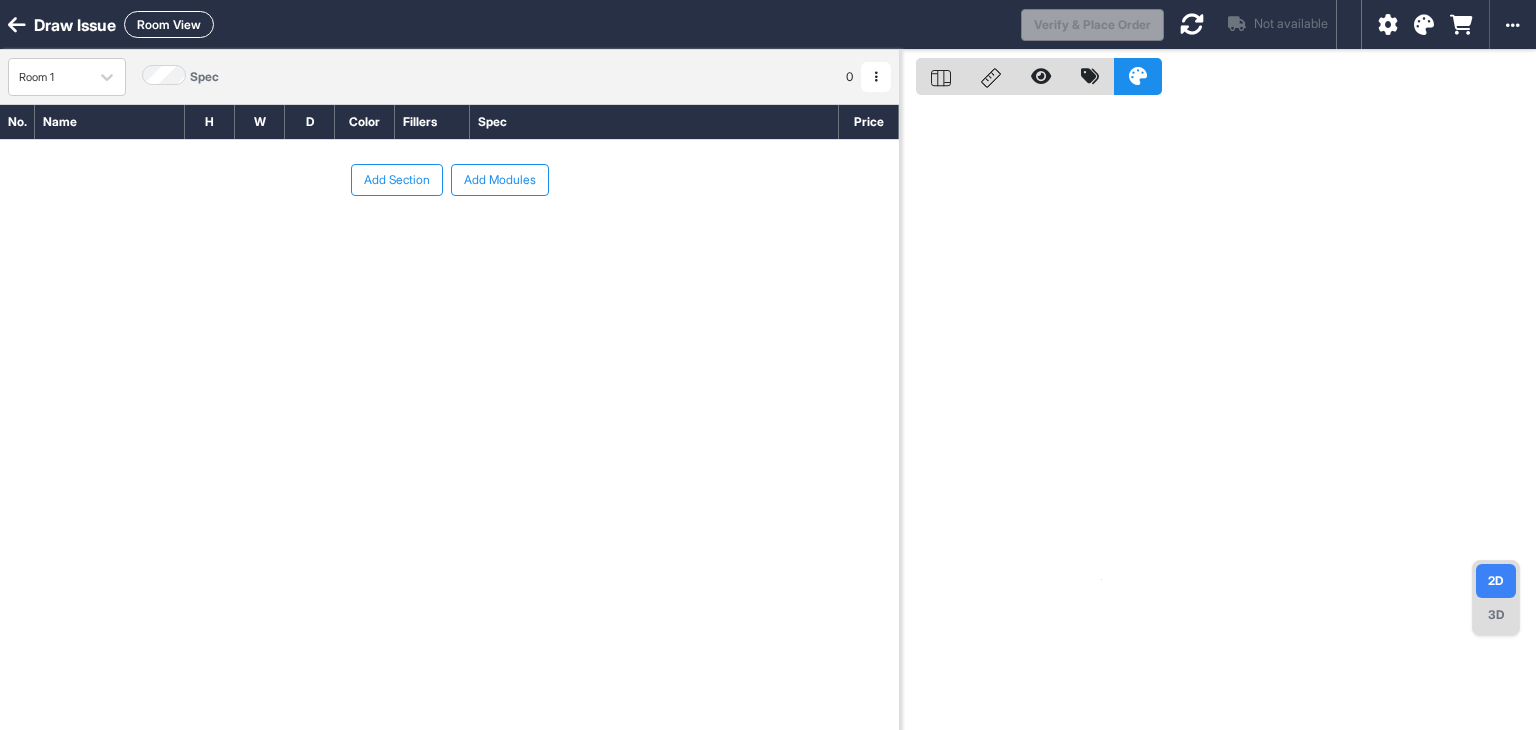 click on "Add Section" at bounding box center [397, 180] 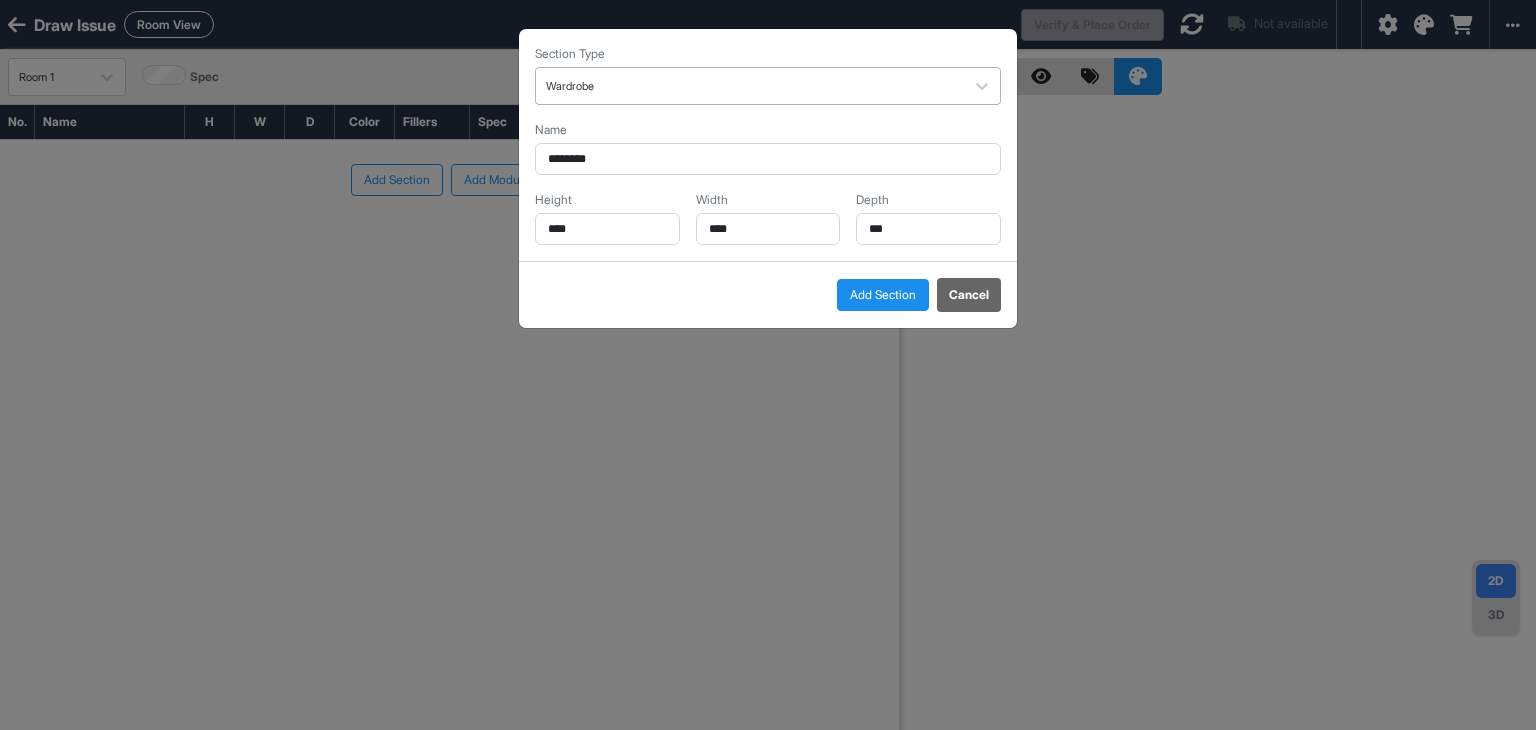 click at bounding box center [750, 86] 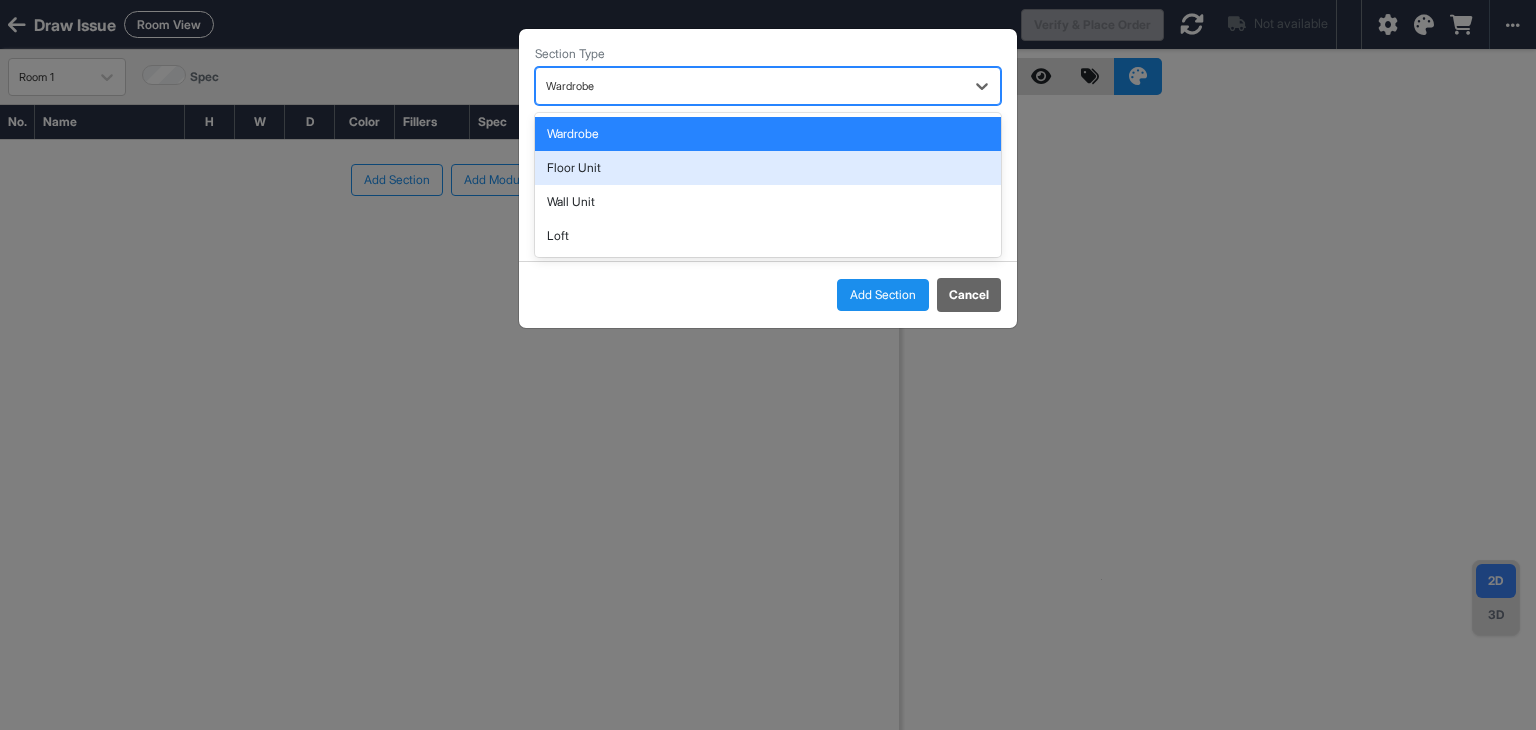 click on "Floor Unit" at bounding box center (768, 168) 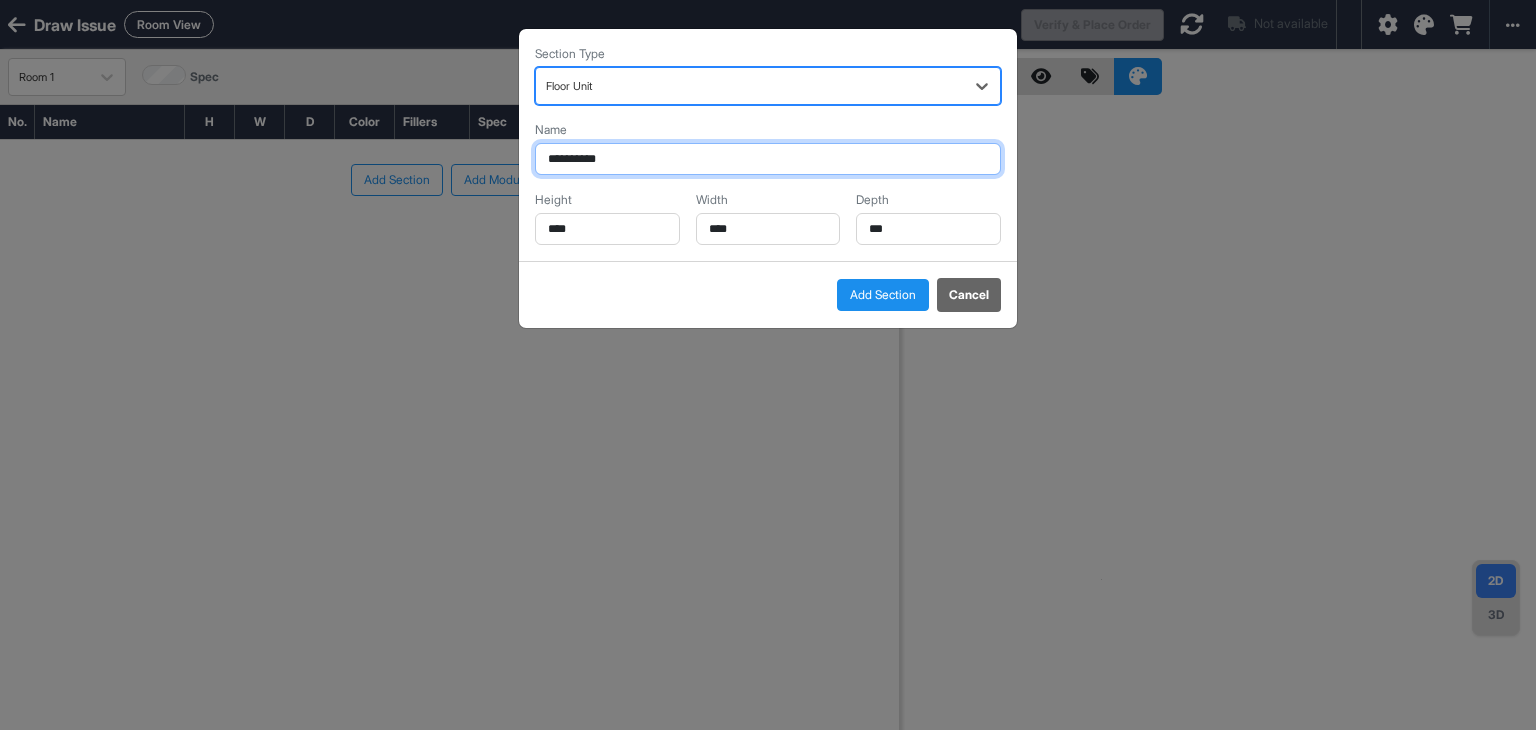click on "**********" at bounding box center (768, 159) 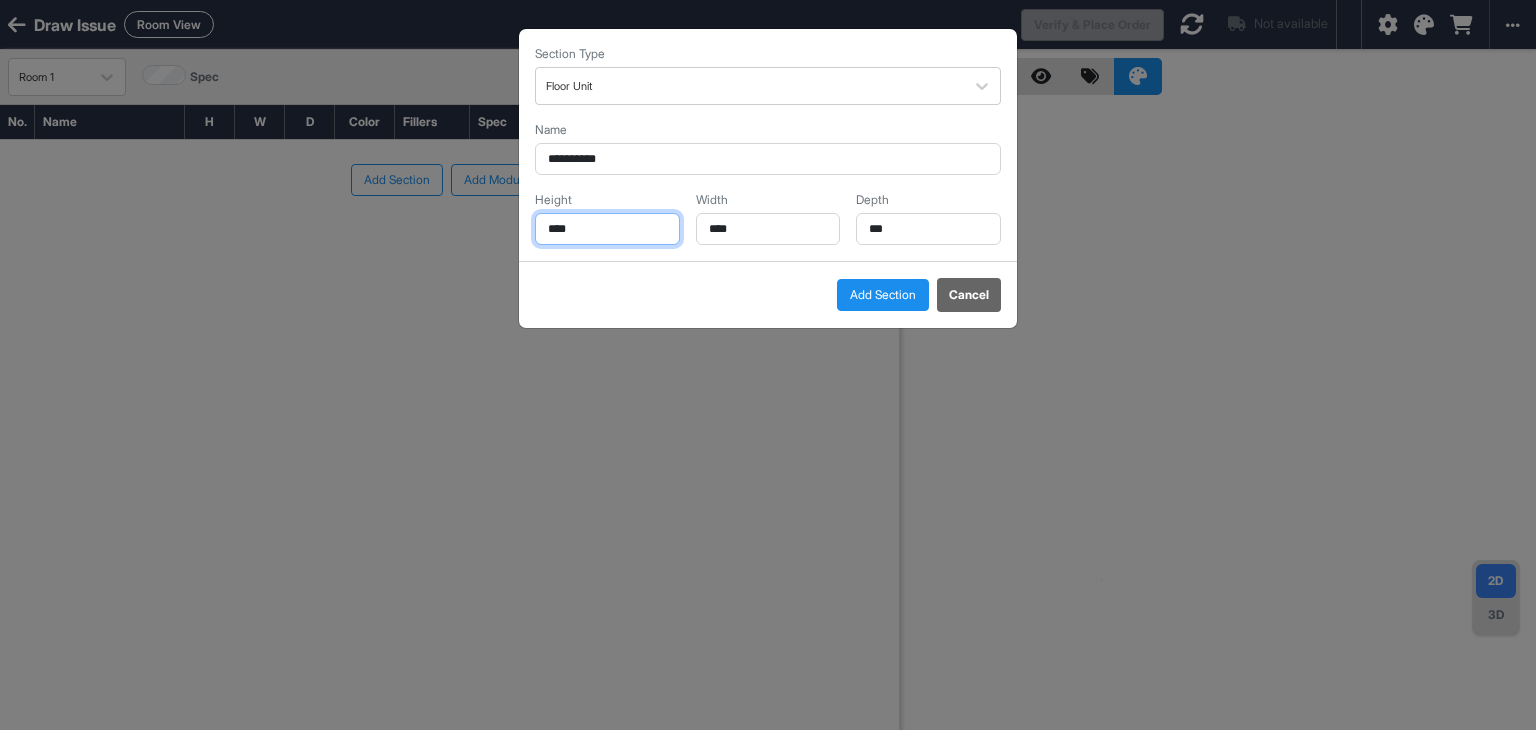 click on "****" at bounding box center [607, 229] 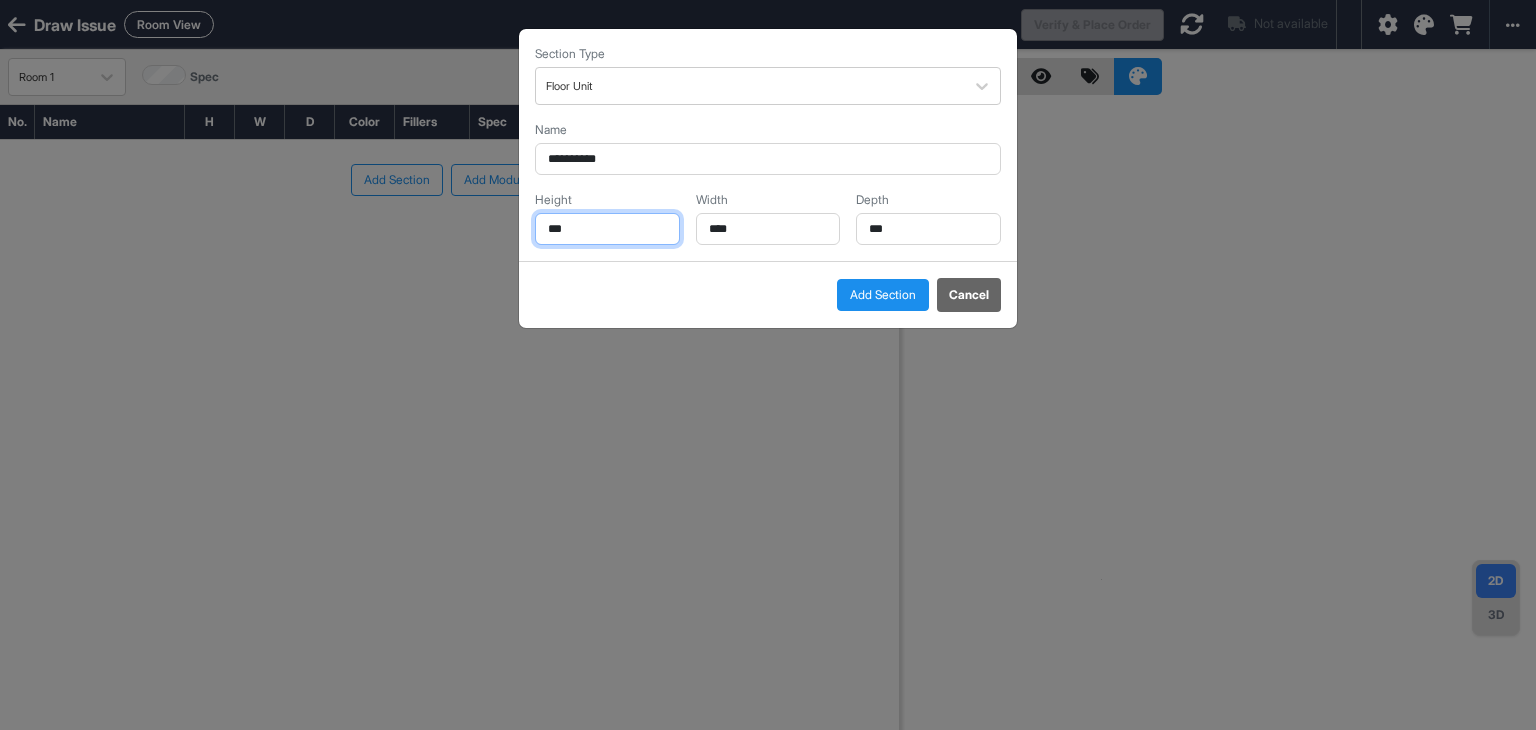type on "***" 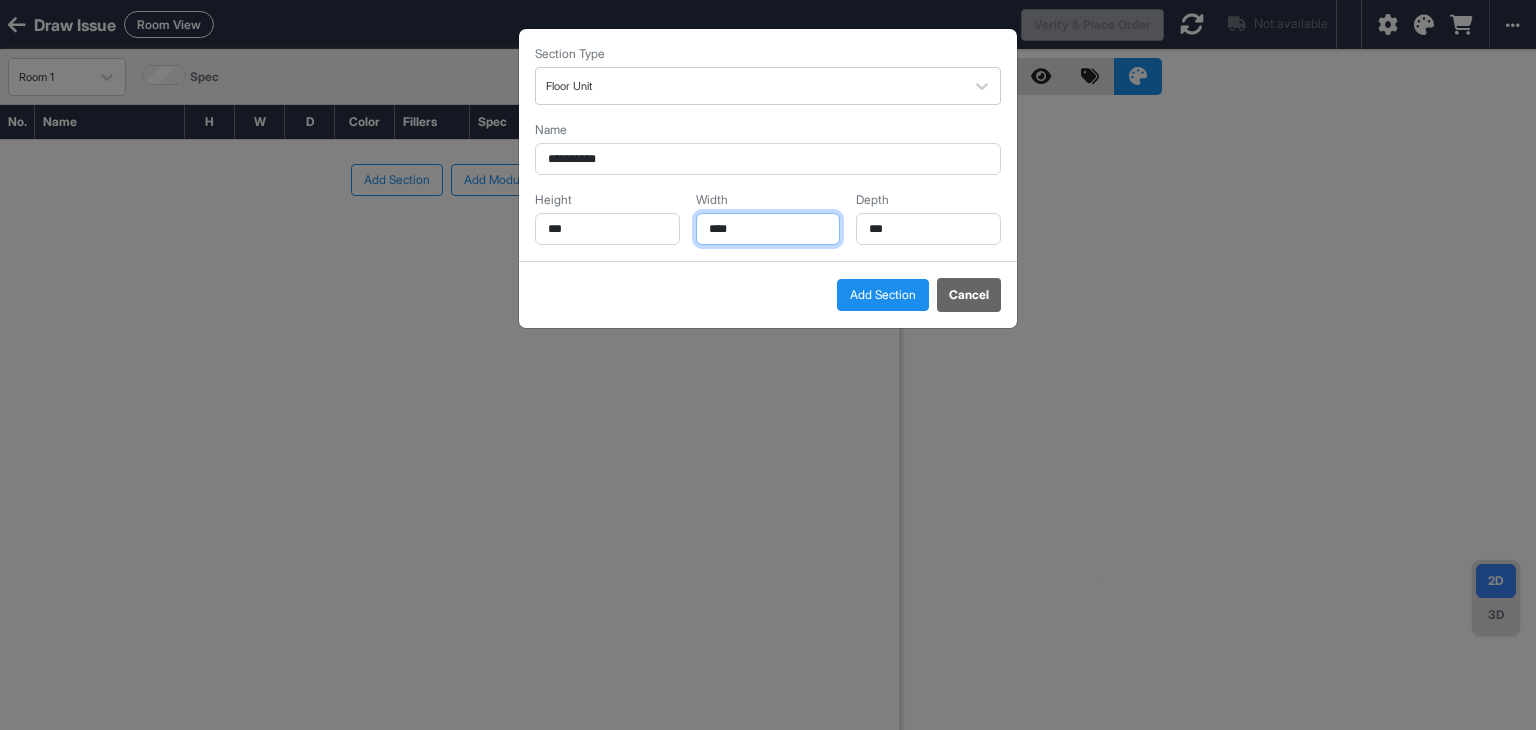 click on "****" at bounding box center [768, 229] 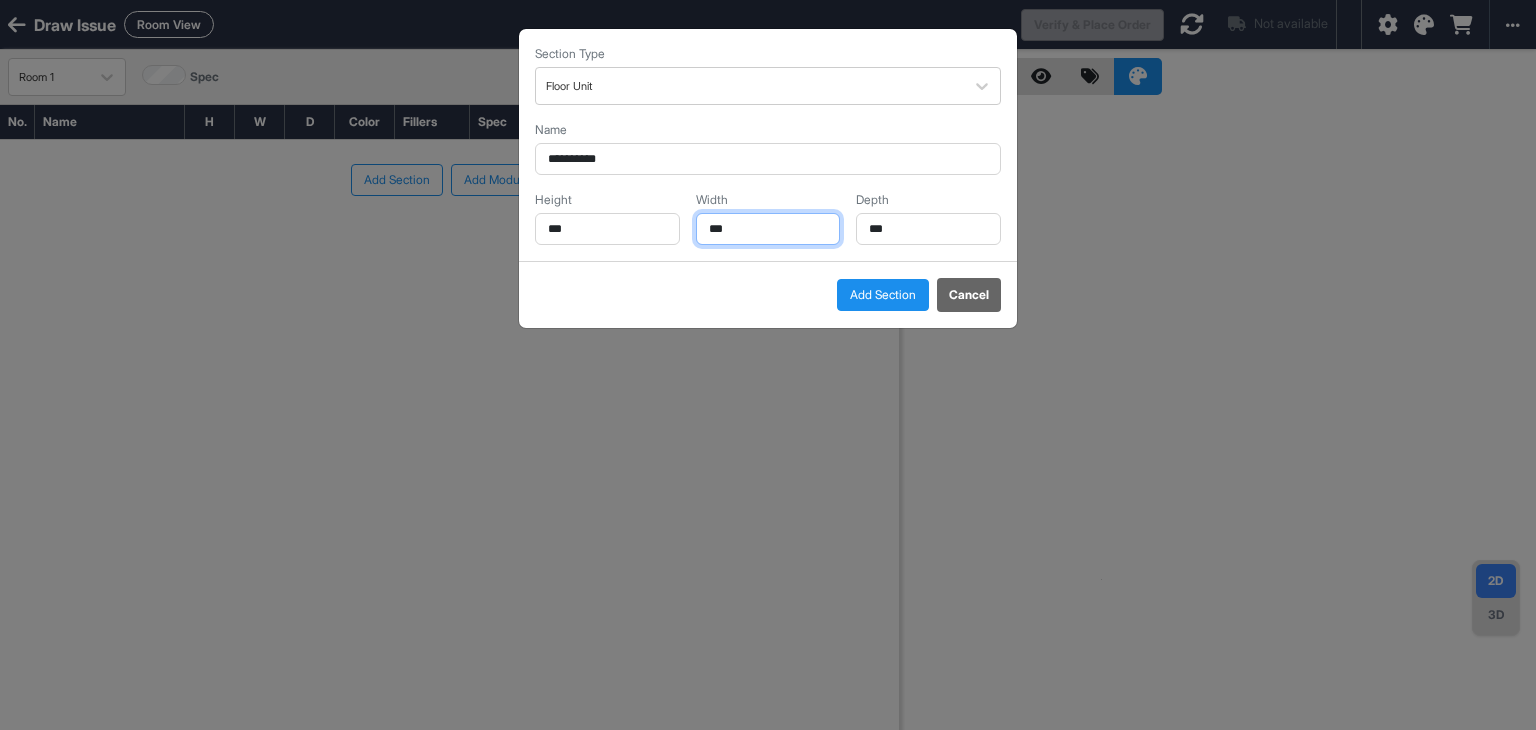 type on "***" 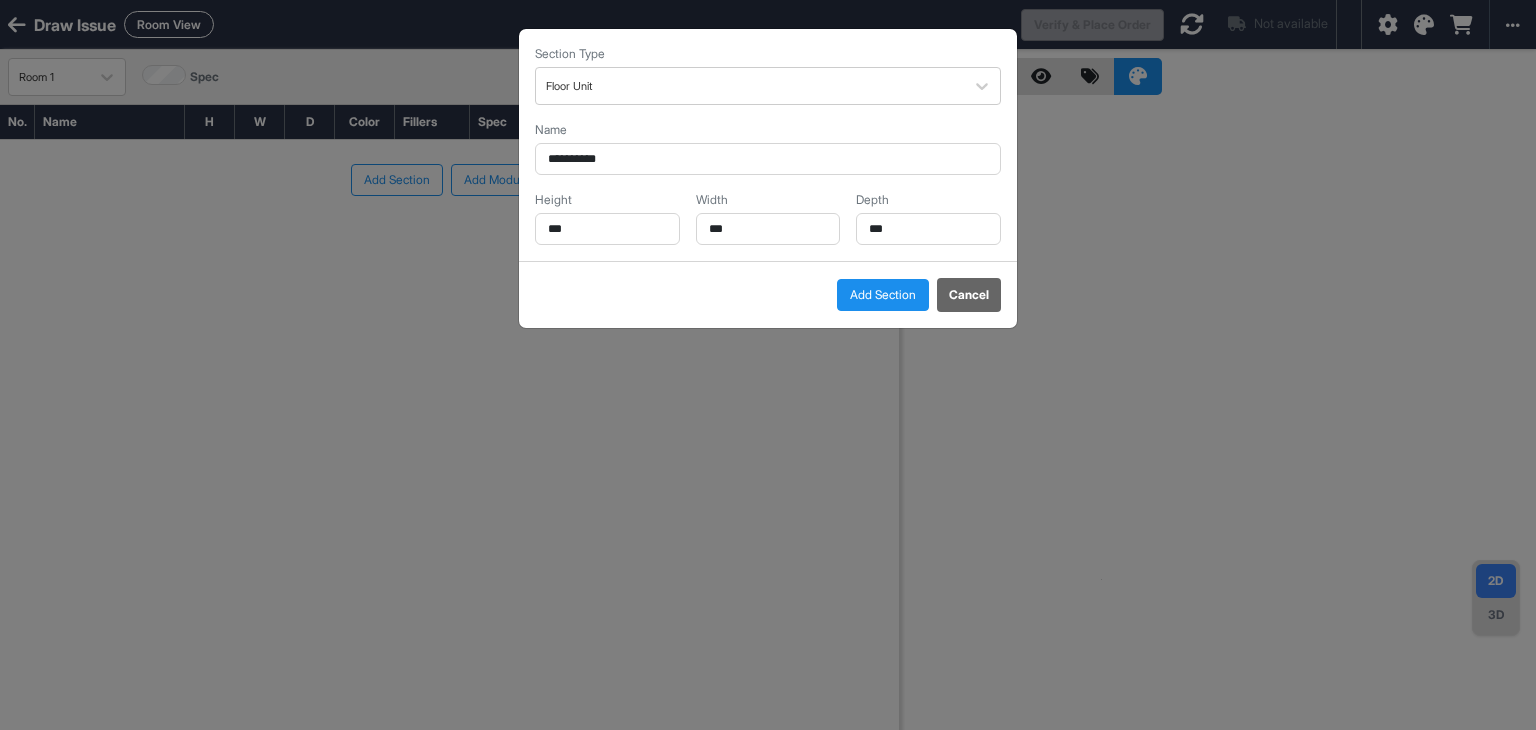 click on "Add Section" at bounding box center (883, 295) 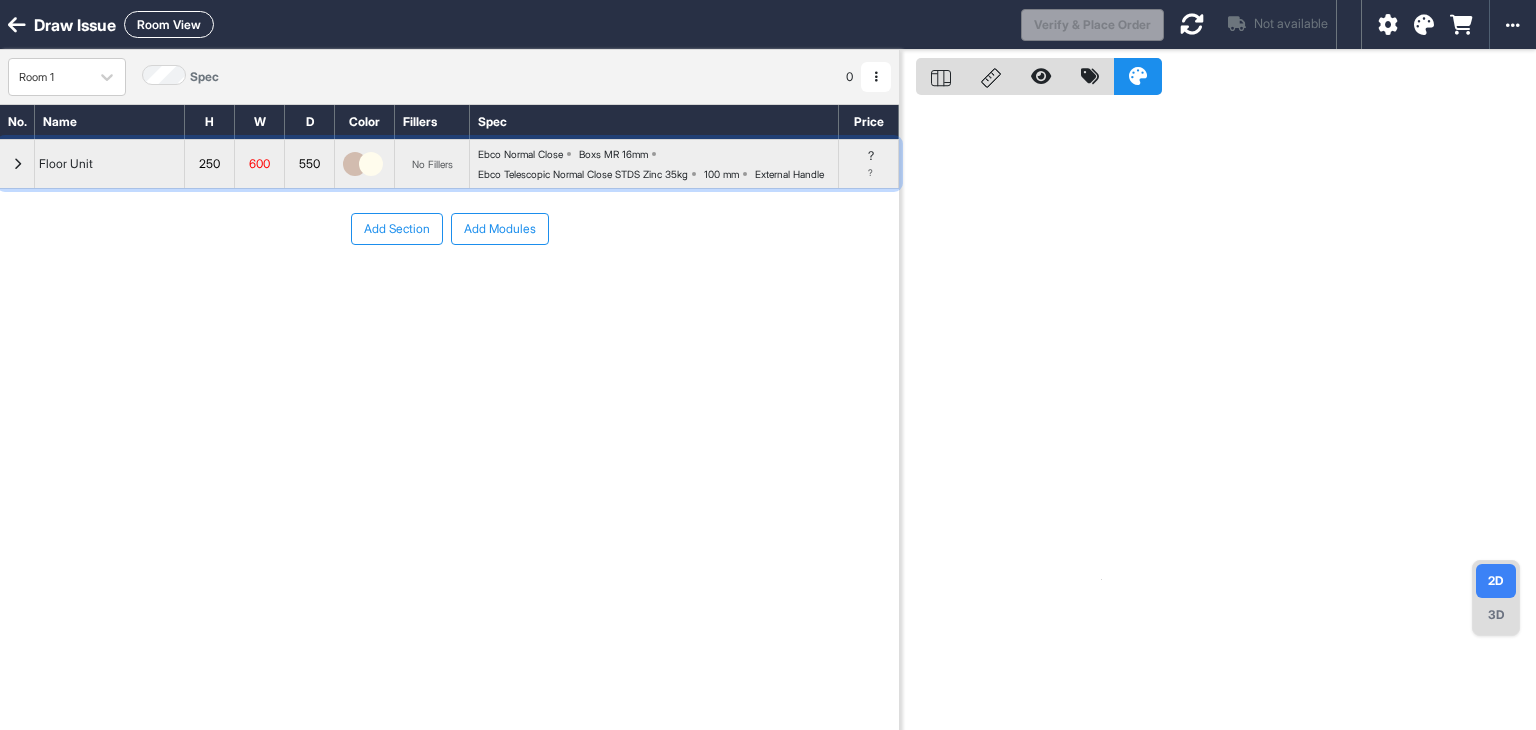 click at bounding box center [17, 164] 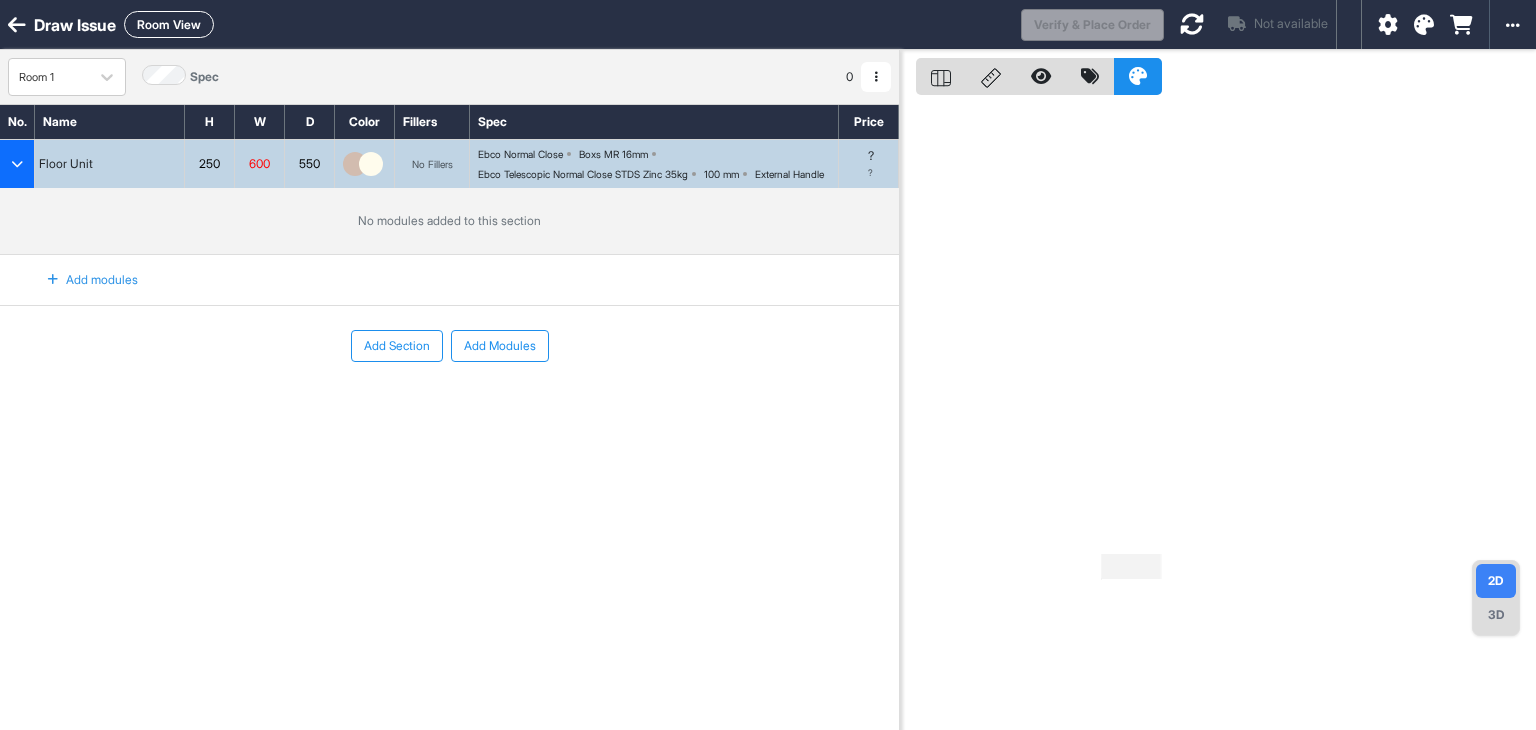 click at bounding box center [53, 280] 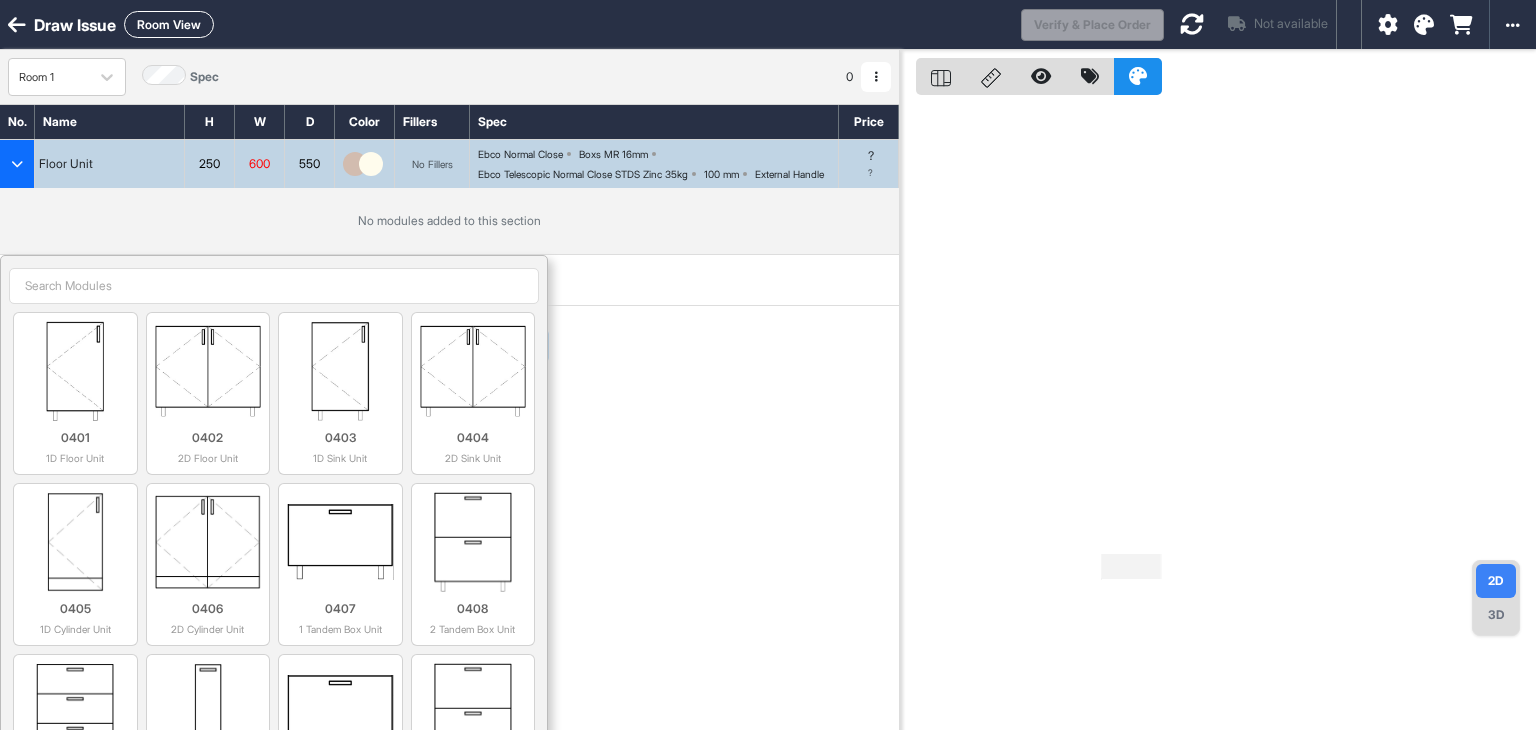 click at bounding box center (274, 286) 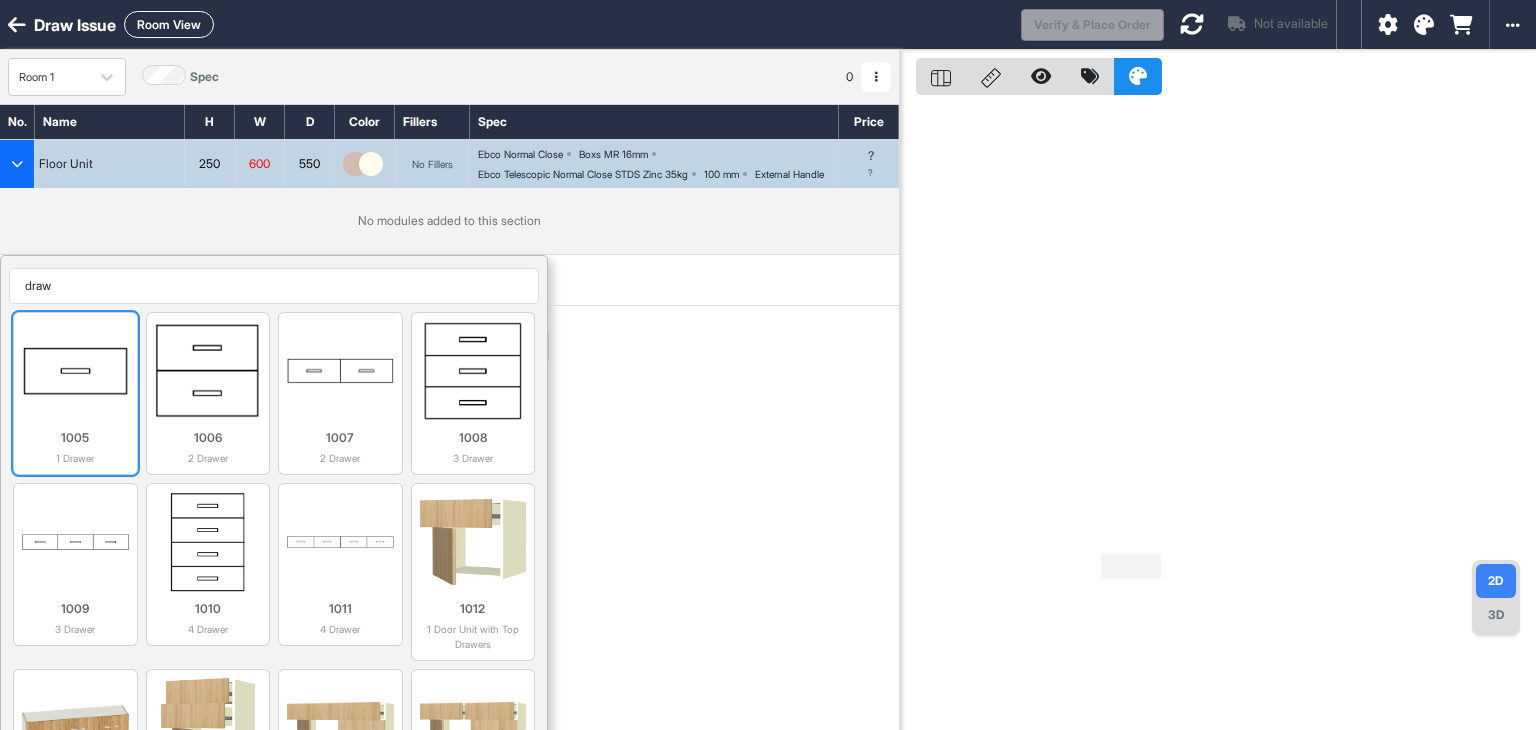 type on "draw" 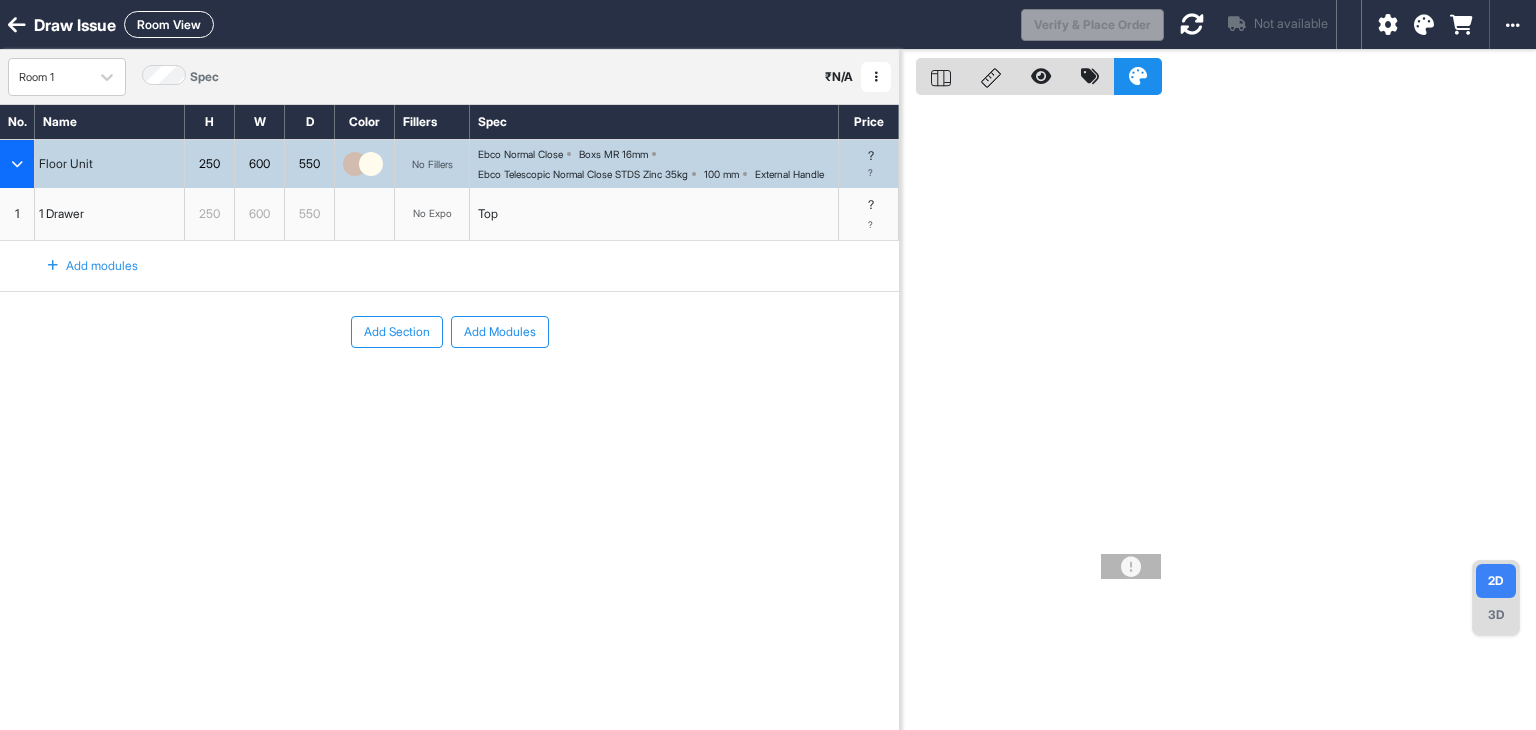 click on "No Expo" at bounding box center (432, 214) 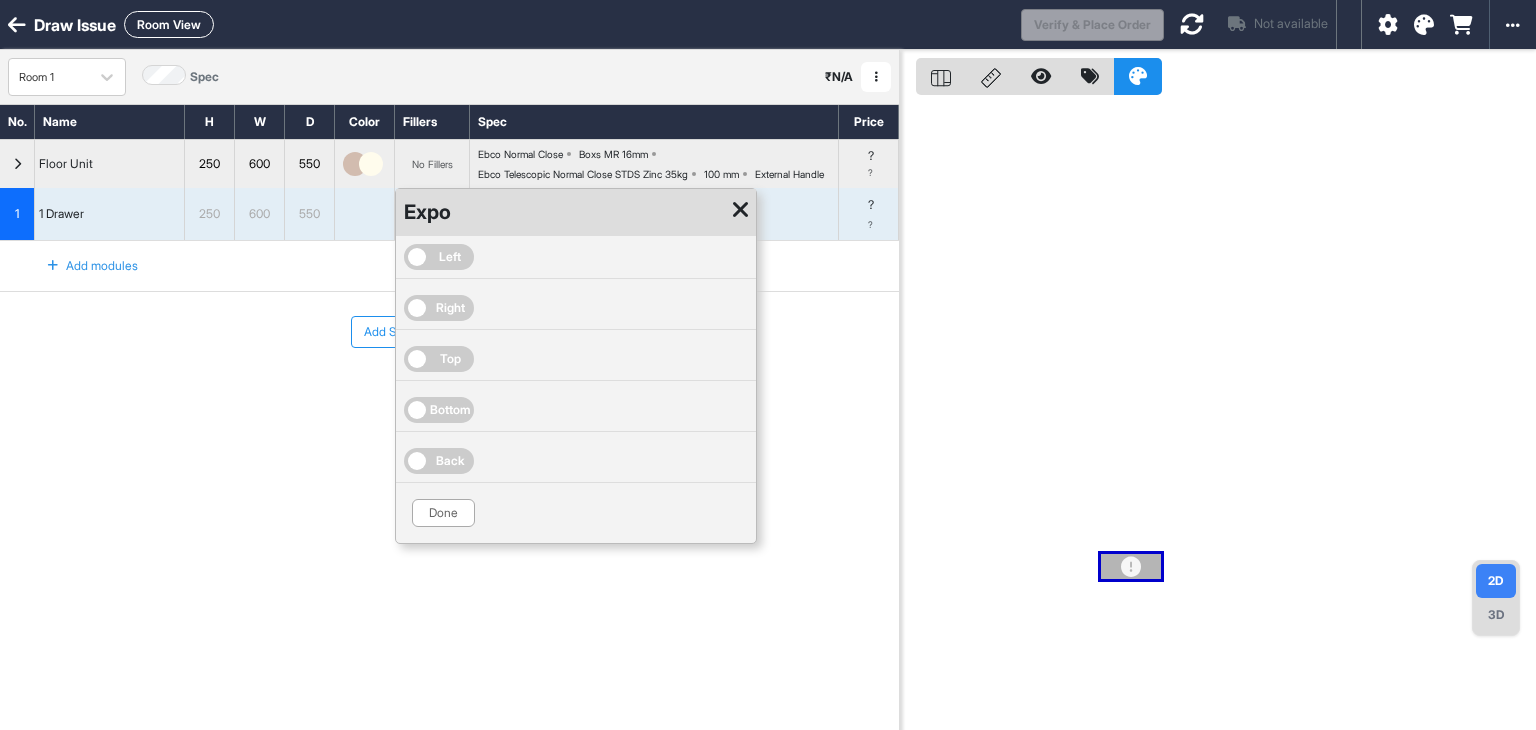 click on "Left" at bounding box center (450, 257) 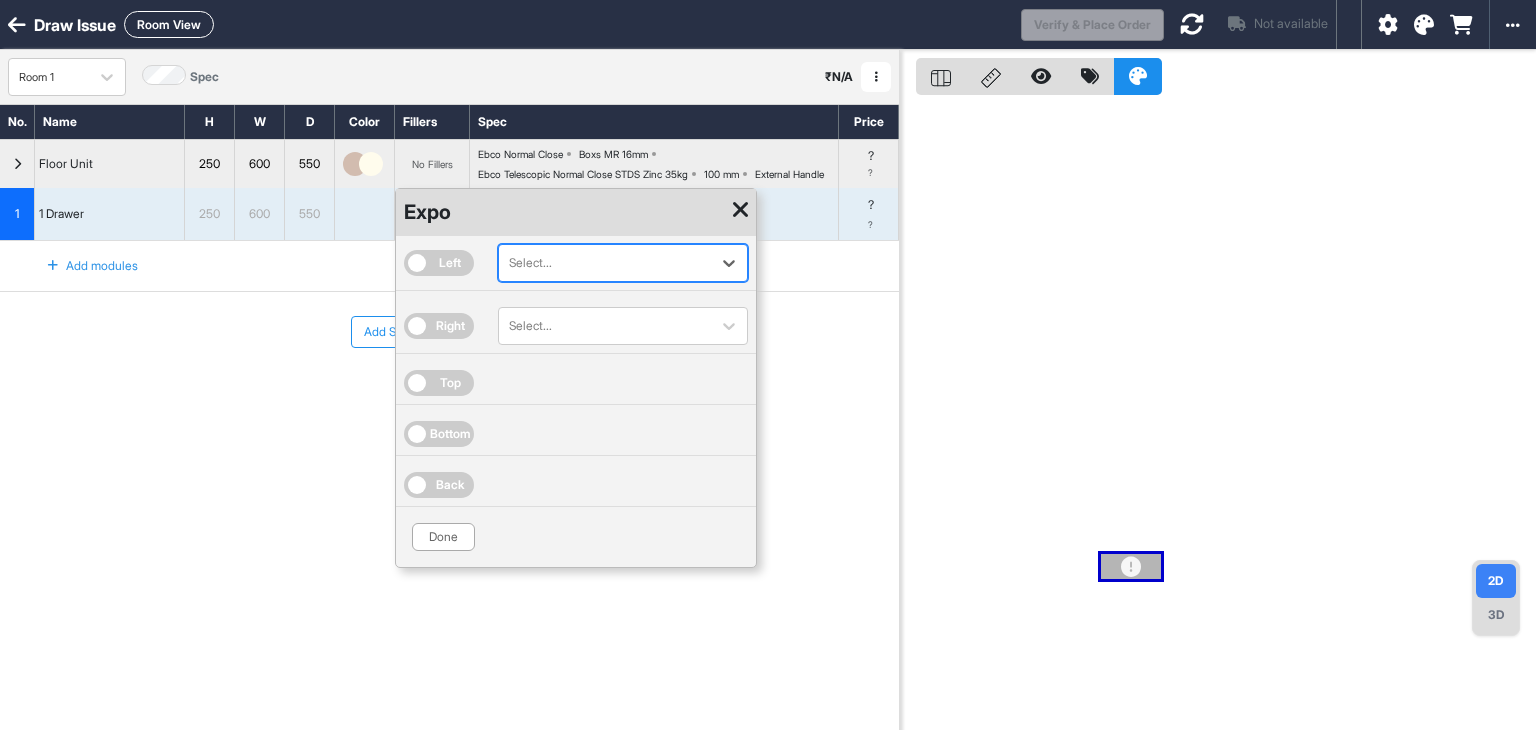 click on "Left Select... Right Select... Top Bottom Back" at bounding box center [576, 371] 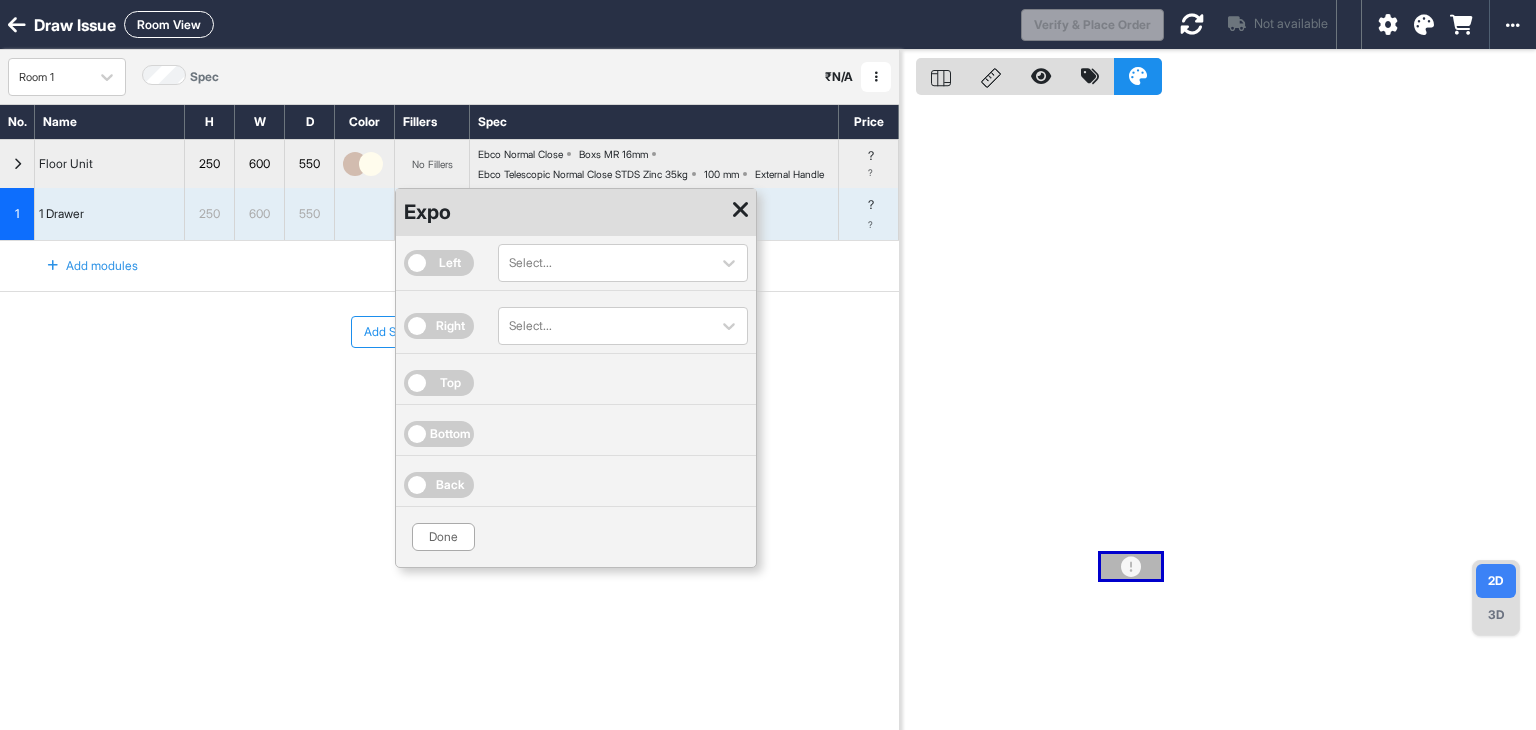 click on "Top" at bounding box center (450, 383) 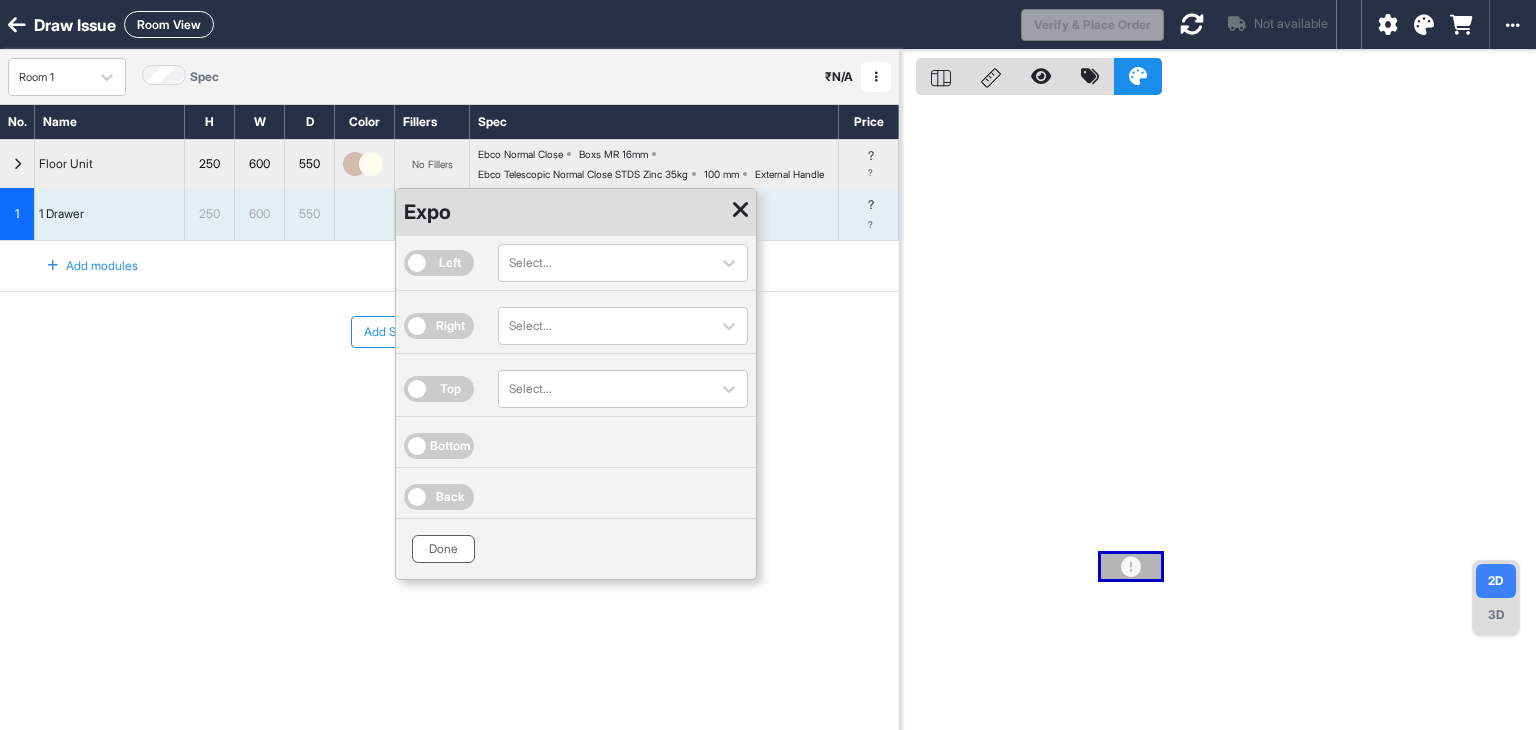click on "Done" at bounding box center [443, 549] 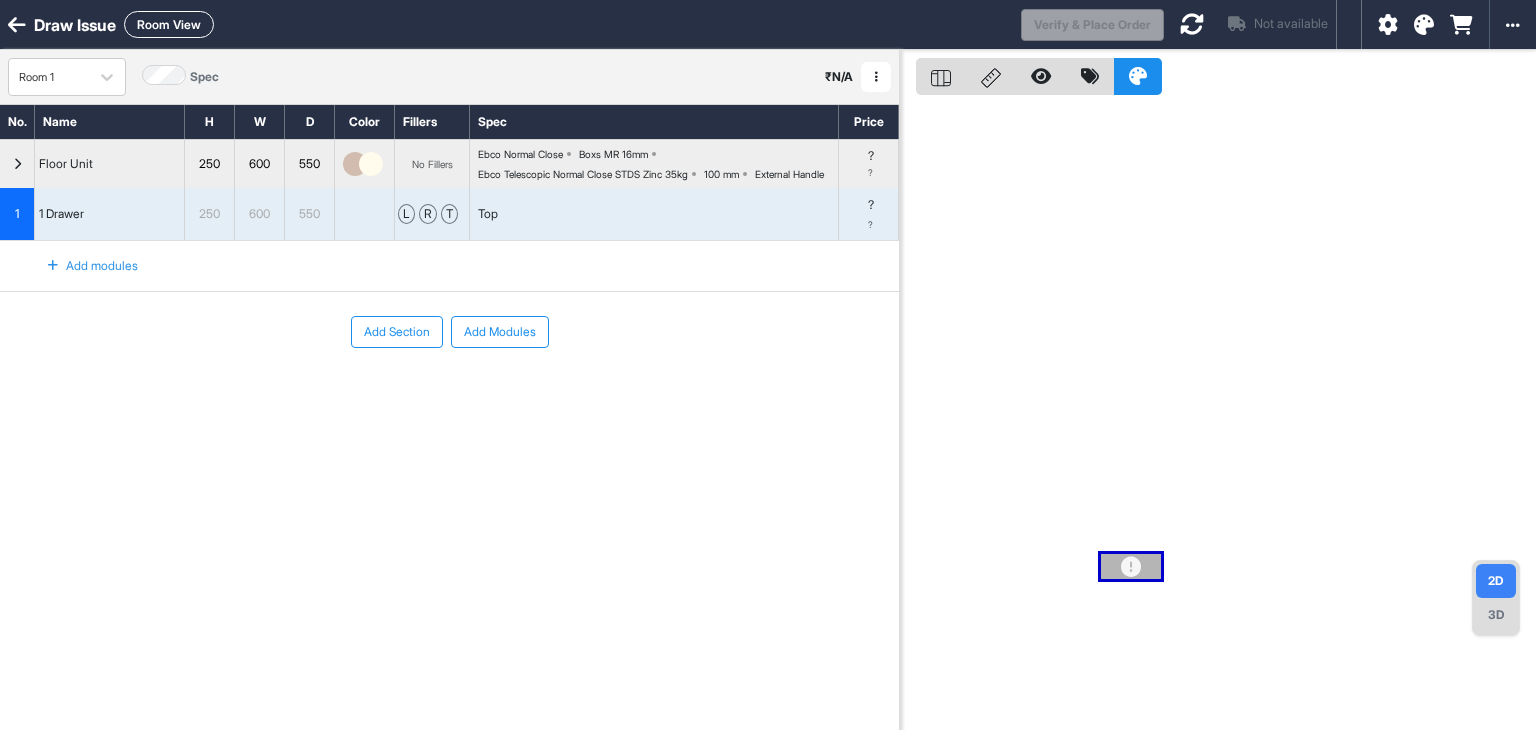 click on "Top" at bounding box center [654, 214] 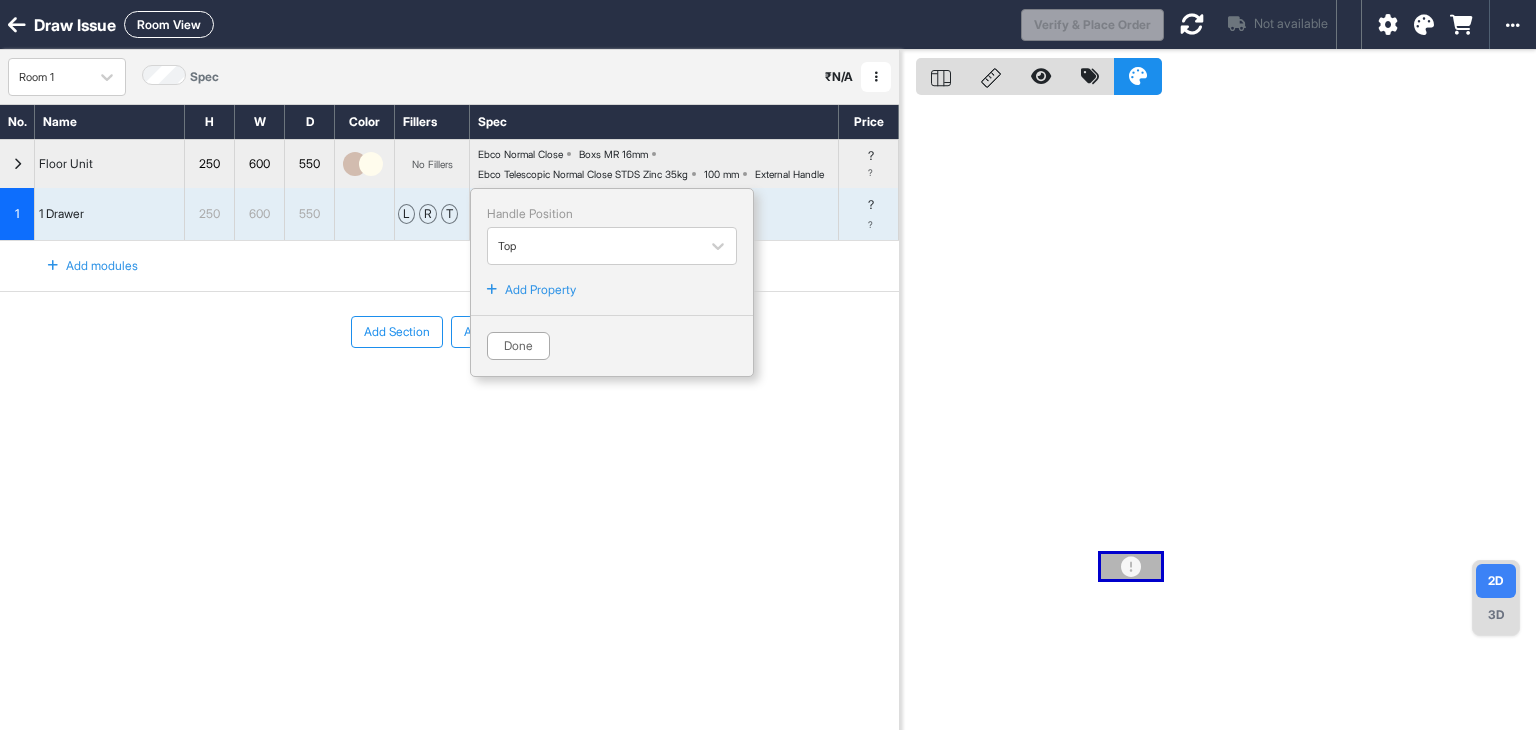 click on "Add Property" at bounding box center [540, 290] 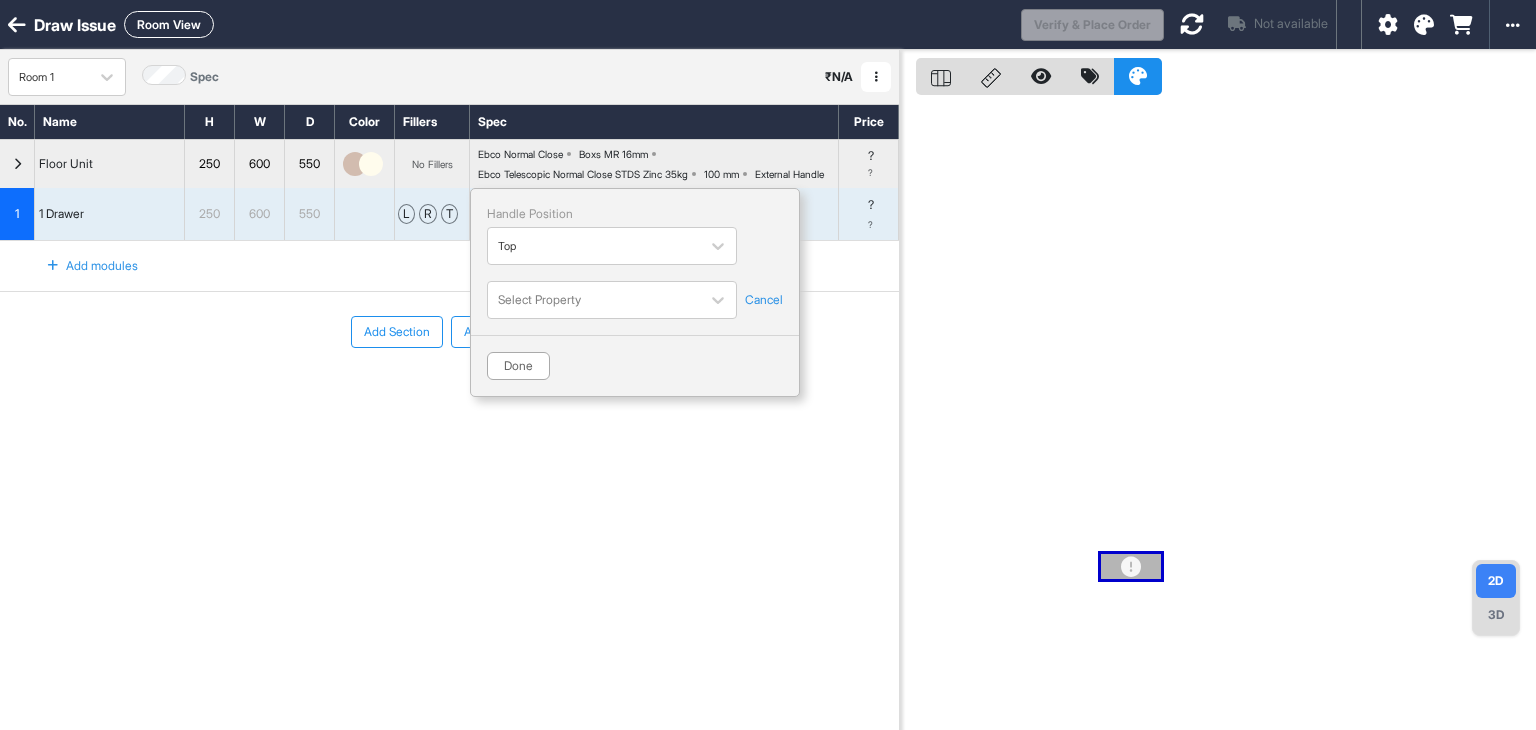 click on "Handle Position Top Select Property Cancel Done" at bounding box center (635, 292) 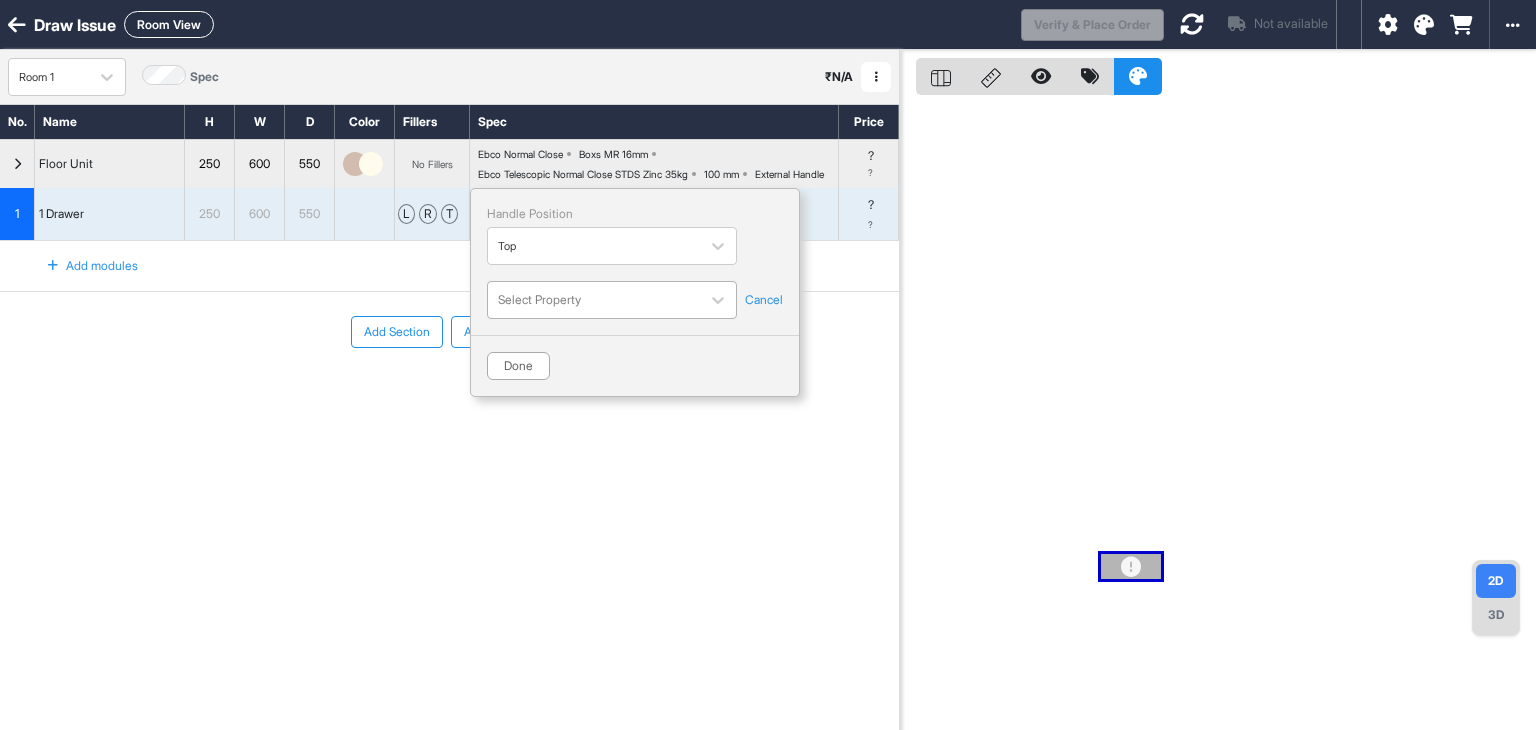 click at bounding box center (594, 300) 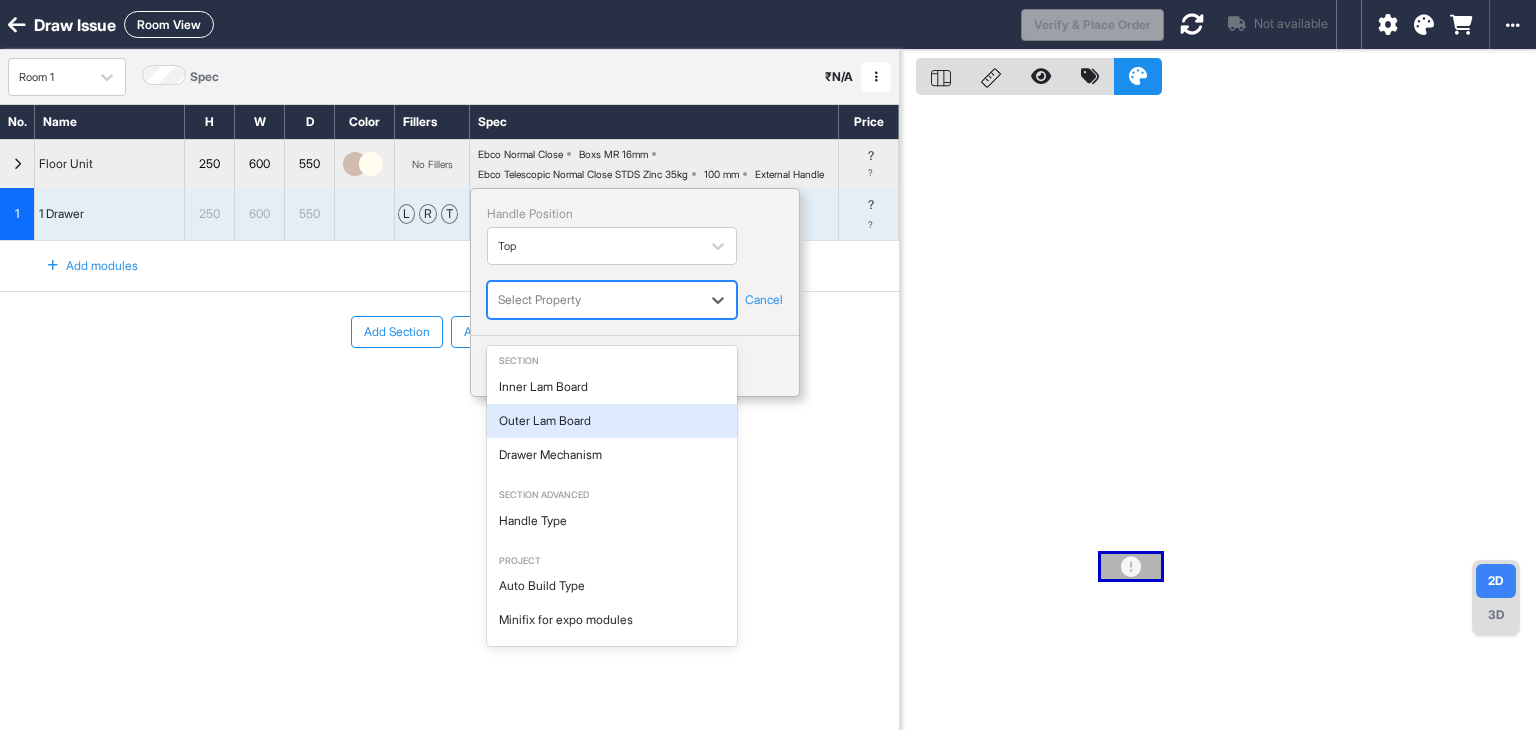 scroll, scrollTop: 175, scrollLeft: 0, axis: vertical 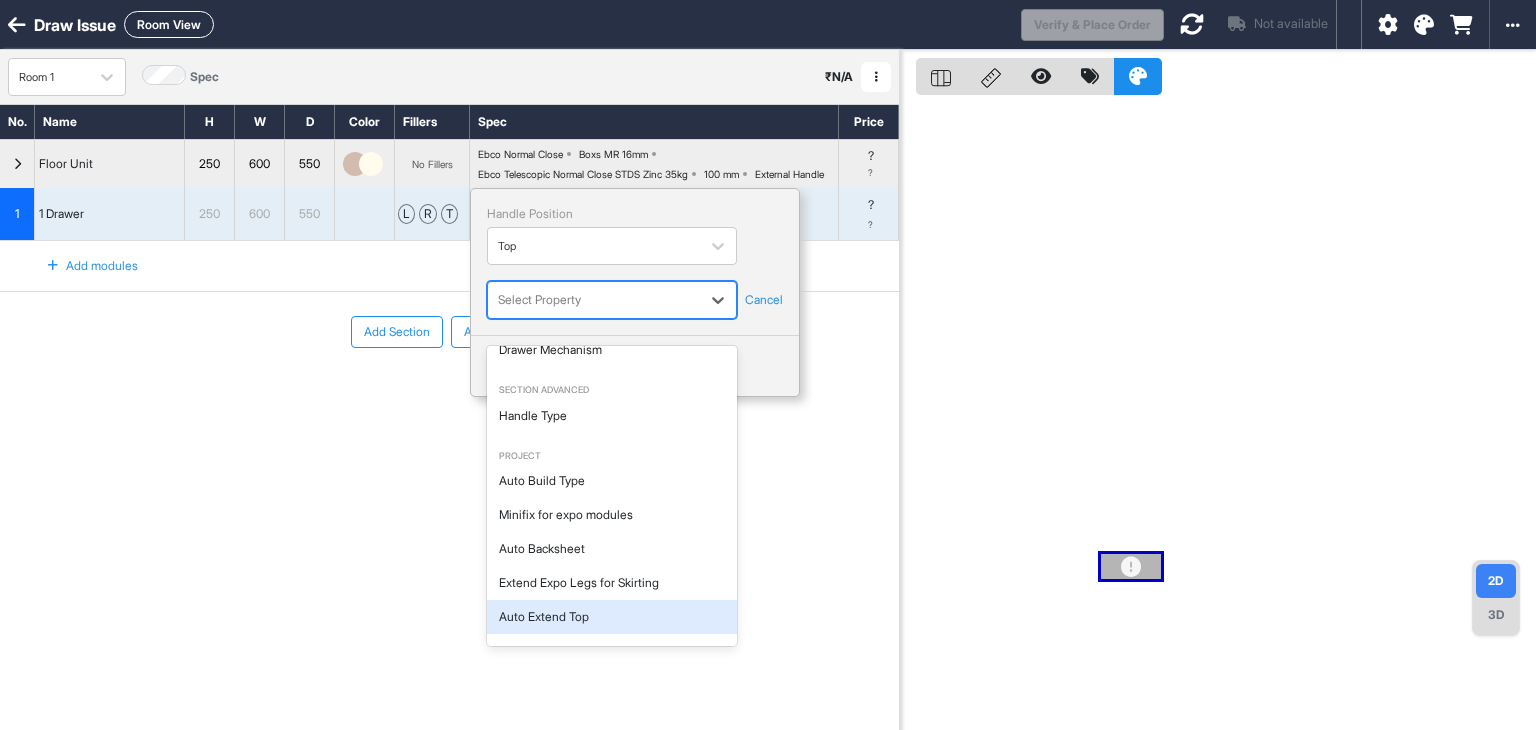 click on "Auto Extend Top" at bounding box center (612, 617) 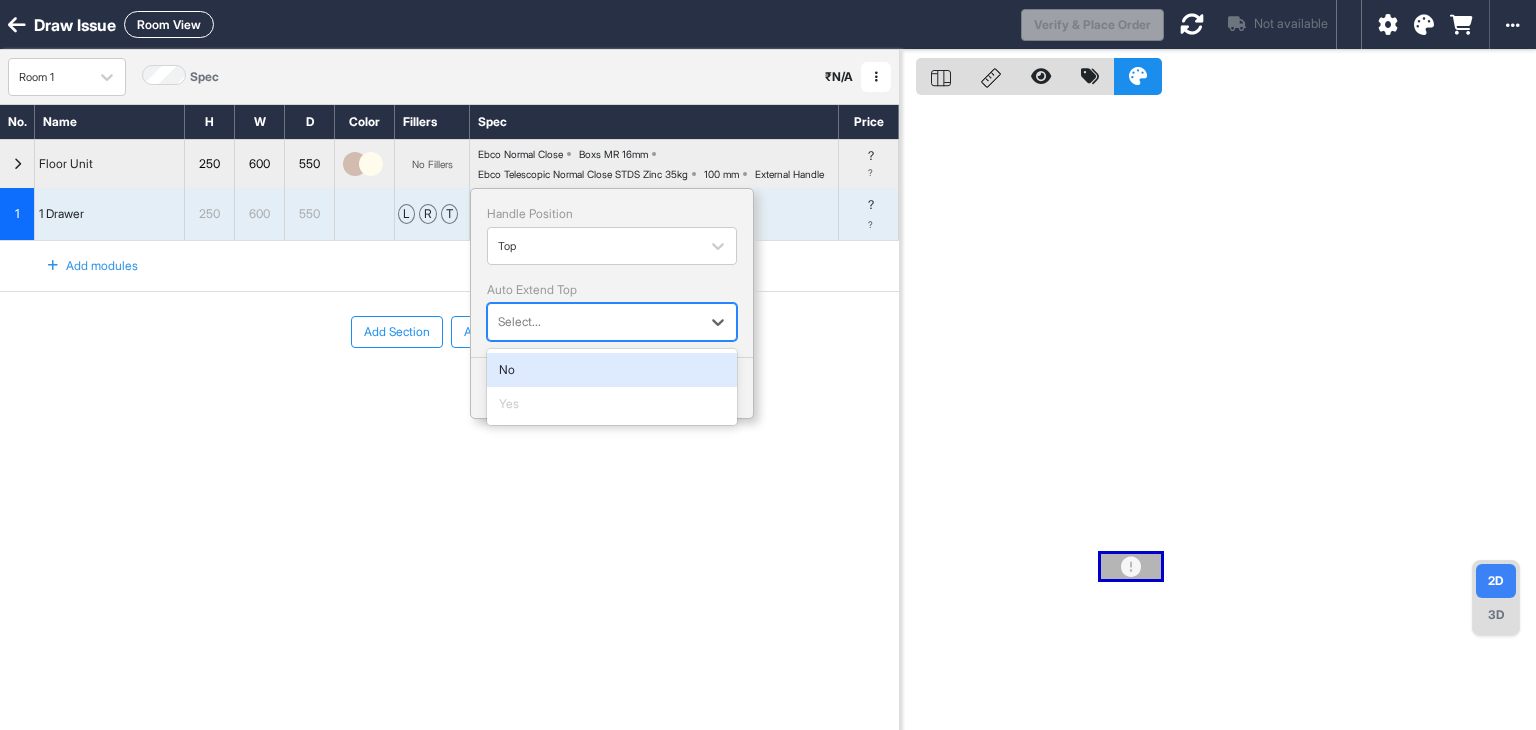 click on "Select..." at bounding box center (612, 322) 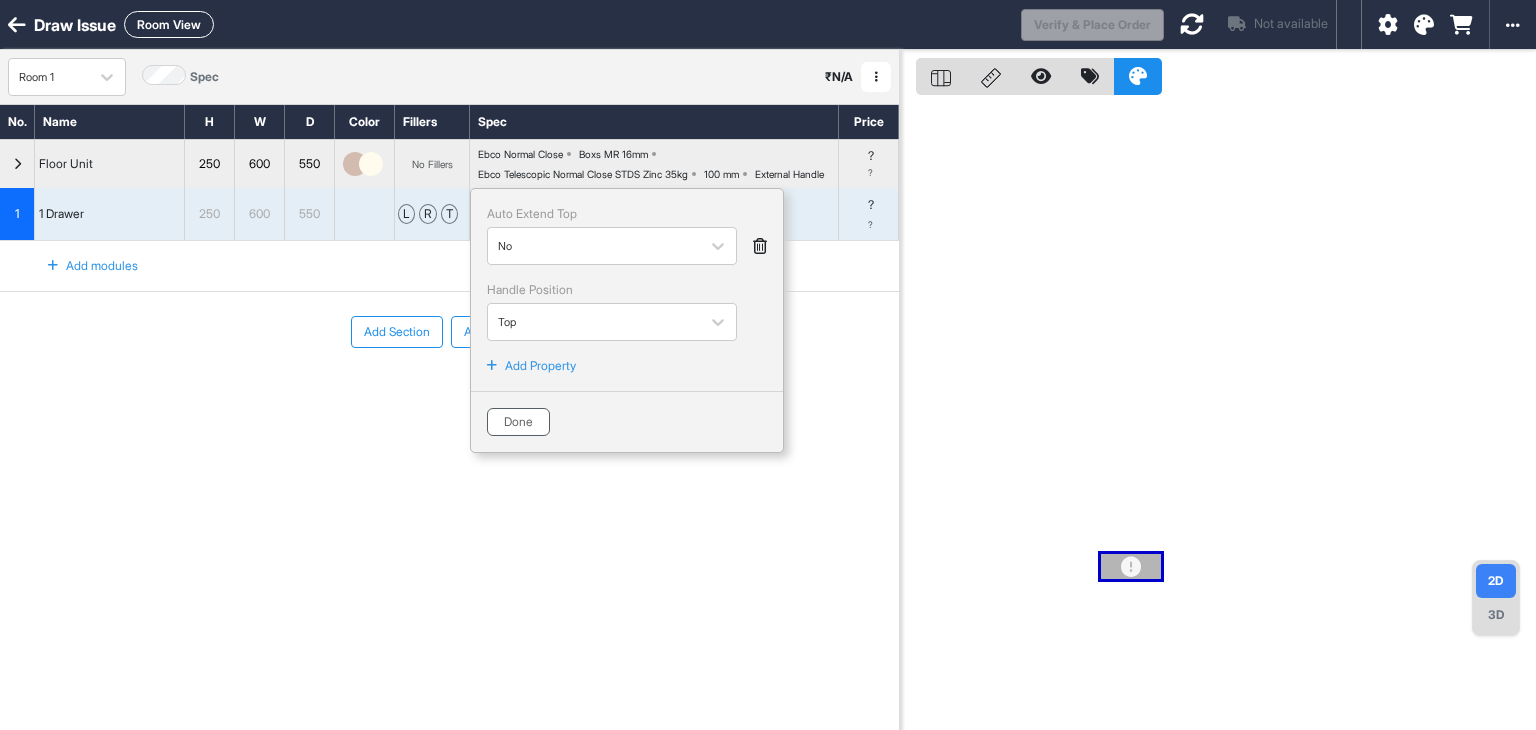 click on "Done" at bounding box center (518, 422) 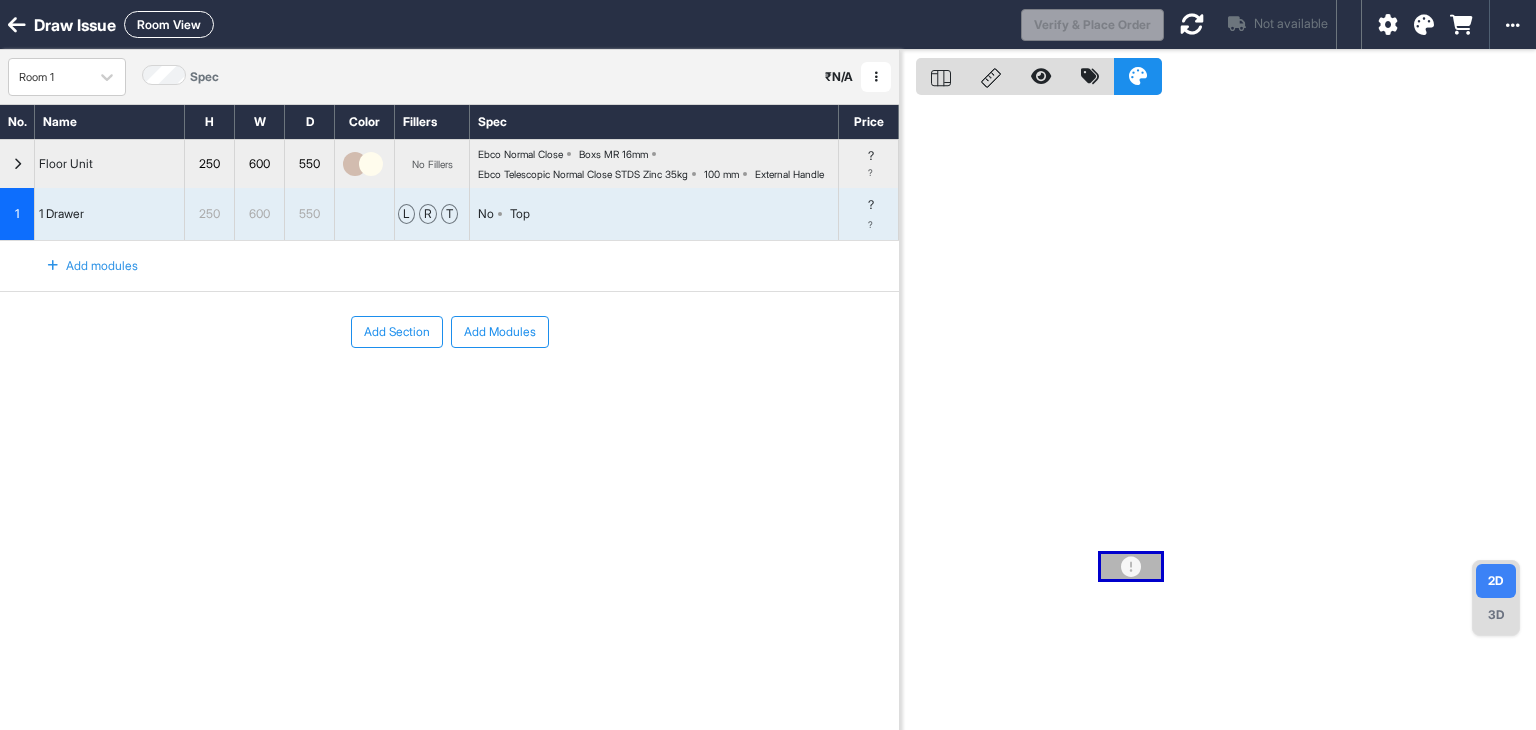 click on "No. Name H W D Color Fillers Spec Price Floor Unit 250 600 550 No Fillers Ebco Normal Close Boxs MR 16mm Ebco Telescopic Normal Close STDS Zinc 35kg 100 mm External Handle ? ? 1 1 Drawer 250 600 550 l r t No Top ? ?
To pick up a draggable item, press the space bar.
While dragging, use the arrow keys to move the item.
Press space again to drop the item in its new position, or press escape to cancel.
Add modules
To pick up a draggable item, press the space bar.
While dragging, use the arrow keys to move the item.
Press space again to drop the item in its new position, or press escape to cancel.
Add Section Add Modules" at bounding box center [449, 396] 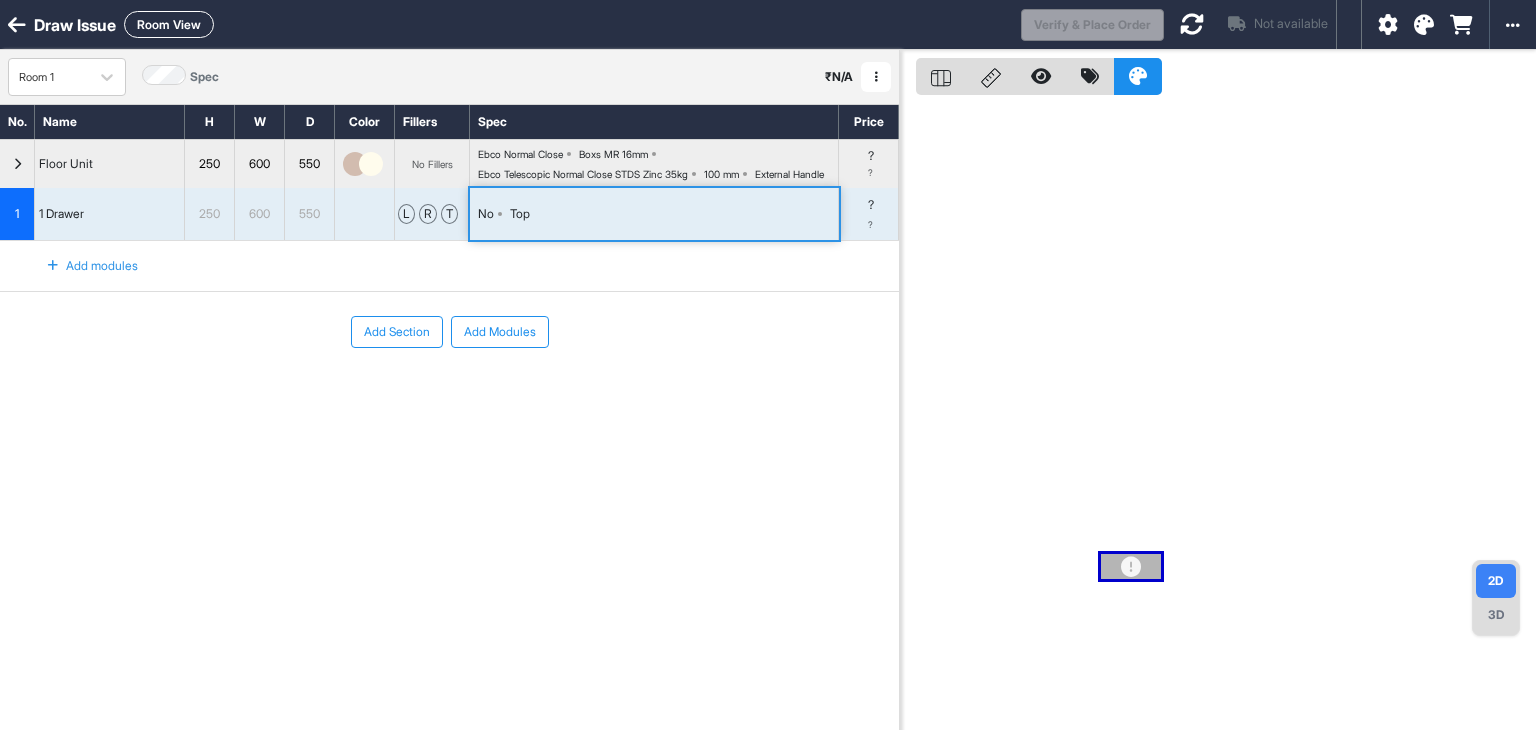 click on "No Top" at bounding box center [654, 214] 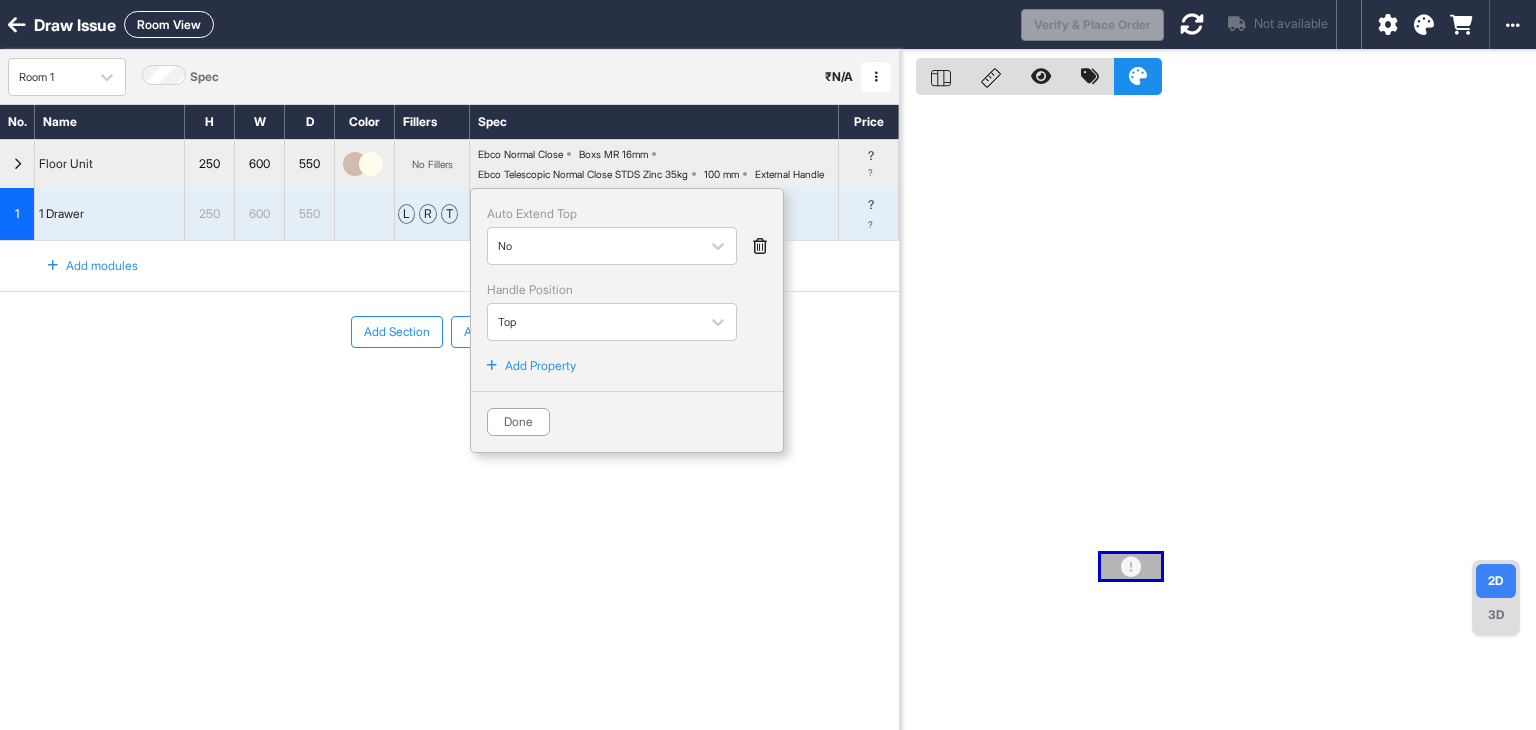 click on "Add Property" at bounding box center [540, 366] 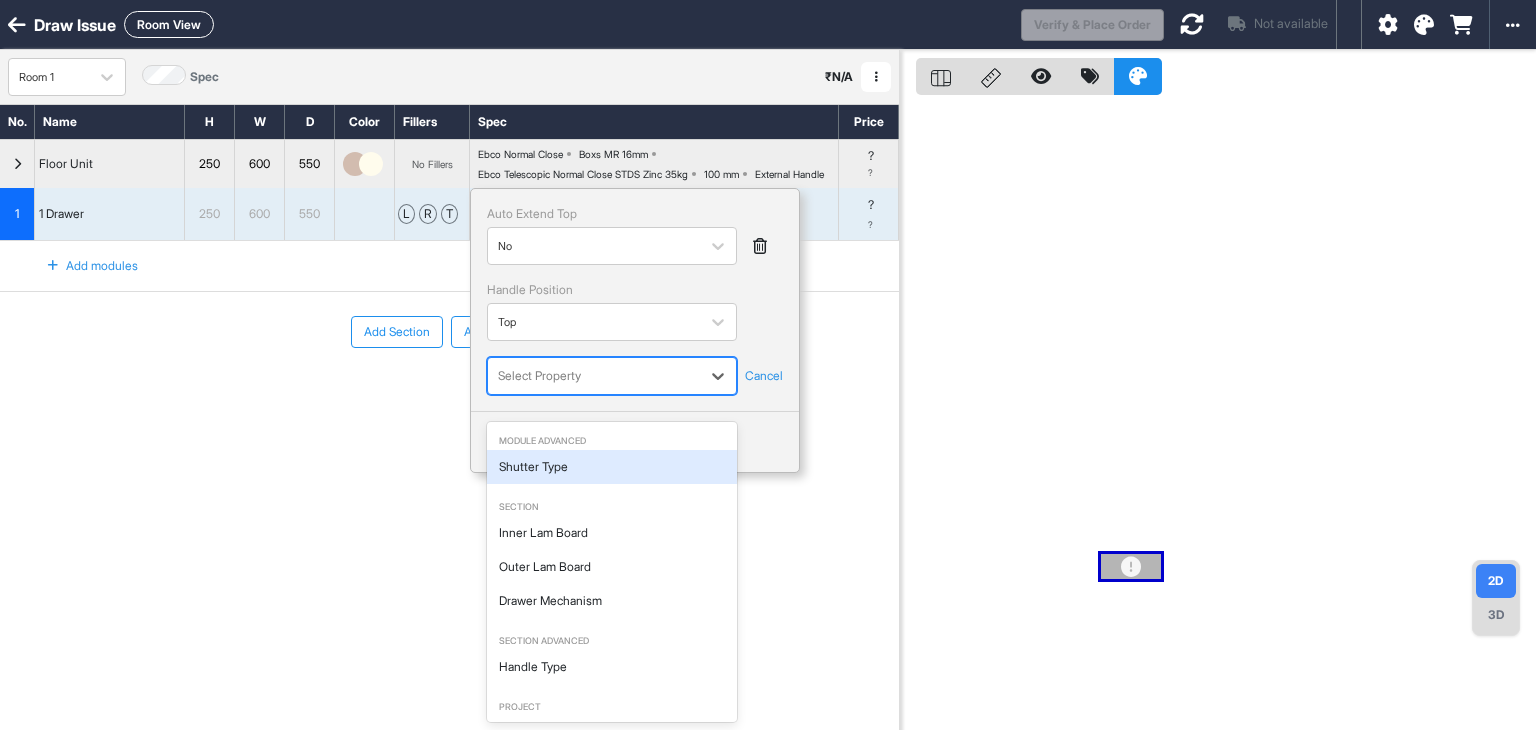 click at bounding box center (594, 376) 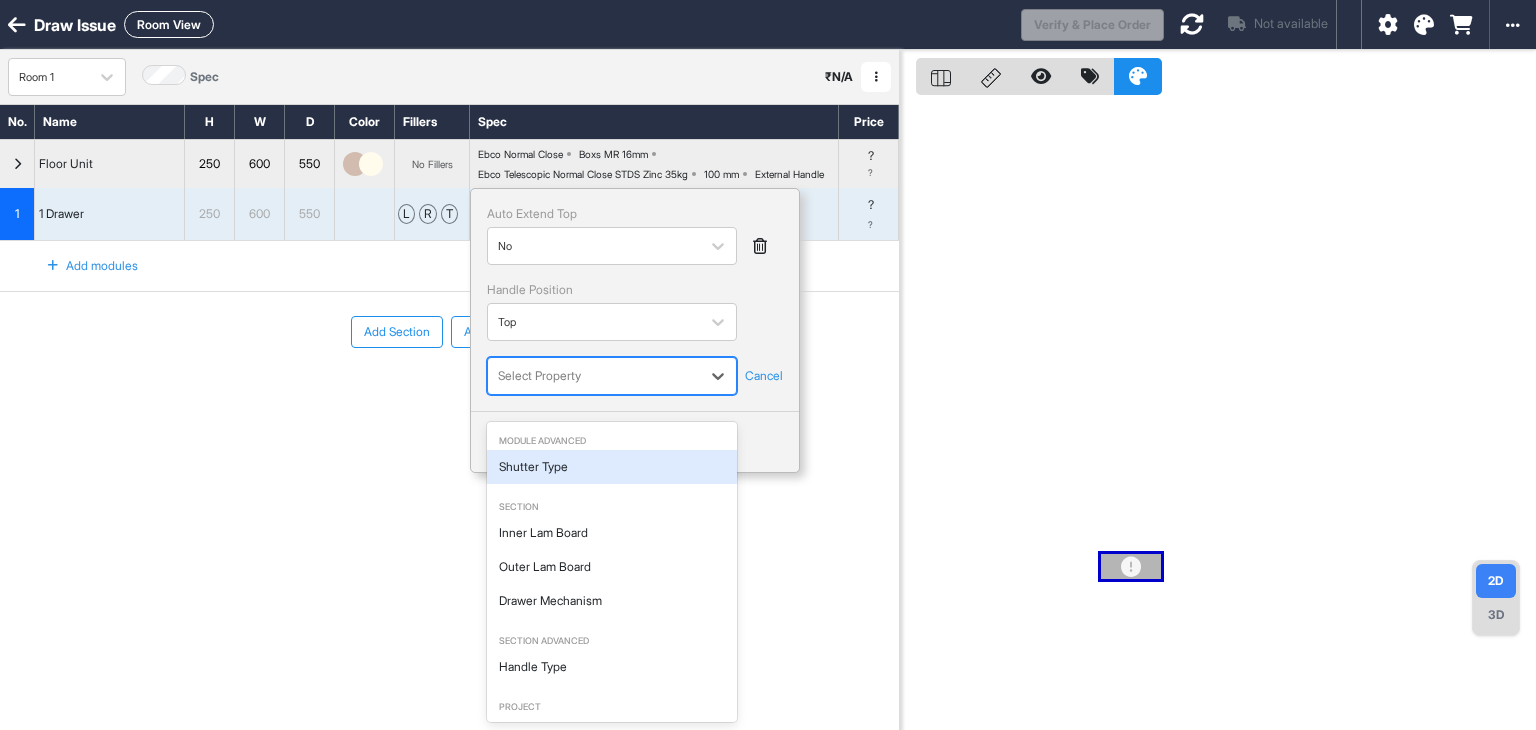 type on "*" 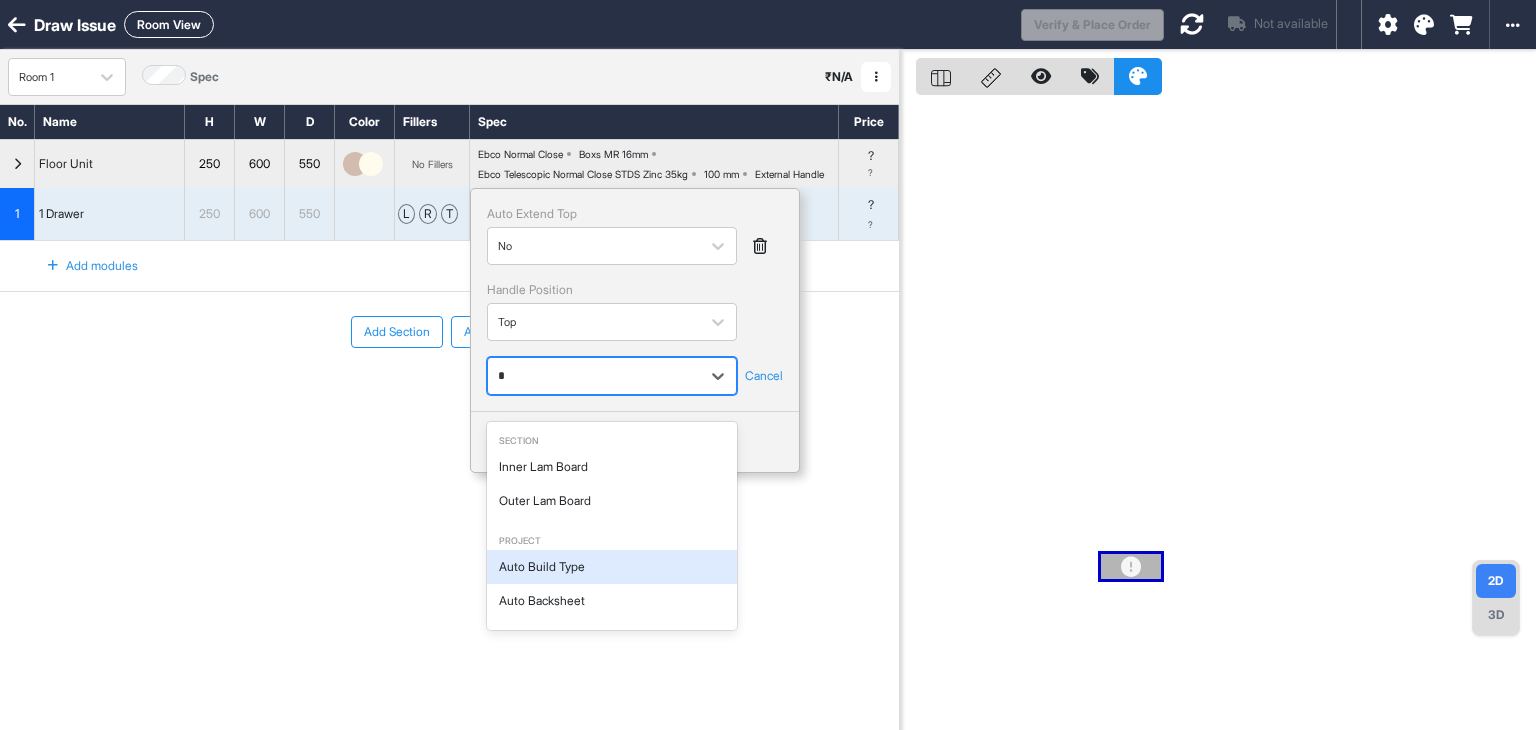 click on "Auto Build Type" at bounding box center [612, 567] 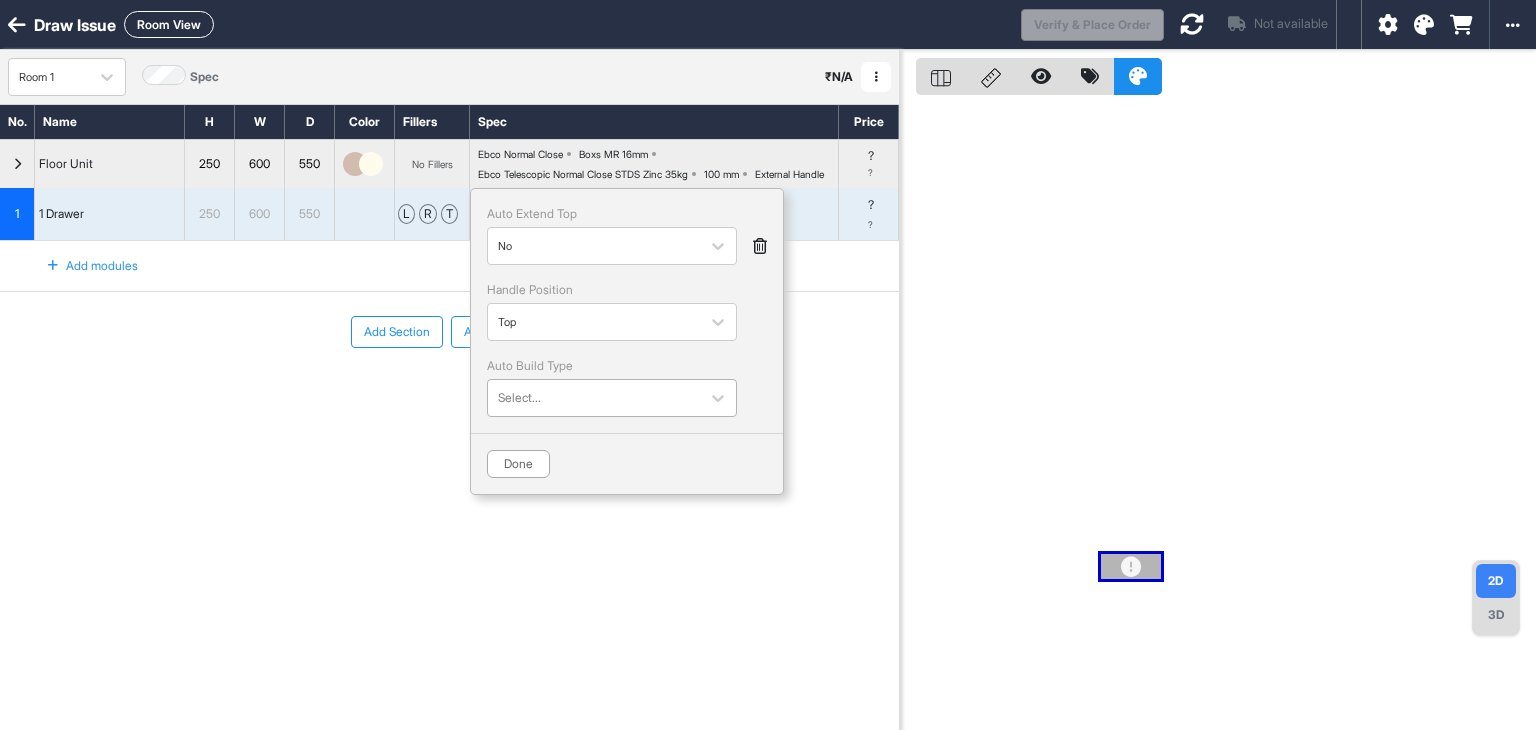 click at bounding box center (594, 398) 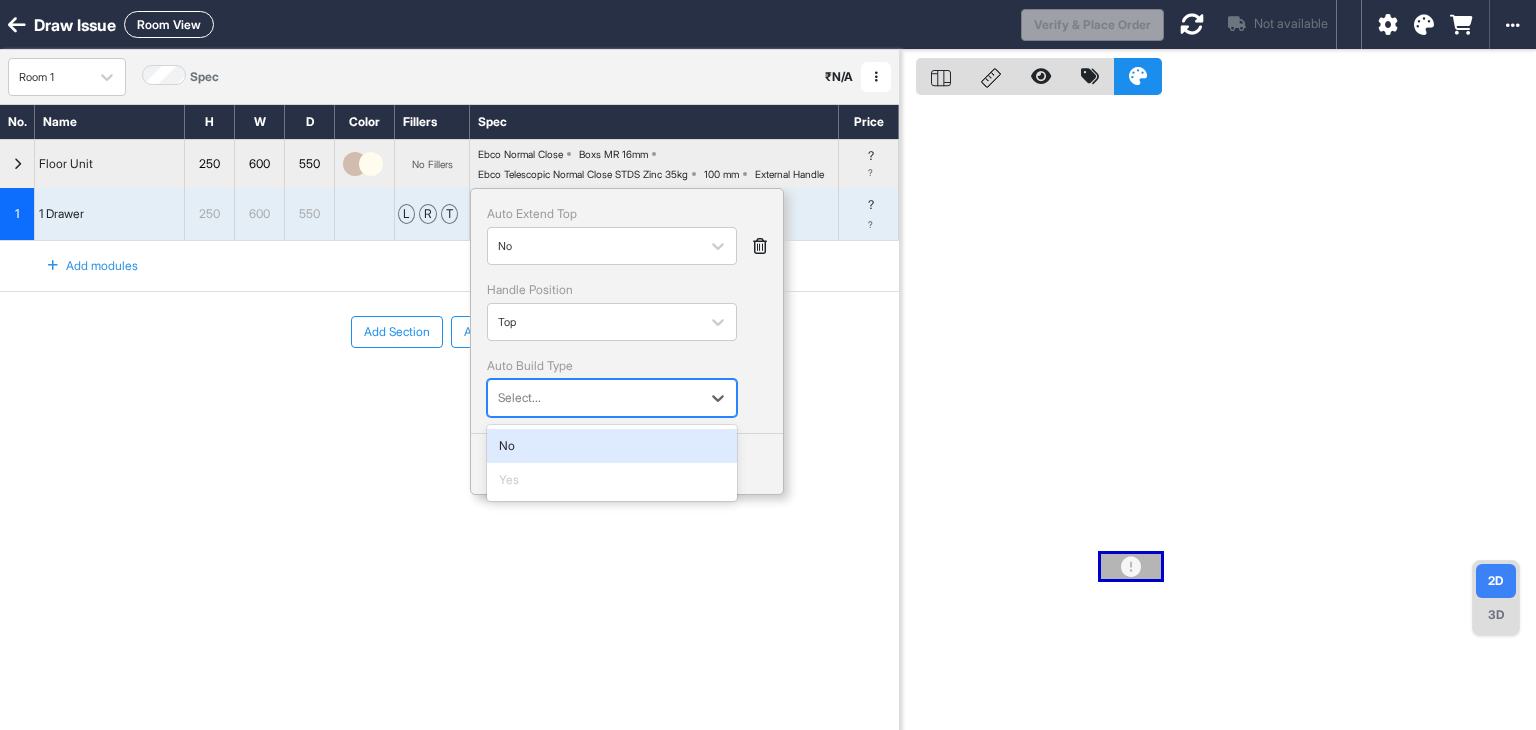 click on "No" at bounding box center [612, 446] 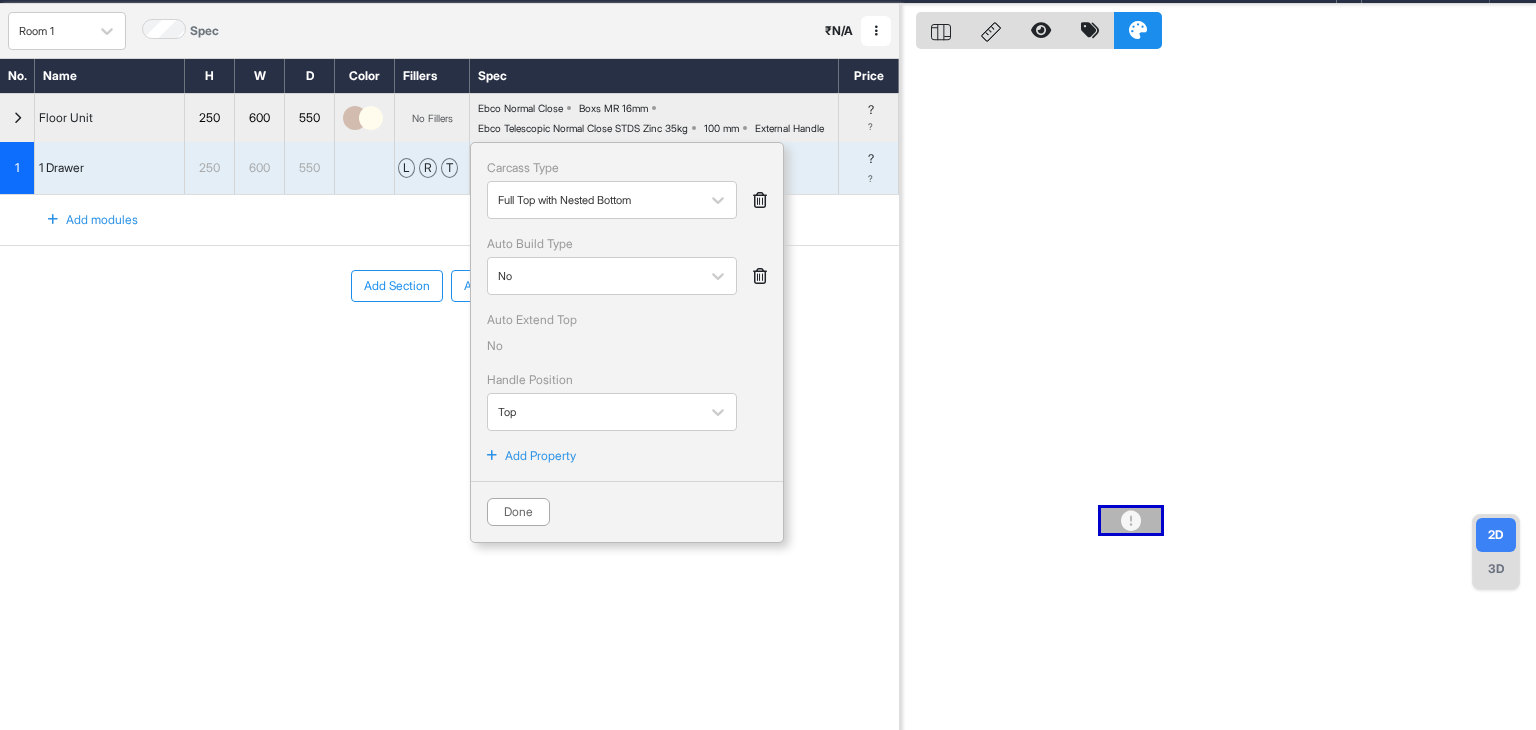 scroll, scrollTop: 50, scrollLeft: 0, axis: vertical 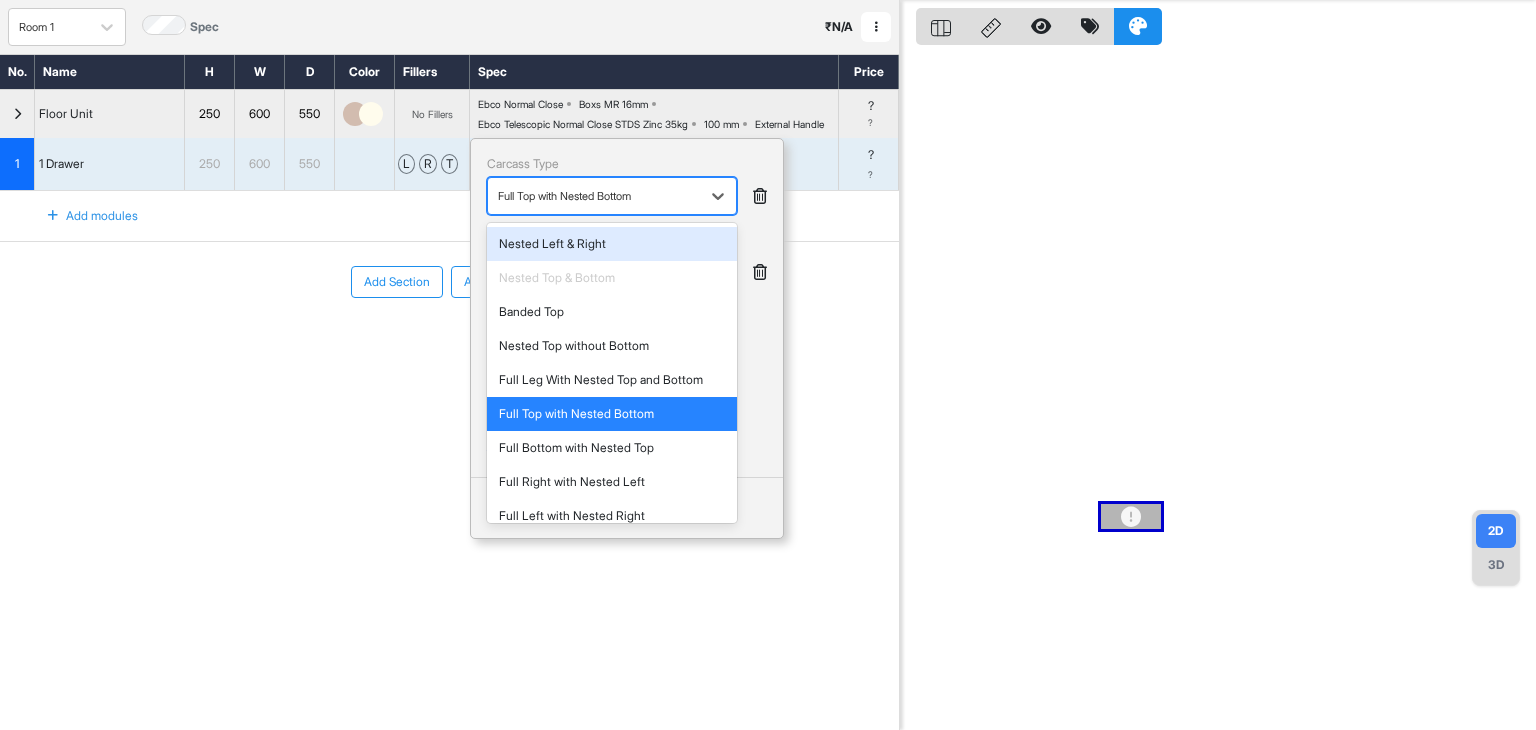 click at bounding box center [594, 196] 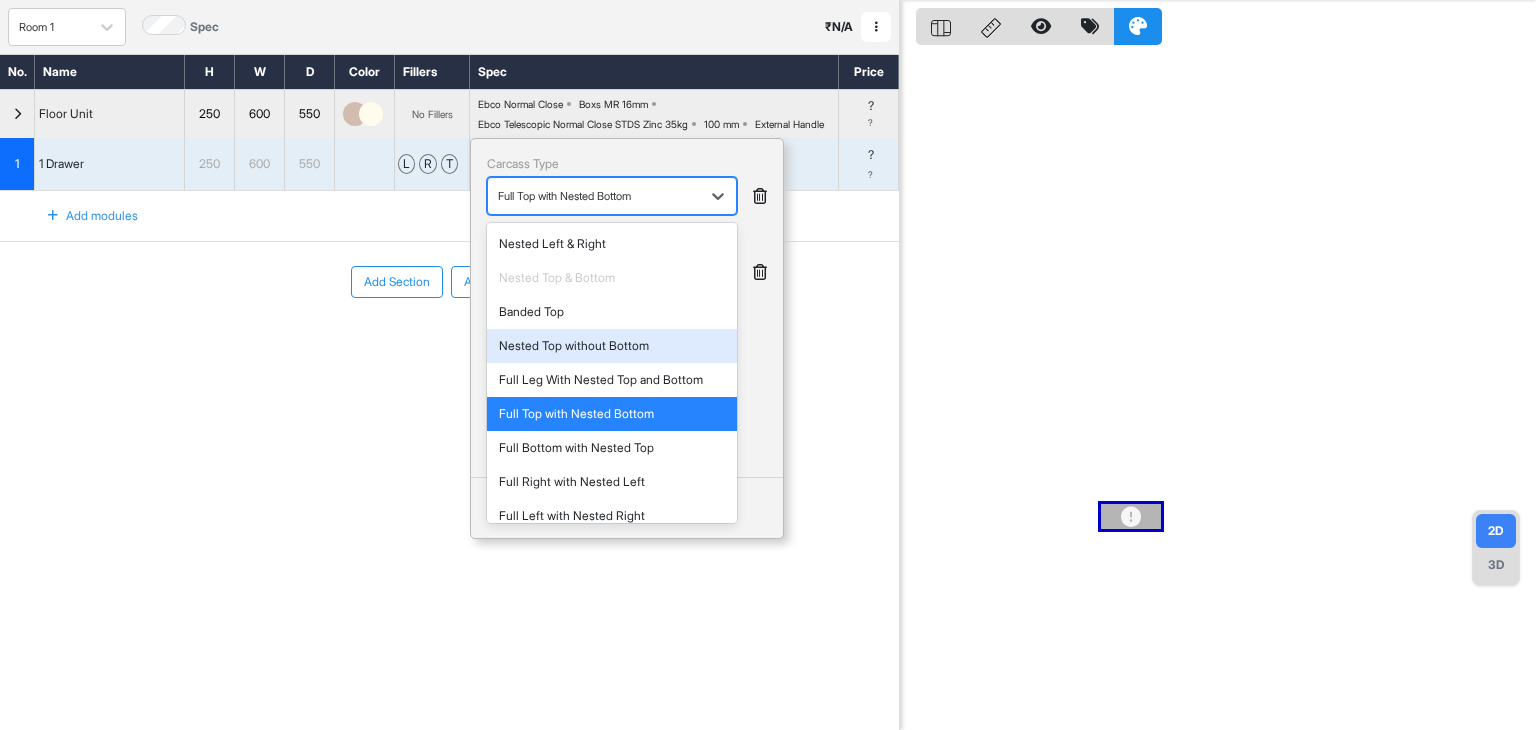 click on "No" at bounding box center (627, 340) 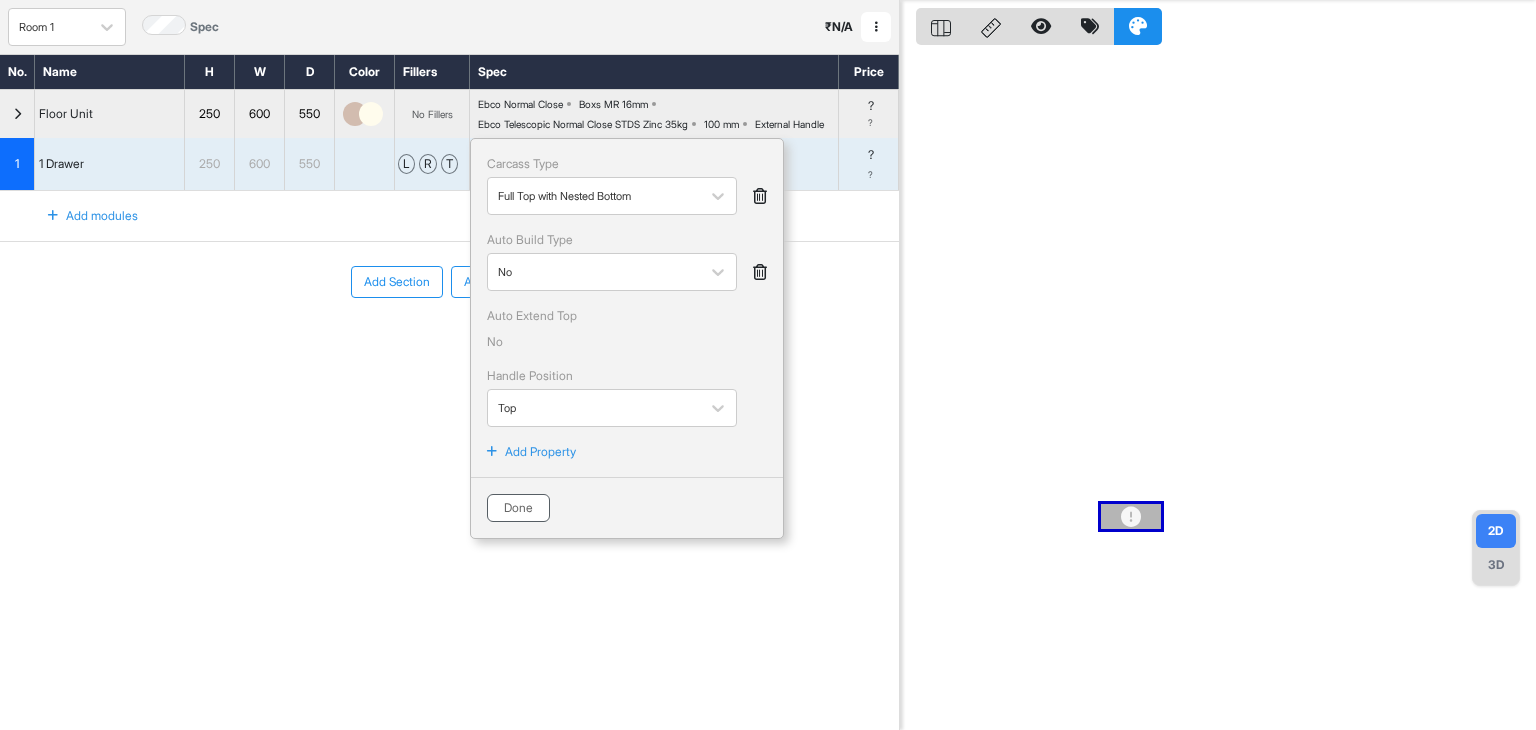 click on "Done" at bounding box center (518, 508) 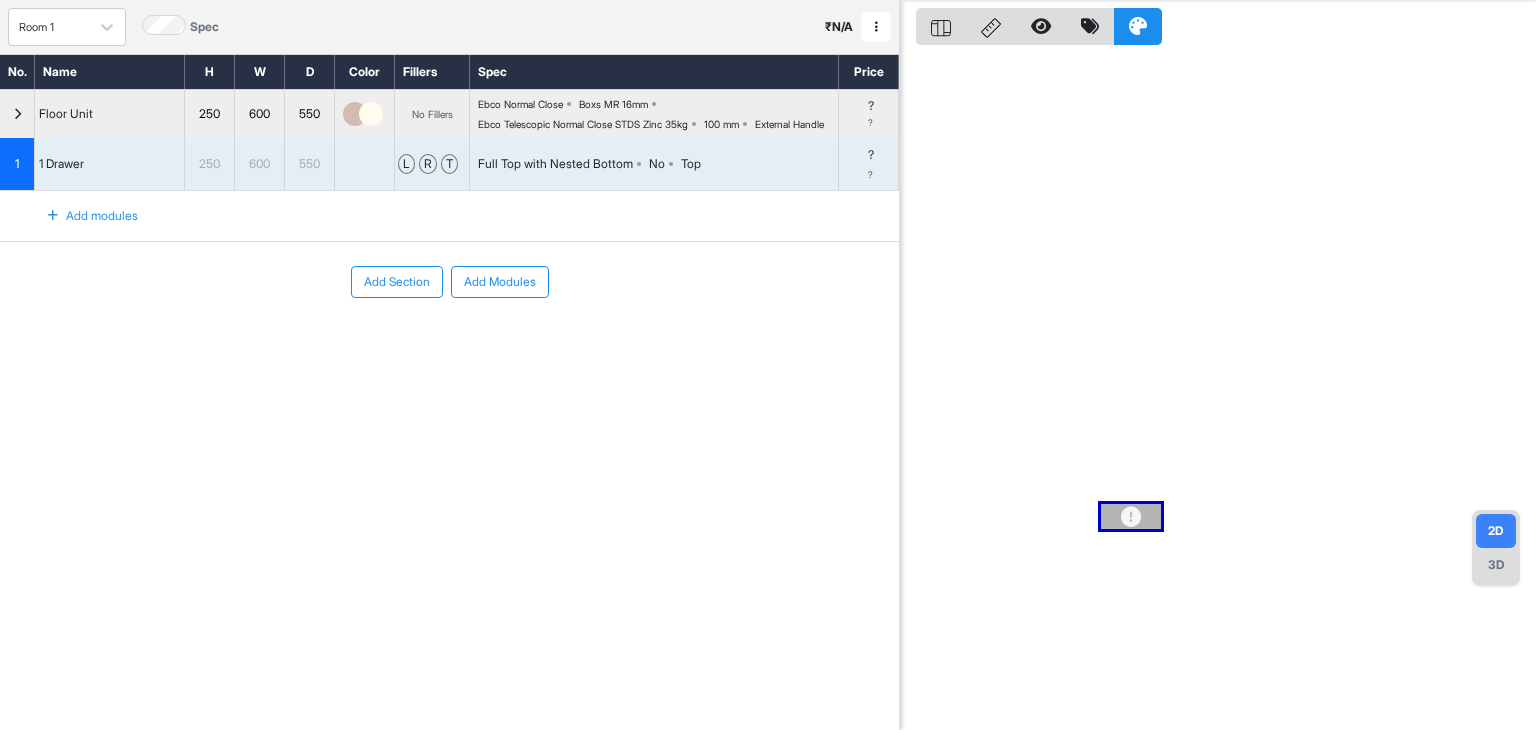 click on "Full Top with Nested Bottom No Top" at bounding box center [654, 164] 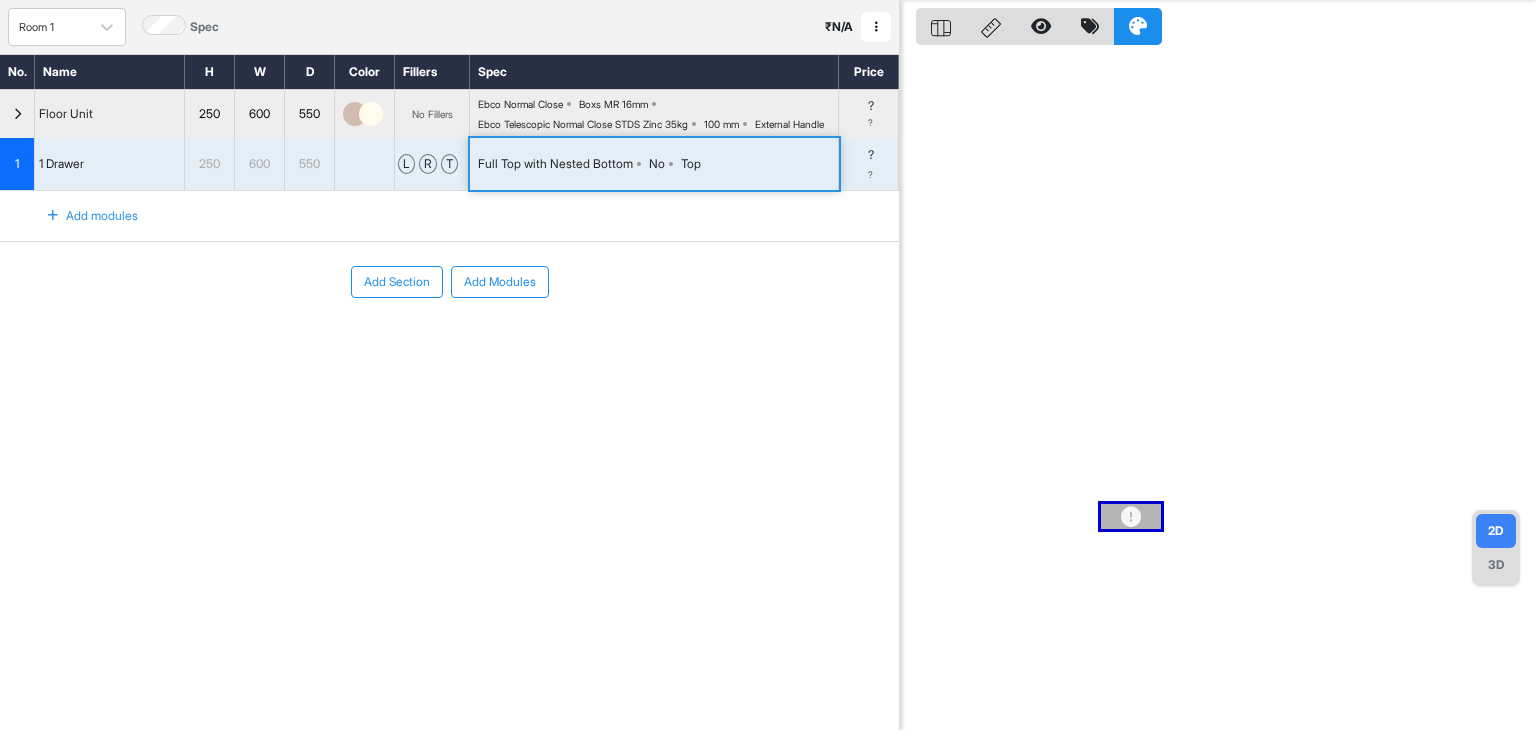 click on "Full Top with Nested Bottom No Top" at bounding box center (654, 164) 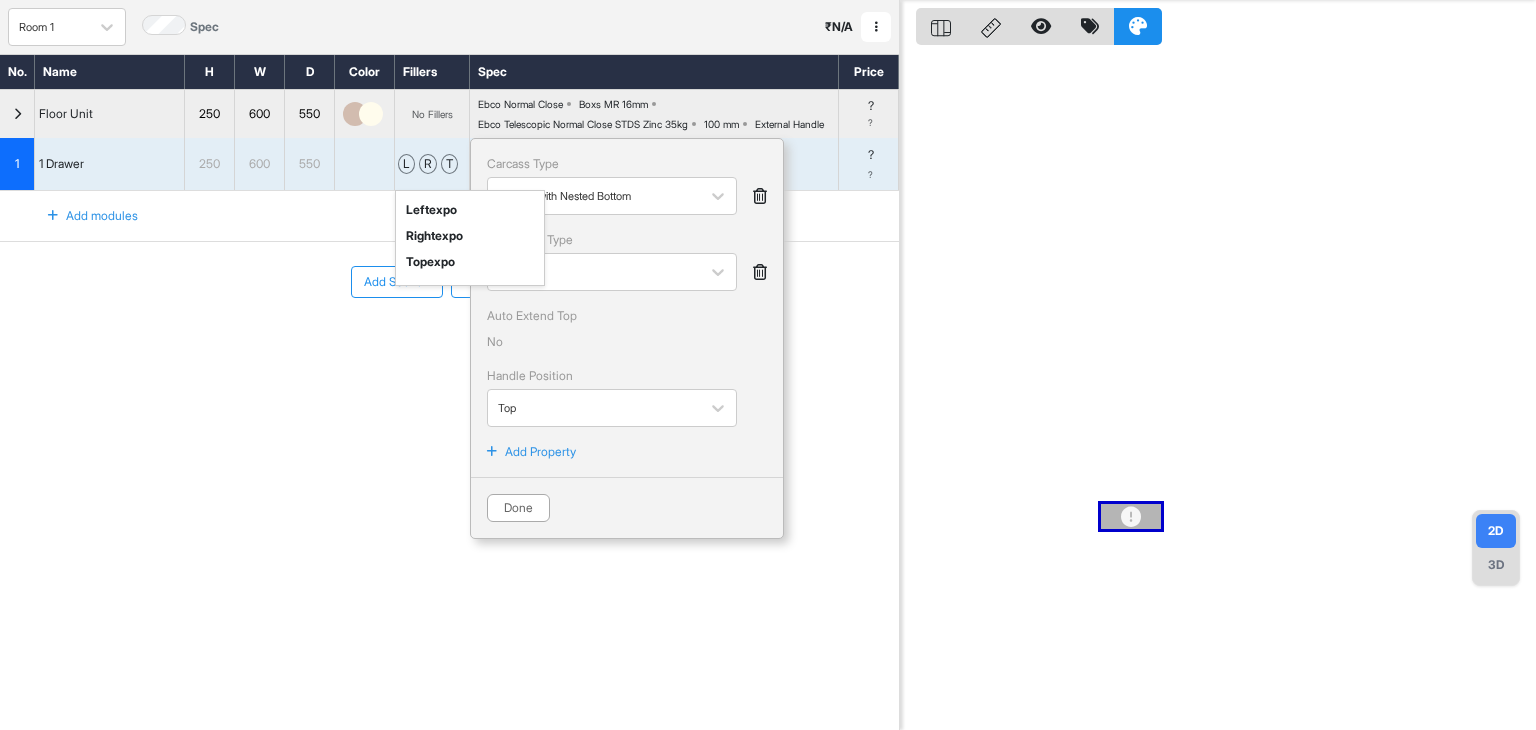 click on "l r t left  expo right  expo top  expo" at bounding box center (432, 164) 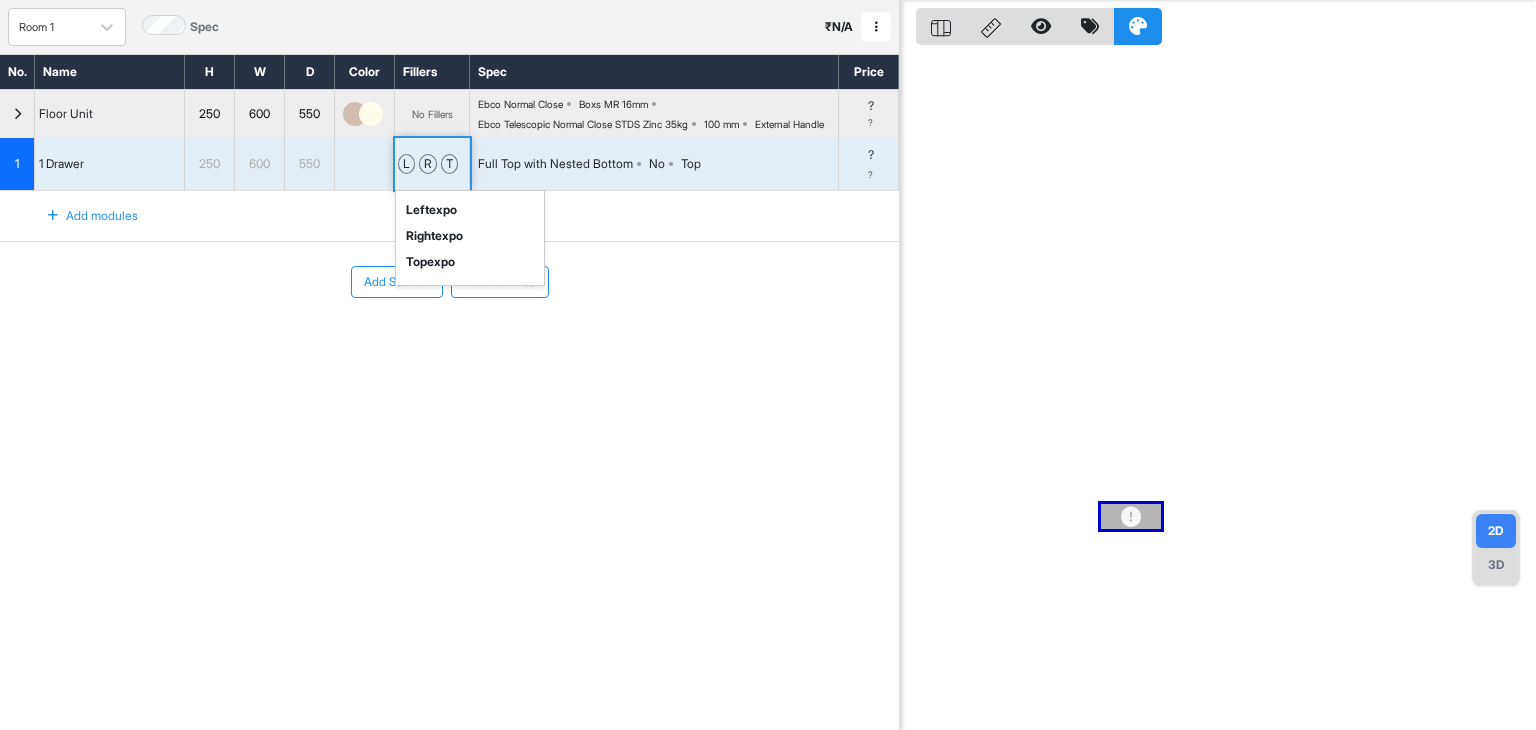 click on "l r t left  expo right  expo top  expo" at bounding box center (432, 164) 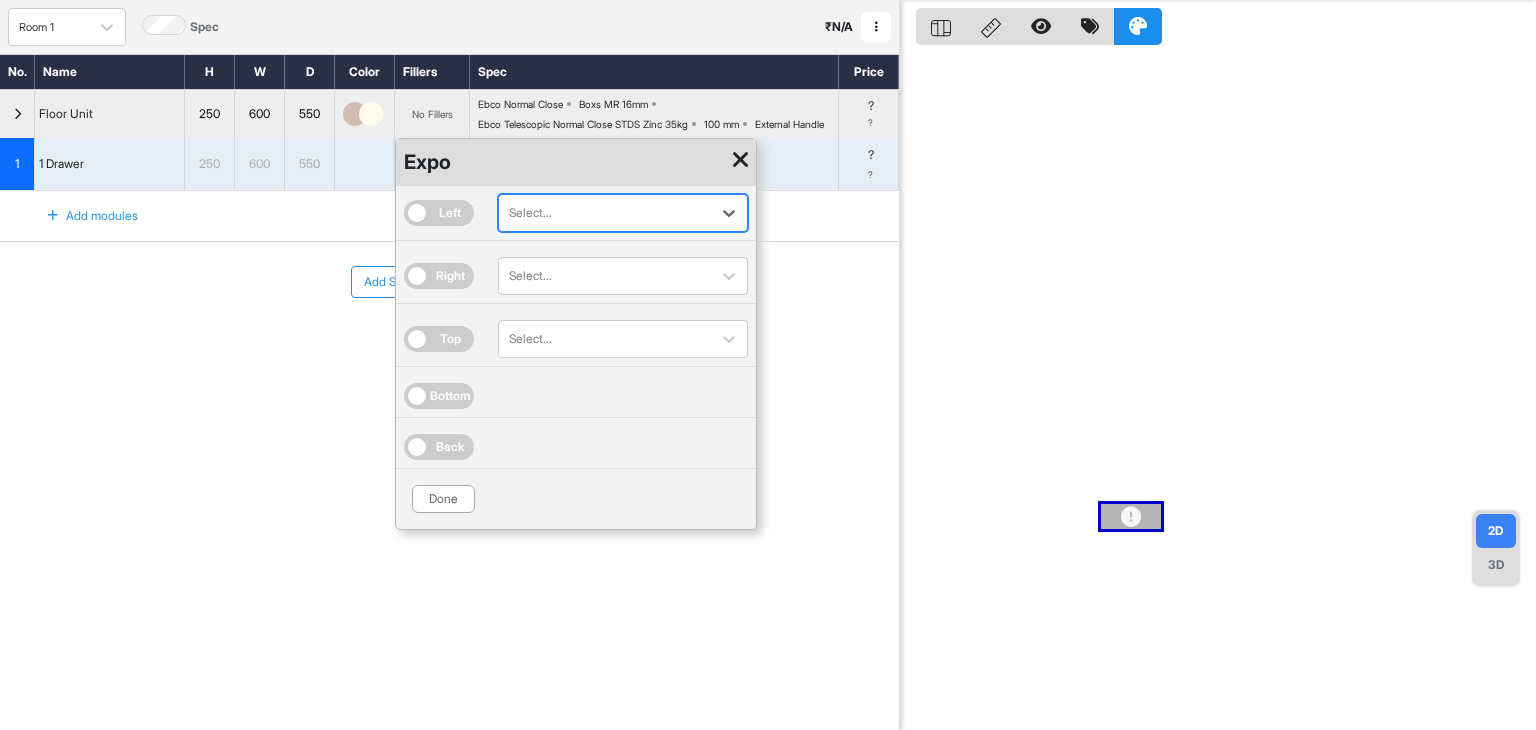 click on "Top" at bounding box center (450, 339) 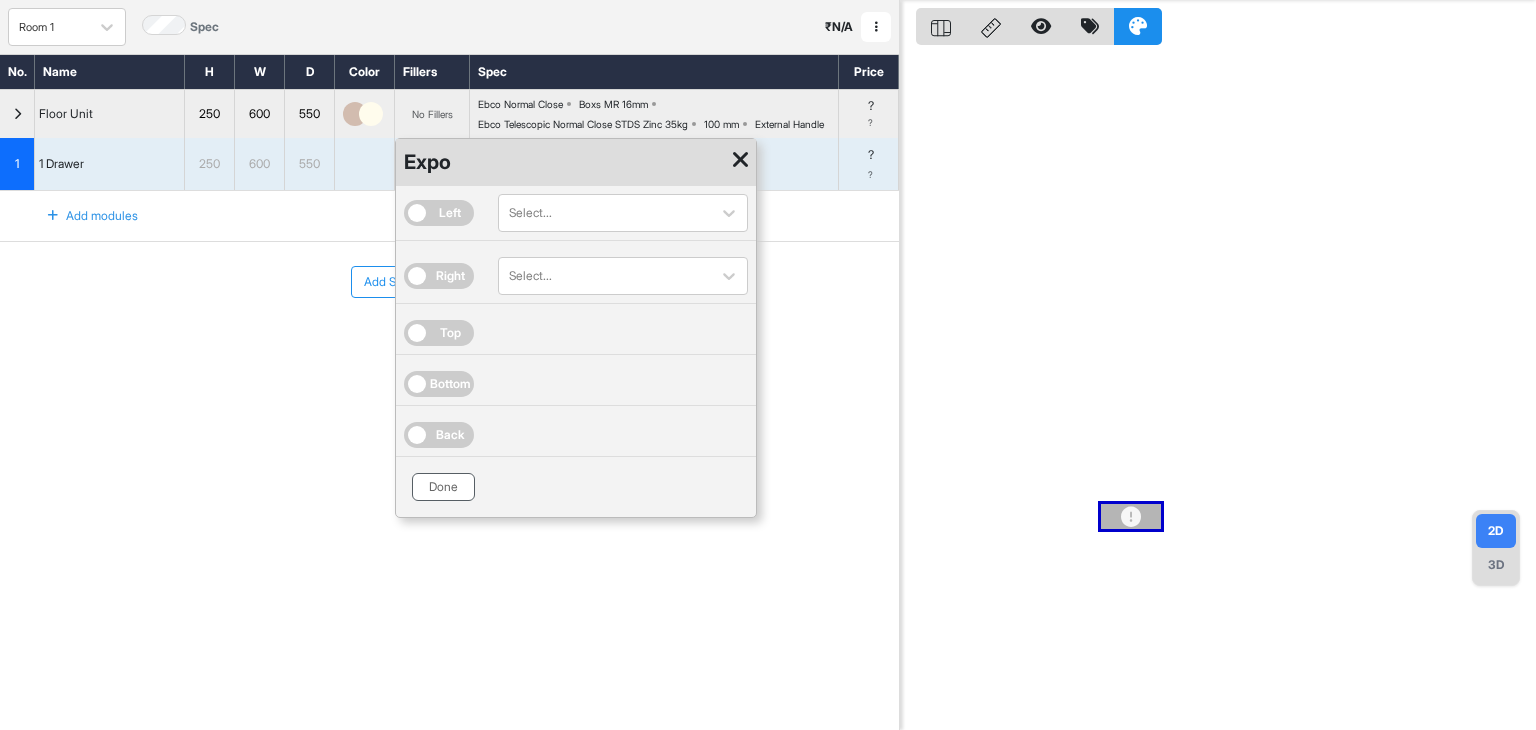 click on "Done" at bounding box center (443, 487) 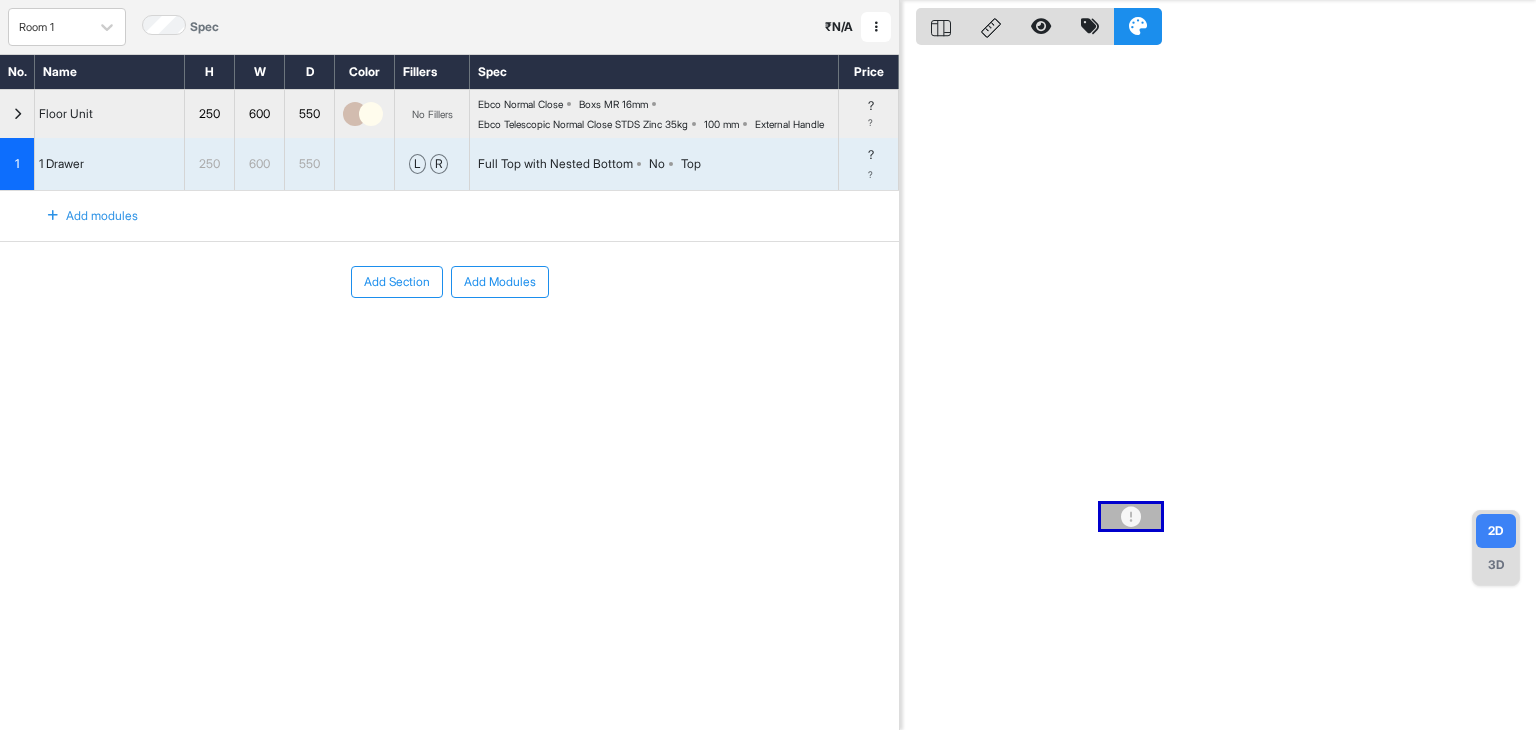click on "Full Top with Nested Bottom" at bounding box center (555, 164) 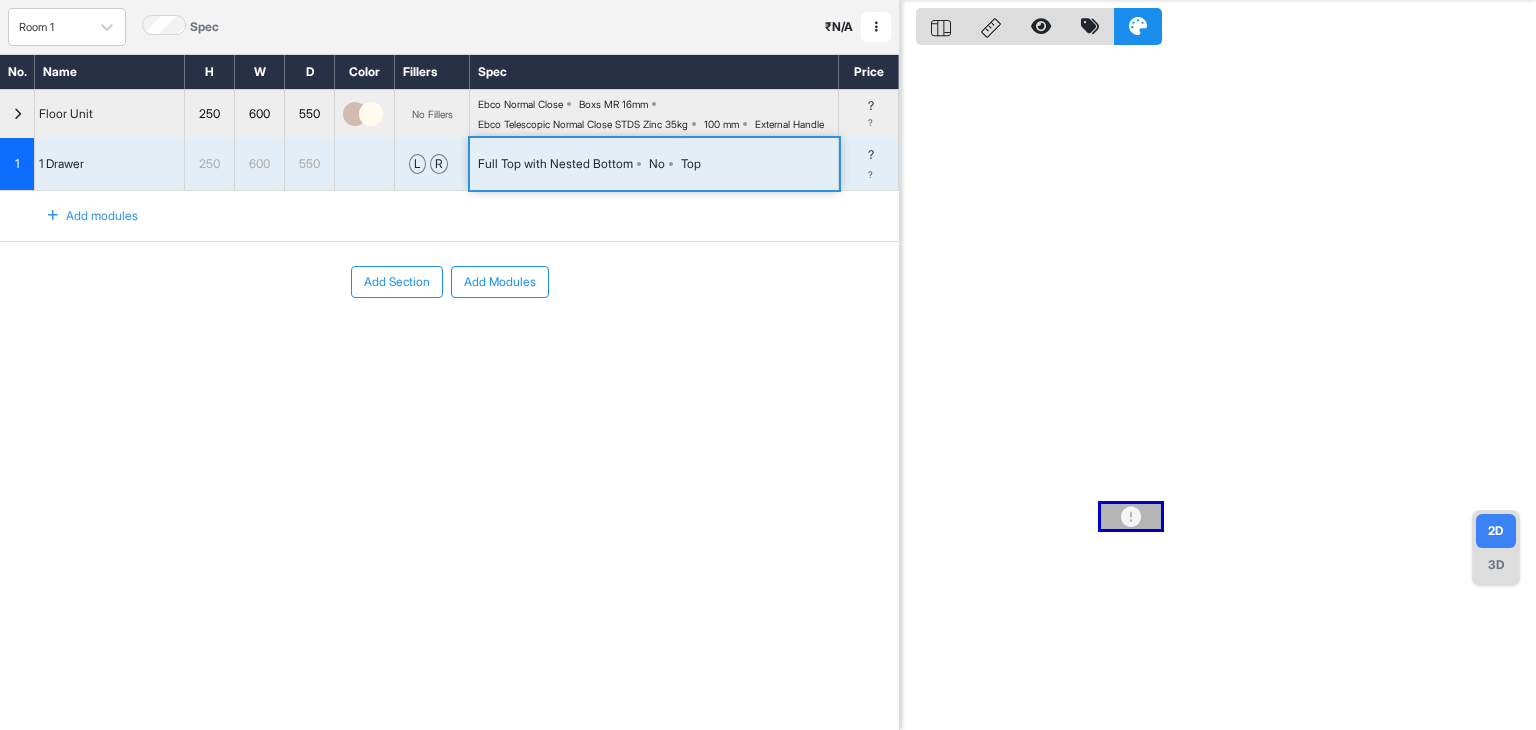click on "Full Top with Nested Bottom" at bounding box center [555, 164] 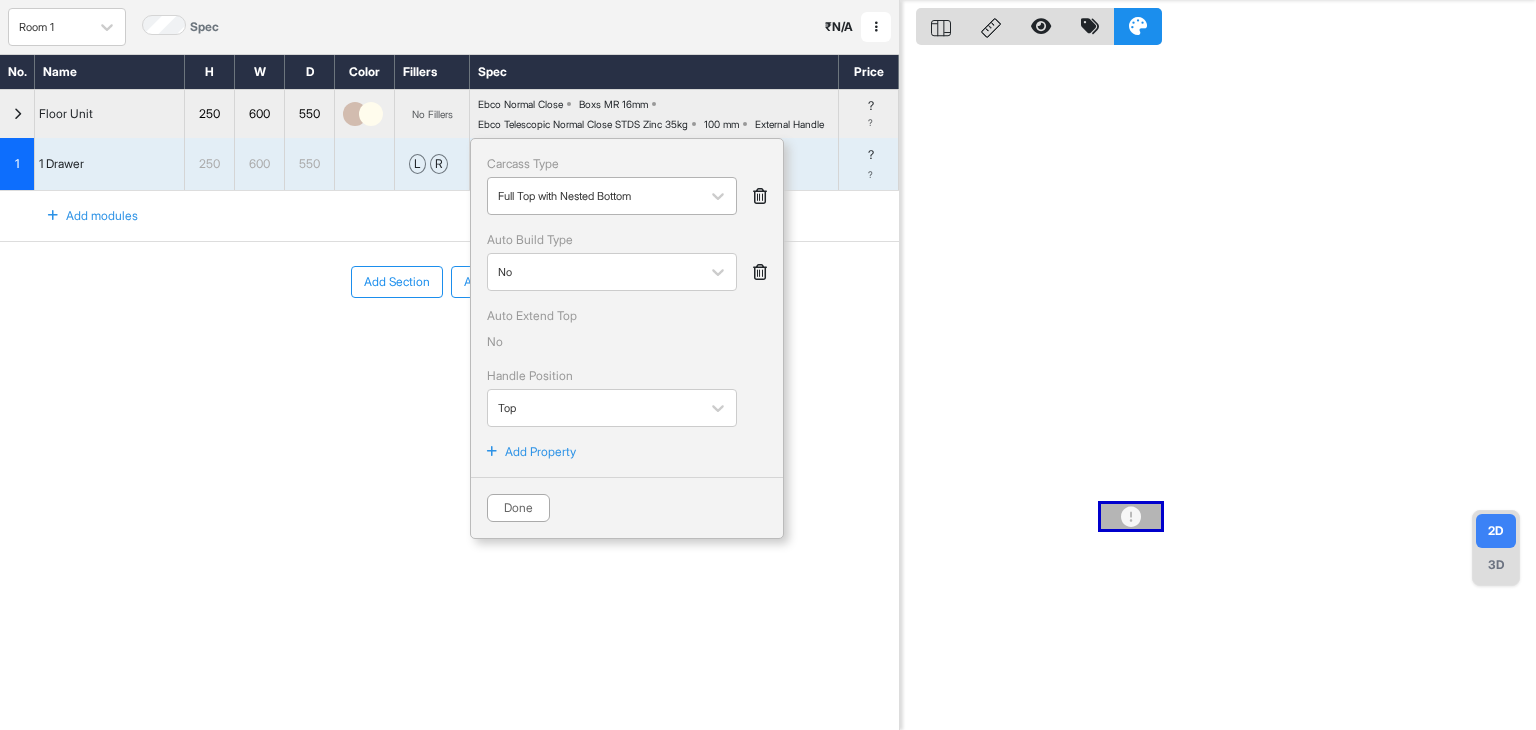 click at bounding box center [594, 196] 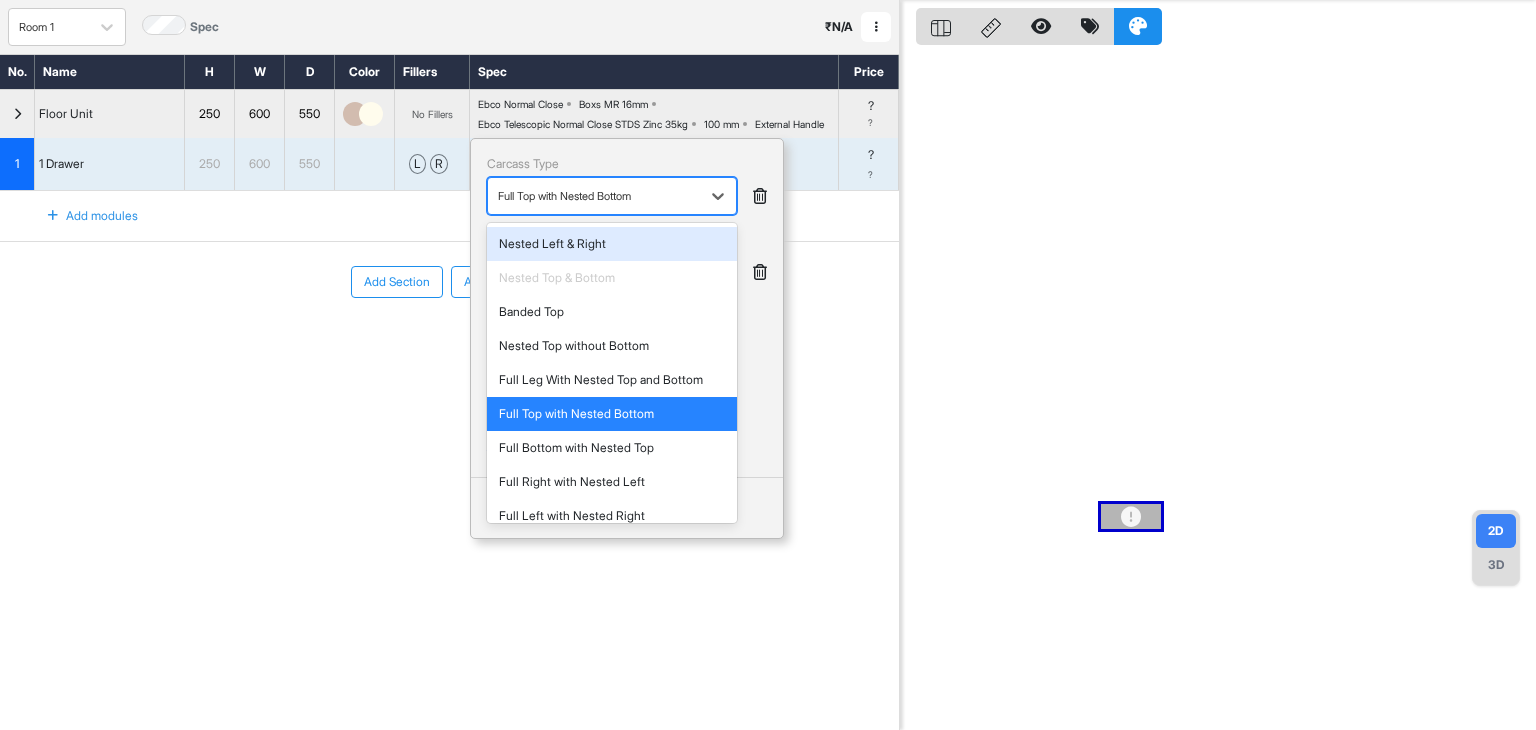 click on "Nested Top & Bottom" at bounding box center [612, 278] 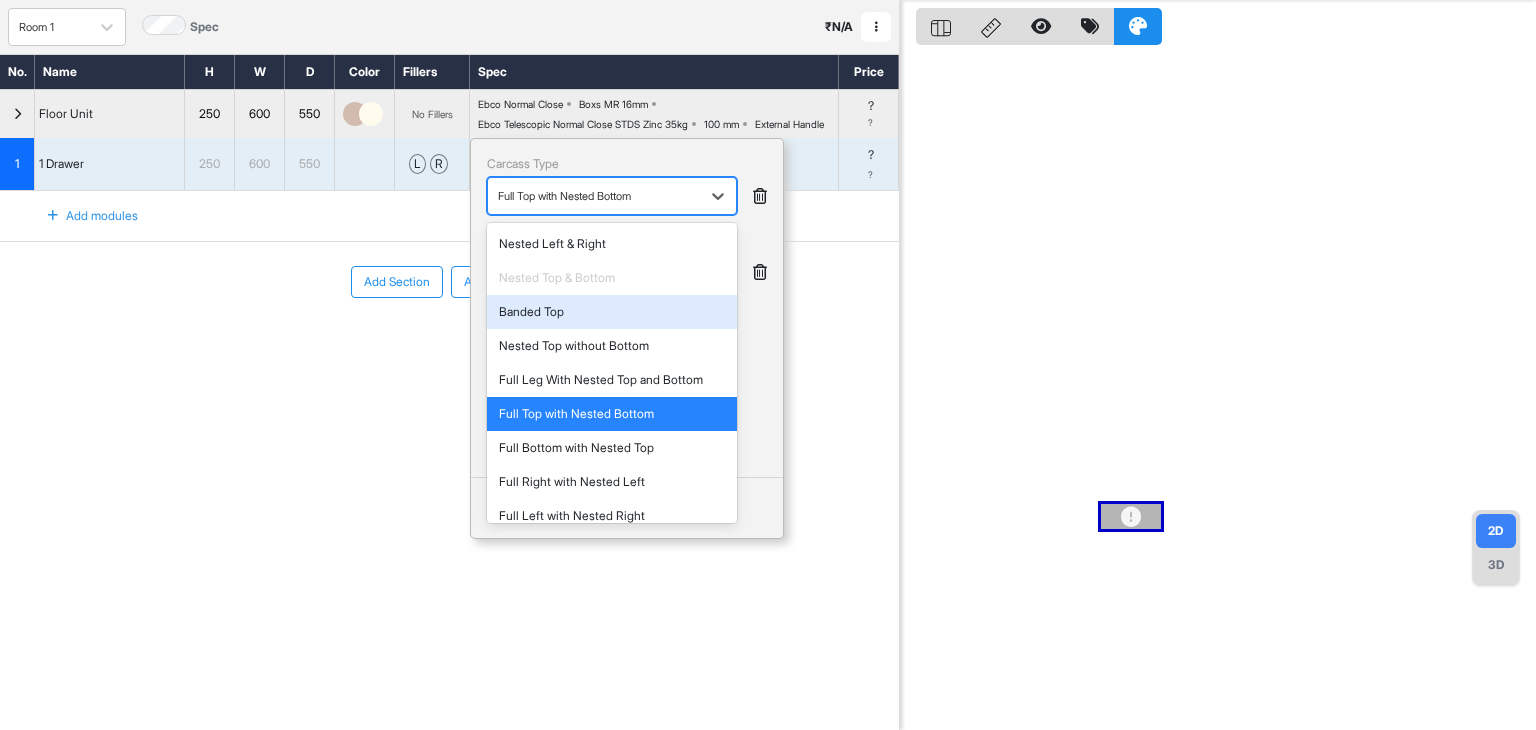 click on "Add Section Add Modules" at bounding box center [449, 342] 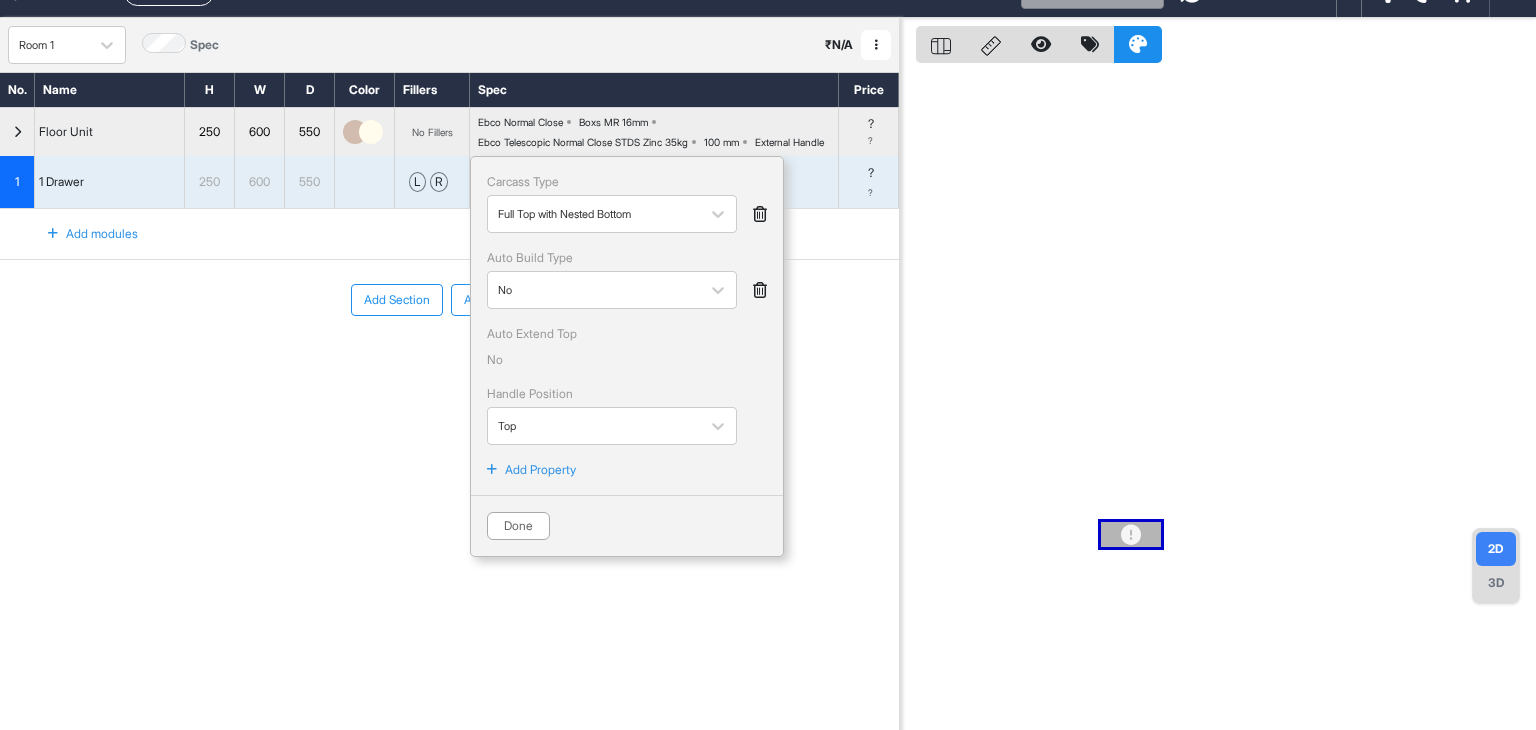 scroll, scrollTop: 0, scrollLeft: 0, axis: both 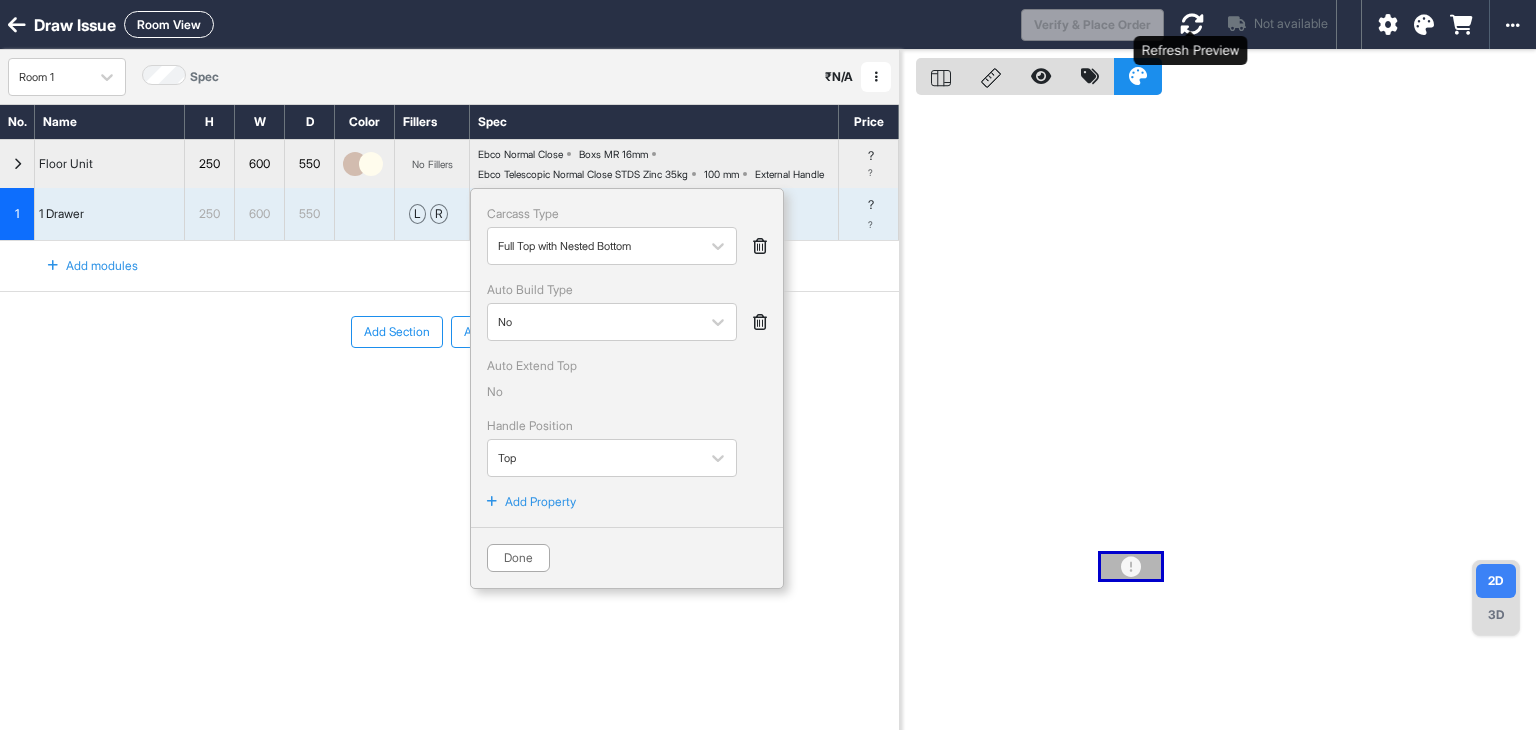 click on "Not available" at bounding box center [1262, 24] 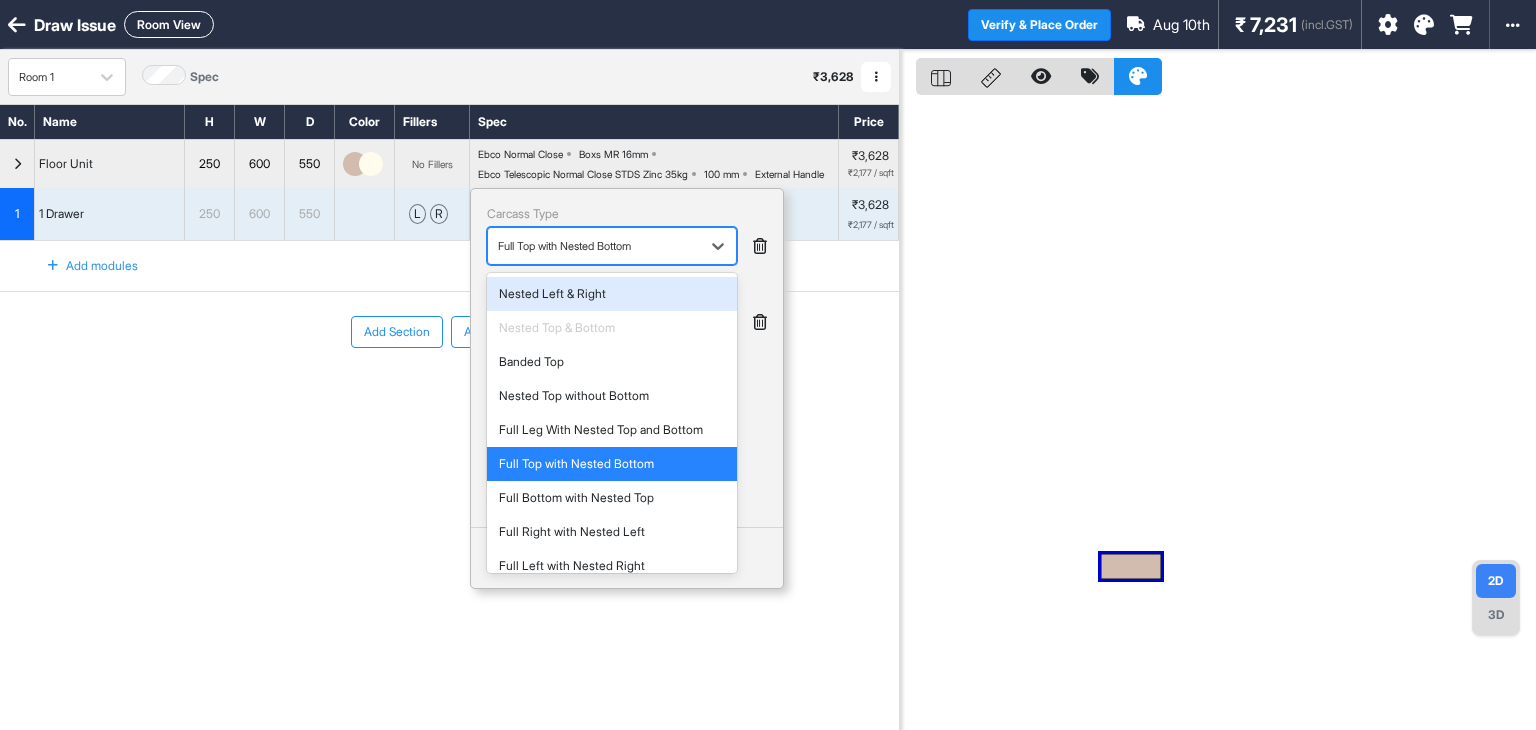 click on "Full Top with Nested Bottom" at bounding box center [594, 246] 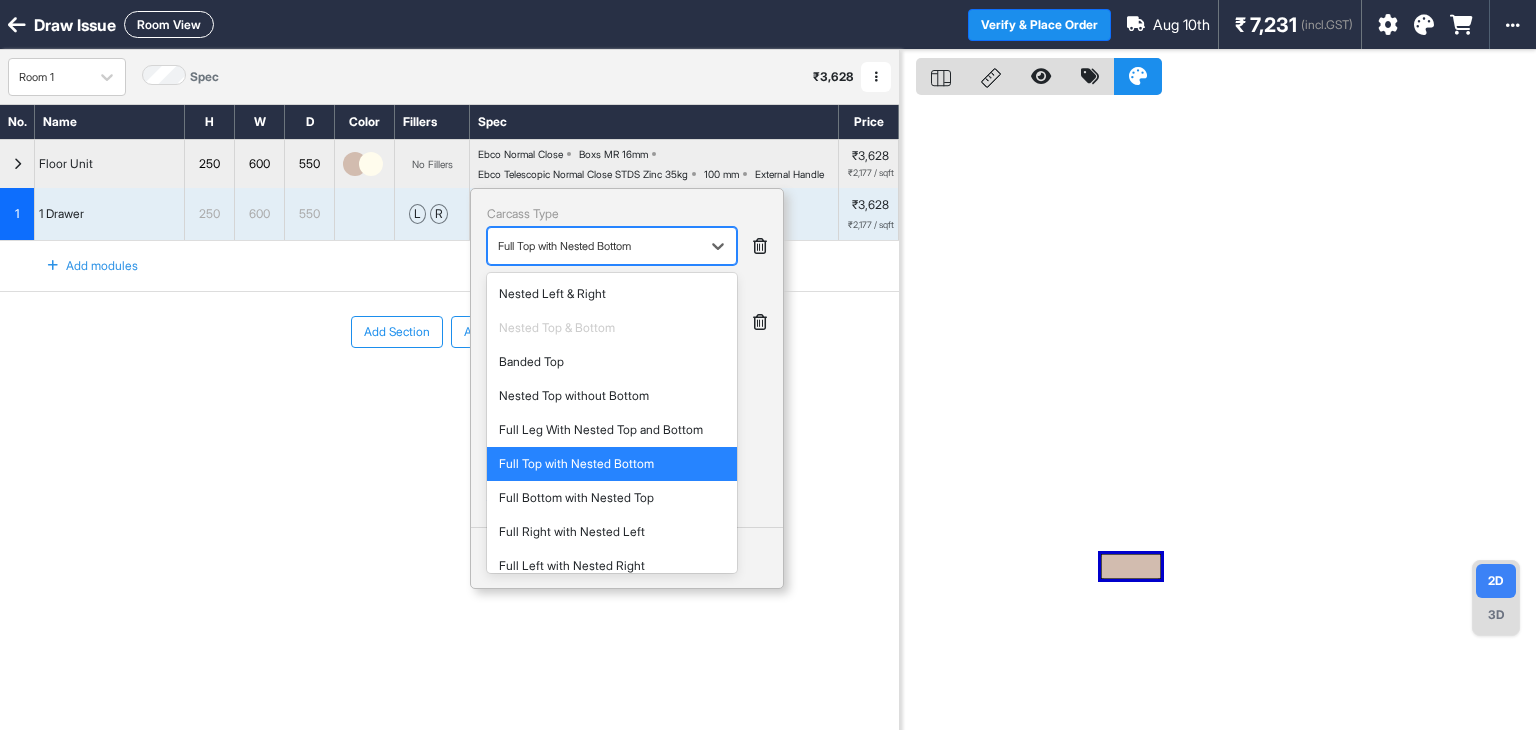 scroll, scrollTop: 14, scrollLeft: 0, axis: vertical 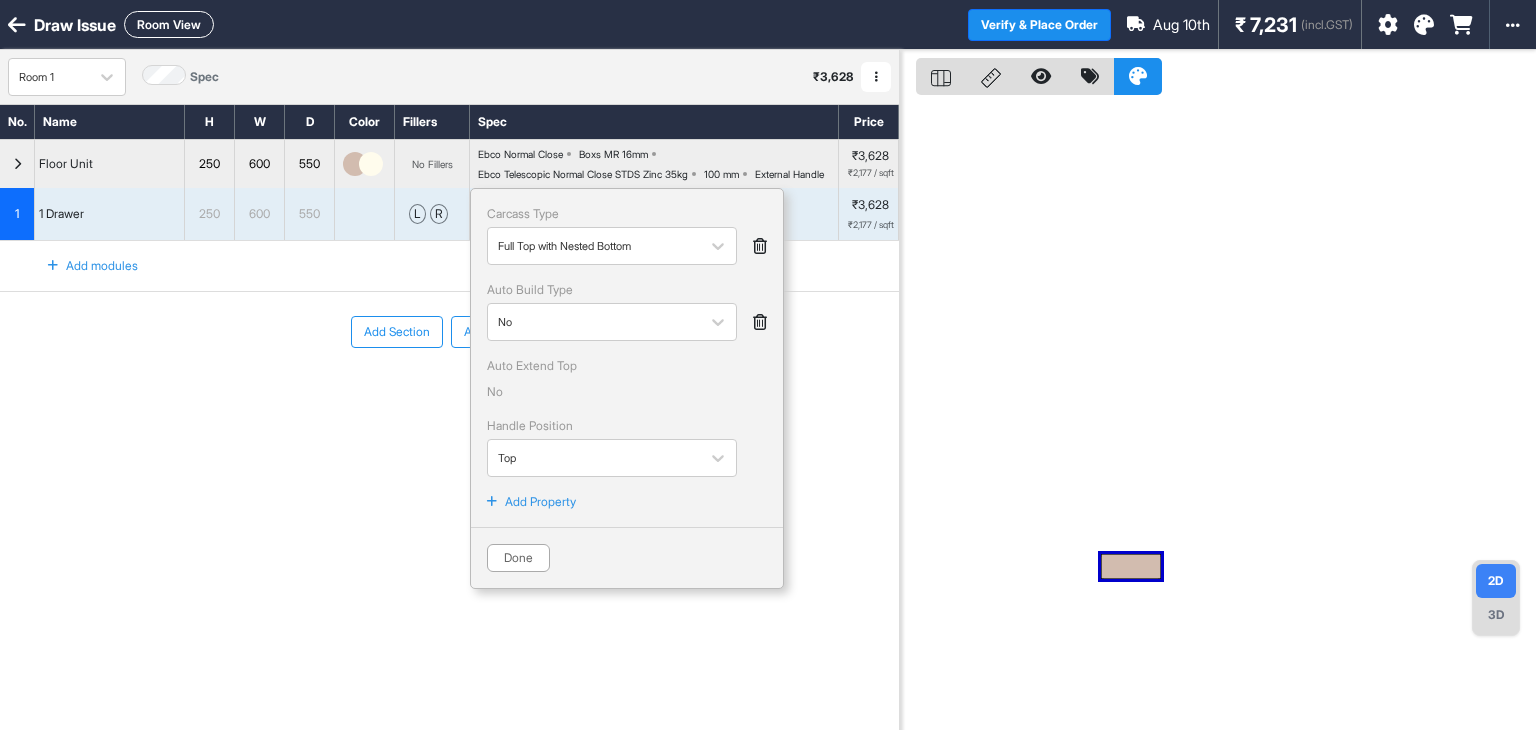 click on "Carcass Type Full Top with Nested Bottom Auto Build Type No Auto Extend Top No Handle Position Top" at bounding box center (627, 341) 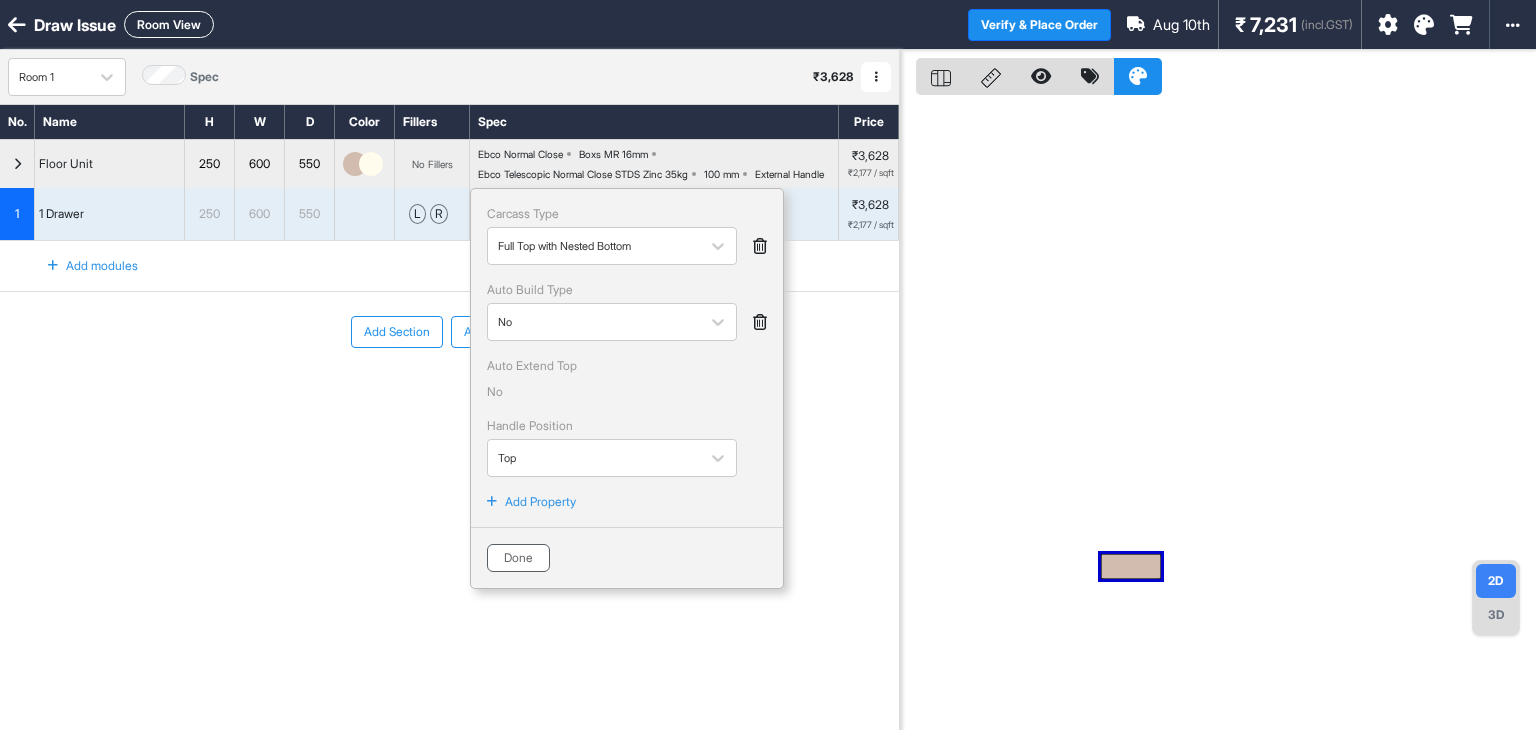 click on "Done" at bounding box center (518, 558) 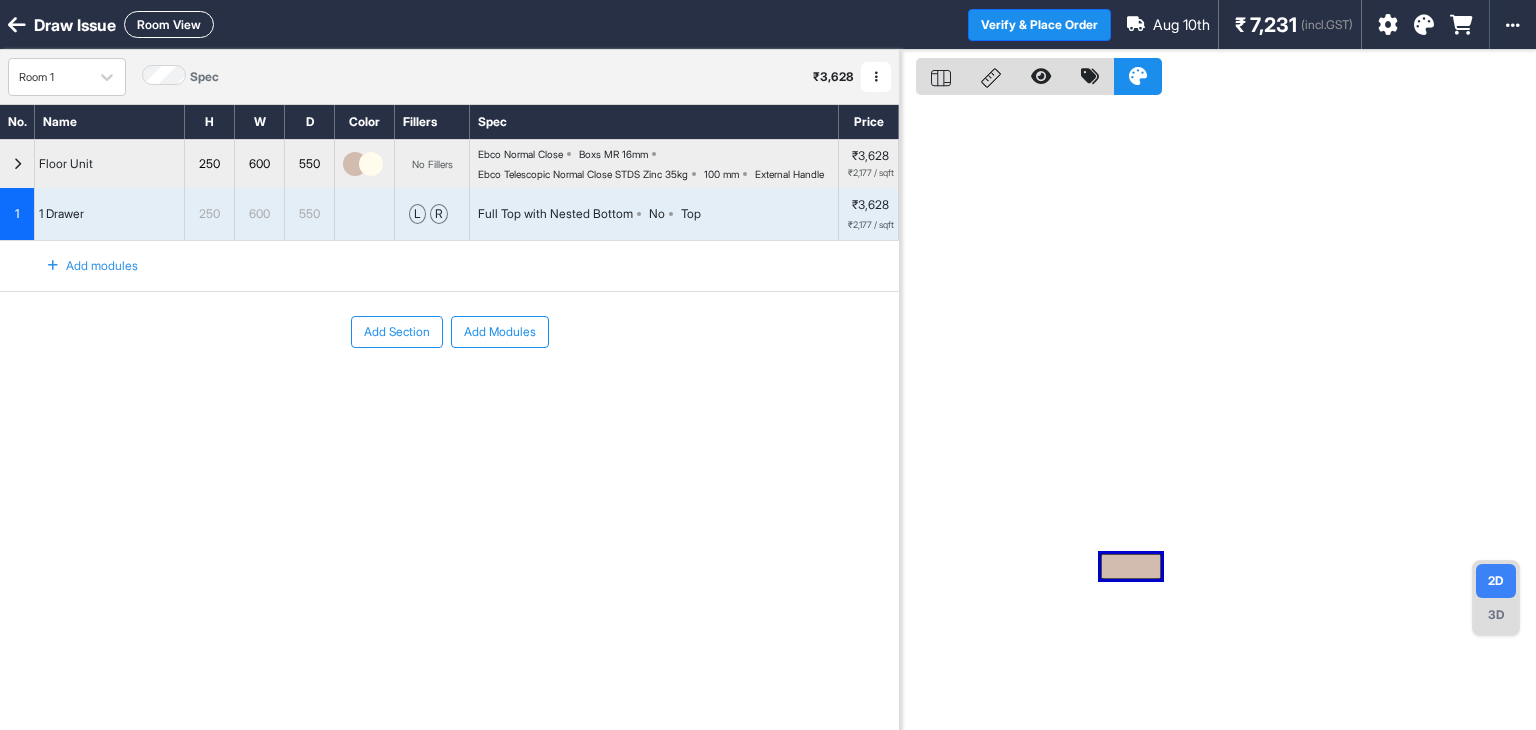 click on "Add Section Add Modules" at bounding box center [449, 392] 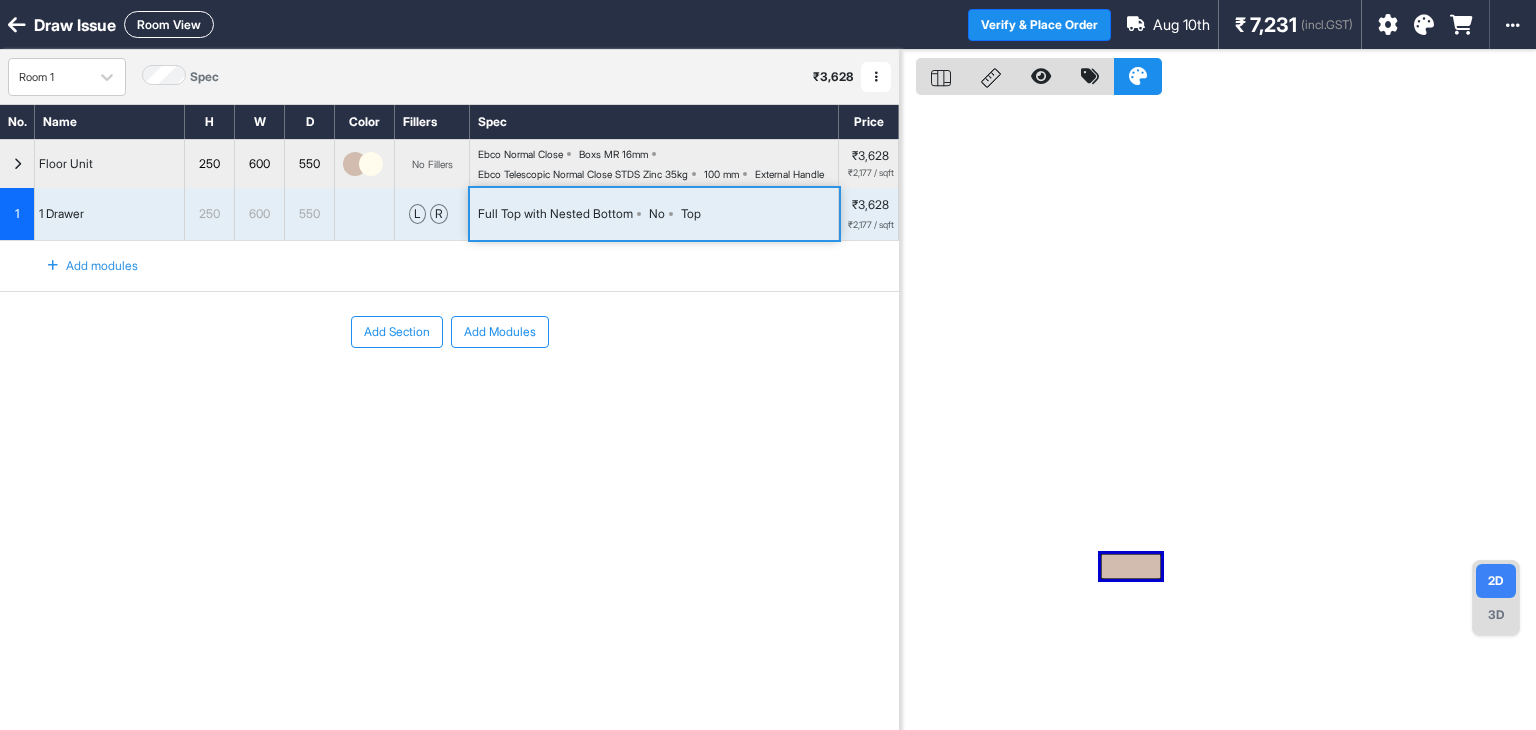 click on "Full Top with Nested Bottom" at bounding box center [555, 214] 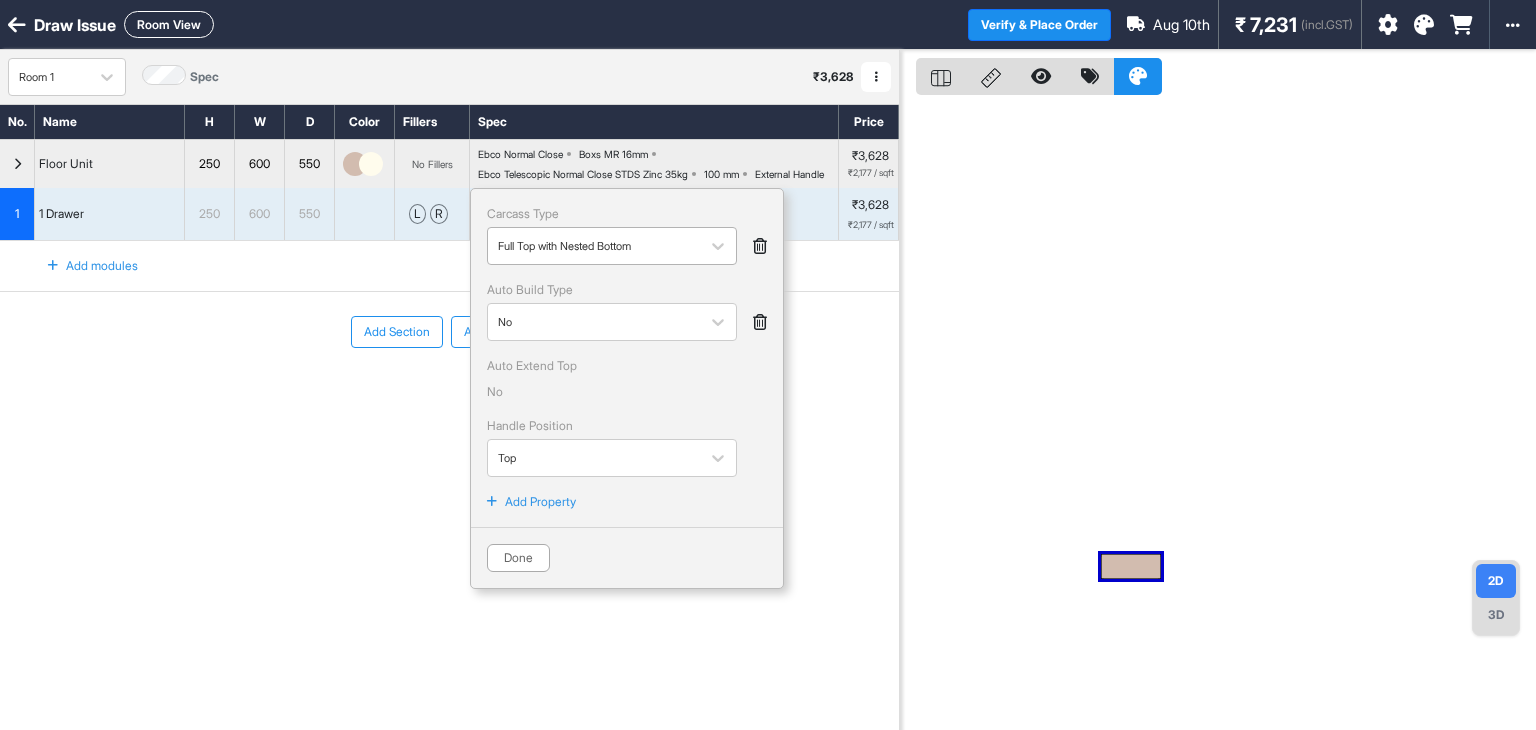 click at bounding box center (594, 246) 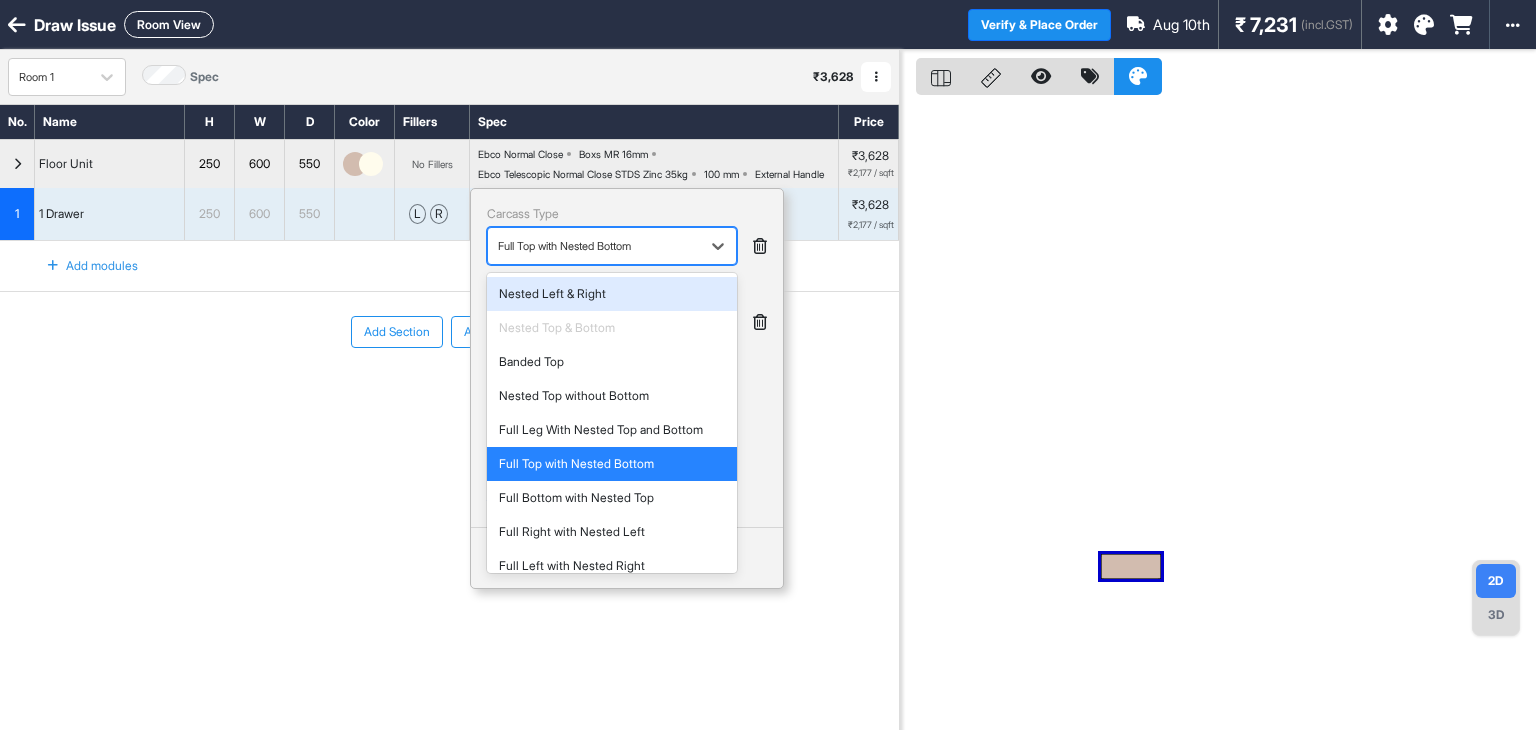click on "Nested Top & Bottom" at bounding box center (612, 328) 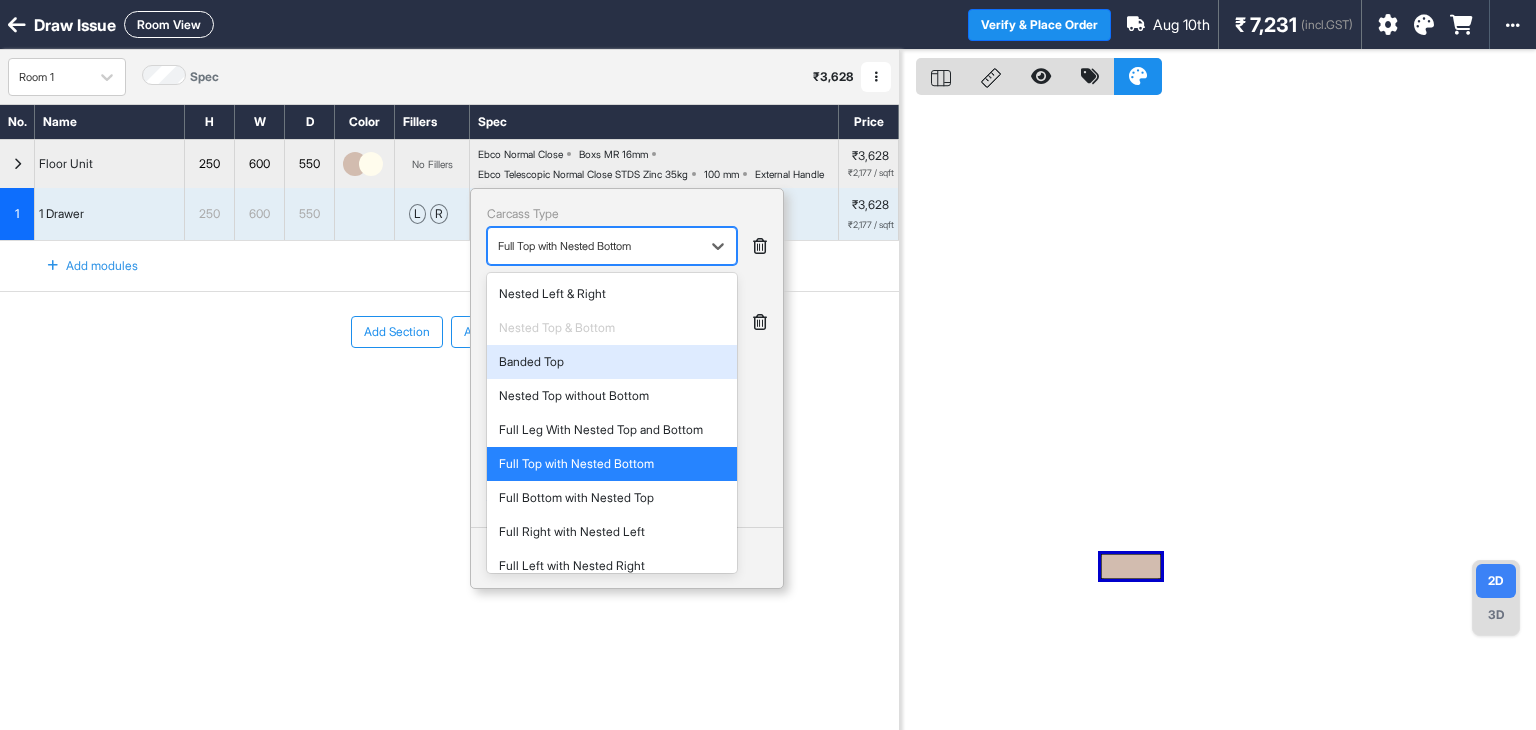 click on "Nested Top & Bottom" at bounding box center [612, 328] 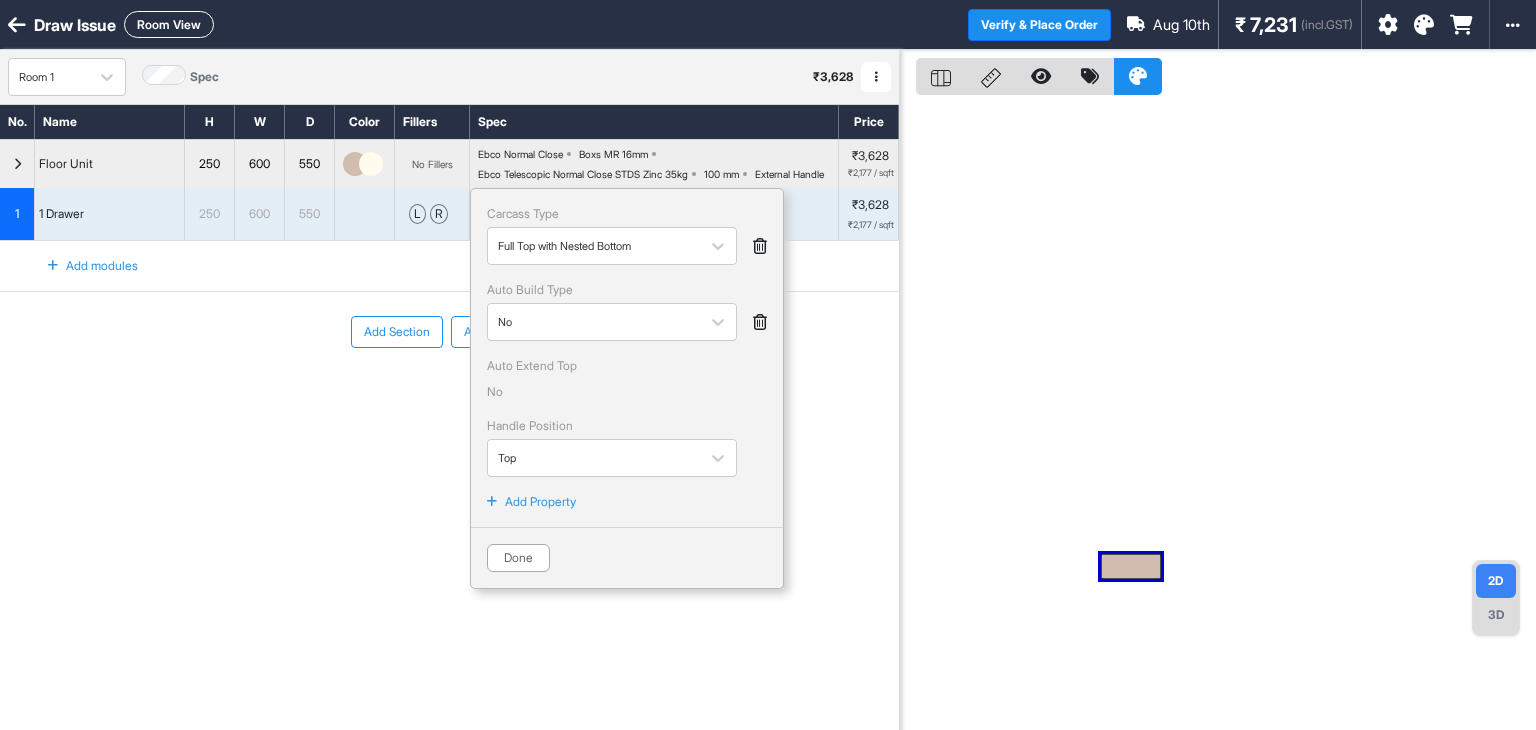 click on "Add Section Add Modules" at bounding box center [449, 392] 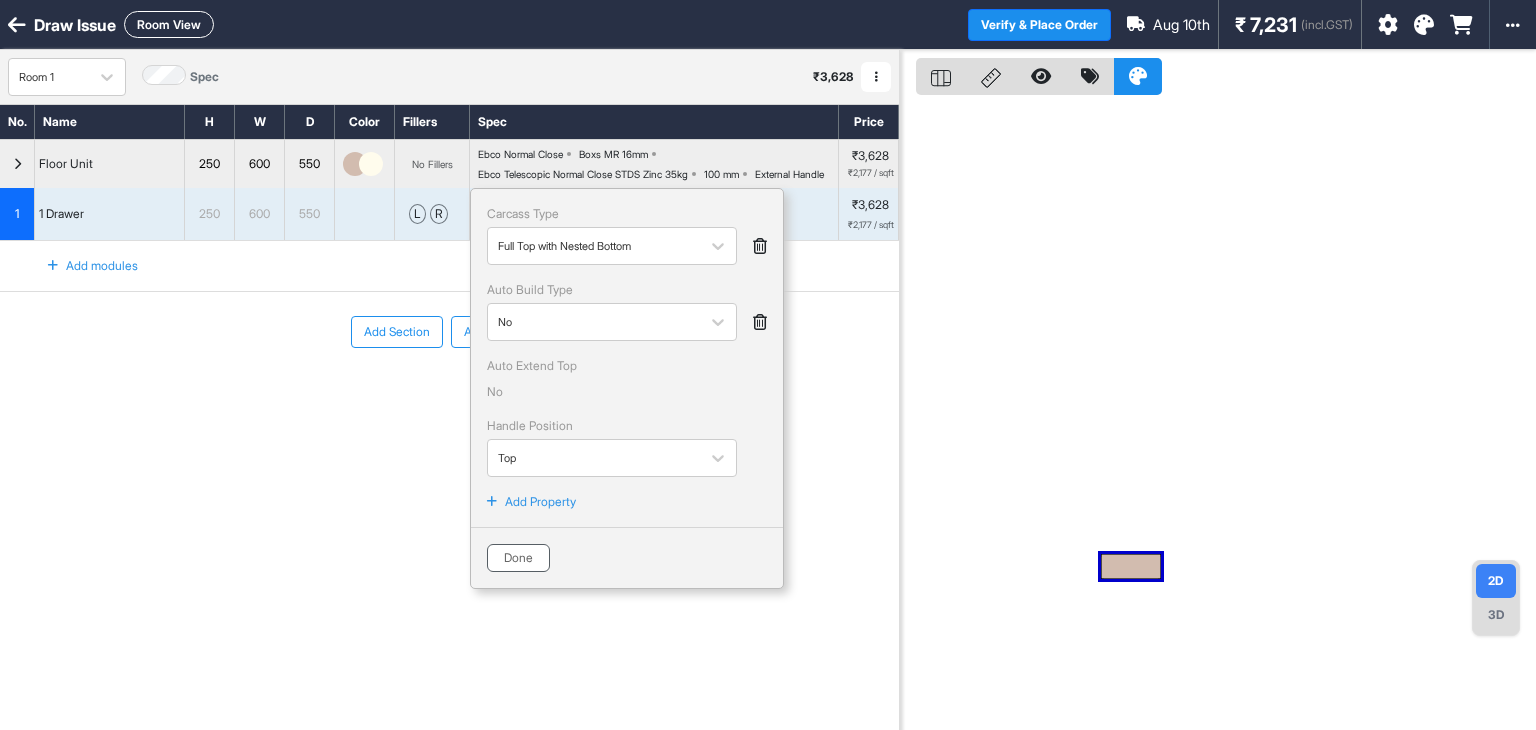 click on "Done" at bounding box center (518, 558) 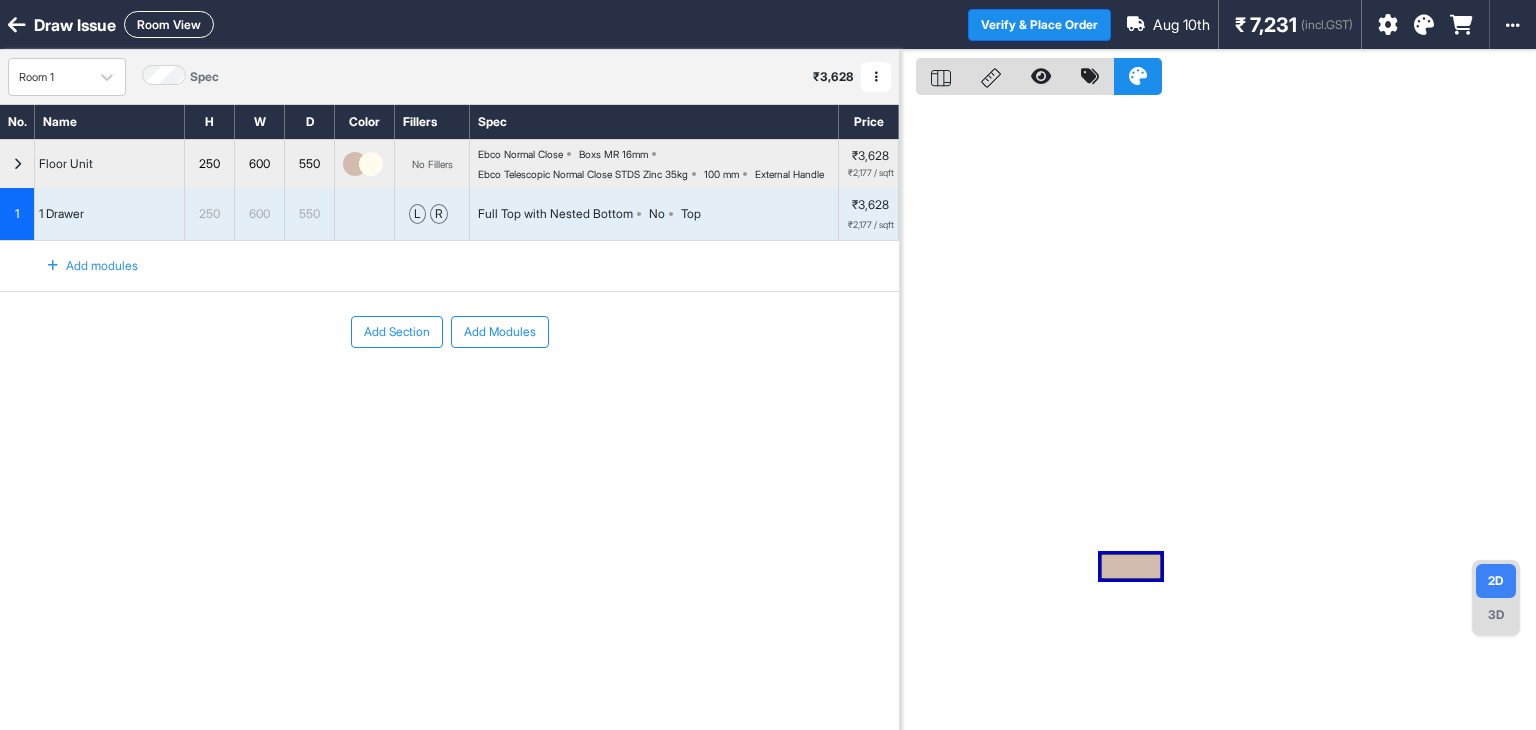 click on "Full Top with Nested Bottom" at bounding box center (555, 214) 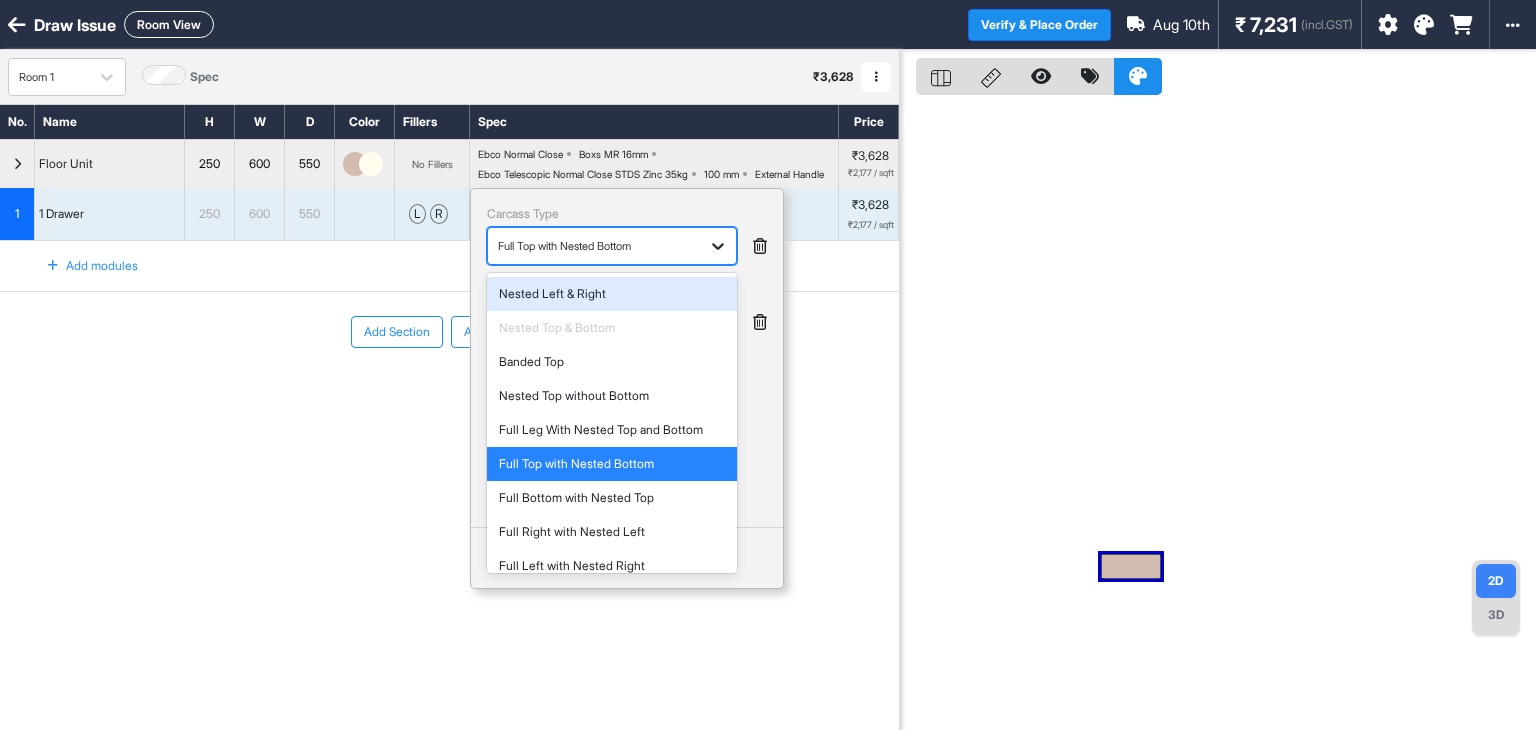 click 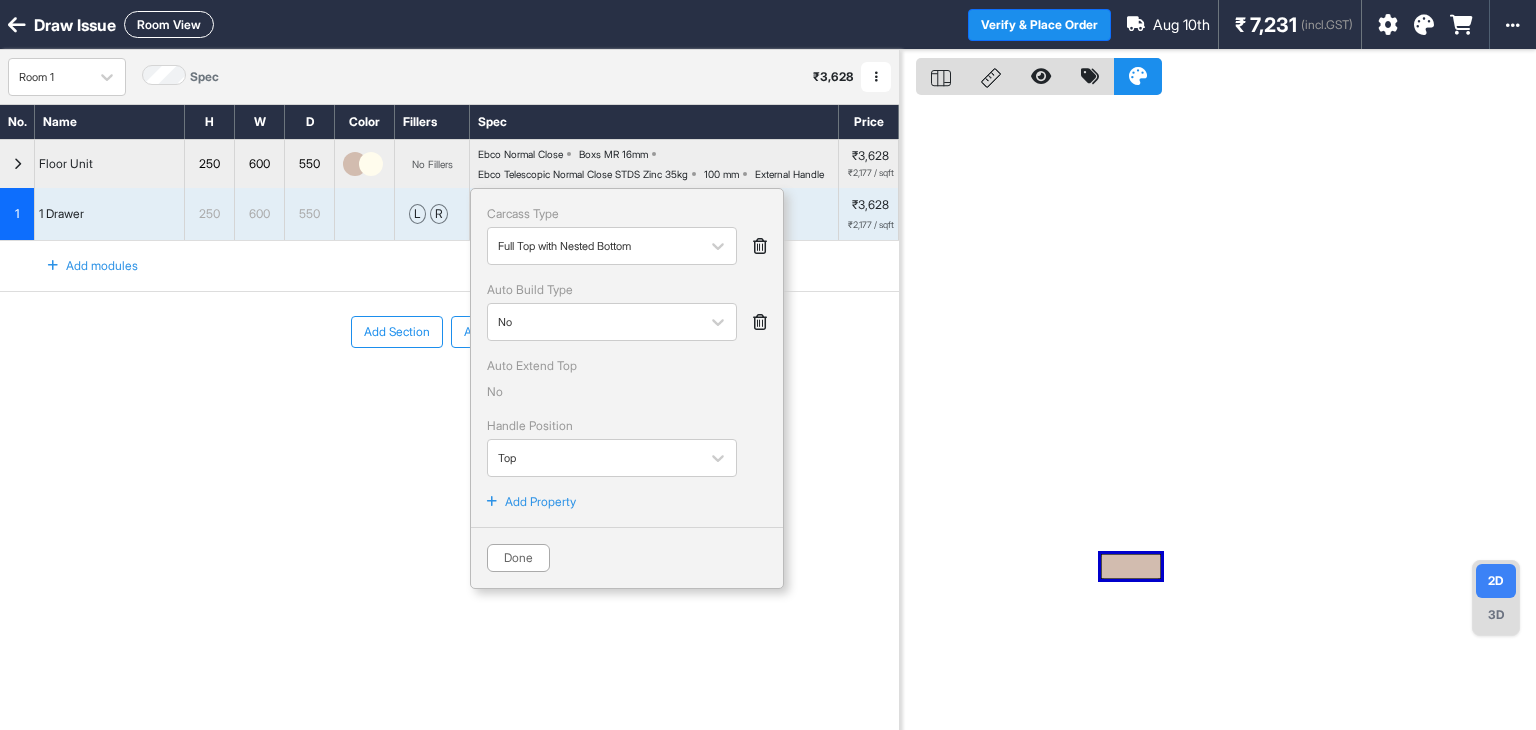click on "Add Section Add Modules" at bounding box center [449, 392] 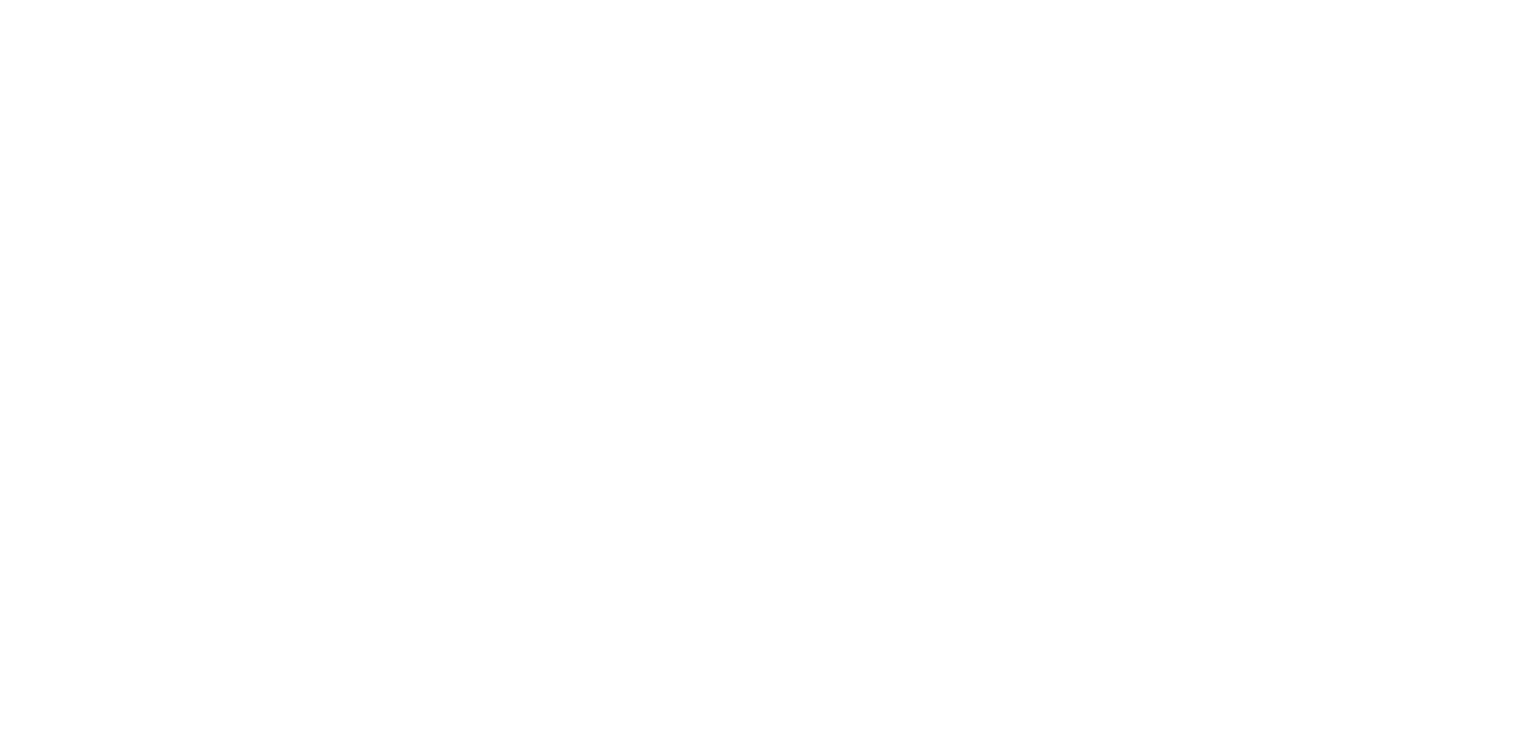 scroll, scrollTop: 0, scrollLeft: 0, axis: both 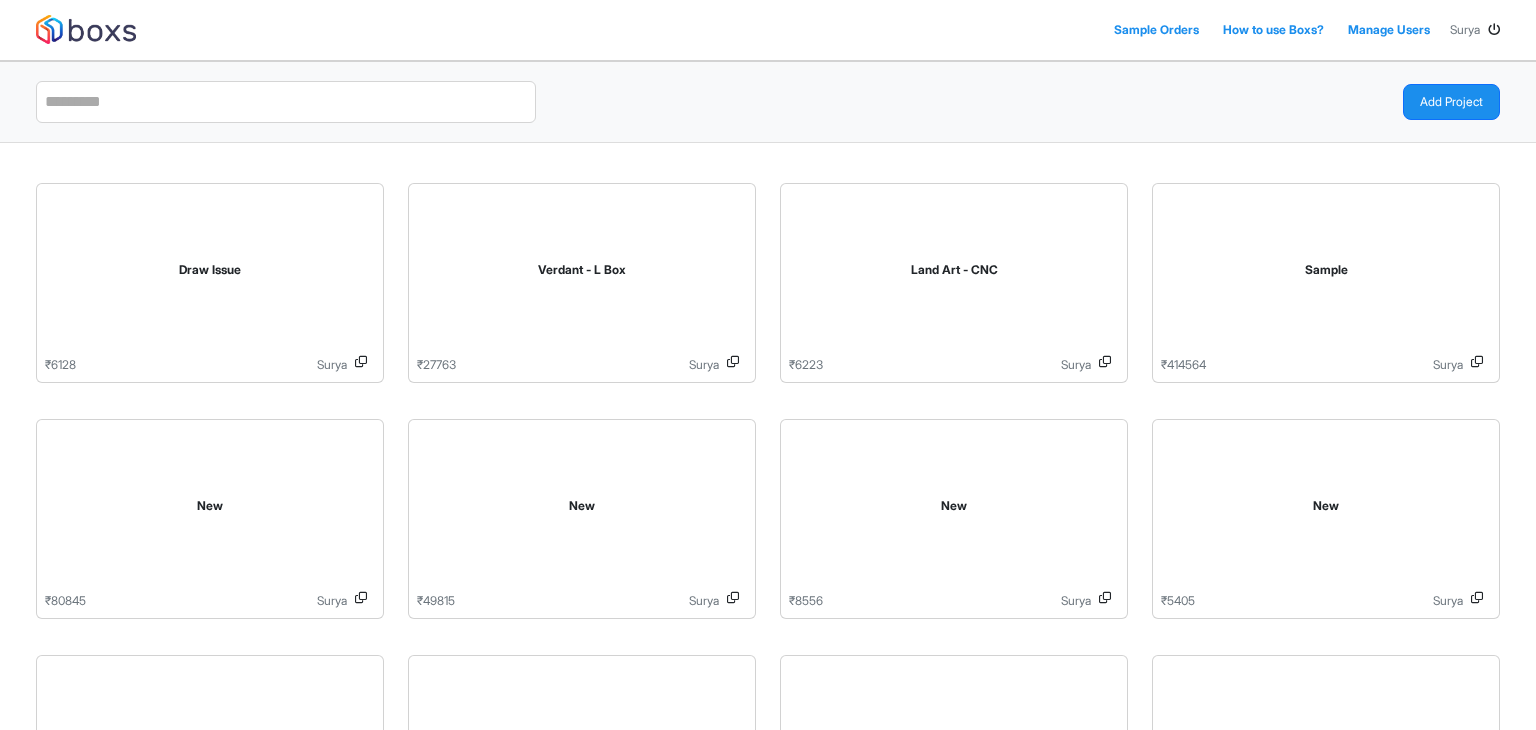 click at bounding box center [1494, 30] 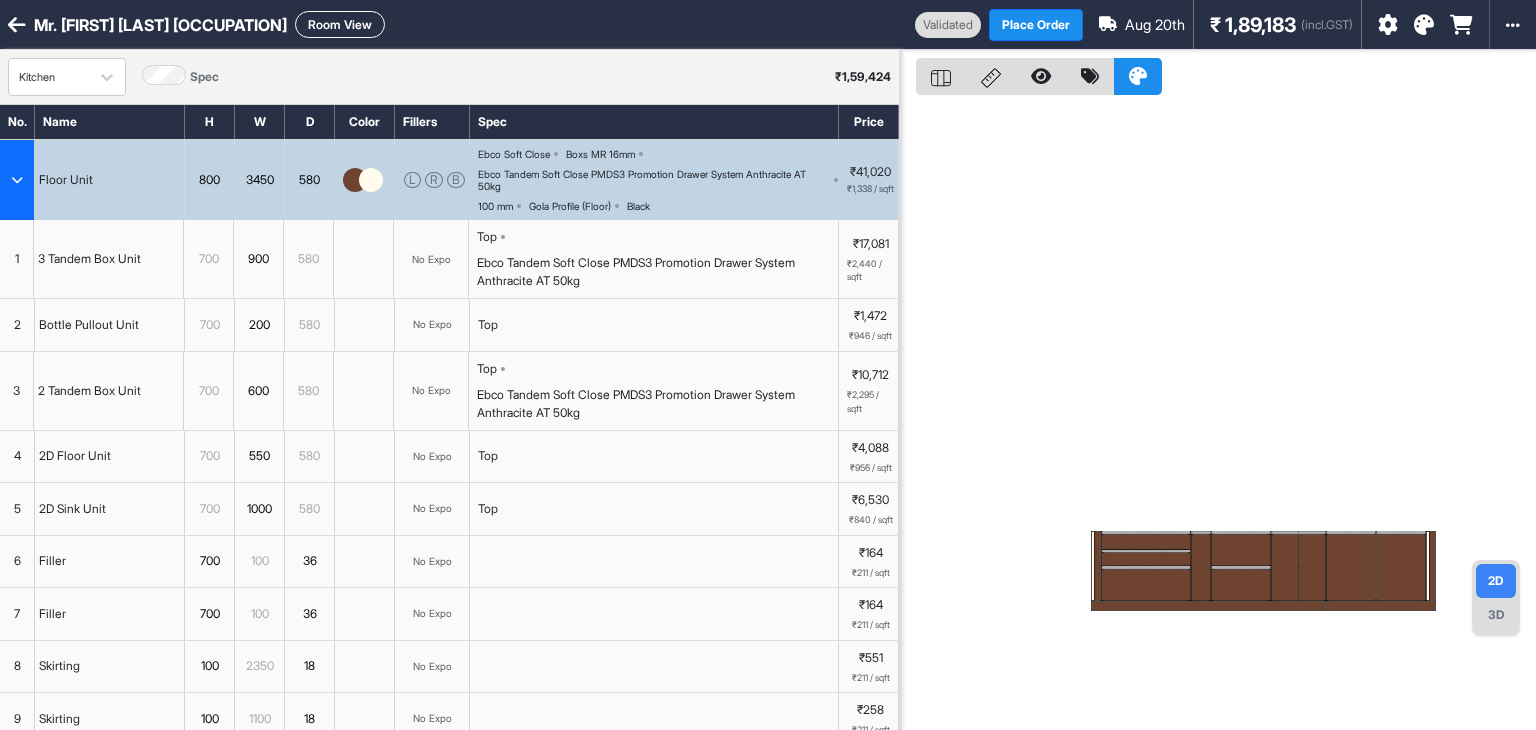 scroll, scrollTop: 0, scrollLeft: 0, axis: both 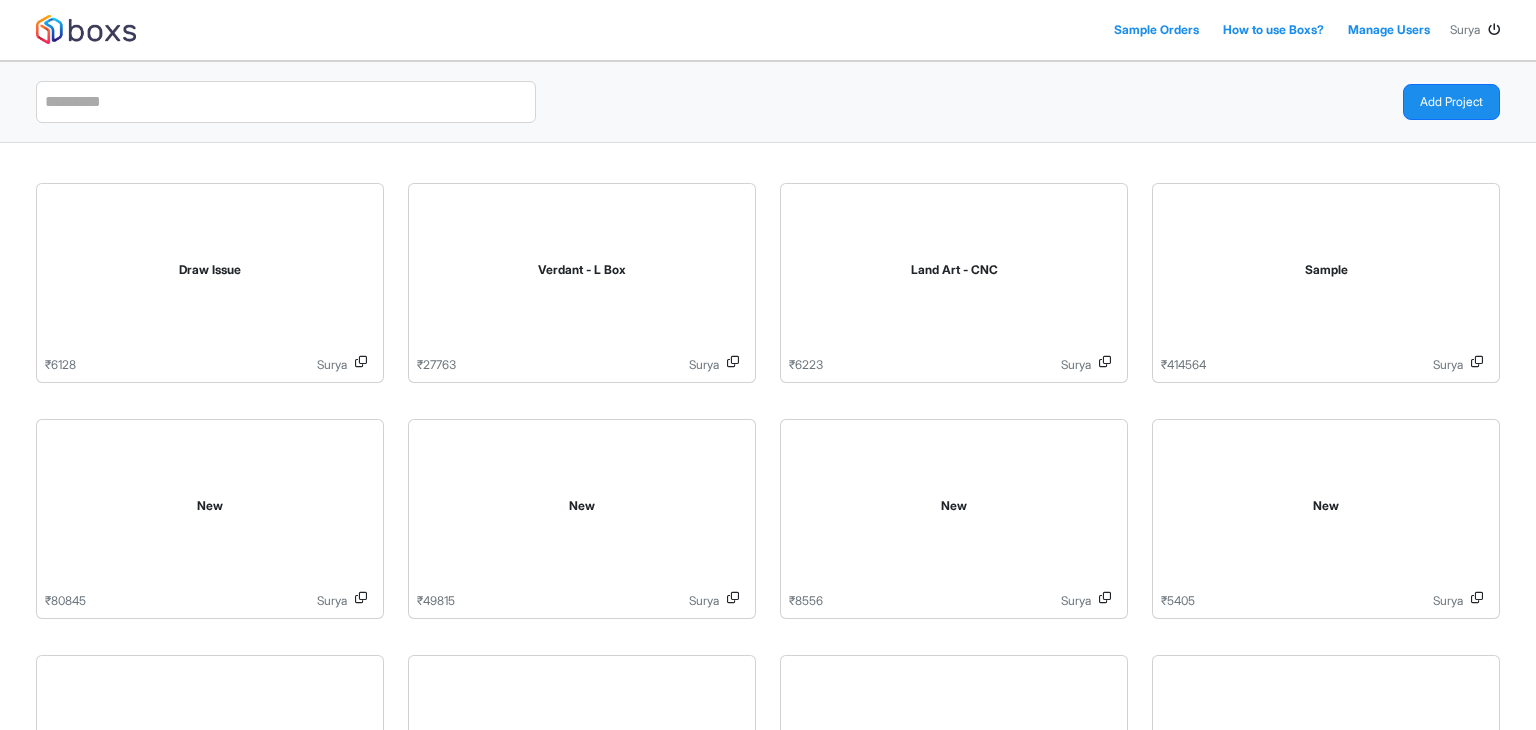 click at bounding box center [1494, 30] 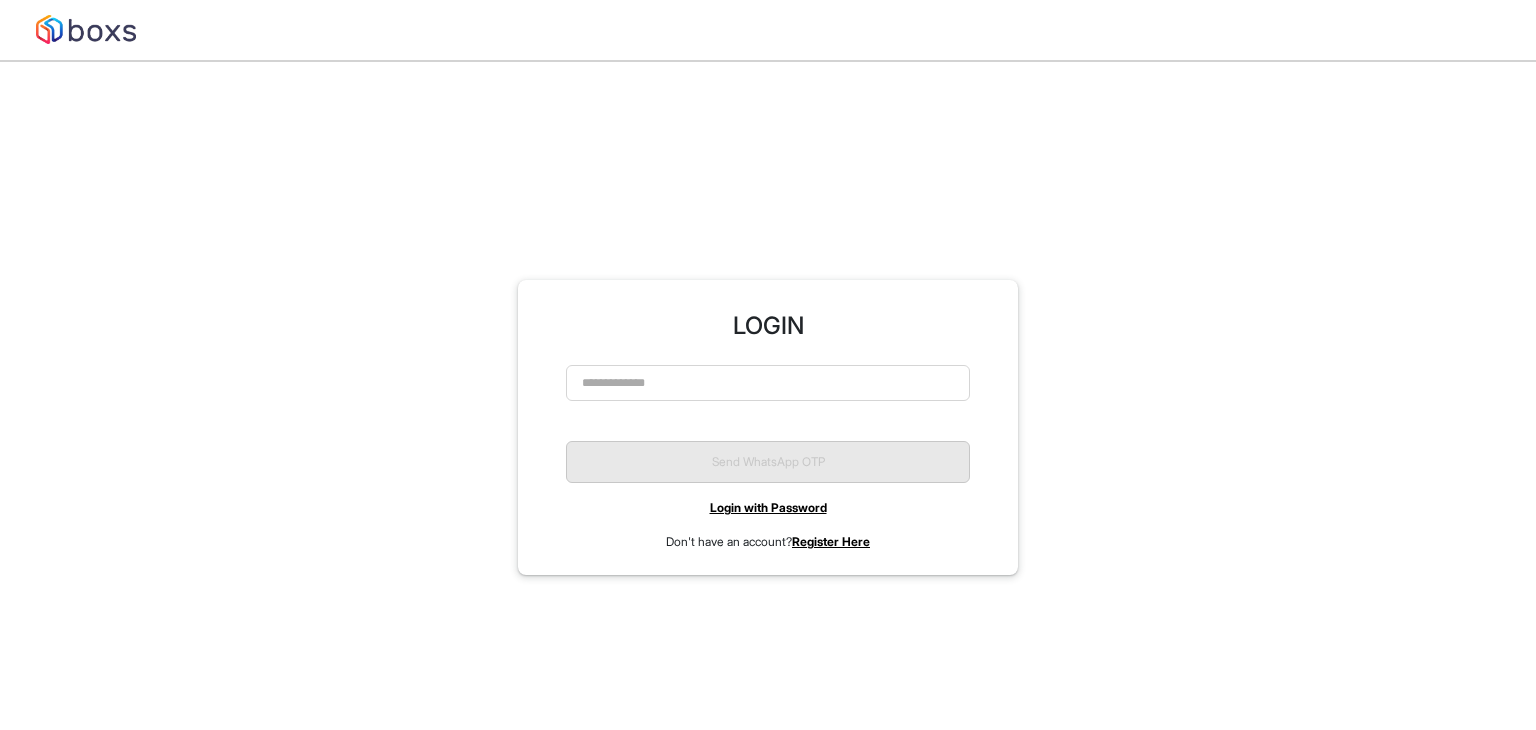 scroll, scrollTop: 0, scrollLeft: 0, axis: both 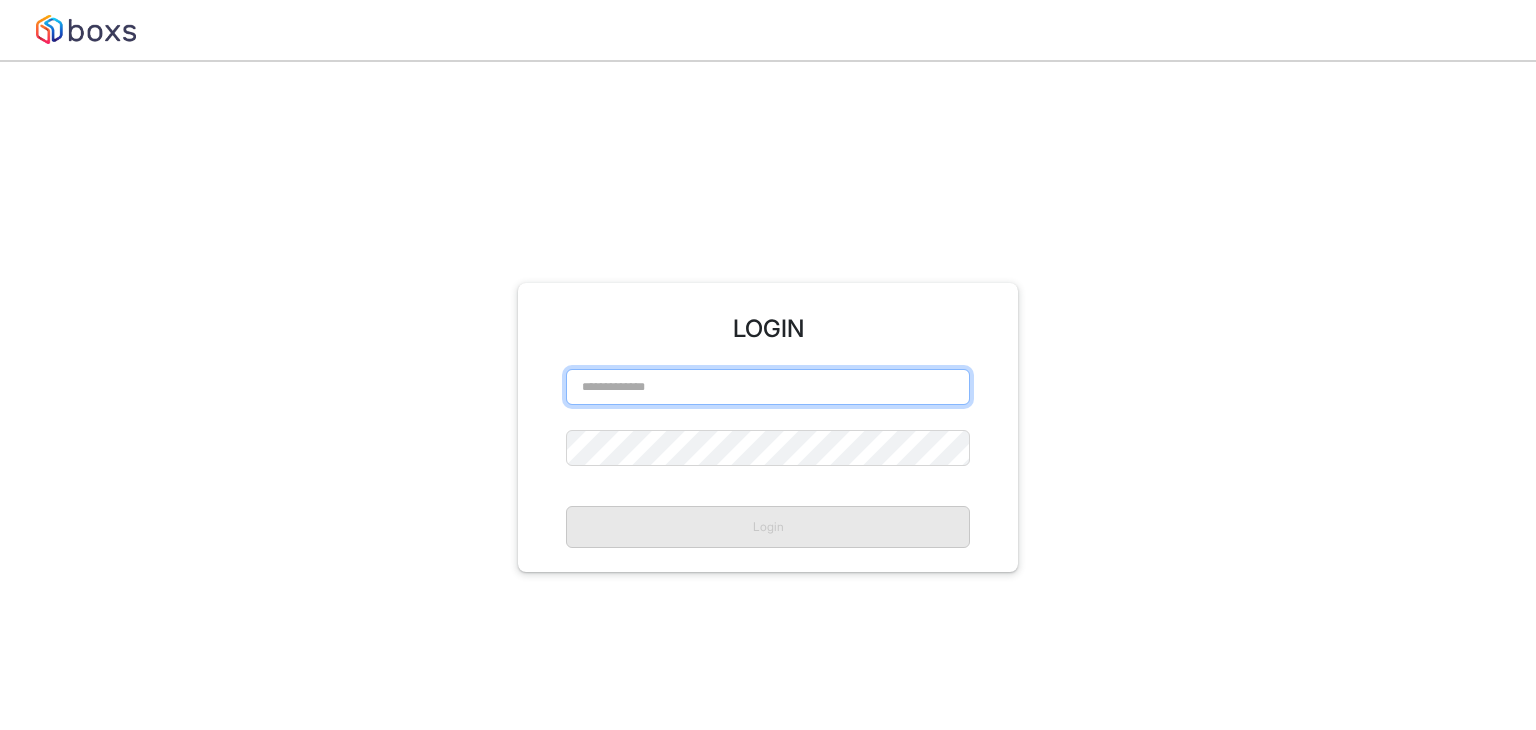 click at bounding box center [768, 387] 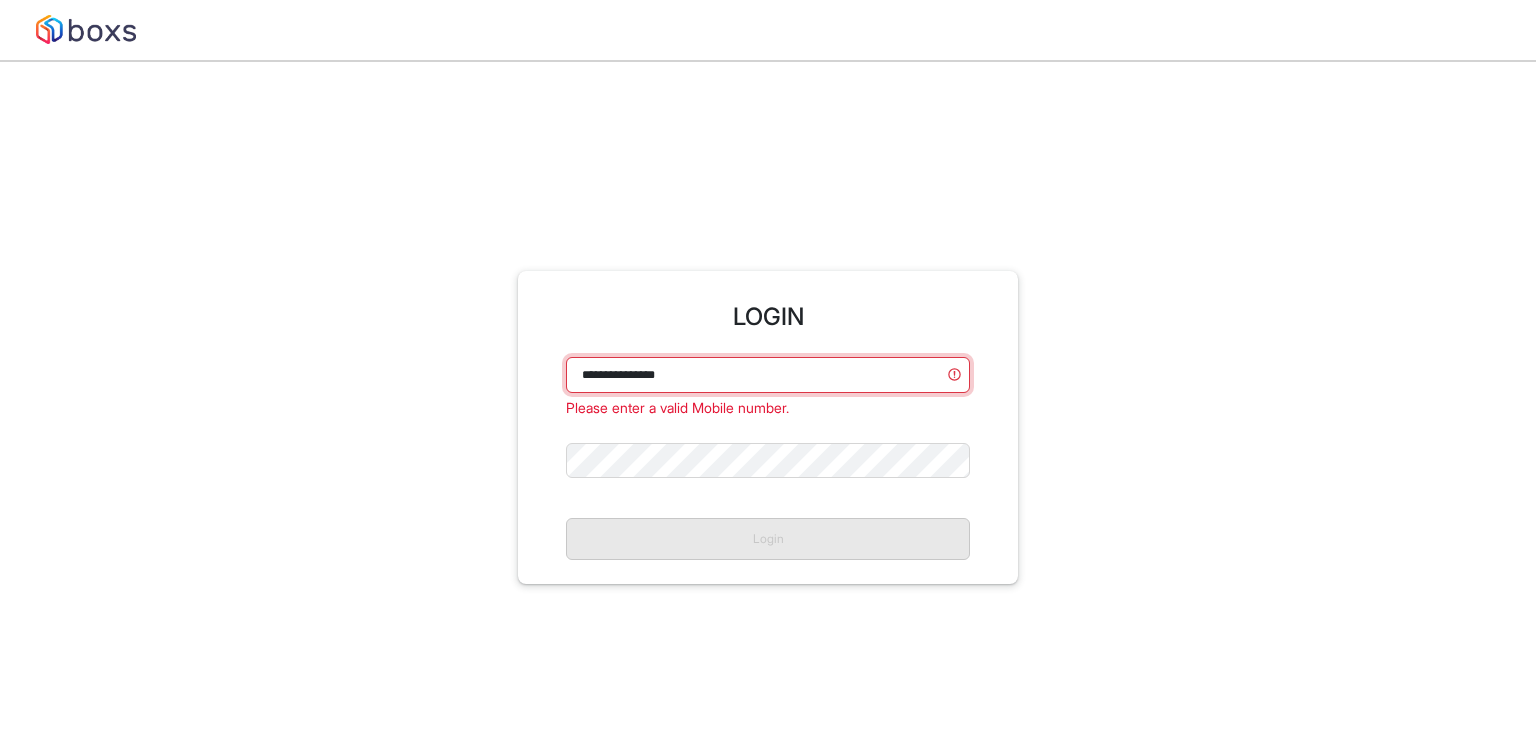 click on "**********" at bounding box center (768, 375) 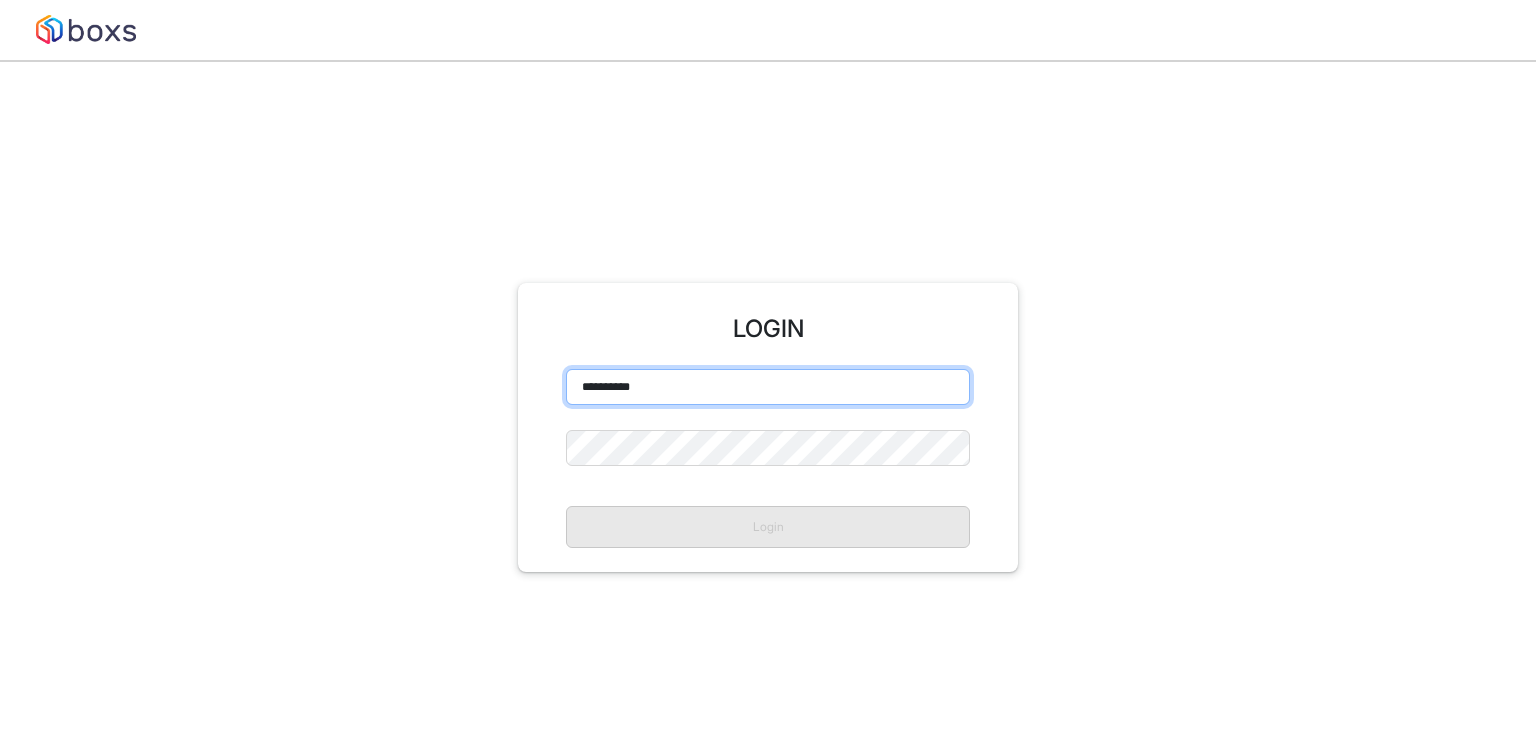type on "**********" 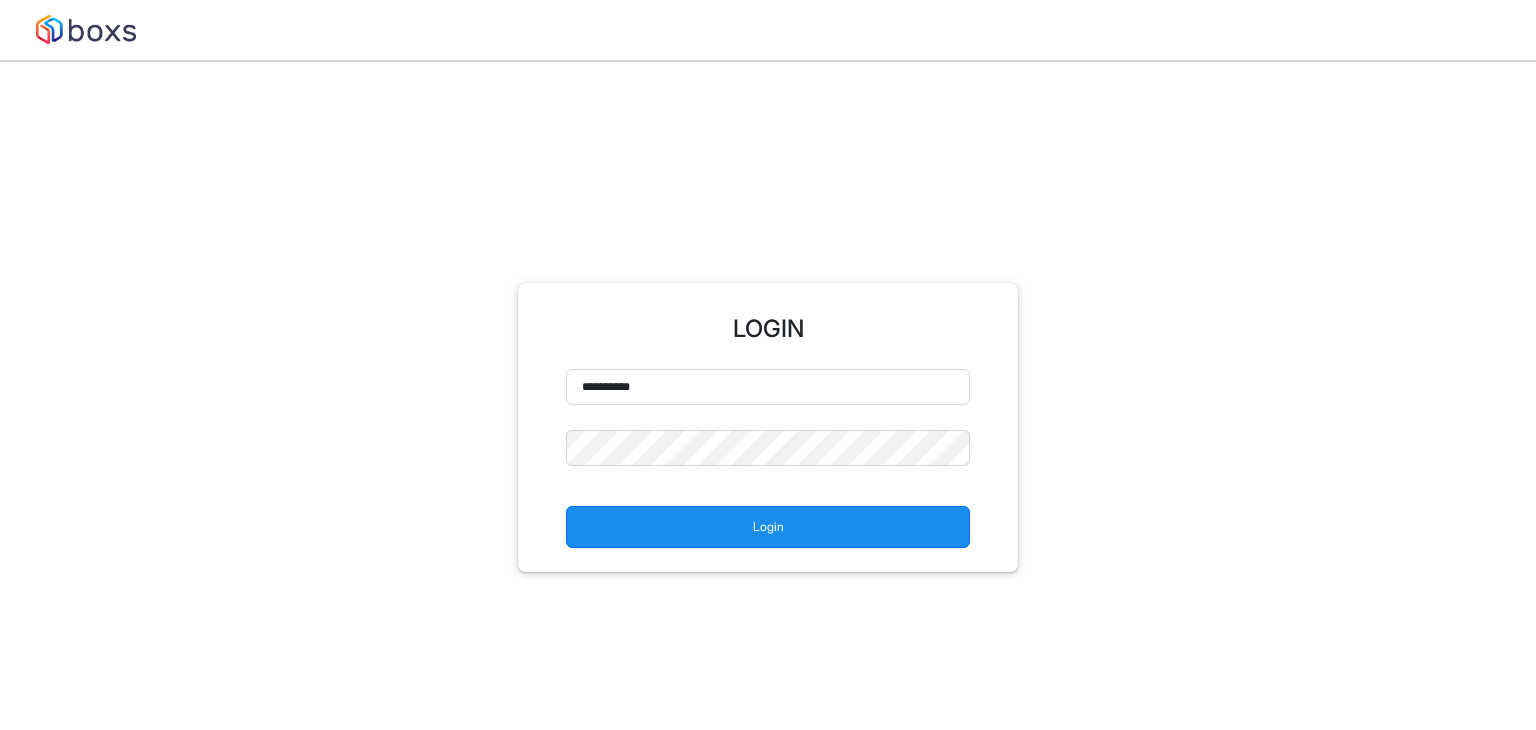 click on "Login" at bounding box center (768, 519) 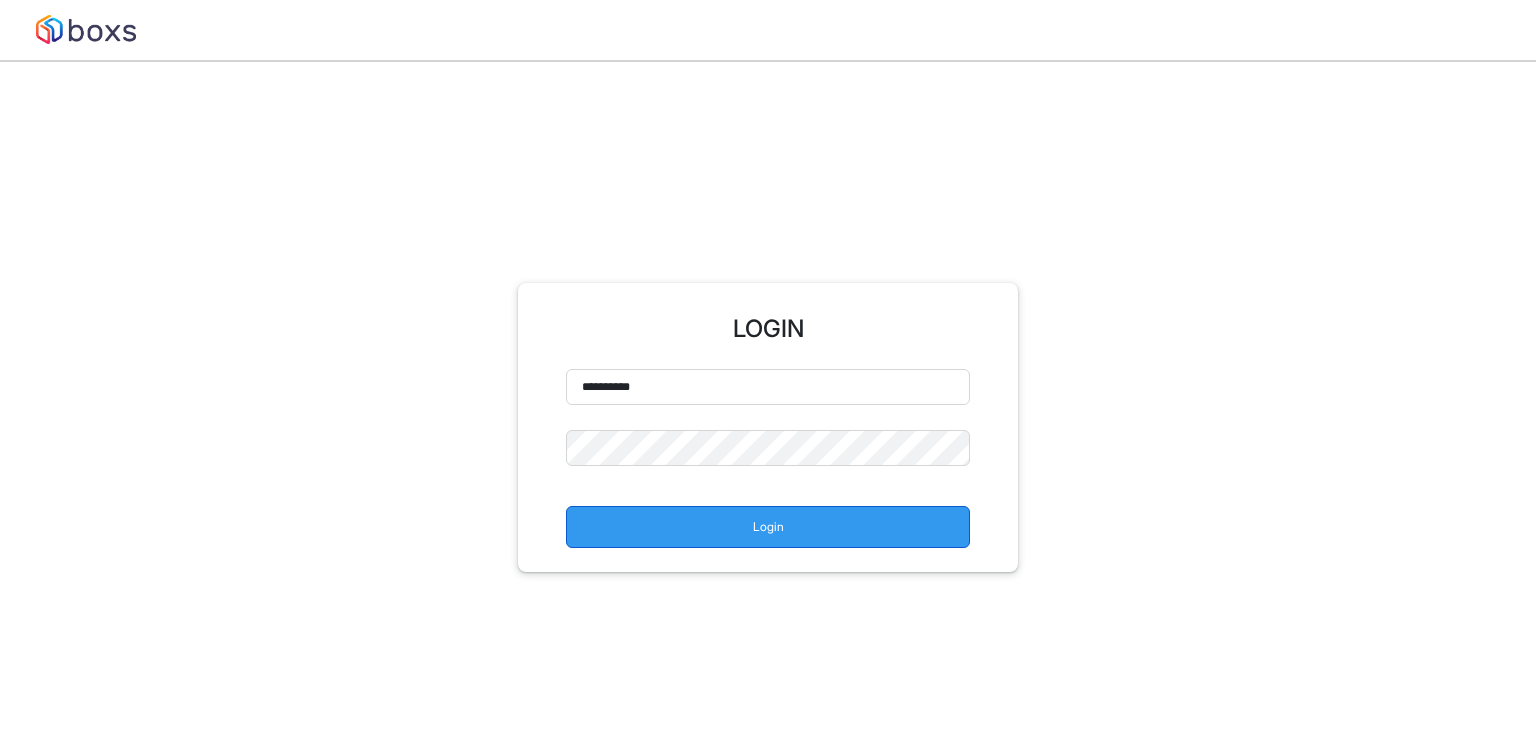 click on "Login" at bounding box center (768, 527) 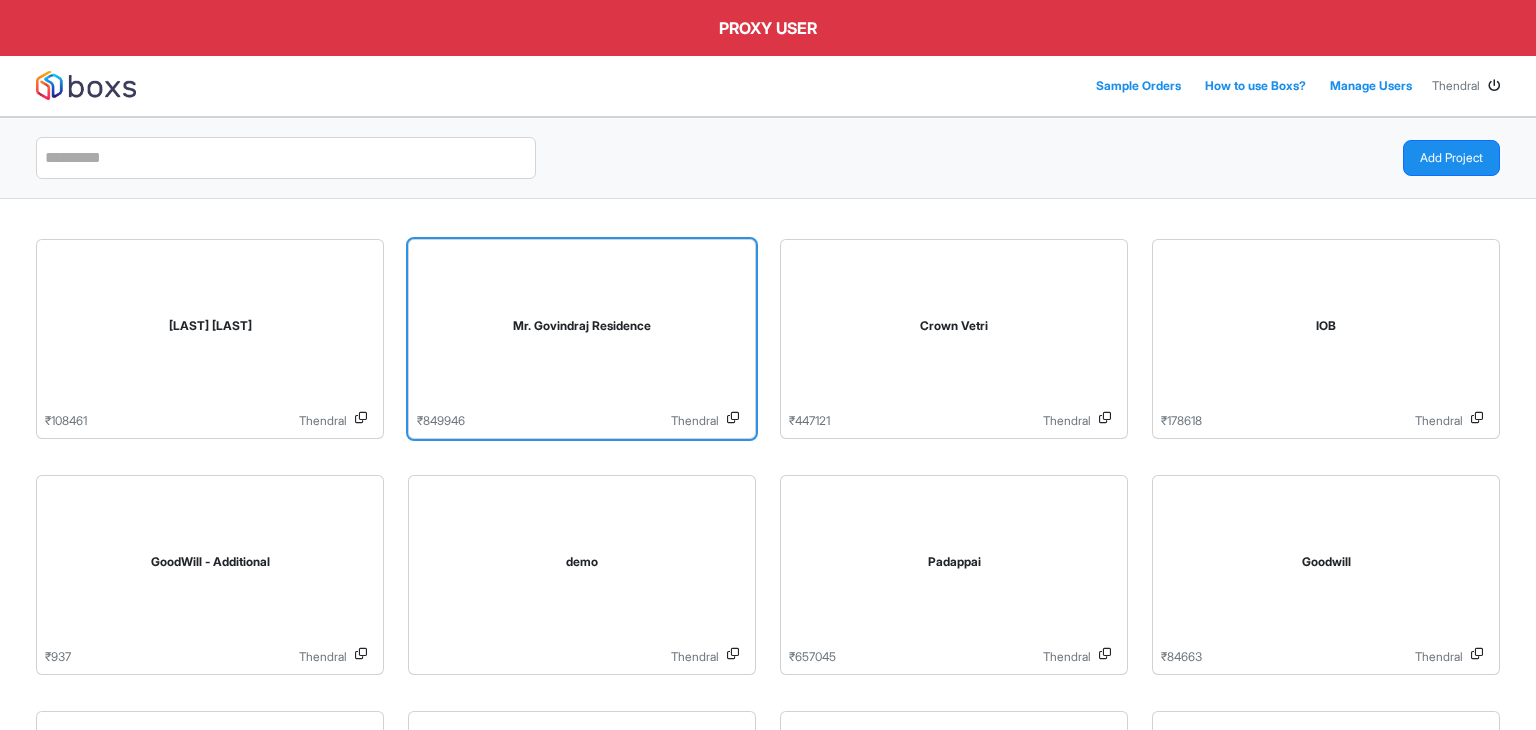 click on "Mr. Govindraj Residence" at bounding box center [582, 330] 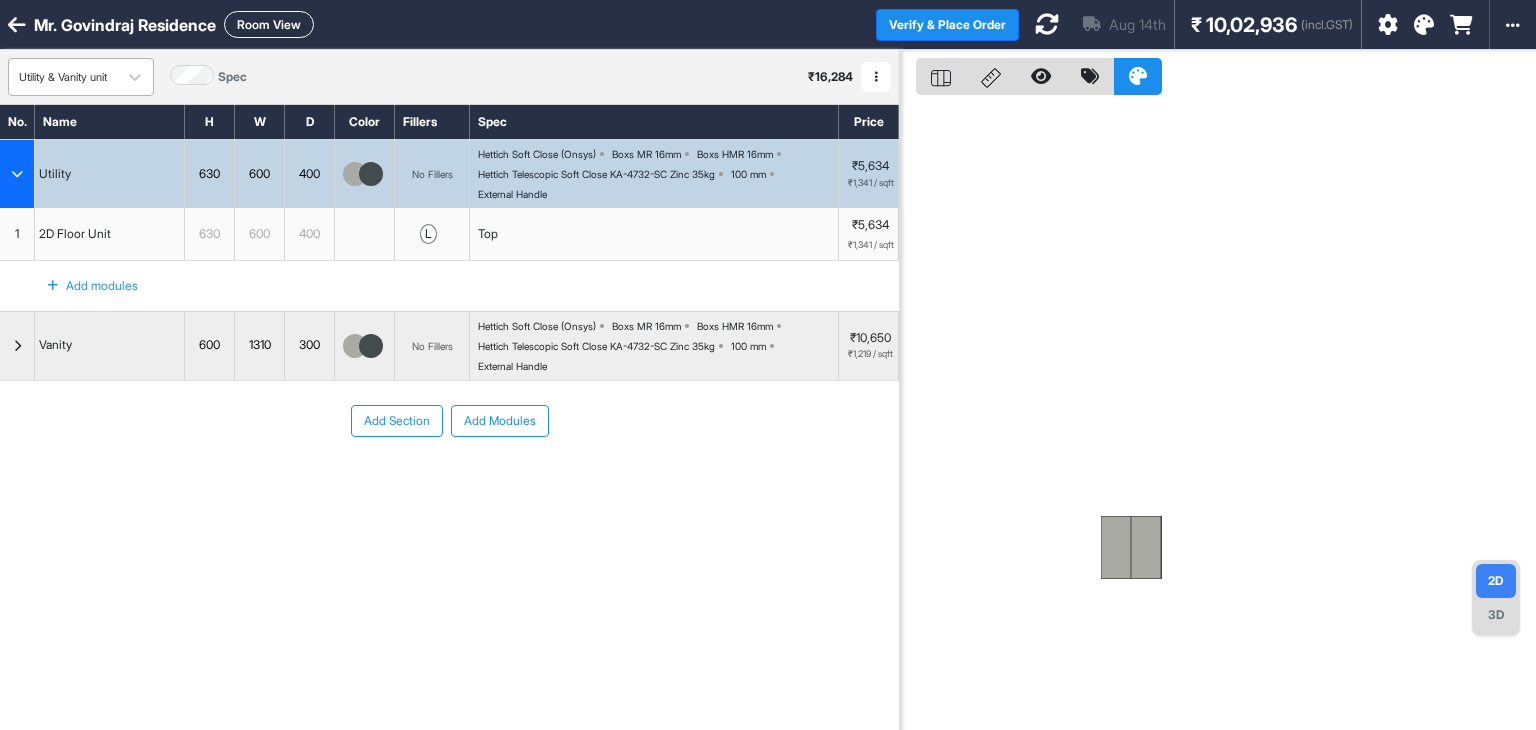 click on "Utility & Vanity unit" at bounding box center [63, 77] 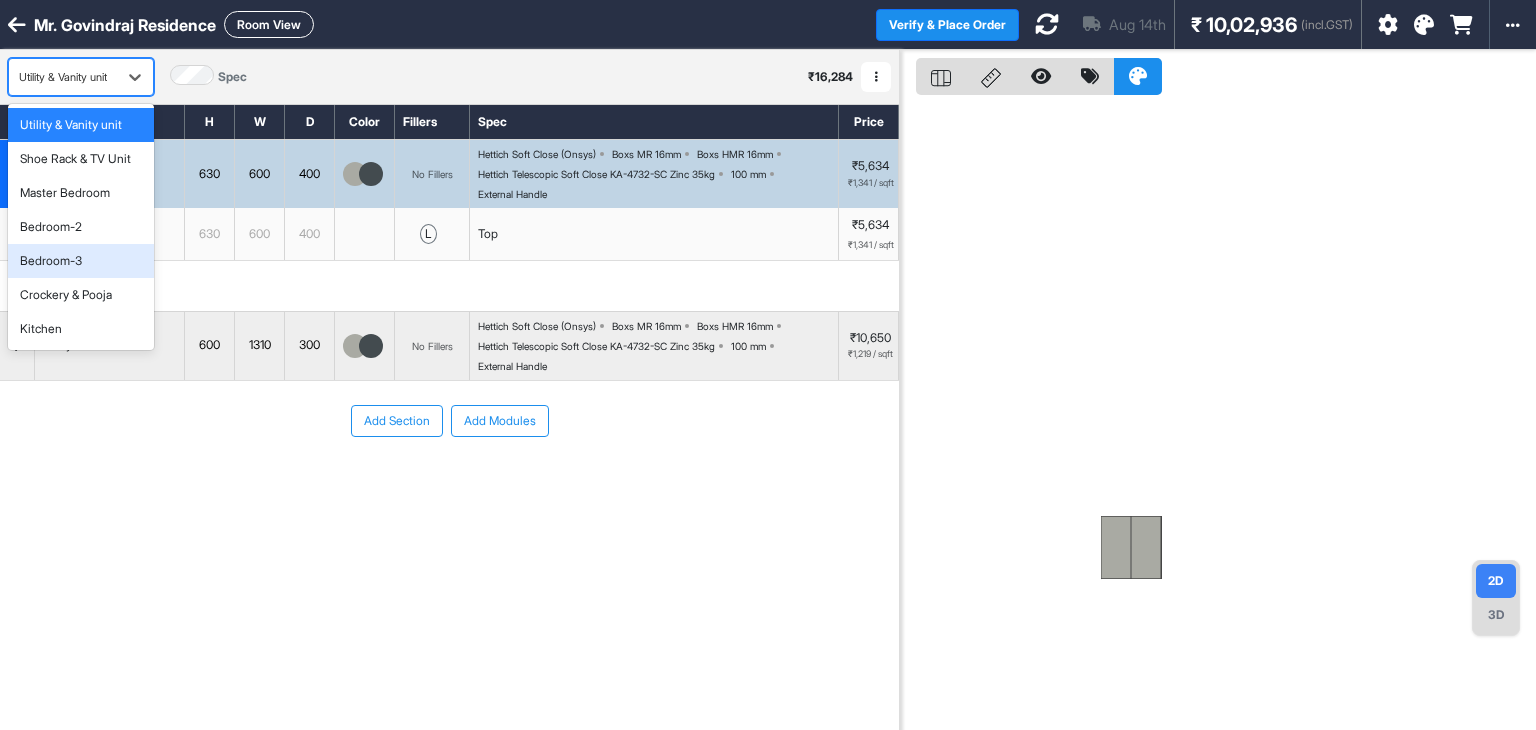click on "Crockery & Pooja" at bounding box center (81, 295) 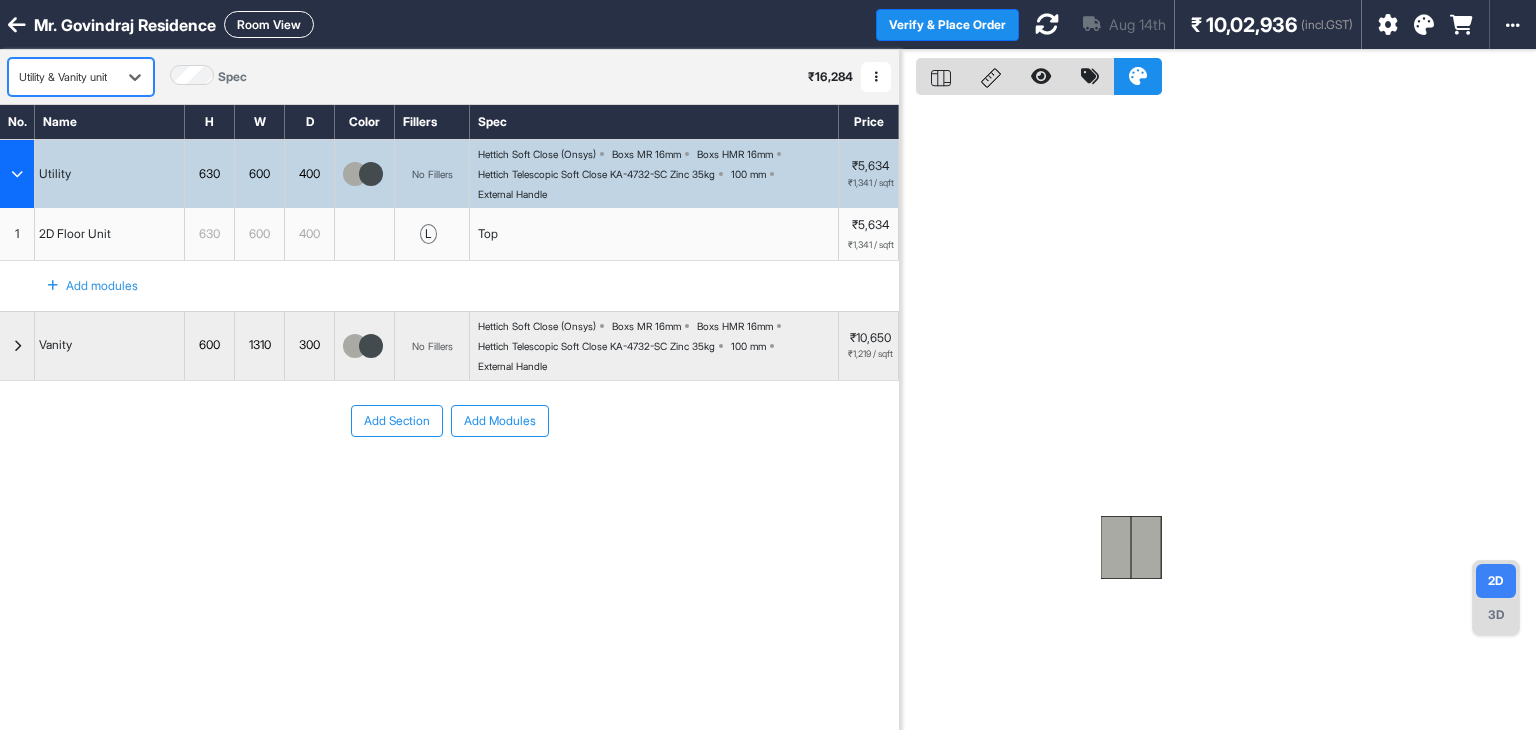 click on "Utility & Vanity unit" at bounding box center [63, 77] 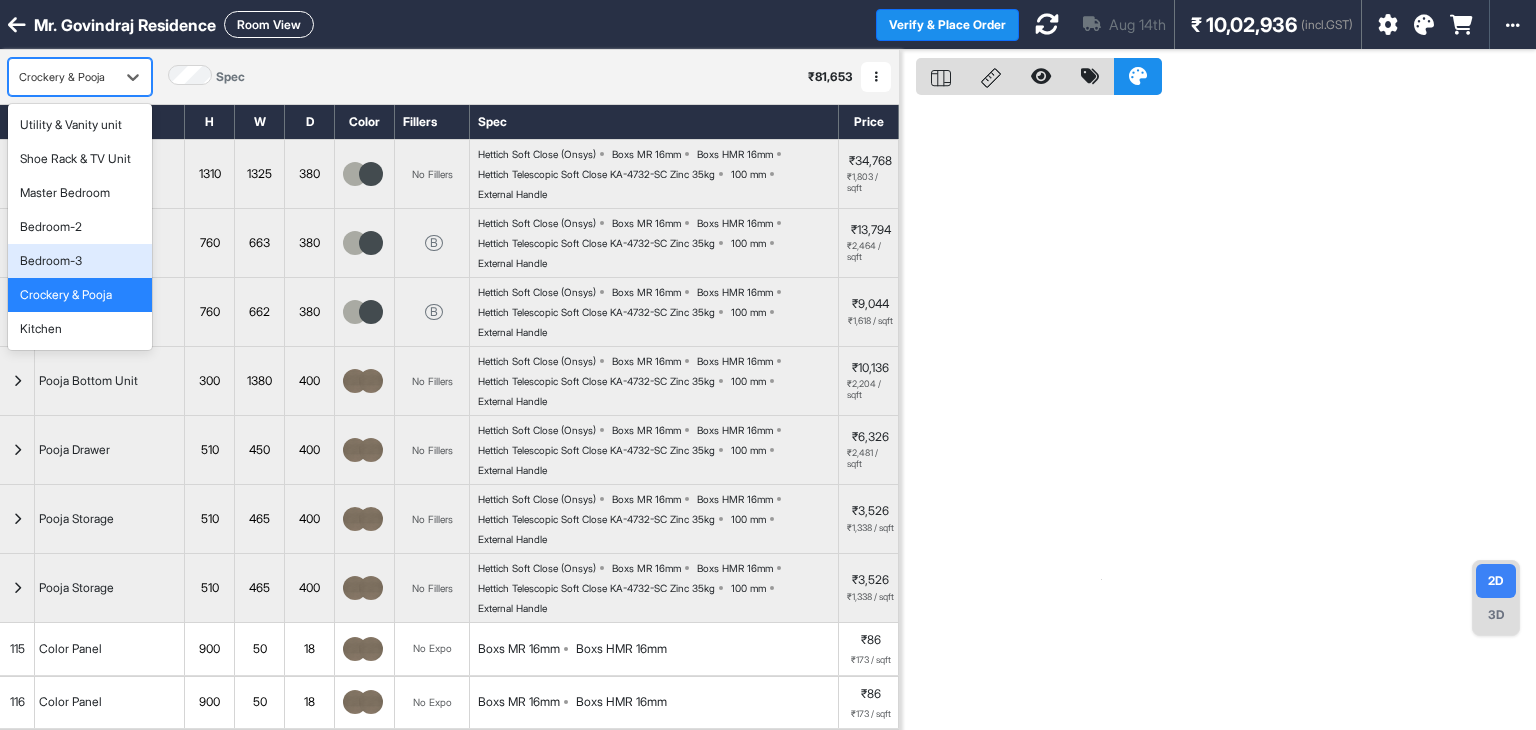click on "Bedroom-3" at bounding box center (80, 261) 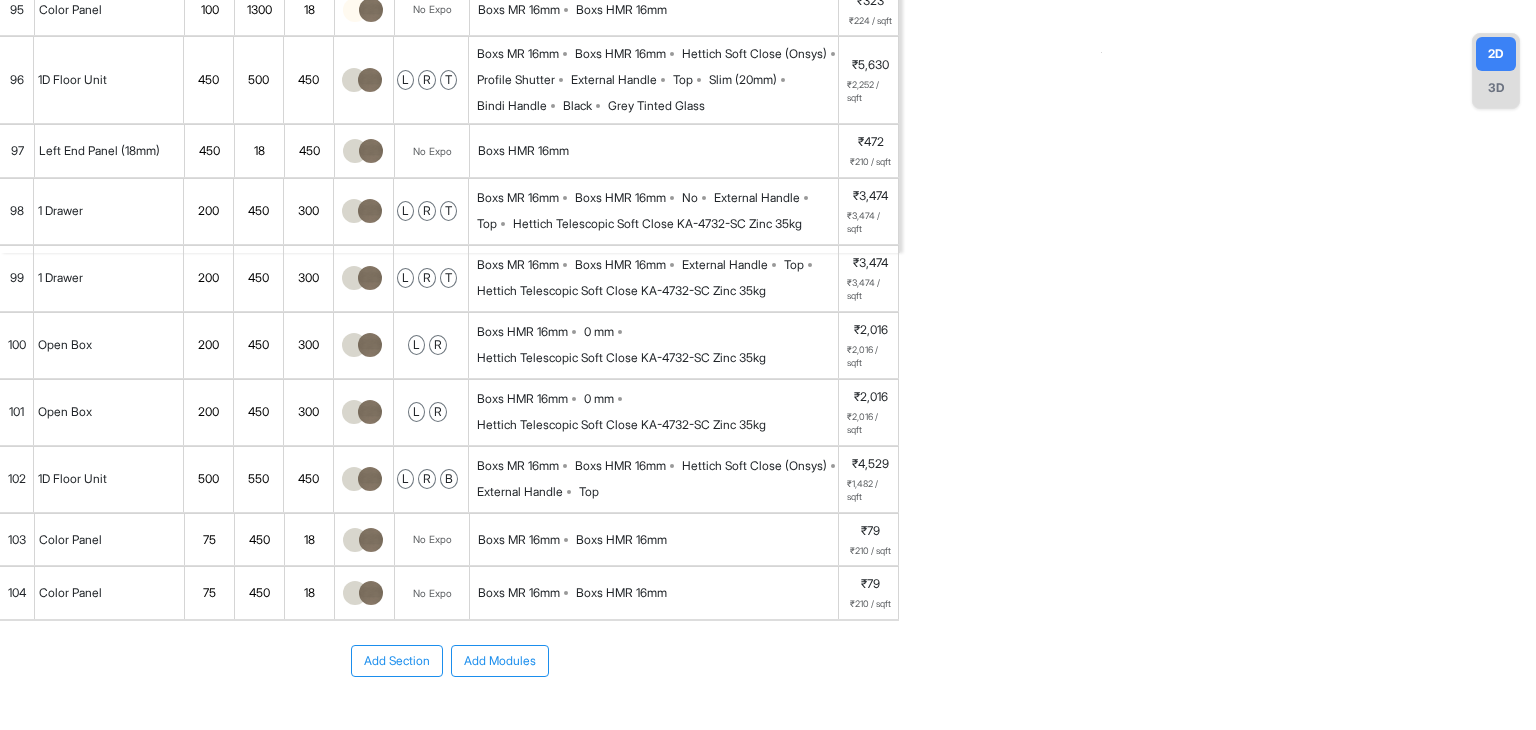 scroll, scrollTop: 524, scrollLeft: 0, axis: vertical 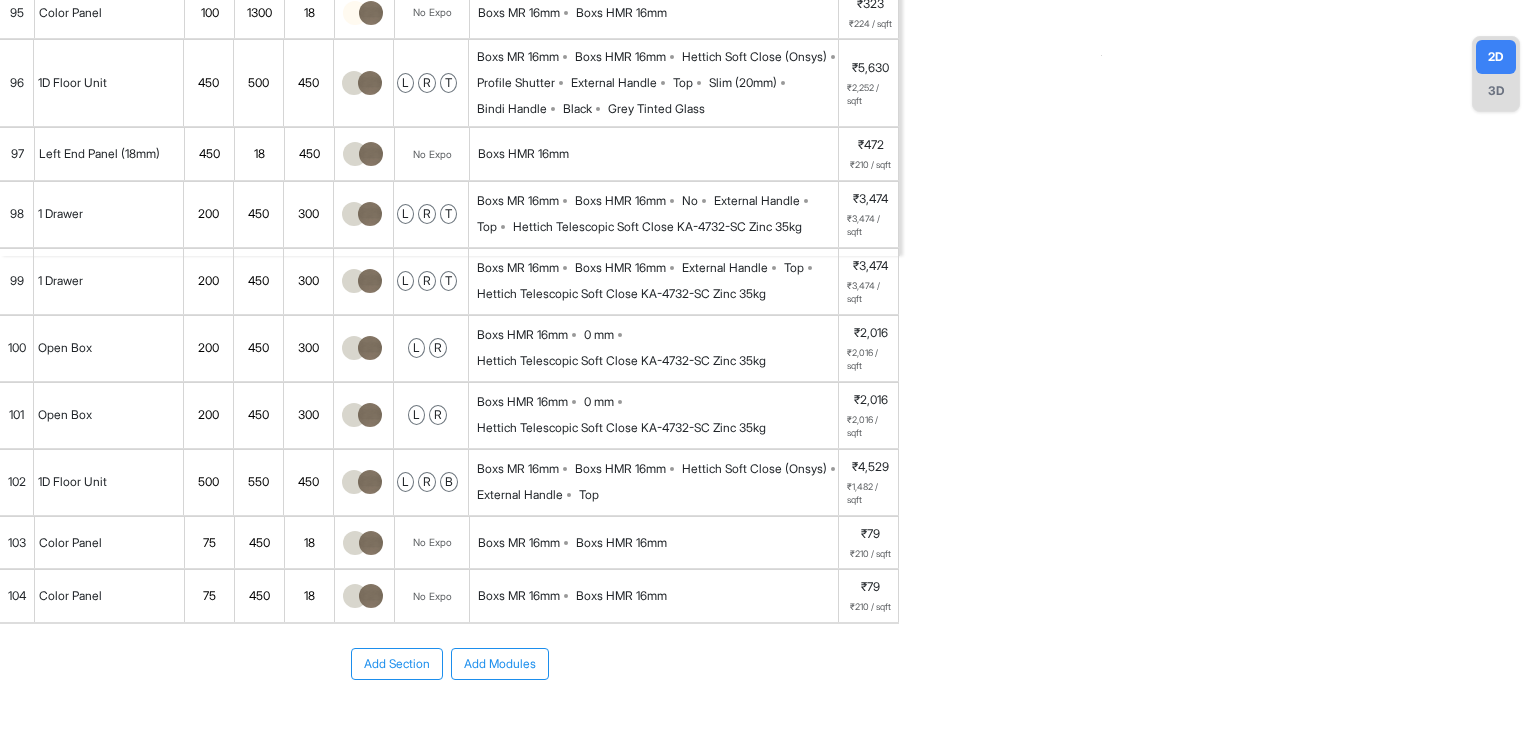 click on "Hettich Telescopic Soft Close KA-4732-SC Zinc 35kg" at bounding box center (621, 294) 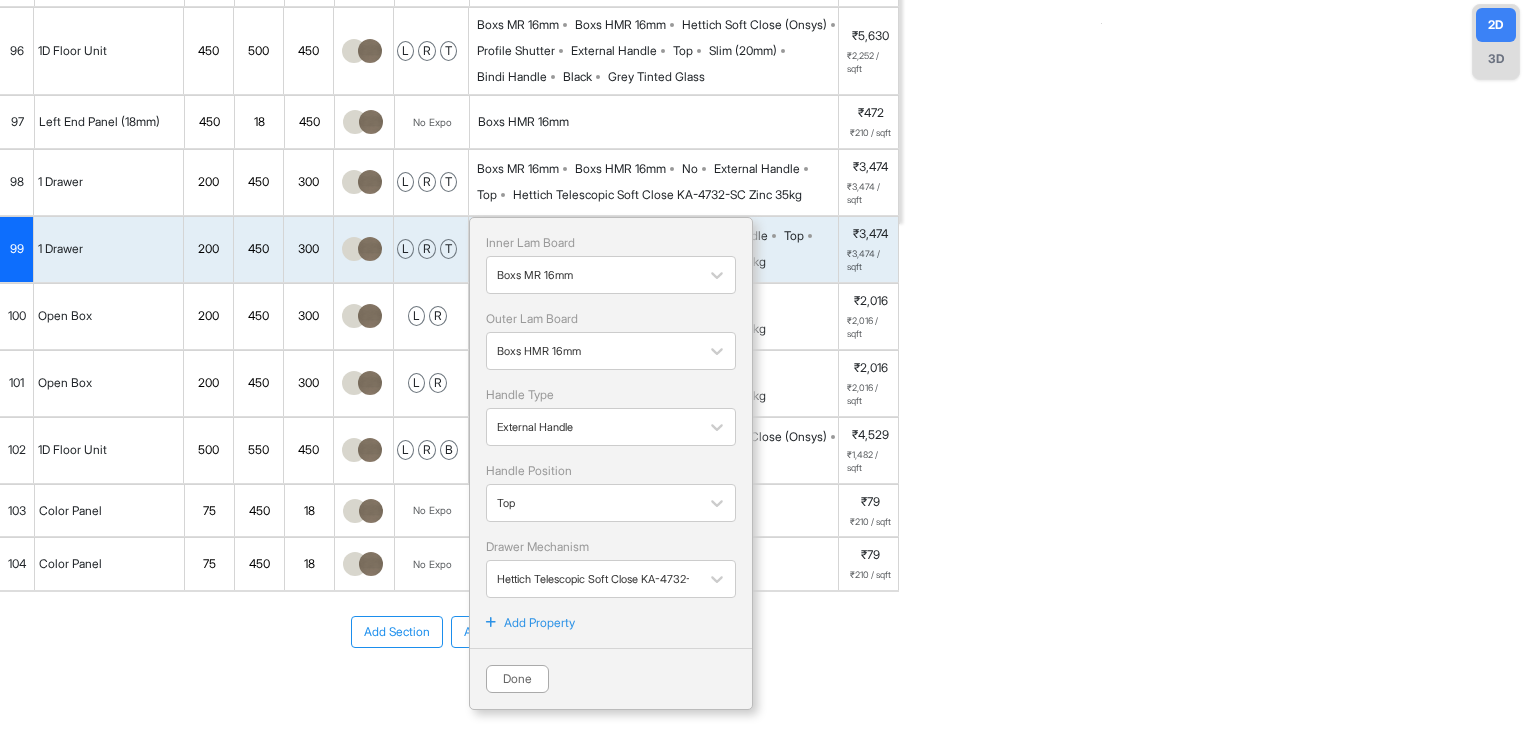 scroll, scrollTop: 624, scrollLeft: 0, axis: vertical 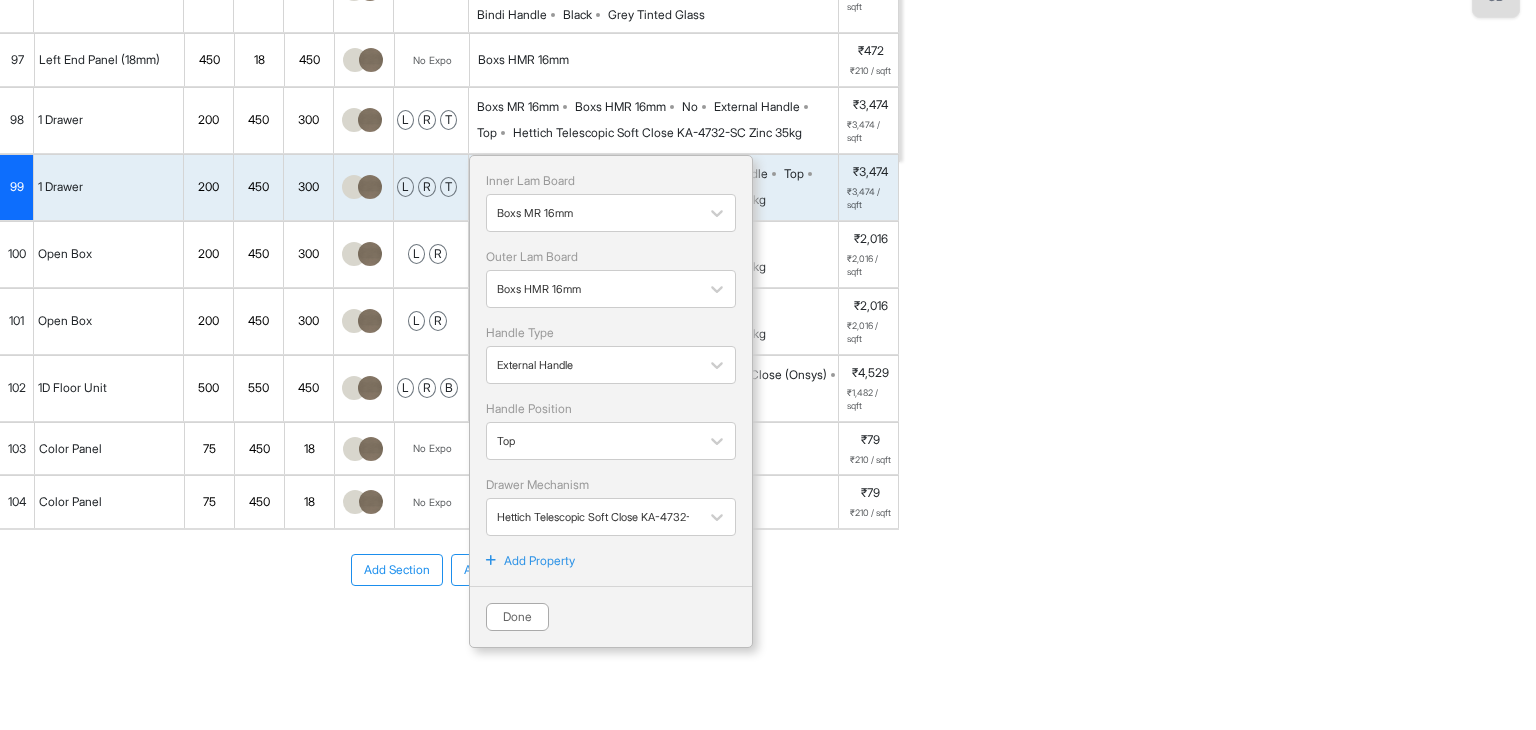 click on "Inner Lam Board Boxs MR 16mm Outer Lam Board Boxs HMR 16mm Handle Type External Handle Handle Position Top Drawer Mechanism Hettich Telescopic Soft Close KA-4732-SC Zinc 35kg Add Property Done" at bounding box center (611, 401) 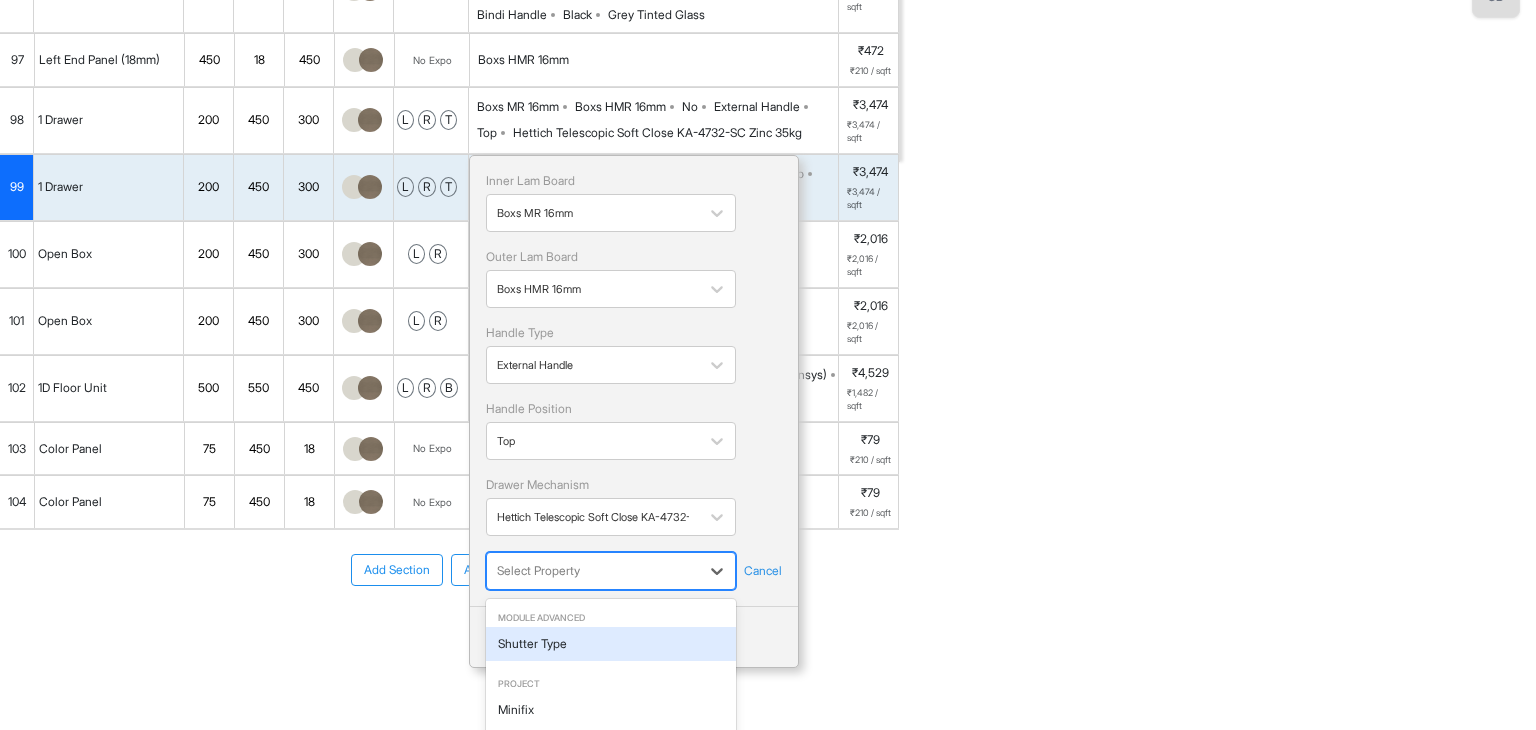 click on "Mr. [NAME] Residence Room View Verify & Place Order Aug 14th ₹ 10,02,936 (incl.GST) Import Assembly Archive Rename Refresh Price Bedroom-3 Spec ₹ 1,03,826 Add Room Edit Room Name Delete Room Duplicate Room No. Name H W D Color Fillers Spec Price Bedroom-3 Wardrobe 2180 1680 600 B Hettich Soft Close (Onsys) Boxs MR 16mm Boxs HMR 16mm Hettich Telescopic Soft Close KA-4732-SC Zinc 35kg 100 mm External Handle ₹48,967 ₹1,203 / sqft Bedroom-3 Loft 480 2980 600 No Fillers Hettich Soft Close (Onsys) Boxs MR 16mm Boxs HMR 16mm Hettich Telescopic Soft Close KA-4732-SC Zinc 35kg 100 mm External Handle ₹8,785 ₹553 / sqft Dressing Unit 1190 560 200 No Fillers Hettich Normal Close (Onsys) Boxs MR 16mm Boxs HMR 16mm Hettich Telescopic Soft Close KA-4732-SC Zinc 35kg 100 mm Push Open ₹12,219 ₹1,650 / sqft Dressing Unit Drawer 268 1200 450 T Hettich Soft Close (Onsys) Boxs MR 16mm Boxs HMR 16mm Hettich Telescopic Soft Close KA-4732-SC Zinc 35kg 100 mm External Handle ₹9,410 93 18 1300 l" at bounding box center [768, 365] 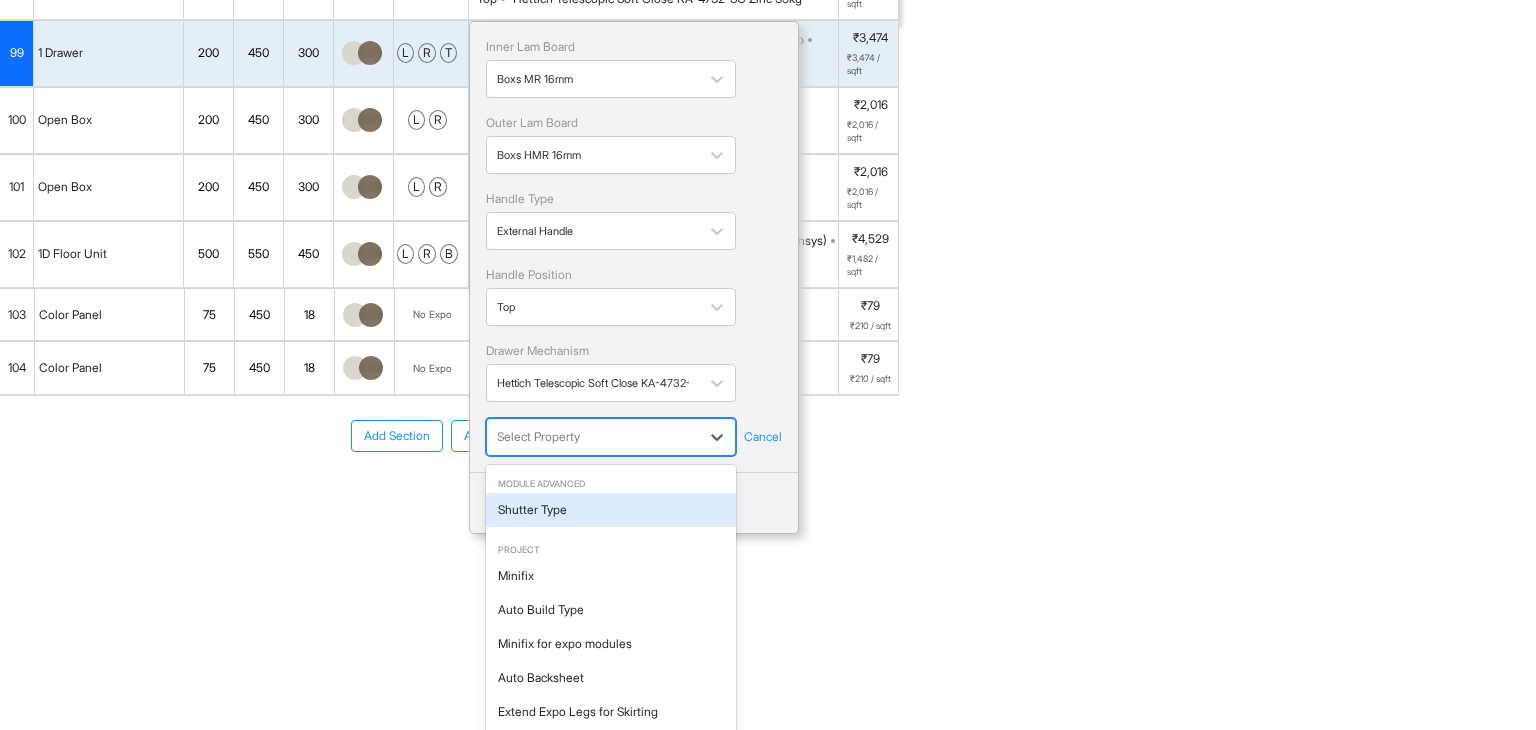 scroll, scrollTop: 169, scrollLeft: 0, axis: vertical 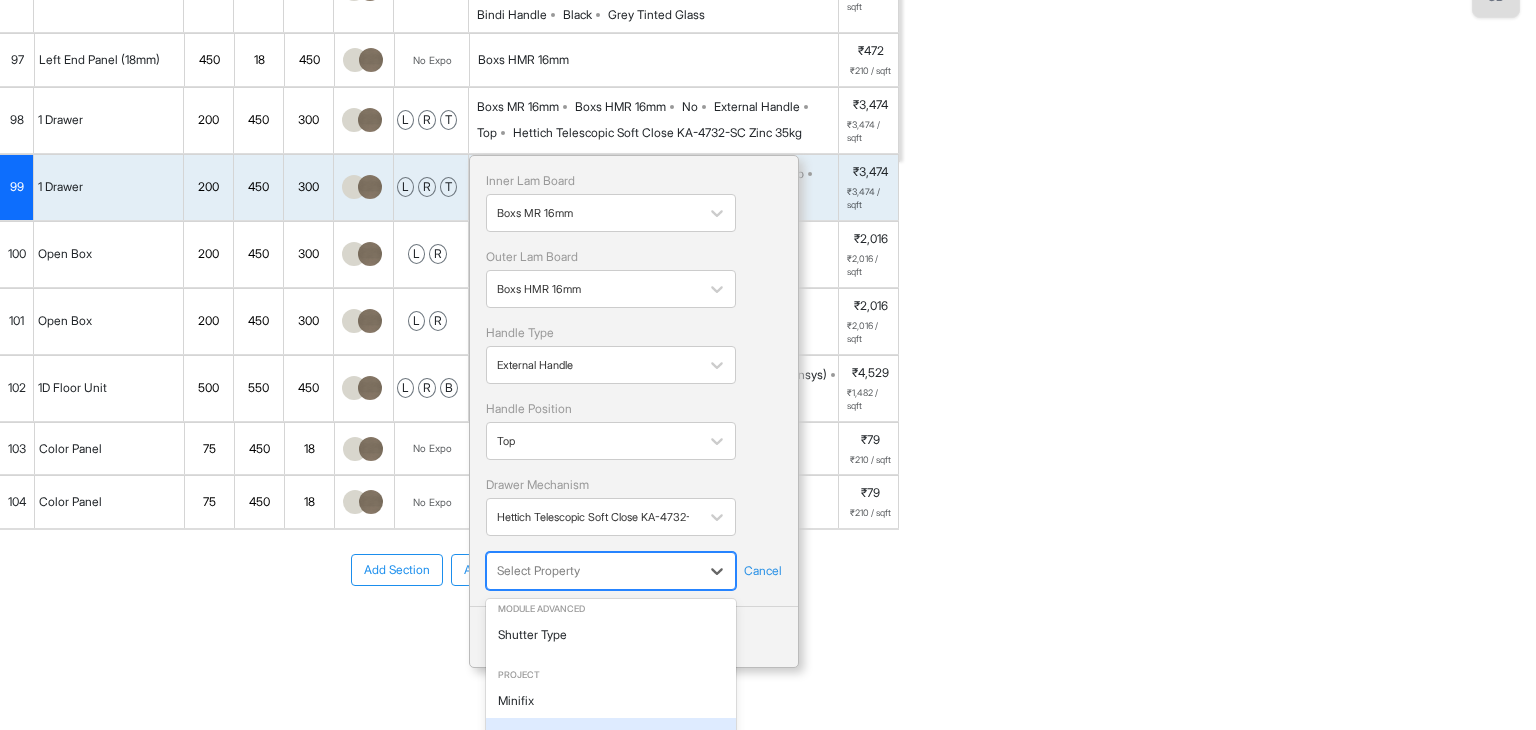 click on "No. Name H W D Color Fillers Spec Price Bedroom-3 Wardrobe 2180 1680 600 B Hettich Soft Close (Onsys) Boxs MR 16mm Boxs HMR 16mm Hettich Telescopic Soft Close KA-4732-SC Zinc 35kg 100 mm External Handle ₹48,967 ₹1,203 / sqft Bedroom-3 Loft 480 2980 600 No Fillers Hettich Soft Close (Onsys) Boxs MR 16mm Boxs HMR 16mm Hettich Telescopic Soft Close KA-4732-SC Zinc 35kg 100 mm External Handle ₹8,785 ₹553 / sqft Dressing Unit 1190 560 200 No Fillers Hettich Normal Close (Onsys) Boxs MR 16mm Boxs HMR 16mm Hettich Telescopic Soft Close KA-4732-SC Zinc 35kg 100 mm Push Open ₹12,219 ₹1,650 / sqft Dressing Unit Drawer  268 1200 450 T Hettich Soft Close (Onsys) Boxs MR 16mm Boxs HMR 16mm Hettich Telescopic Soft Close KA-4732-SC Zinc 35kg 100 mm External Handle ₹9,410 ₹2,633 / sqft 93 Bottom Panel (18mm) 18 1300 600 No Expo Boxs HMR 16mm ₹1,938 ₹224 / sqft 94 Color Panel 100 1680 18 No Expo Boxs MR 16mm Boxs HMR 16mm ₹417 ₹224 / sqft 95 Color Panel 100 1300 18 No Expo Boxs MR 16mm Boxs HMR 16mm 96" at bounding box center [449, -222] 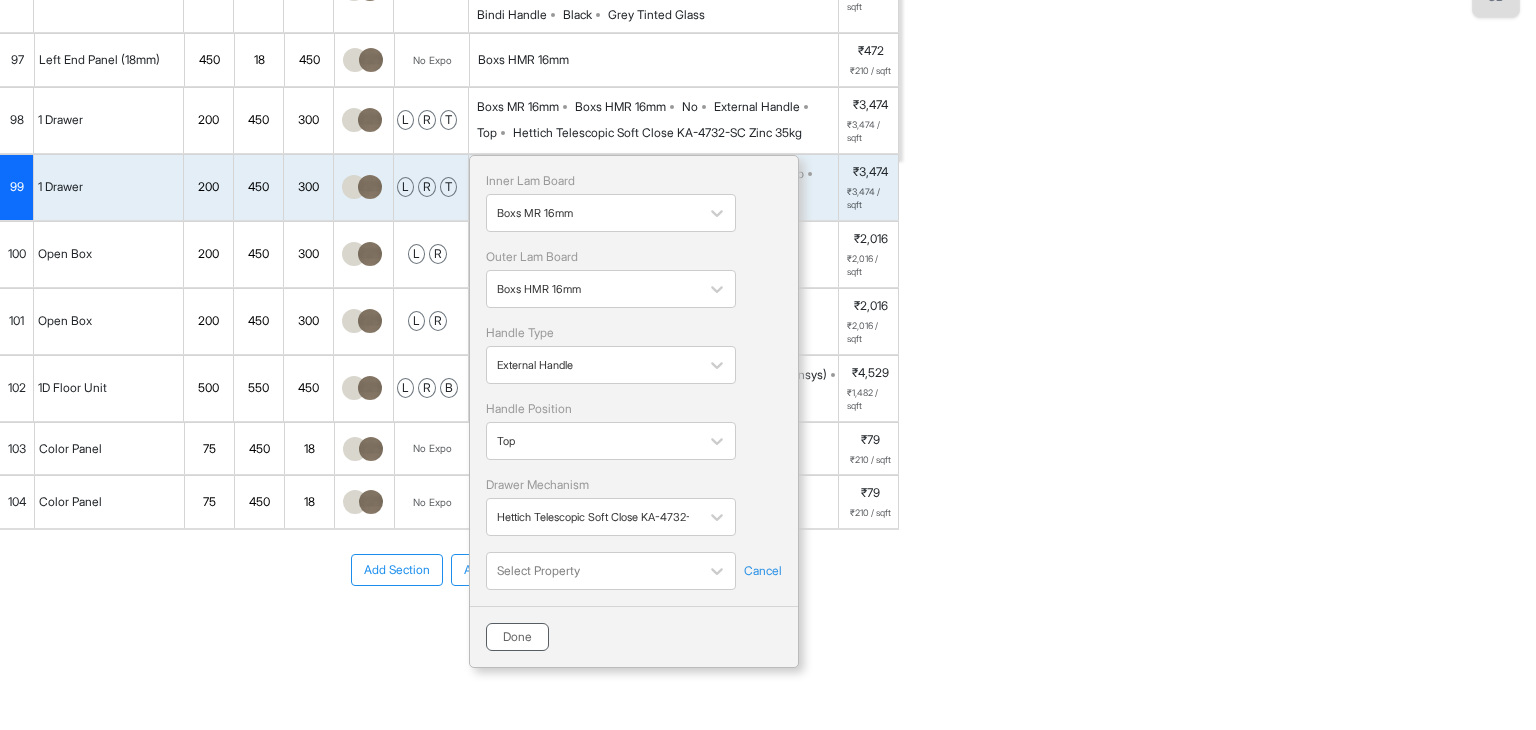 click on "Done" at bounding box center [517, 637] 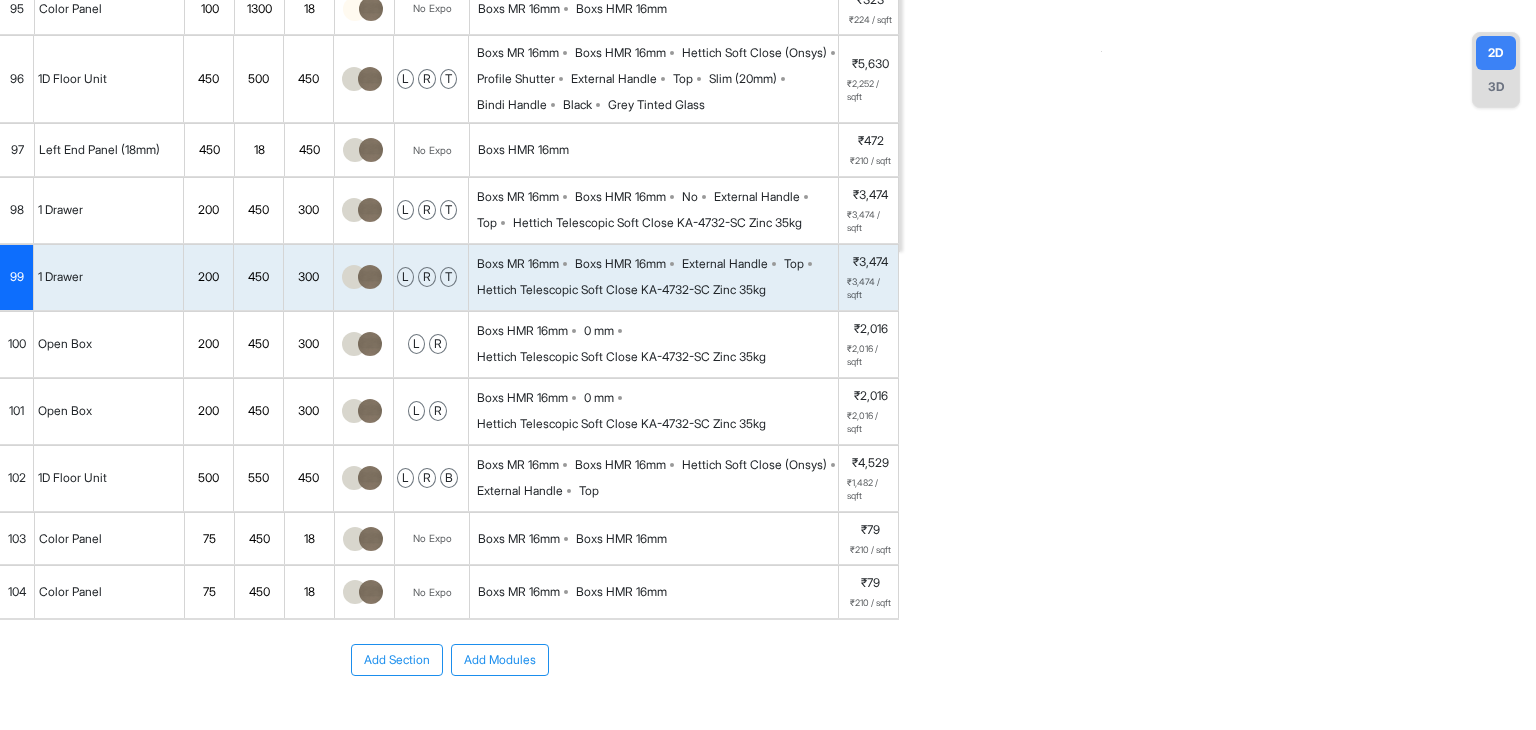 scroll, scrollTop: 524, scrollLeft: 0, axis: vertical 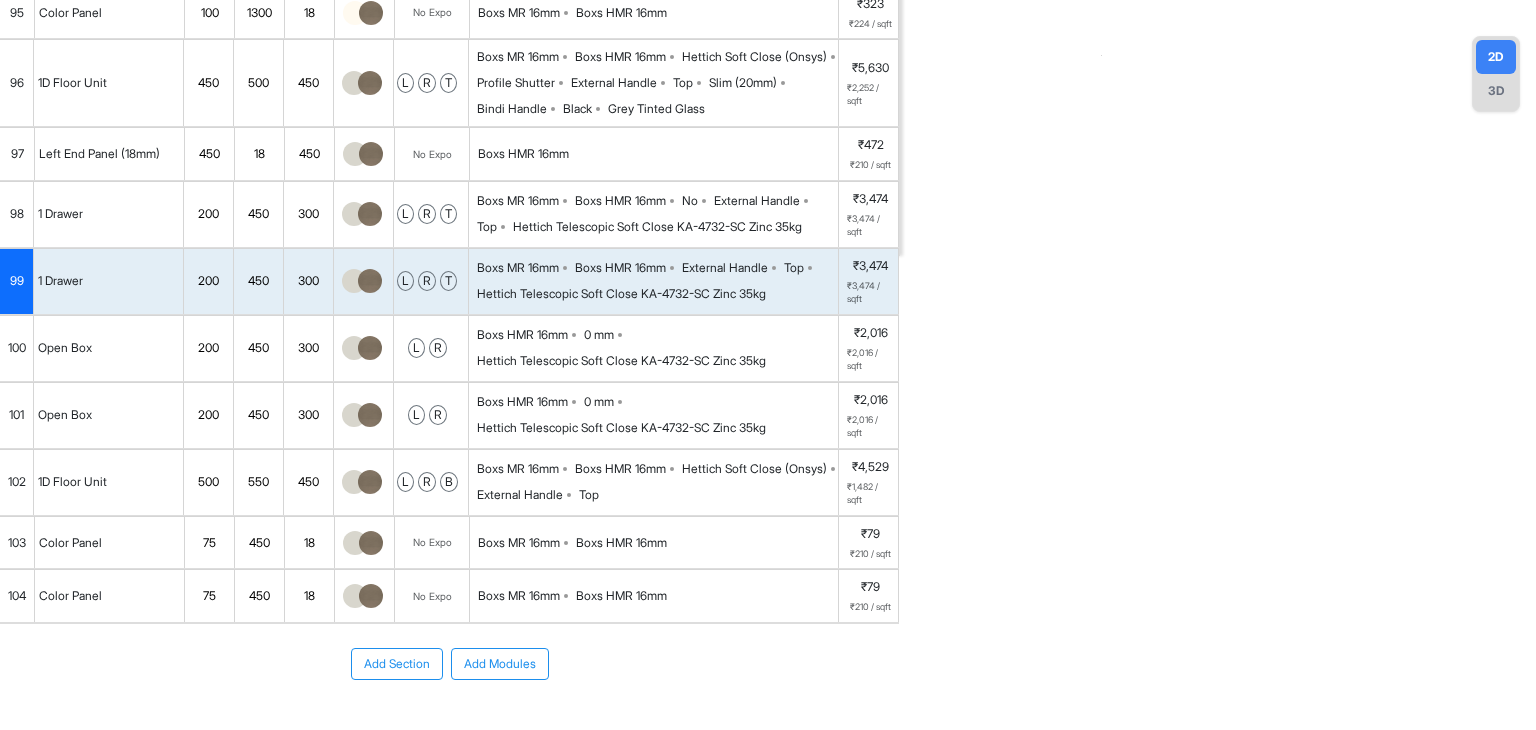 click on "Boxs MR 16mm Boxs HMR 16mm No External Handle Top Hettich Telescopic Soft Close KA-4732-SC Zinc 35kg" at bounding box center [657, 214] 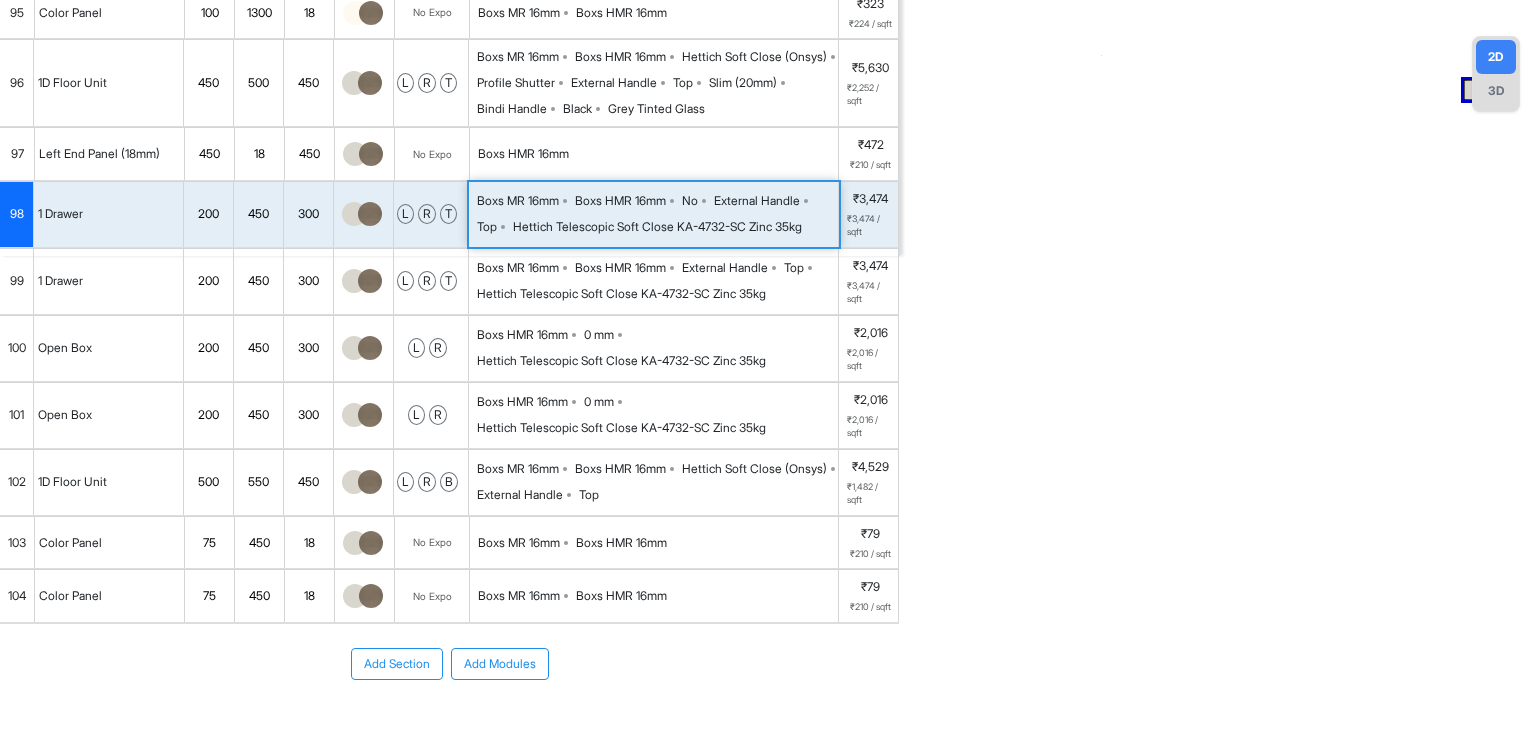 click on "Boxs MR 16mm Boxs HMR 16mm No External Handle Top Hettich Telescopic Soft Close KA-4732-SC Zinc 35kg" at bounding box center [657, 214] 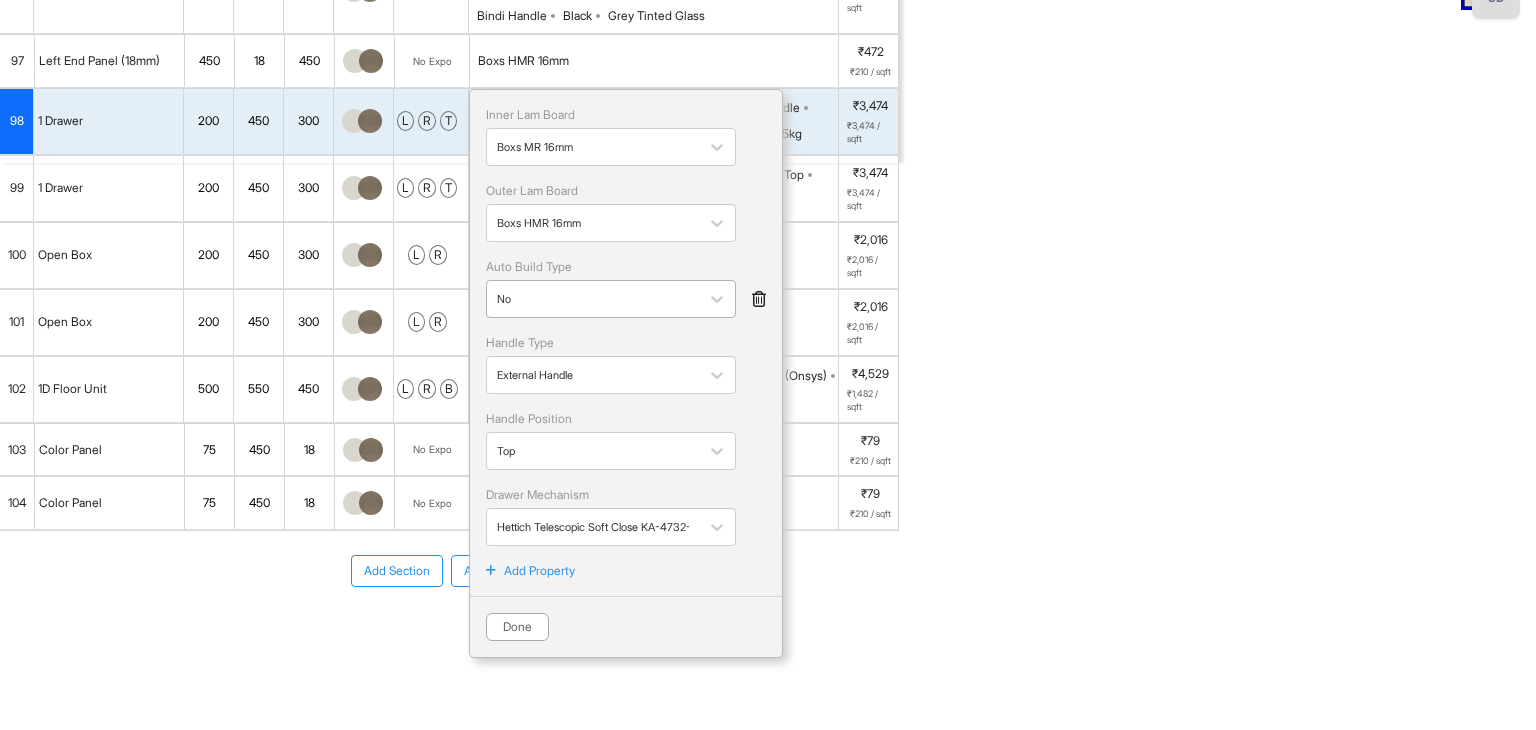 scroll, scrollTop: 624, scrollLeft: 0, axis: vertical 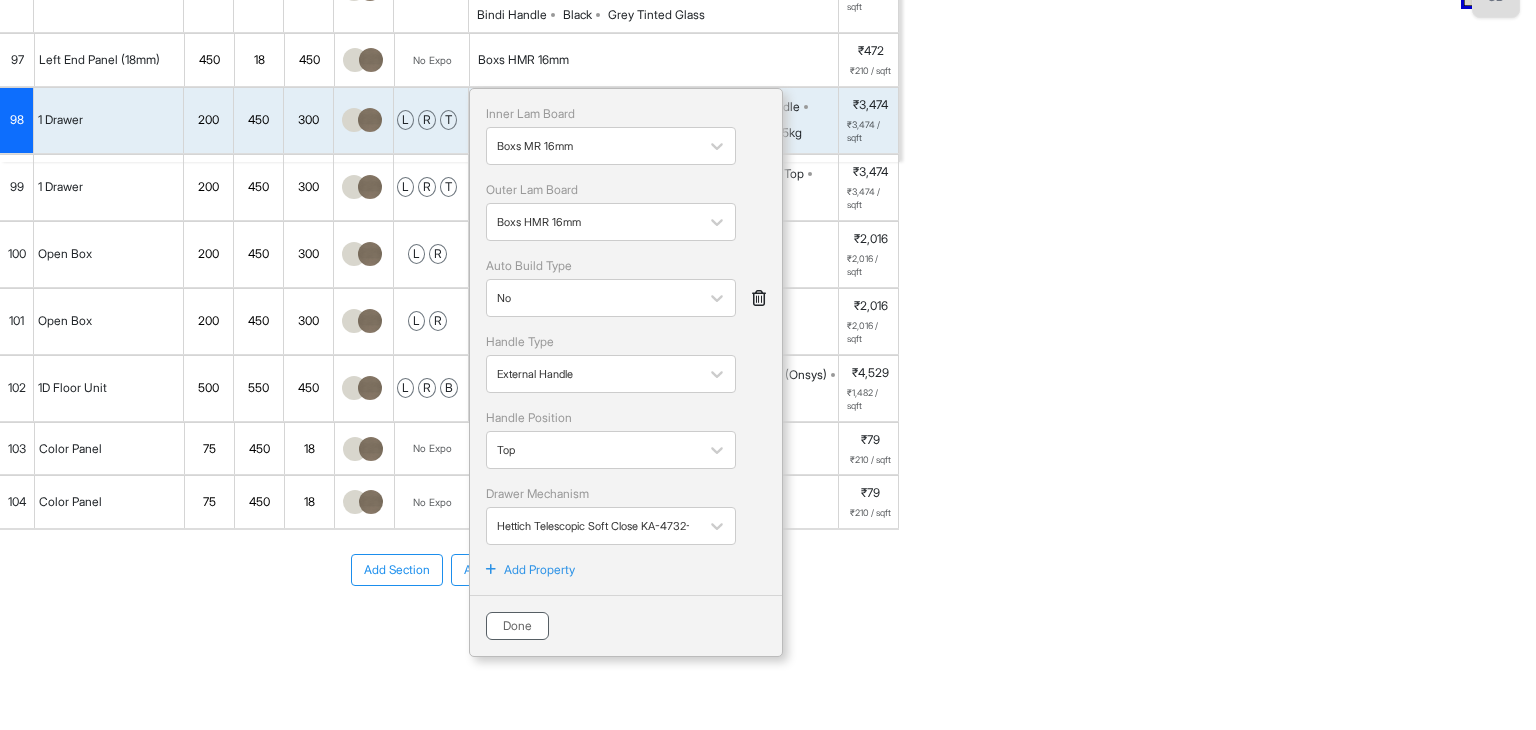 click on "Done" at bounding box center (517, 626) 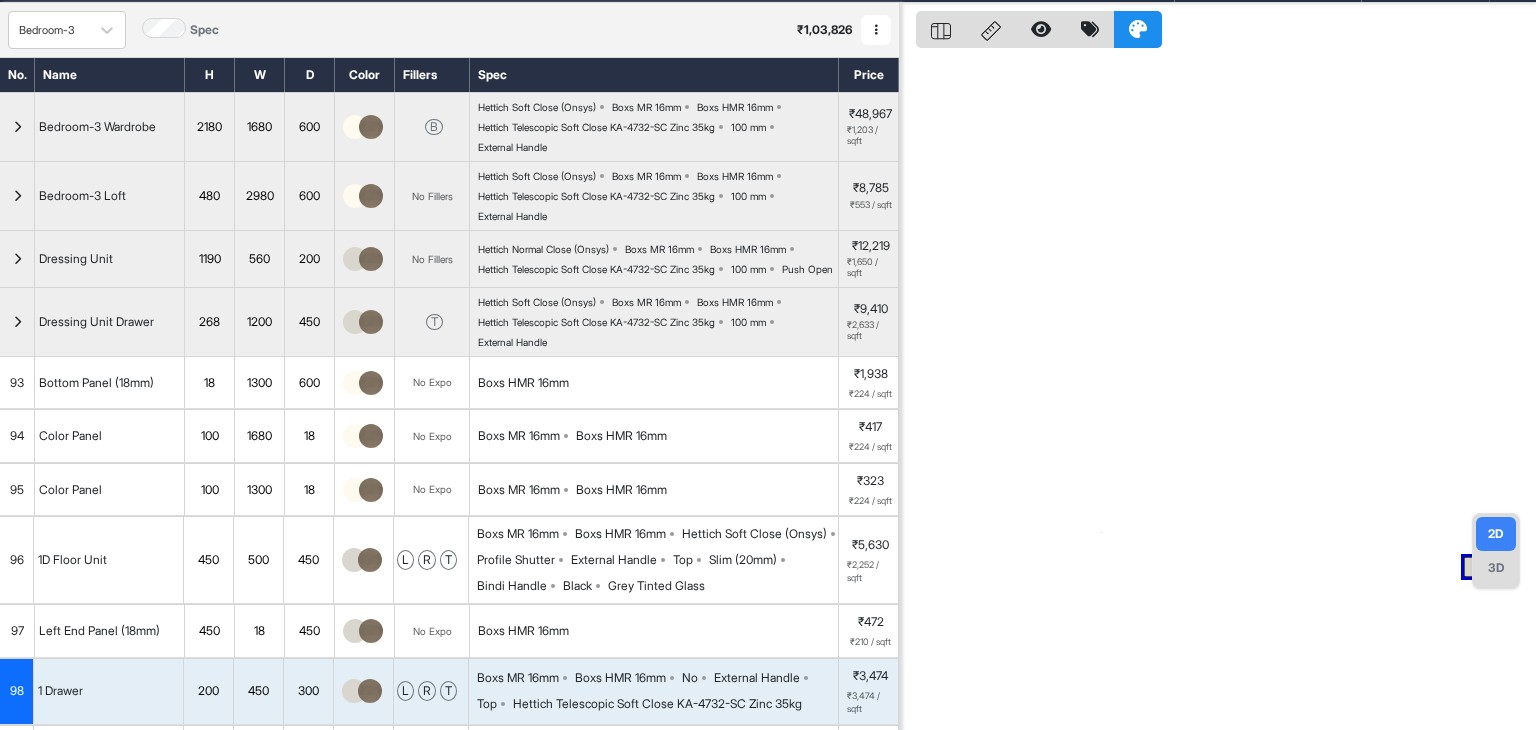 scroll, scrollTop: 0, scrollLeft: 0, axis: both 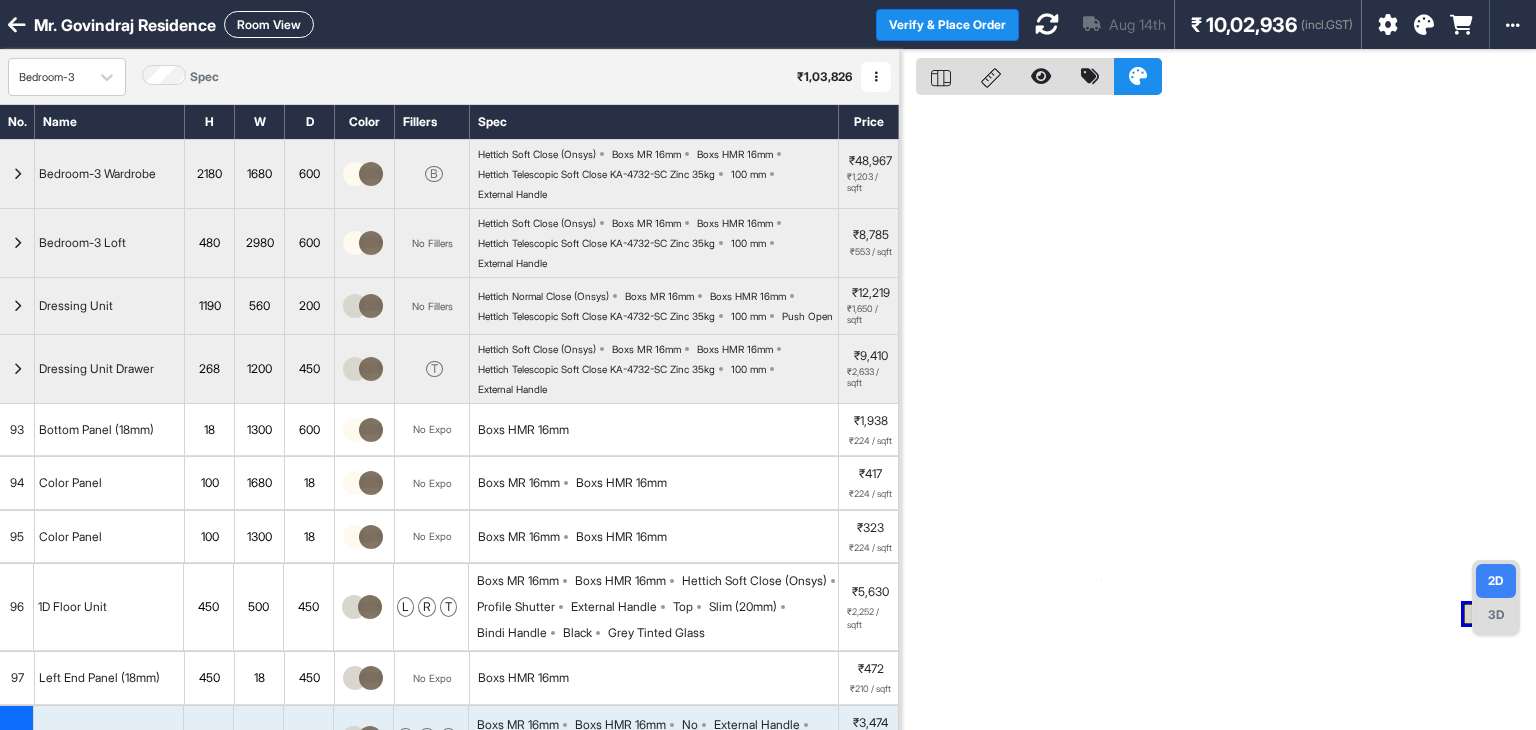 click on "Room View" at bounding box center (269, 24) 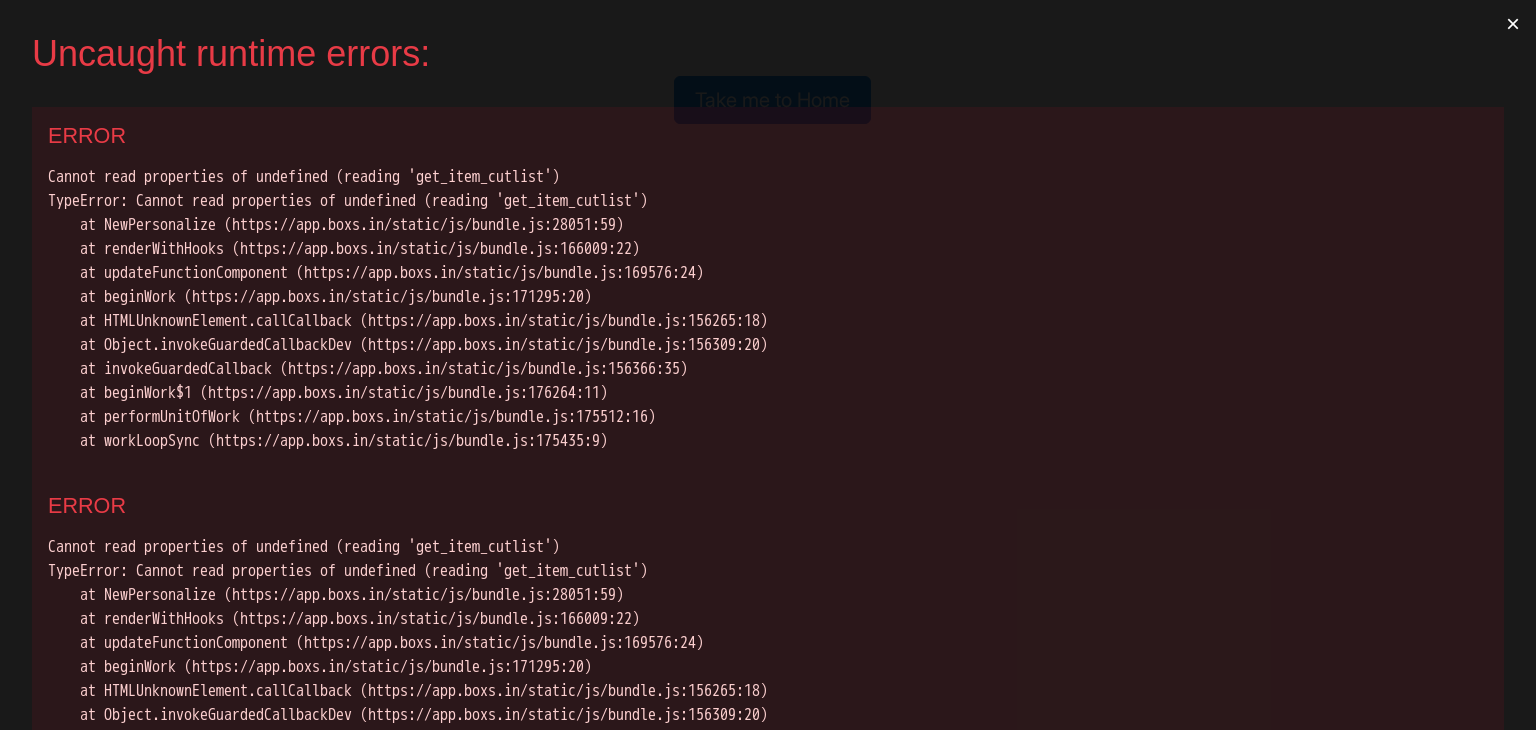 scroll, scrollTop: 0, scrollLeft: 0, axis: both 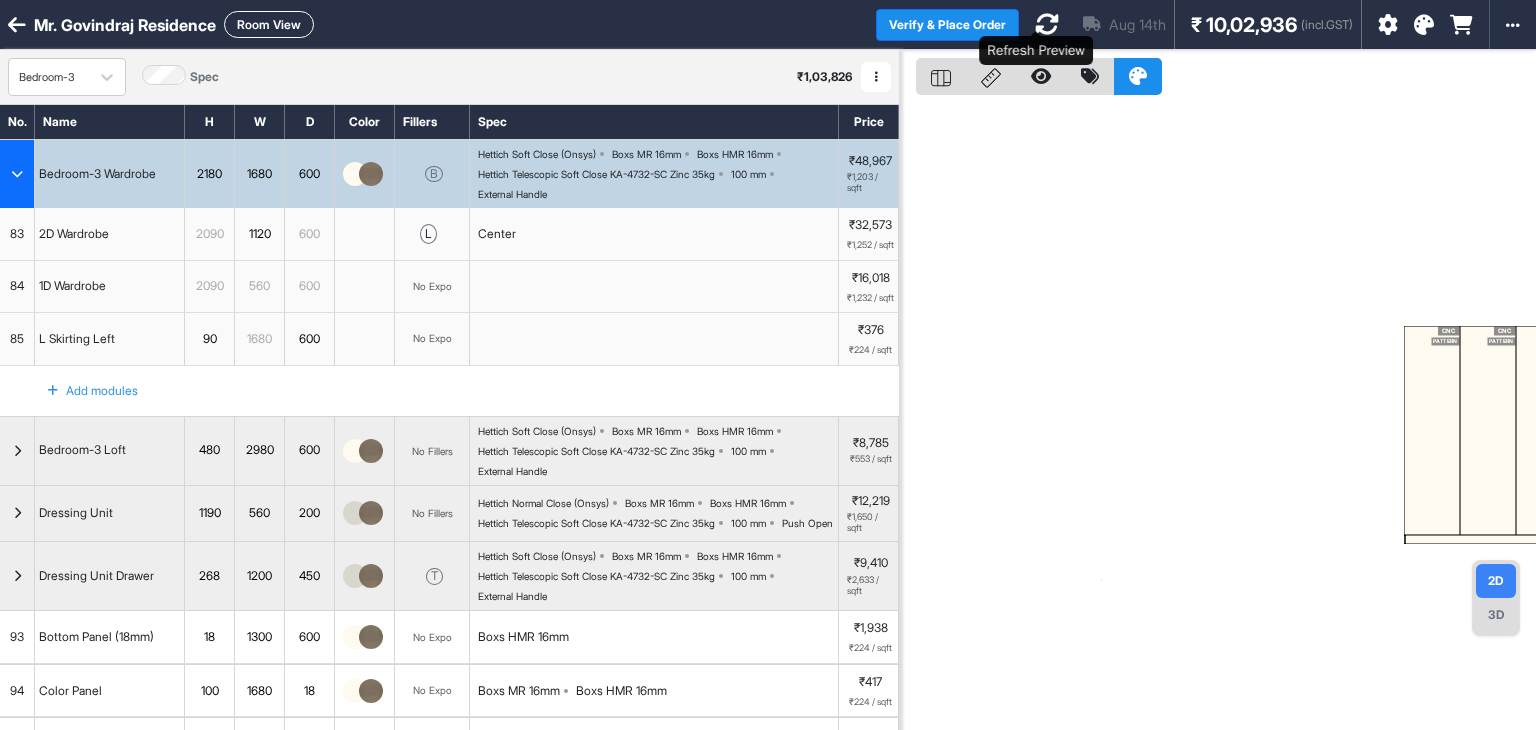 click at bounding box center (1047, 24) 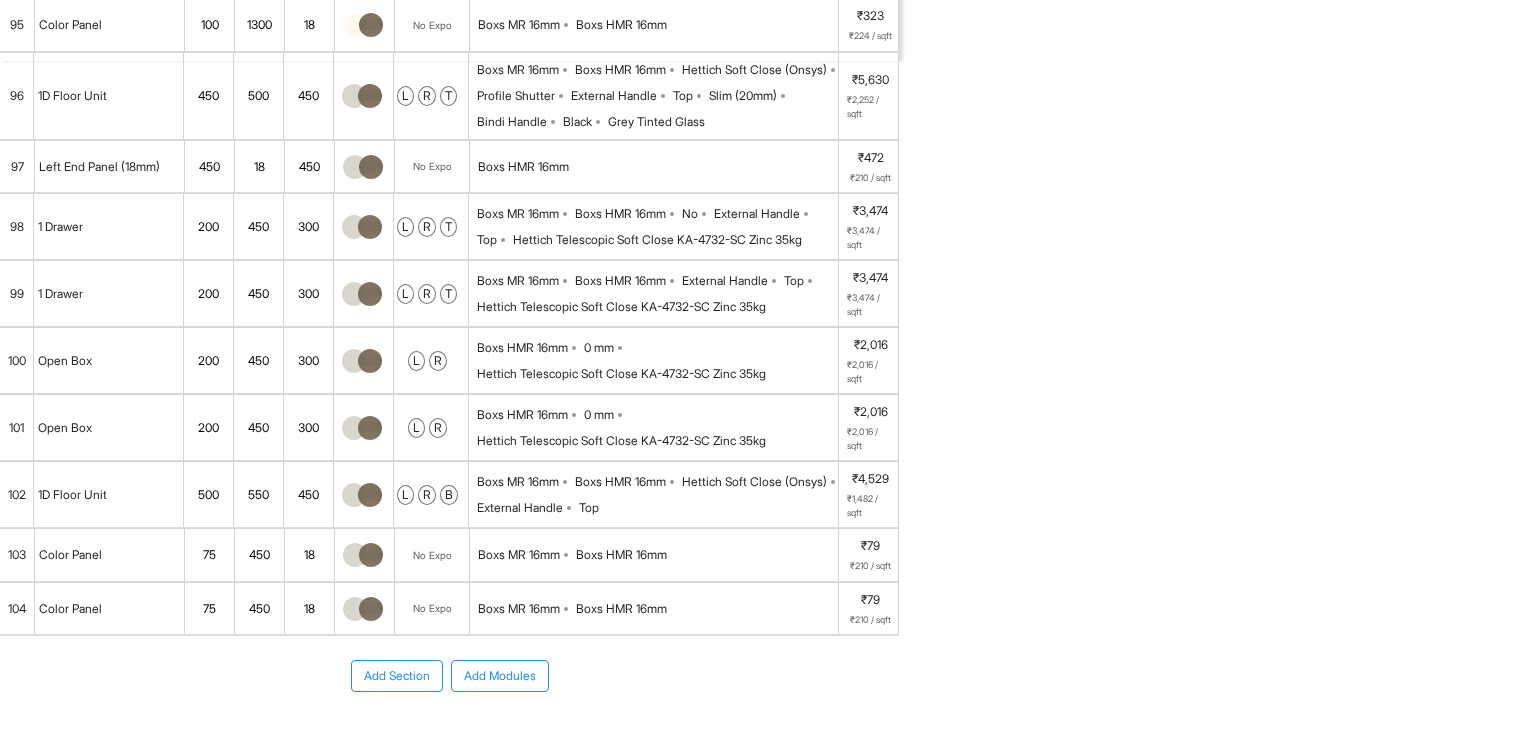 scroll, scrollTop: 658, scrollLeft: 0, axis: vertical 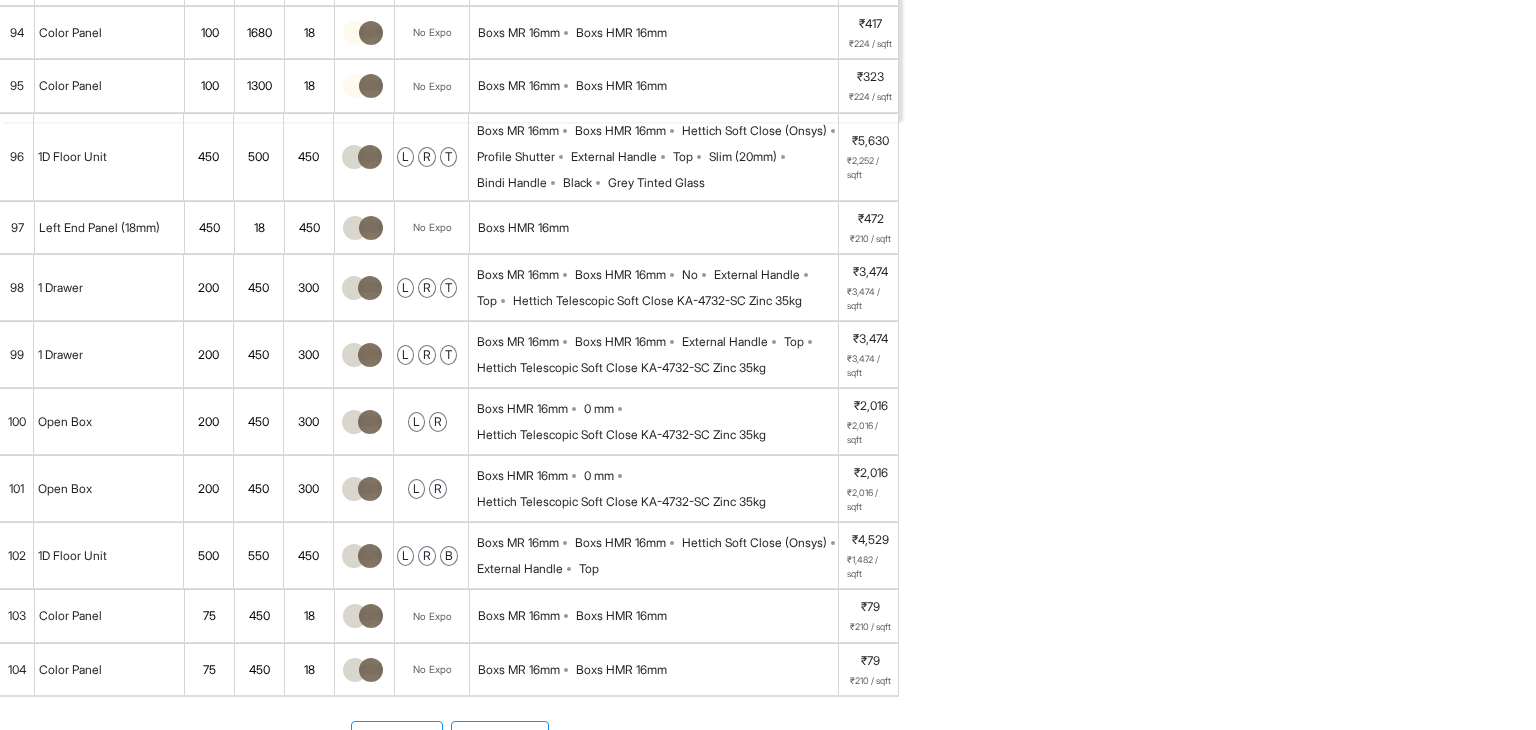 click on "Boxs MR 16mm Boxs HMR 16mm No External Handle Top Hettich Telescopic Soft Close KA-4732-SC Zinc 35kg" at bounding box center [657, 288] 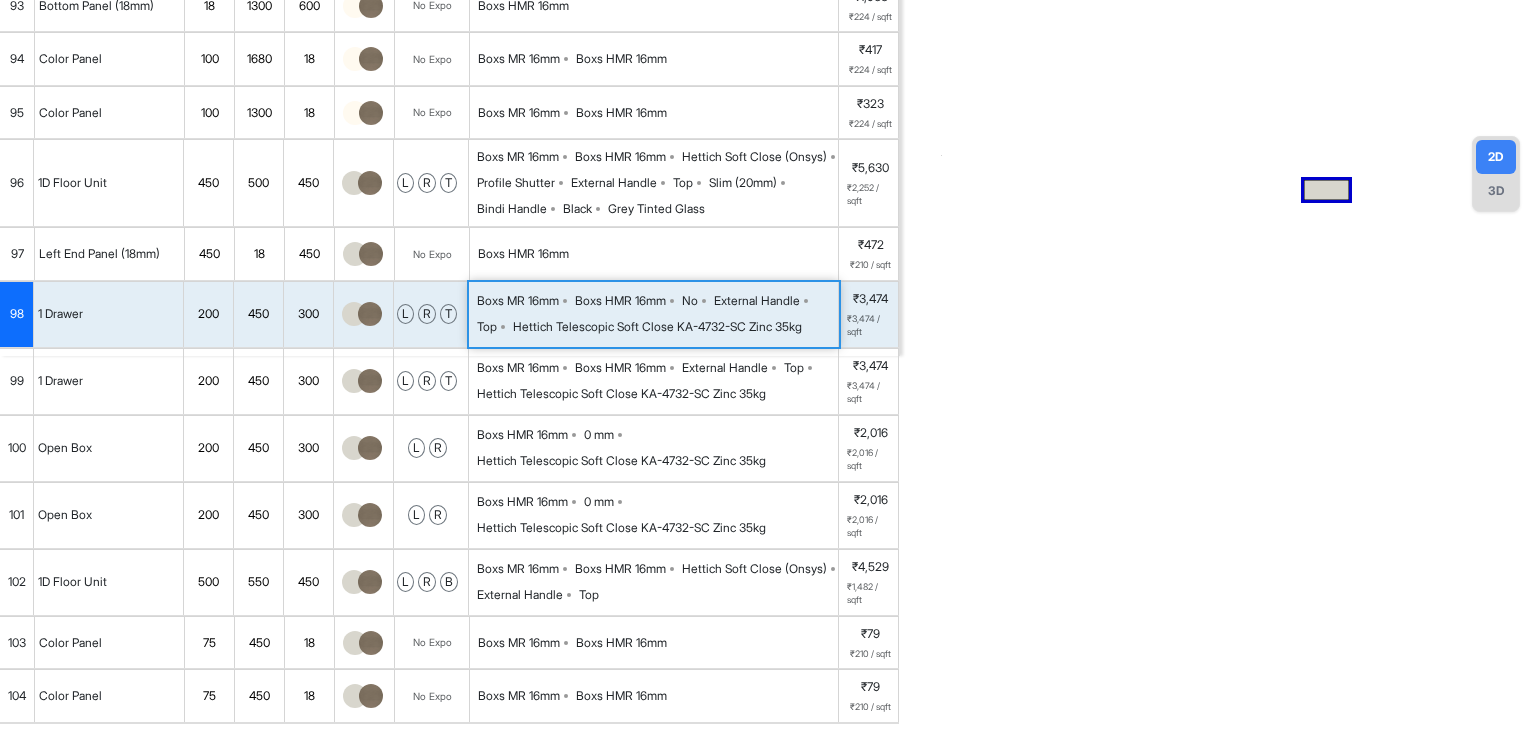 click on "Boxs MR 16mm Boxs HMR 16mm No External Handle Top Hettich Telescopic Soft Close KA-4732-SC Zinc 35kg" at bounding box center [657, 314] 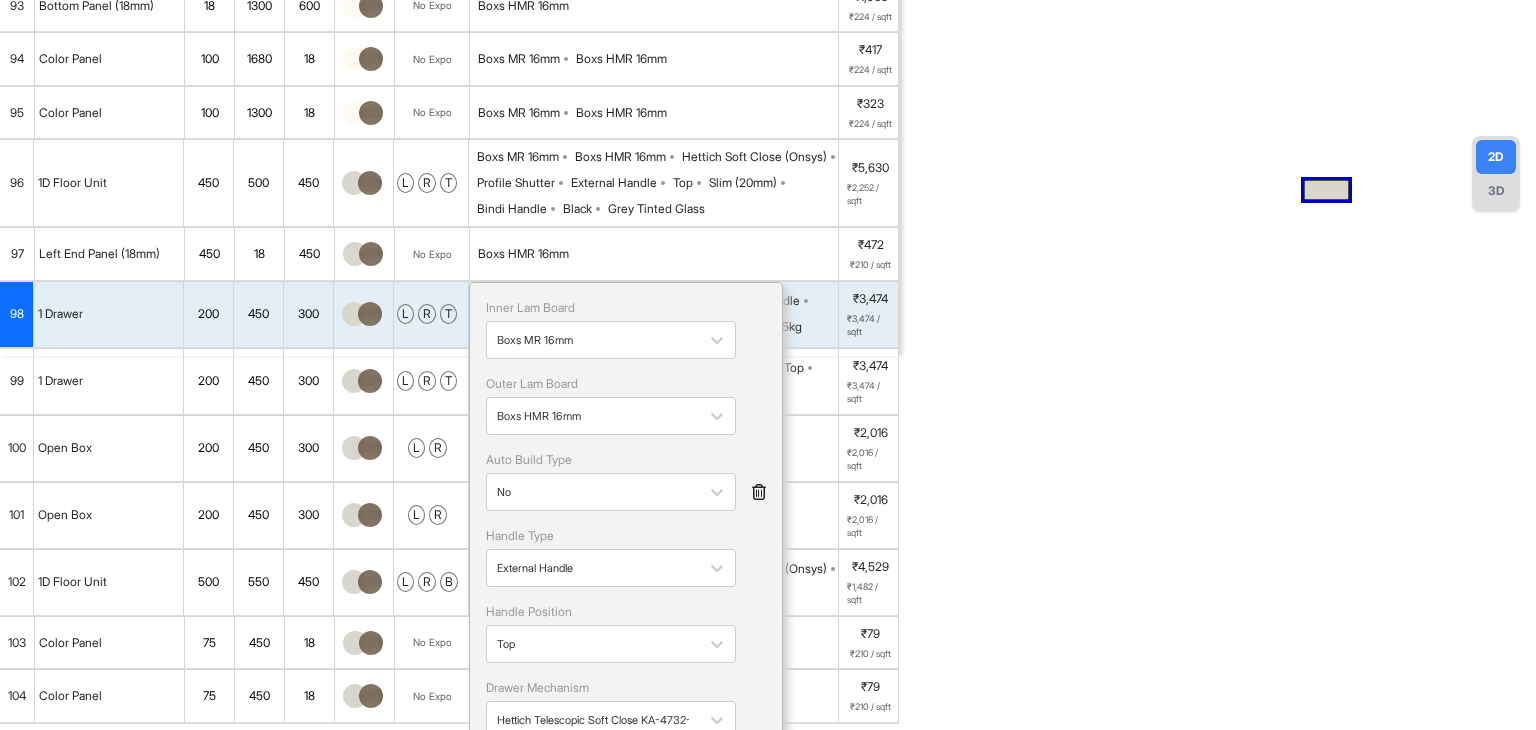 click on "Mr. Govindraj Residence Room View Verify & Place Order Aug 14th ₹   10,02,936 (incl.GST) Import Assembly Archive Rename Refresh Price Bedroom-3 Spec ₹ 1,03,826 Add  Room Edit  Room  Name Delete  Room Duplicate Room No. Name H W D Color Fillers Spec Price Bedroom-3 Wardrobe 2180 1680 600 B Hettich Soft Close (Onsys) Boxs MR 16mm Boxs HMR 16mm Hettich Telescopic Soft Close KA-4732-SC Zinc 35kg 100 mm External Handle ₹48,967 ₹1,203 / sqft Bedroom-3 Loft 480 2980 600 No Fillers Hettich Soft Close (Onsys) Boxs MR 16mm Boxs HMR 16mm Hettich Telescopic Soft Close KA-4732-SC Zinc 35kg 100 mm External Handle ₹8,785 ₹553 / sqft Dressing Unit 1190 560 200 No Fillers Hettich Normal Close (Onsys) Boxs MR 16mm Boxs HMR 16mm Hettich Telescopic Soft Close KA-4732-SC Zinc 35kg 100 mm Push Open ₹12,219 ₹1,650 / sqft Dressing Unit Drawer  268 1200 450 T Hettich Soft Close (Onsys) Boxs MR 16mm Boxs HMR 16mm Hettich Telescopic Soft Close KA-4732-SC Zinc 35kg 100 mm External Handle ₹9,410 ₹2,633 / sqft 93 18 94" at bounding box center [768, 365] 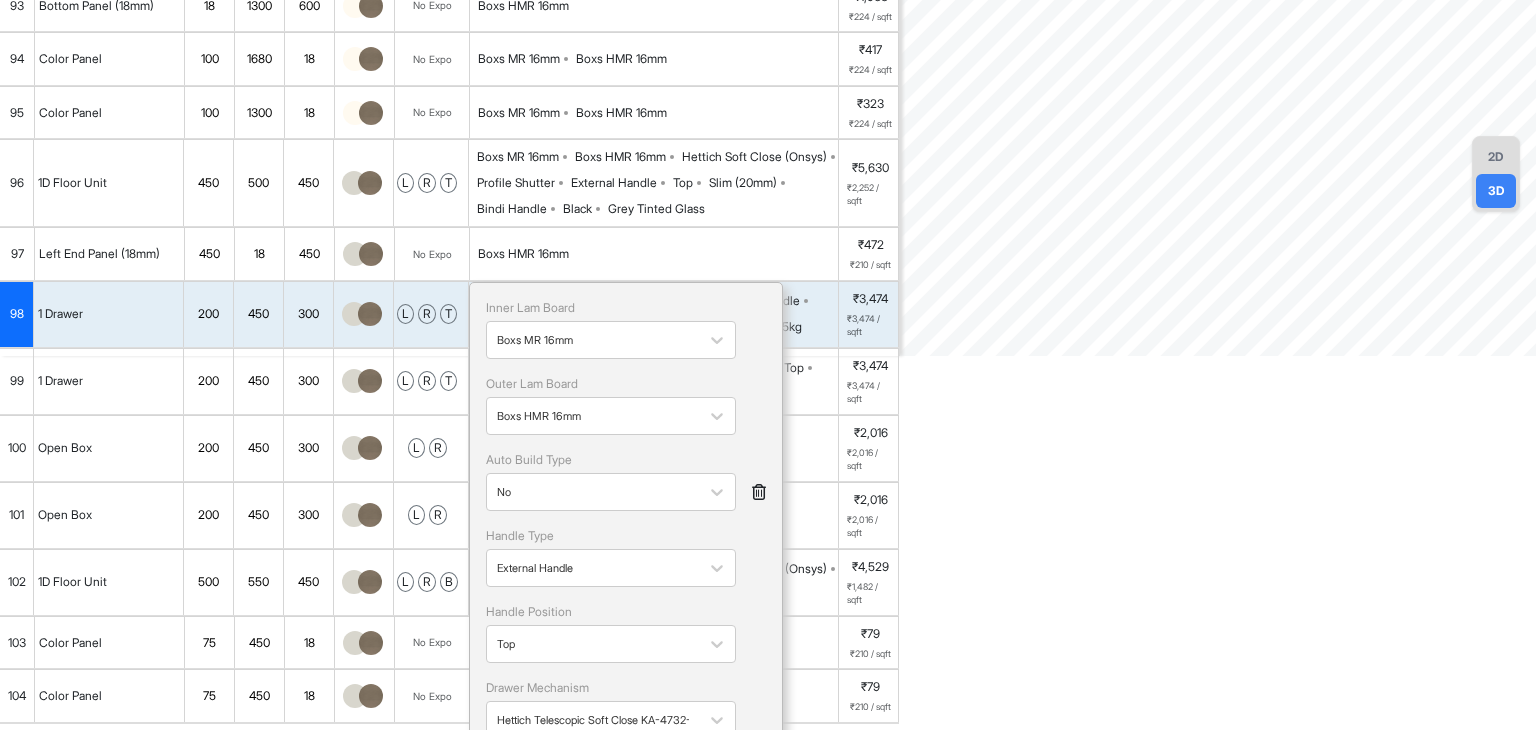 click on "Mr. Govindraj Residence Room View Verify & Place Order Aug 14th ₹   10,02,936 (incl.GST) Import Assembly Archive Rename Refresh Price Bedroom-3 Spec ₹ 1,03,826 Add  Room Edit  Room  Name Delete  Room Duplicate Room No. Name H W D Color Fillers Spec Price Bedroom-3 Wardrobe 2180 1680 600 B Hettich Soft Close (Onsys) Boxs MR 16mm Boxs HMR 16mm Hettich Telescopic Soft Close KA-4732-SC Zinc 35kg 100 mm External Handle ₹48,967 ₹1,203 / sqft Bedroom-3 Loft 480 2980 600 No Fillers Hettich Soft Close (Onsys) Boxs MR 16mm Boxs HMR 16mm Hettich Telescopic Soft Close KA-4732-SC Zinc 35kg 100 mm External Handle ₹8,785 ₹553 / sqft Dressing Unit 1190 560 200 No Fillers Hettich Normal Close (Onsys) Boxs MR 16mm Boxs HMR 16mm Hettich Telescopic Soft Close KA-4732-SC Zinc 35kg 100 mm Push Open ₹12,219 ₹1,650 / sqft Dressing Unit Drawer  268 1200 450 T Hettich Soft Close (Onsys) Boxs MR 16mm Boxs HMR 16mm Hettich Telescopic Soft Close KA-4732-SC Zinc 35kg 100 mm External Handle ₹9,410 93 18 94" at bounding box center (768, 365) 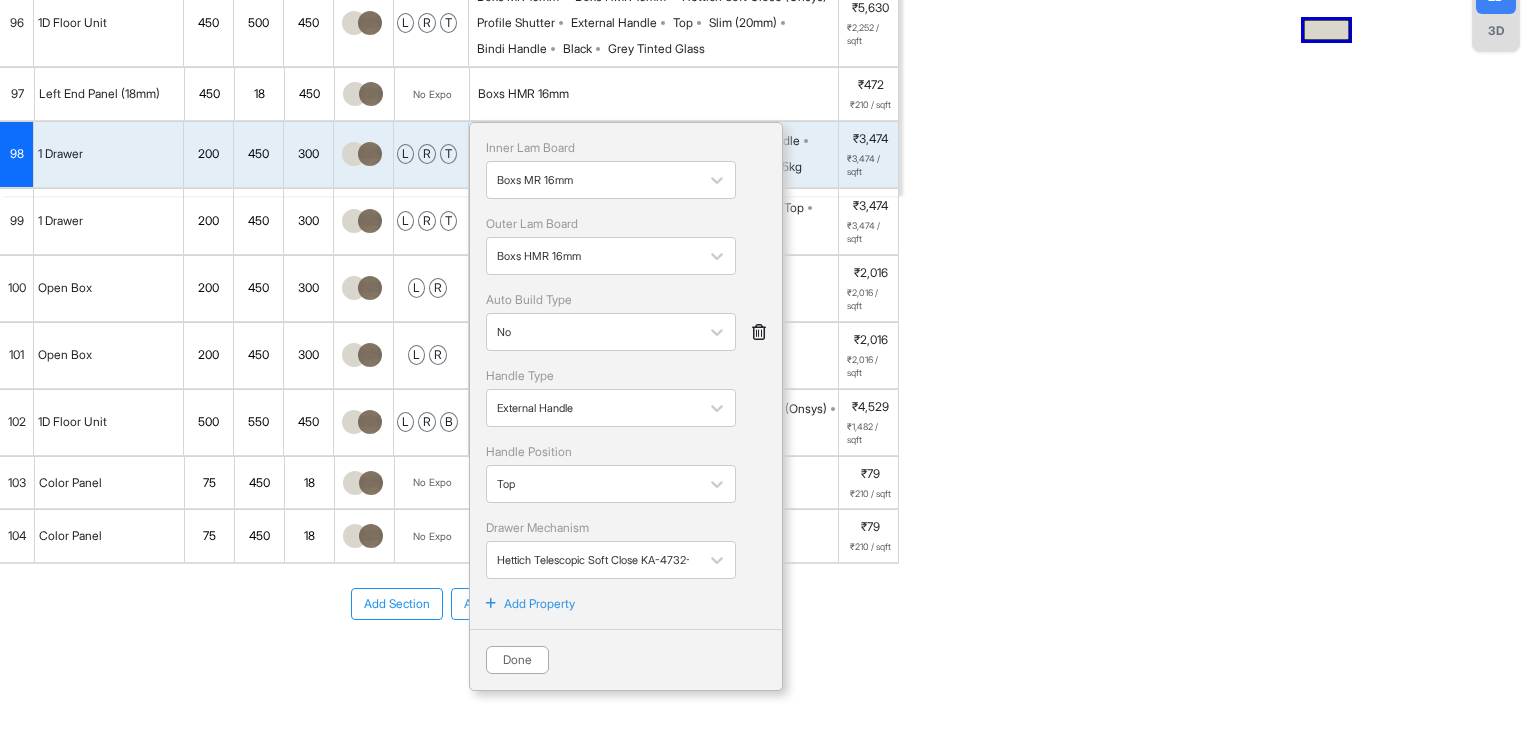 scroll, scrollTop: 624, scrollLeft: 0, axis: vertical 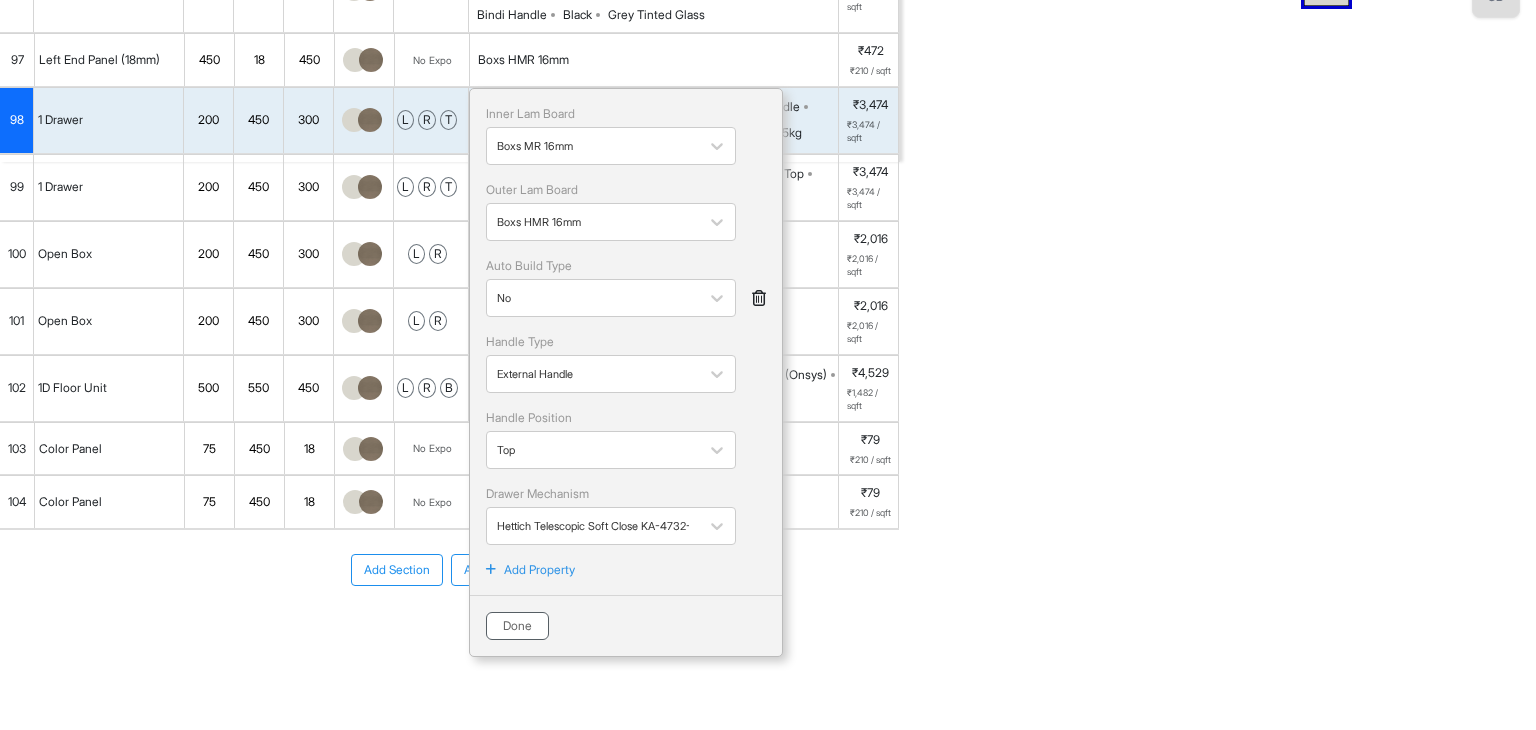 click on "Done" at bounding box center [517, 626] 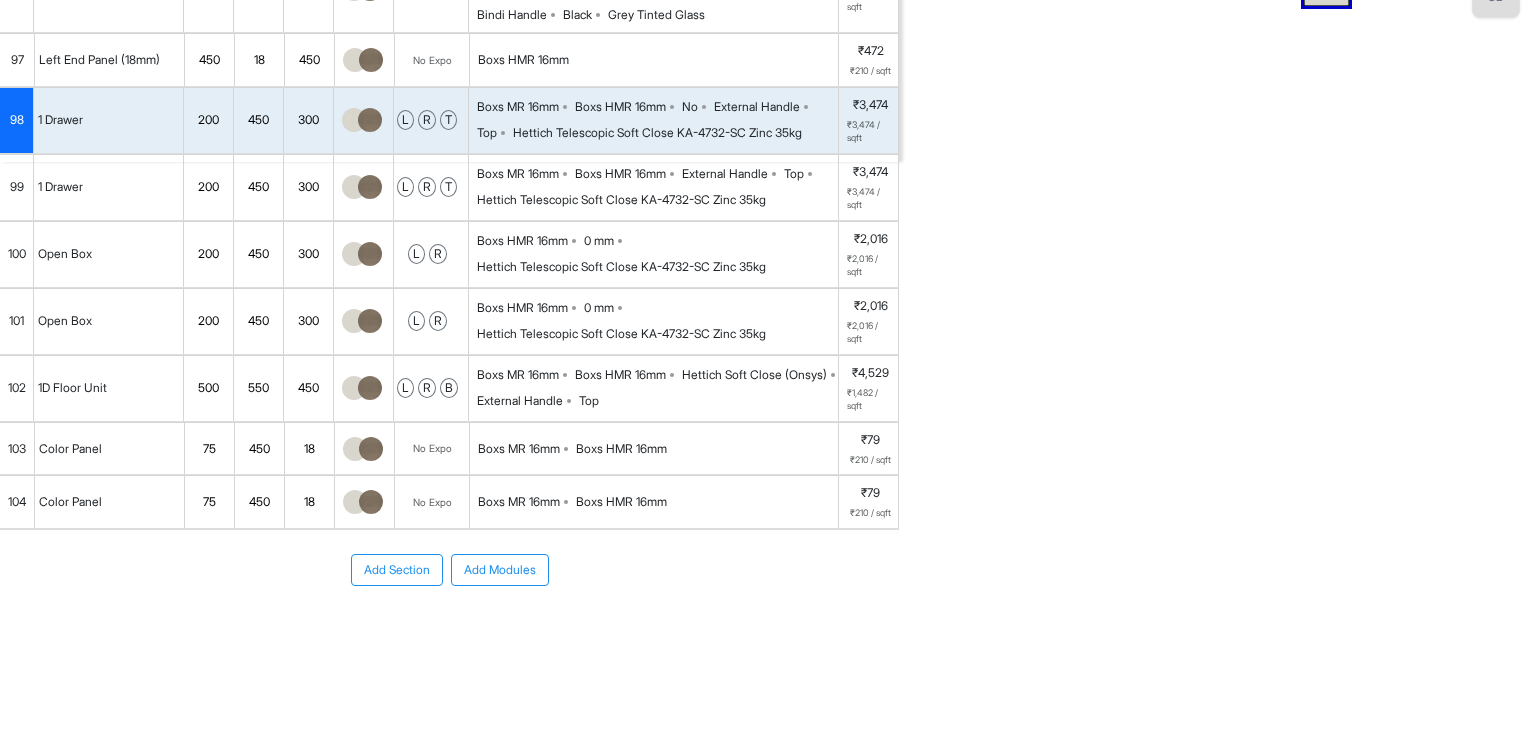 click on "Hettich Telescopic Soft Close KA-4732-SC Zinc 35kg" at bounding box center [621, 200] 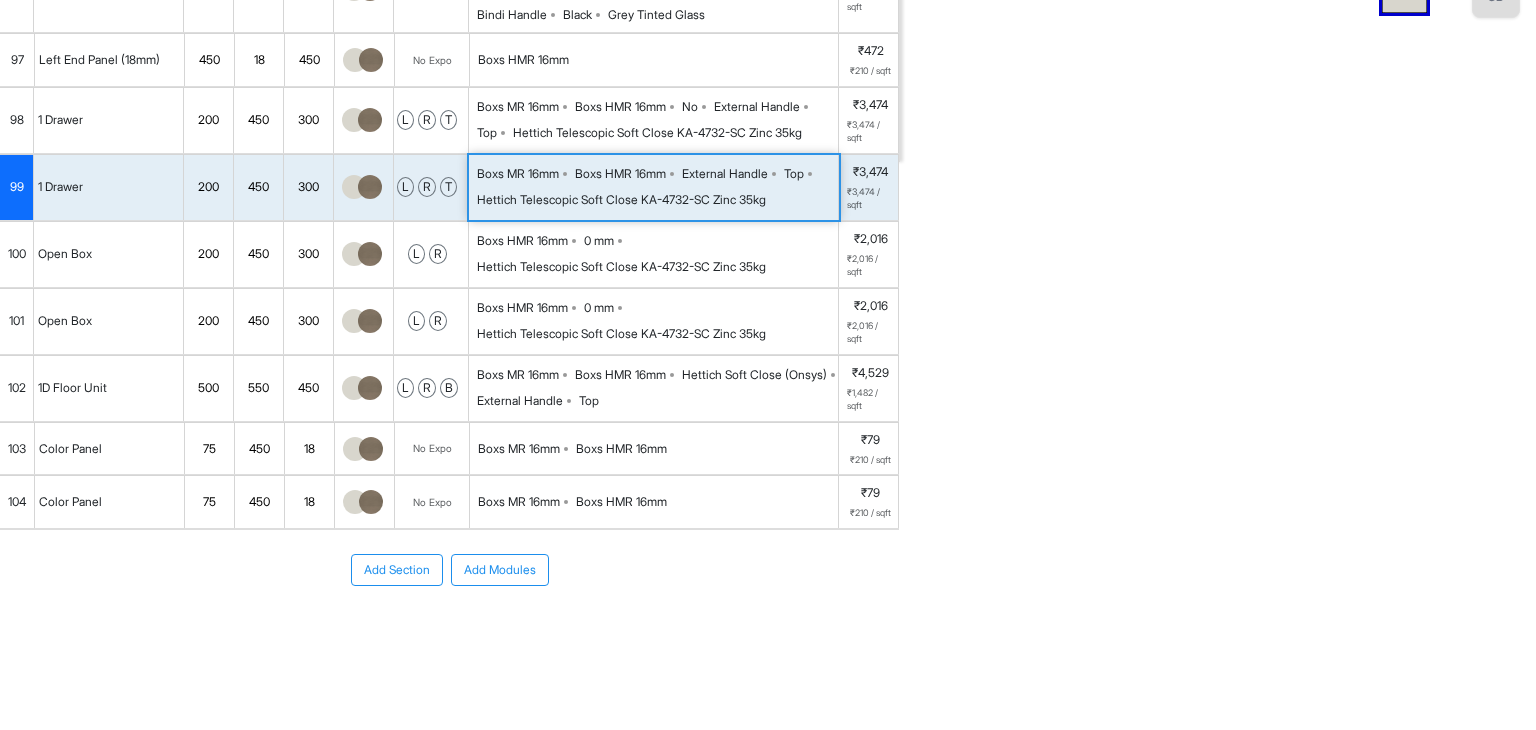 click on "Hettich Telescopic Soft Close KA-4732-SC Zinc 35kg" at bounding box center [621, 200] 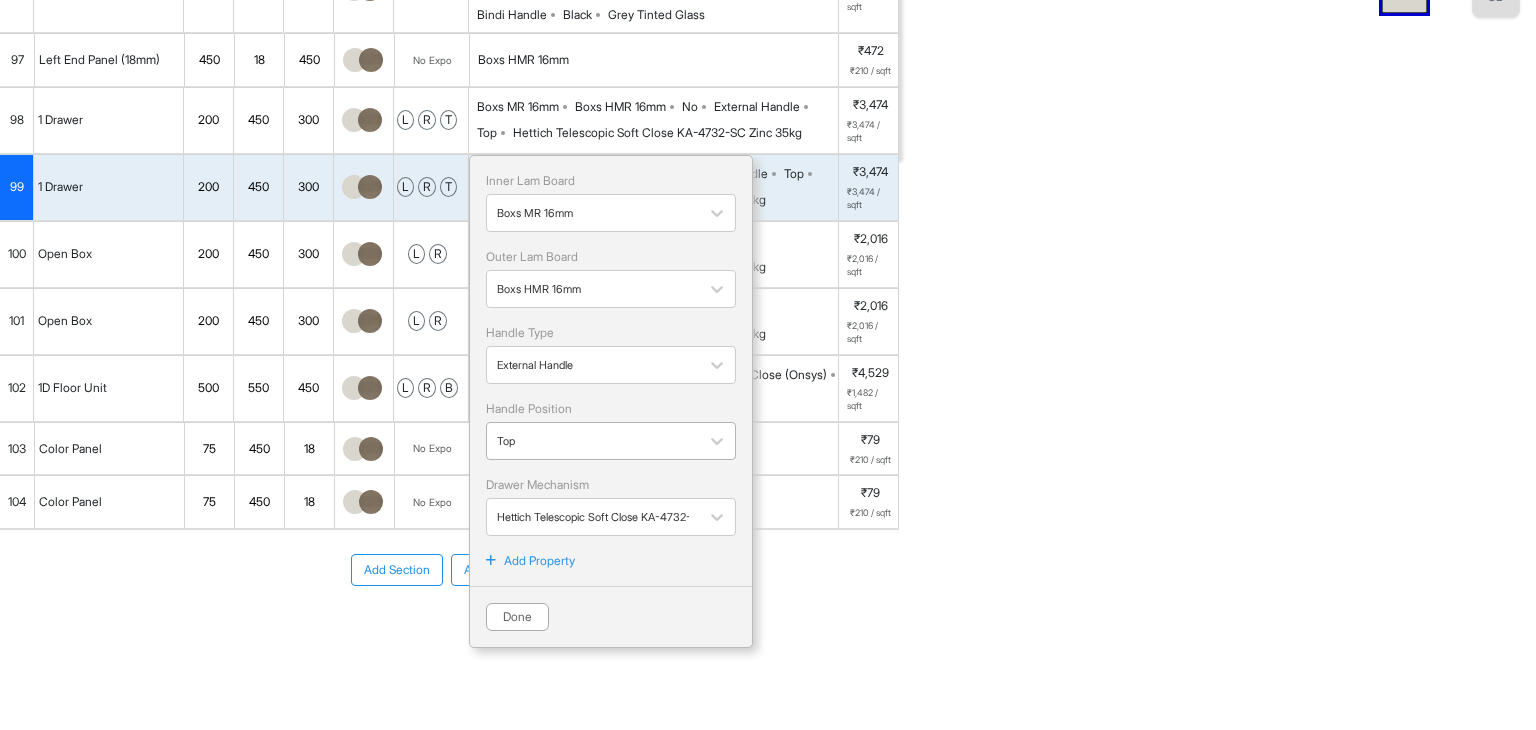 scroll, scrollTop: 624, scrollLeft: 0, axis: vertical 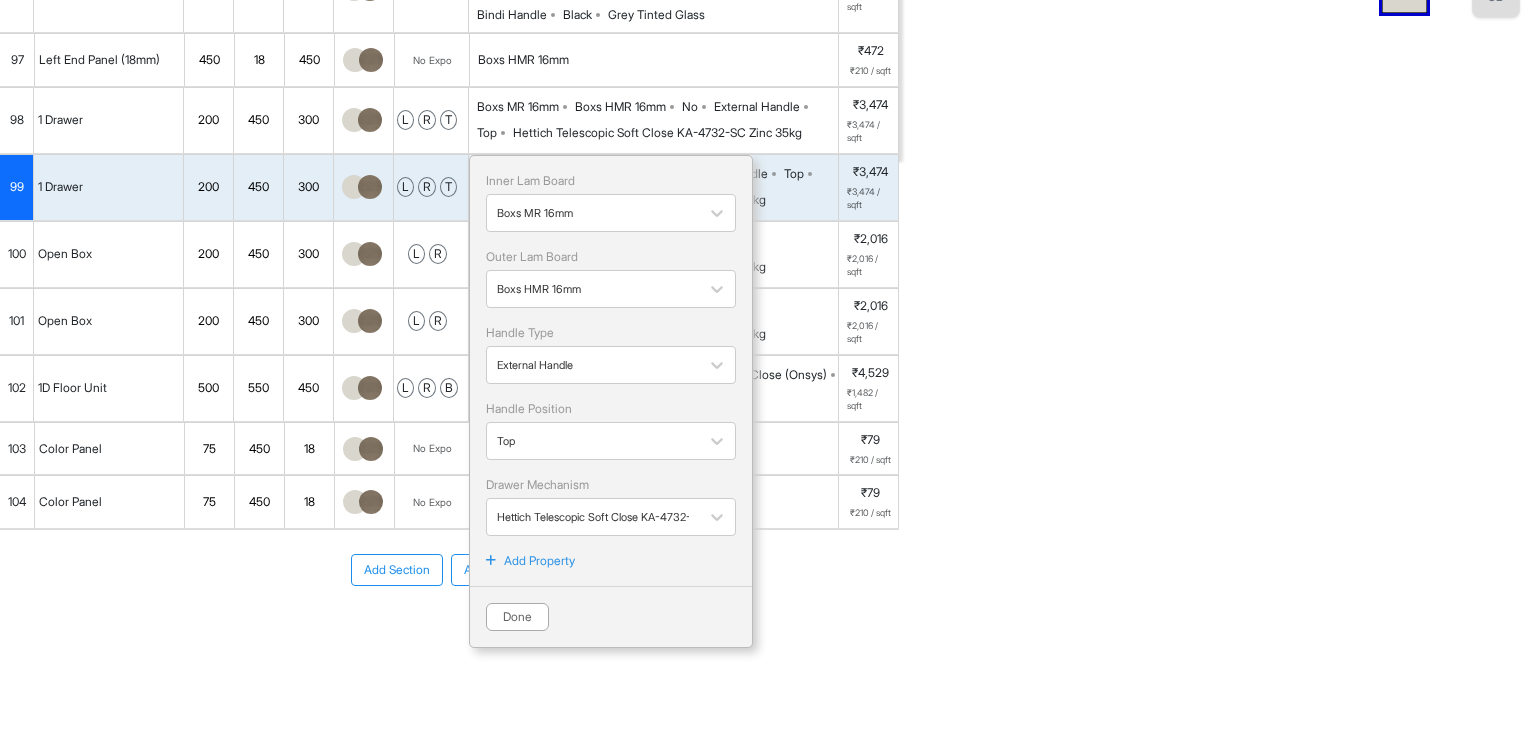 click on "Add Property" at bounding box center (539, 561) 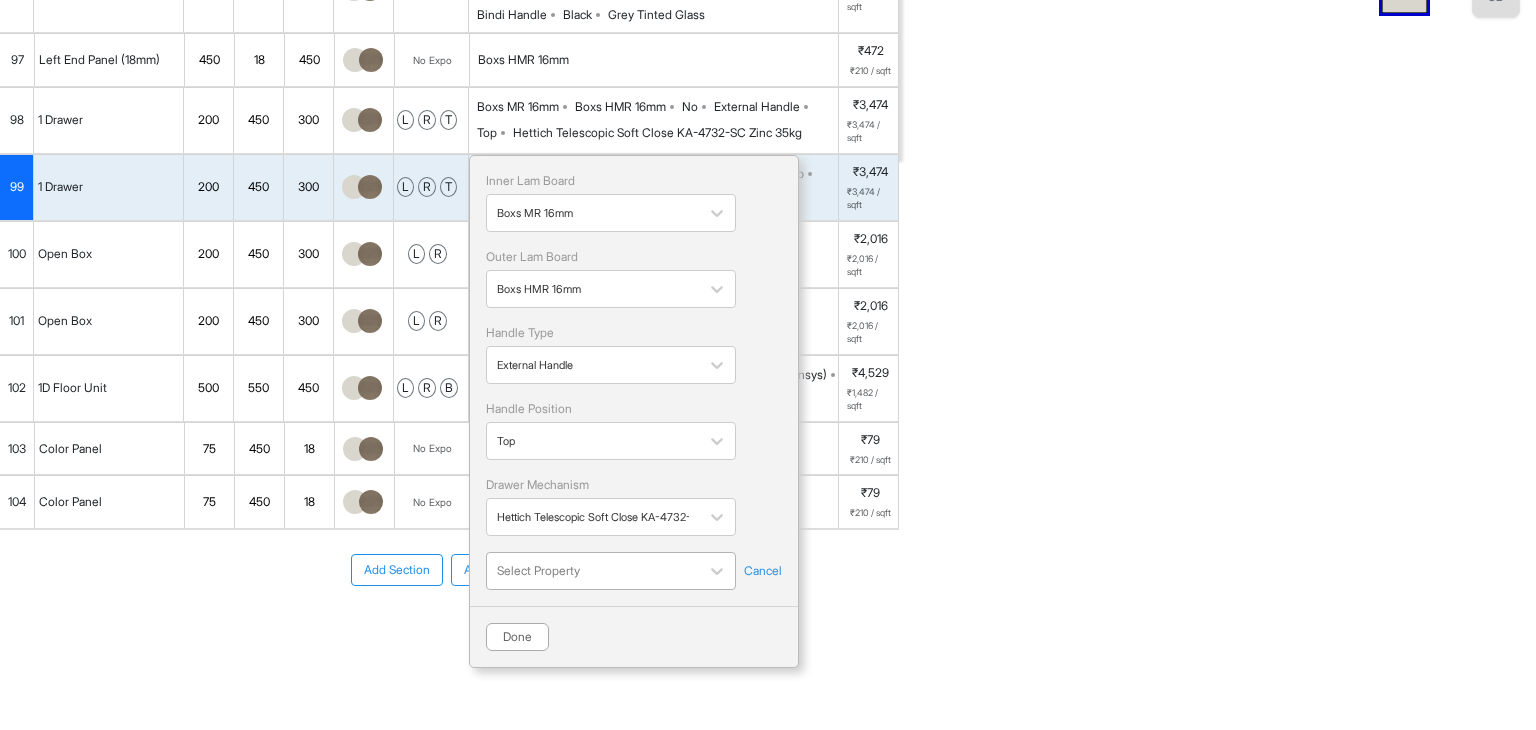 click on "Inner Lam Board Boxs MR 16mm Outer Lam Board Boxs HMR 16mm Handle Type External Handle Handle Position Top Drawer Mechanism Hettich Telescopic Soft Close KA-4732-SC Zinc 35kg Select Property Cancel Done" at bounding box center [634, 411] 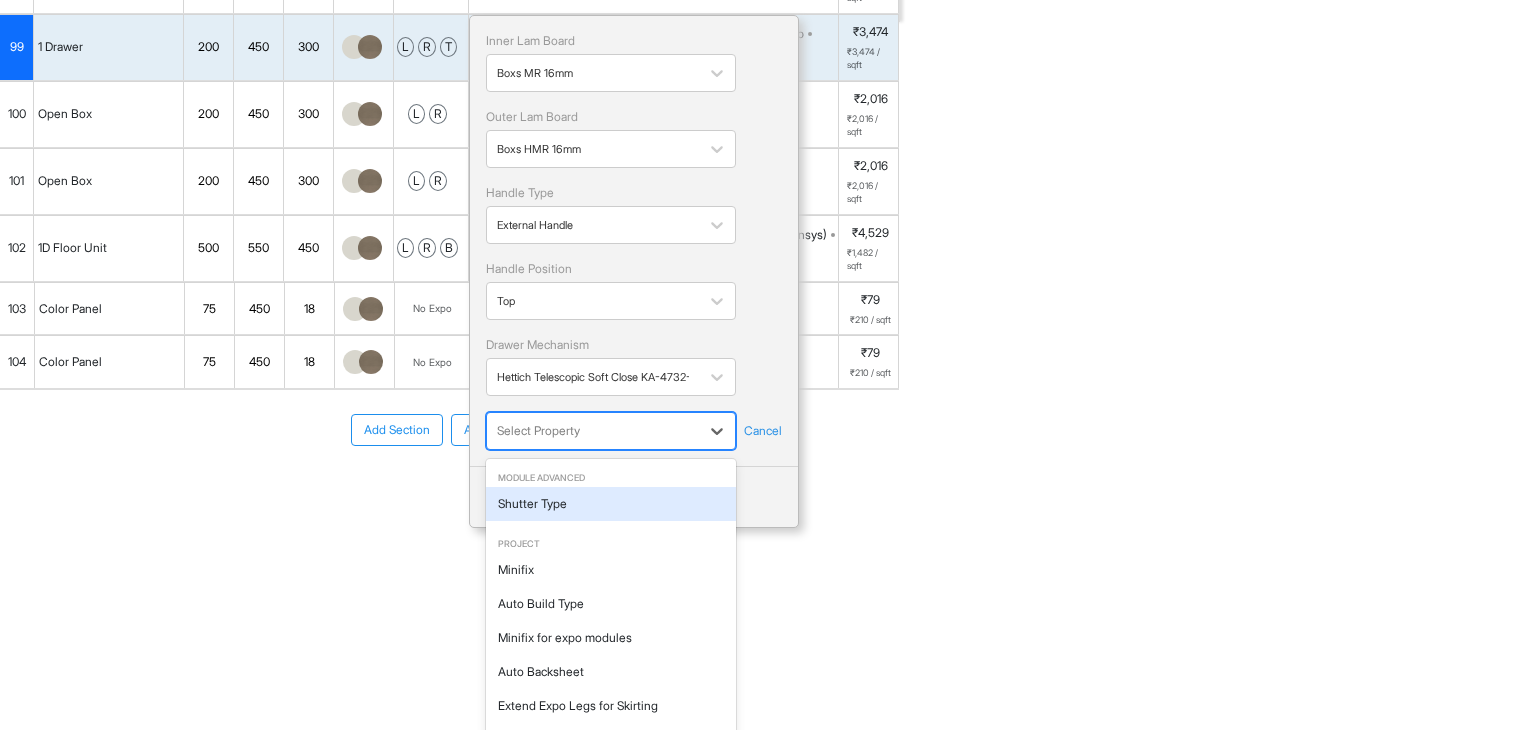 scroll, scrollTop: 169, scrollLeft: 0, axis: vertical 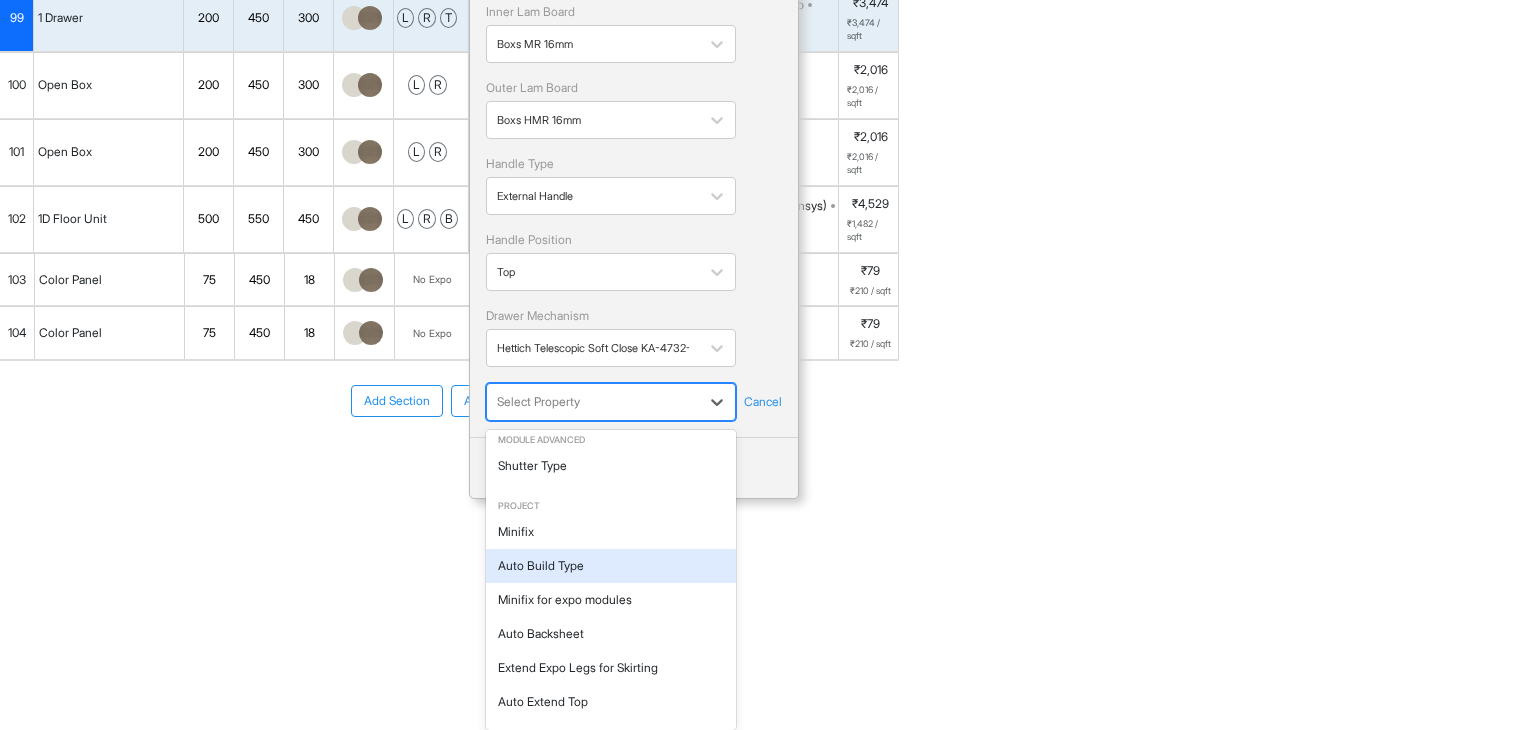 click on "Auto Build Type" at bounding box center [611, 566] 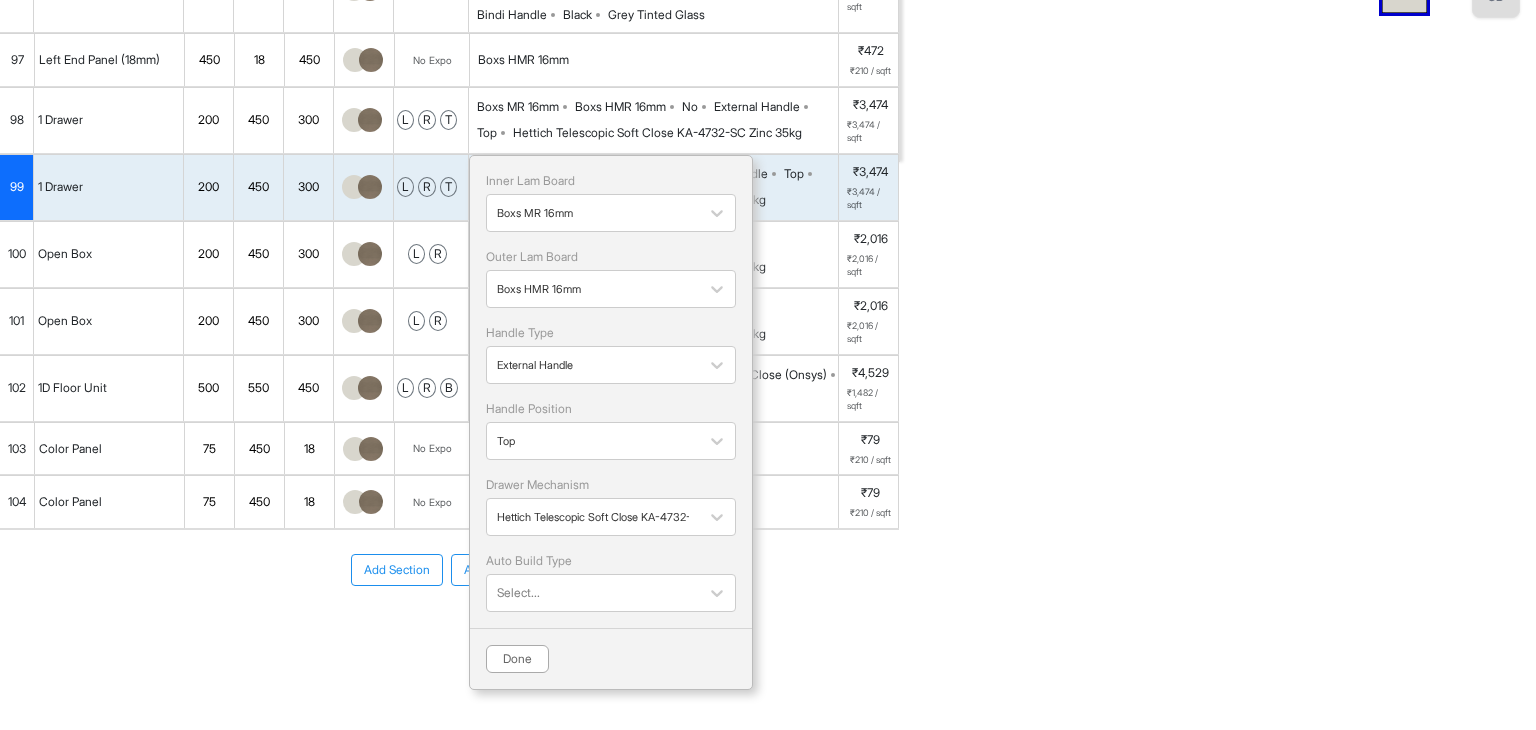 scroll, scrollTop: 0, scrollLeft: 0, axis: both 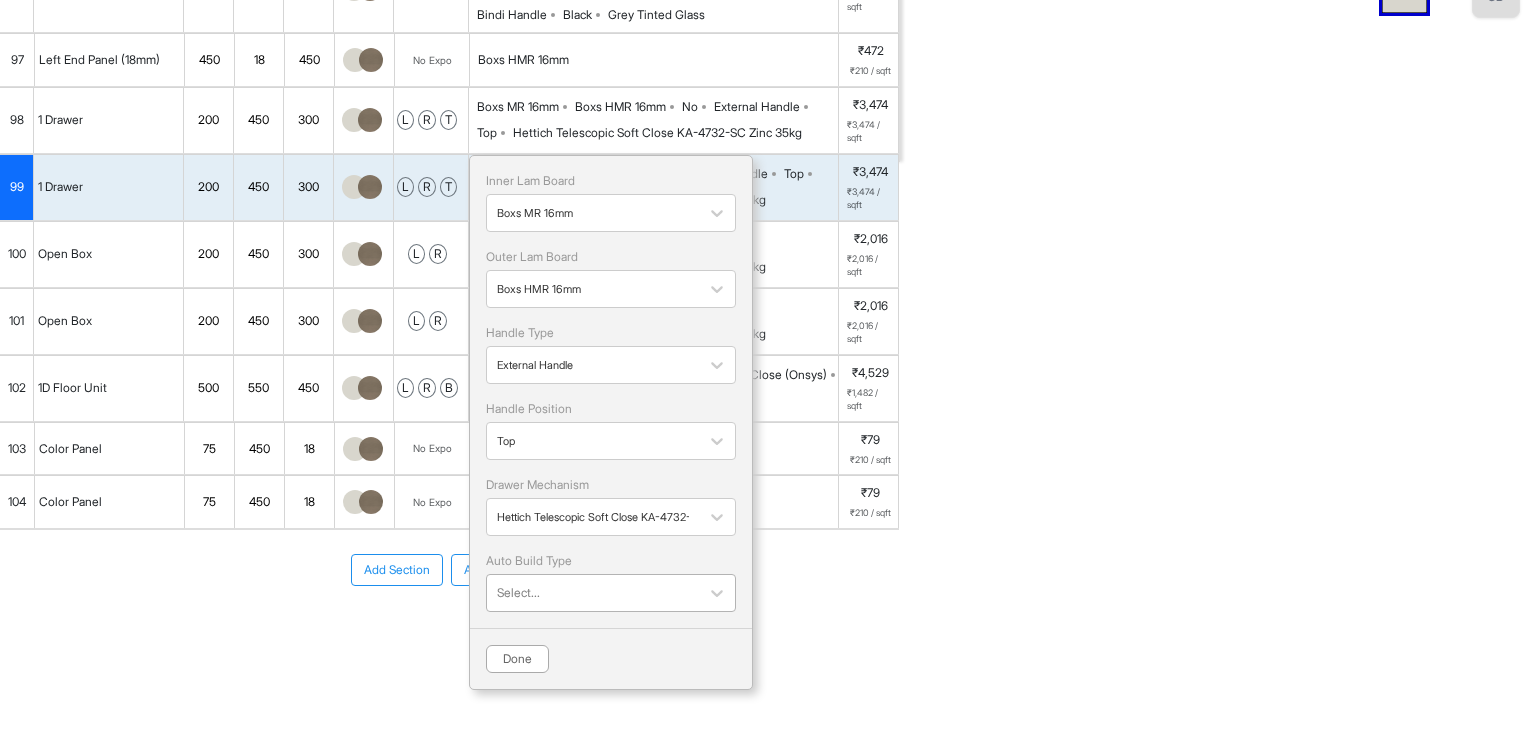 click at bounding box center [593, 593] 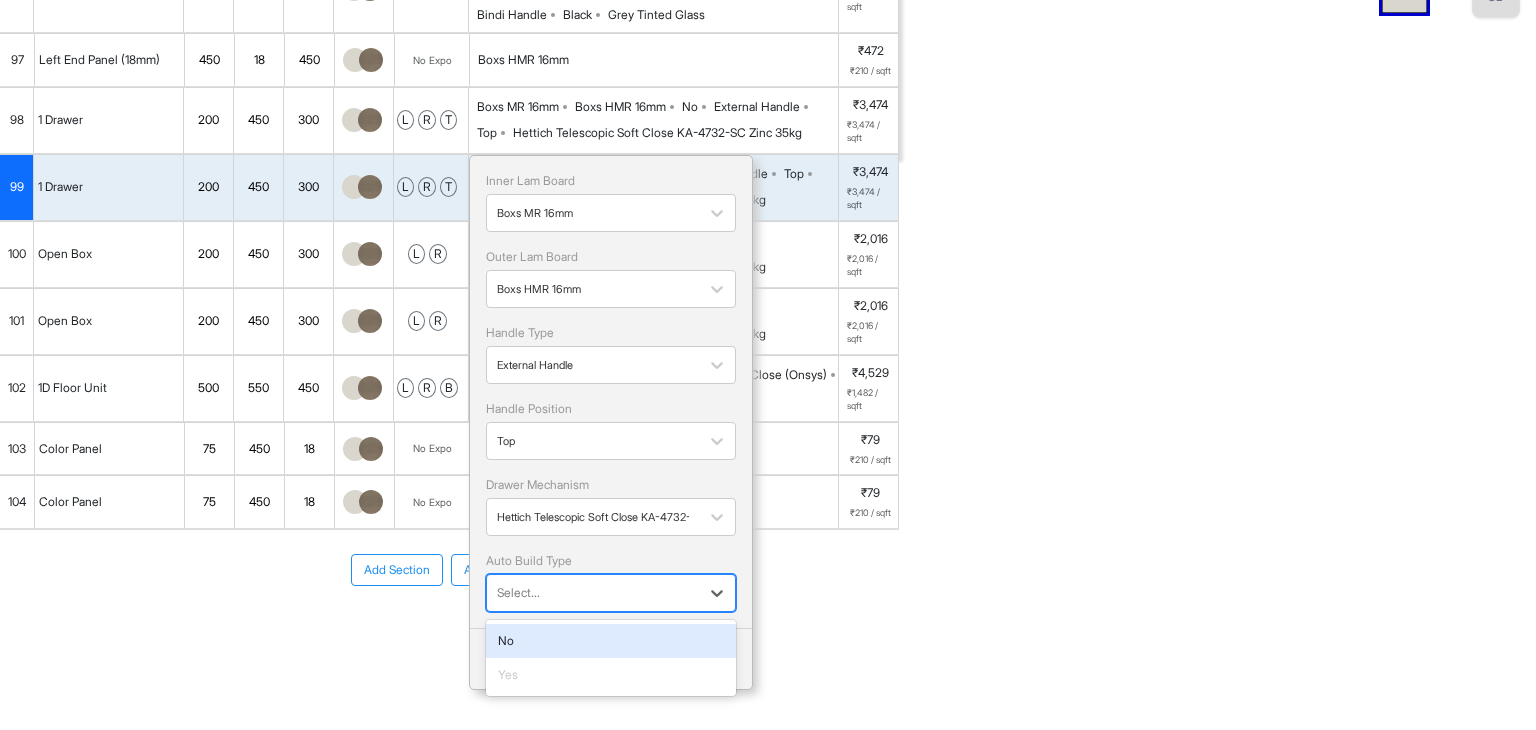 click on "No" at bounding box center [611, 641] 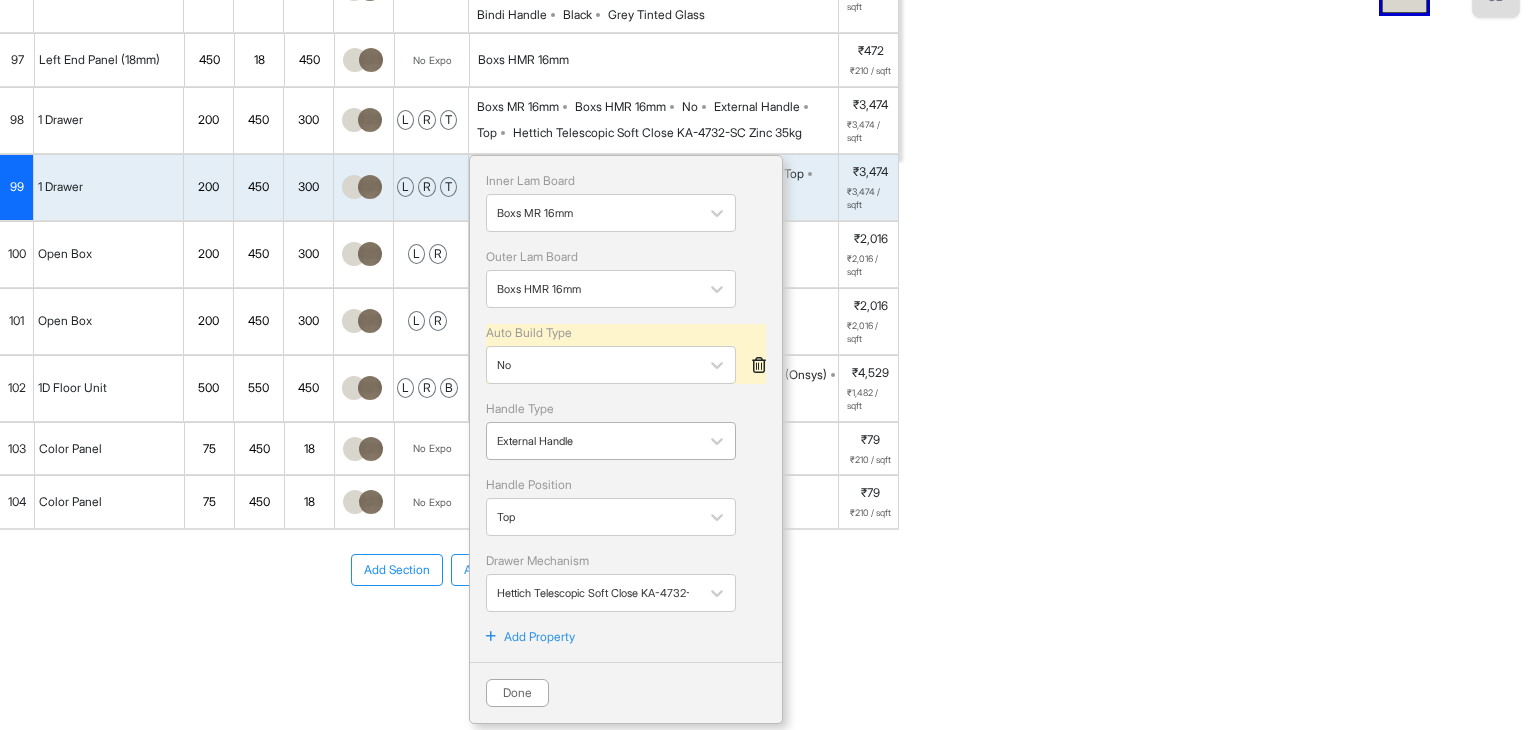 scroll, scrollTop: 624, scrollLeft: 0, axis: vertical 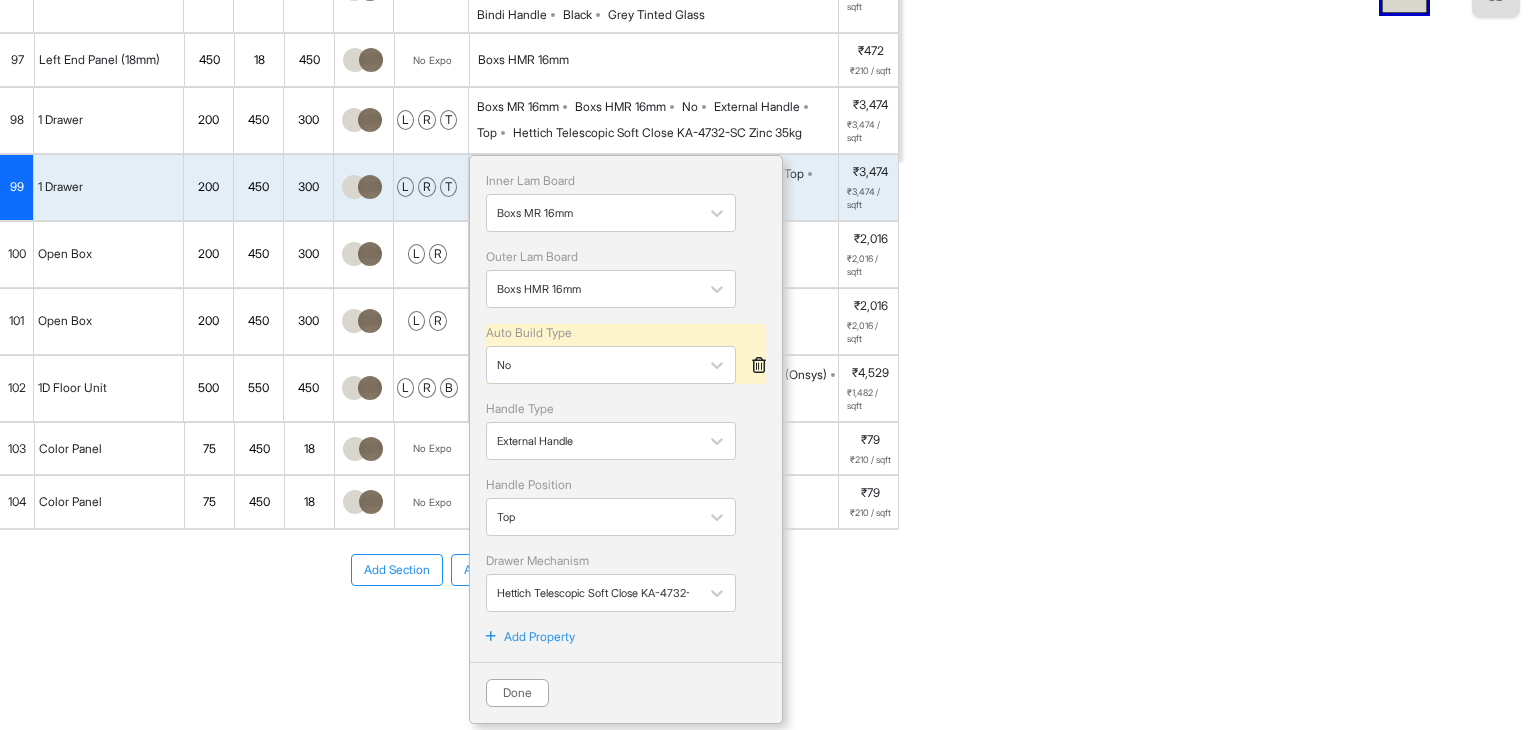click on "Add Property" at bounding box center [539, 637] 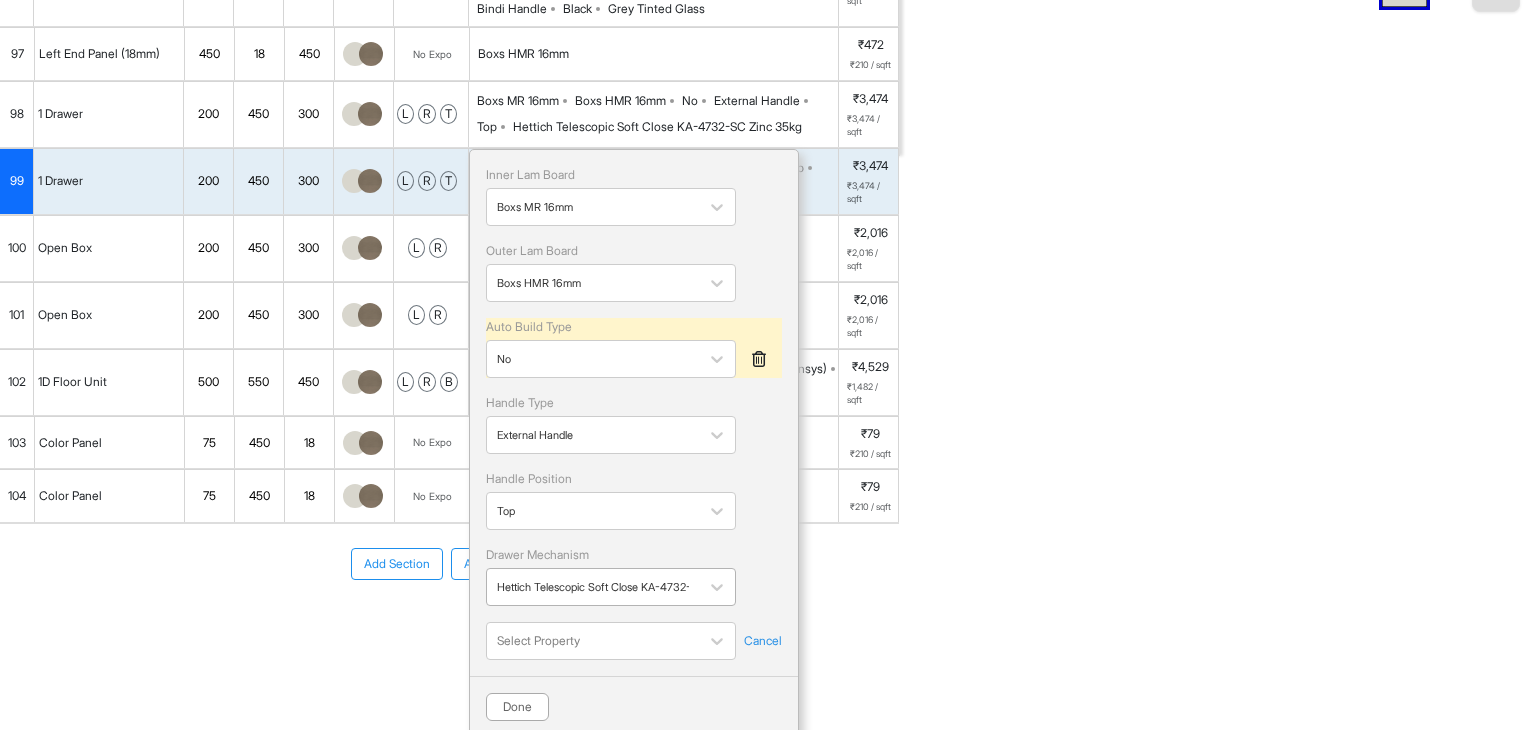 scroll, scrollTop: 640, scrollLeft: 0, axis: vertical 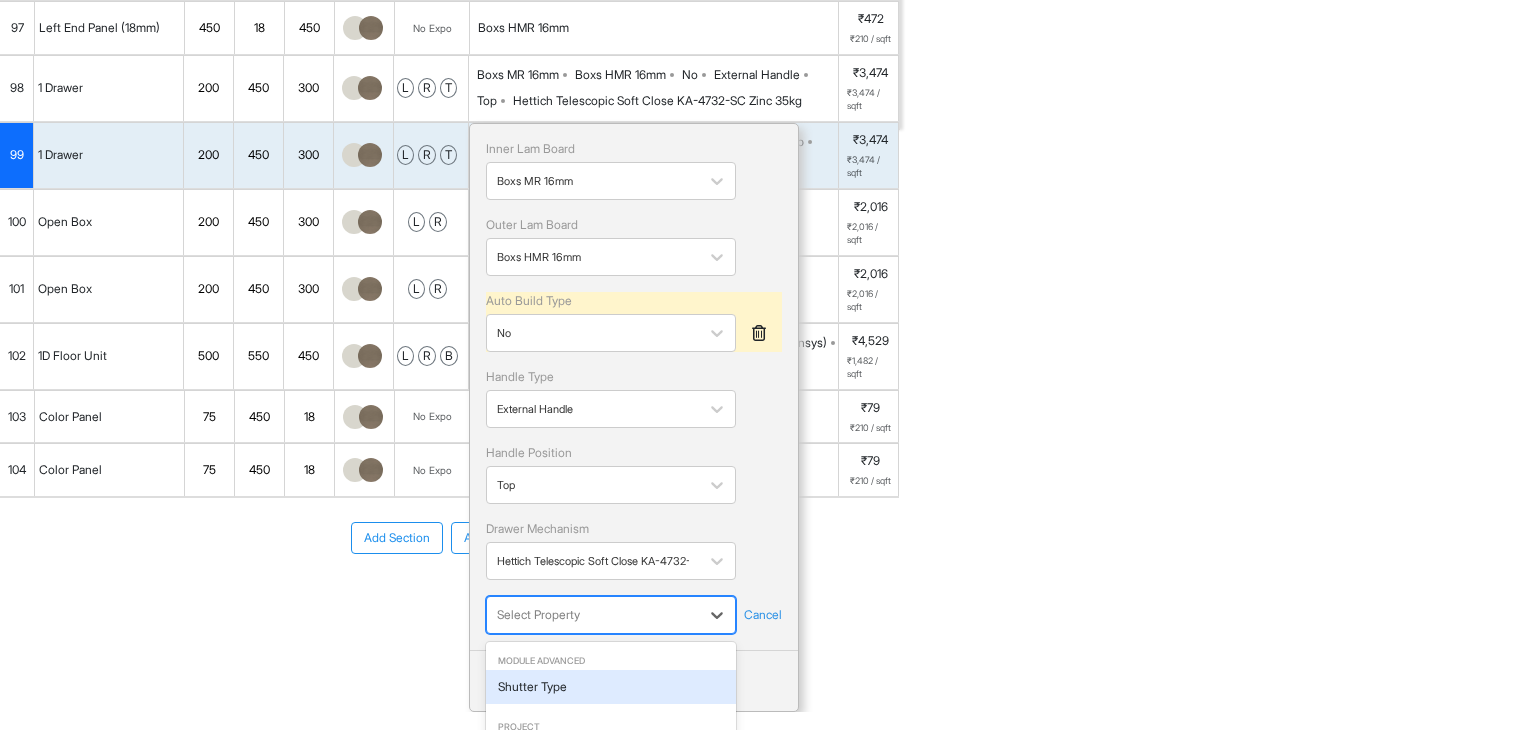 click at bounding box center (593, 615) 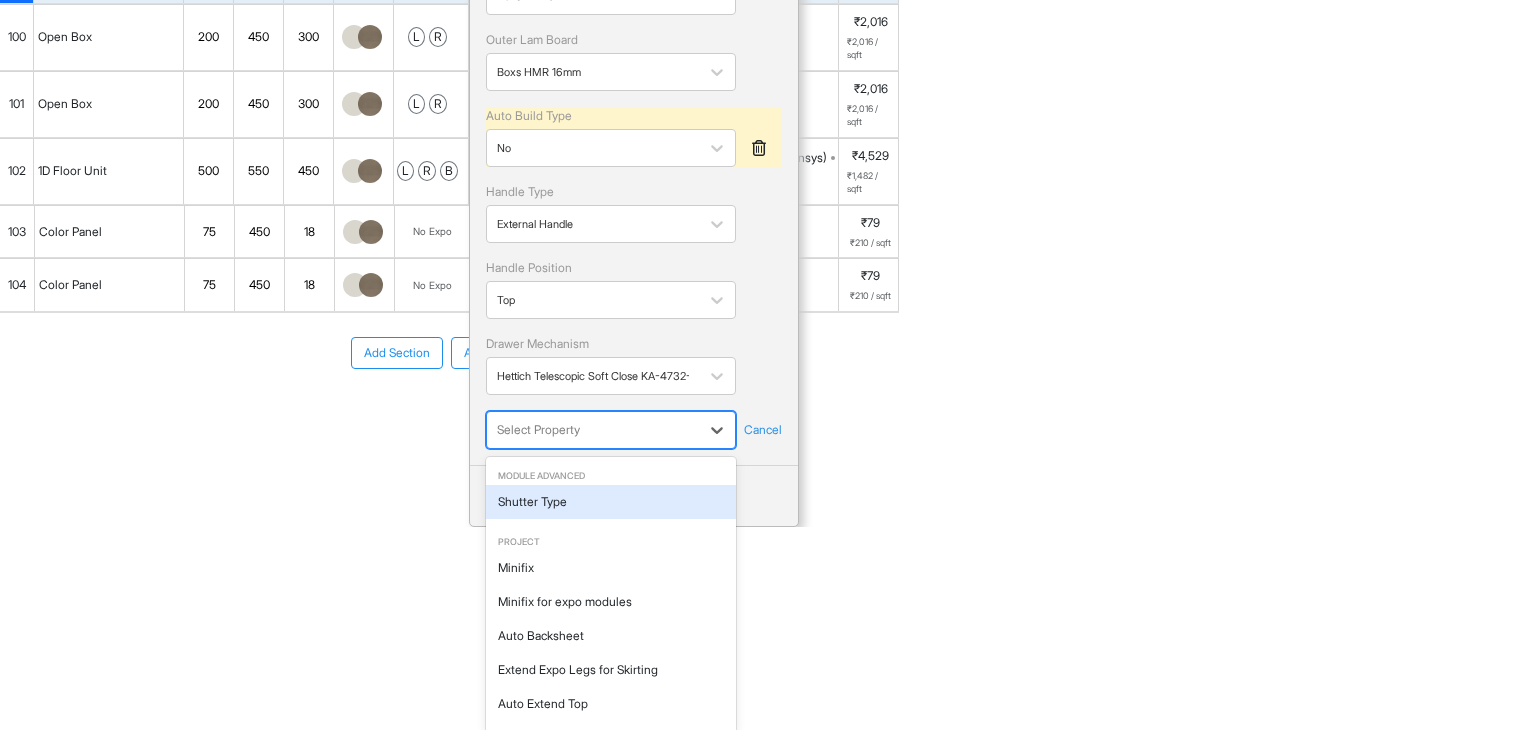 scroll, scrollTop: 206, scrollLeft: 0, axis: vertical 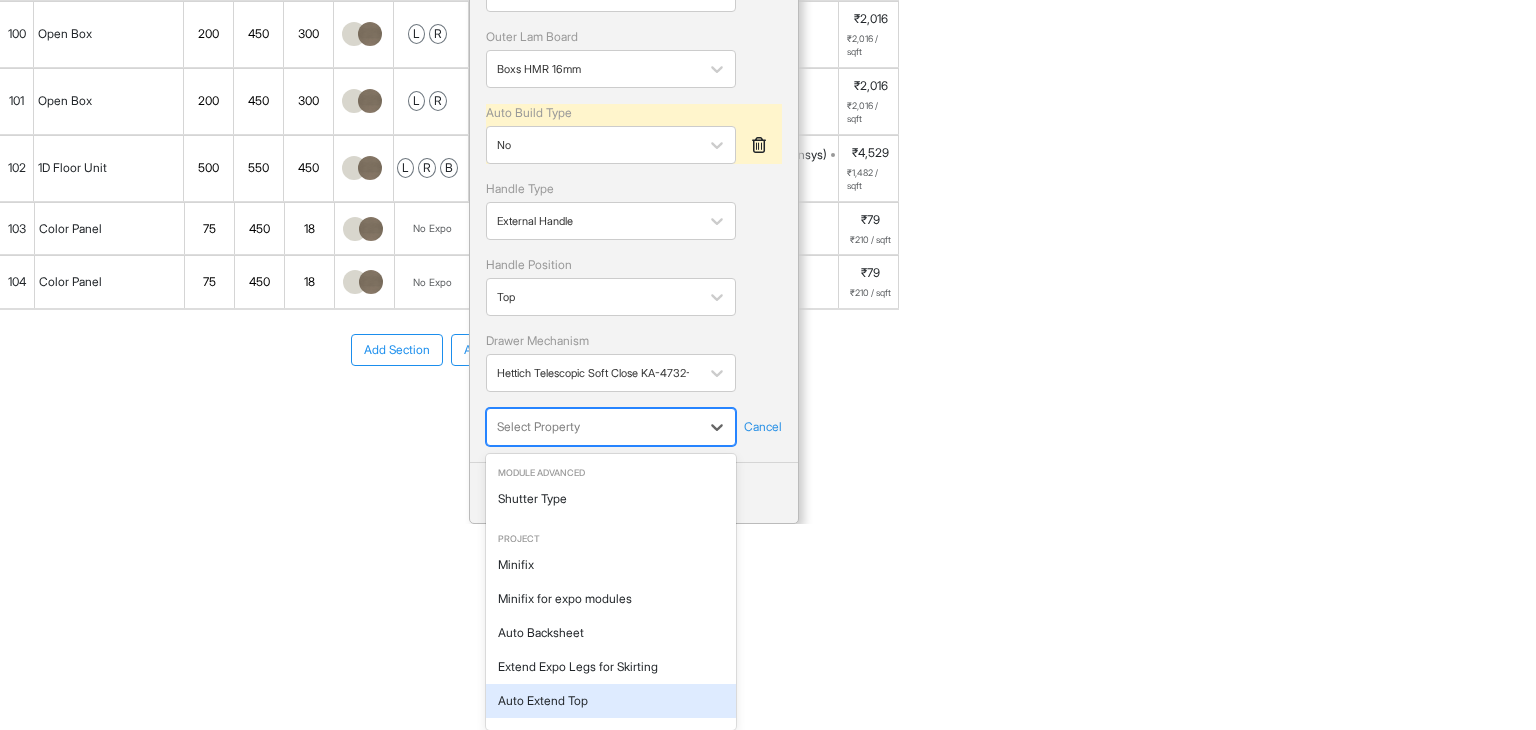 click on "Auto Extend Top" at bounding box center (611, 701) 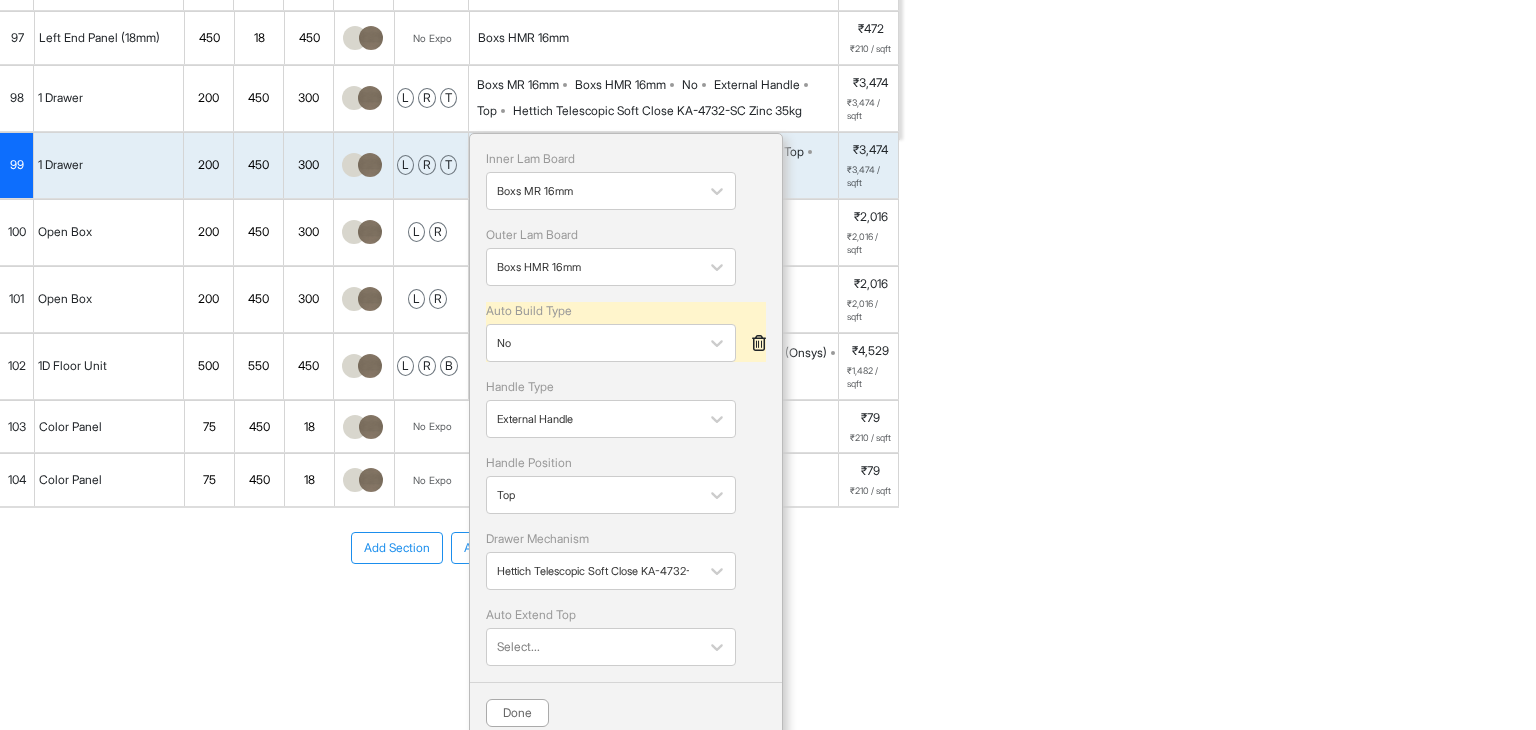 scroll, scrollTop: 661, scrollLeft: 0, axis: vertical 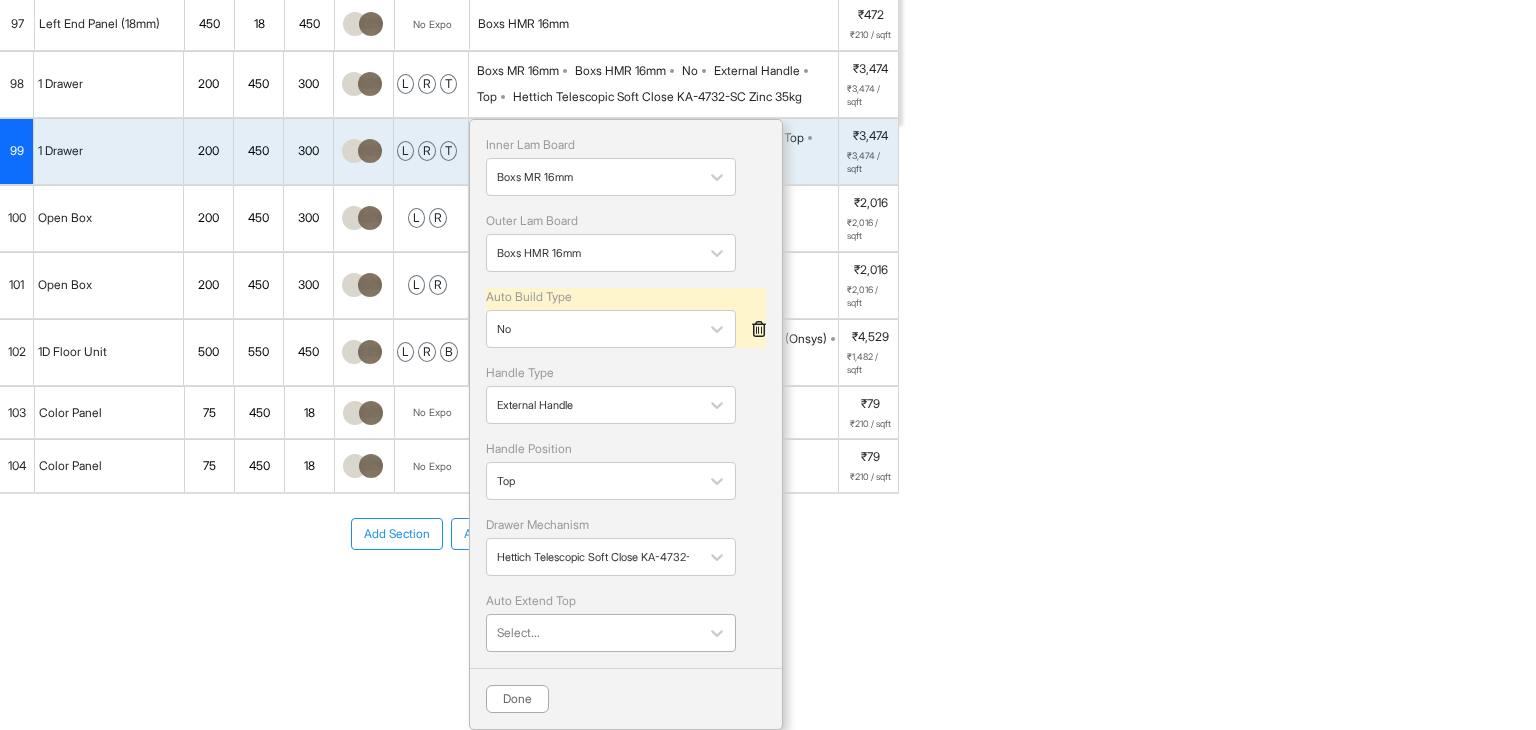 click on "Select..." at bounding box center (593, 633) 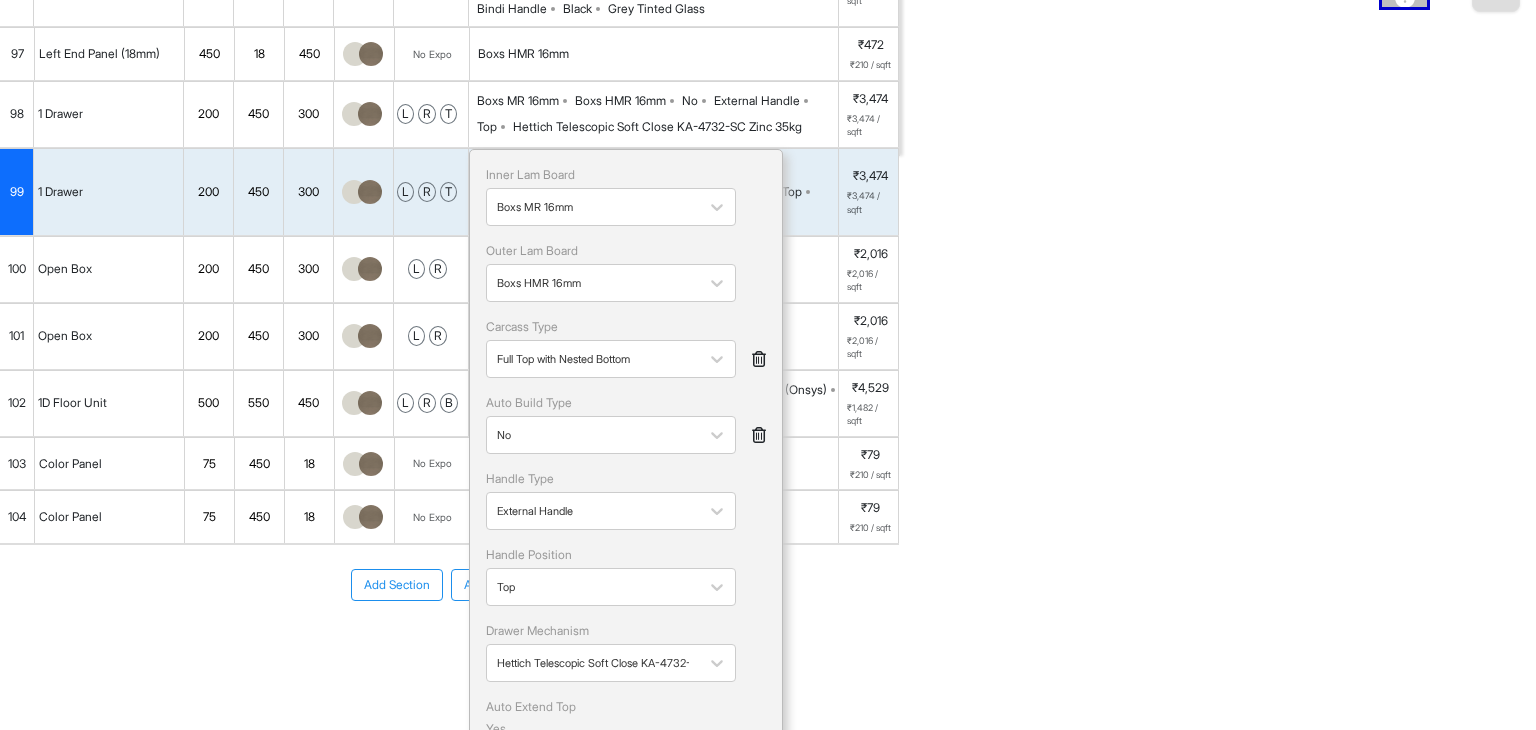 scroll, scrollTop: 617, scrollLeft: 0, axis: vertical 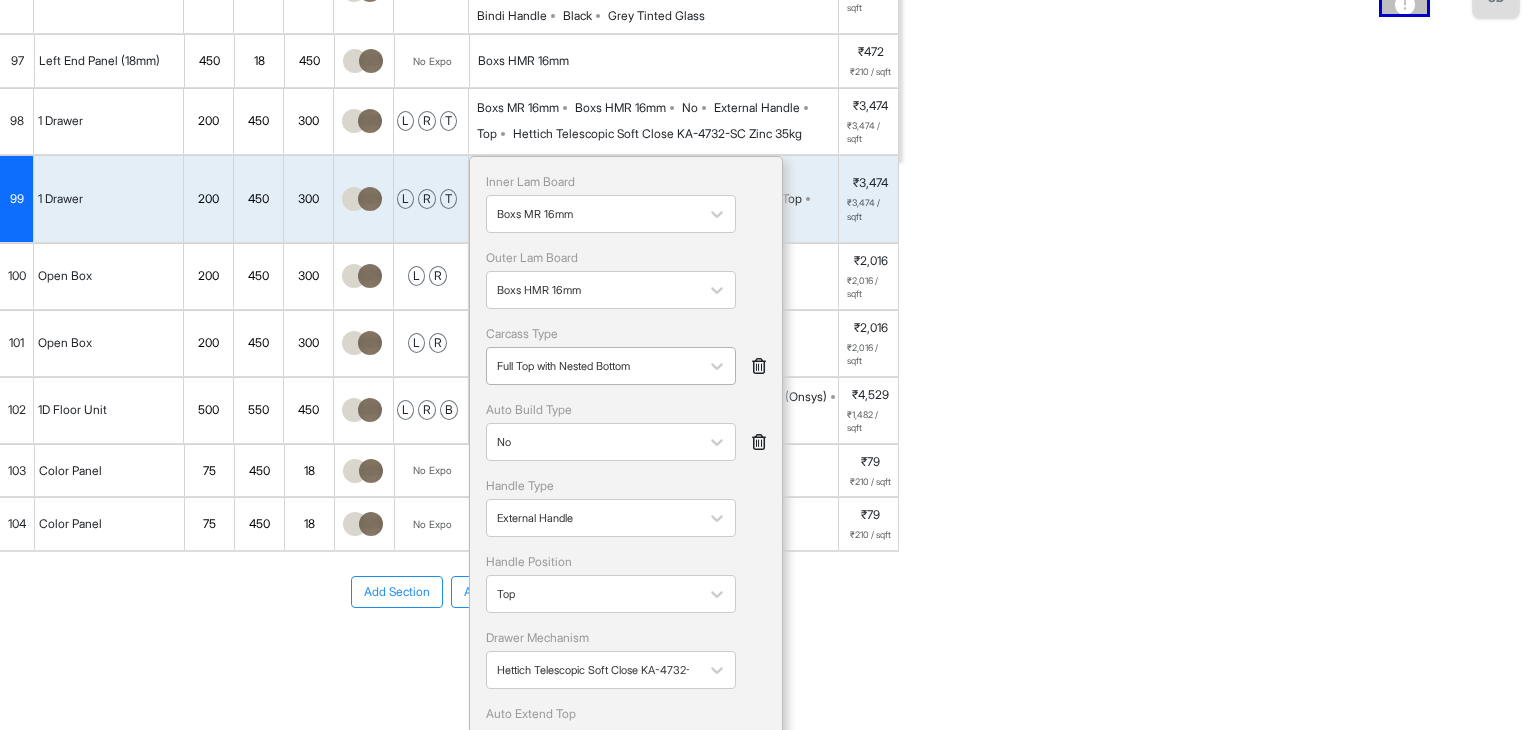 click at bounding box center (593, 366) 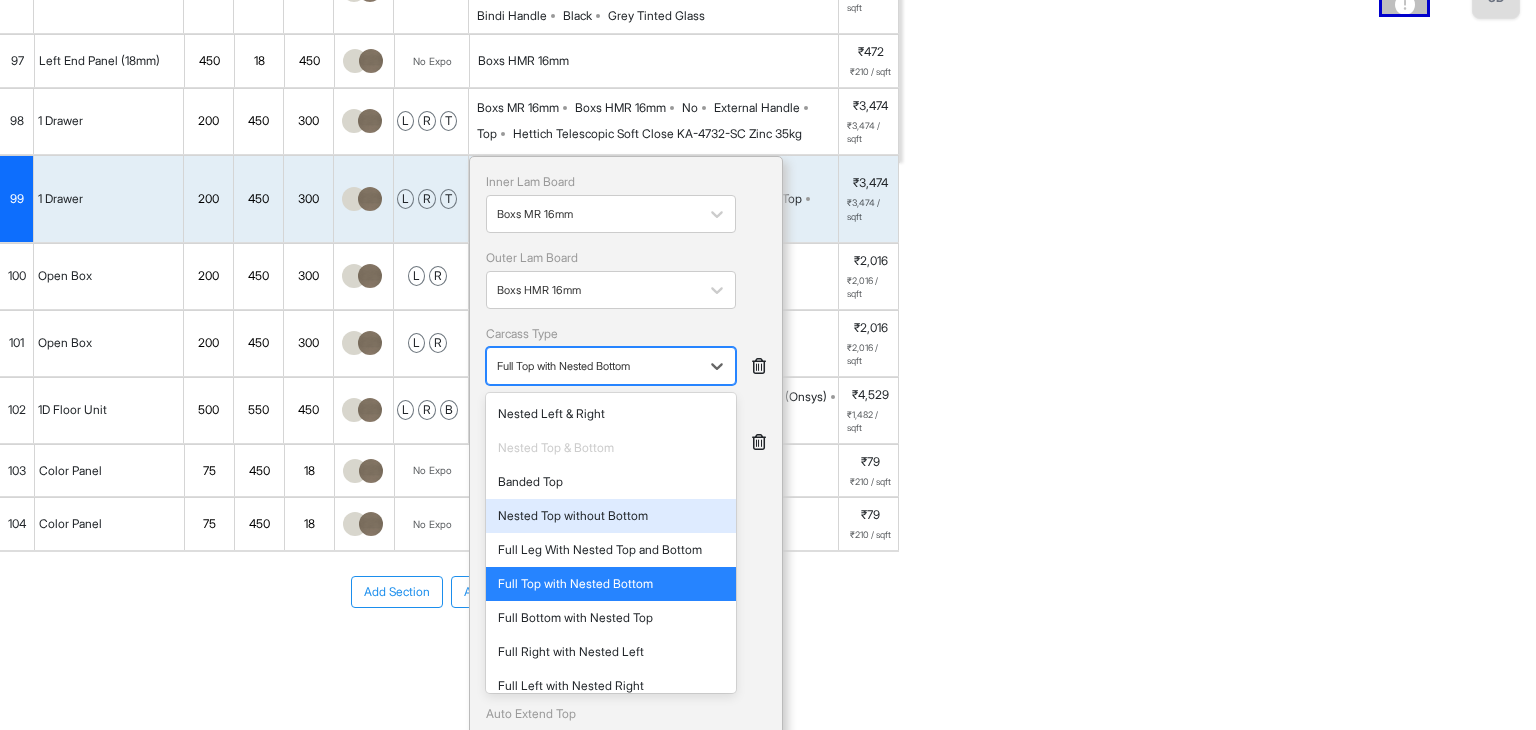 click on "Nested Top without Bottom" at bounding box center [611, 516] 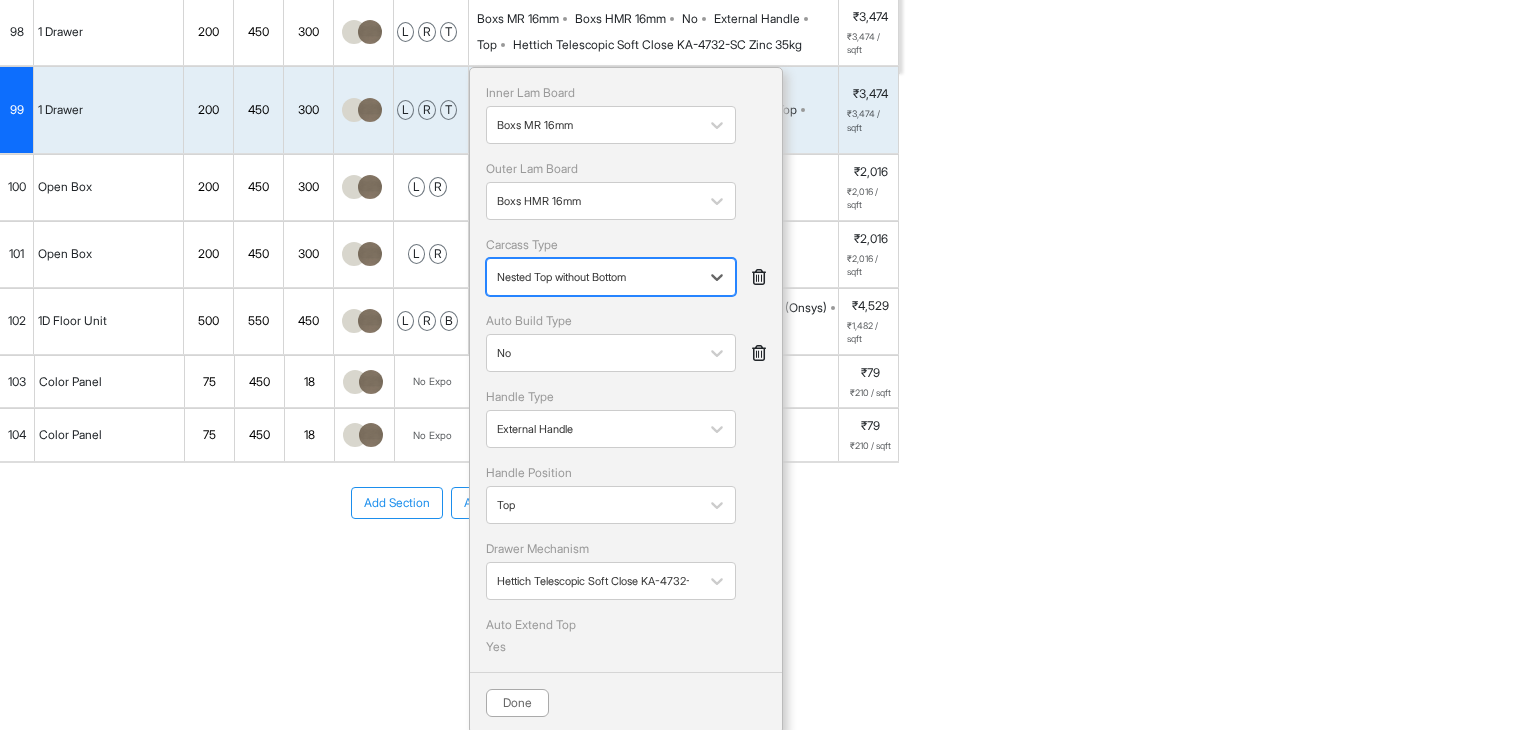 scroll, scrollTop: 717, scrollLeft: 0, axis: vertical 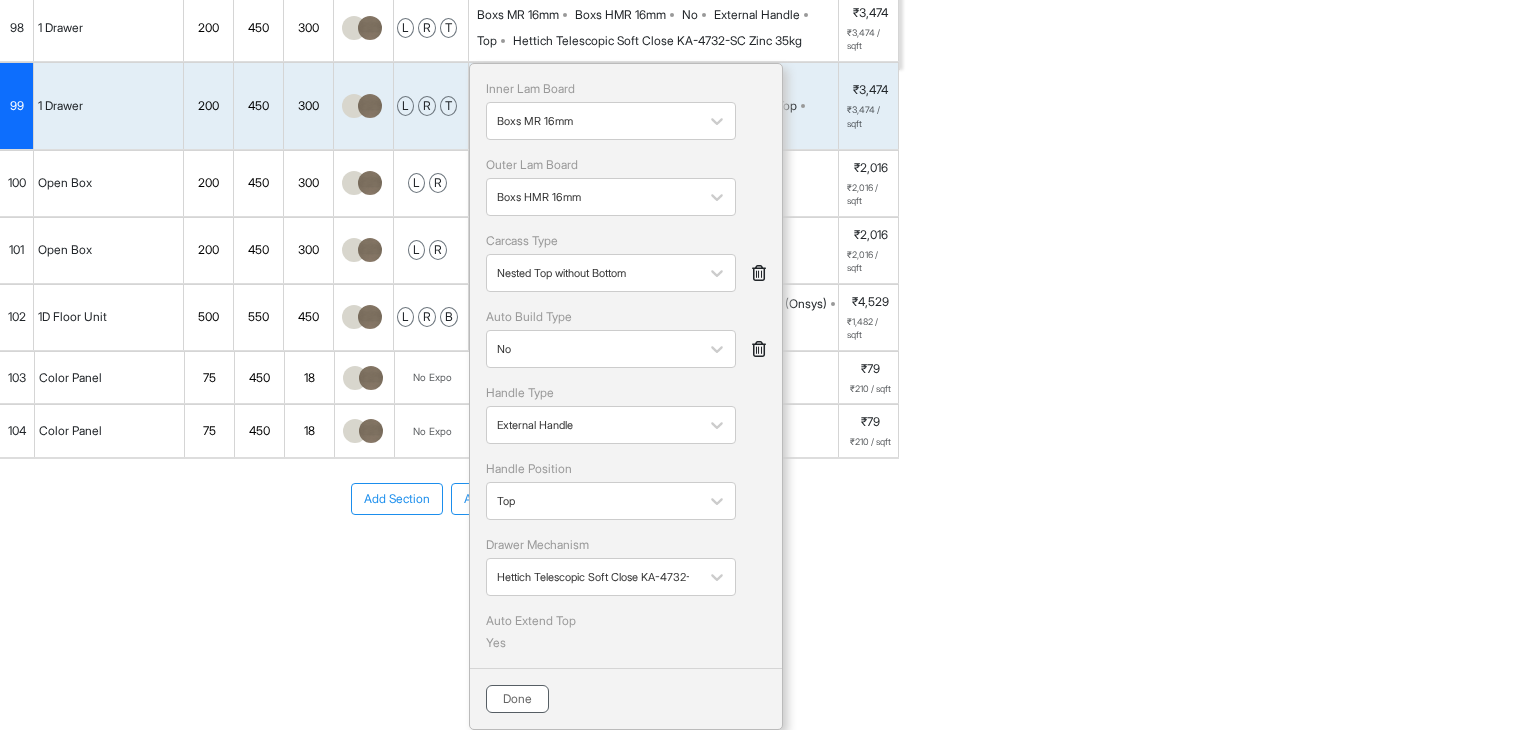 click on "Done" at bounding box center (517, 699) 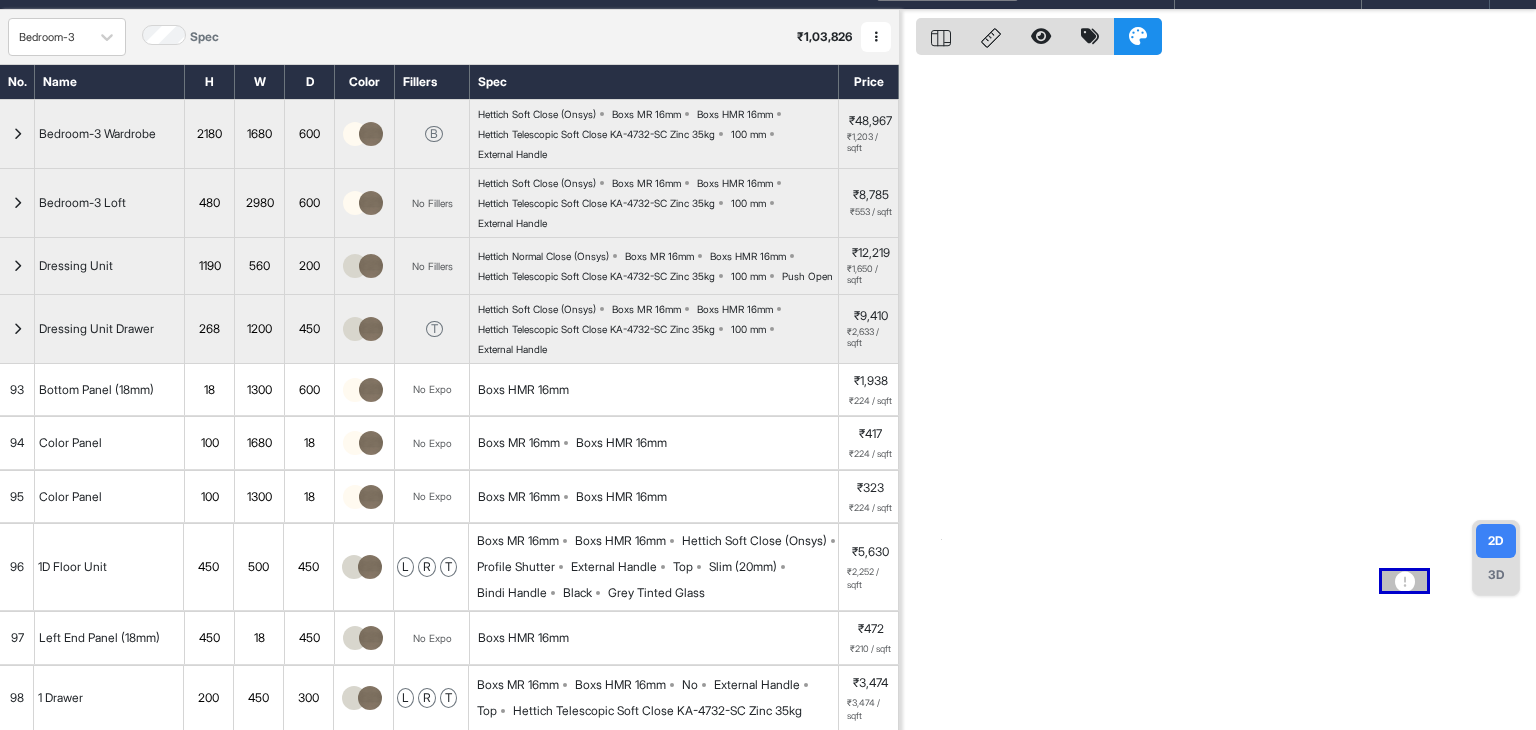 scroll, scrollTop: 0, scrollLeft: 0, axis: both 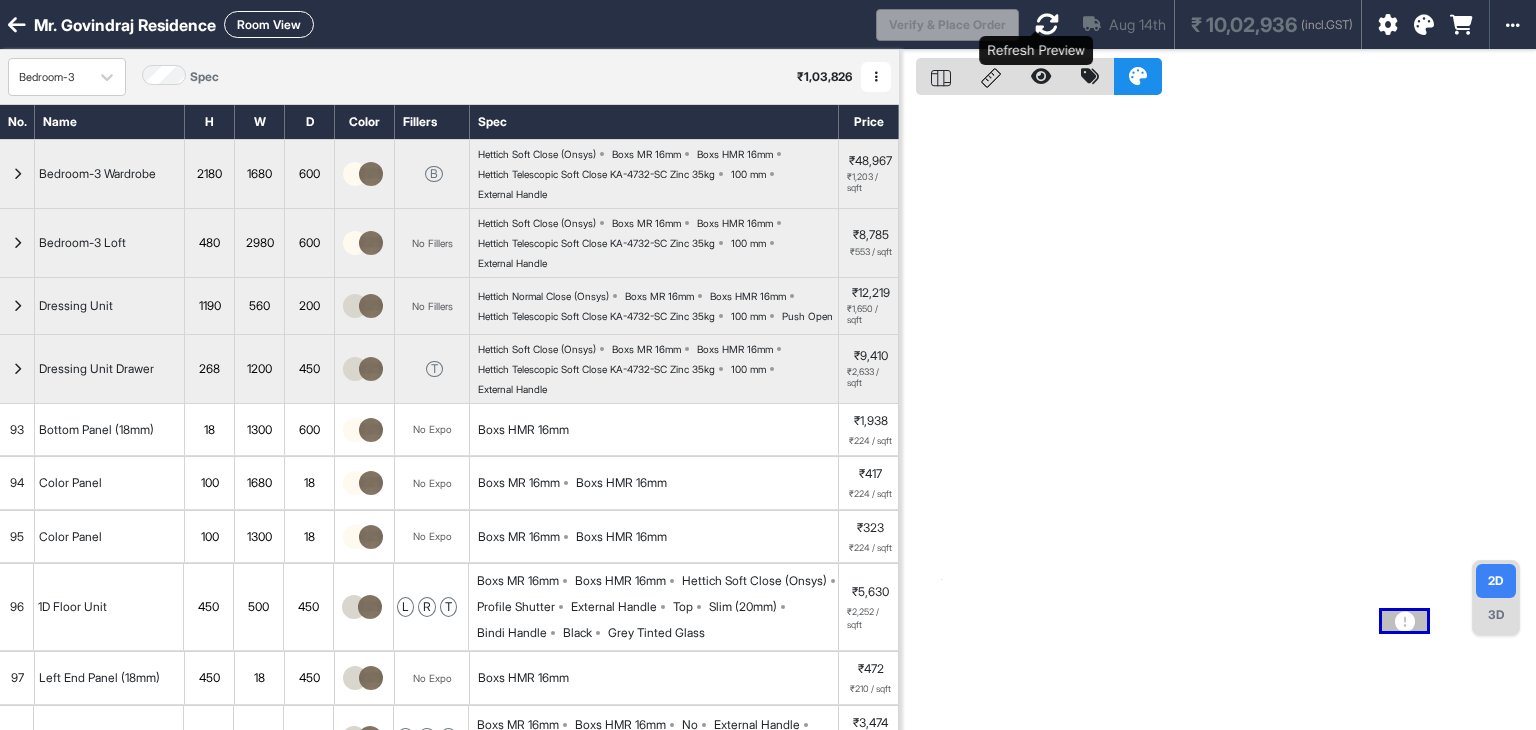 click at bounding box center [1047, 24] 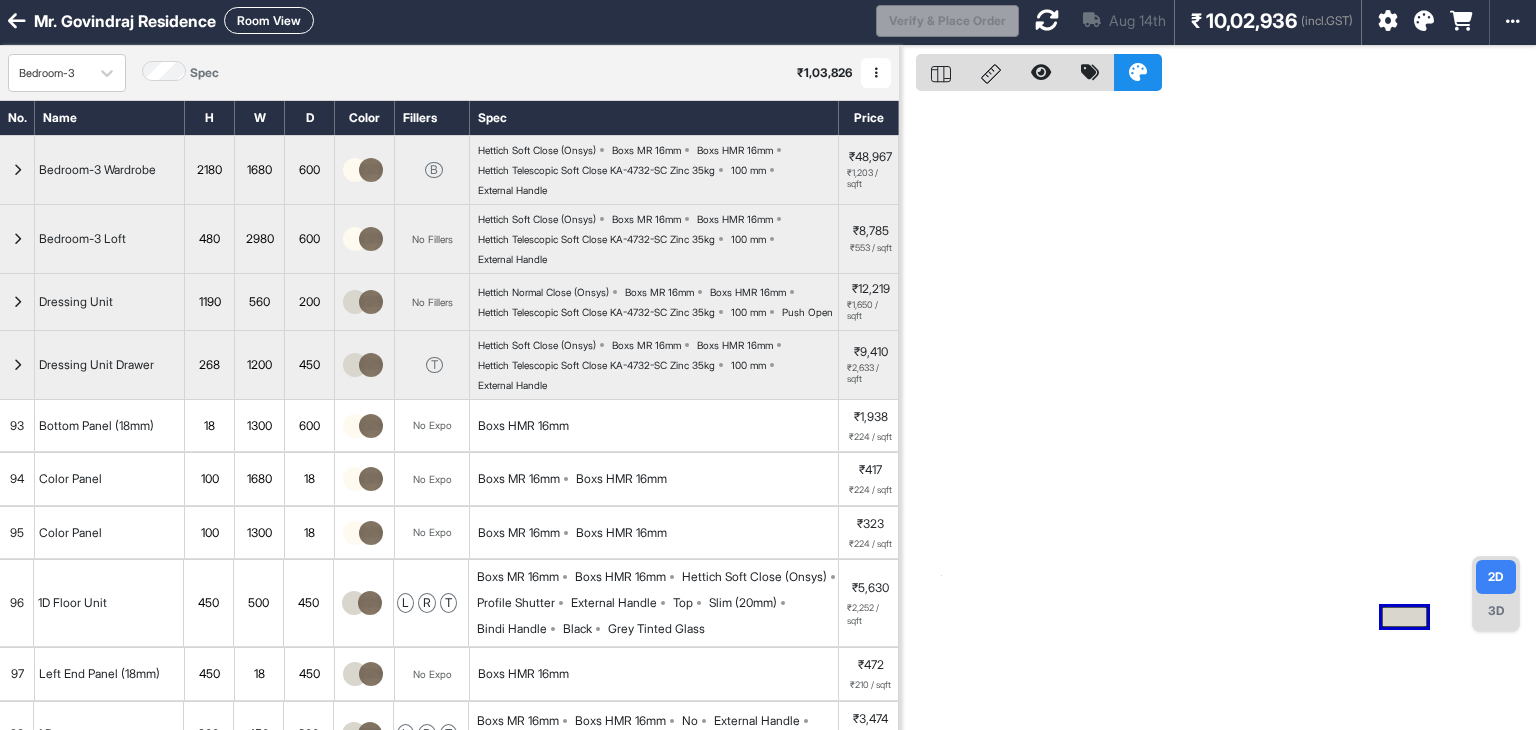 scroll, scrollTop: 0, scrollLeft: 0, axis: both 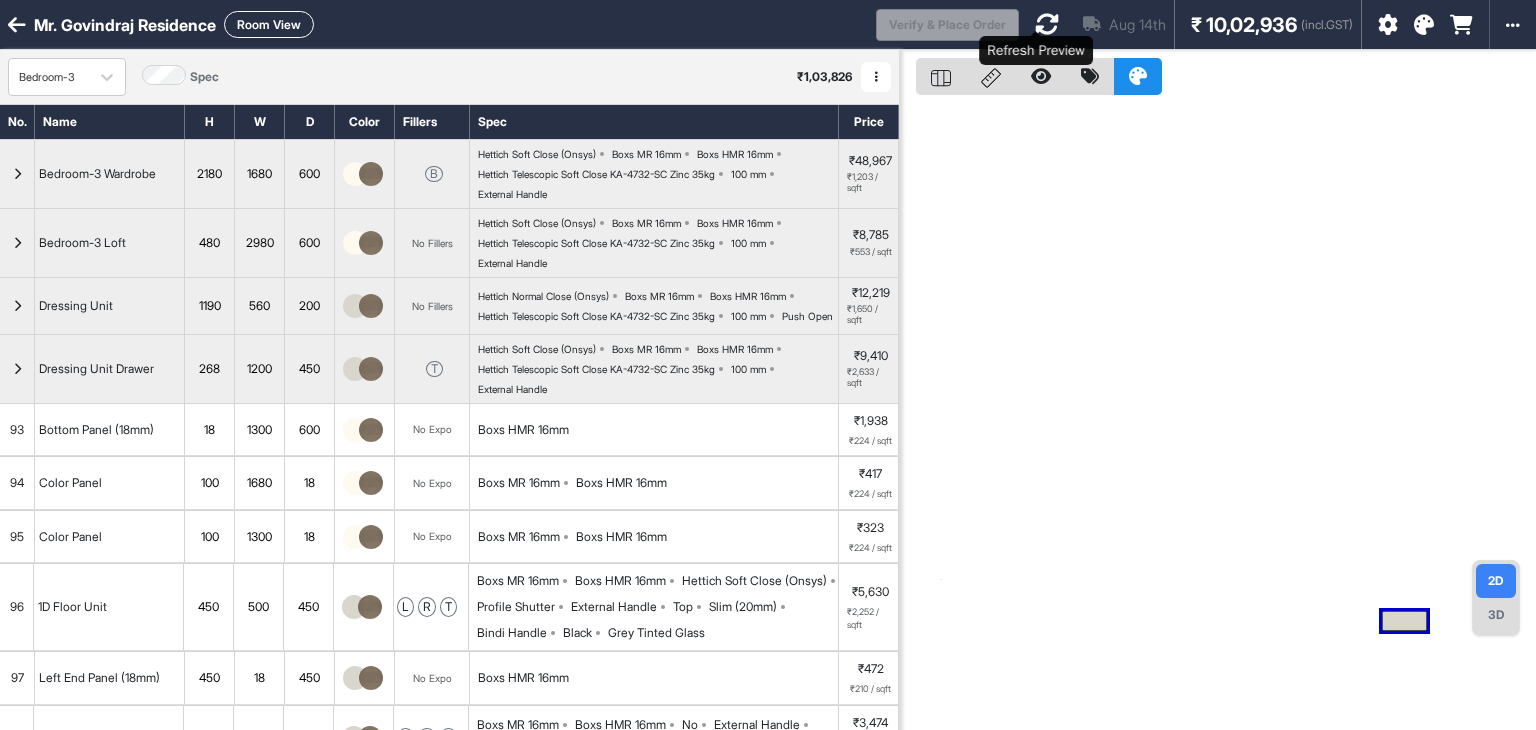 click at bounding box center [1047, 24] 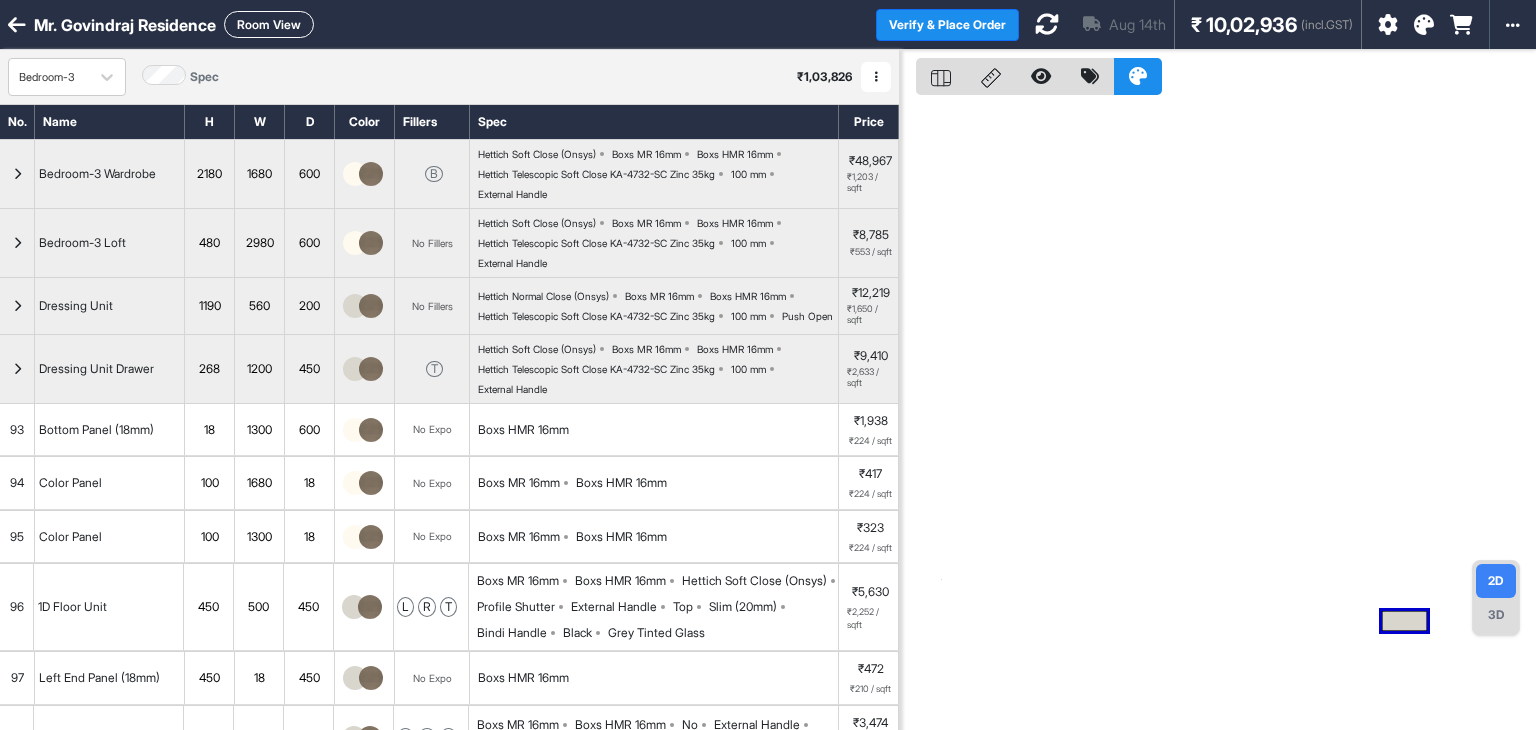 click on "Room View" at bounding box center (269, 24) 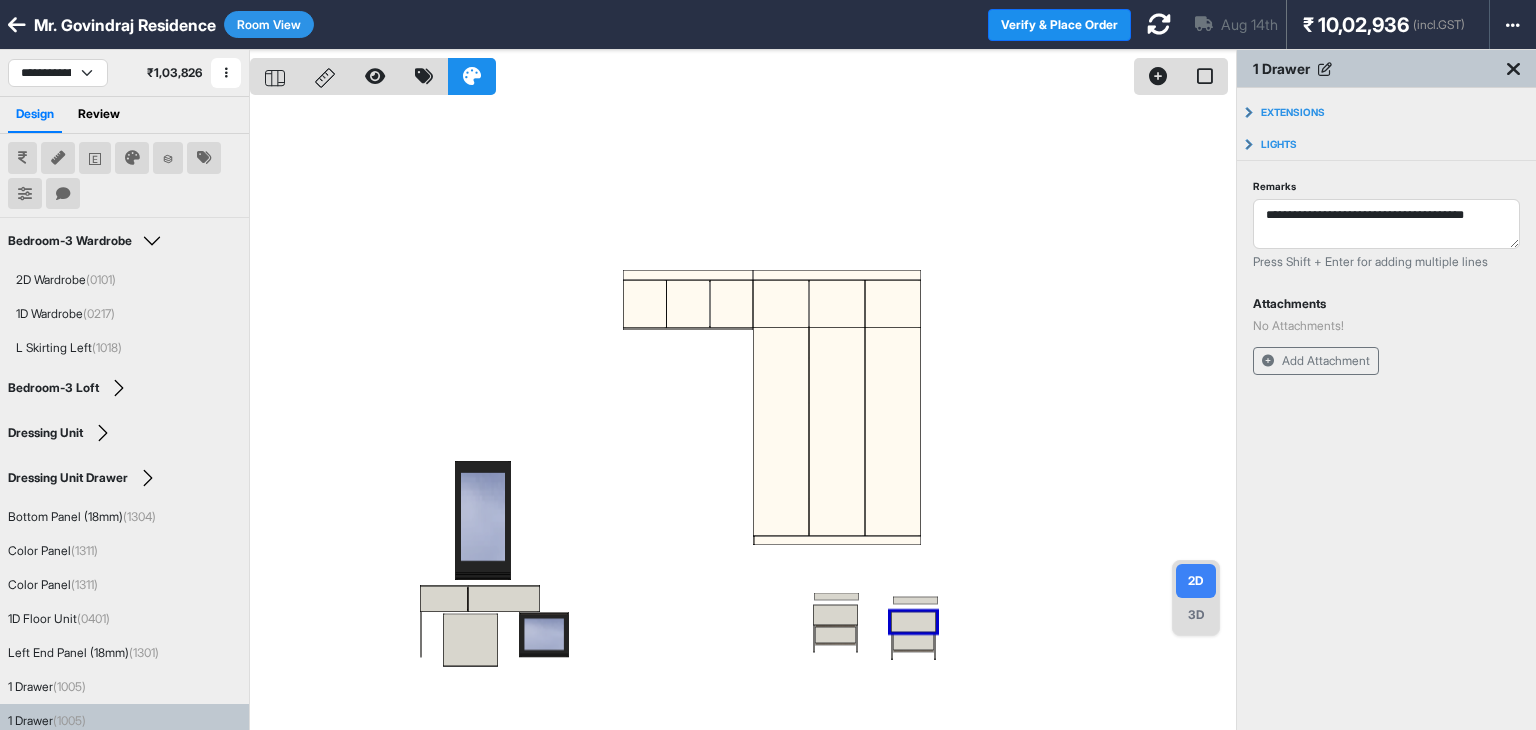 click at bounding box center [743, 415] 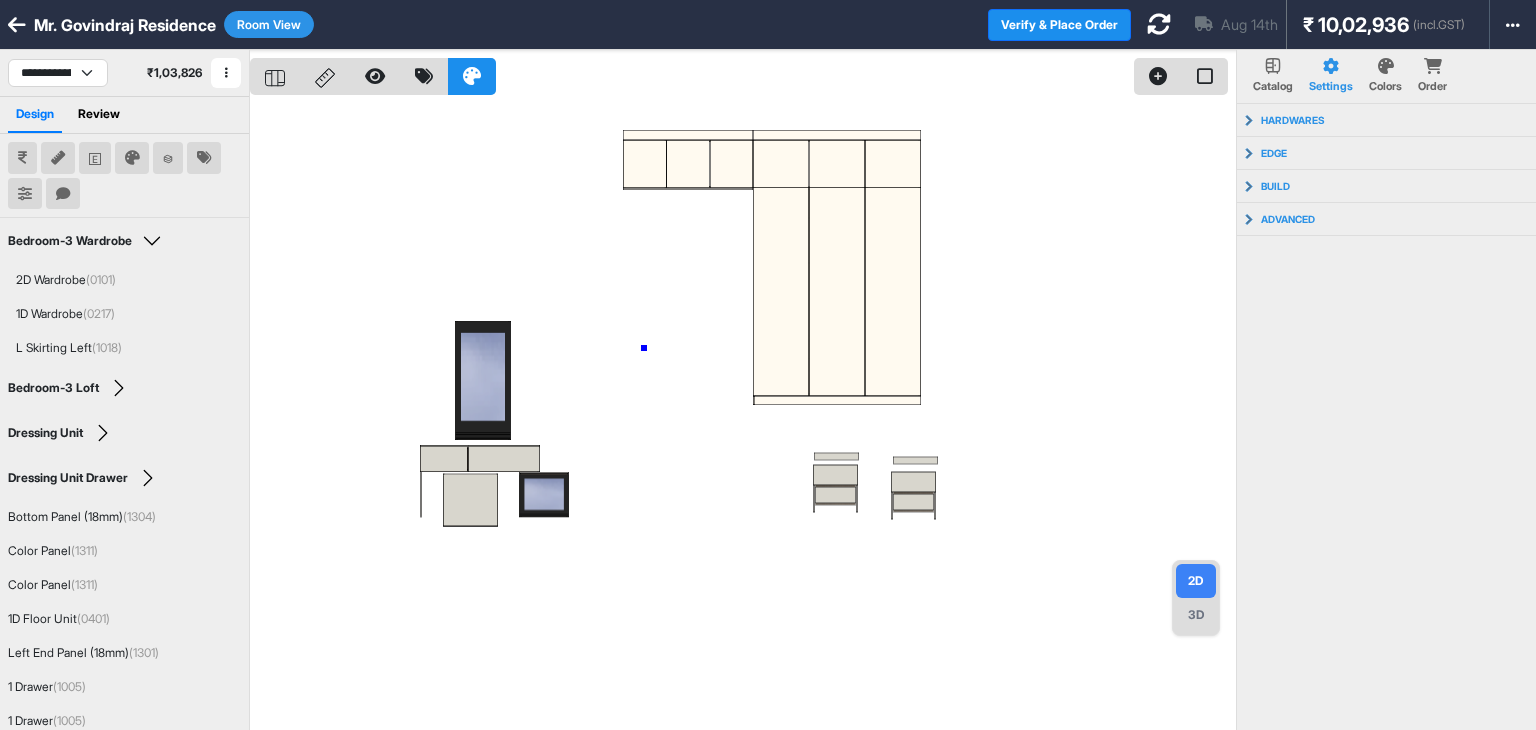 click at bounding box center [743, 415] 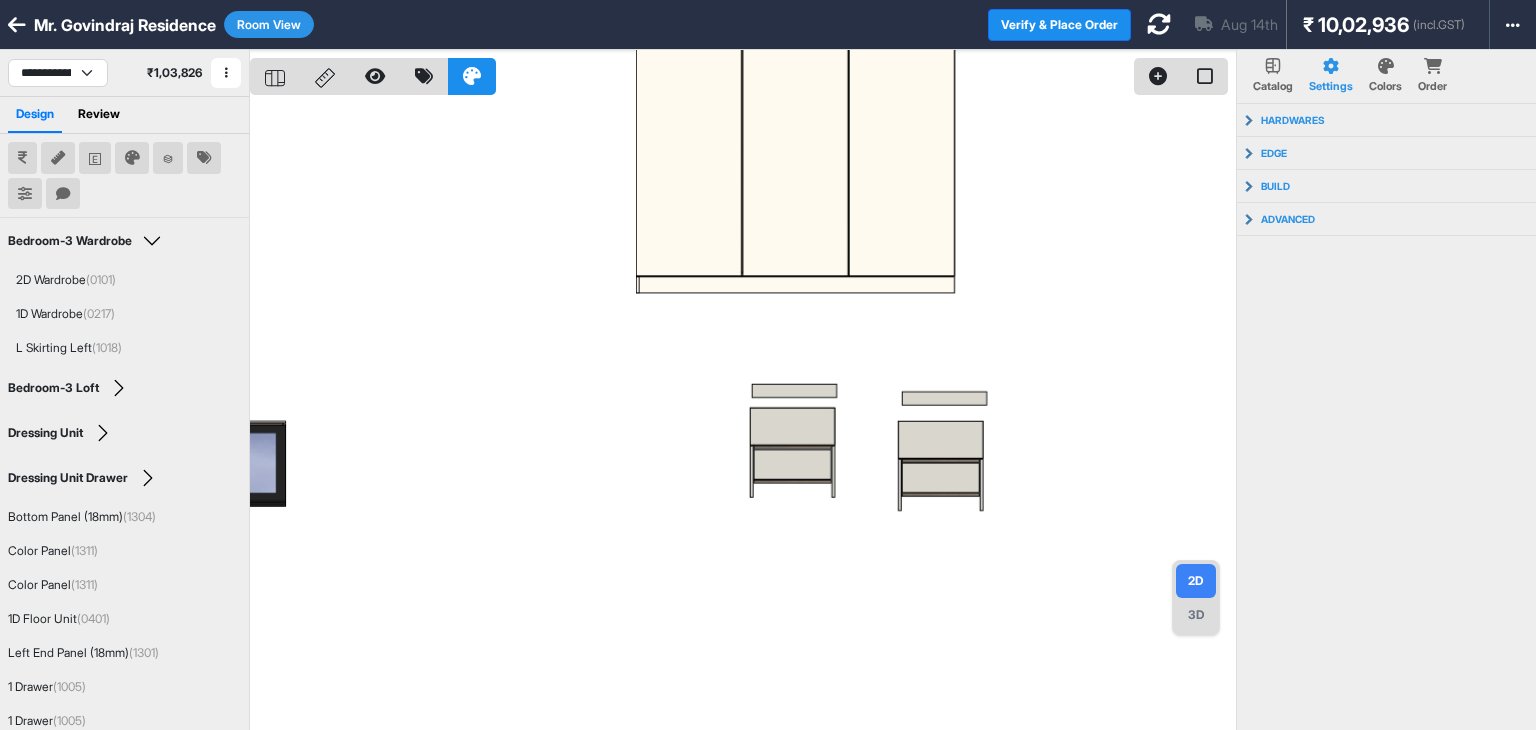 click at bounding box center [743, 415] 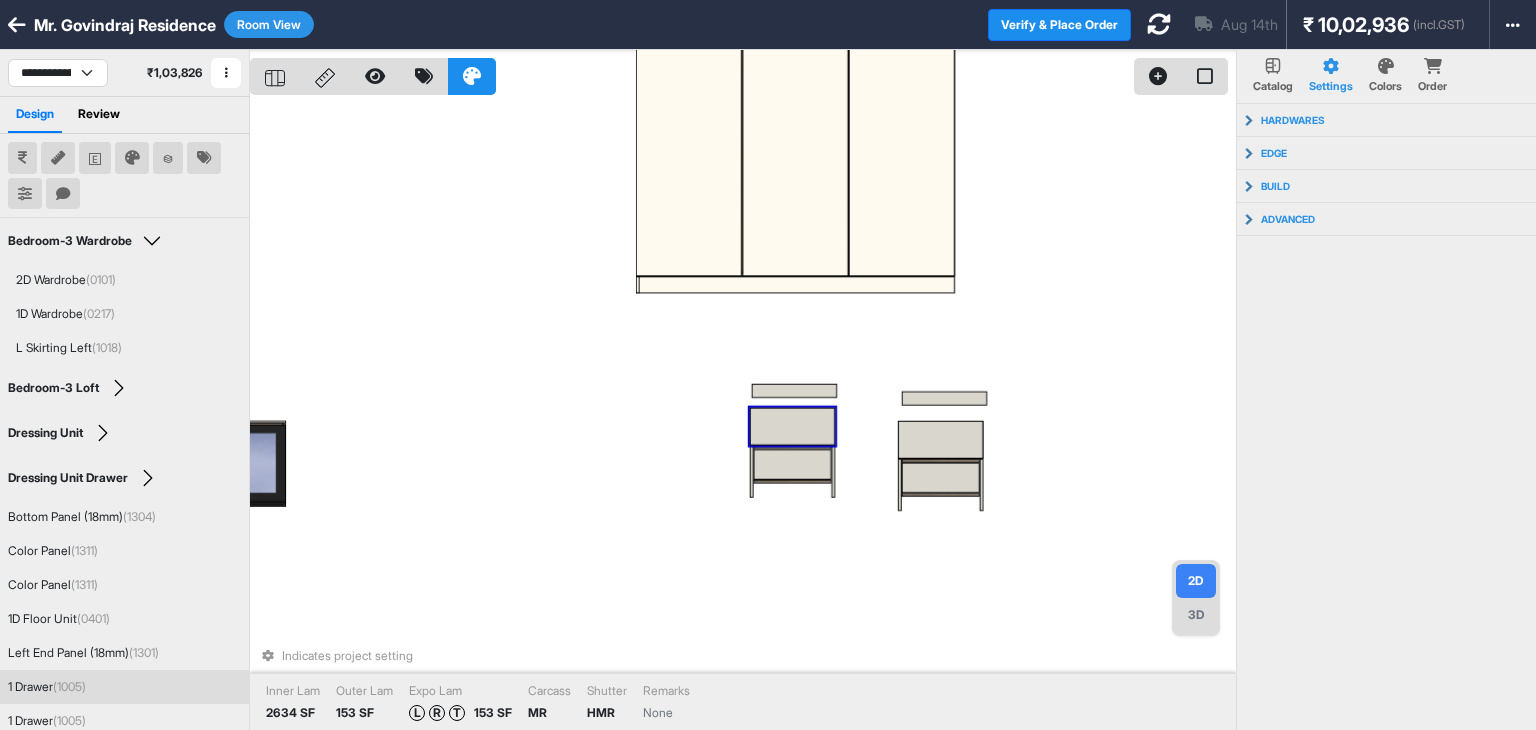 click at bounding box center [792, 427] 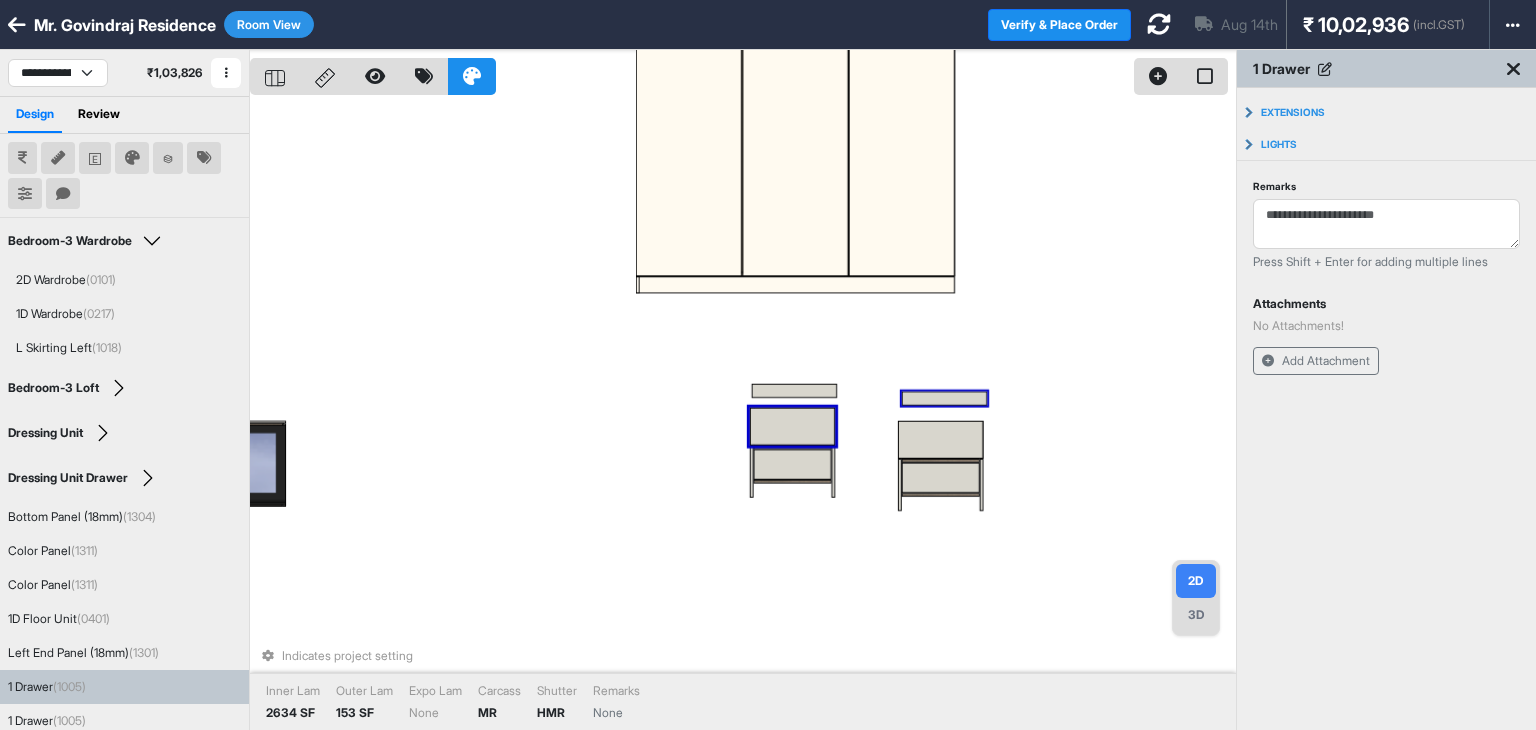 click on "Indicates project setting Inner Lam 2634 SF Outer Lam 153 SF Expo Lam None Carcass MR Shutter HMR Remarks None" at bounding box center [743, 415] 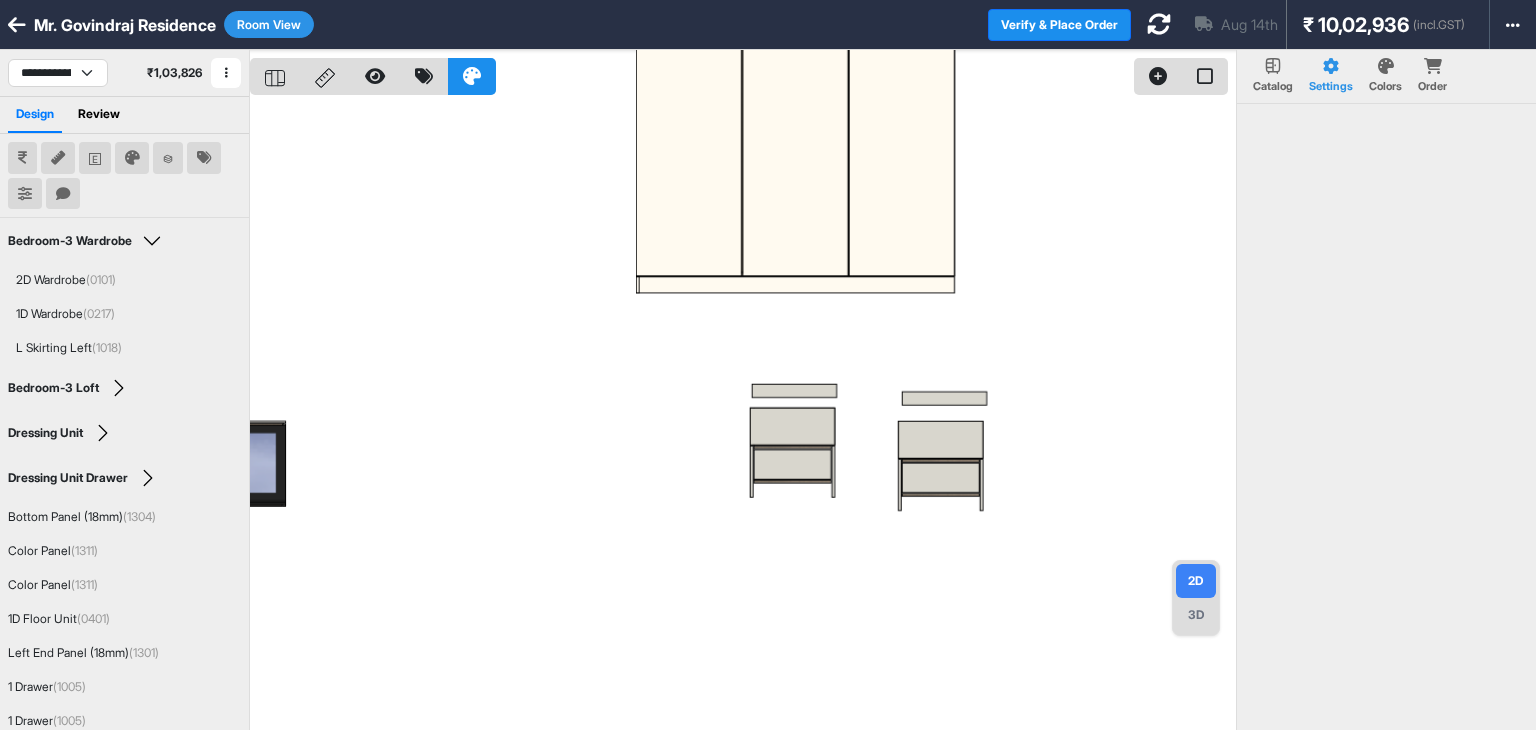 click on "3D" at bounding box center (1196, 615) 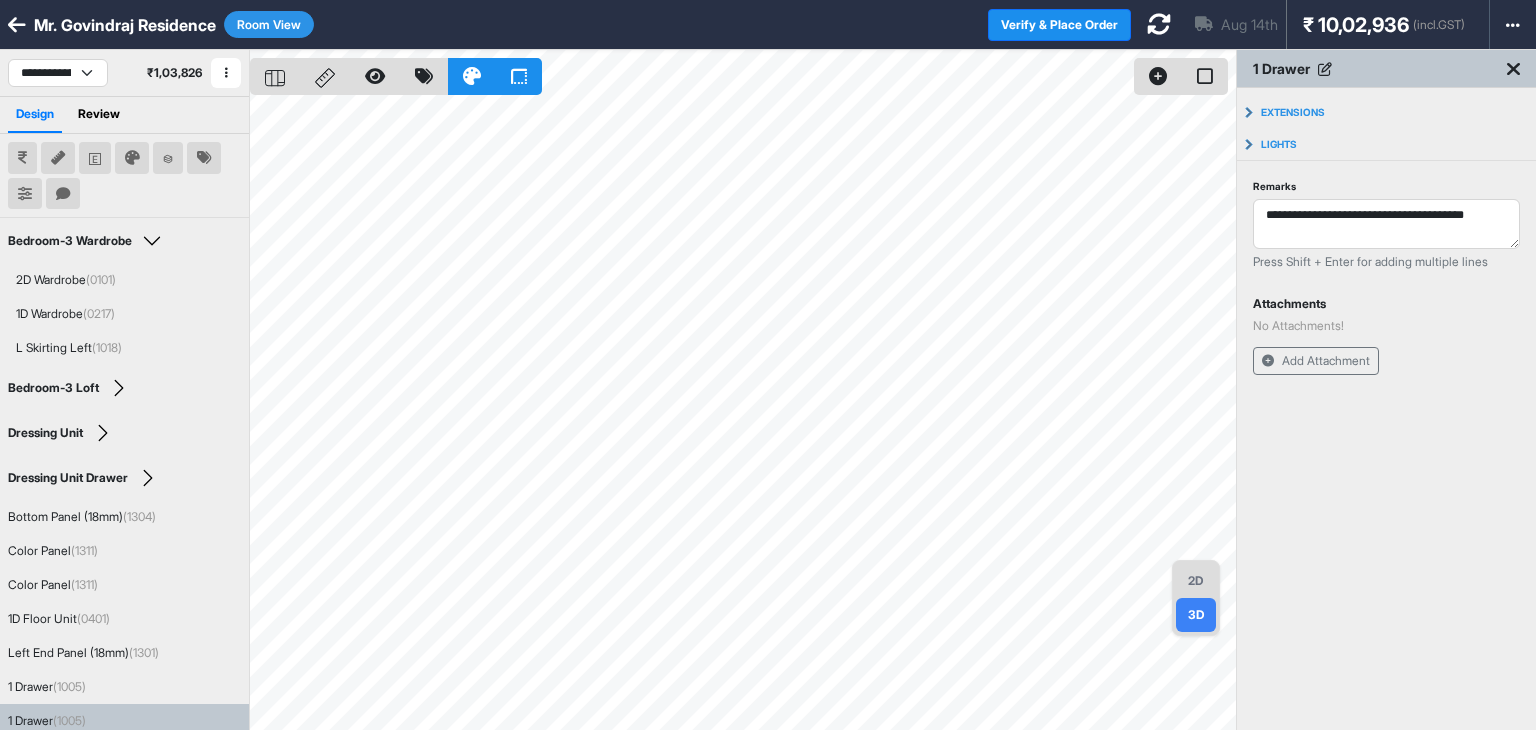 click on "2D" at bounding box center (1196, 581) 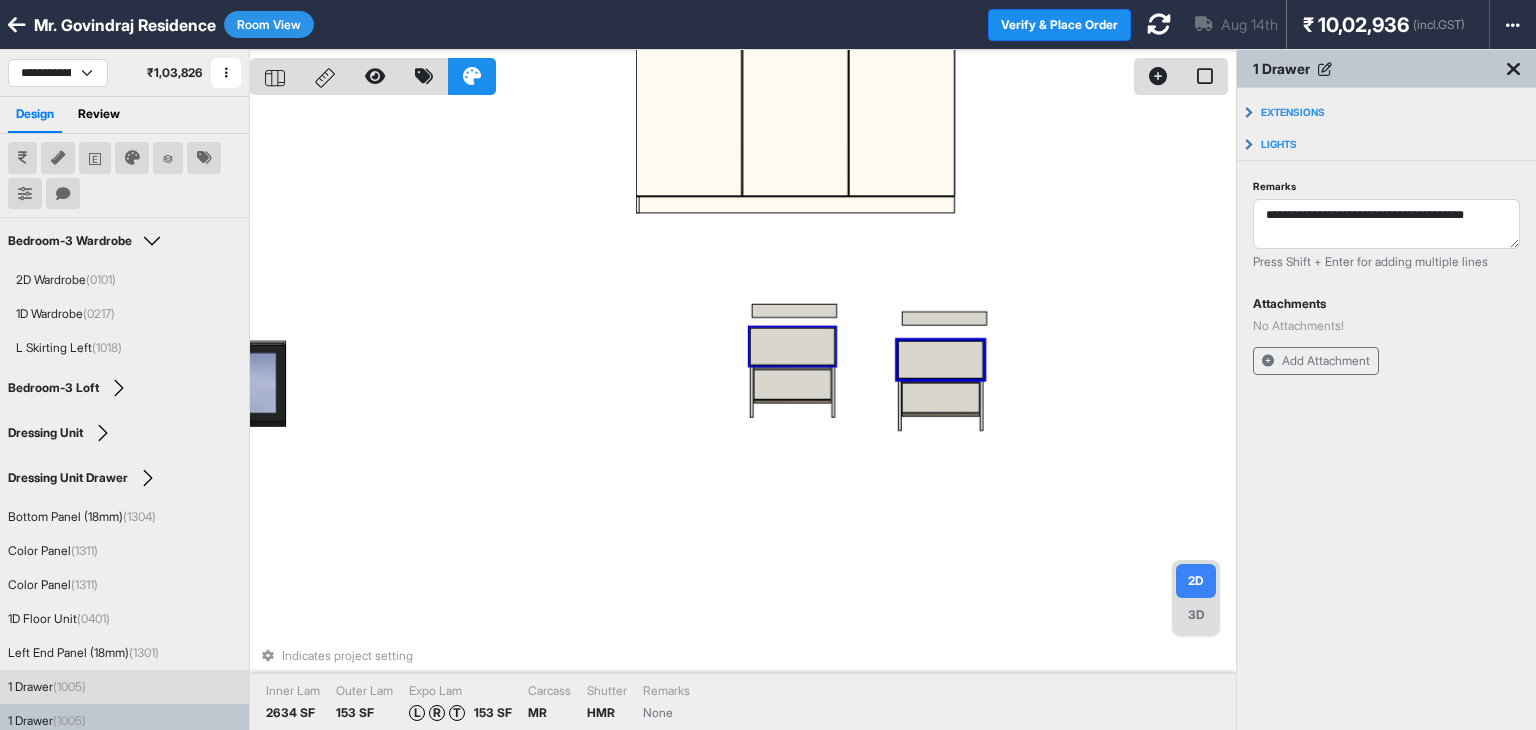 click at bounding box center [792, 347] 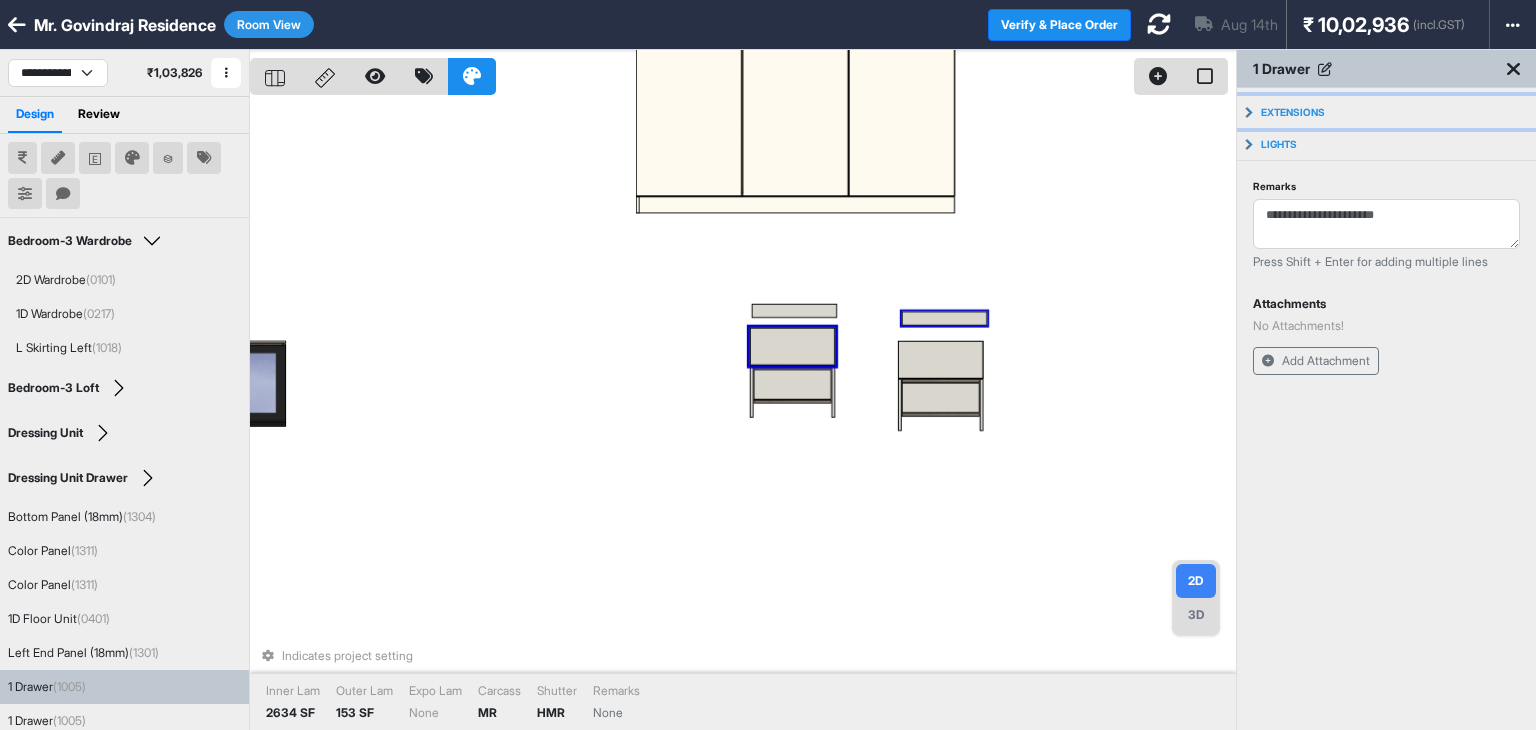 click on "Extensions" at bounding box center (1386, 112) 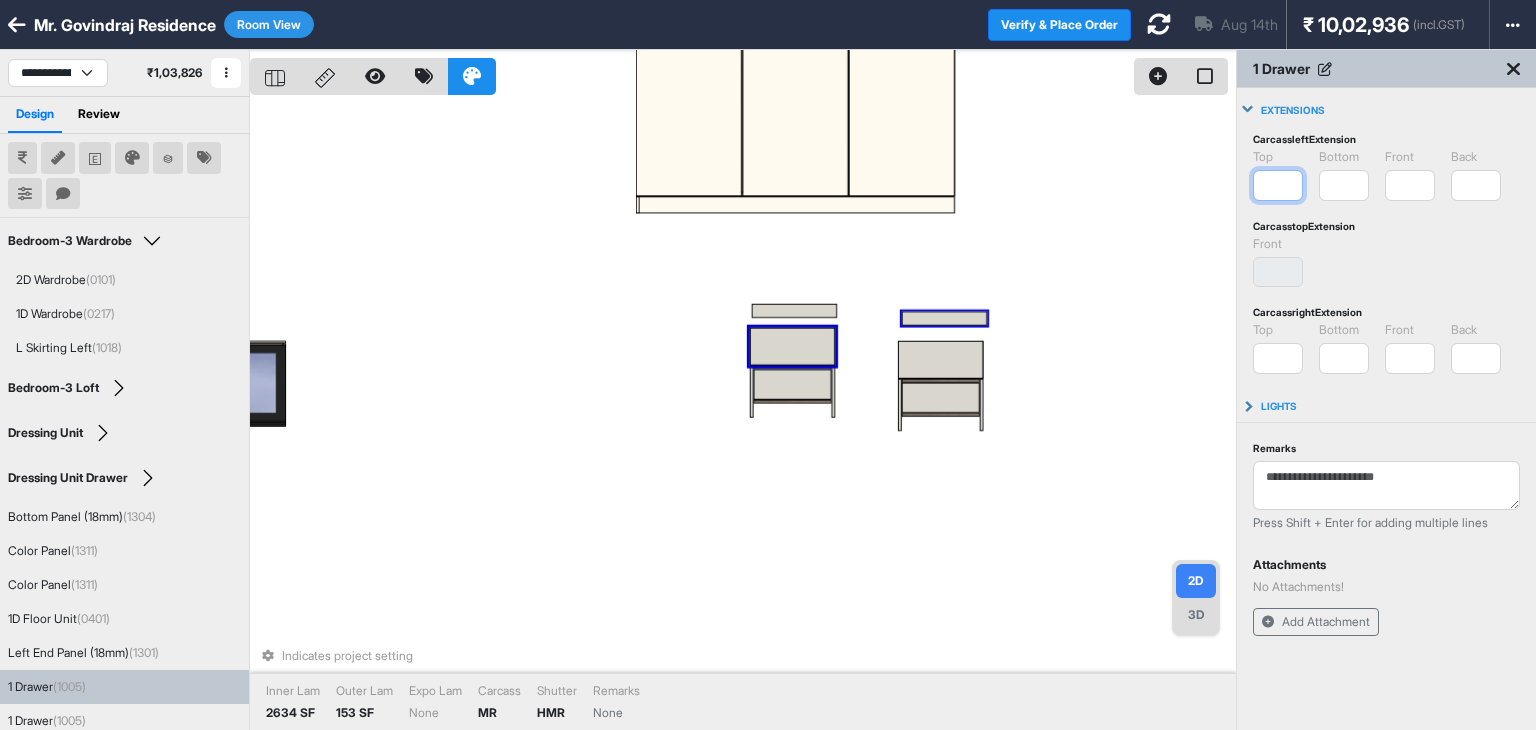 click on "*" at bounding box center [1278, 185] 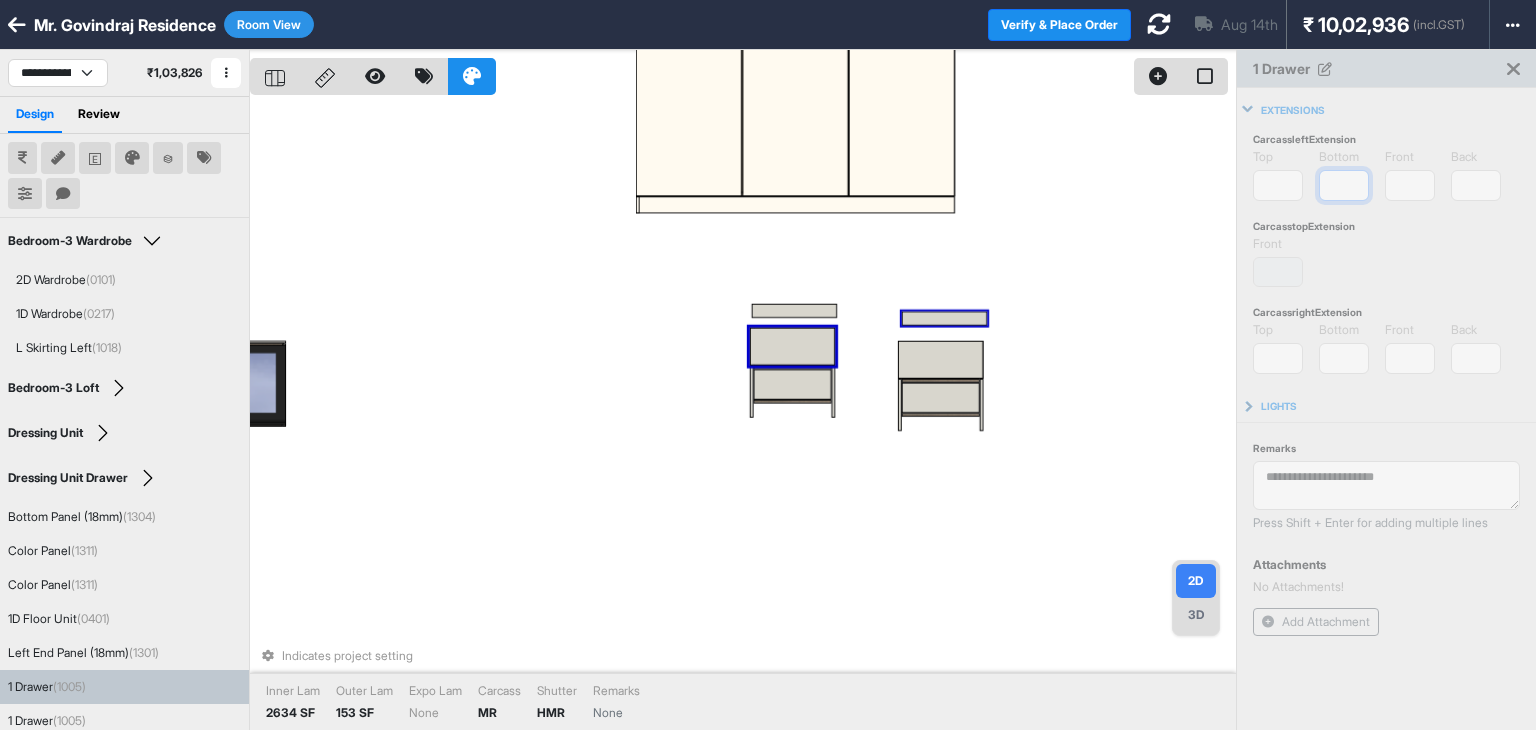 type on "**" 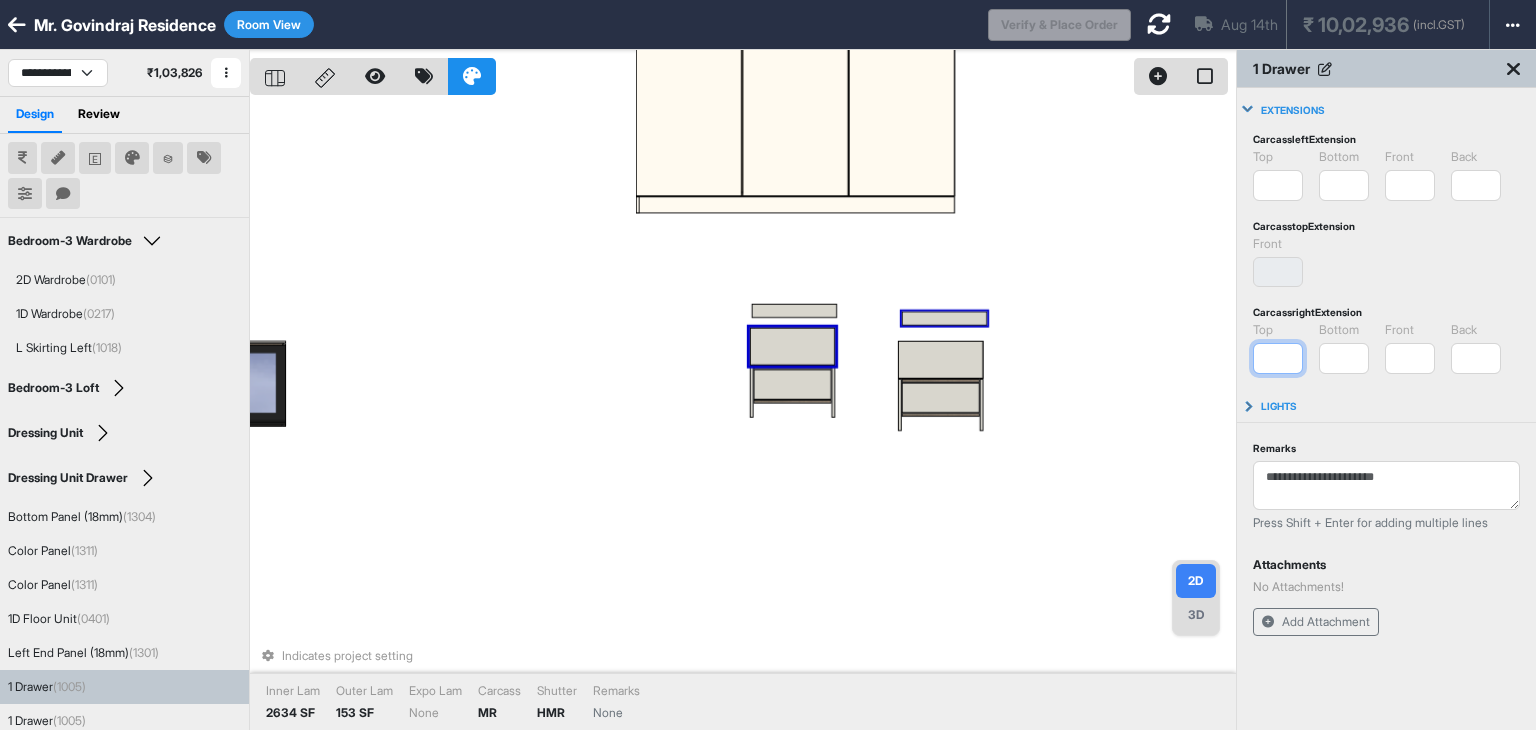 click on "*" at bounding box center (1278, 358) 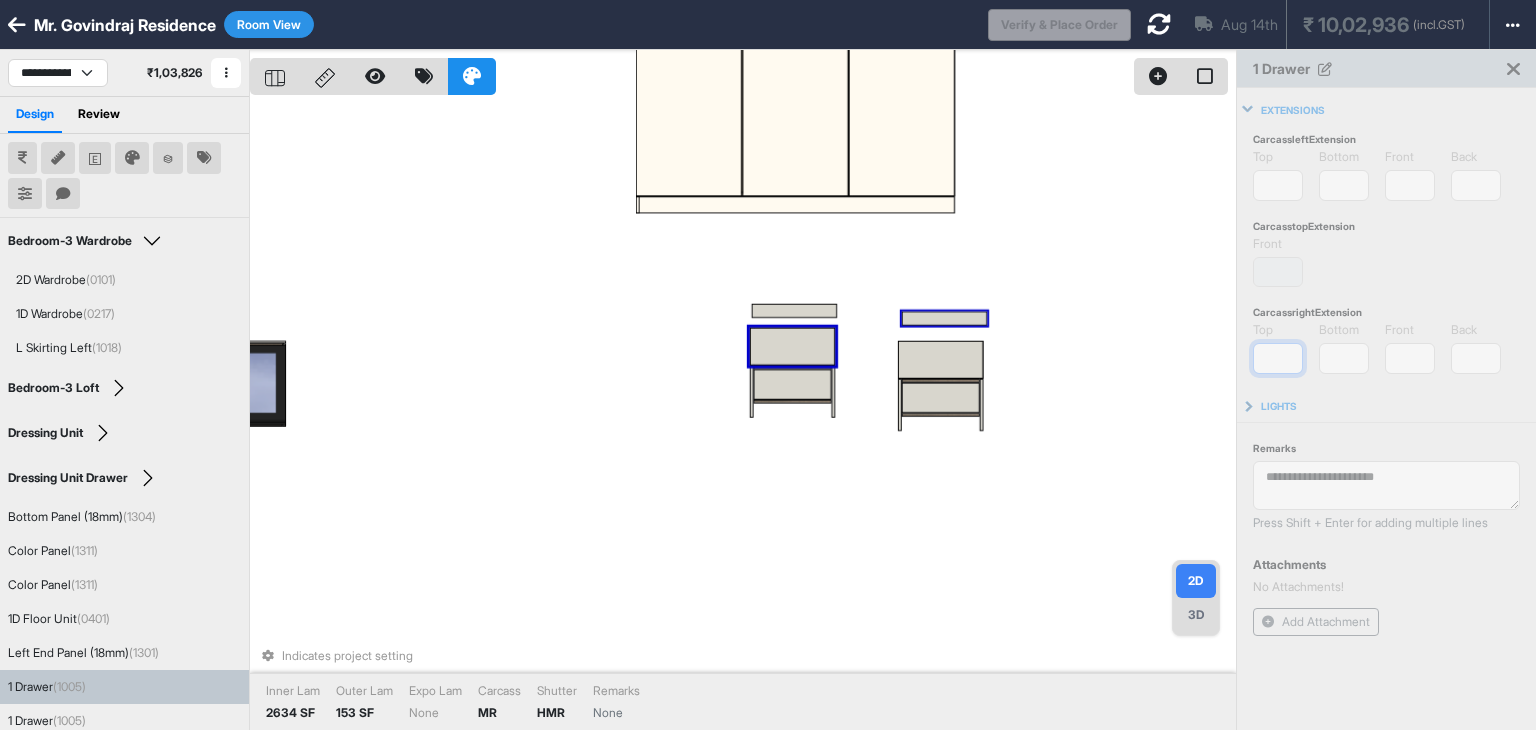click on "*" at bounding box center (1278, 358) 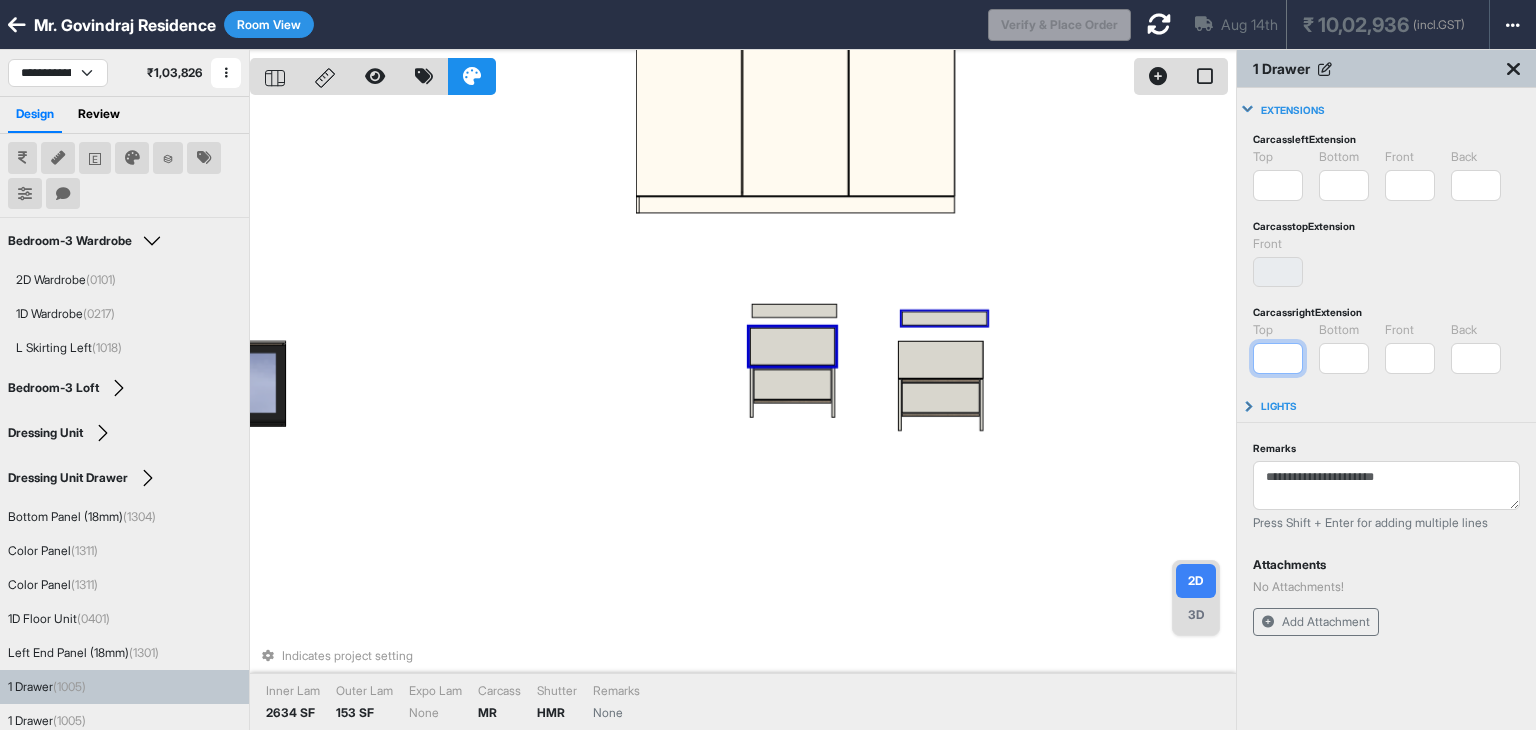 click on "*" at bounding box center (1278, 358) 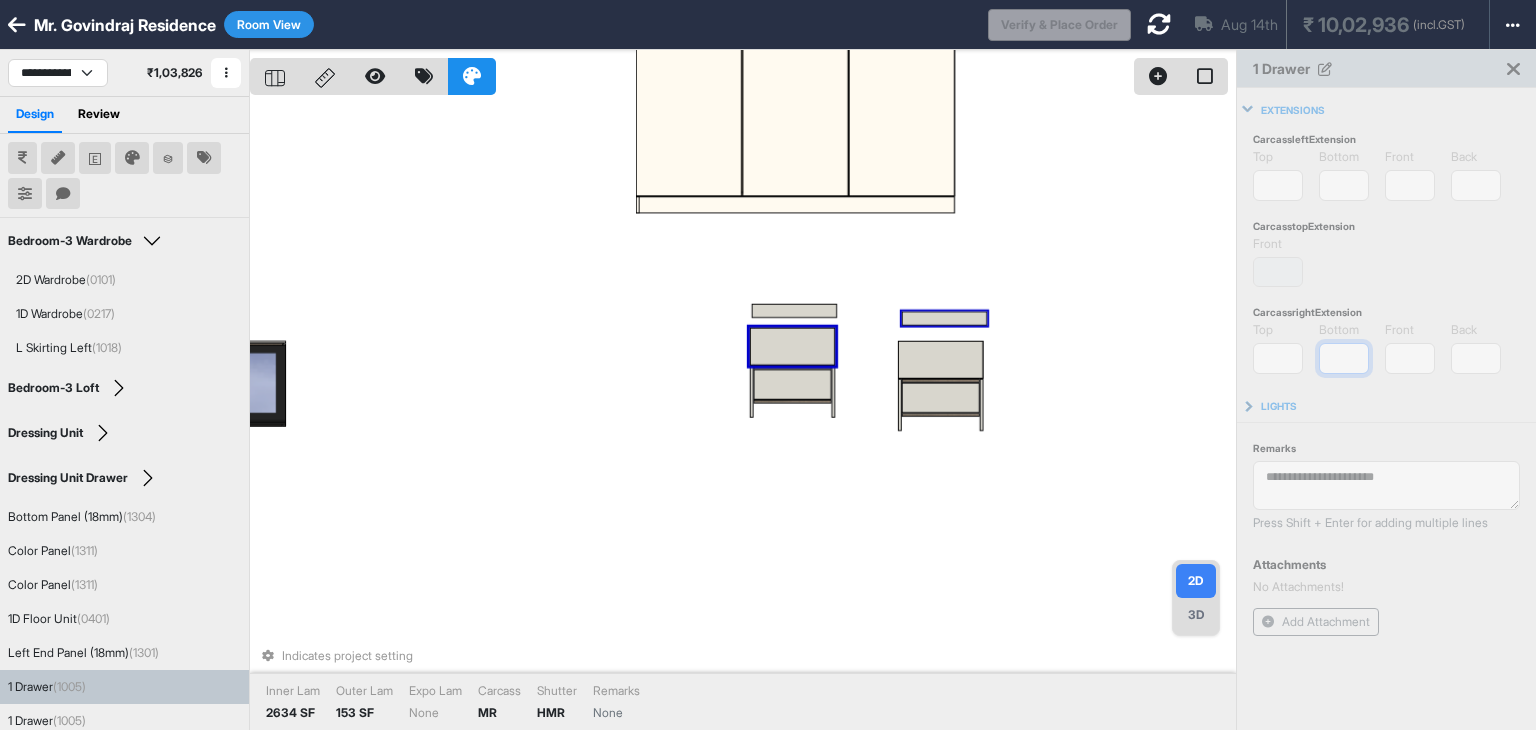 type on "**" 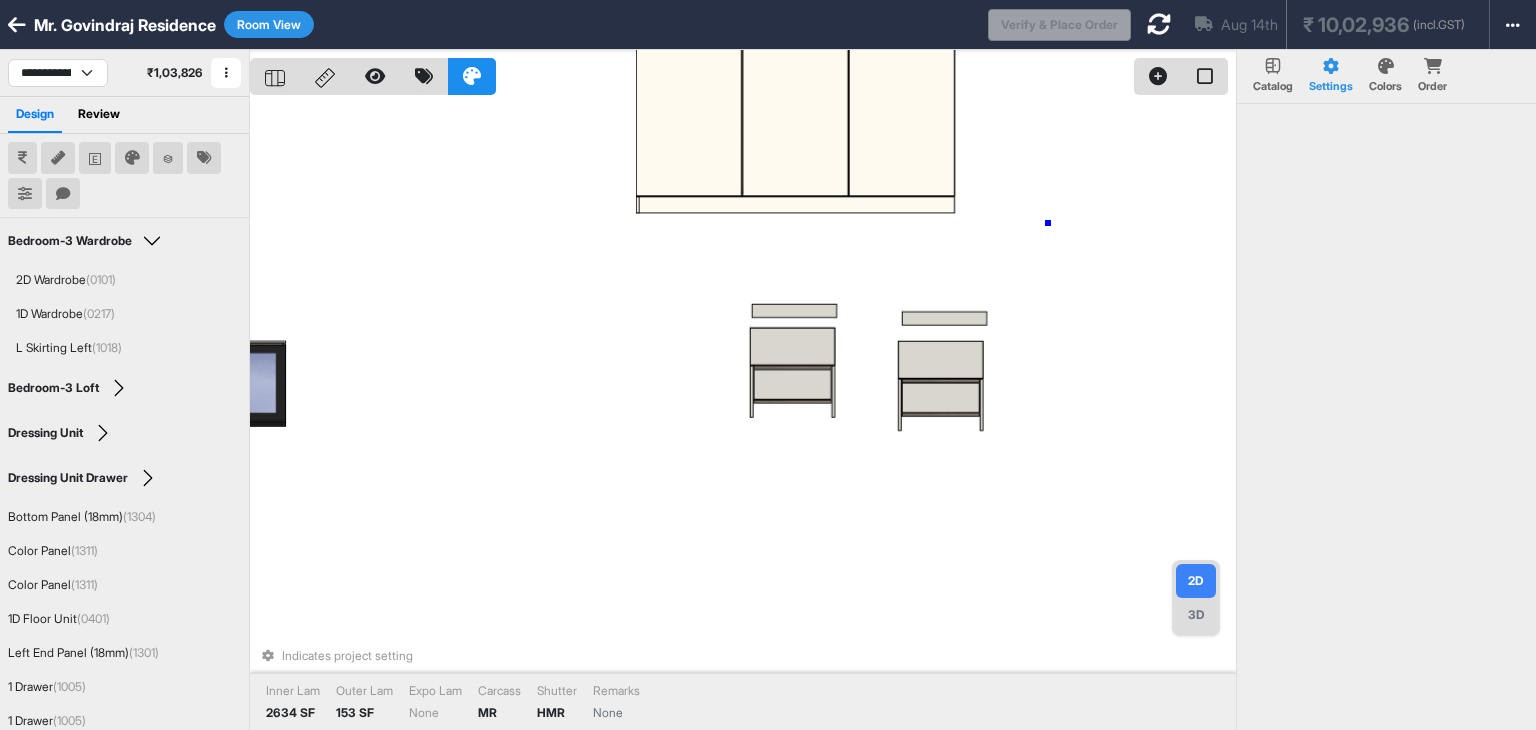click on "Indicates project setting Inner Lam 2634 SF Outer Lam 153 SF Expo Lam None Carcass MR Shutter HMR Remarks None" at bounding box center (743, 415) 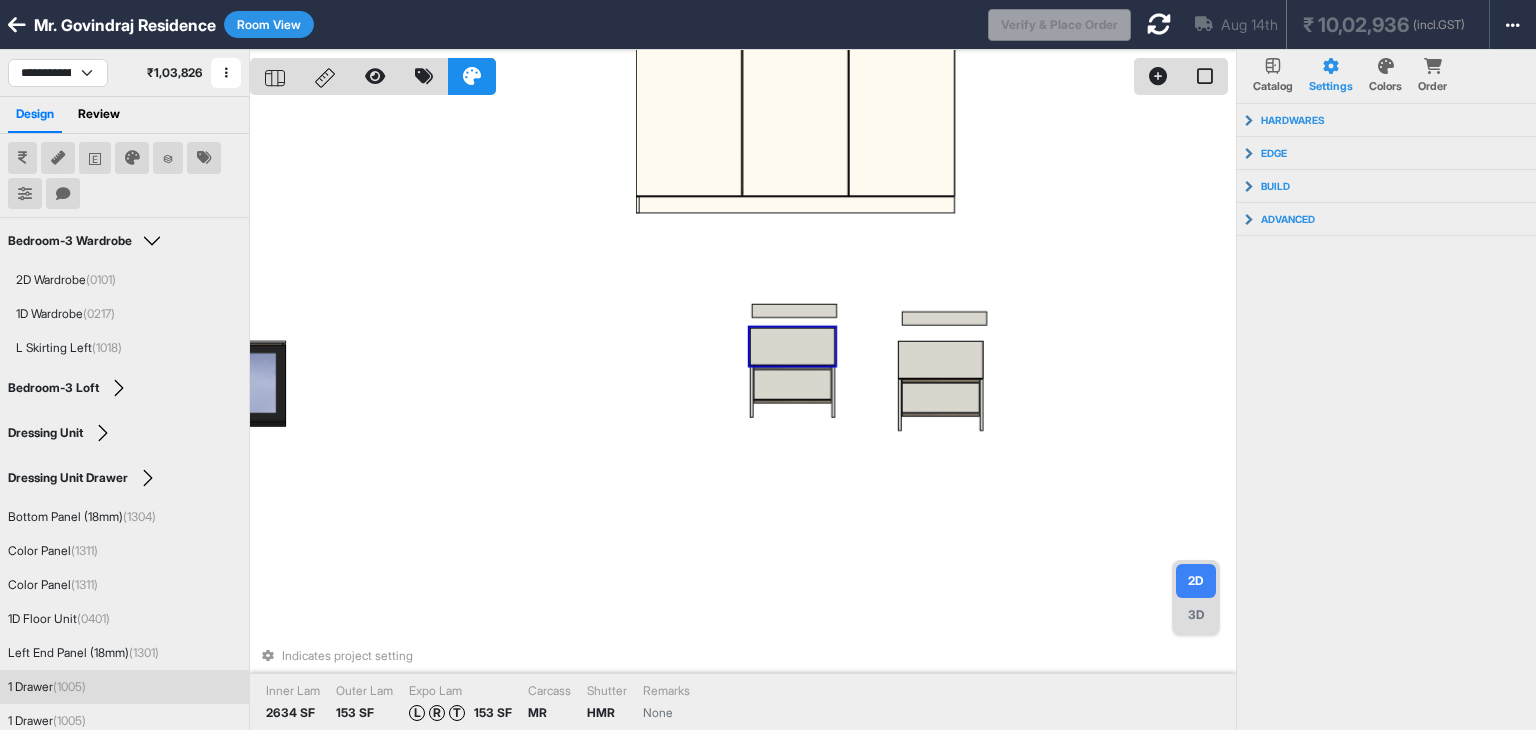 click at bounding box center (792, 347) 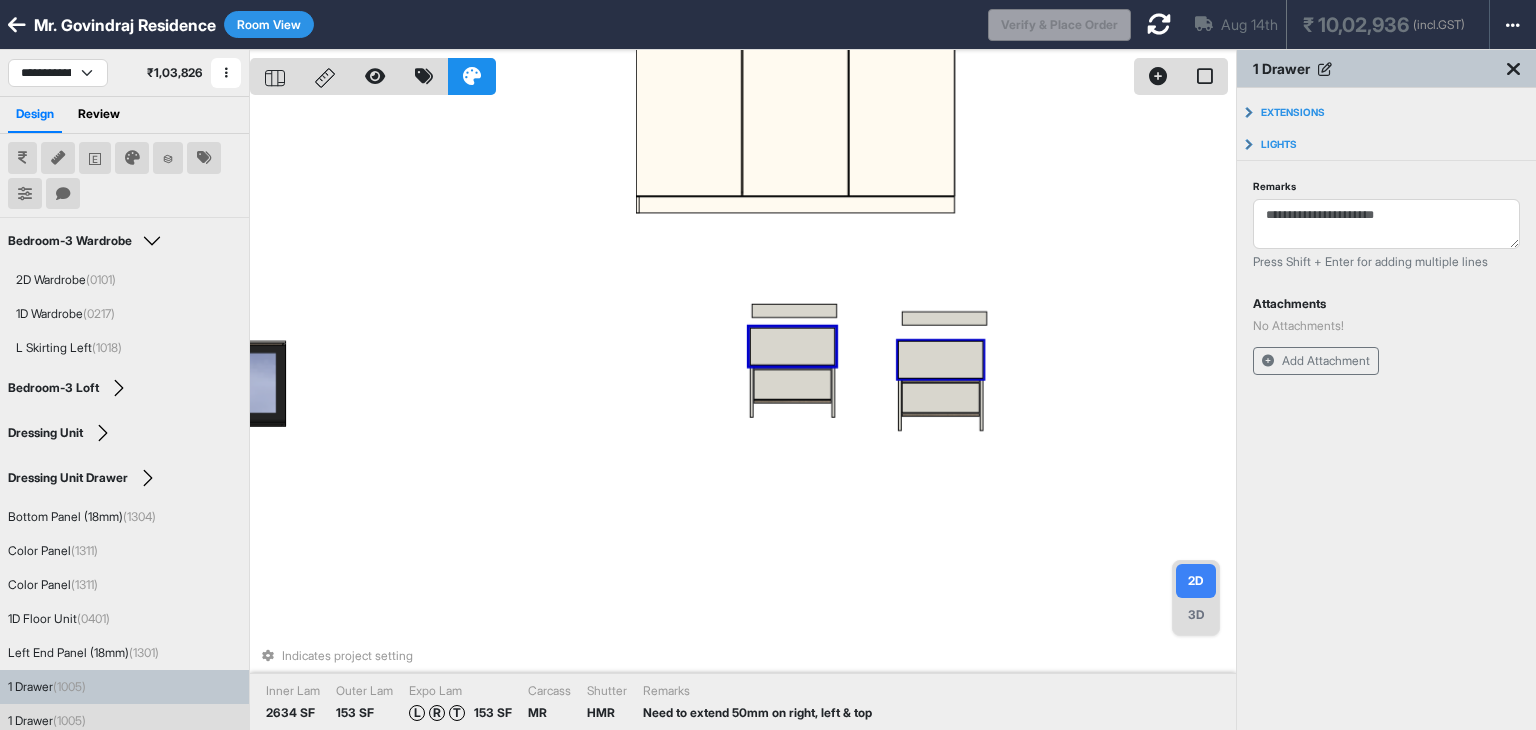 click at bounding box center (940, 360) 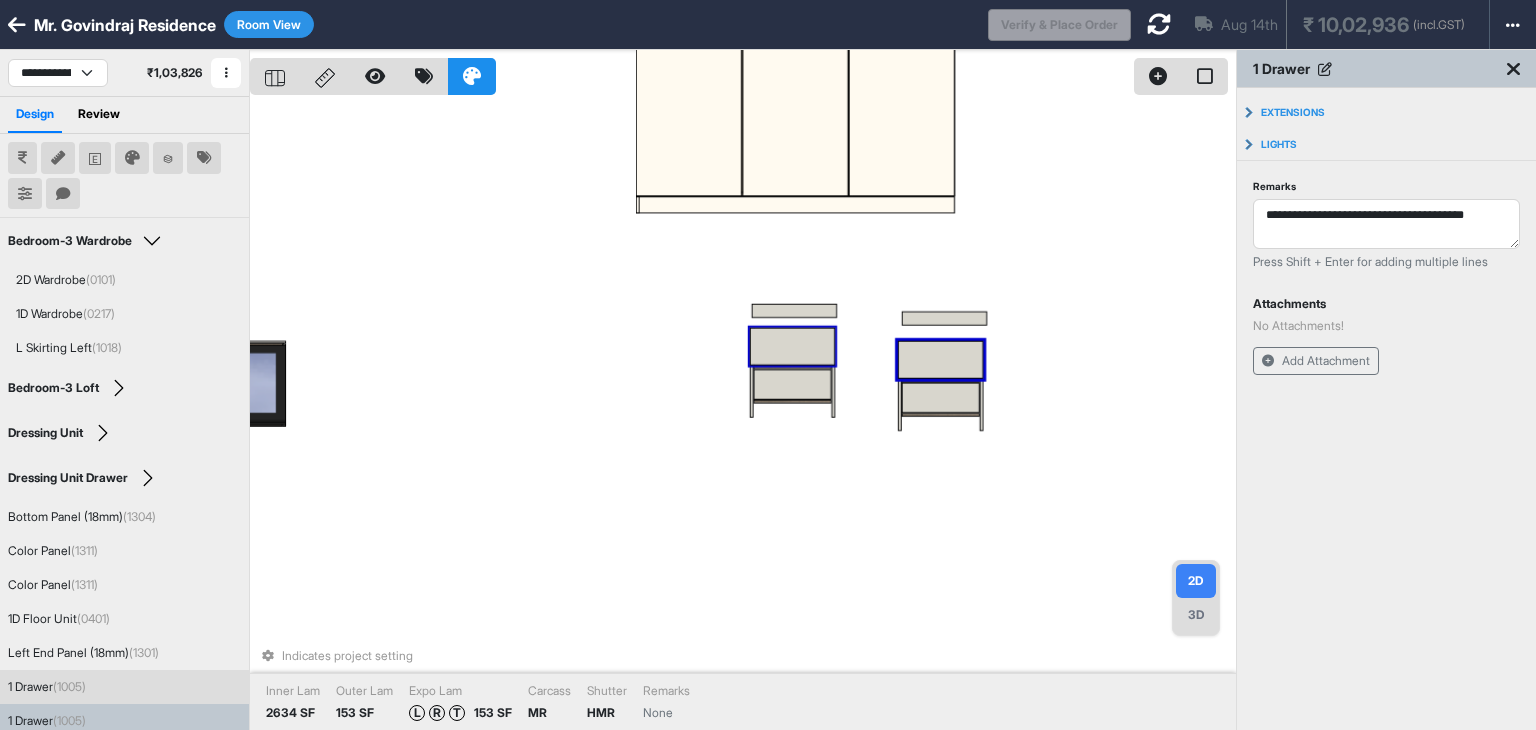 click at bounding box center [792, 347] 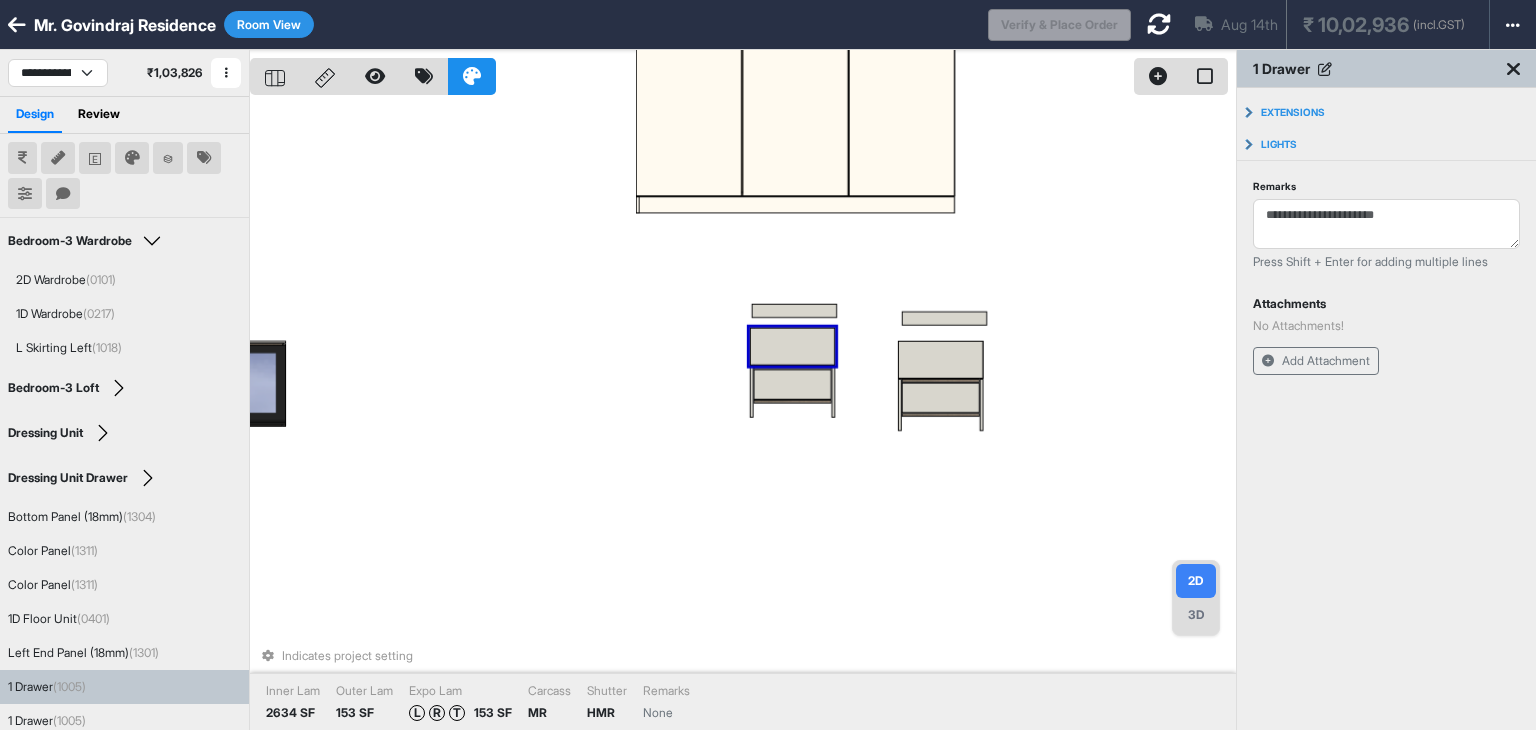 click at bounding box center (792, 347) 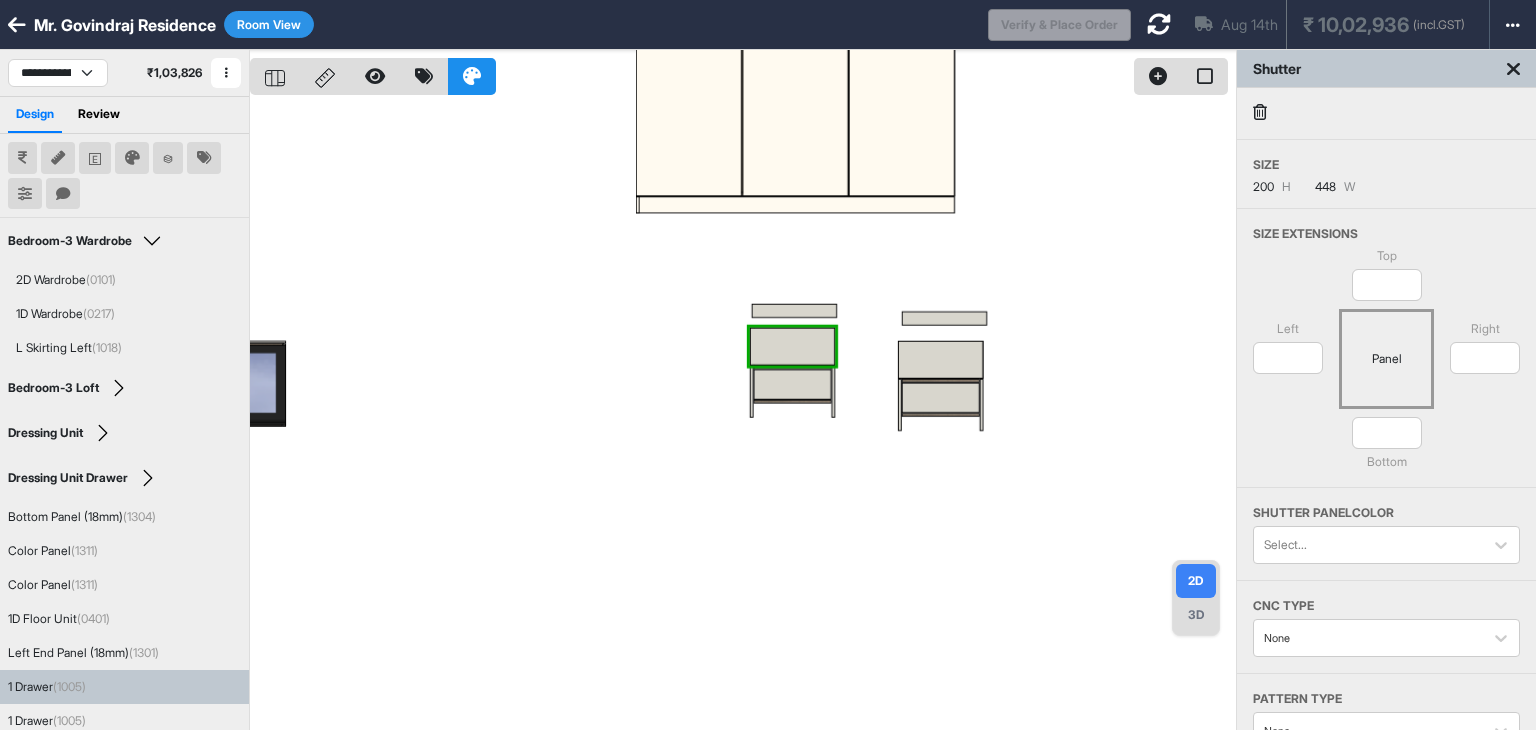 click at bounding box center [743, 415] 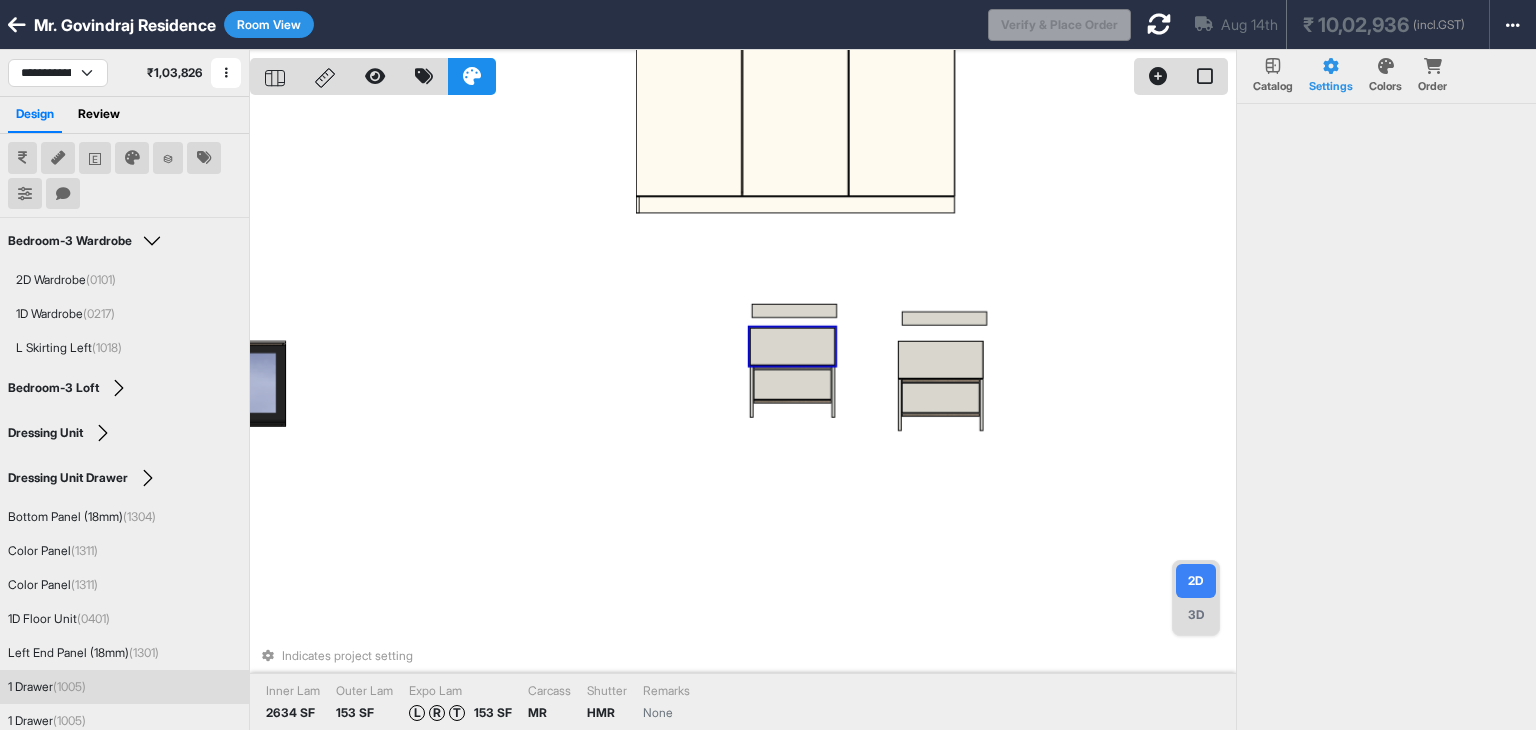 click at bounding box center (792, 347) 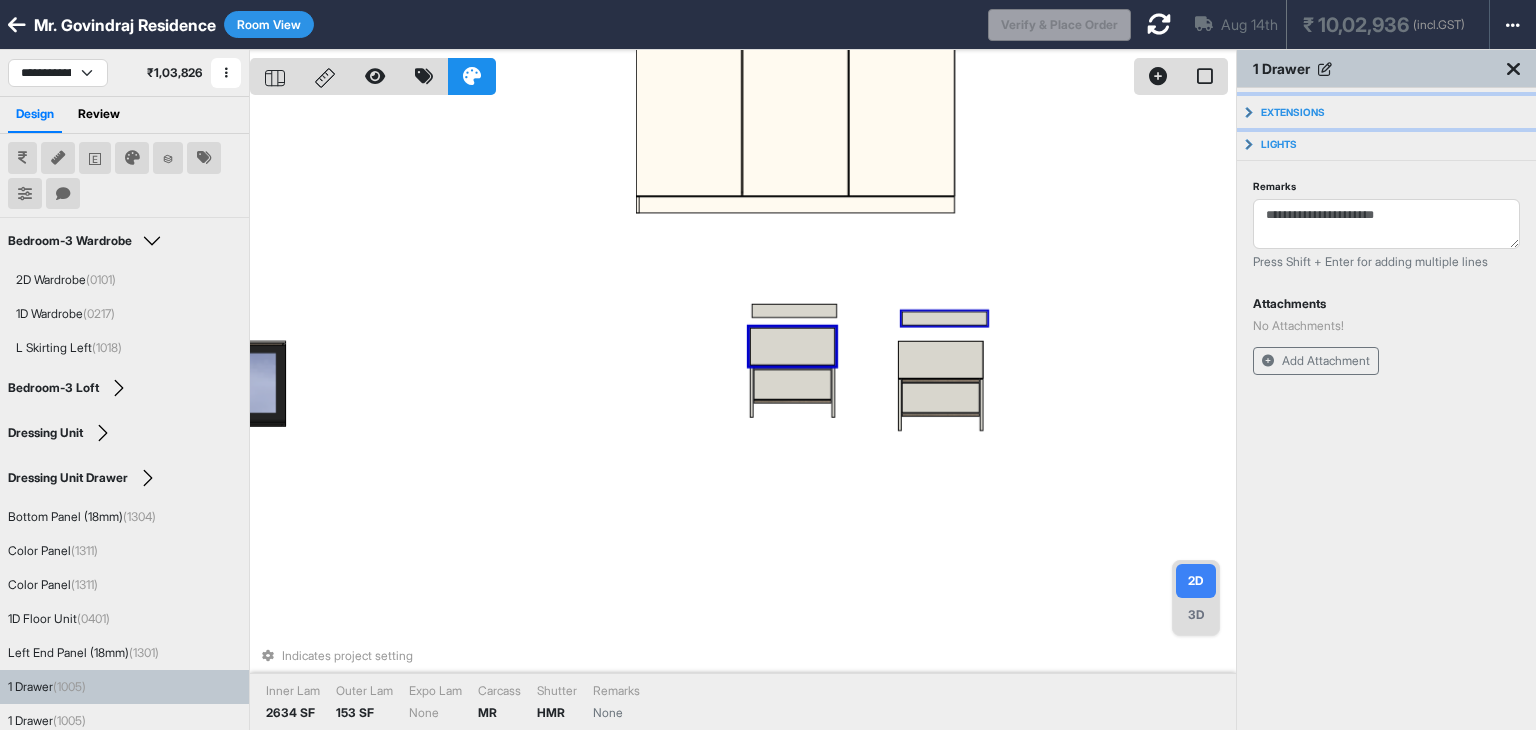 drag, startPoint x: 1314, startPoint y: 111, endPoint x: 1300, endPoint y: 158, distance: 49.0408 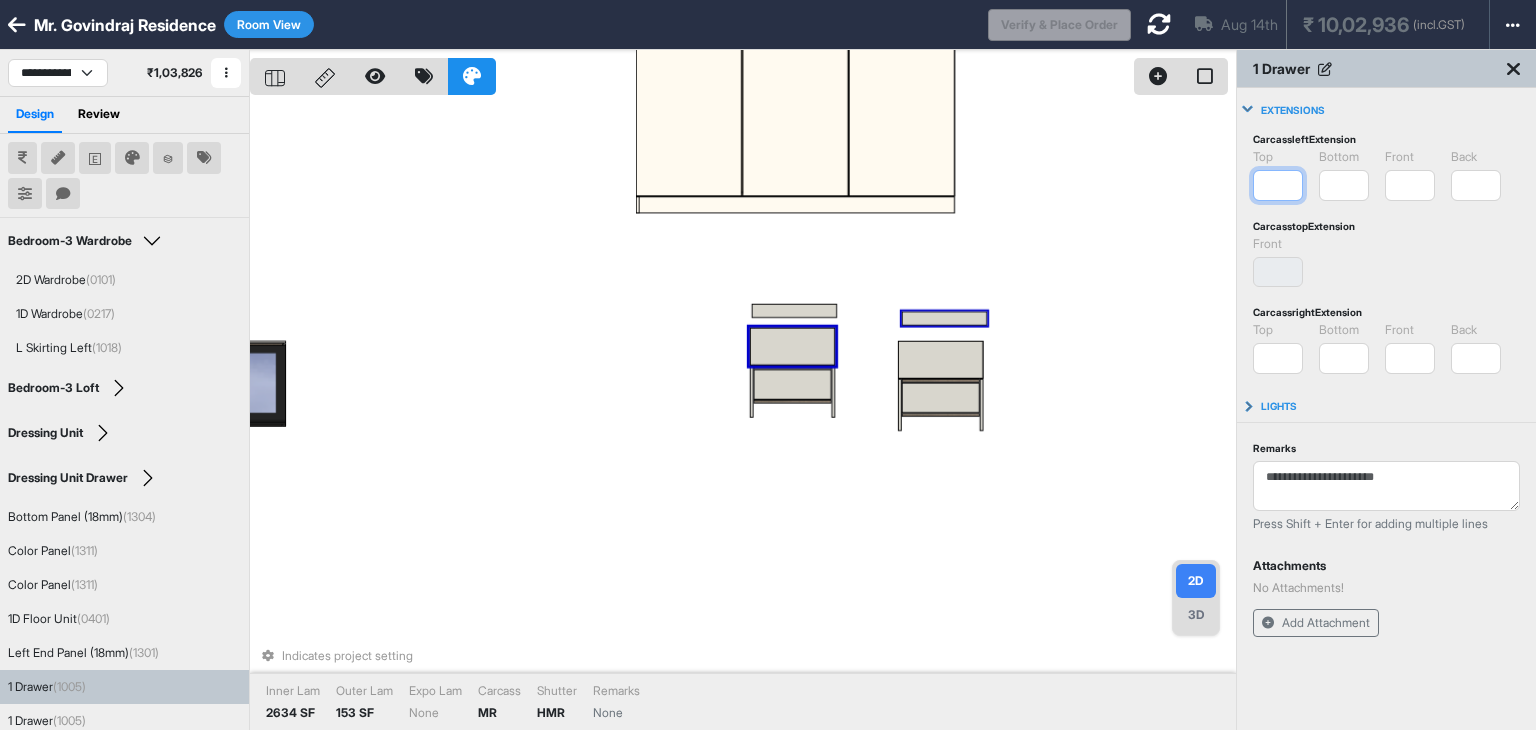 click on "**" at bounding box center [1278, 185] 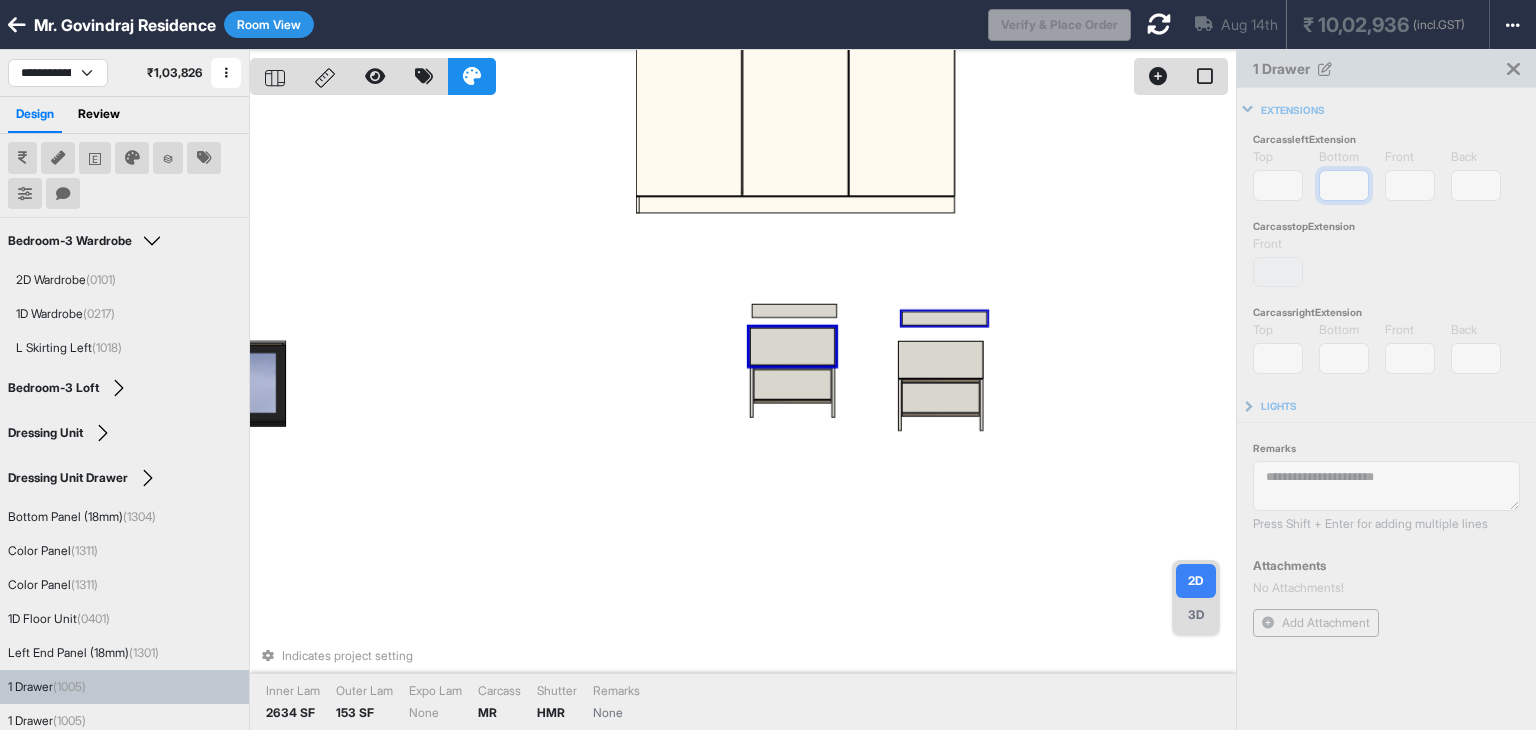 type on "**" 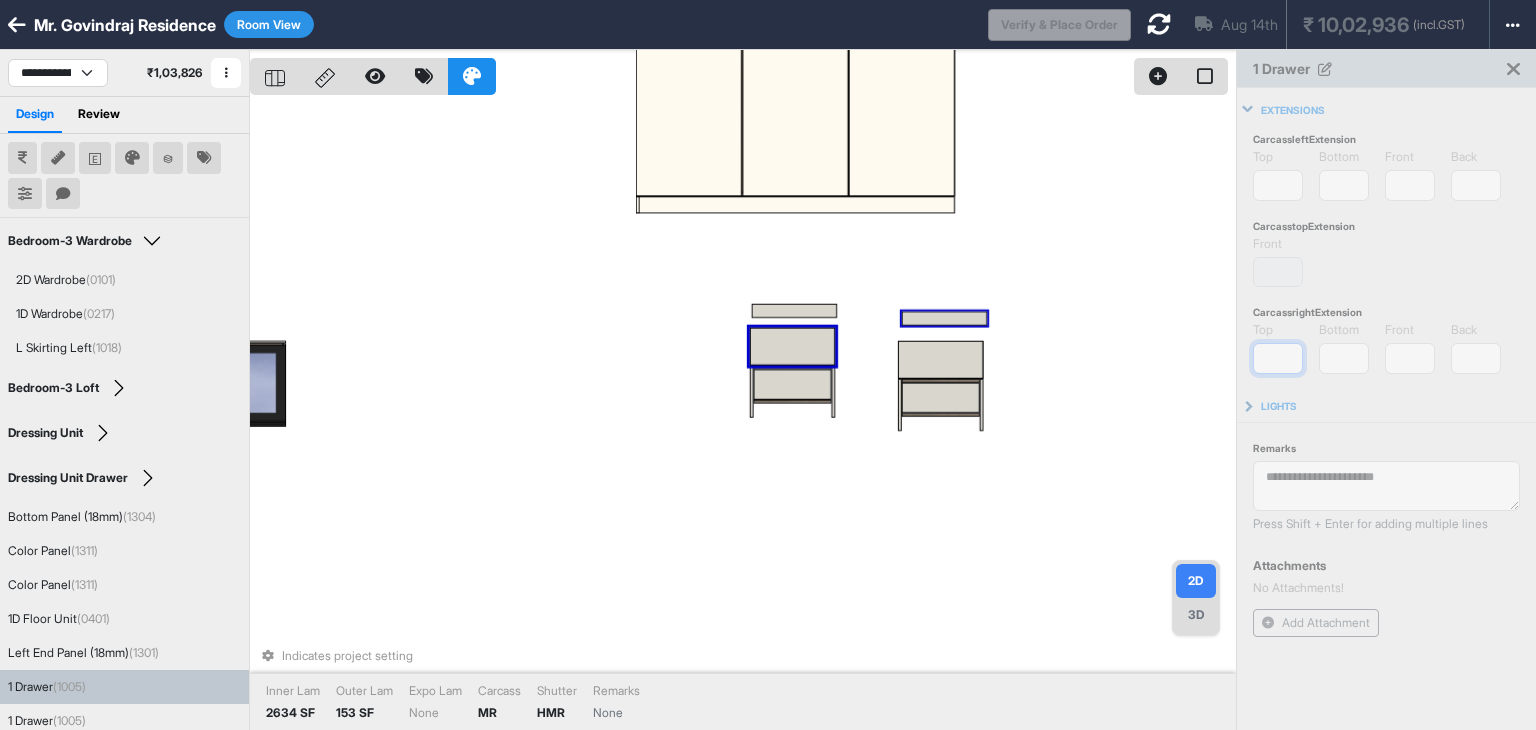 click on "**" at bounding box center (1278, 358) 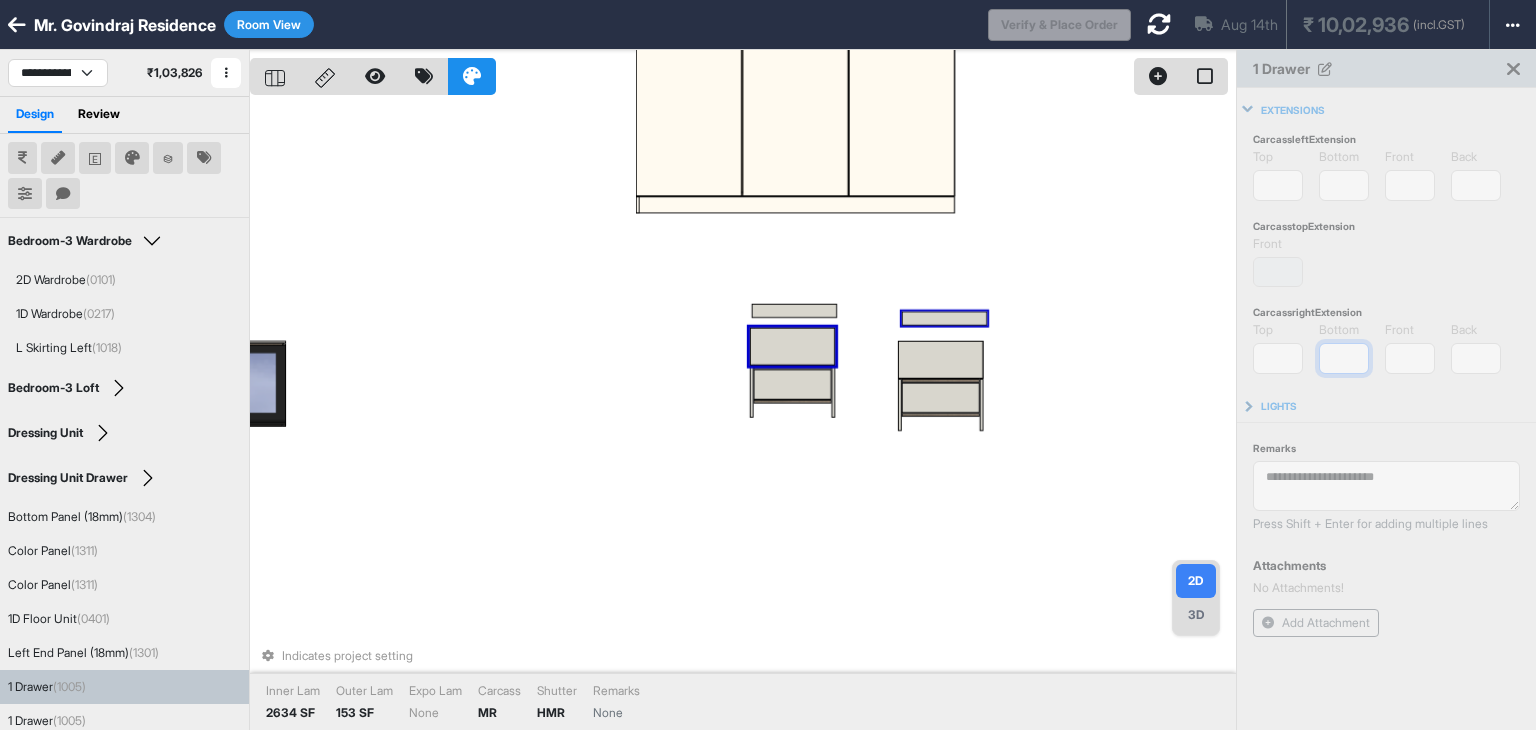 type on "**" 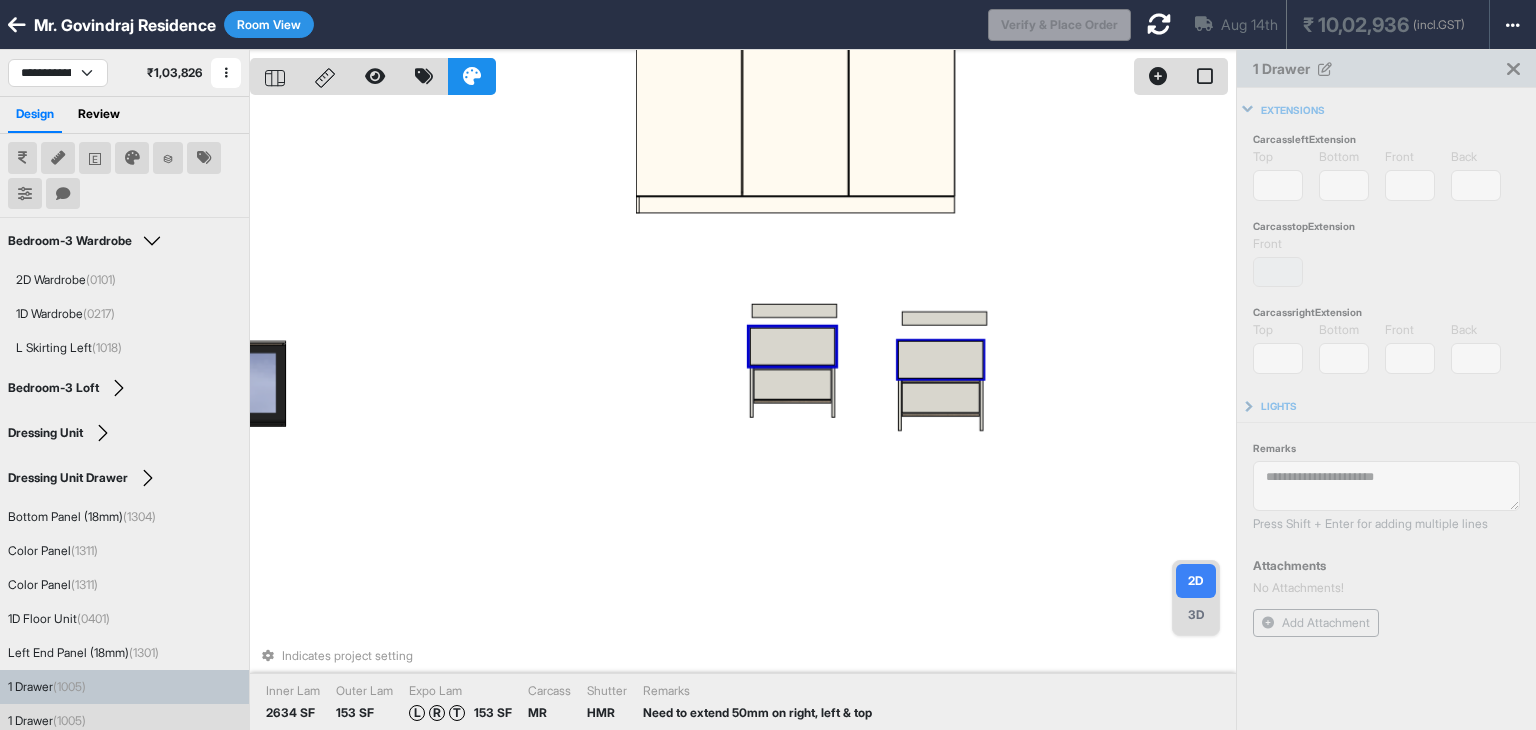 type on "*" 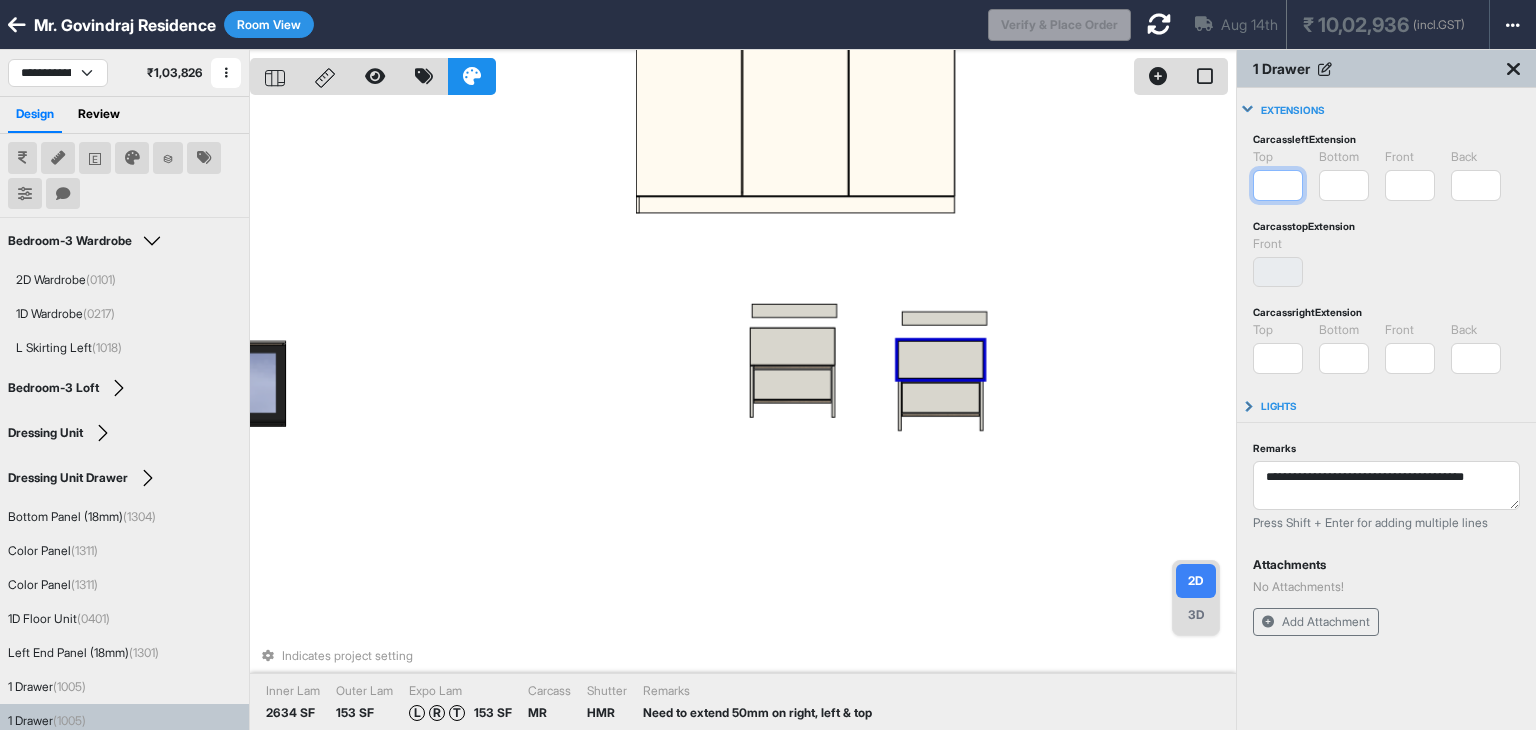 click on "*" at bounding box center (1278, 185) 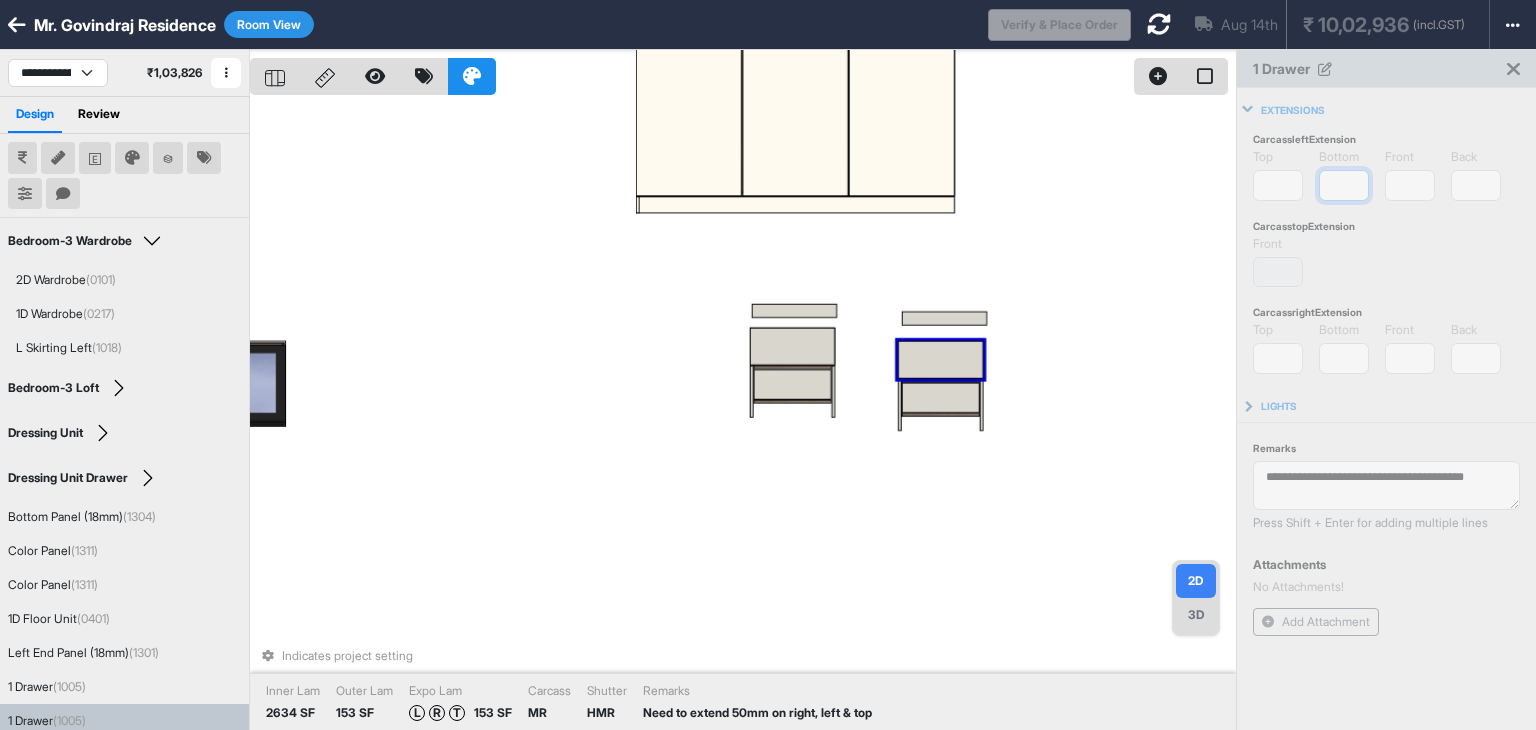 type on "**" 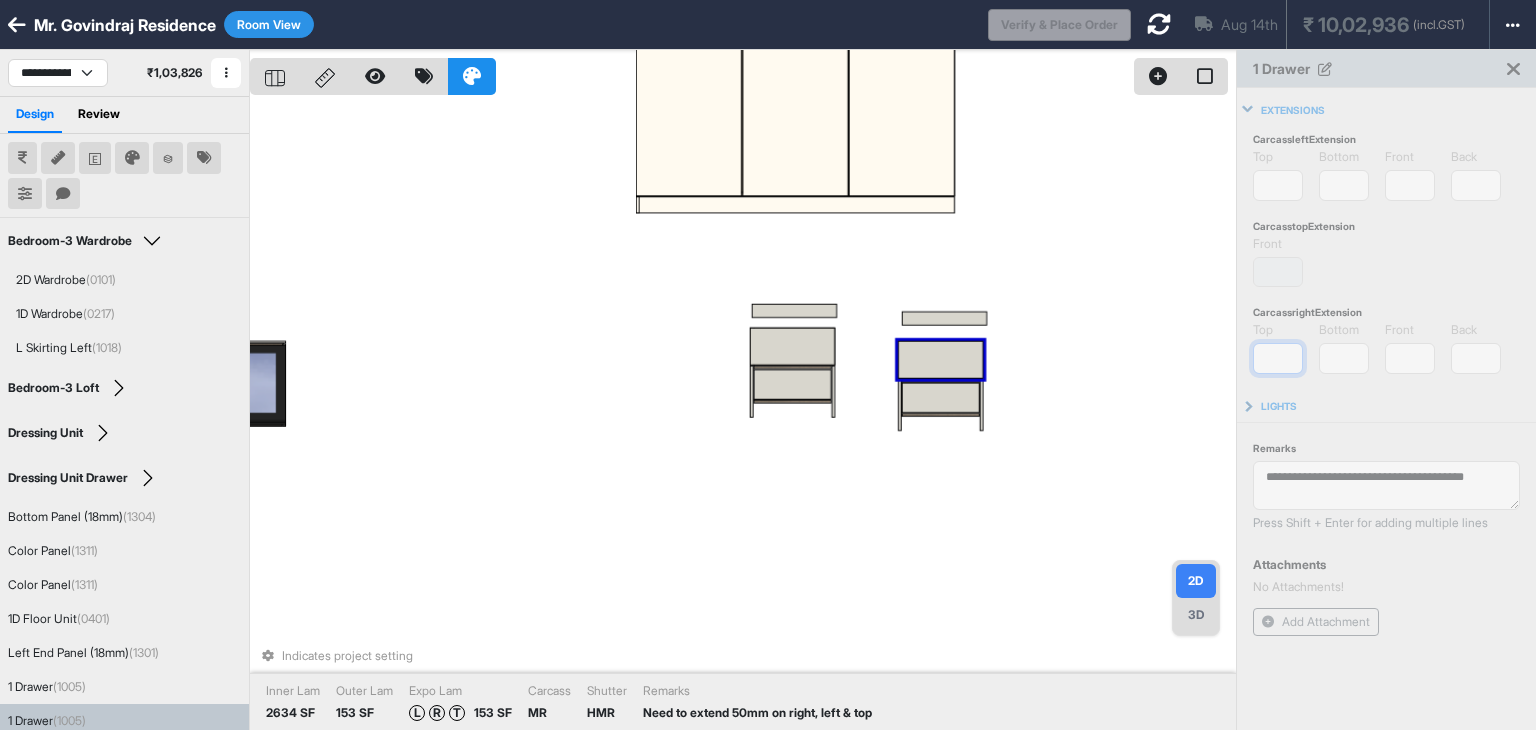 click on "*" at bounding box center [1278, 358] 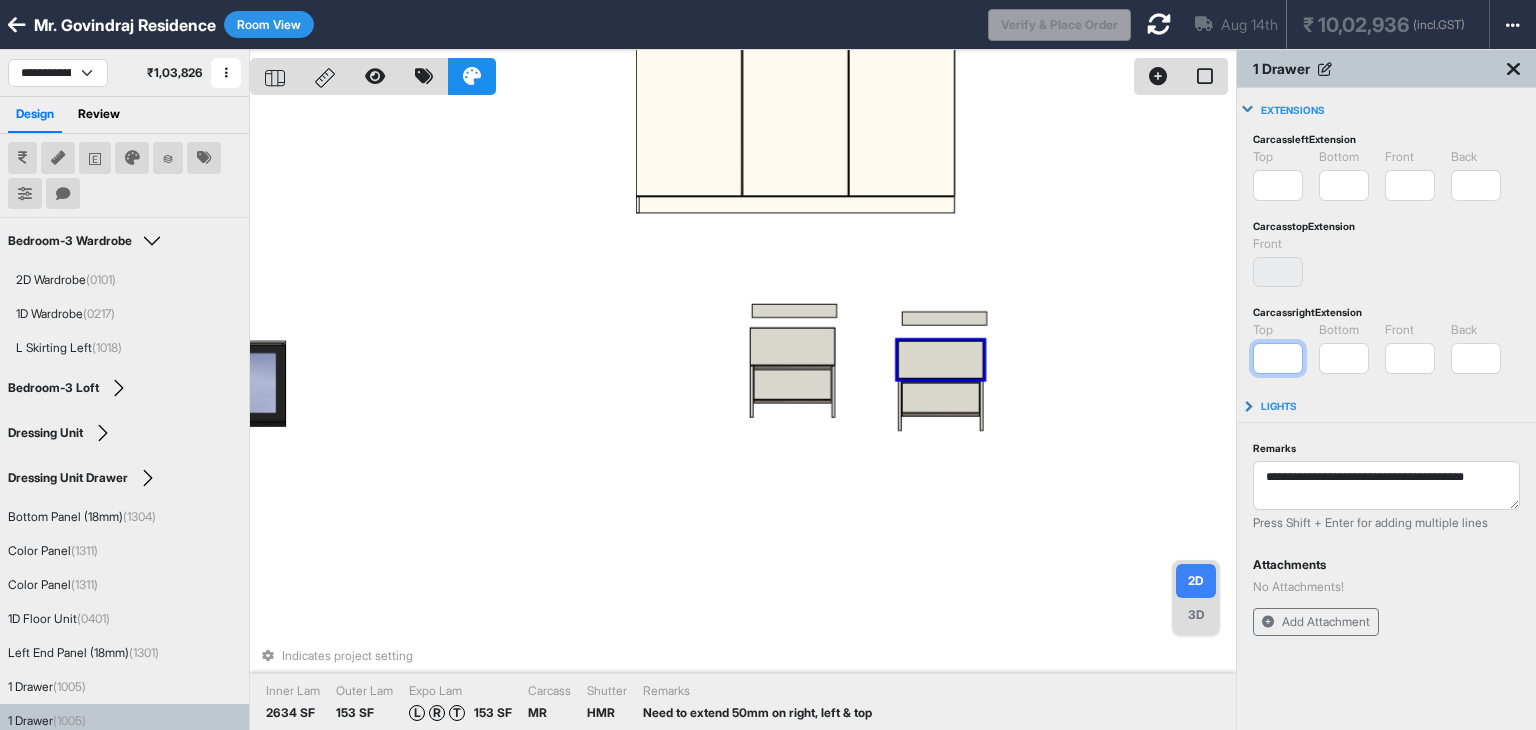 click on "*" at bounding box center (1278, 358) 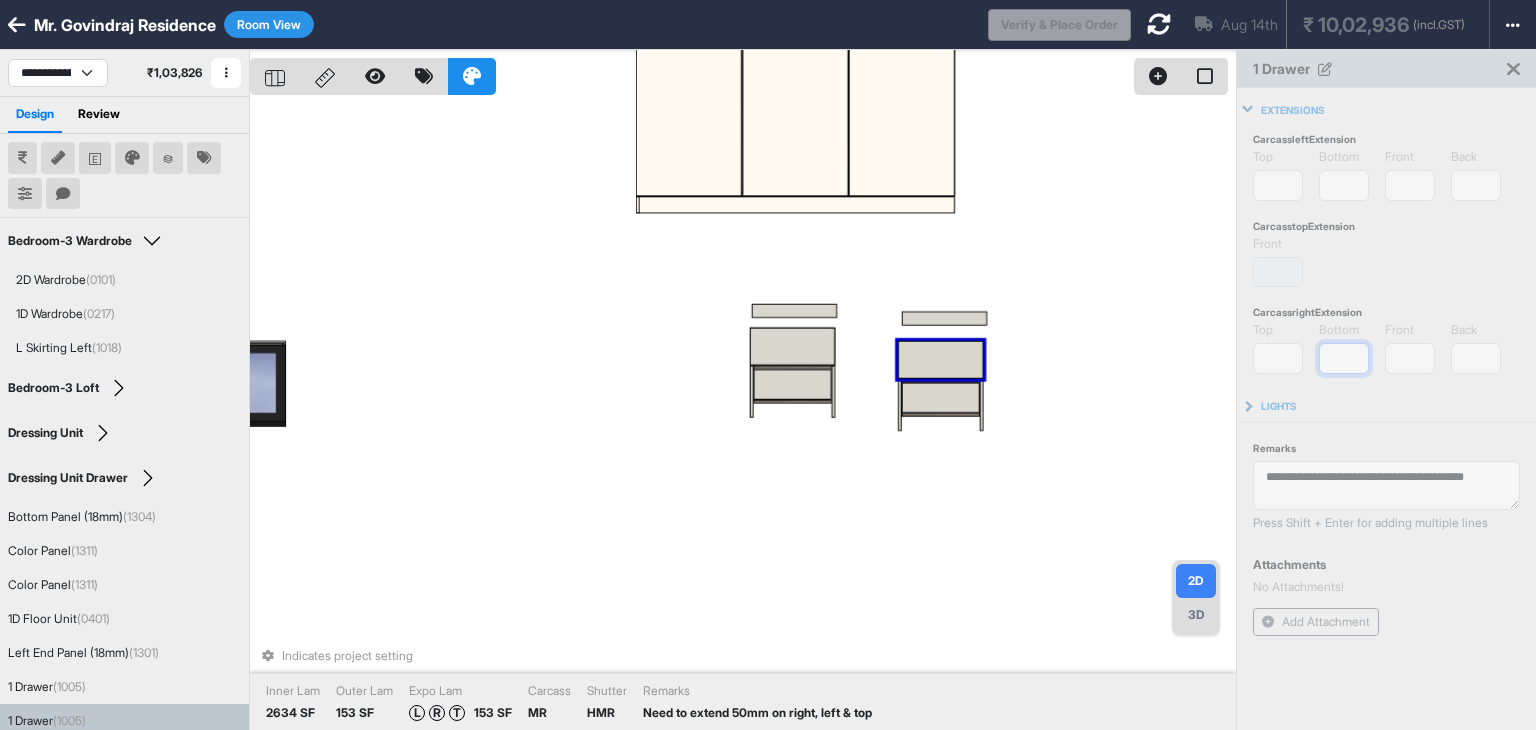 type on "**" 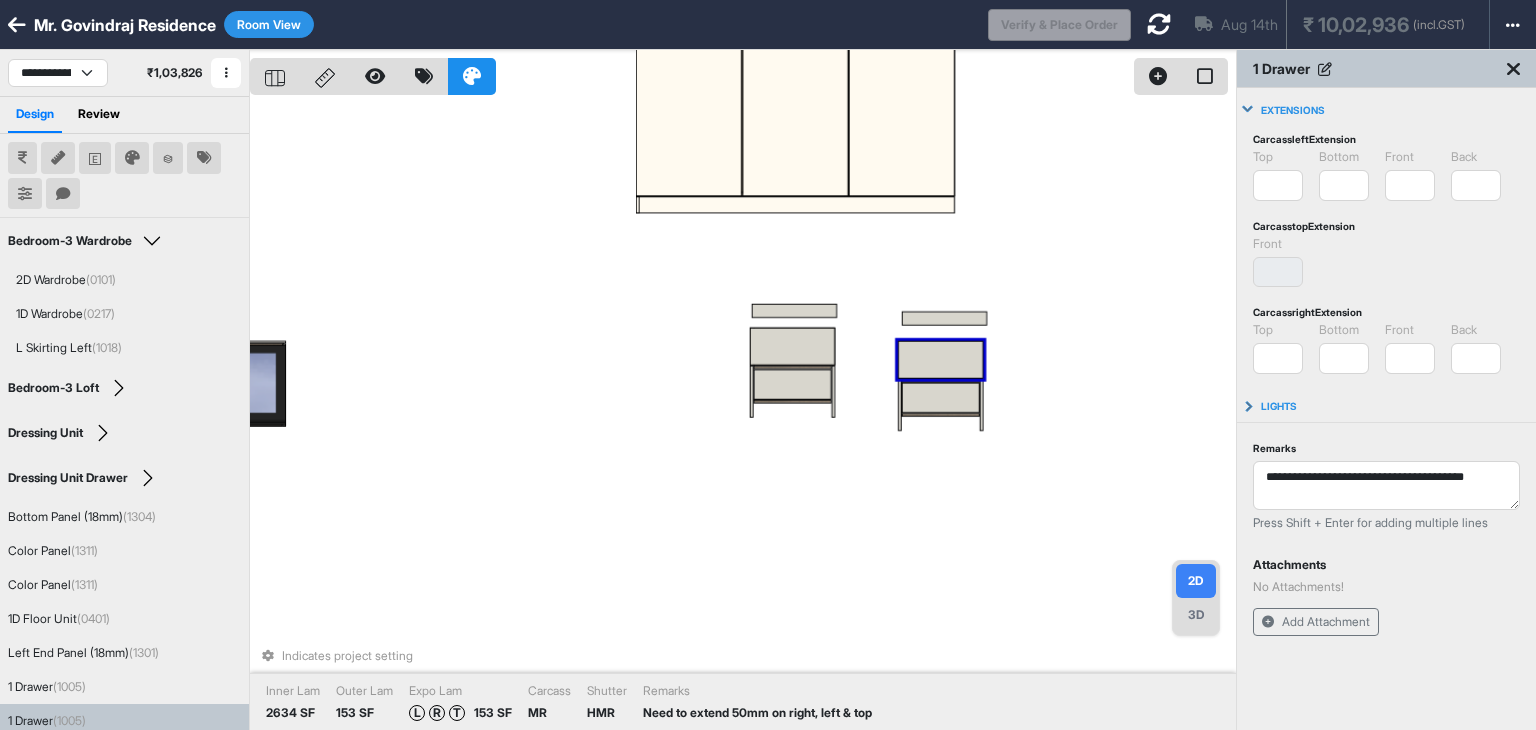 click on "Indicates project setting Inner Lam 2634 SF Outer Lam 153 SF Expo Lam L R T 153 SF Carcass MR Shutter HMR Remarks Need to extend 50mm on right, left & top" at bounding box center [743, 415] 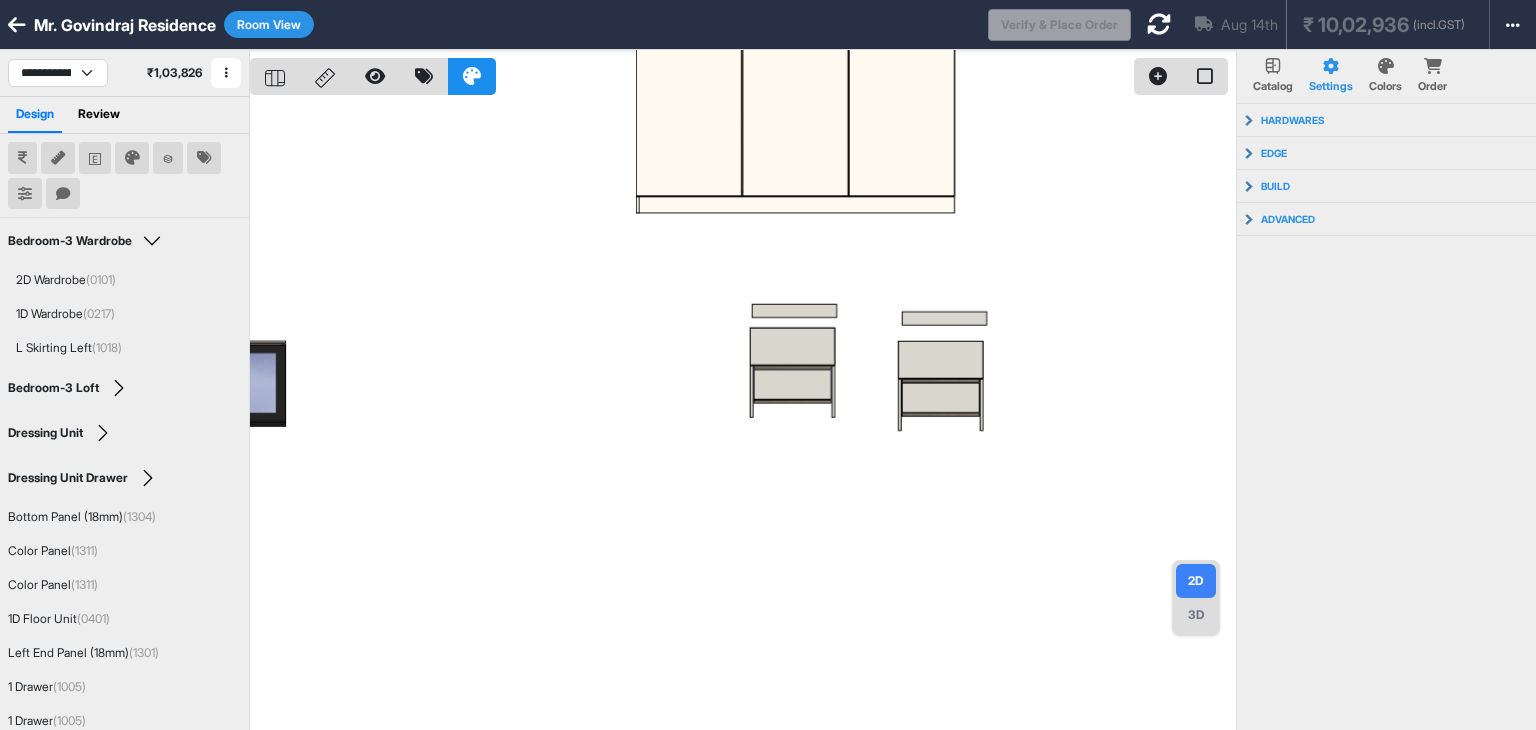 click at bounding box center (1159, 24) 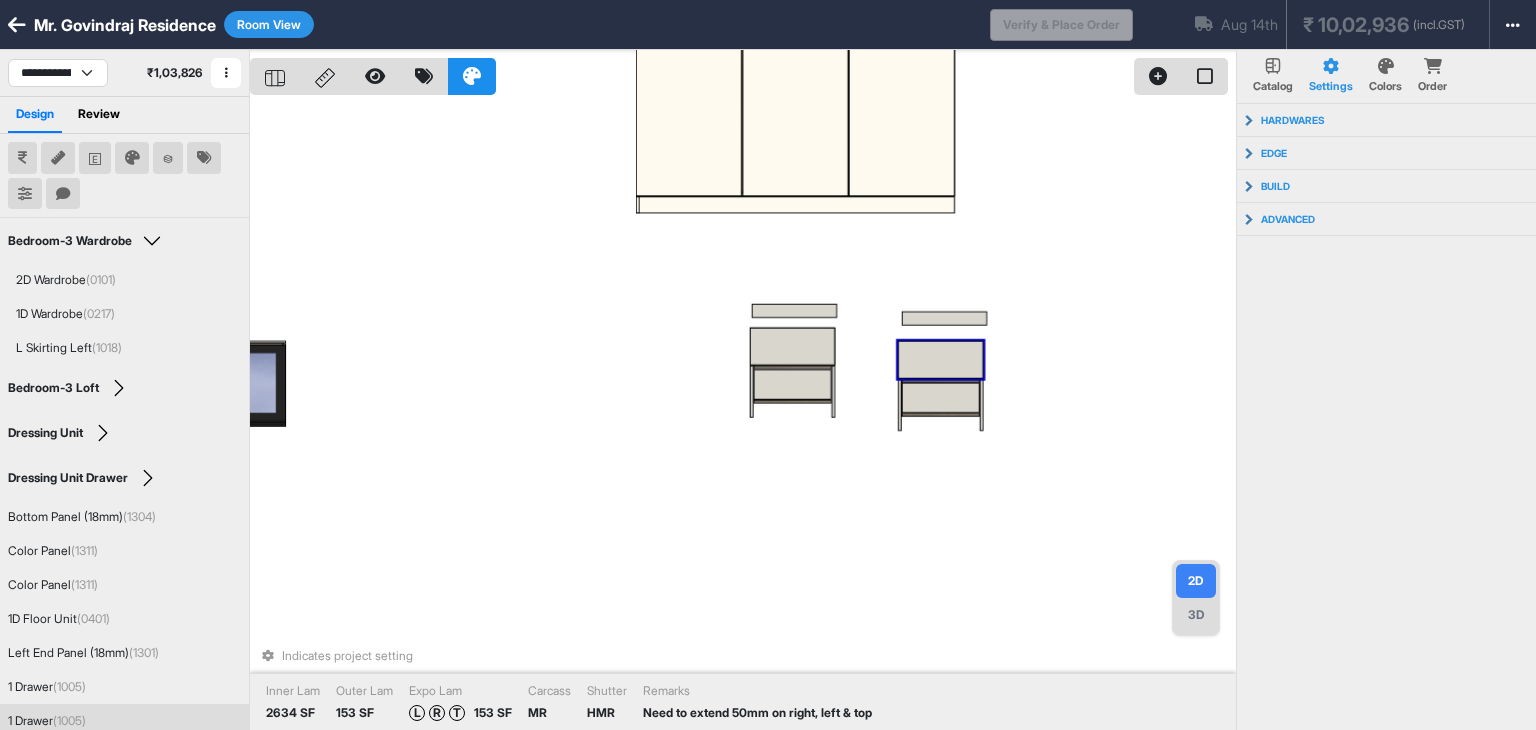 scroll, scrollTop: 0, scrollLeft: 0, axis: both 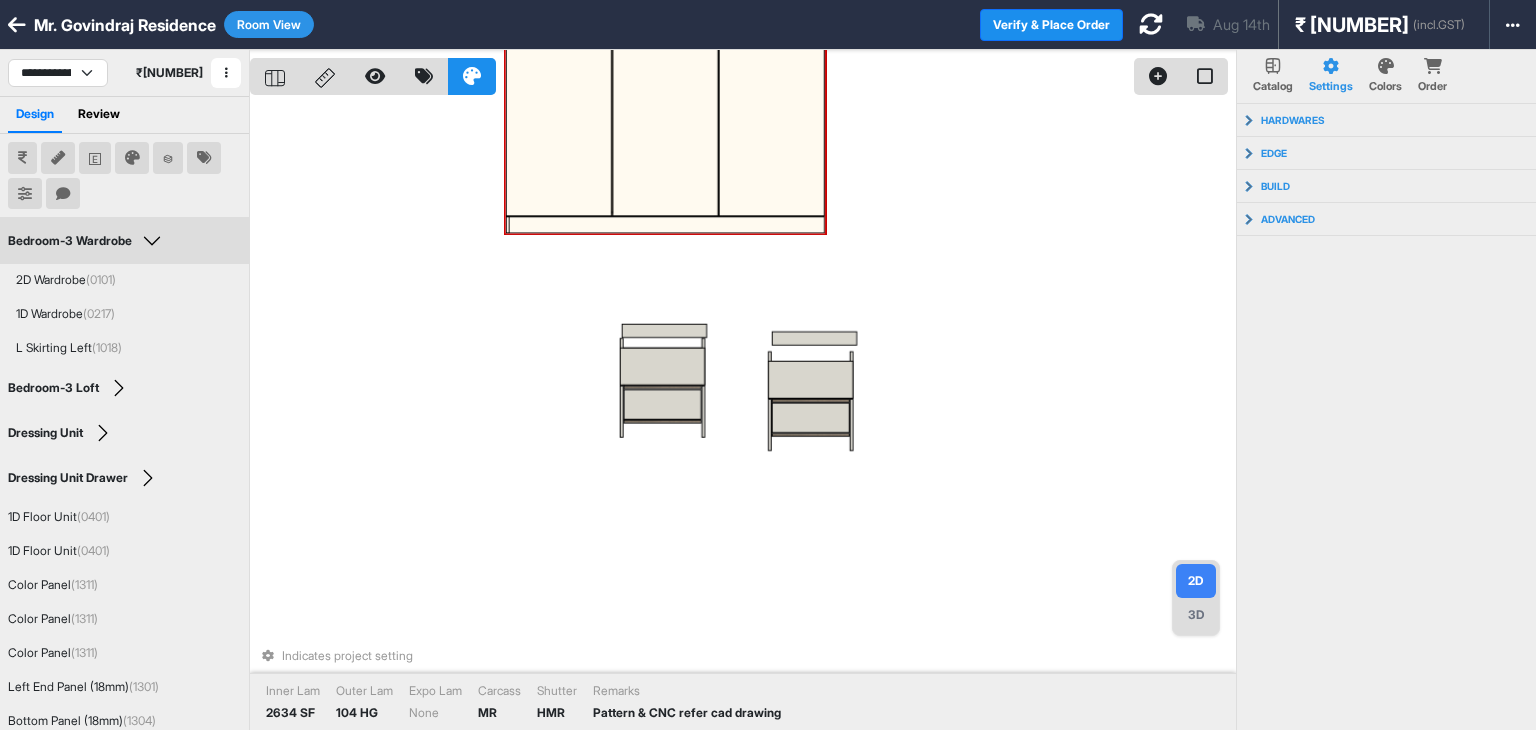 click on "3D" at bounding box center [1196, 615] 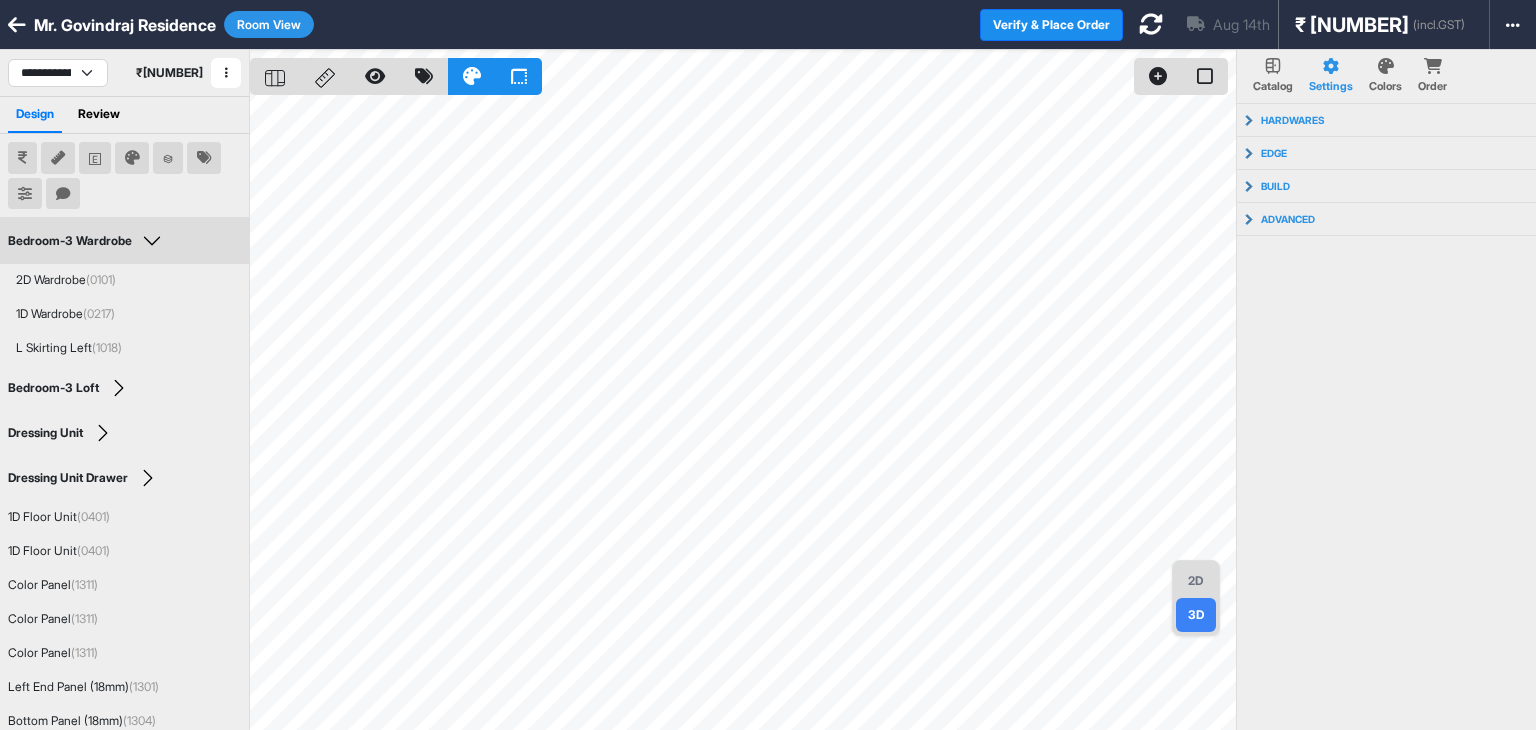 click on "2D" at bounding box center [1196, 581] 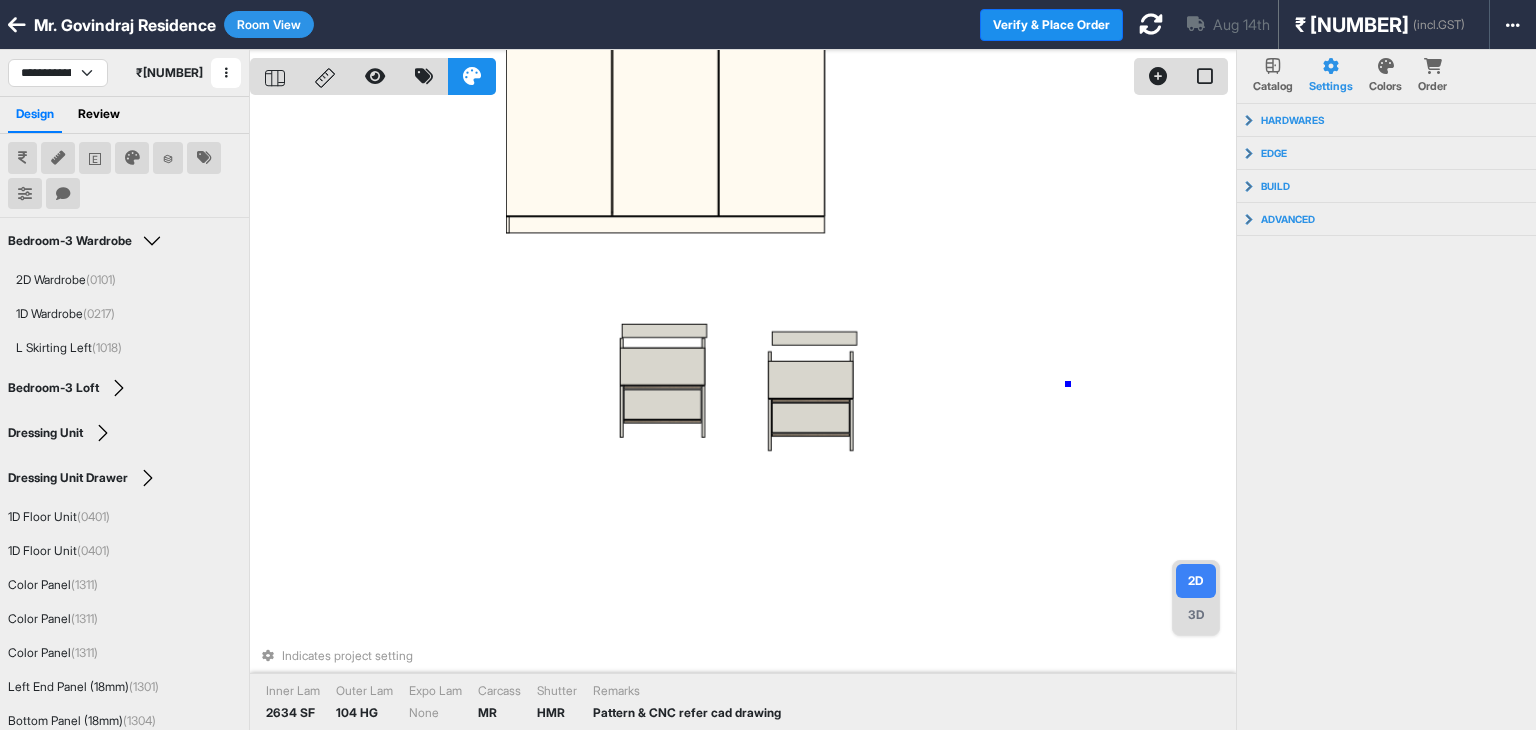 click on "Indicates project setting Inner Lam 2634 SF Outer Lam 104 HG Expo Lam None Carcass MR Shutter HMR Remarks  Pattern & CNC refer cad drawing" at bounding box center [743, 415] 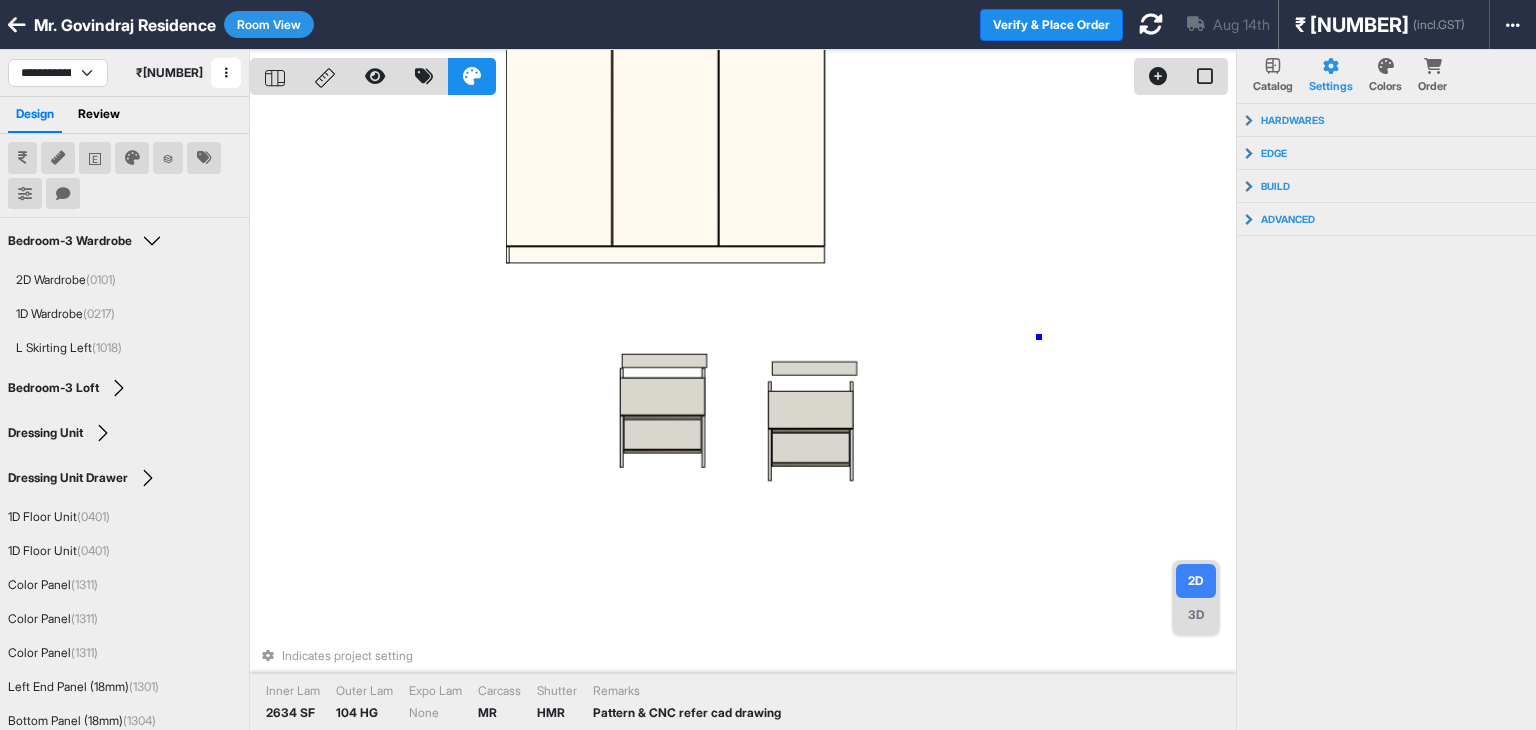 click on "Indicates project setting Inner Lam 2634 SF Outer Lam 104 HG Expo Lam None Carcass MR Shutter HMR Remarks  Pattern & CNC refer cad drawing" at bounding box center (743, 415) 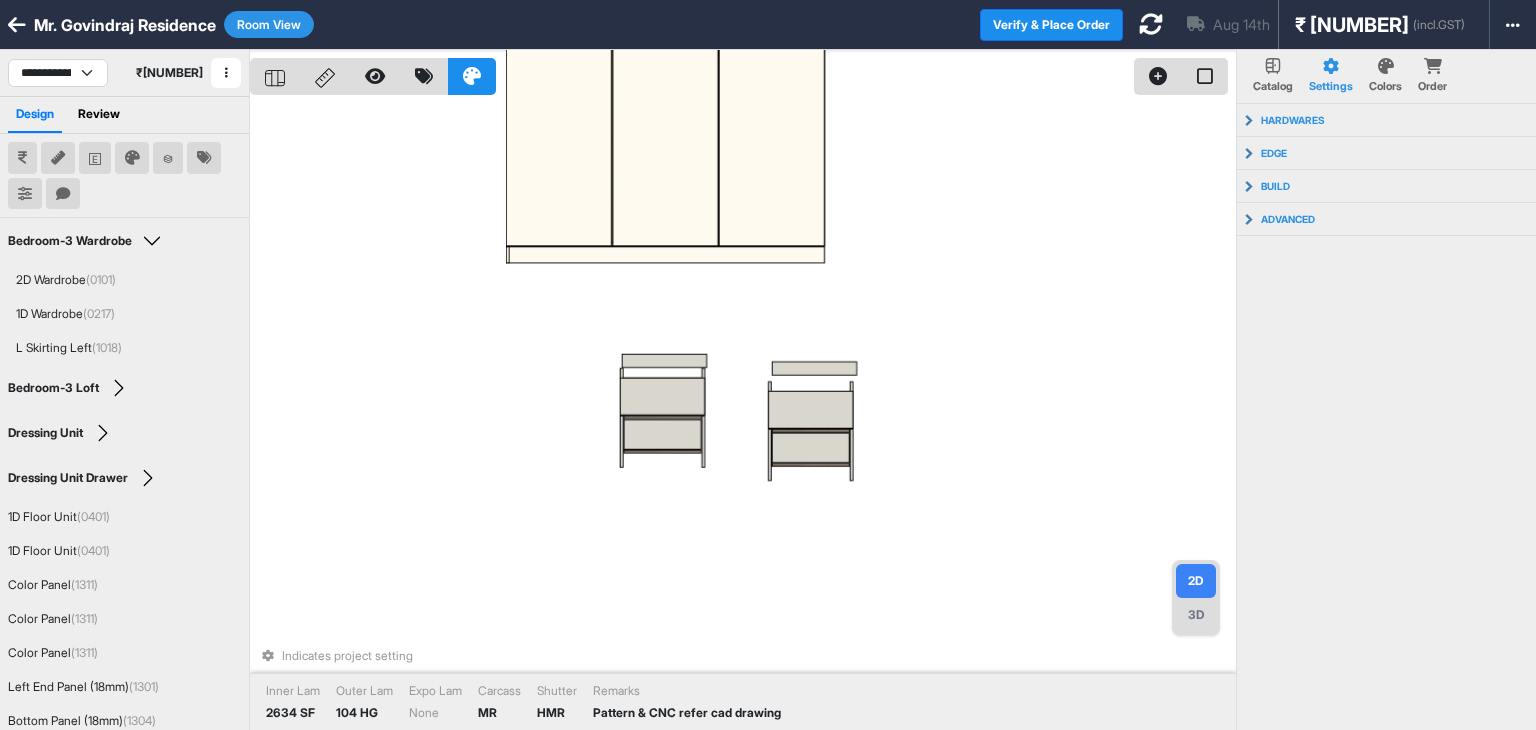 click at bounding box center [1151, 24] 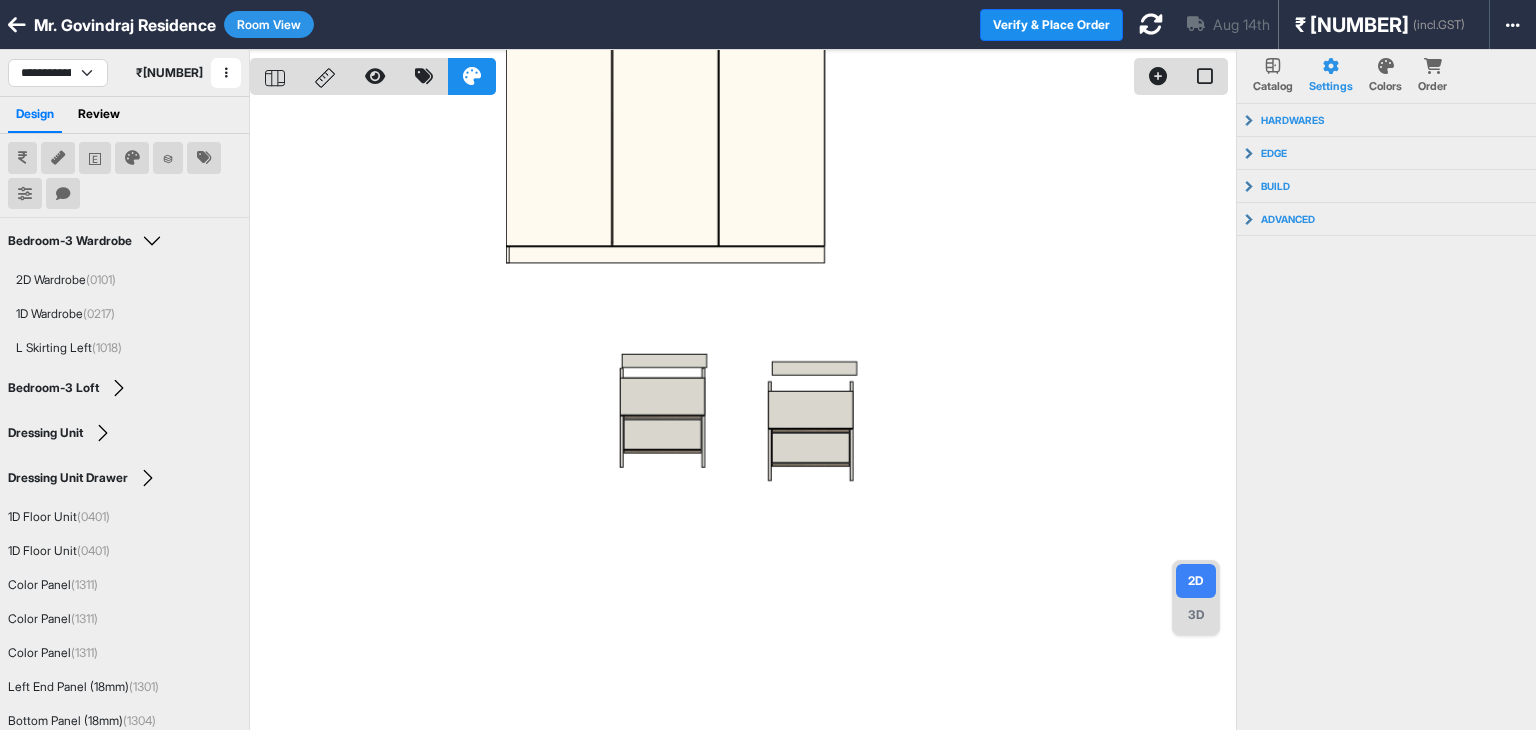 click on "2D" at bounding box center (1196, 581) 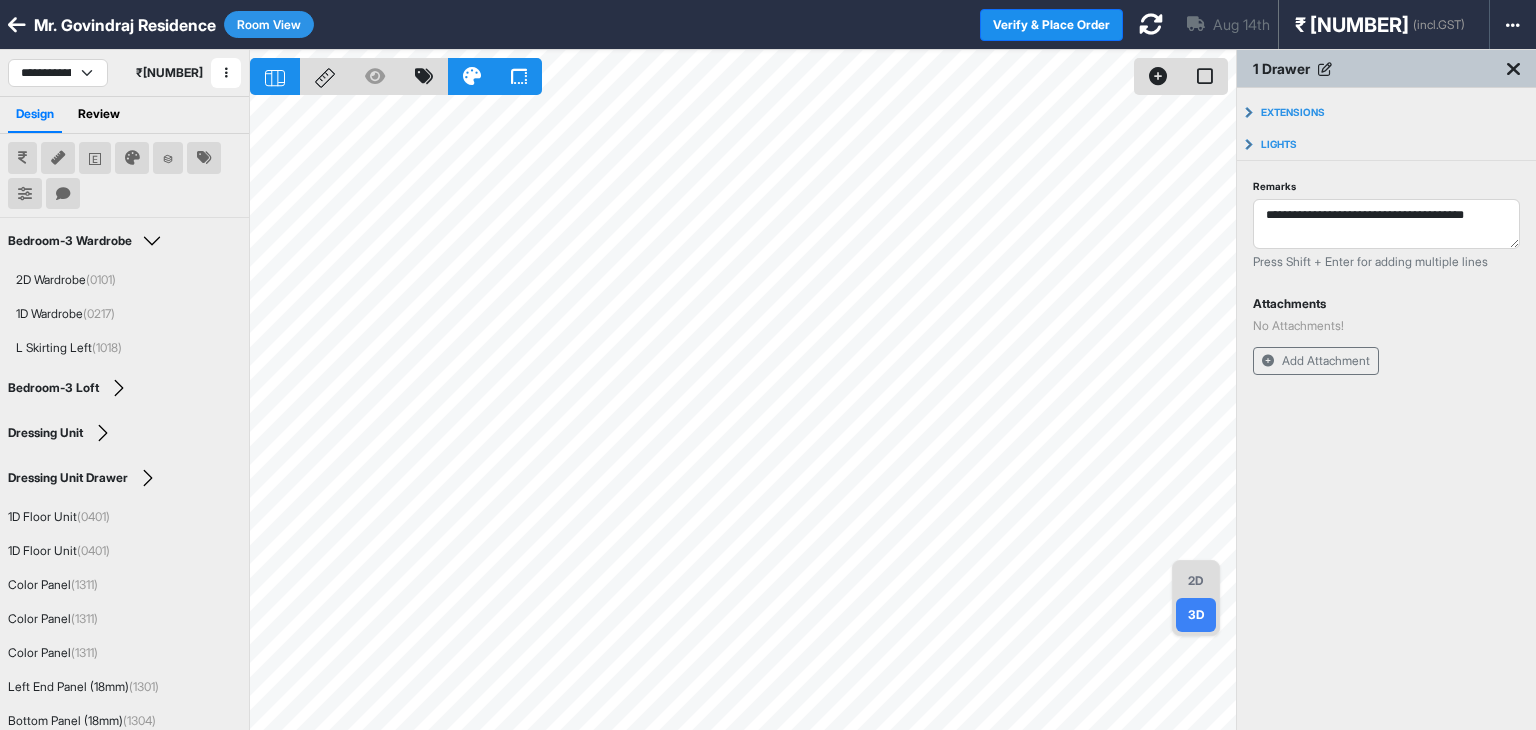 scroll, scrollTop: 0, scrollLeft: 0, axis: both 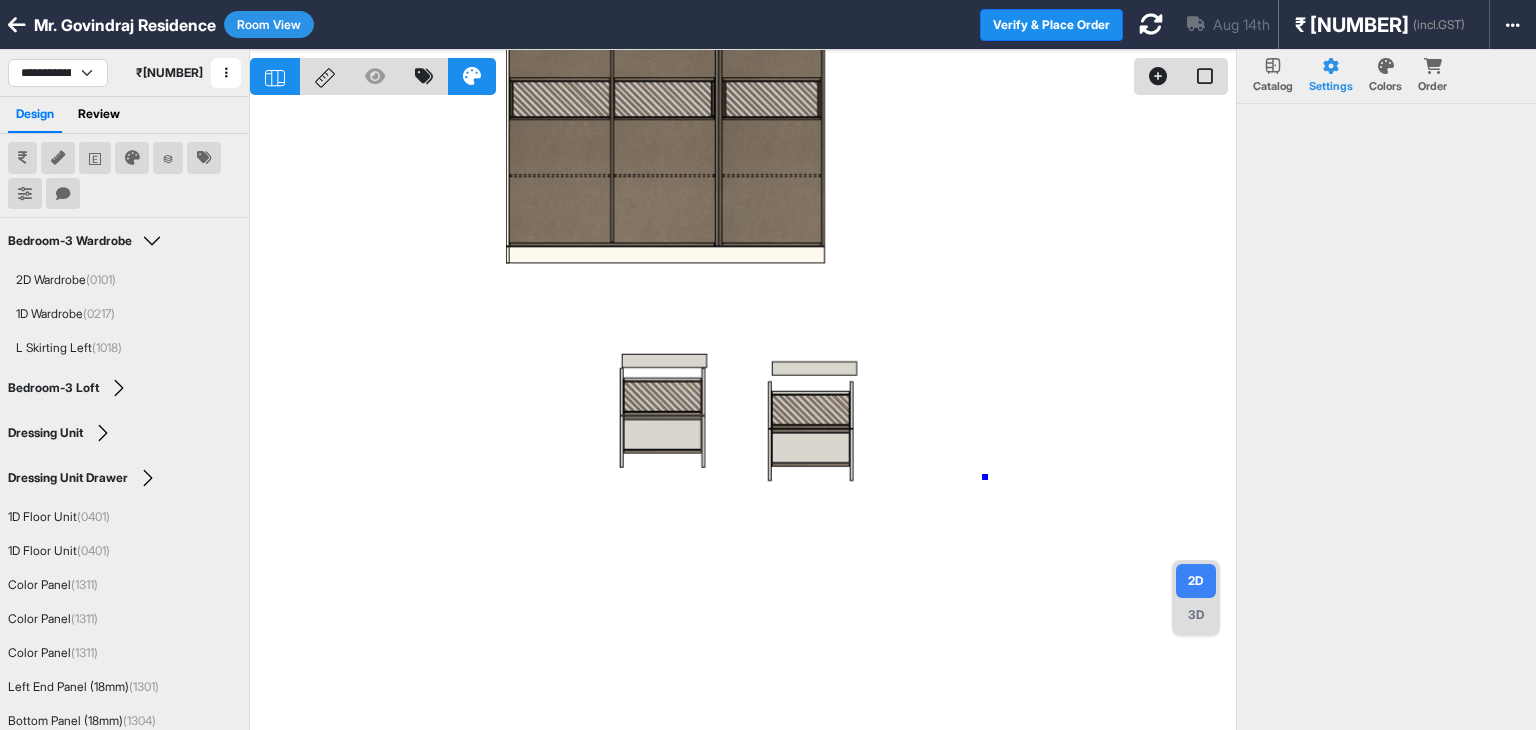 click at bounding box center (743, 415) 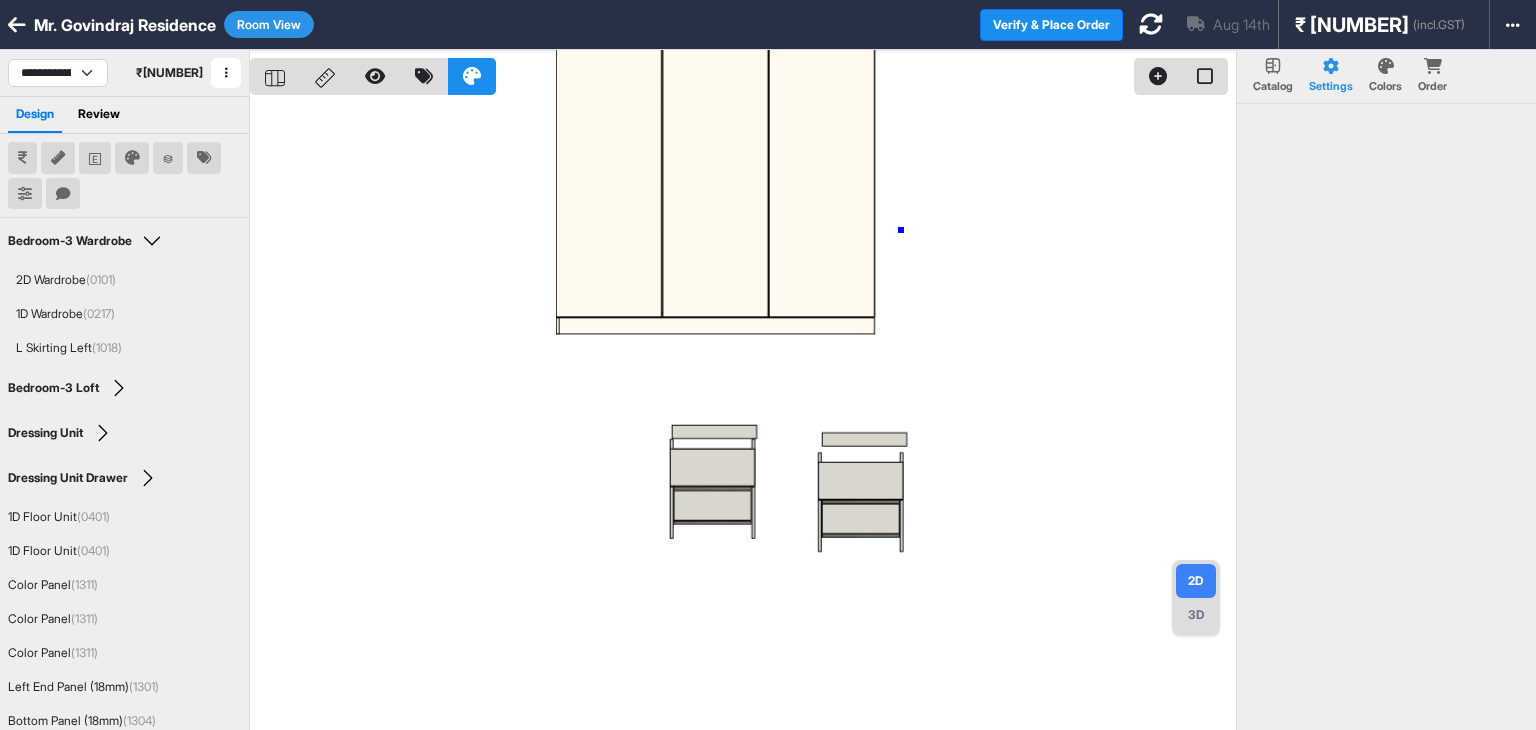 click at bounding box center [743, 415] 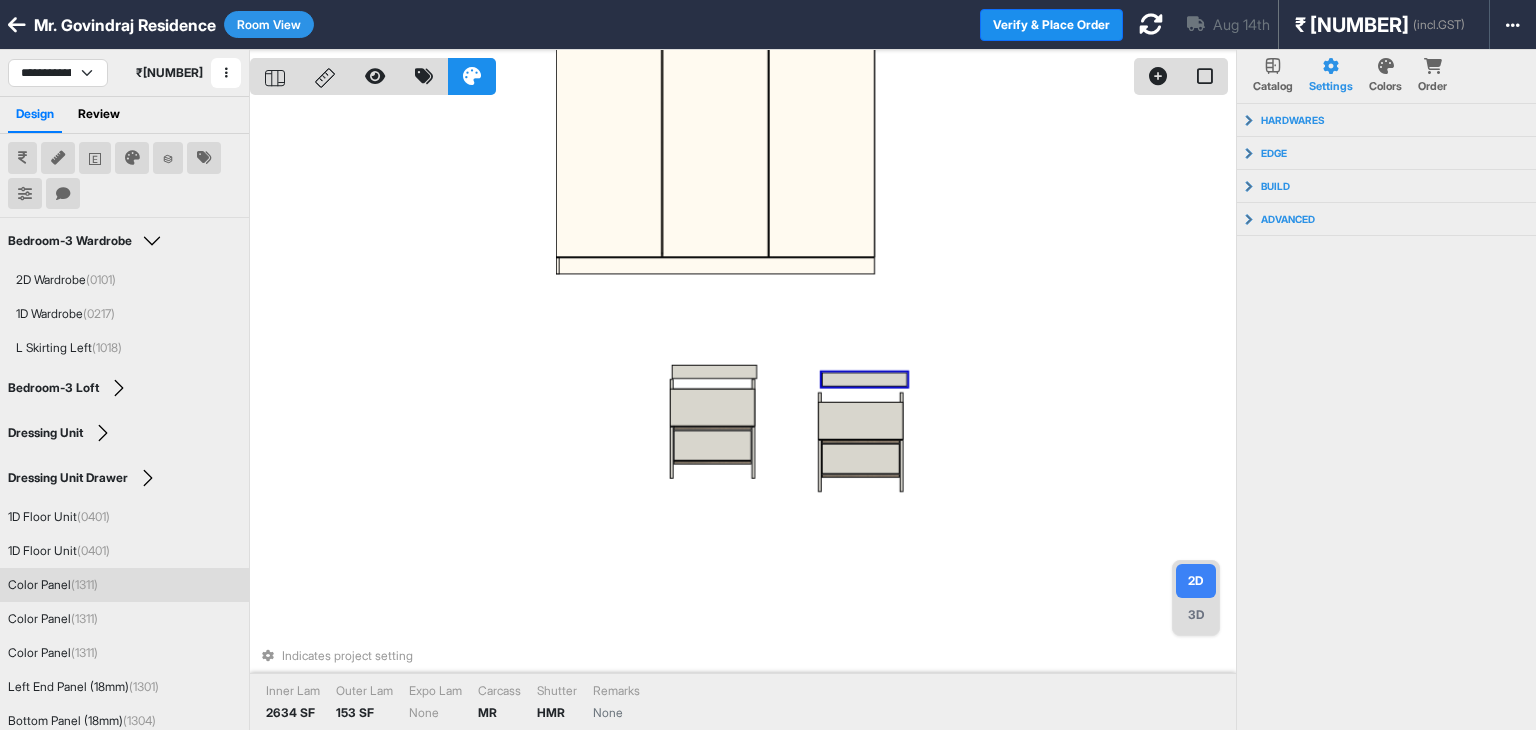 click at bounding box center [864, 379] 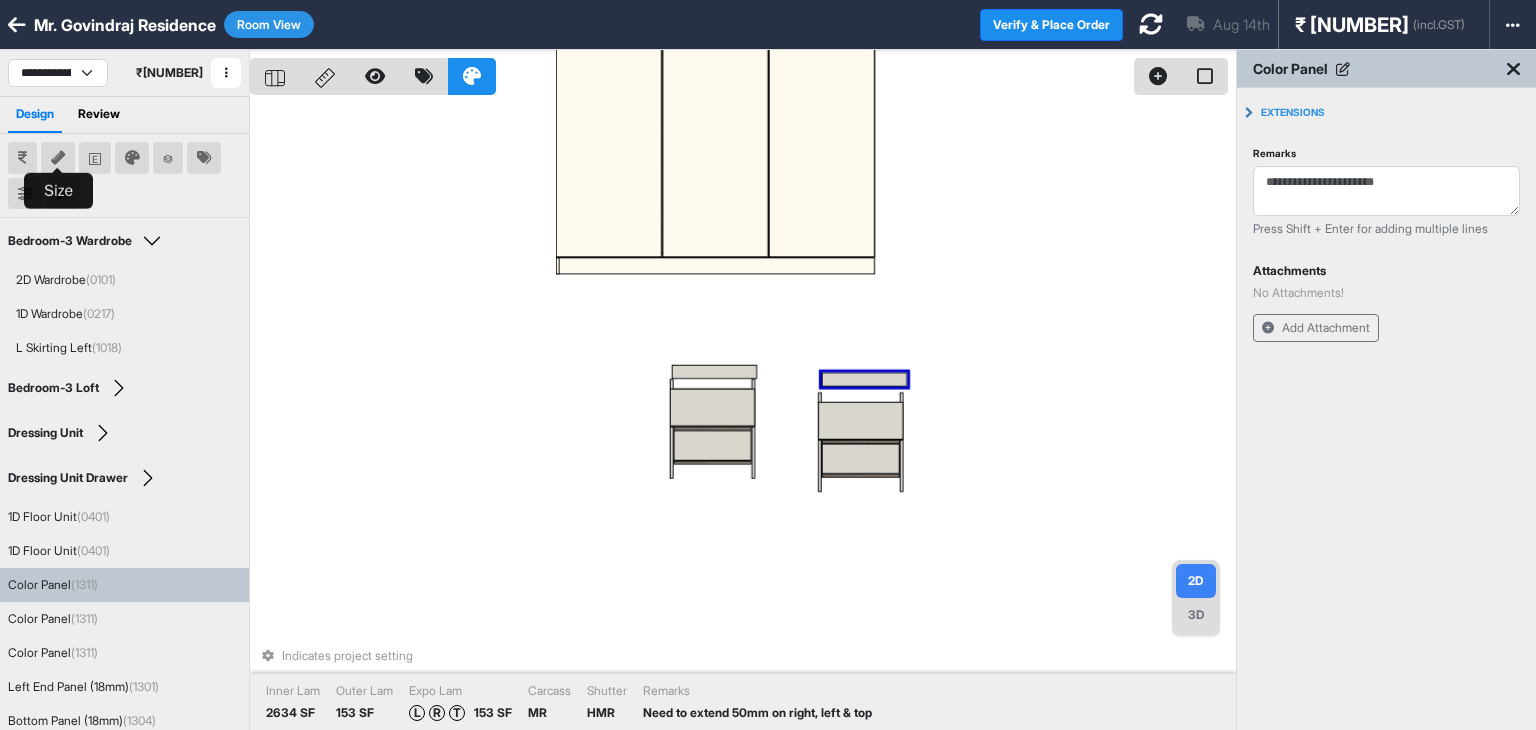 click at bounding box center [58, 158] 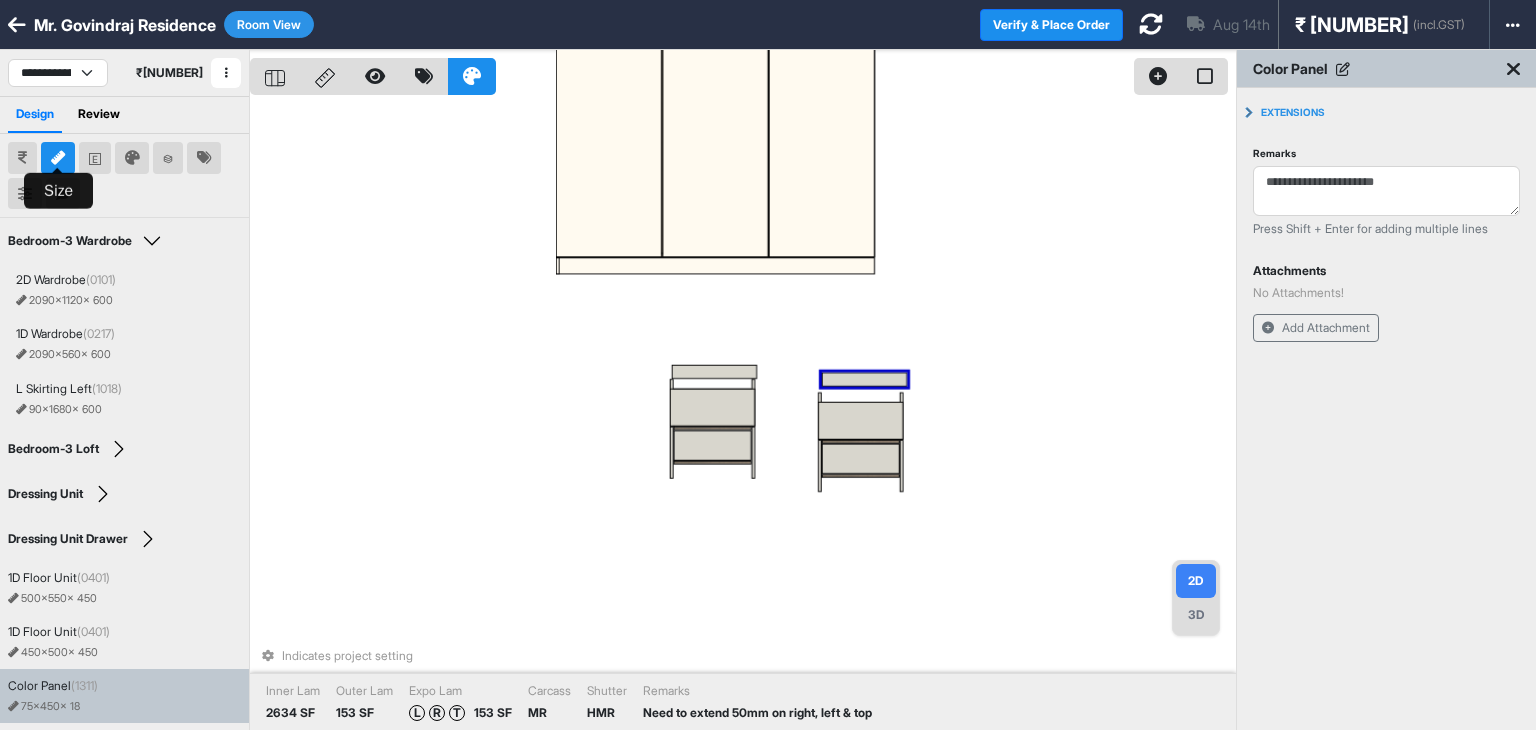 click at bounding box center [58, 158] 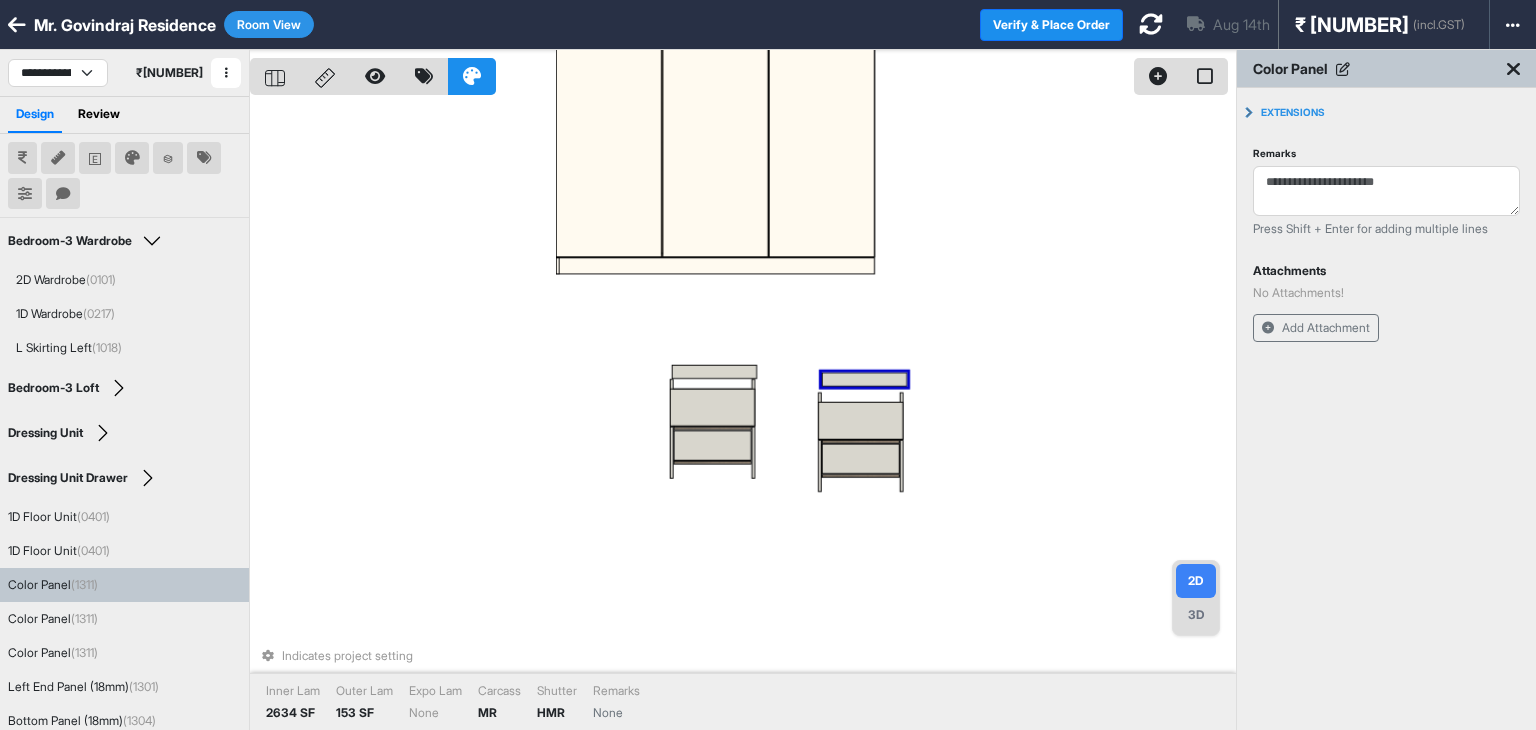 click on "Indicates project setting Inner Lam 2634 SF Outer Lam 153 SF Expo Lam None Carcass MR Shutter HMR Remarks None" at bounding box center (743, 415) 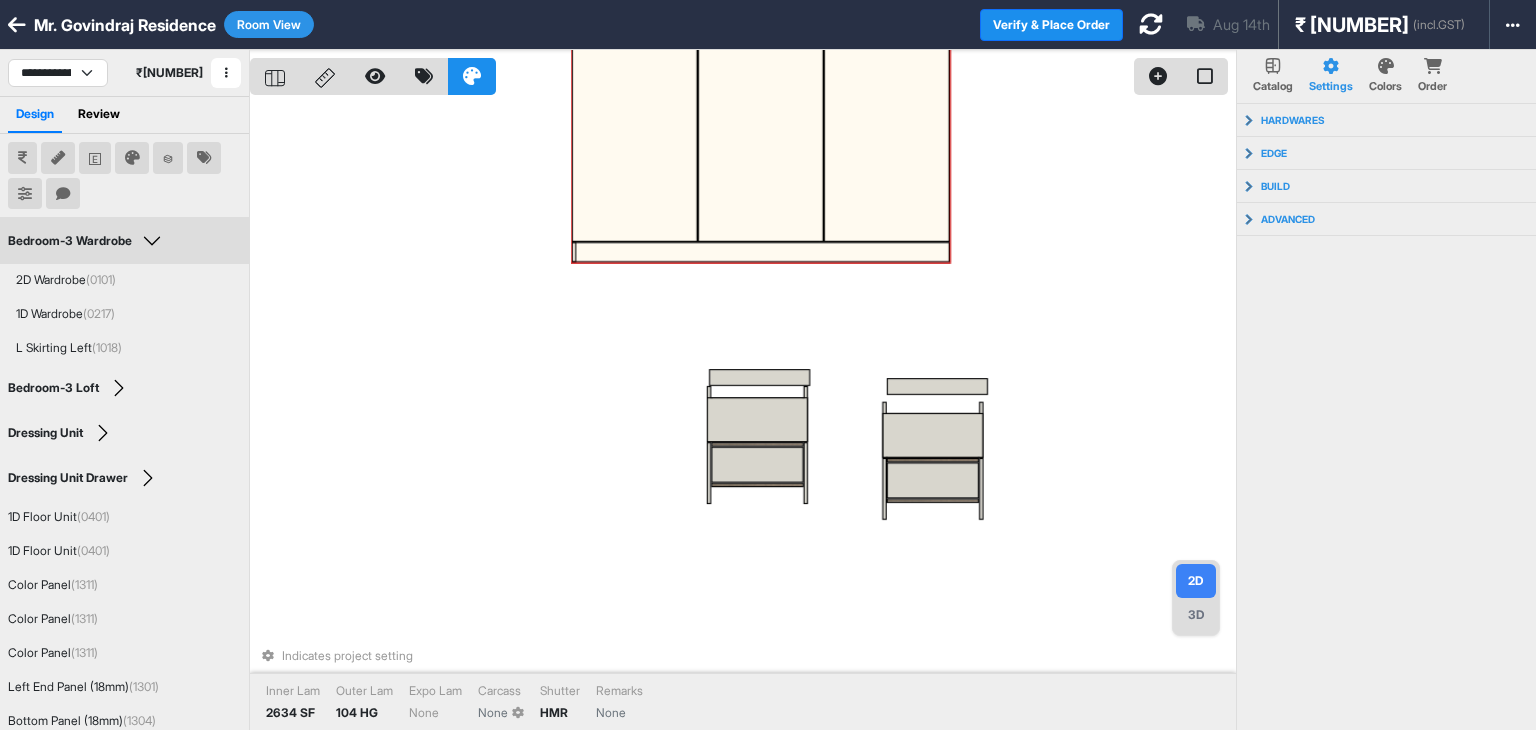 click on "Room View" at bounding box center (269, 24) 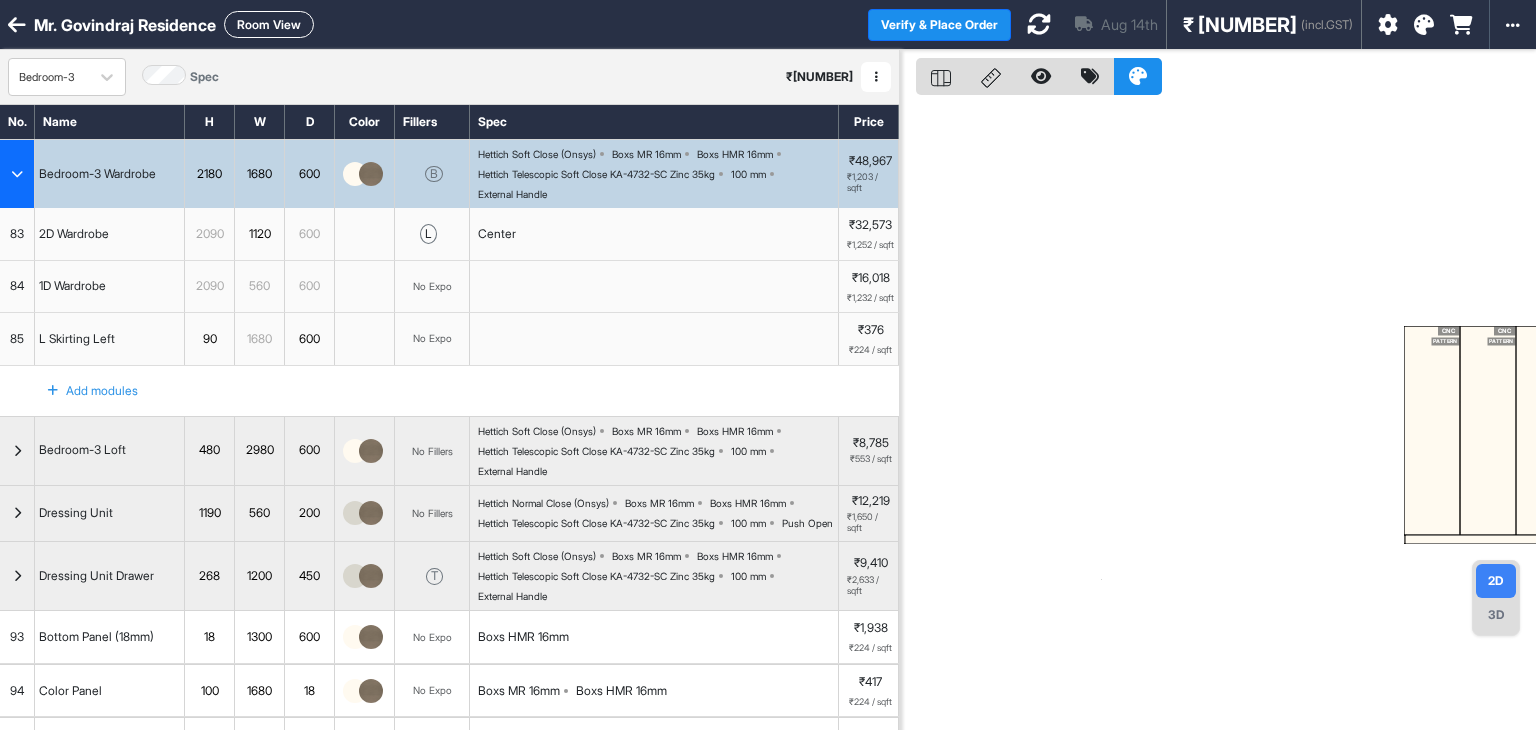 click at bounding box center [17, 174] 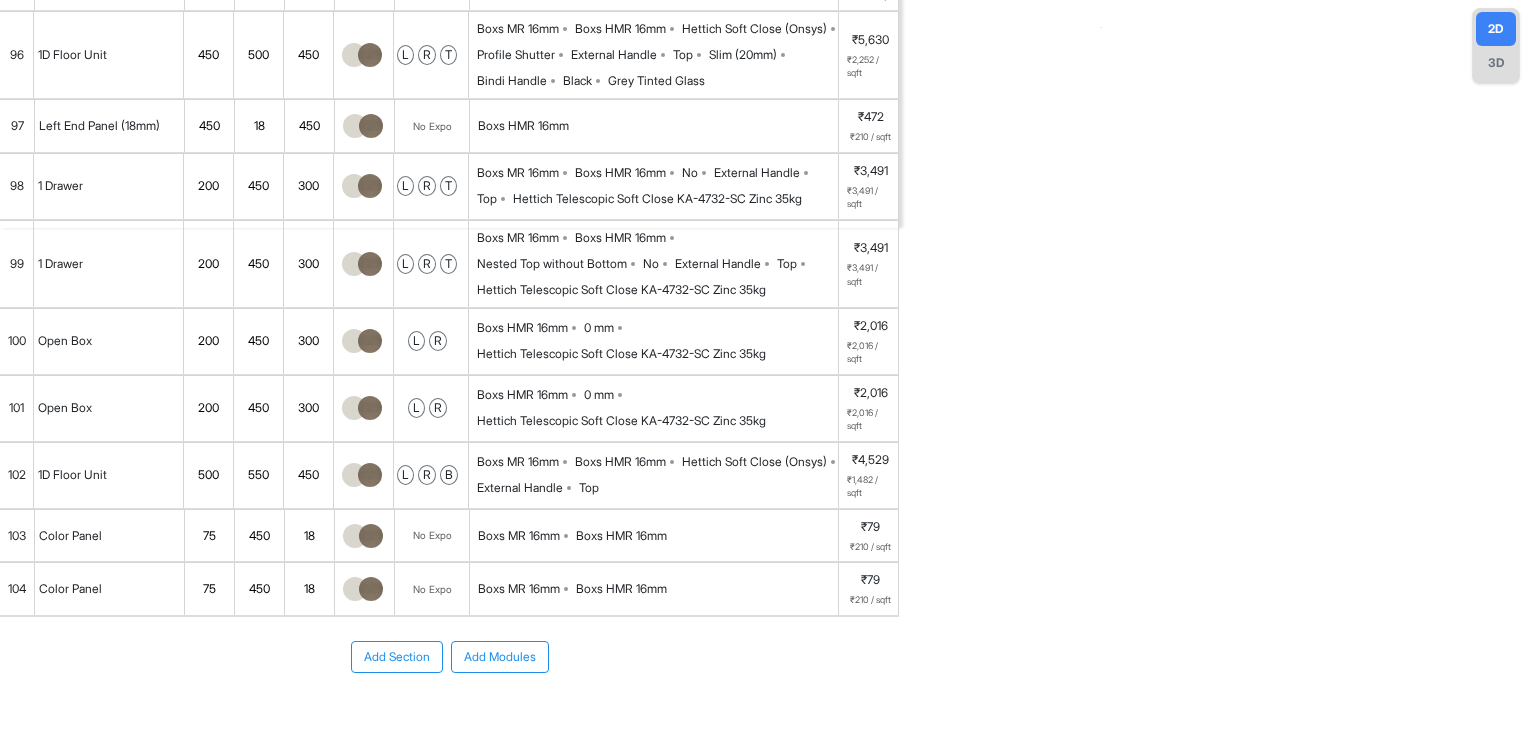 scroll, scrollTop: 545, scrollLeft: 0, axis: vertical 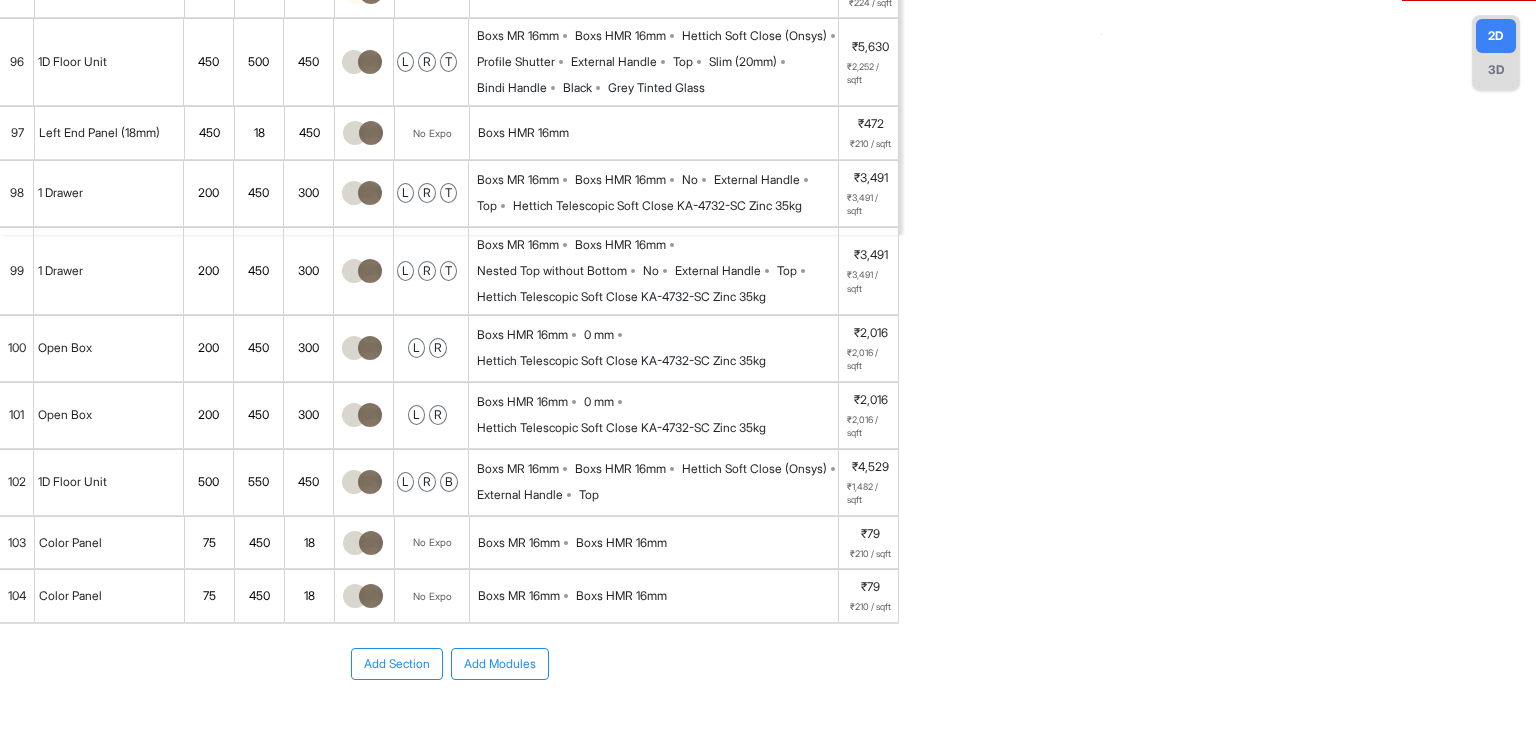 click on "Boxs MR 16mm Boxs HMR 16mm No External Handle Top Hettich Telescopic Soft Close KA-4732-SC Zinc 35kg" at bounding box center (657, 193) 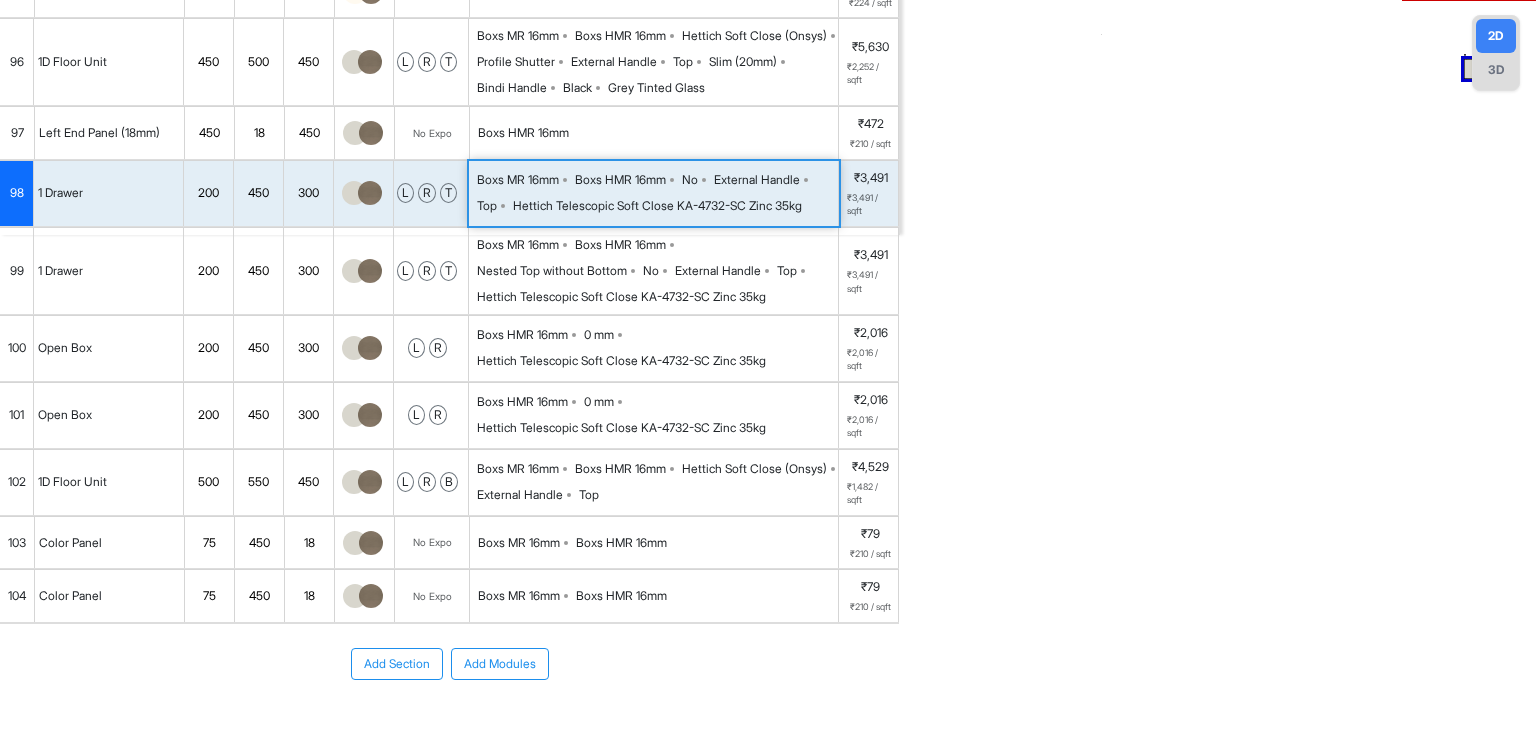 click on "Boxs MR 16mm Boxs HMR 16mm No External Handle Top Hettich Telescopic Soft Close KA-4732-SC Zinc 35kg" at bounding box center (657, 193) 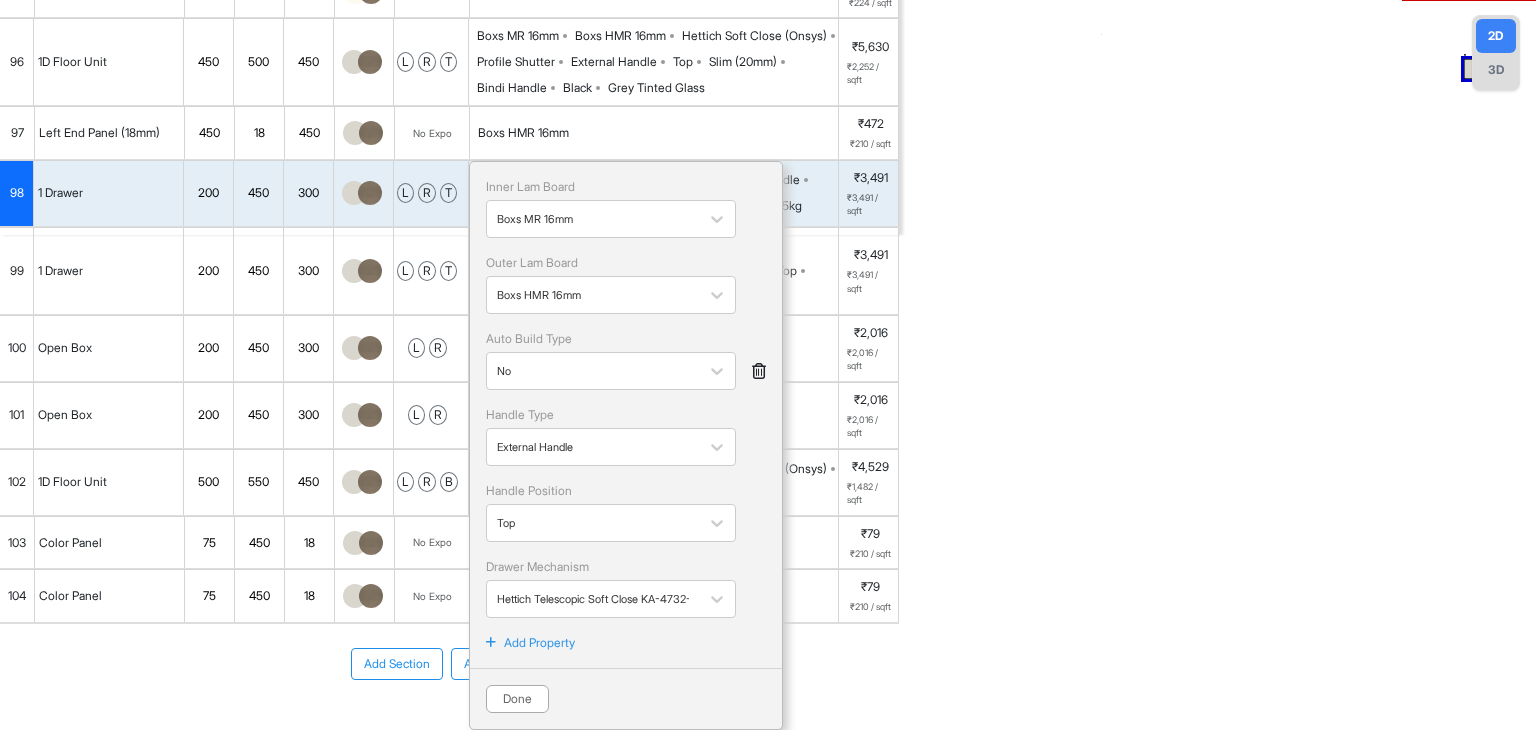 click at bounding box center [759, 371] 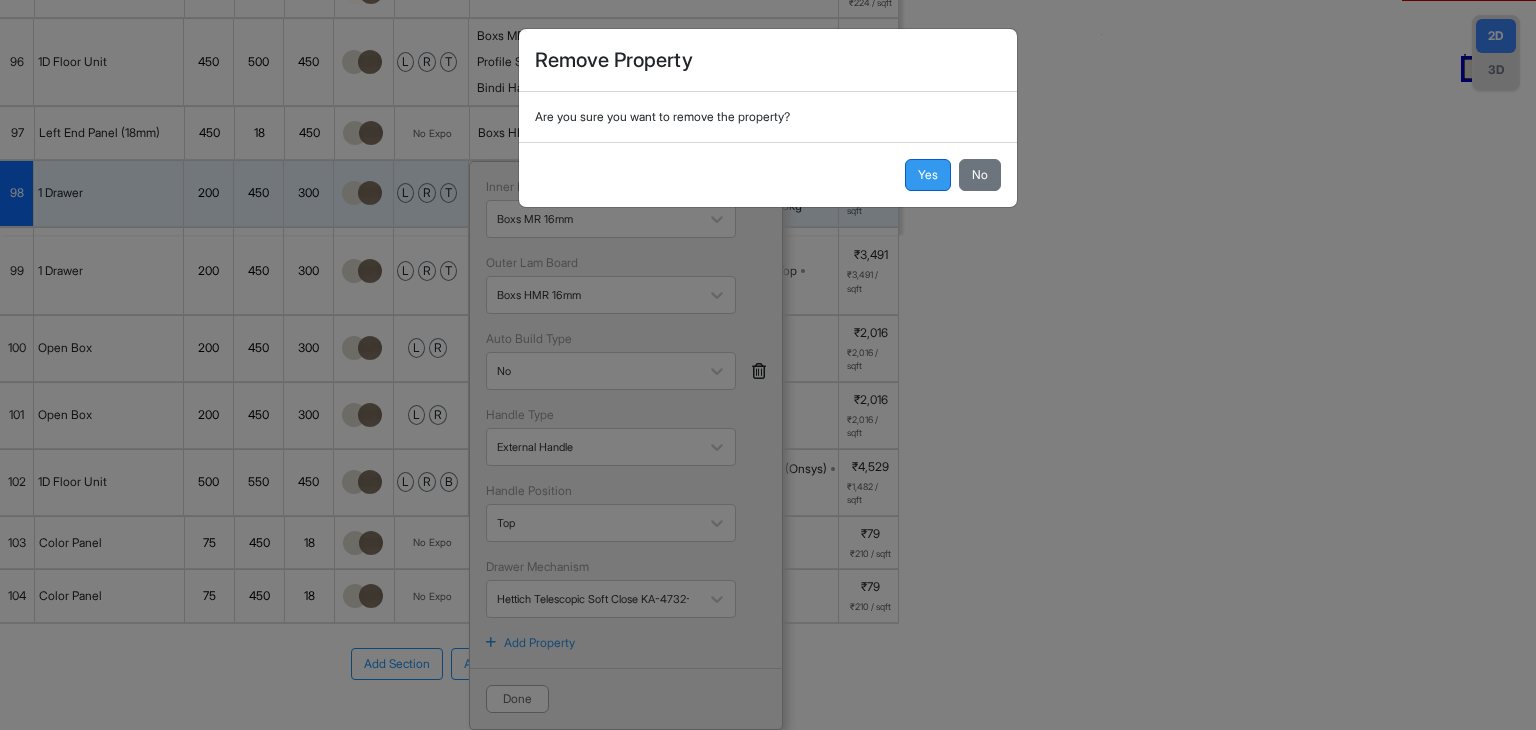 click on "Yes" at bounding box center [928, 175] 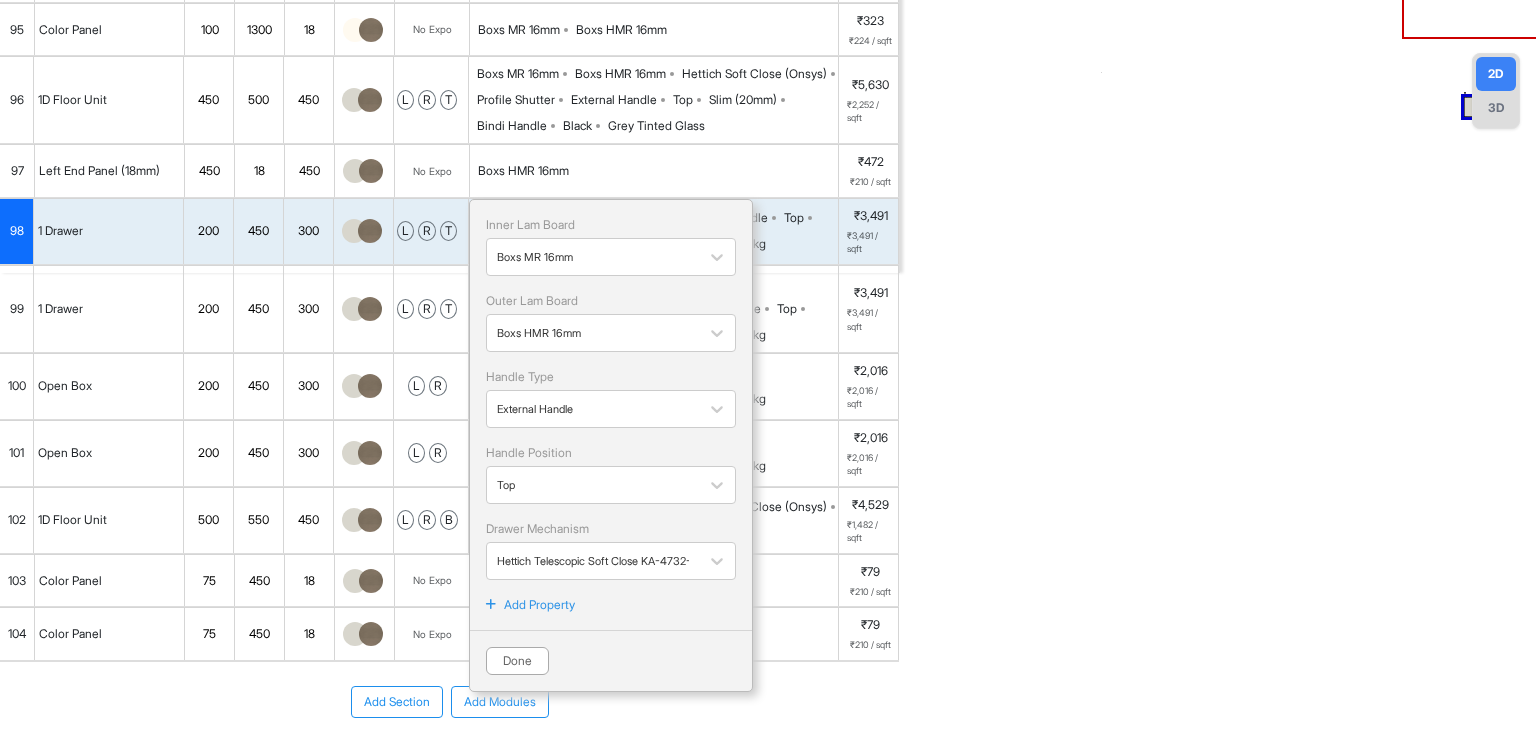 scroll, scrollTop: 645, scrollLeft: 0, axis: vertical 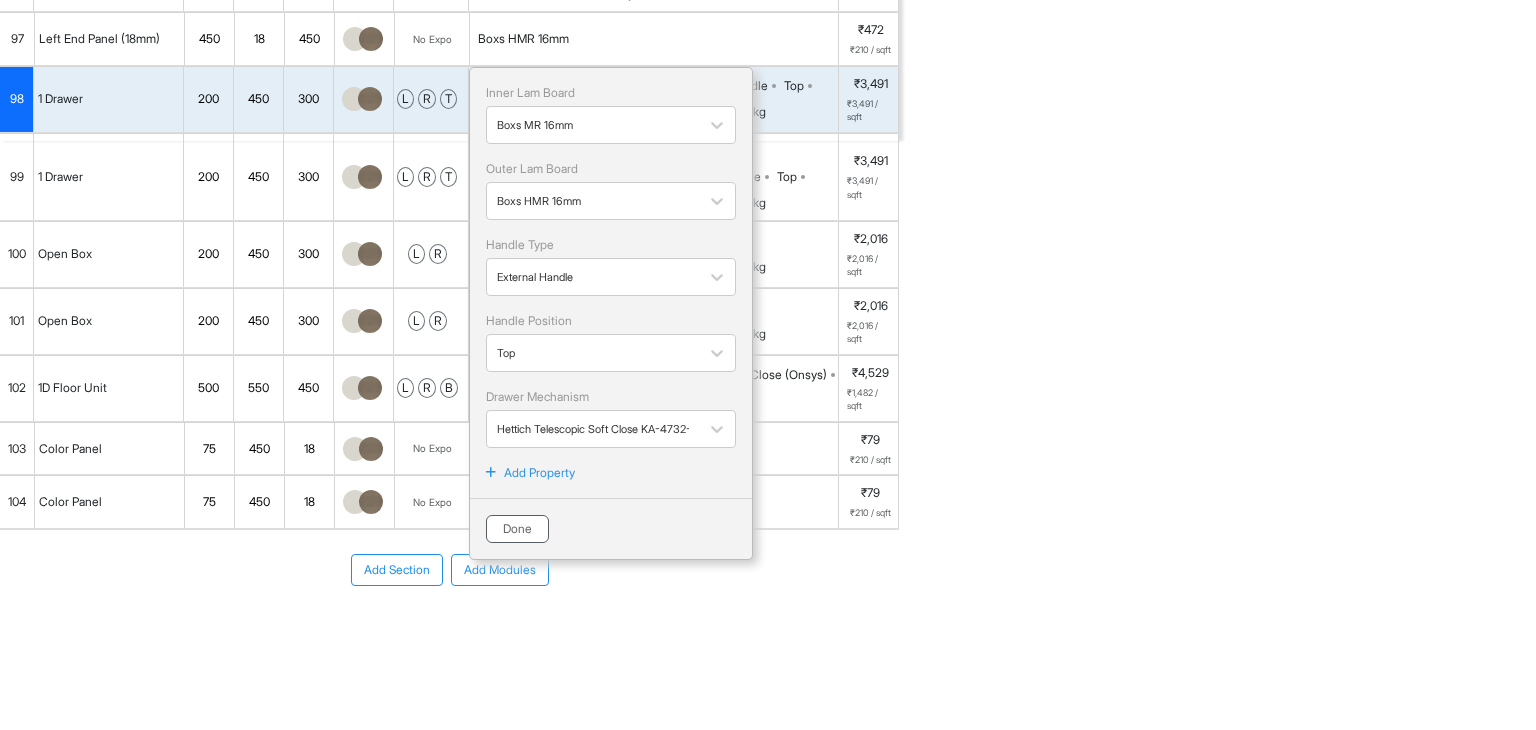 click on "Done" at bounding box center (517, 529) 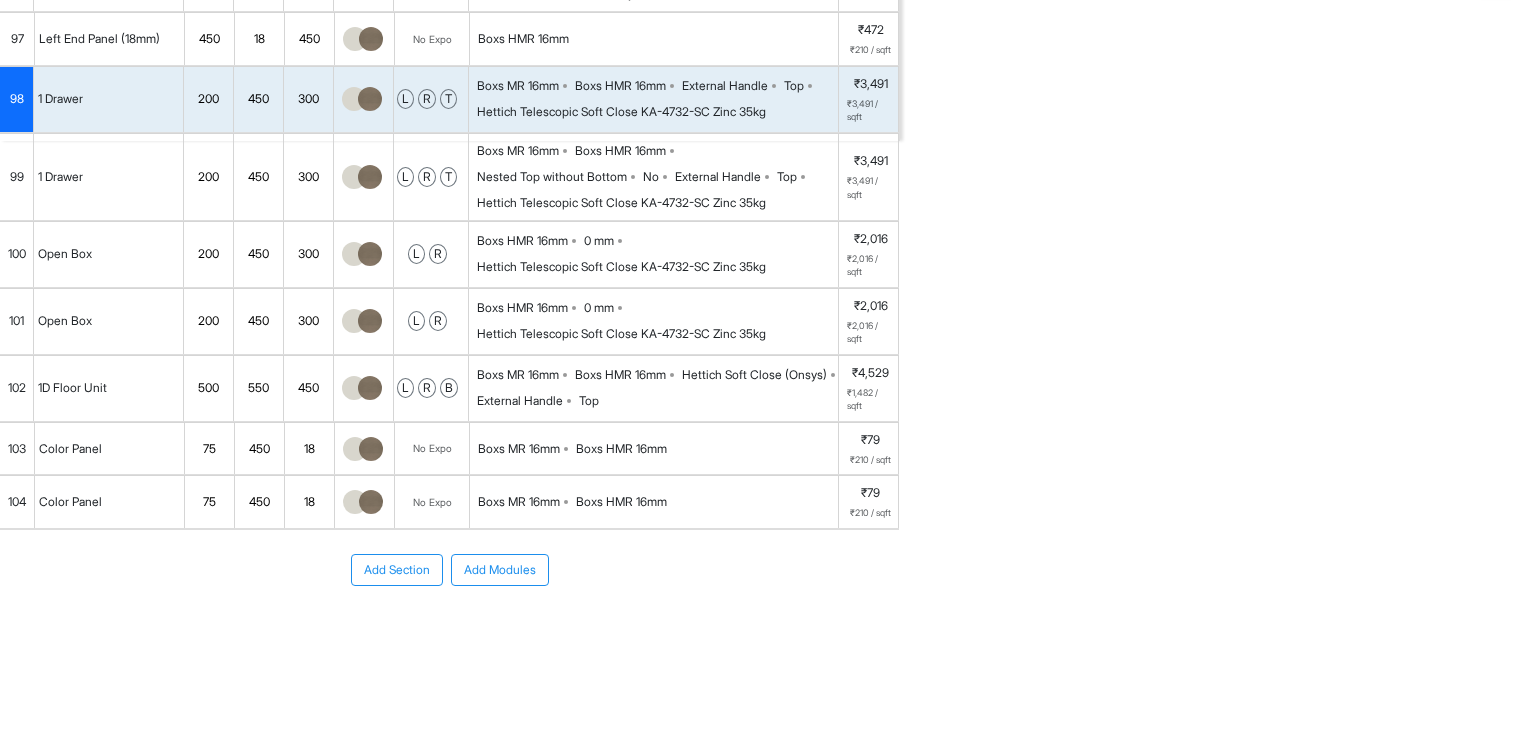click on "External Handle" at bounding box center [718, 177] 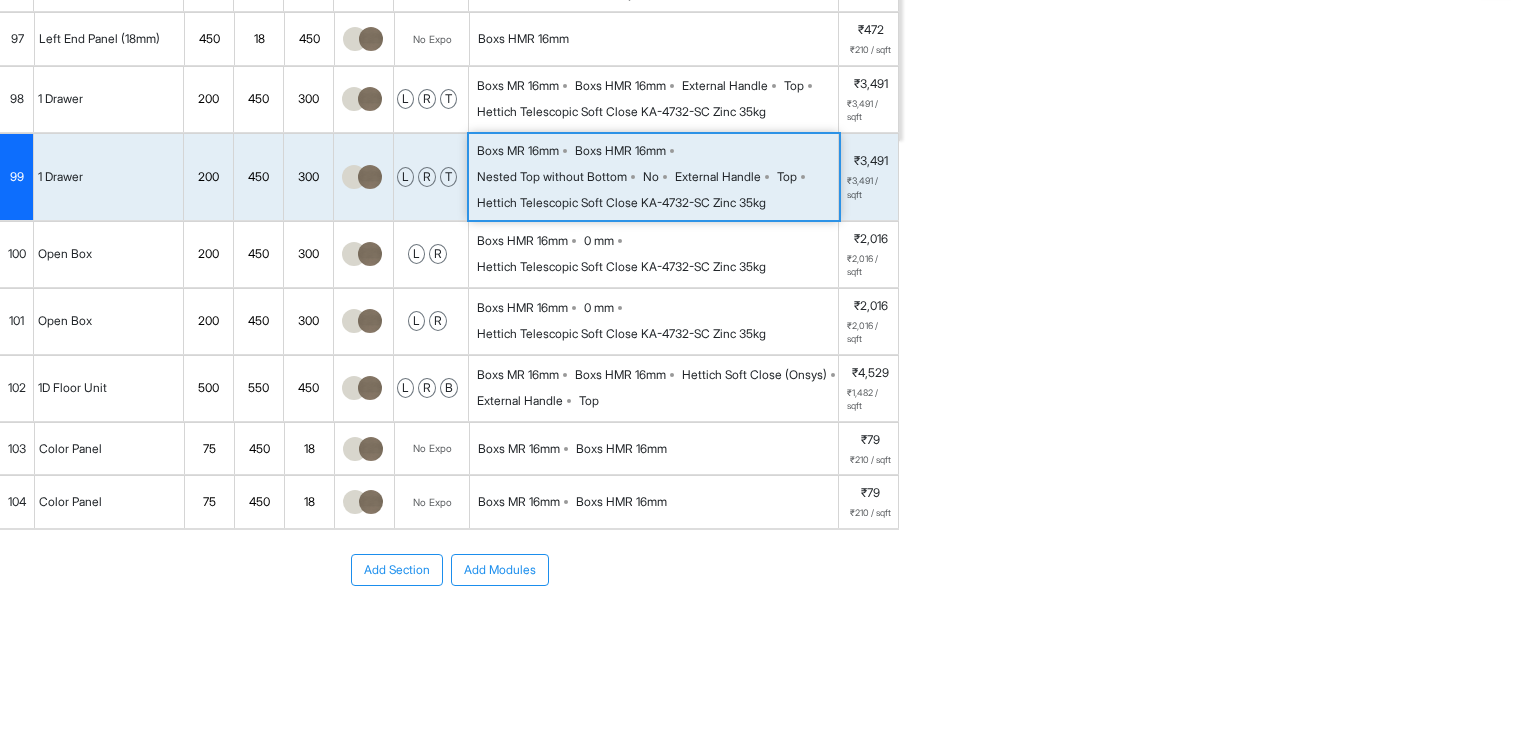 click on "External Handle" at bounding box center [718, 177] 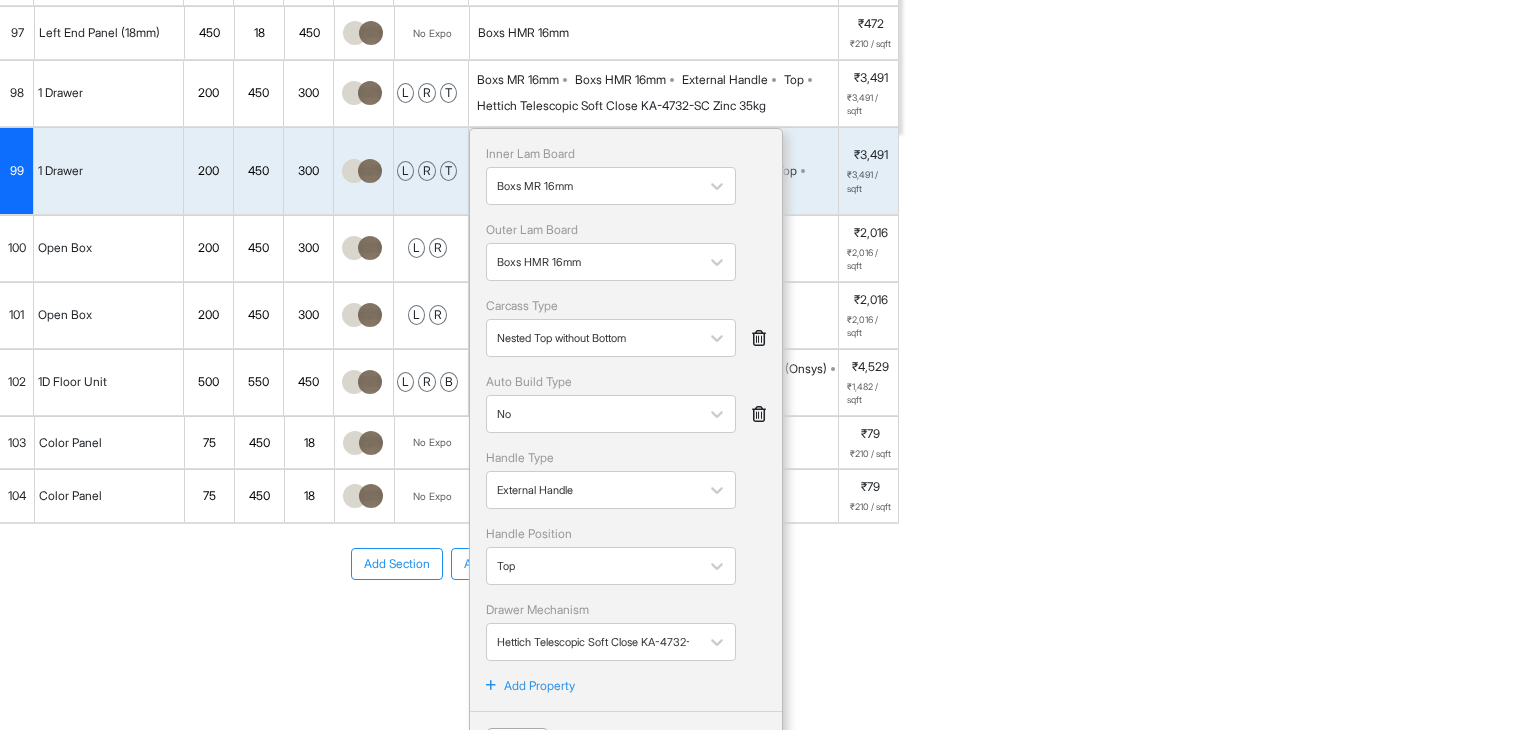 click at bounding box center (759, 414) 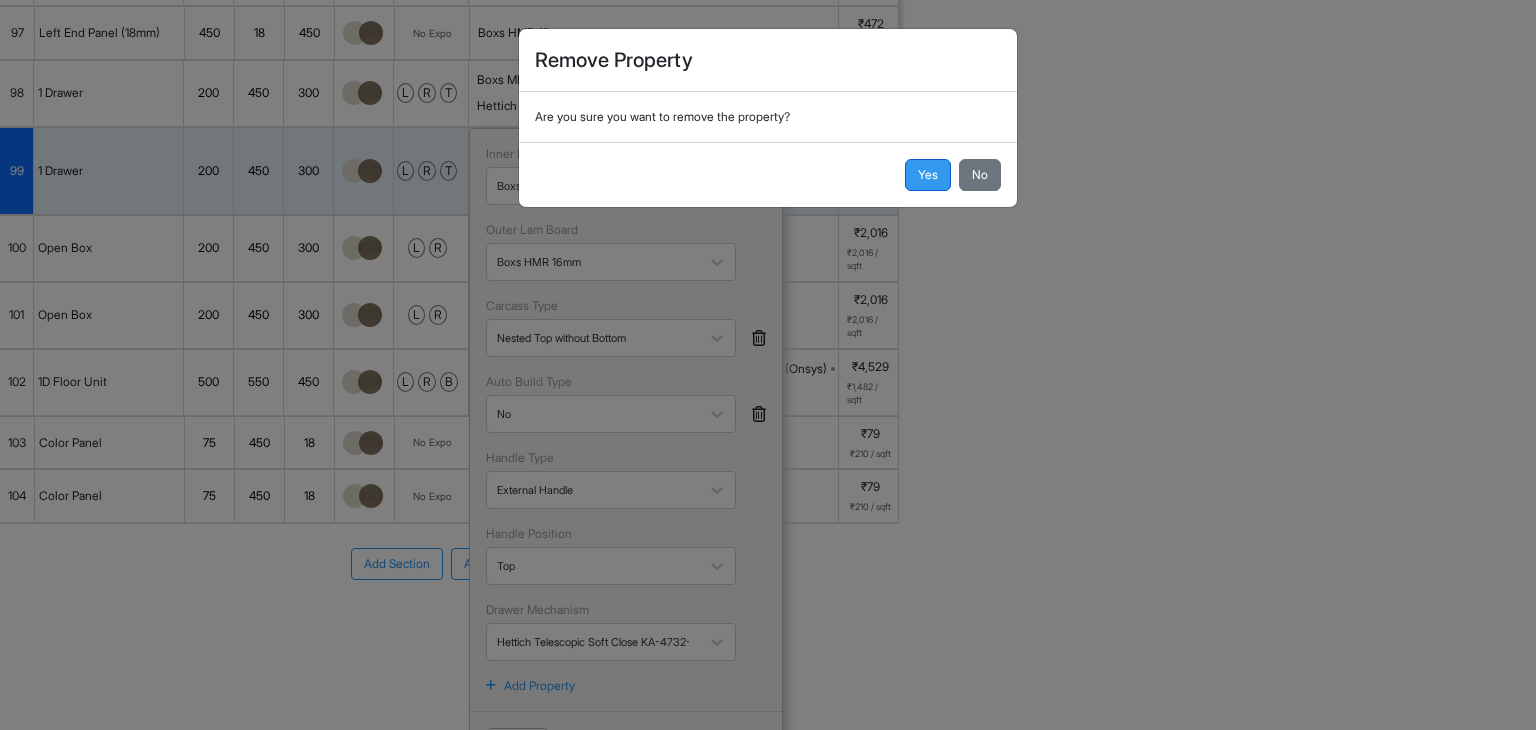 click on "Yes" at bounding box center [928, 175] 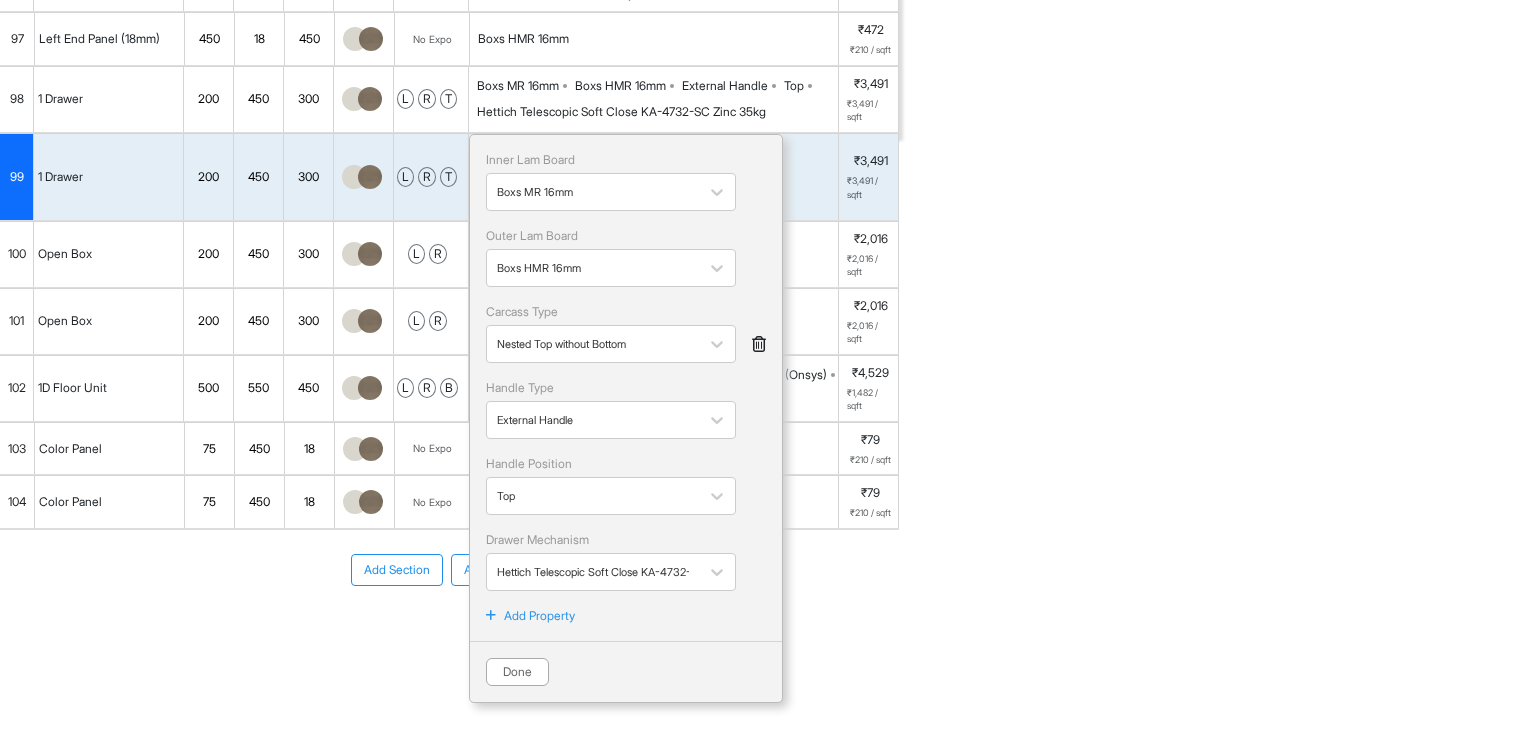 click at bounding box center (759, 344) 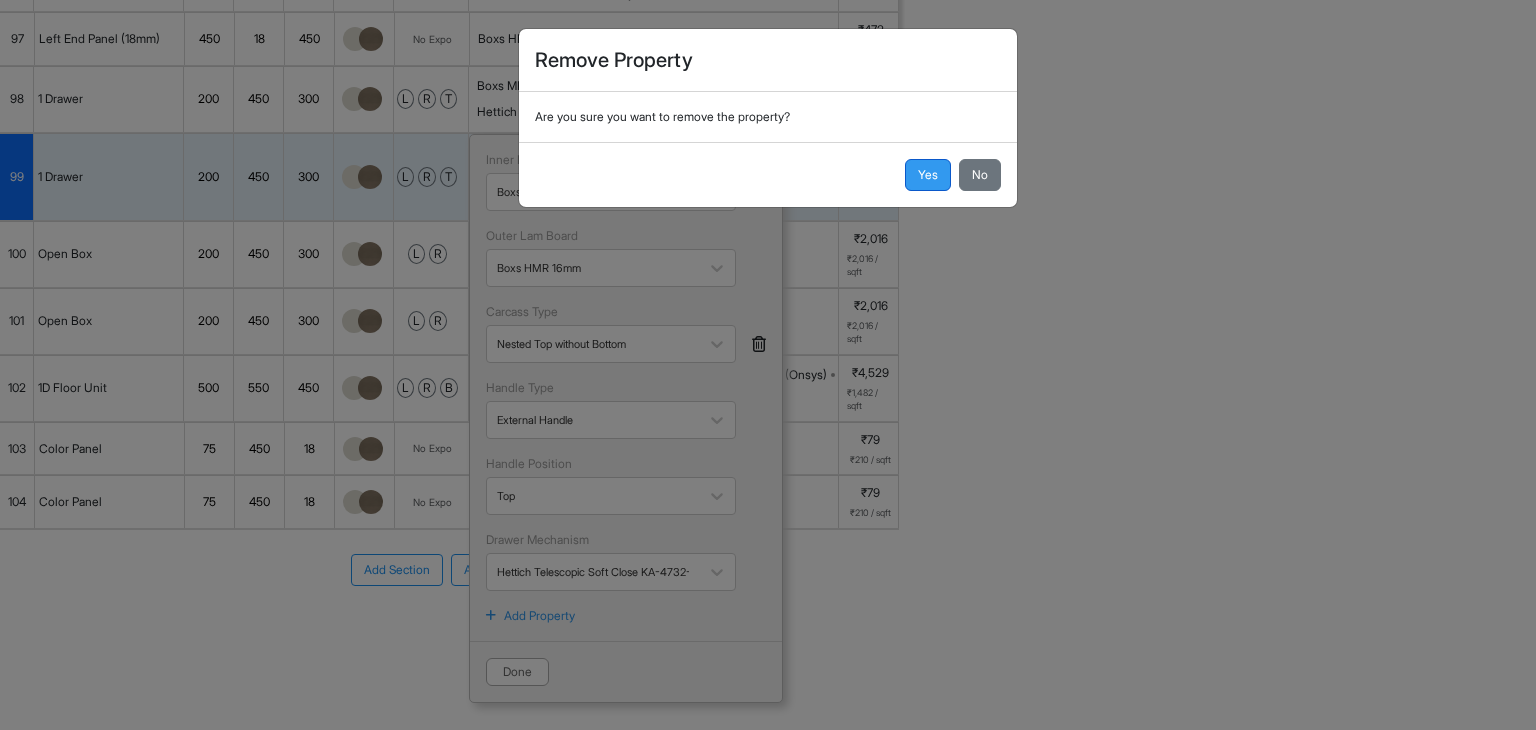click on "Yes" at bounding box center (928, 175) 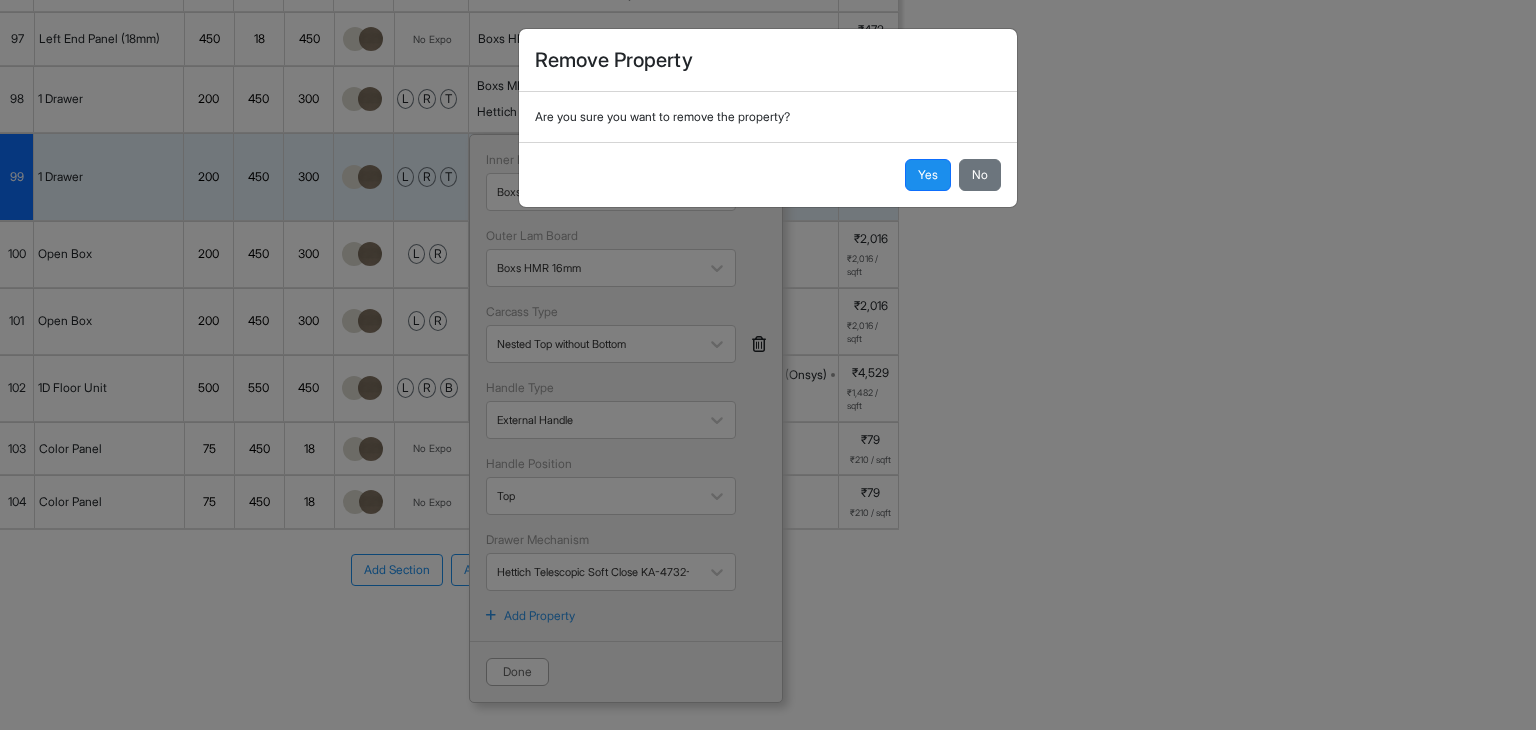 scroll, scrollTop: 624, scrollLeft: 0, axis: vertical 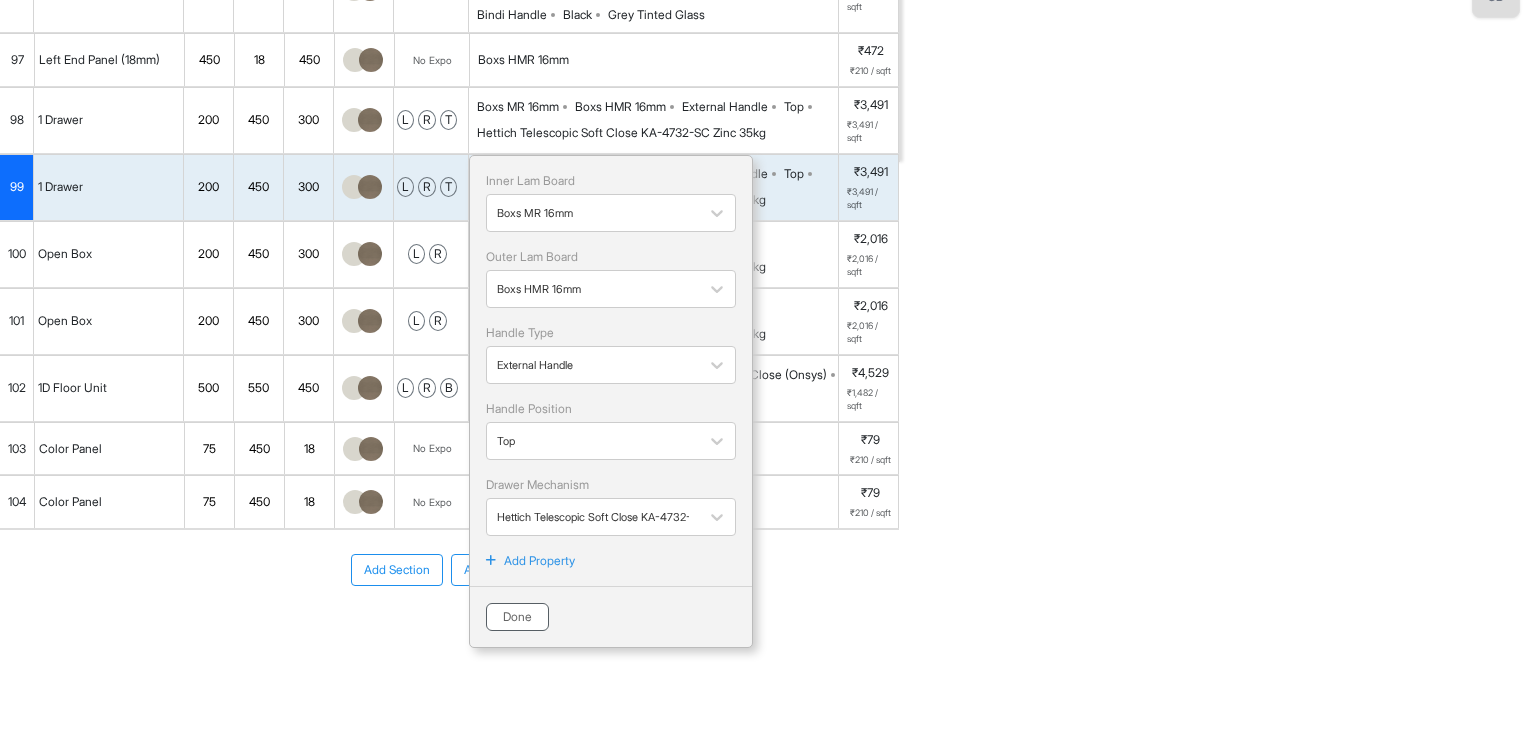 click on "Done" at bounding box center [517, 617] 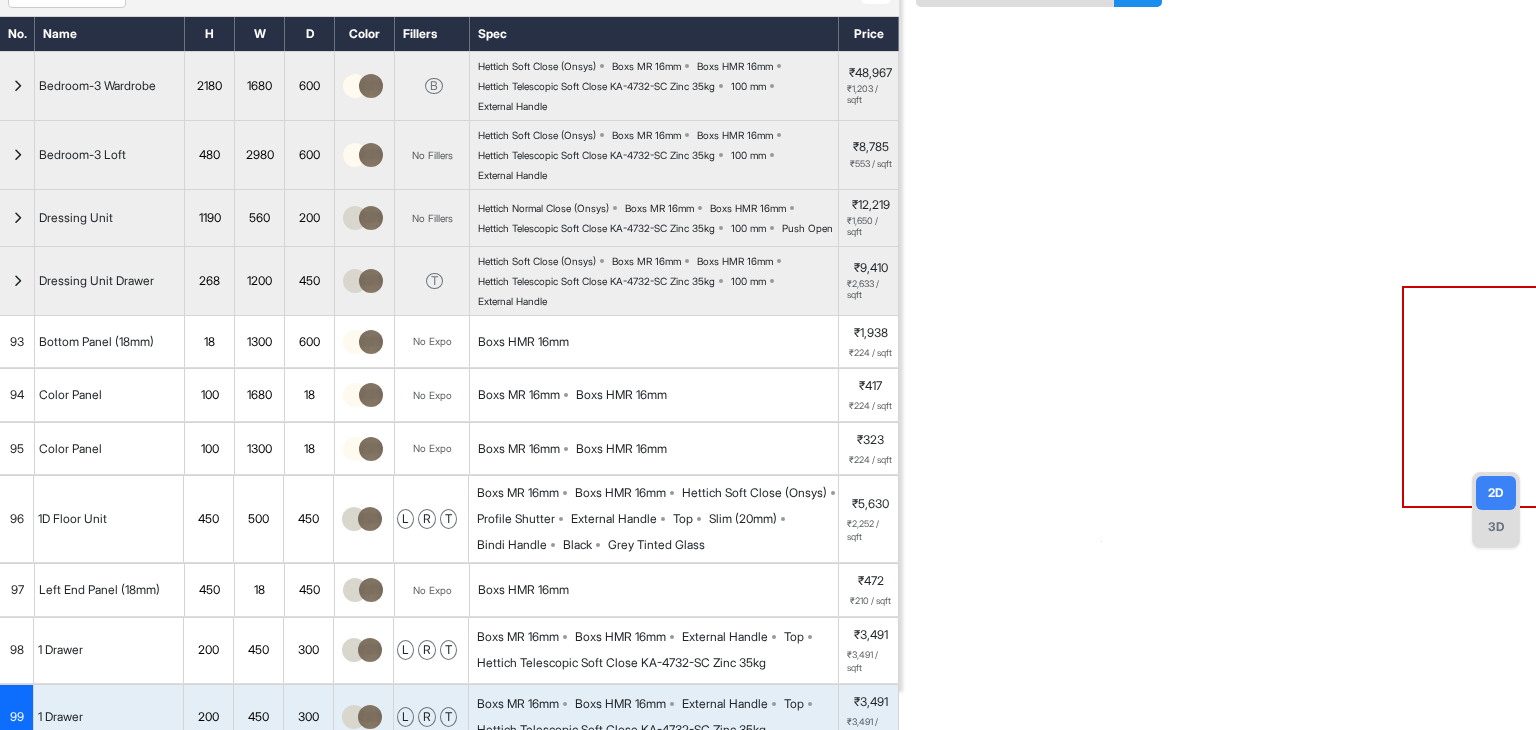 scroll, scrollTop: 0, scrollLeft: 0, axis: both 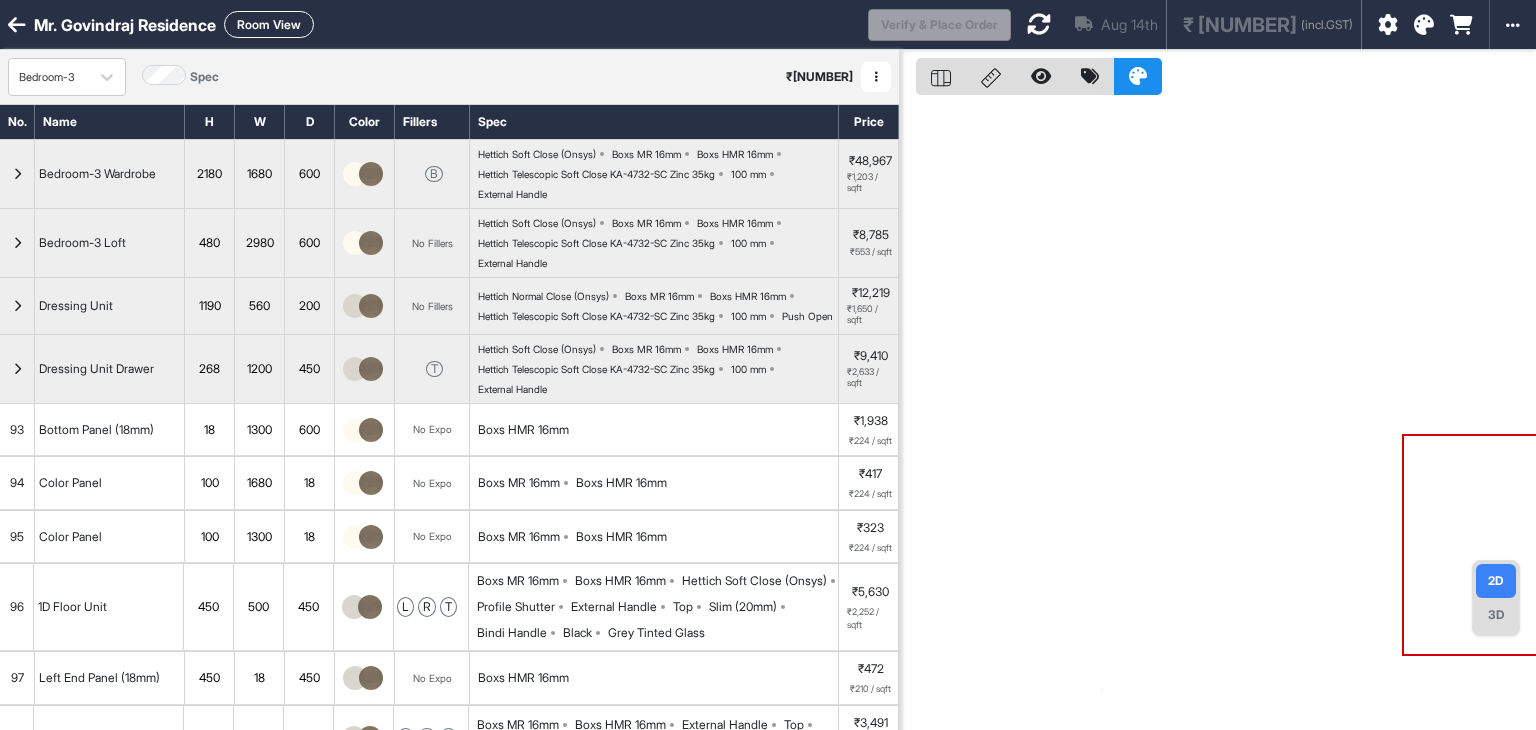click at bounding box center [1039, 24] 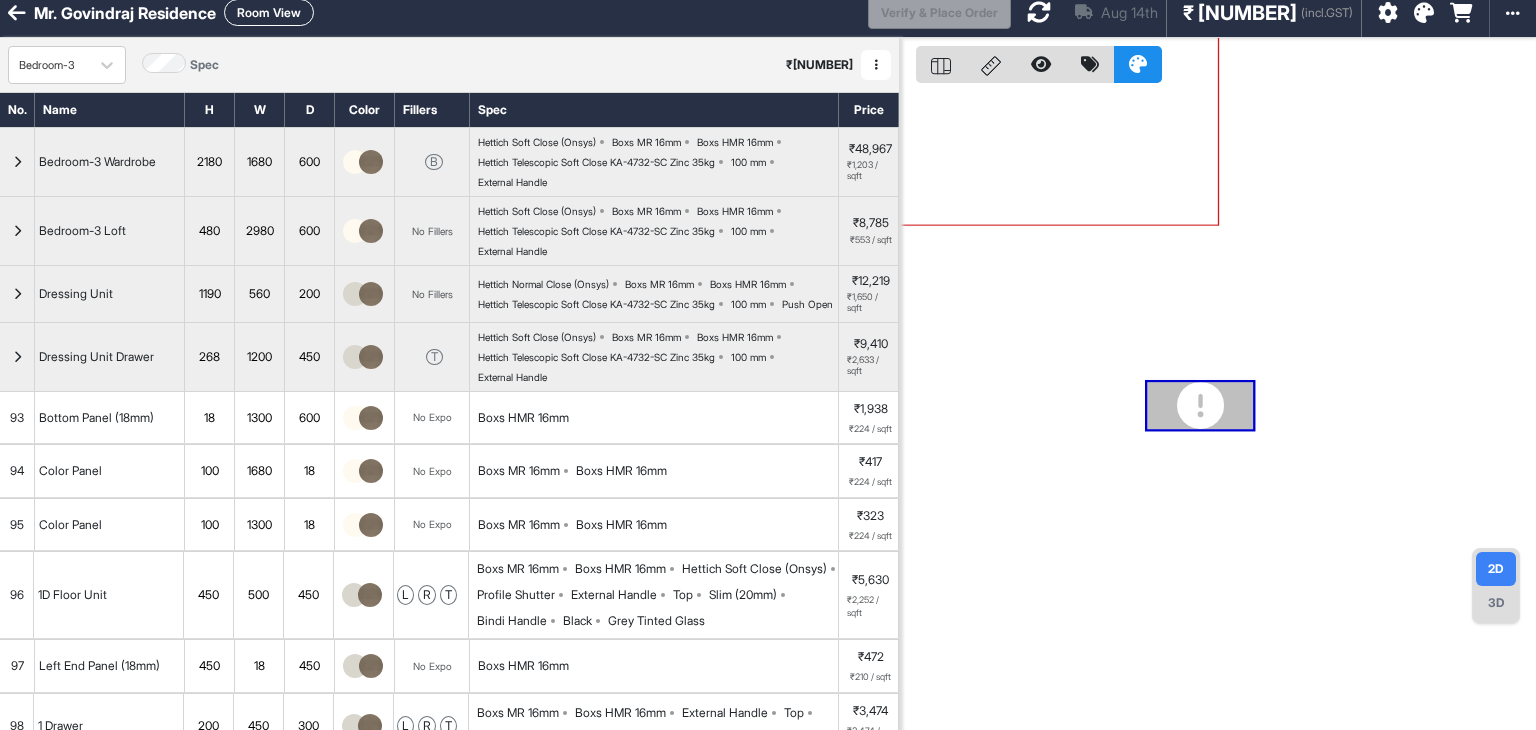 scroll, scrollTop: 0, scrollLeft: 0, axis: both 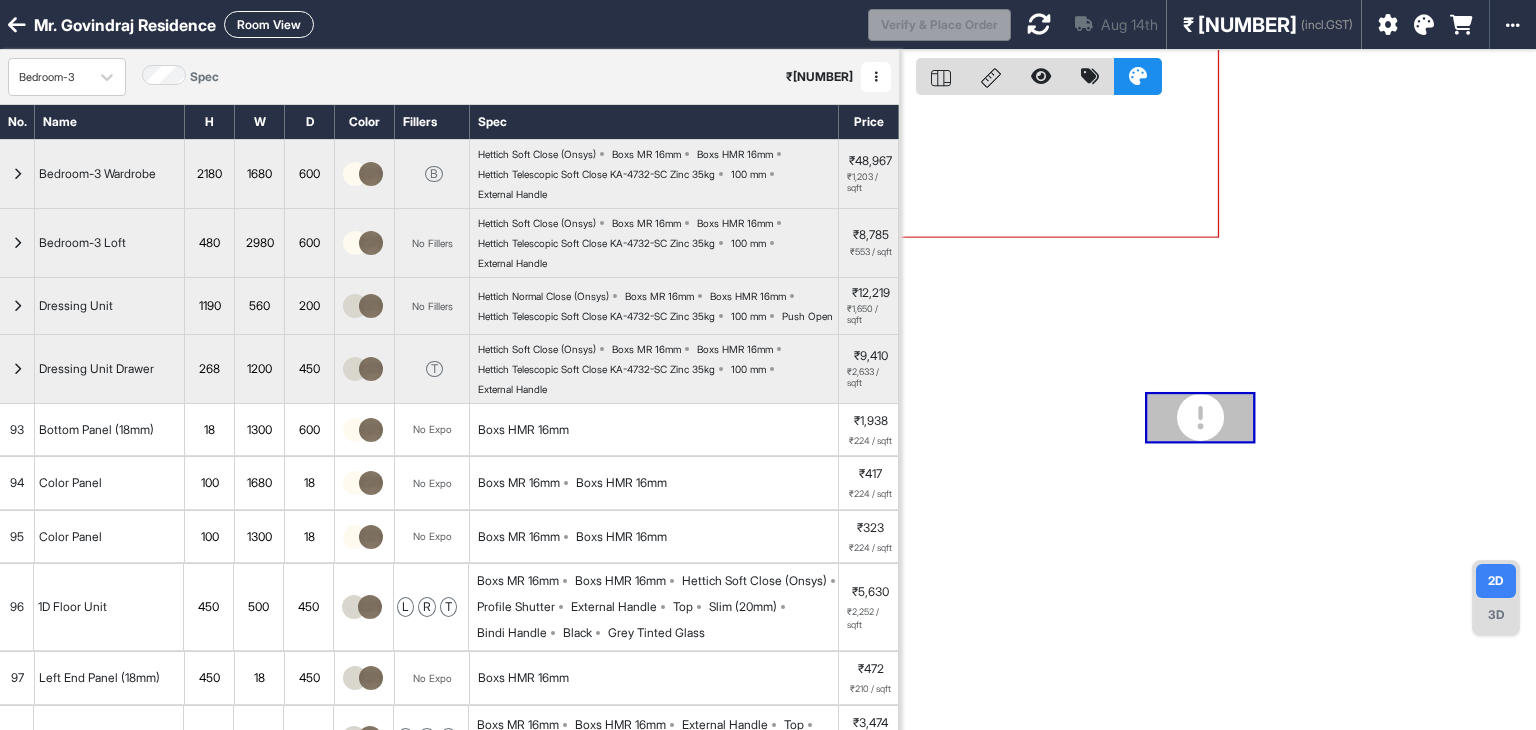click on "Room View" at bounding box center [269, 24] 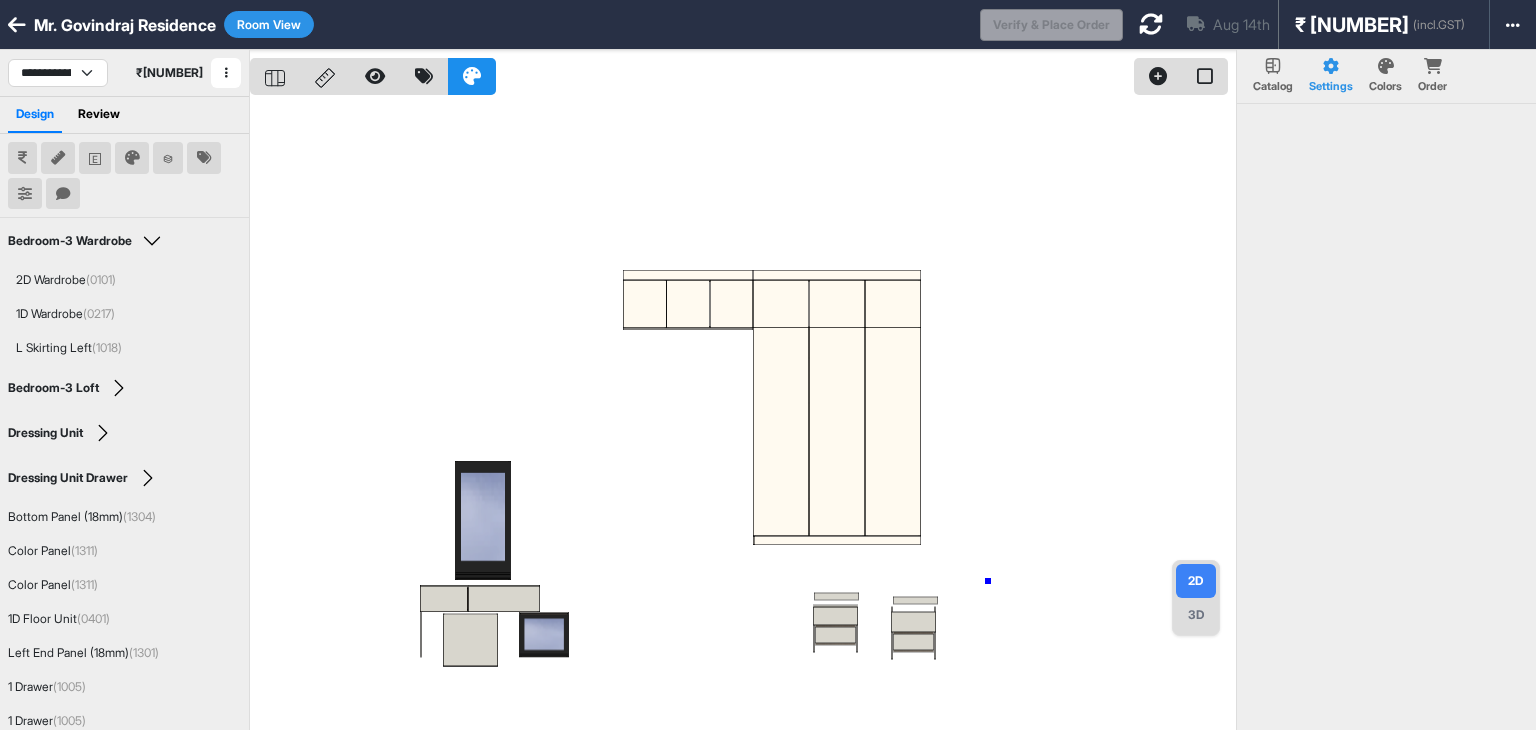 click at bounding box center (743, 415) 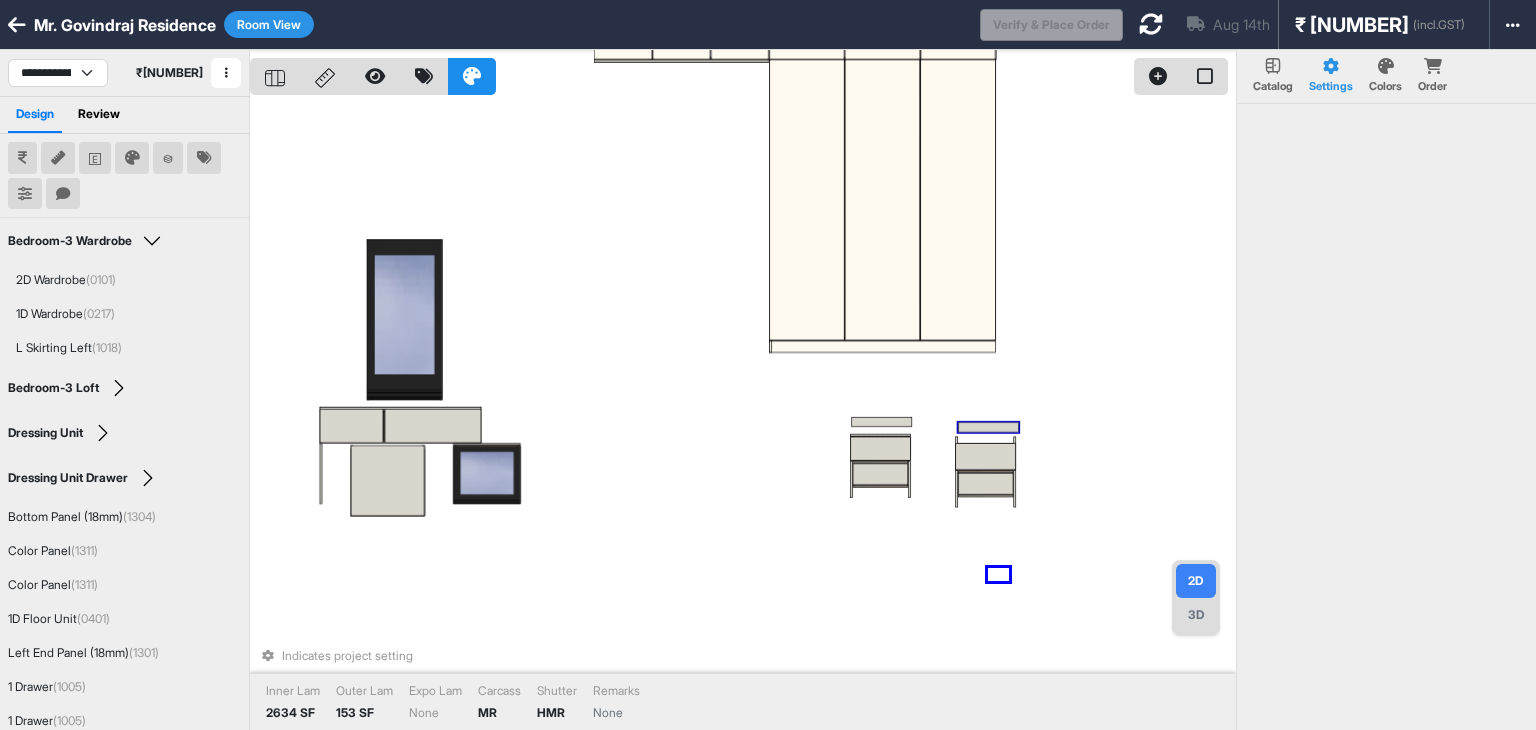 click on "Indicates project setting Inner Lam 2634 SF Outer Lam 153 SF Expo Lam None Carcass MR Shutter HMR Remarks None" at bounding box center [743, 415] 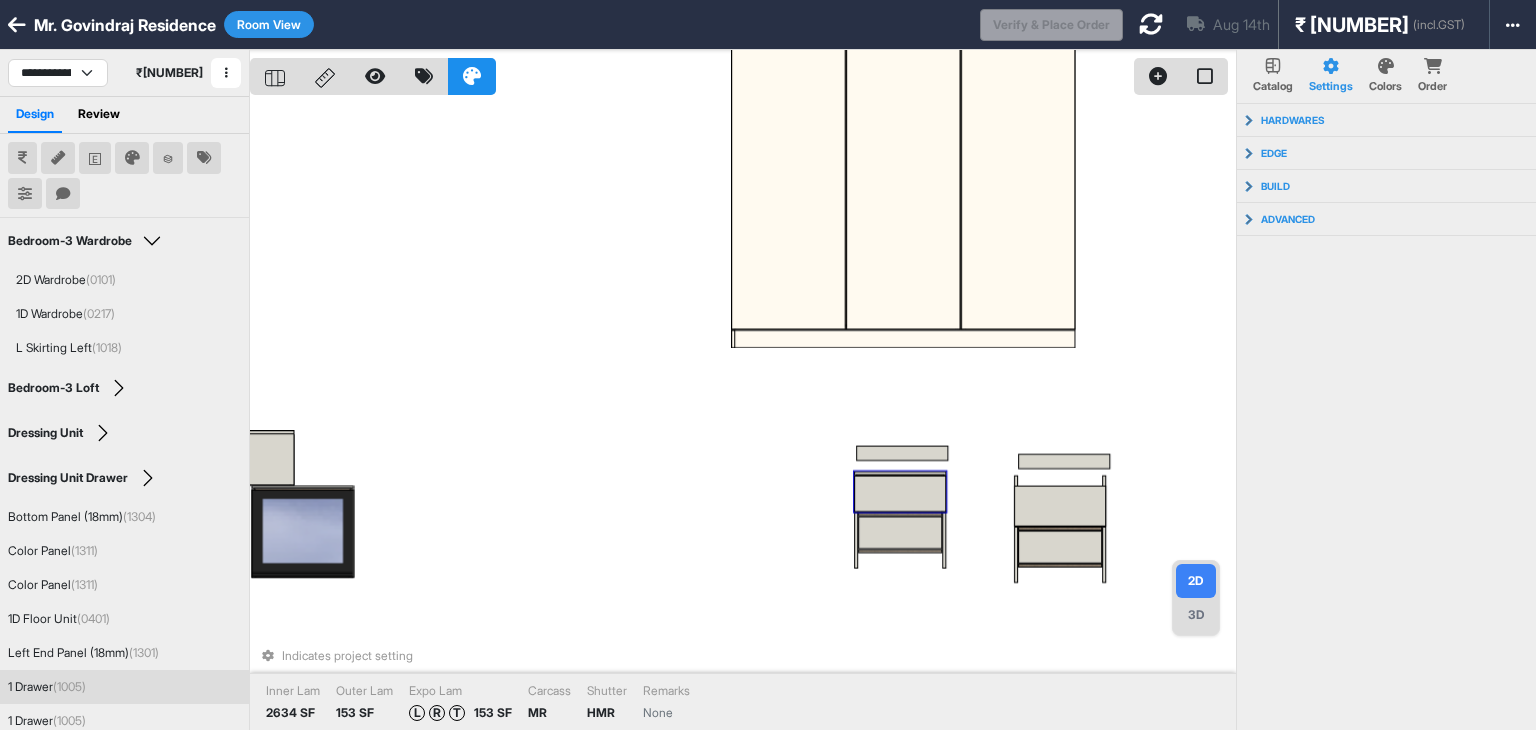 click at bounding box center [901, 493] 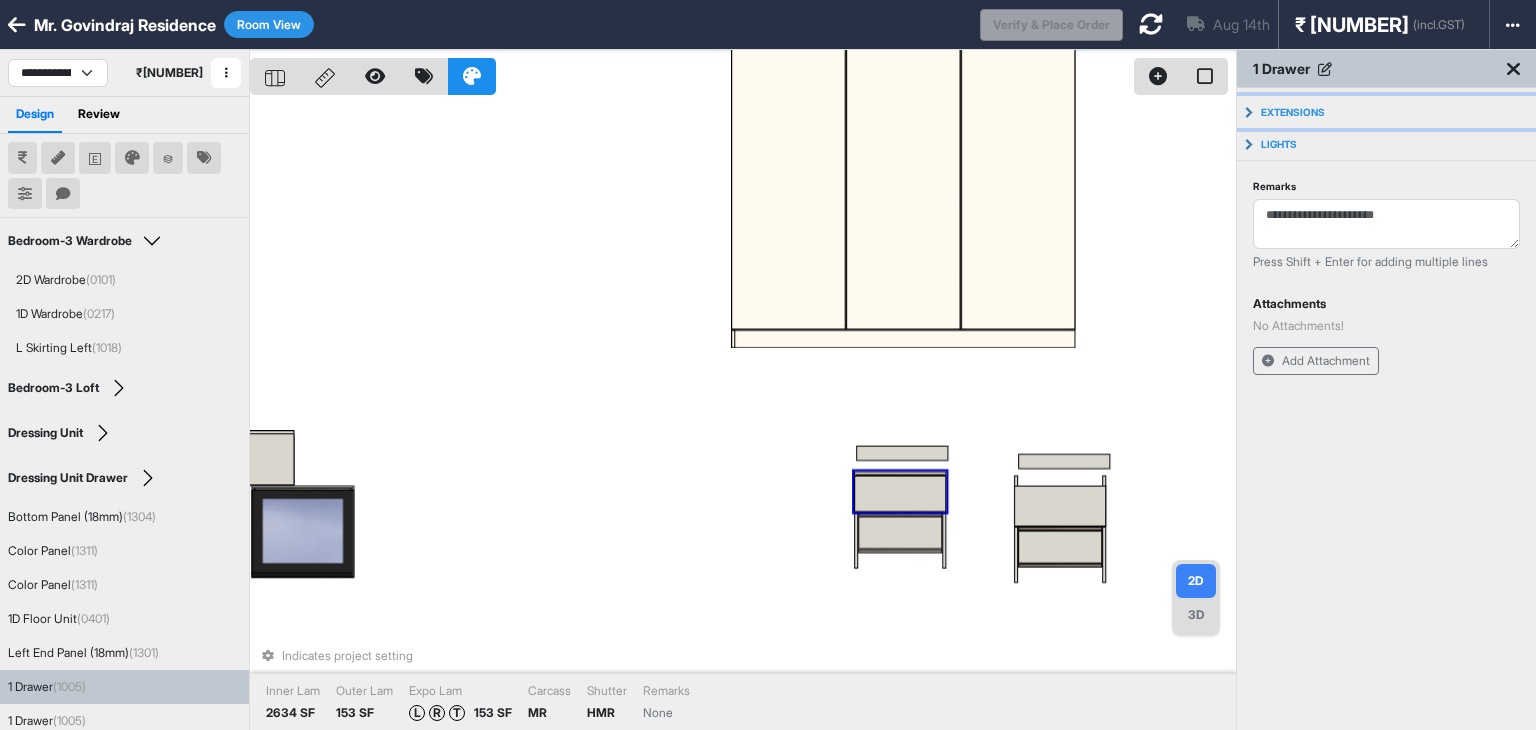 click on "Extensions" at bounding box center (1386, 112) 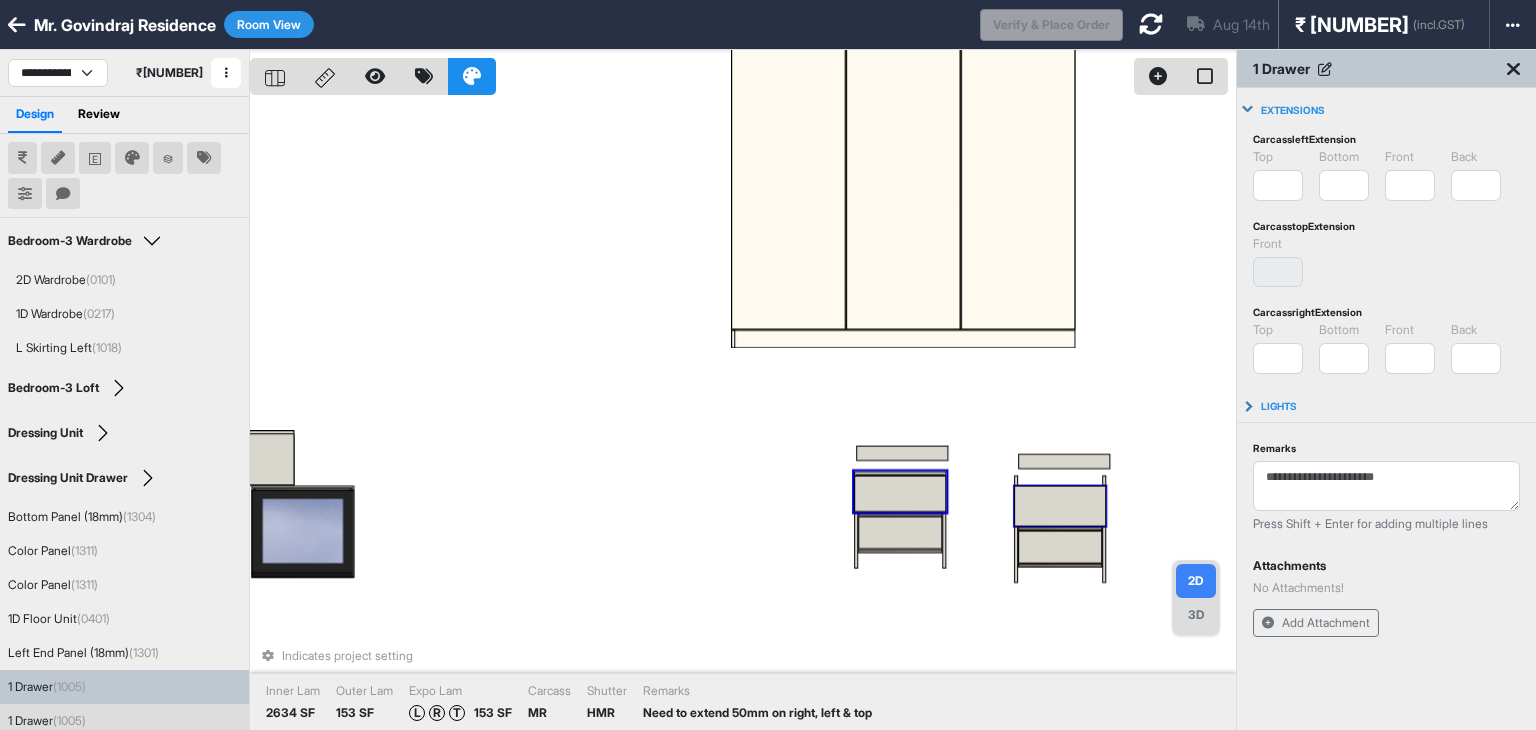 drag, startPoint x: 1103, startPoint y: 491, endPoint x: 1073, endPoint y: 505, distance: 33.105892 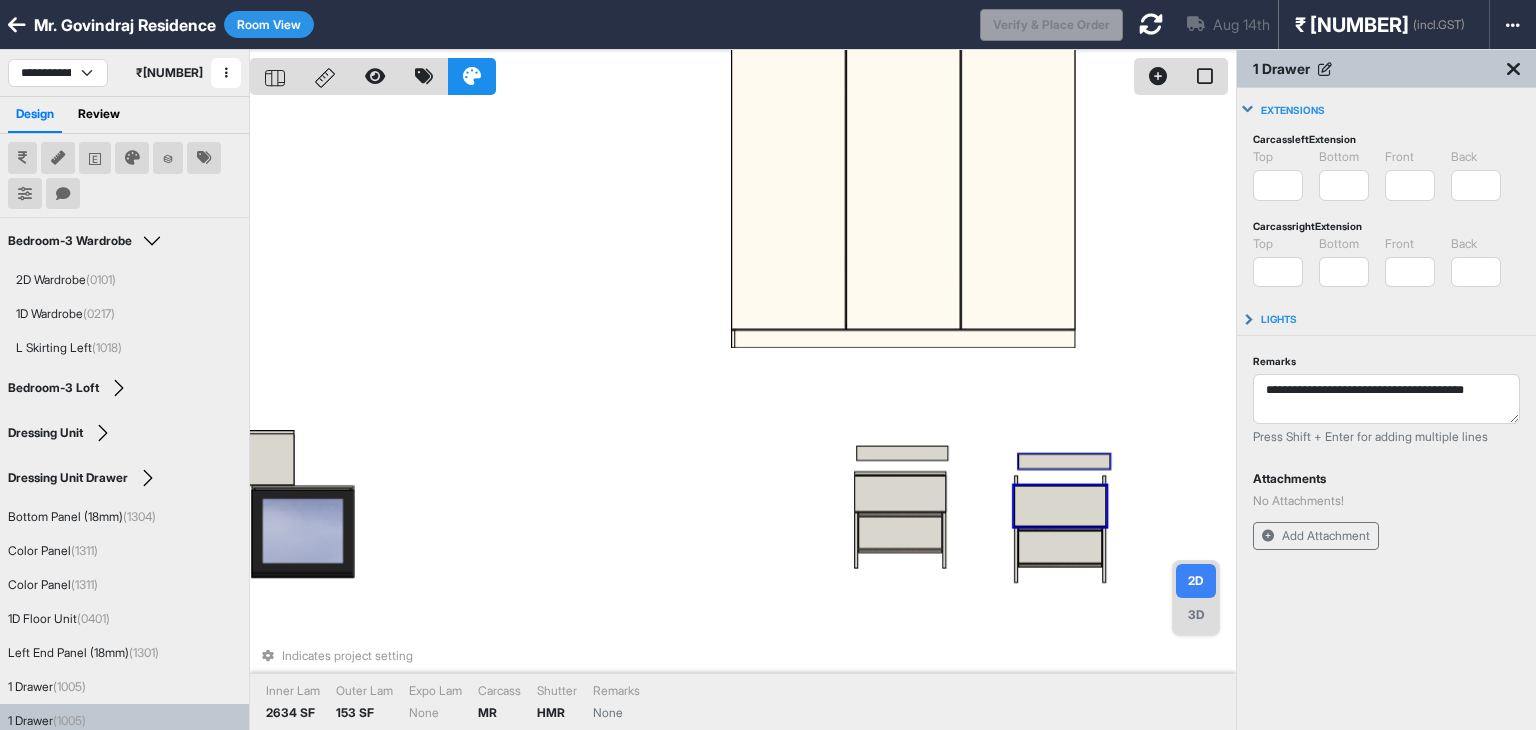 click on "Indicates project setting Inner Lam 2634 SF Outer Lam 153 SF Expo Lam None Carcass MR Shutter HMR Remarks None" at bounding box center (743, 415) 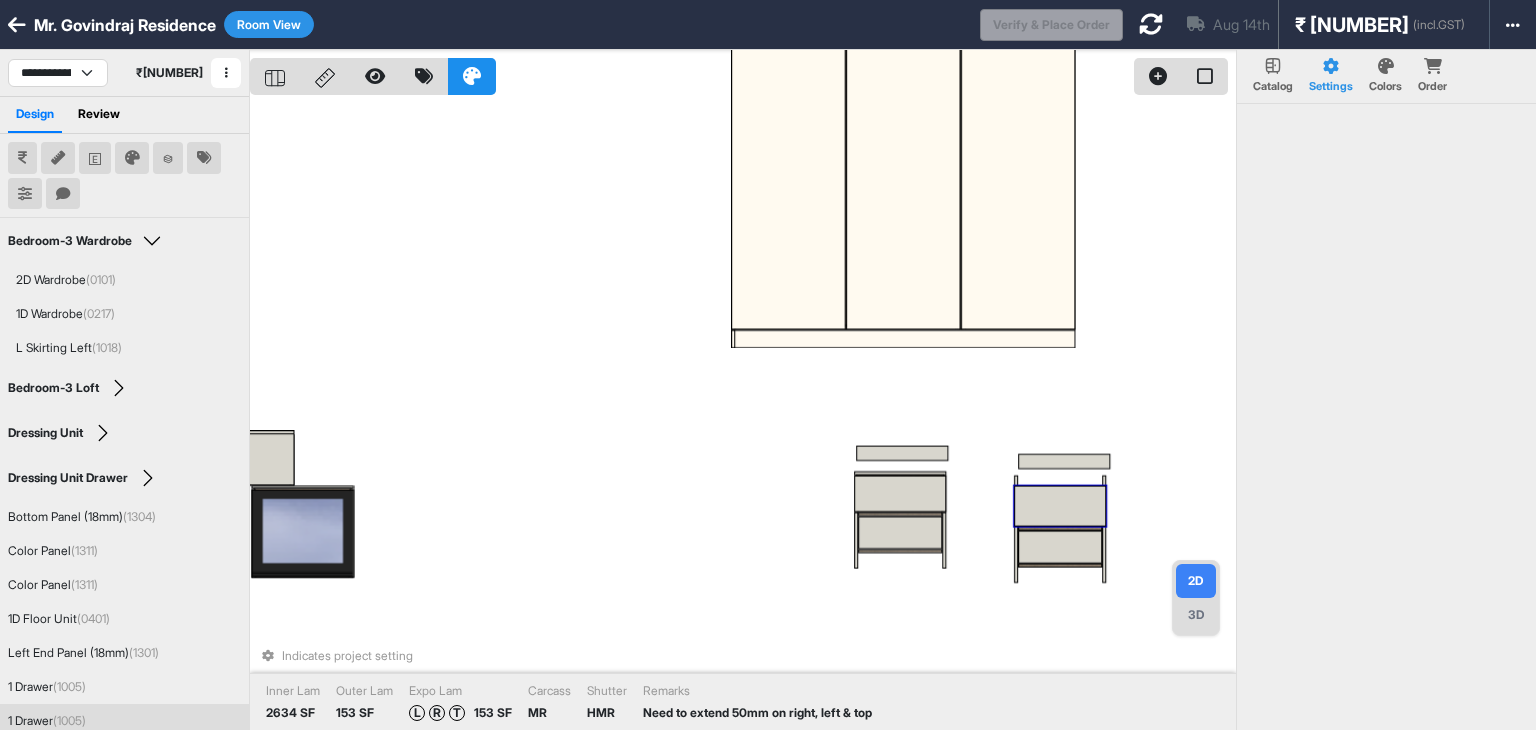 click at bounding box center [1060, 506] 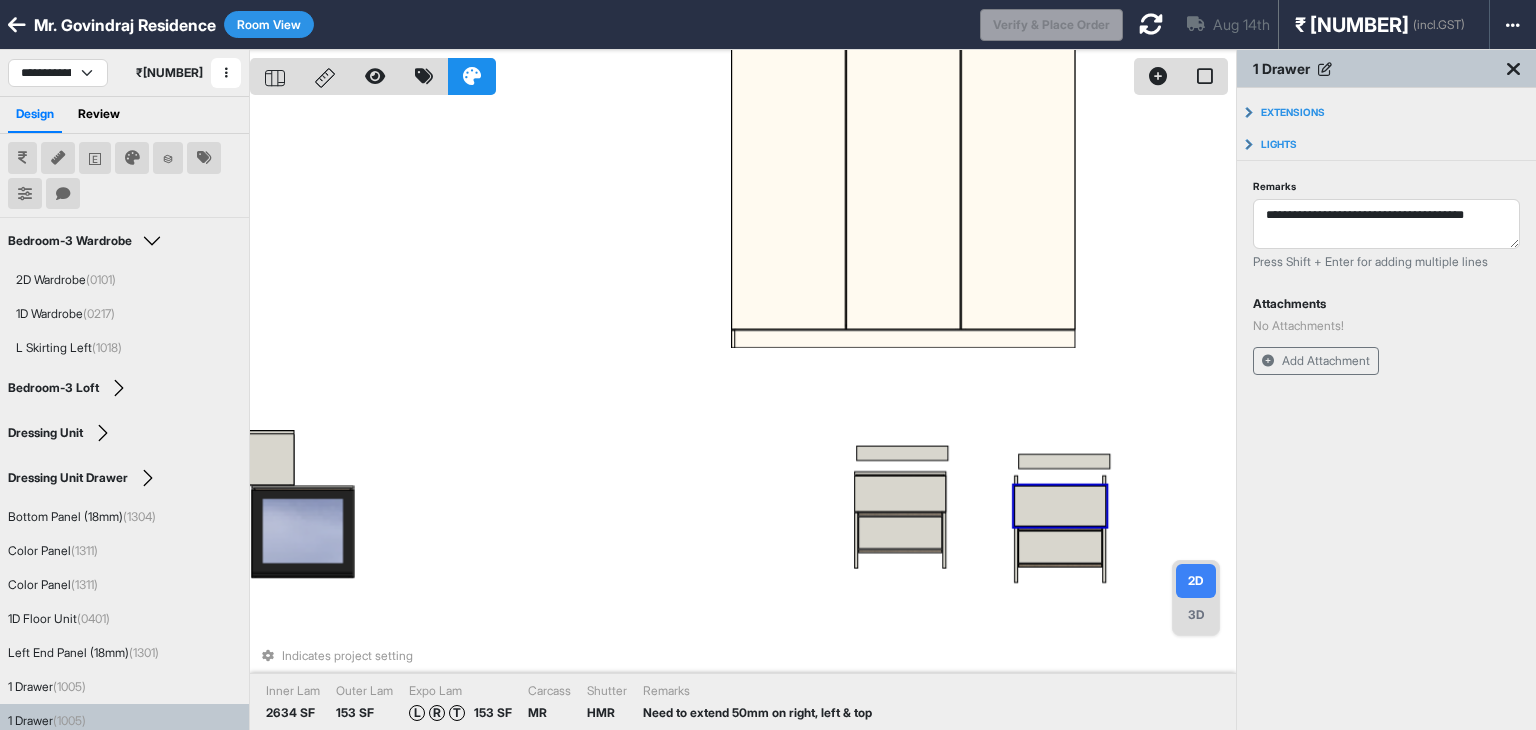 click at bounding box center (1060, 506) 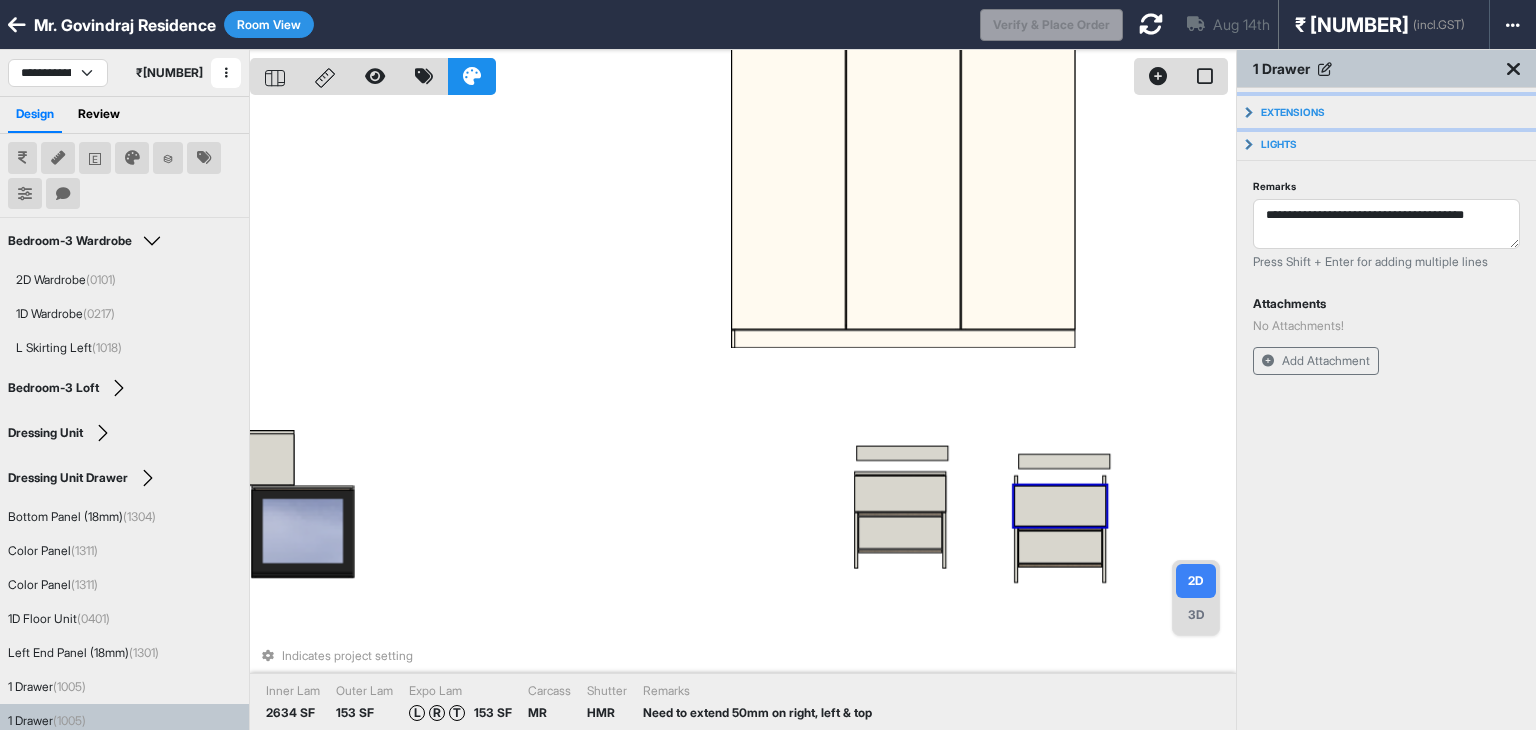 click on "Extensions" at bounding box center (1386, 112) 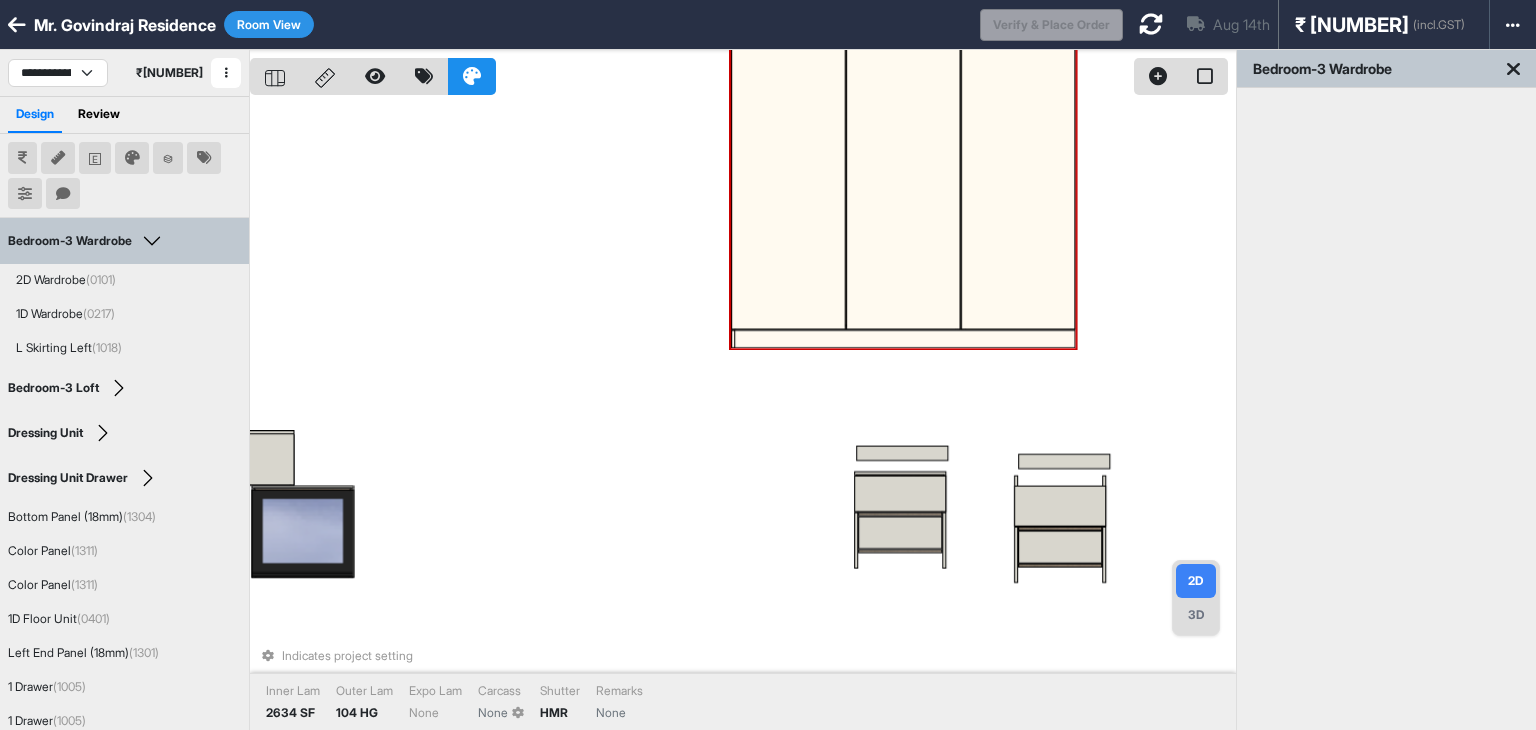 drag, startPoint x: 1144, startPoint y: 353, endPoint x: 1233, endPoint y: 99, distance: 269.14124 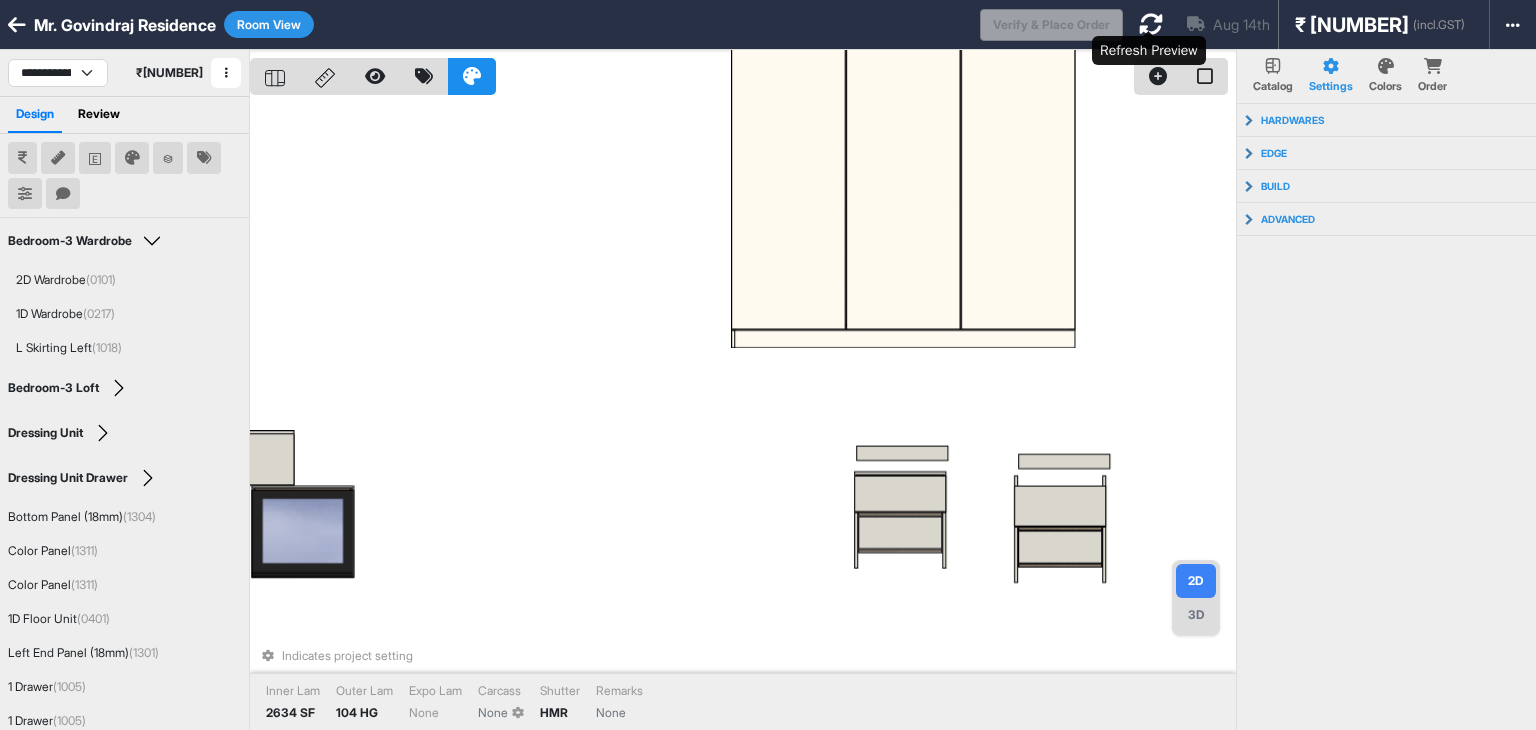 click at bounding box center [1151, 24] 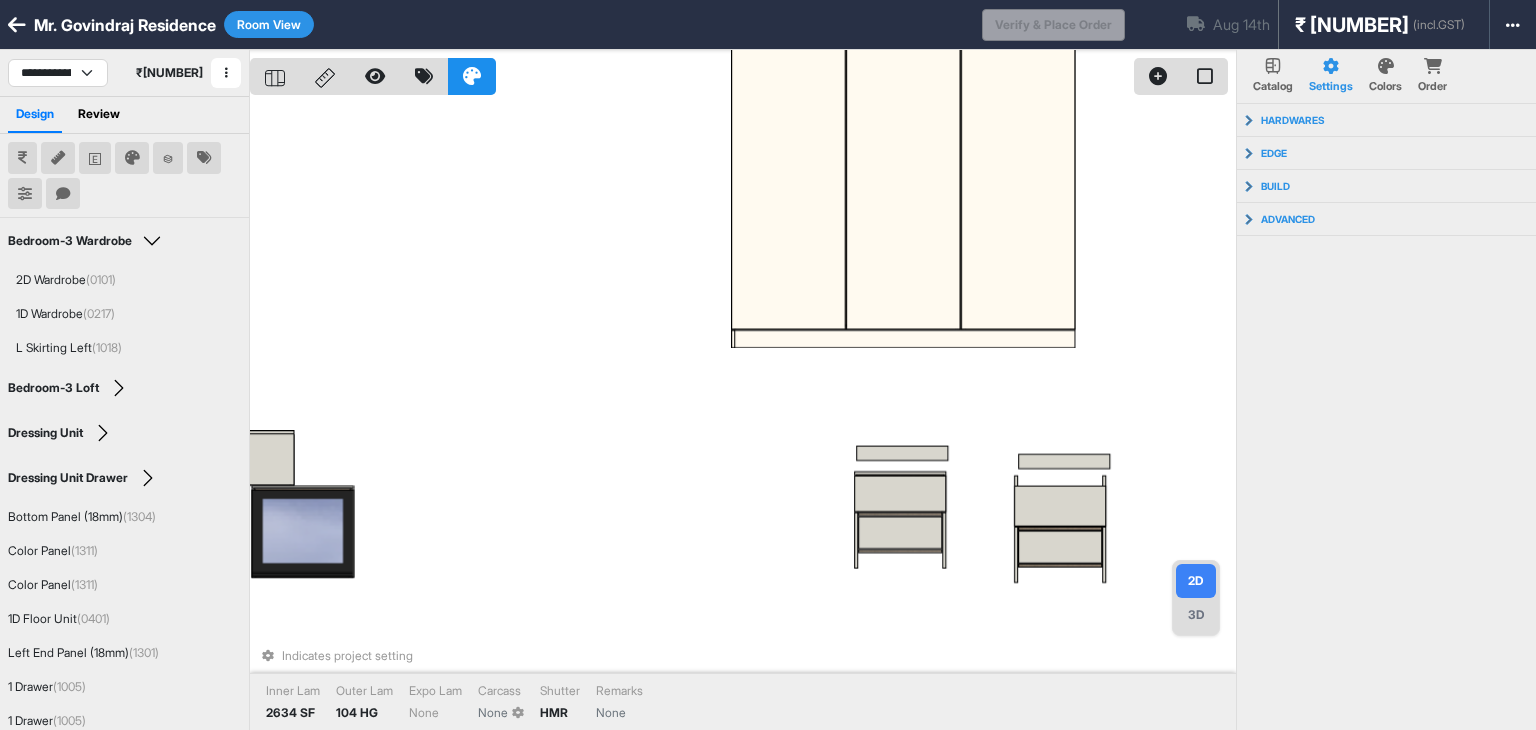 click on "3D" at bounding box center [1196, 615] 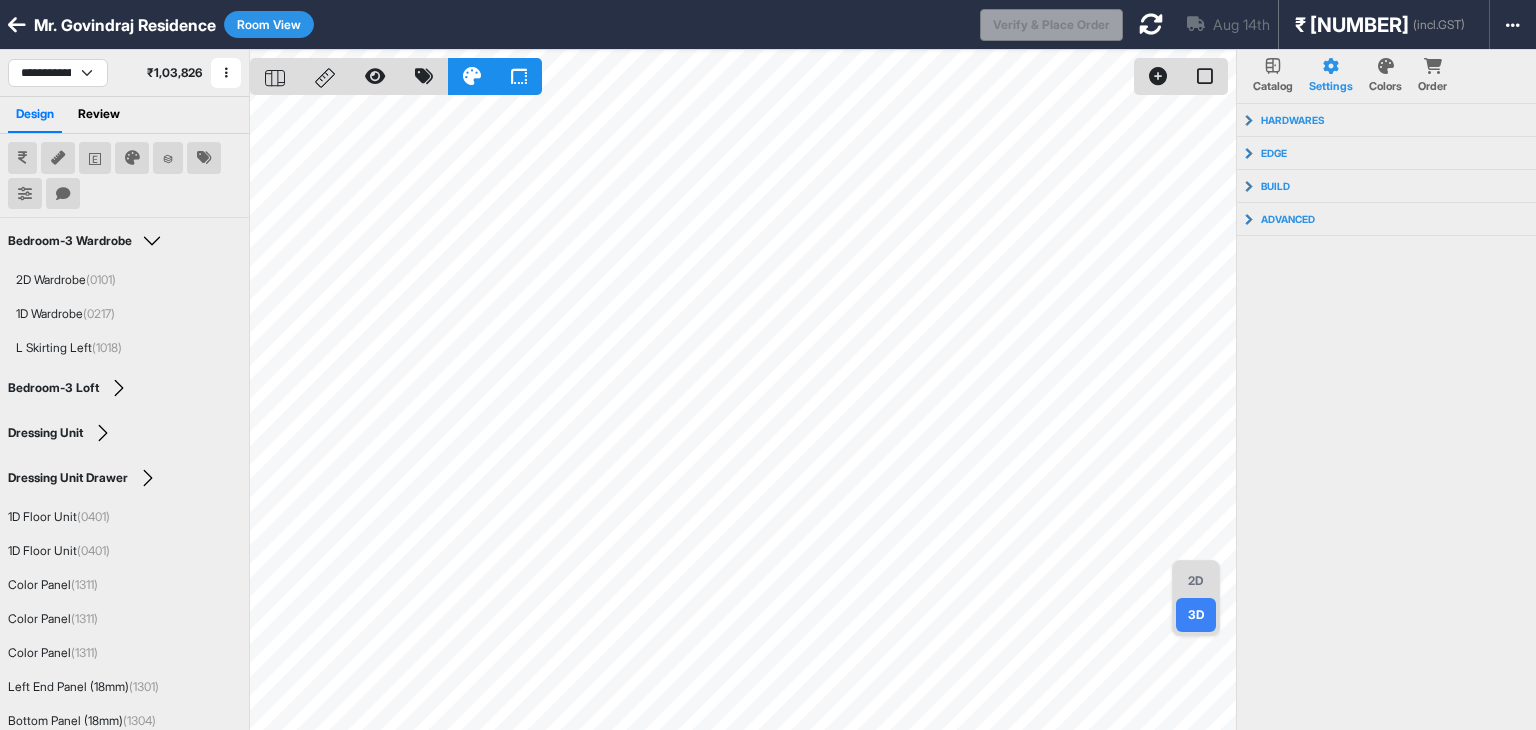 click on "2D" at bounding box center [1196, 581] 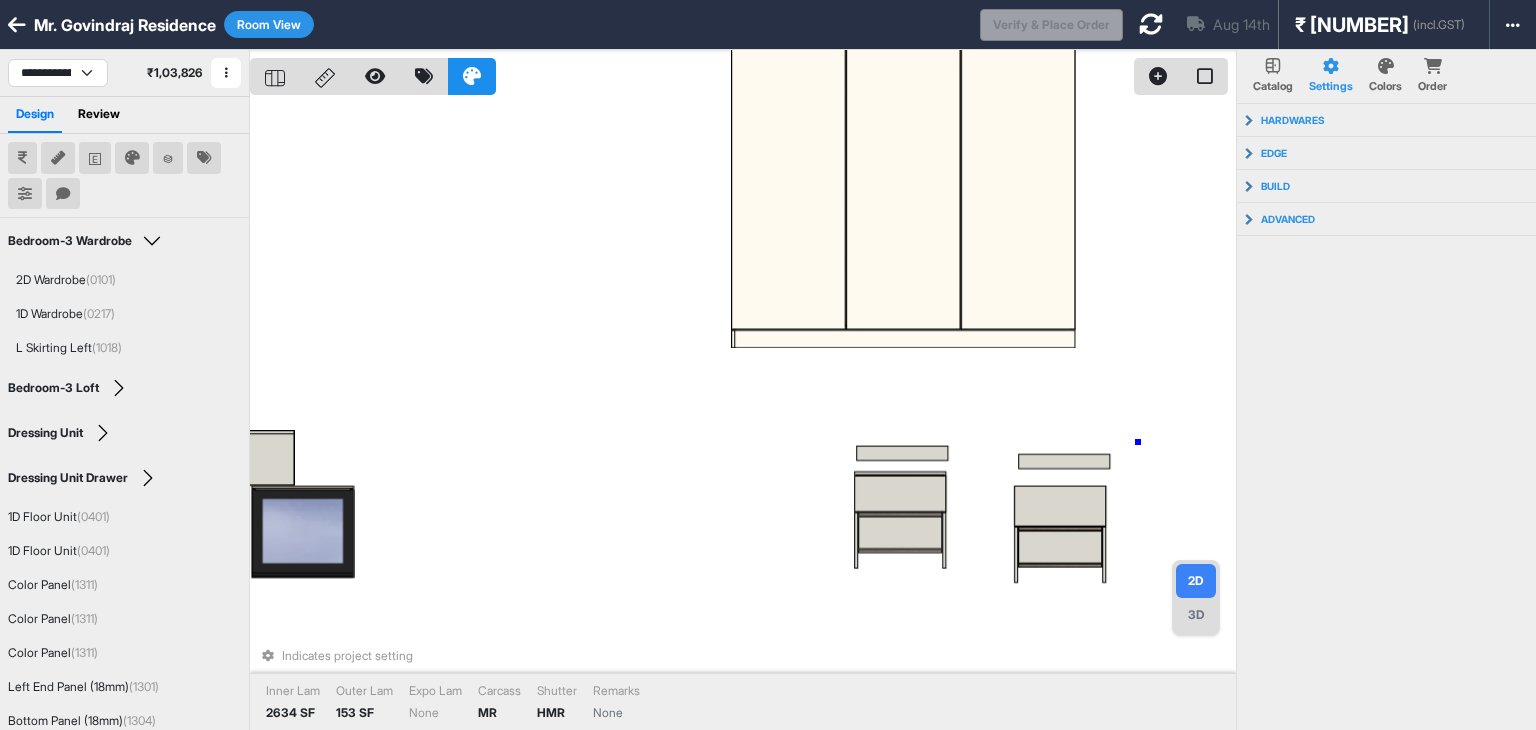 click on "Indicates project setting Inner Lam 2634 SF Outer Lam 153 SF Expo Lam None Carcass MR Shutter HMR Remarks None" at bounding box center [743, 415] 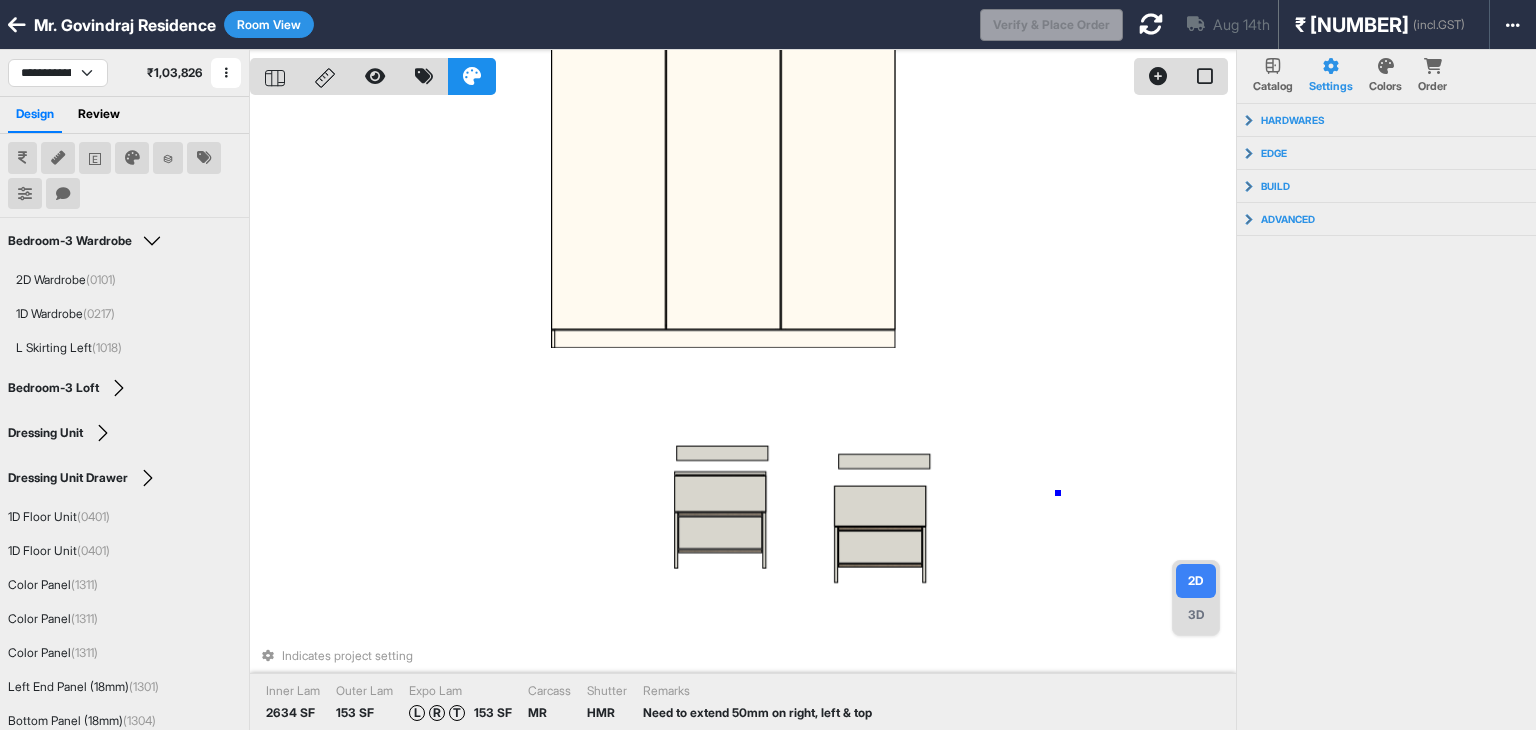 click on "Indicates project setting Inner Lam 2634 SF Outer Lam 153 SF Expo Lam L R T 153 SF Carcass MR Shutter HMR Remarks Need to extend 50mm on right, left & top" at bounding box center (743, 415) 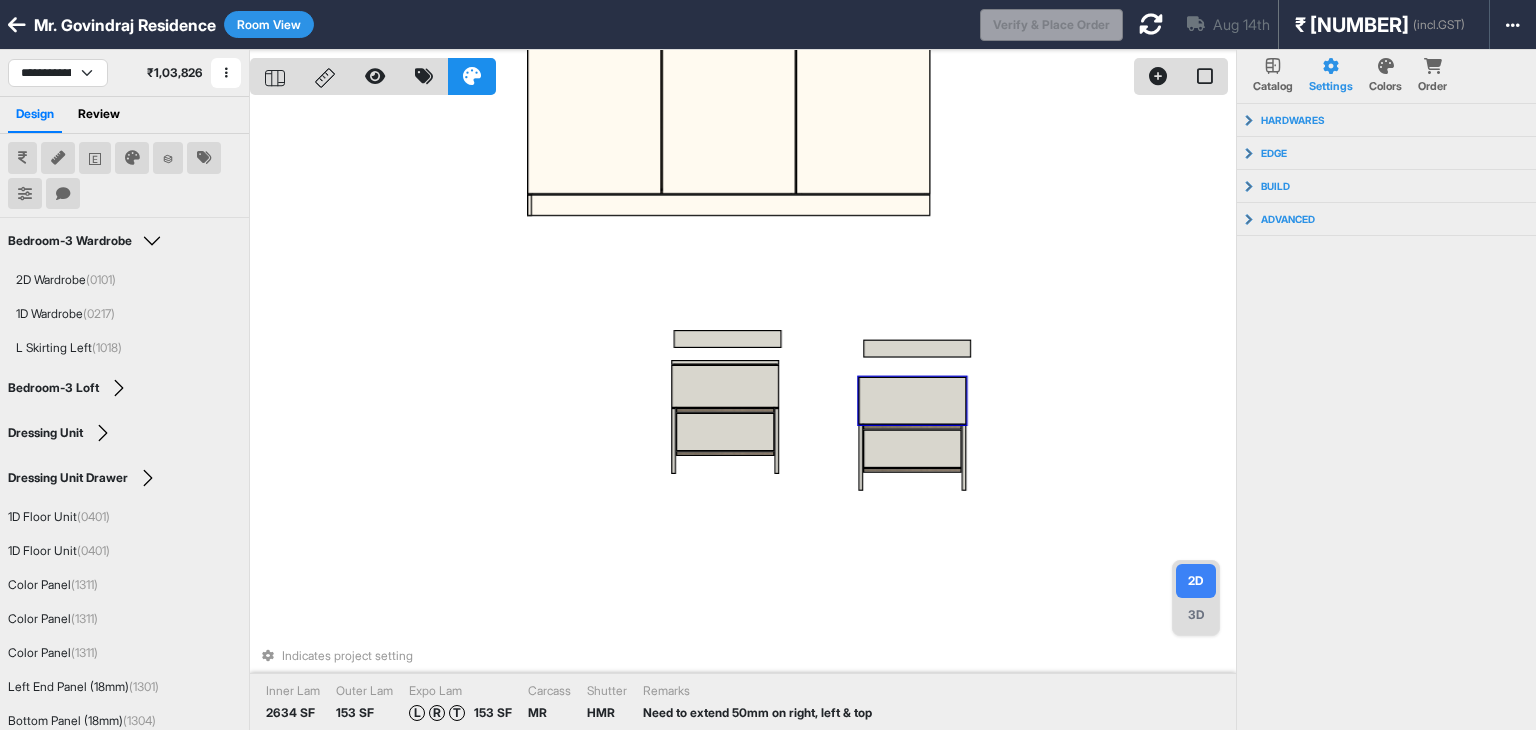 click on "Indicates project setting Inner Lam 2634 SF Outer Lam 153 SF Expo Lam L R T 153 SF Carcass MR Shutter HMR Remarks Need to extend 50mm on right, left & top" at bounding box center [743, 415] 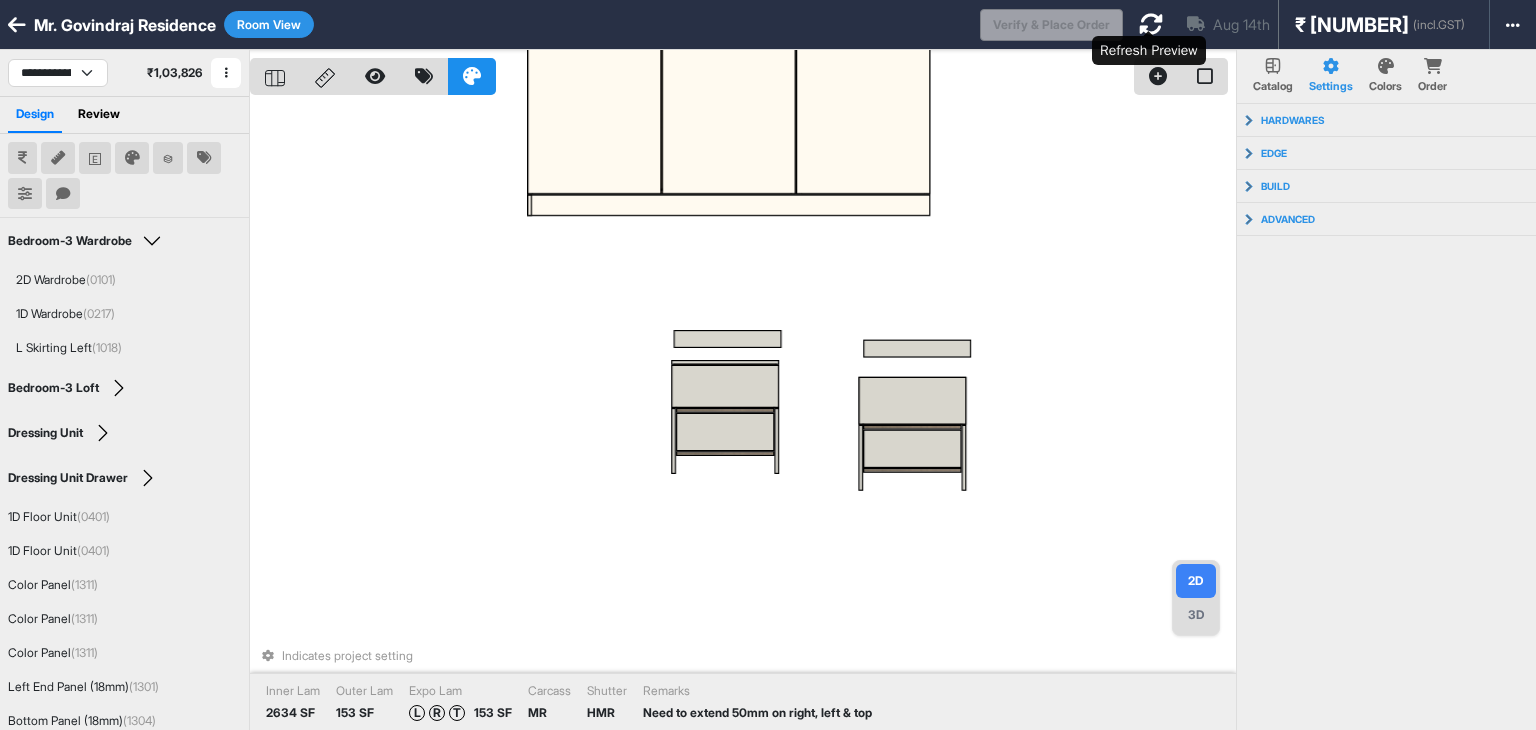 click at bounding box center [1151, 24] 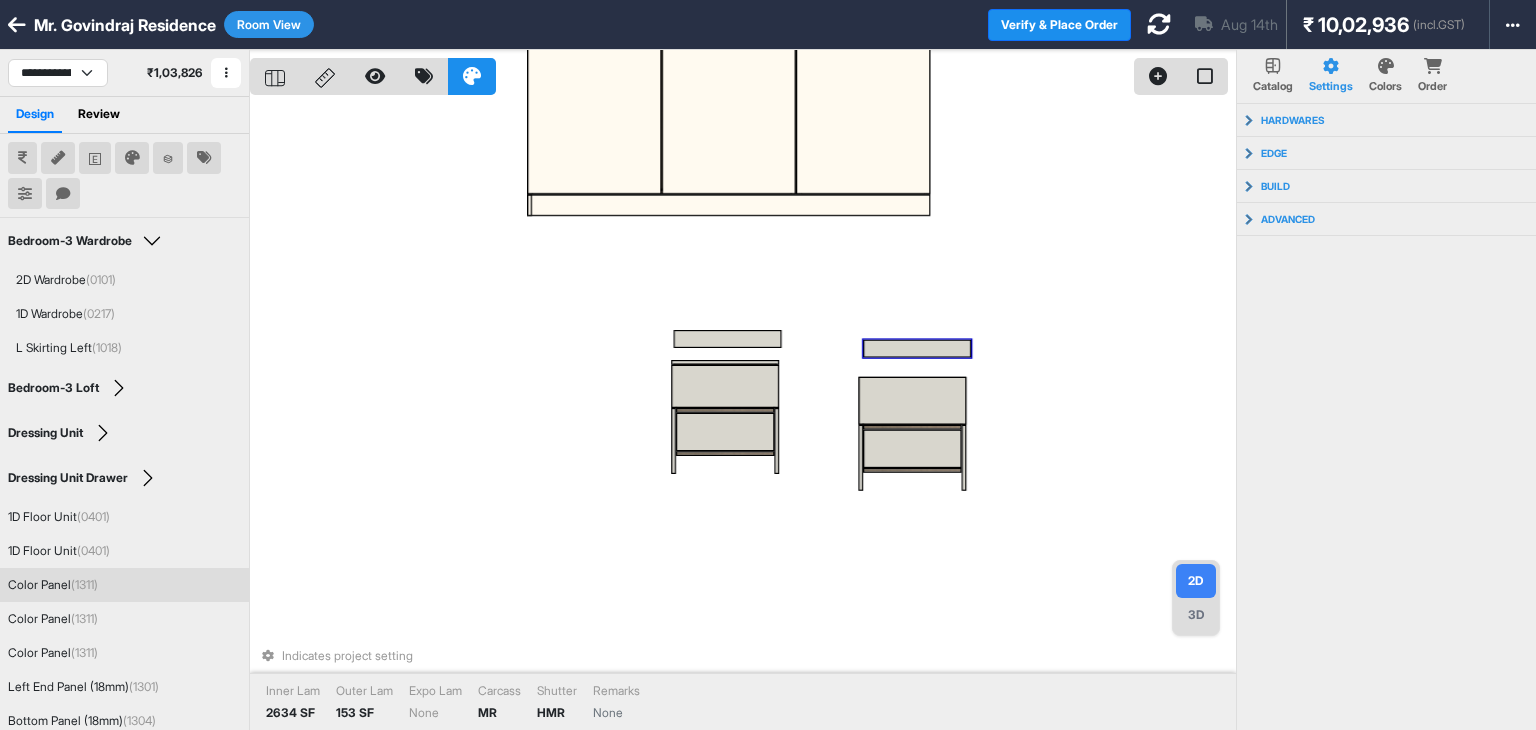 click on "Indicates project setting Inner Lam 2634 SF Outer Lam 153 SF Expo Lam None Carcass MR Shutter HMR Remarks None" at bounding box center (743, 415) 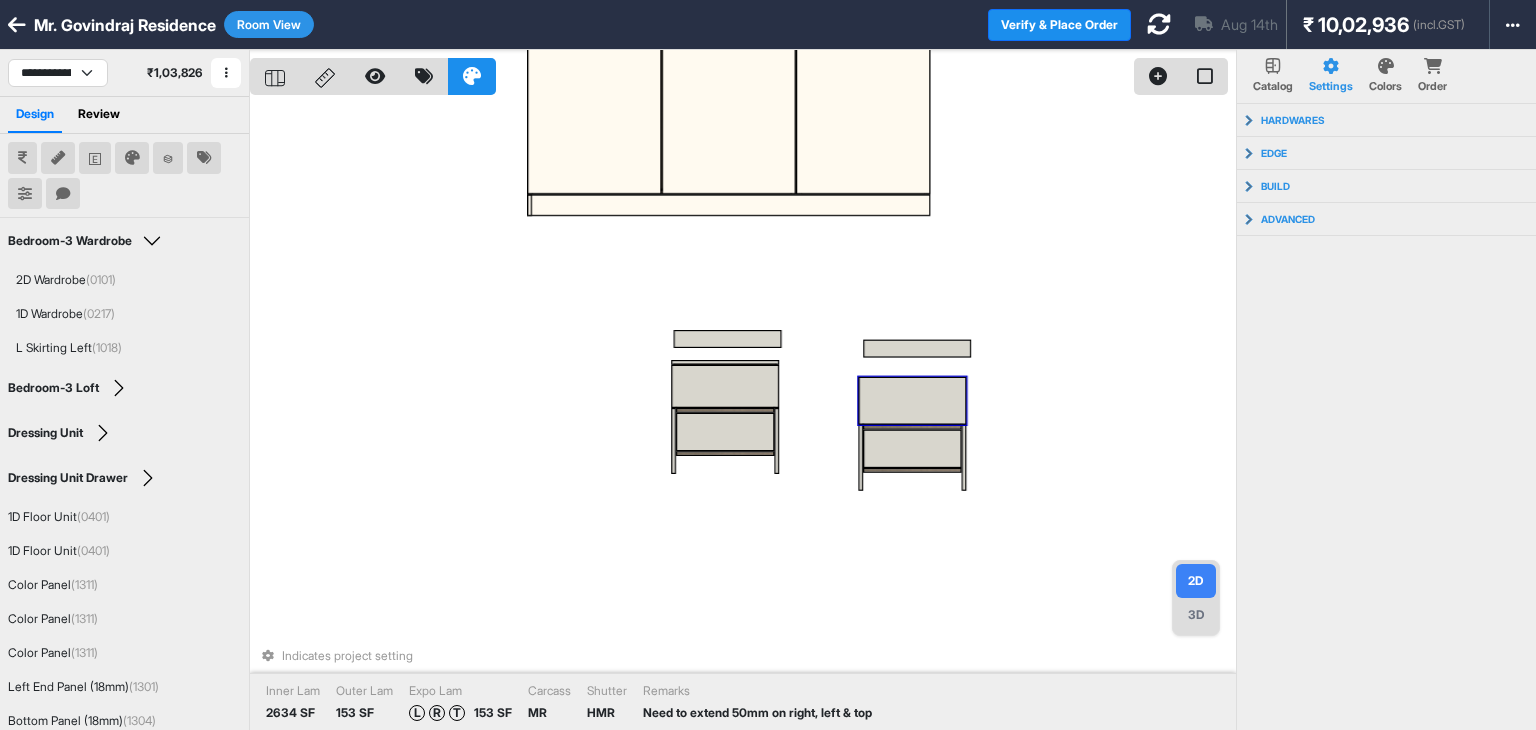 click at bounding box center [913, 401] 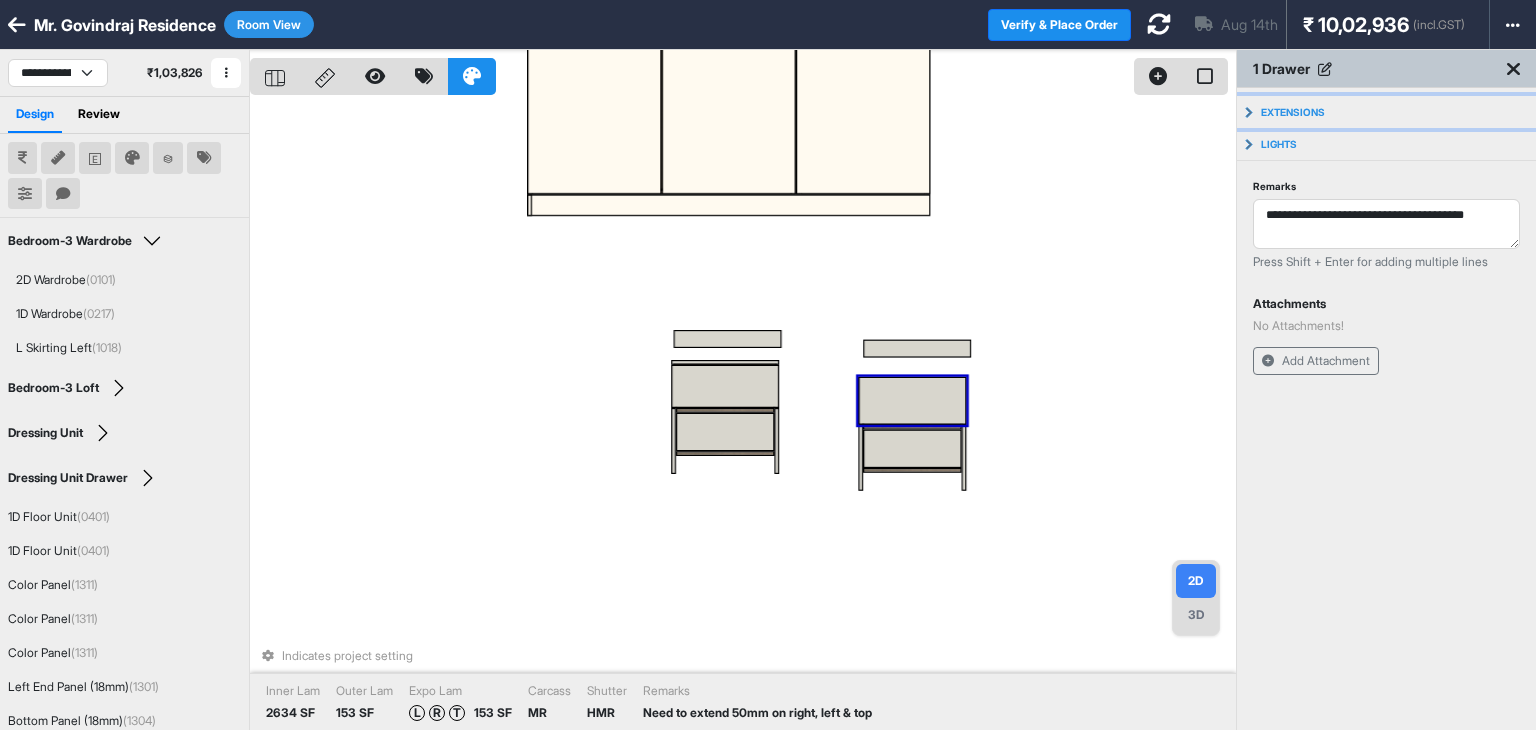 click on "Extensions" at bounding box center (1293, 112) 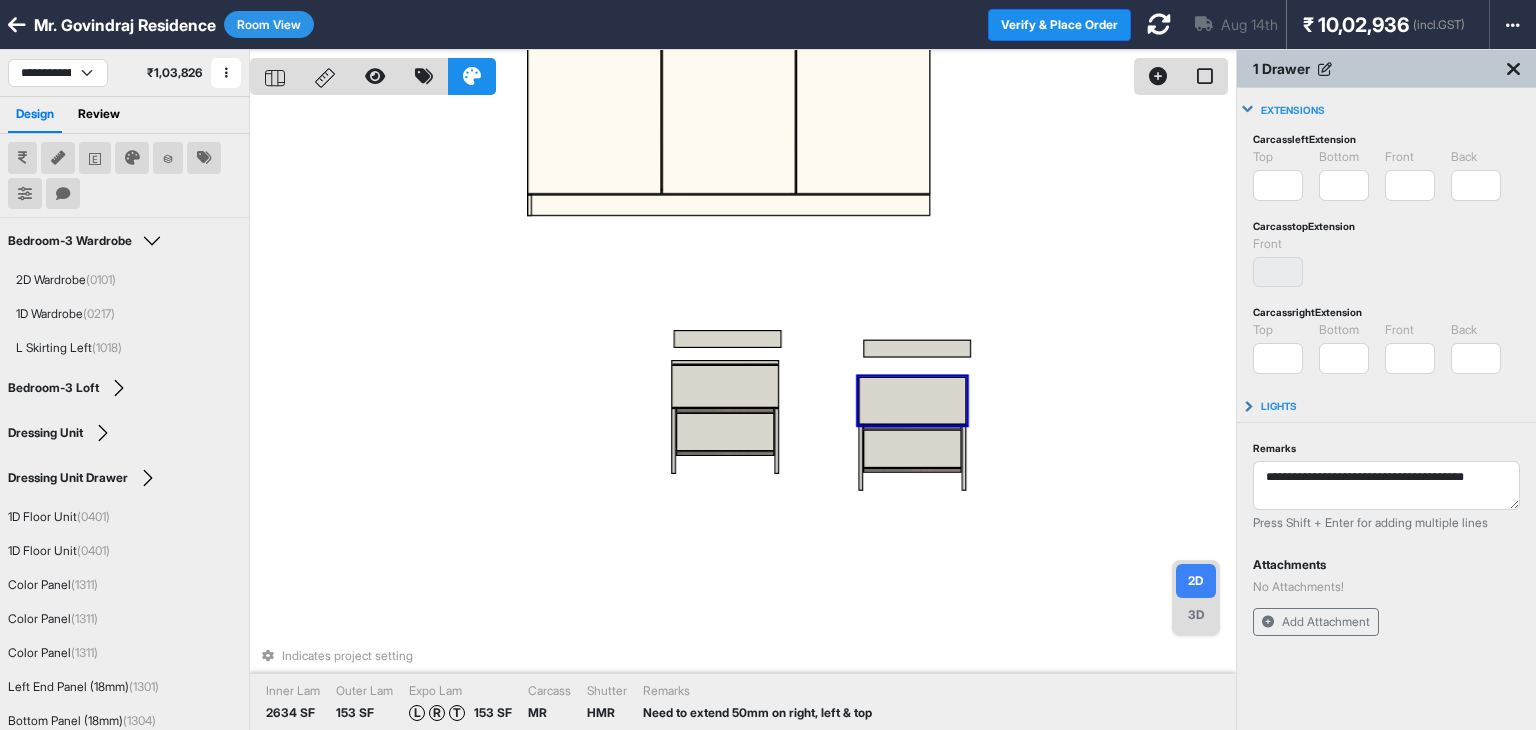 click on "Extensions" at bounding box center [1293, 110] 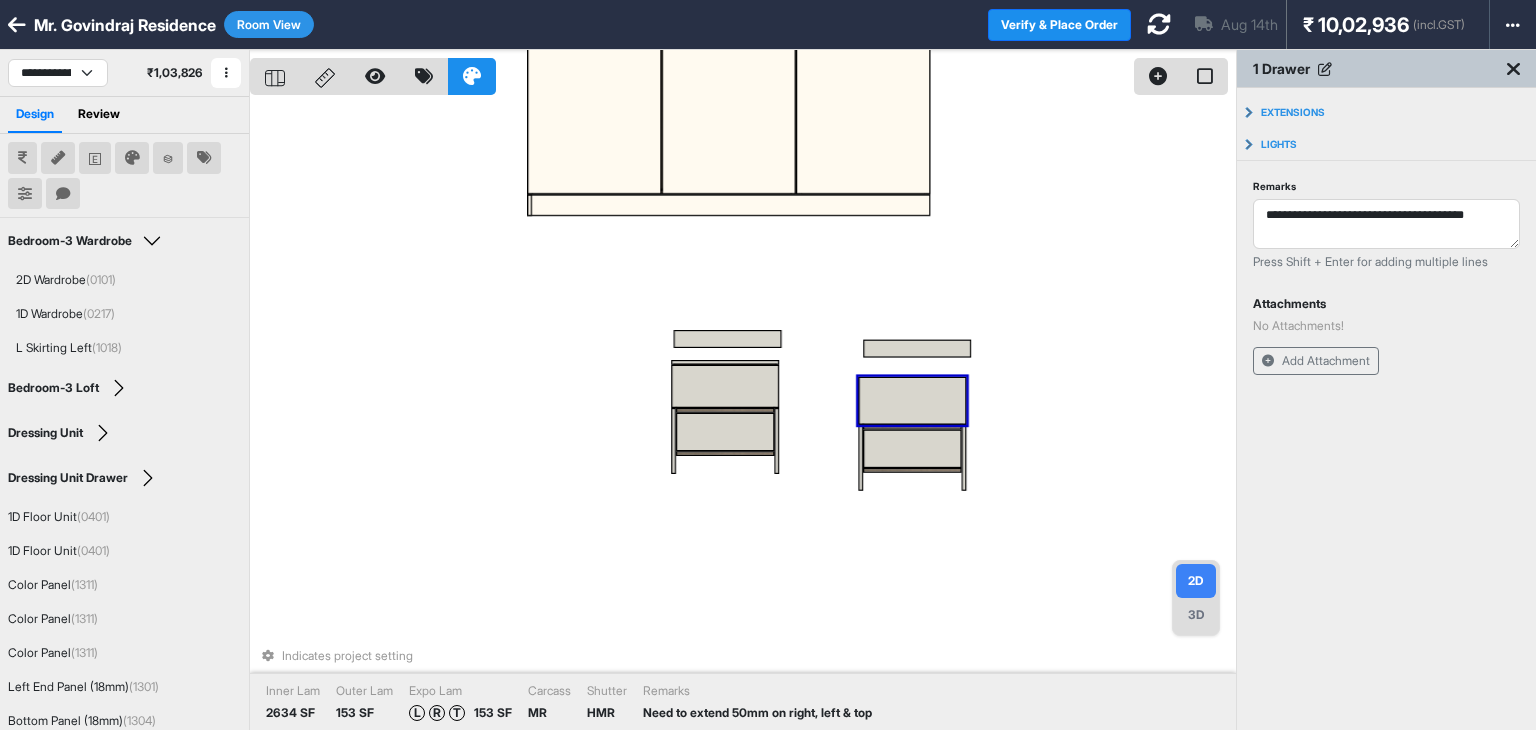 click on "Indicates project setting Inner Lam 2634 SF Outer Lam 153 SF Expo Lam L R T 153 SF Carcass MR Shutter HMR Remarks Need to extend 50mm on right, left & top" at bounding box center (743, 415) 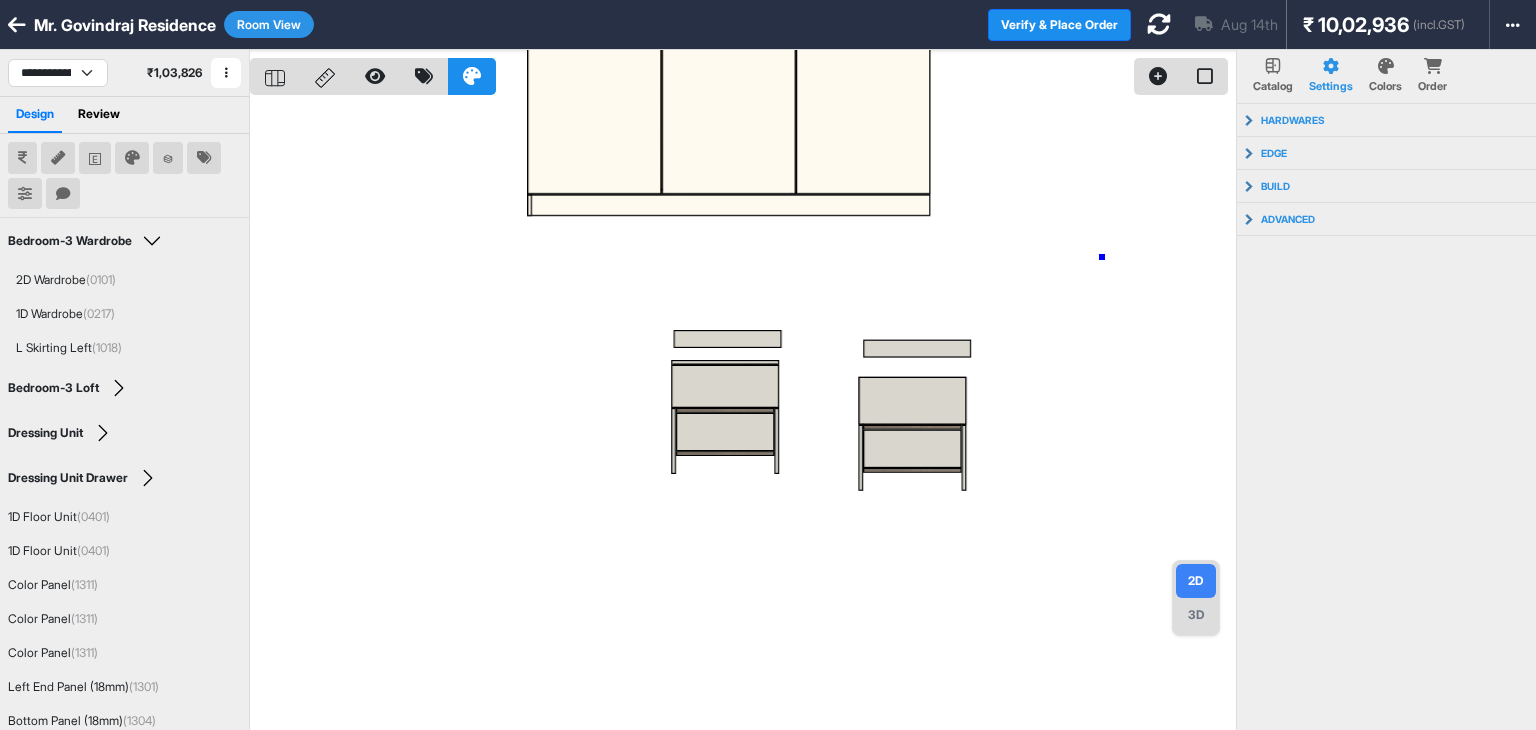 click at bounding box center [743, 415] 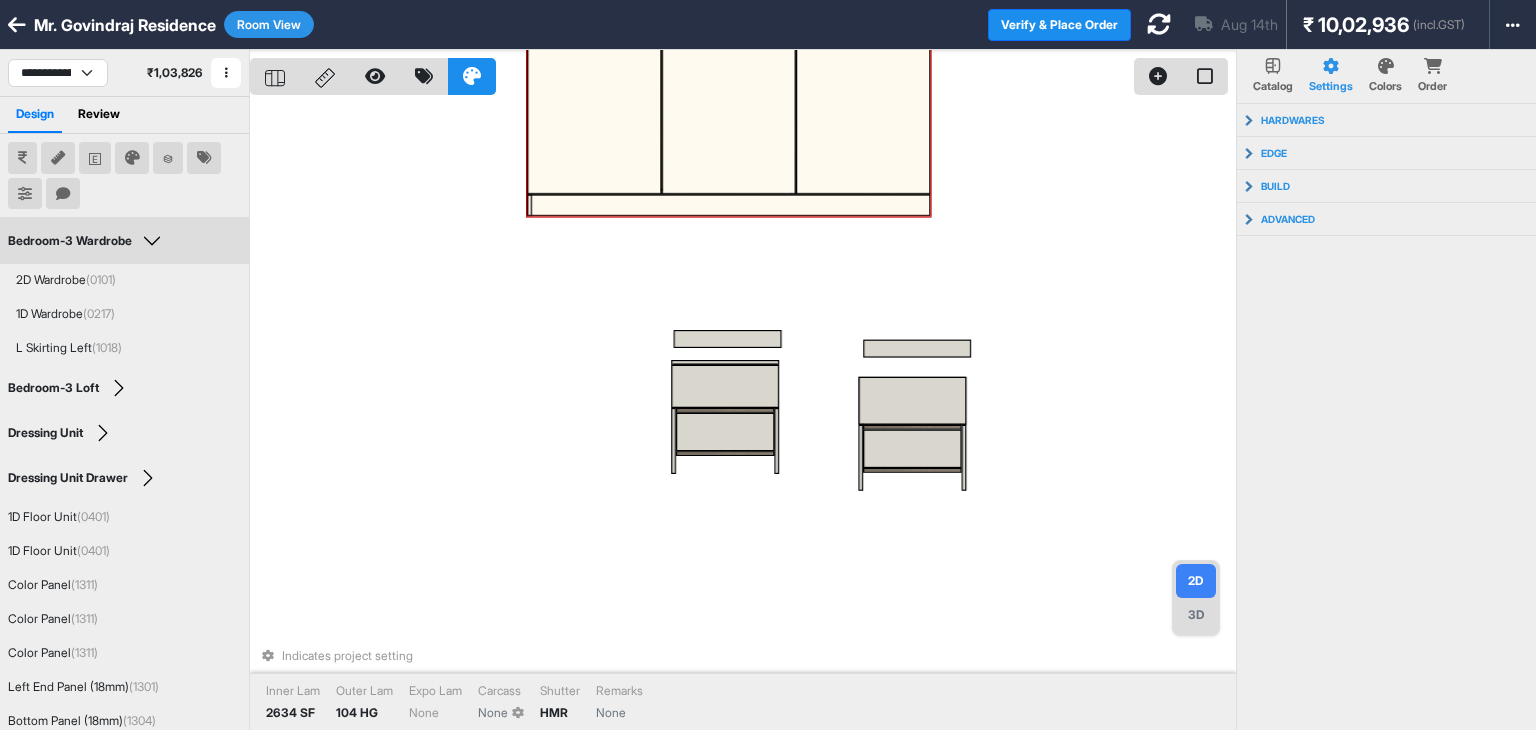 click on "Room View" at bounding box center [269, 24] 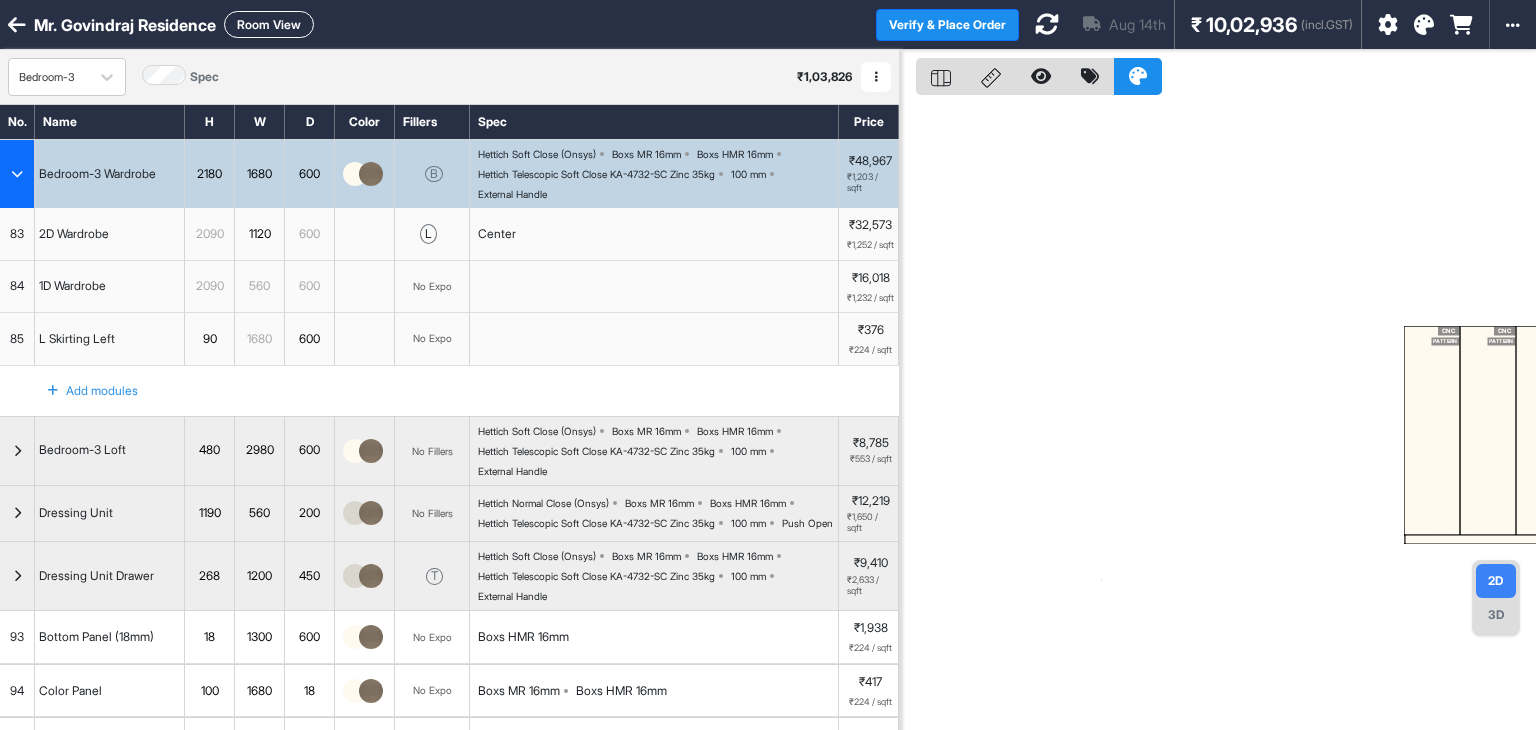 click at bounding box center [17, 174] 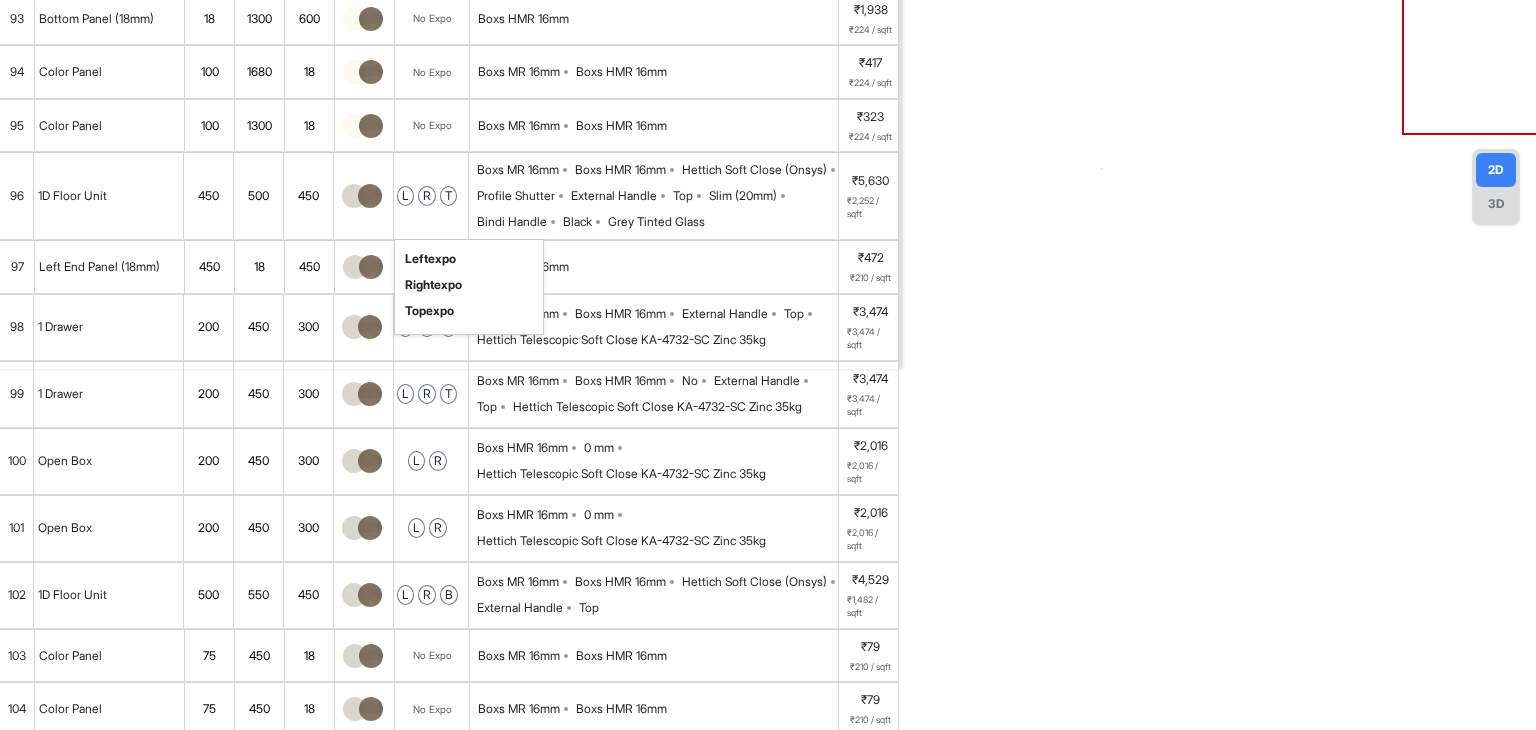 scroll, scrollTop: 424, scrollLeft: 0, axis: vertical 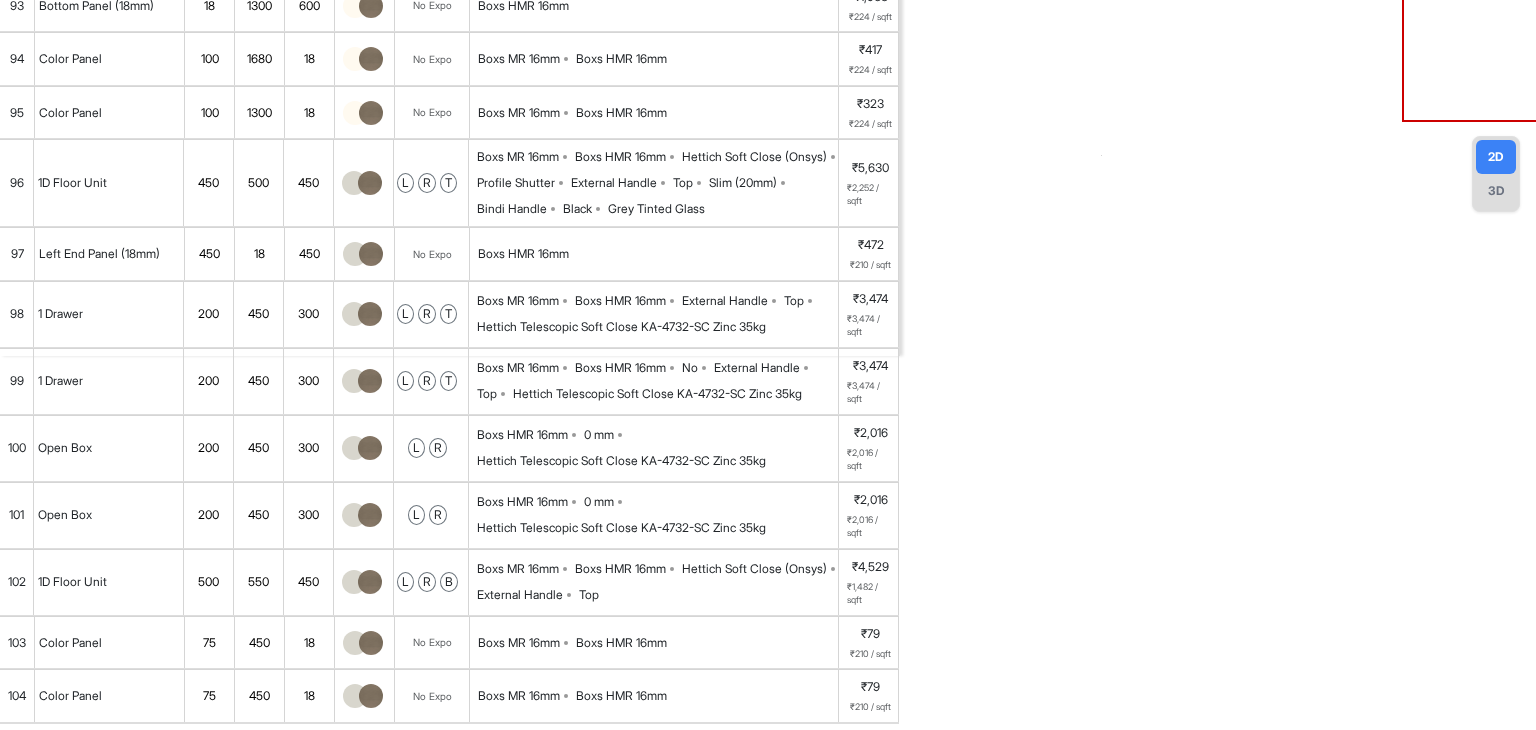 click on "Boxs MR 16mm Boxs HMR 16mm No External Handle Top Hettich Telescopic Soft Close KA-4732-SC Zinc 35kg" at bounding box center (654, 381) 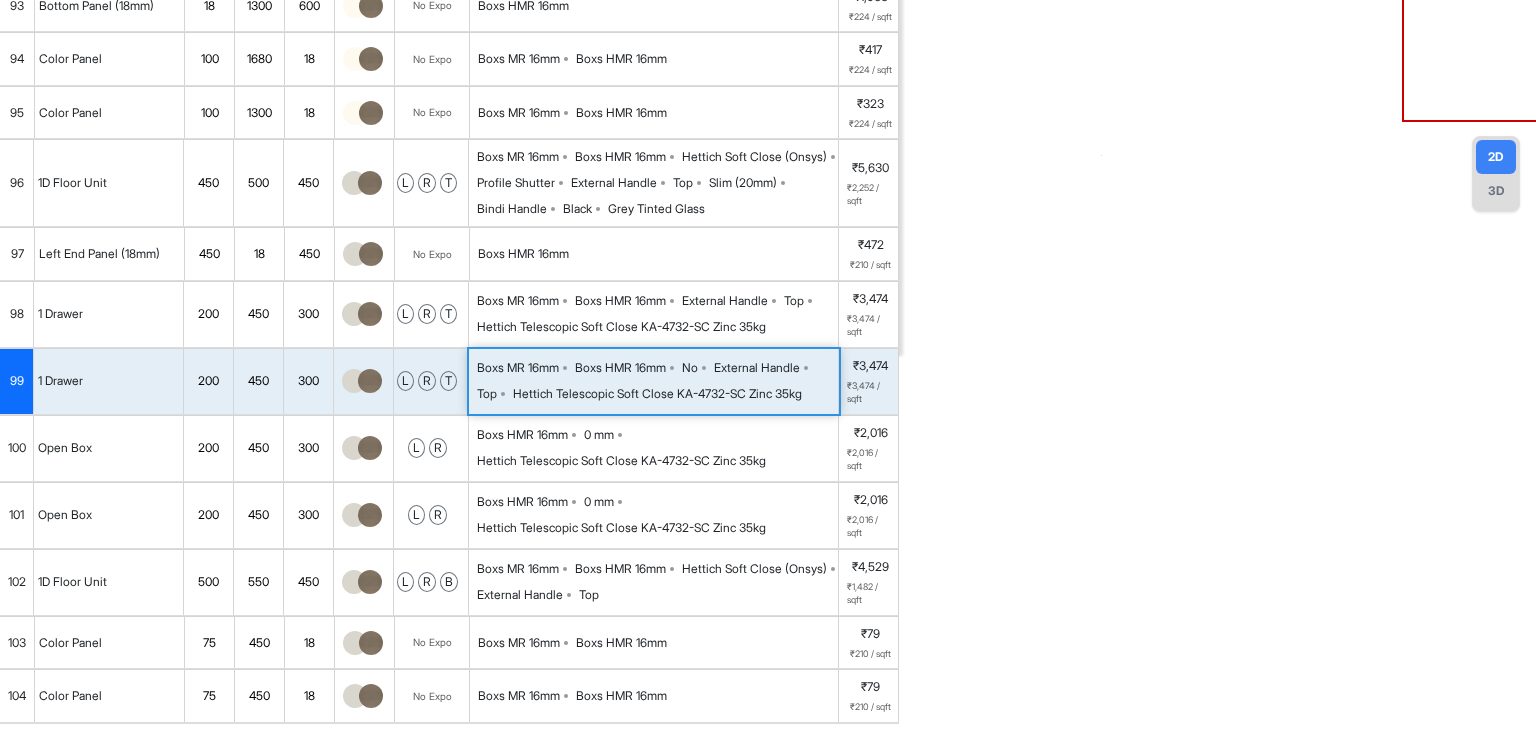 click on "Boxs MR 16mm Boxs HMR 16mm No External Handle Top Hettich Telescopic Soft Close KA-4732-SC Zinc 35kg" at bounding box center (654, 381) 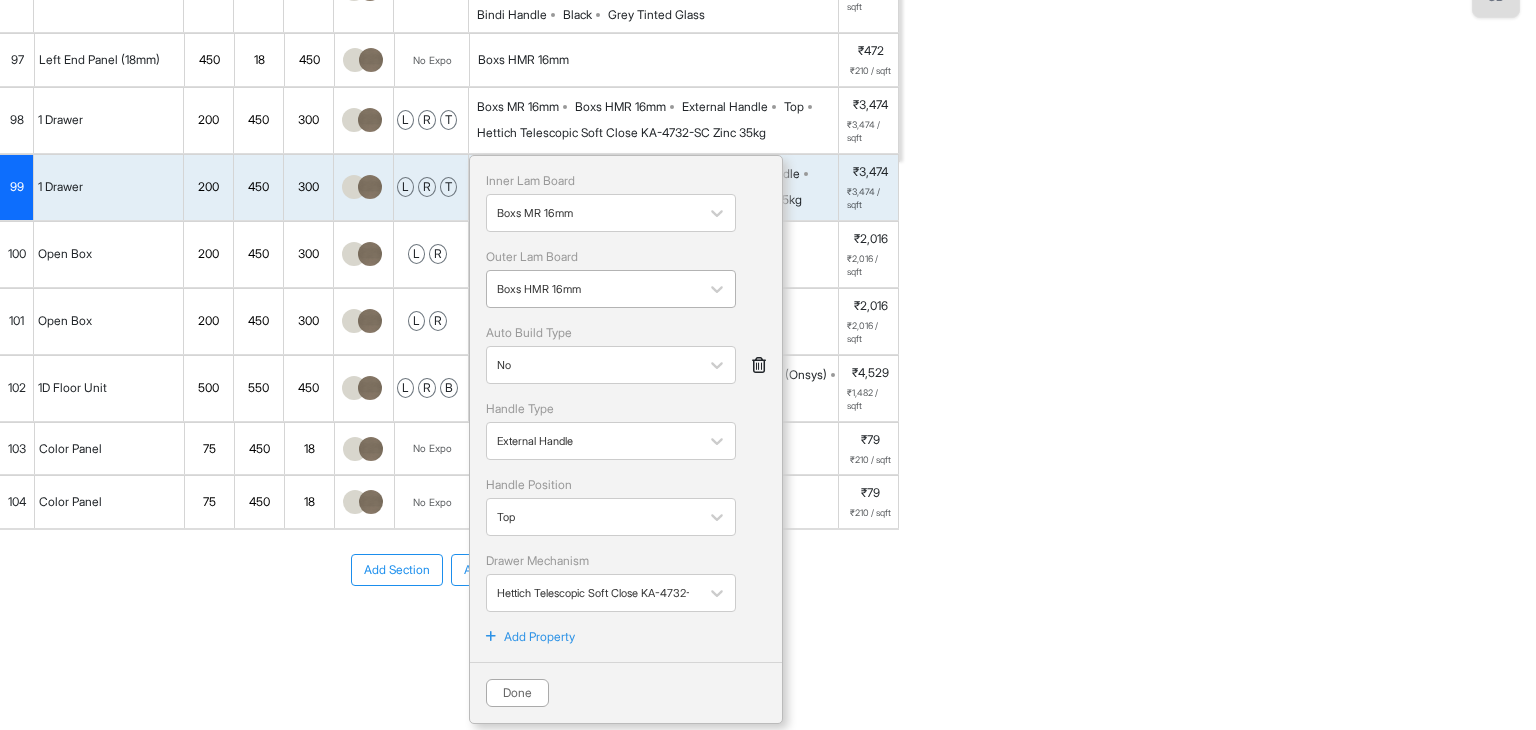 scroll, scrollTop: 624, scrollLeft: 0, axis: vertical 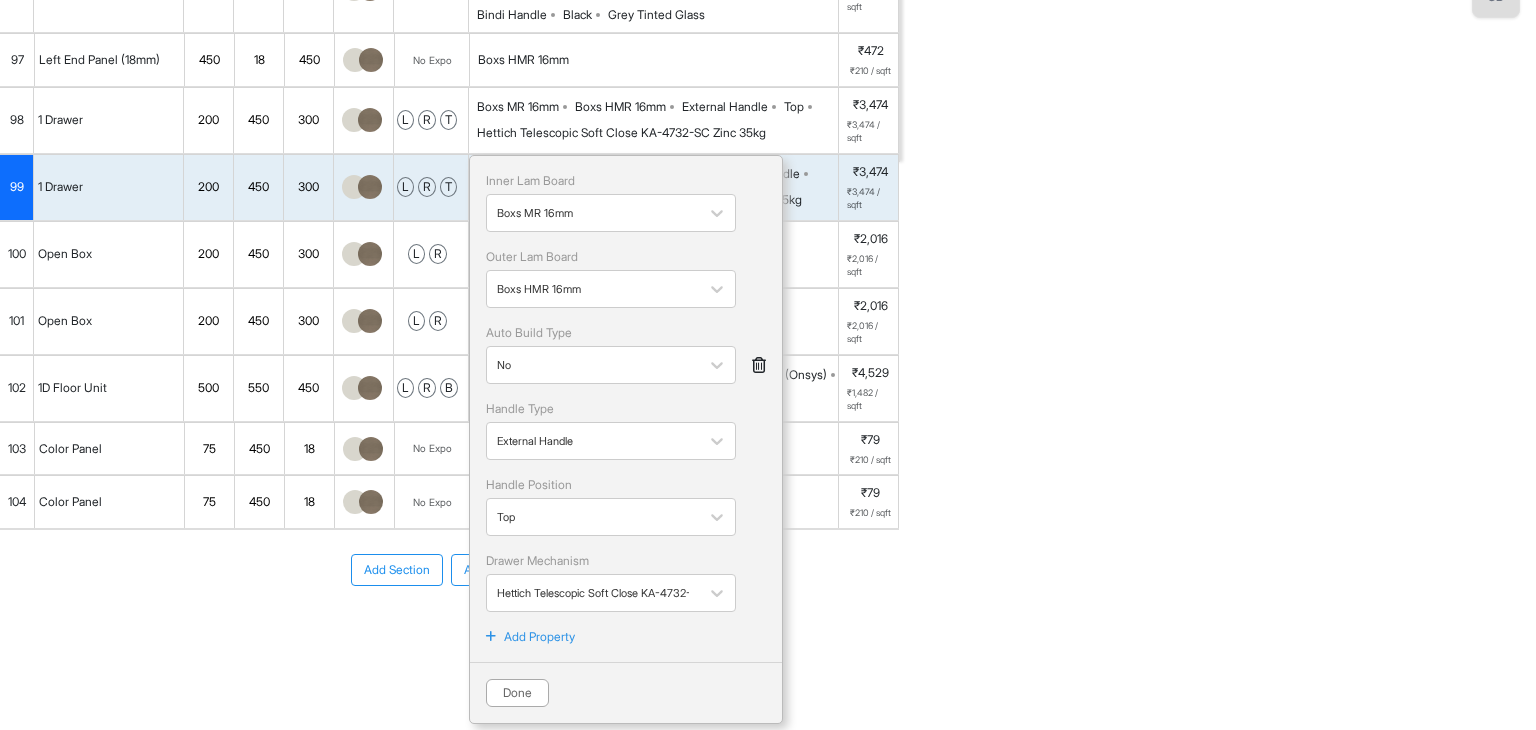 click at bounding box center (759, 365) 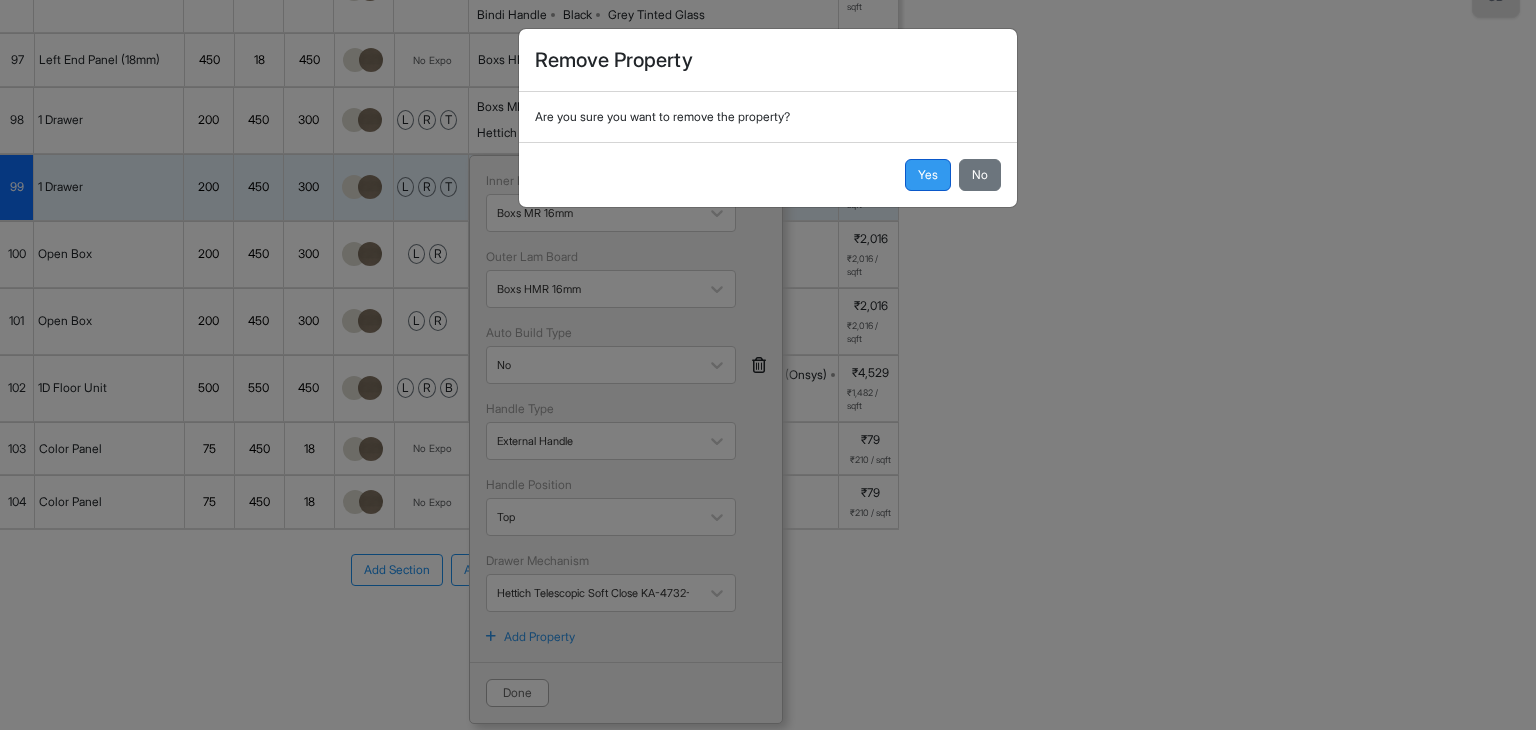 click on "Yes" at bounding box center [928, 175] 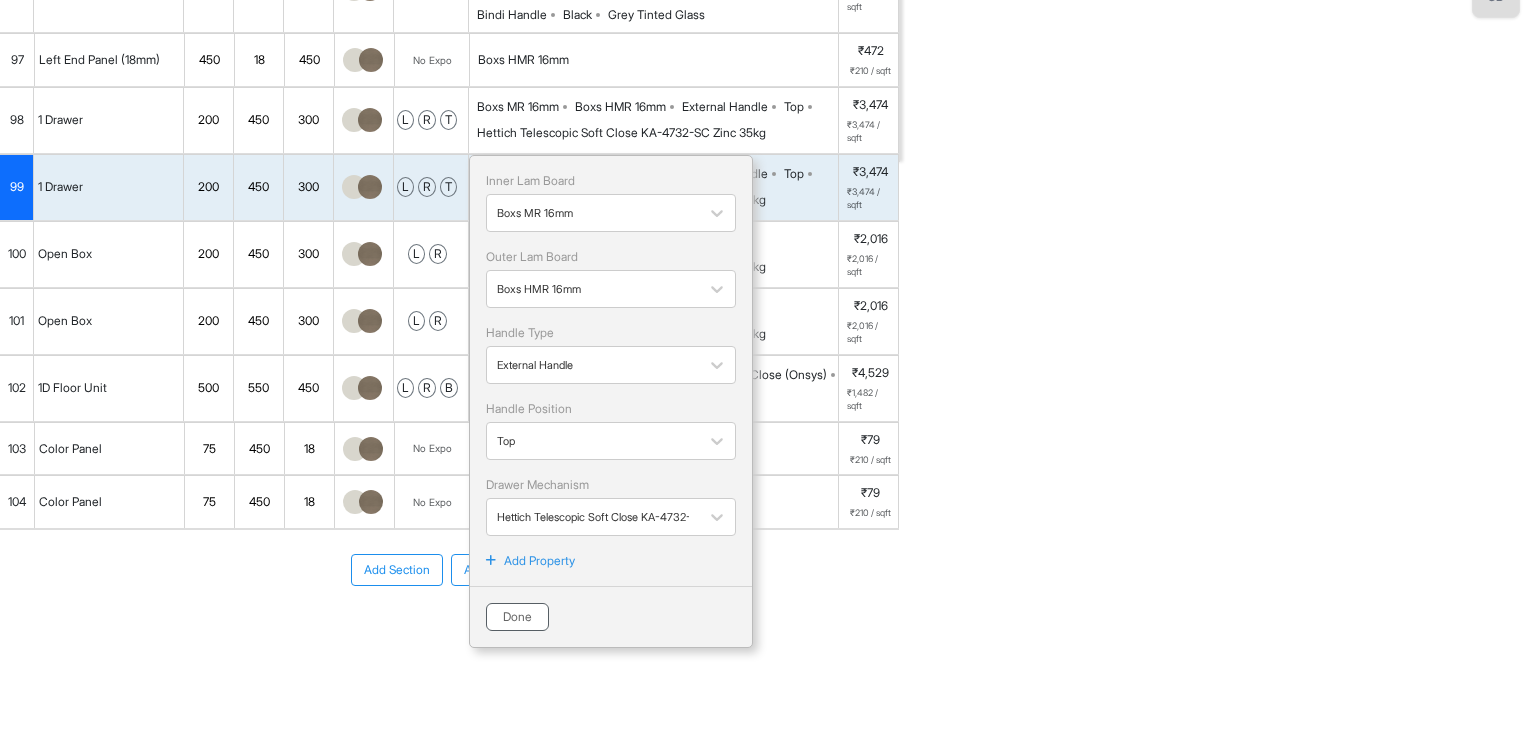 click on "Done" at bounding box center (517, 617) 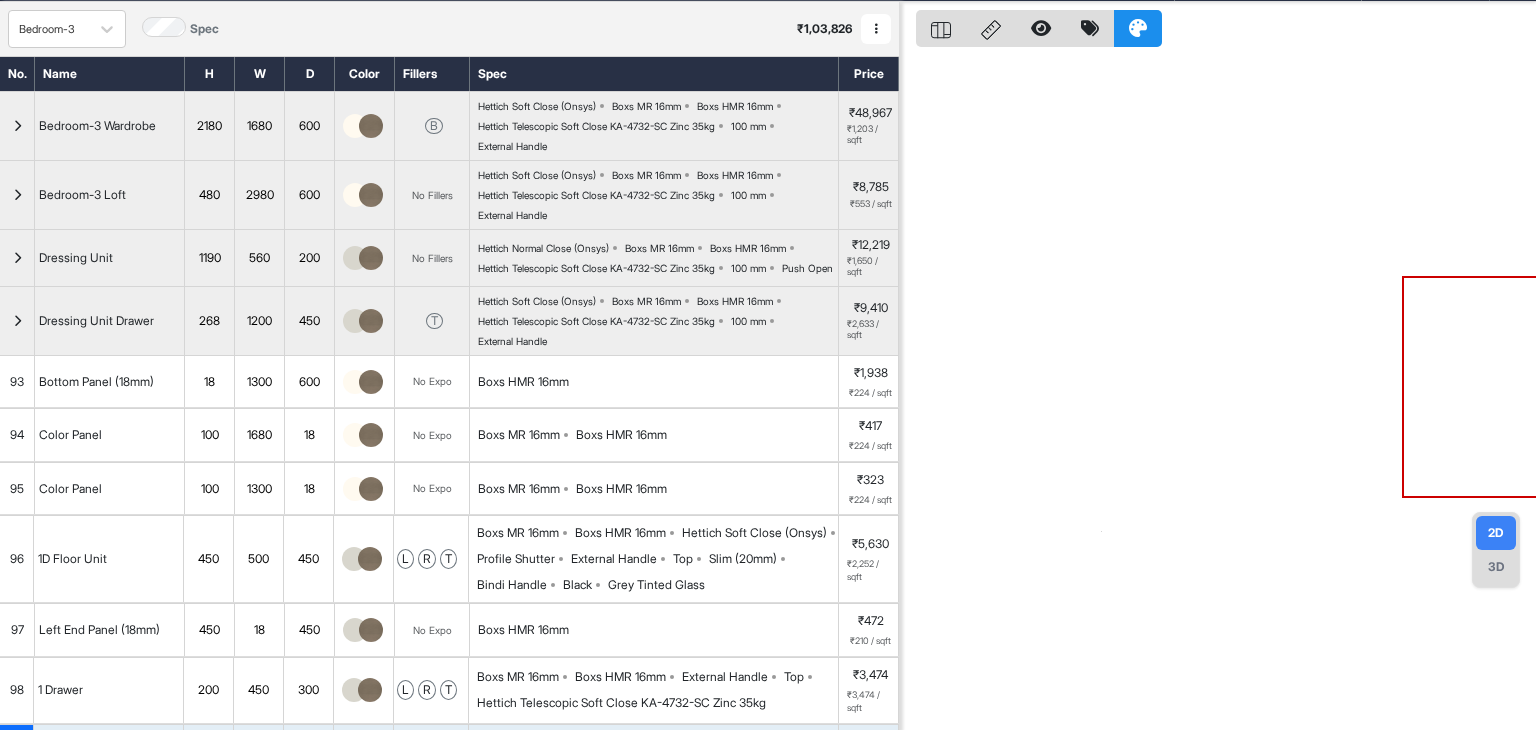 scroll, scrollTop: 0, scrollLeft: 0, axis: both 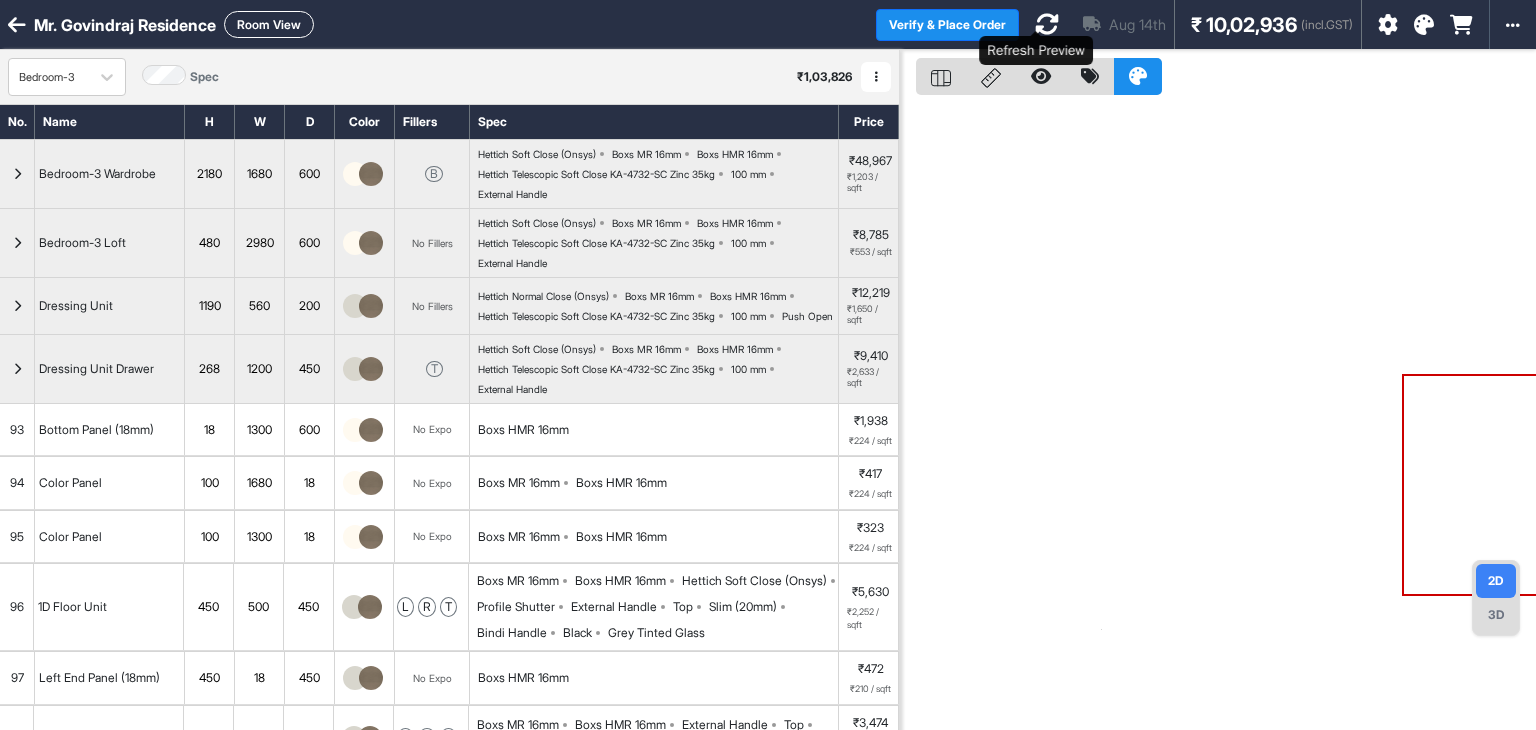 click at bounding box center (1047, 24) 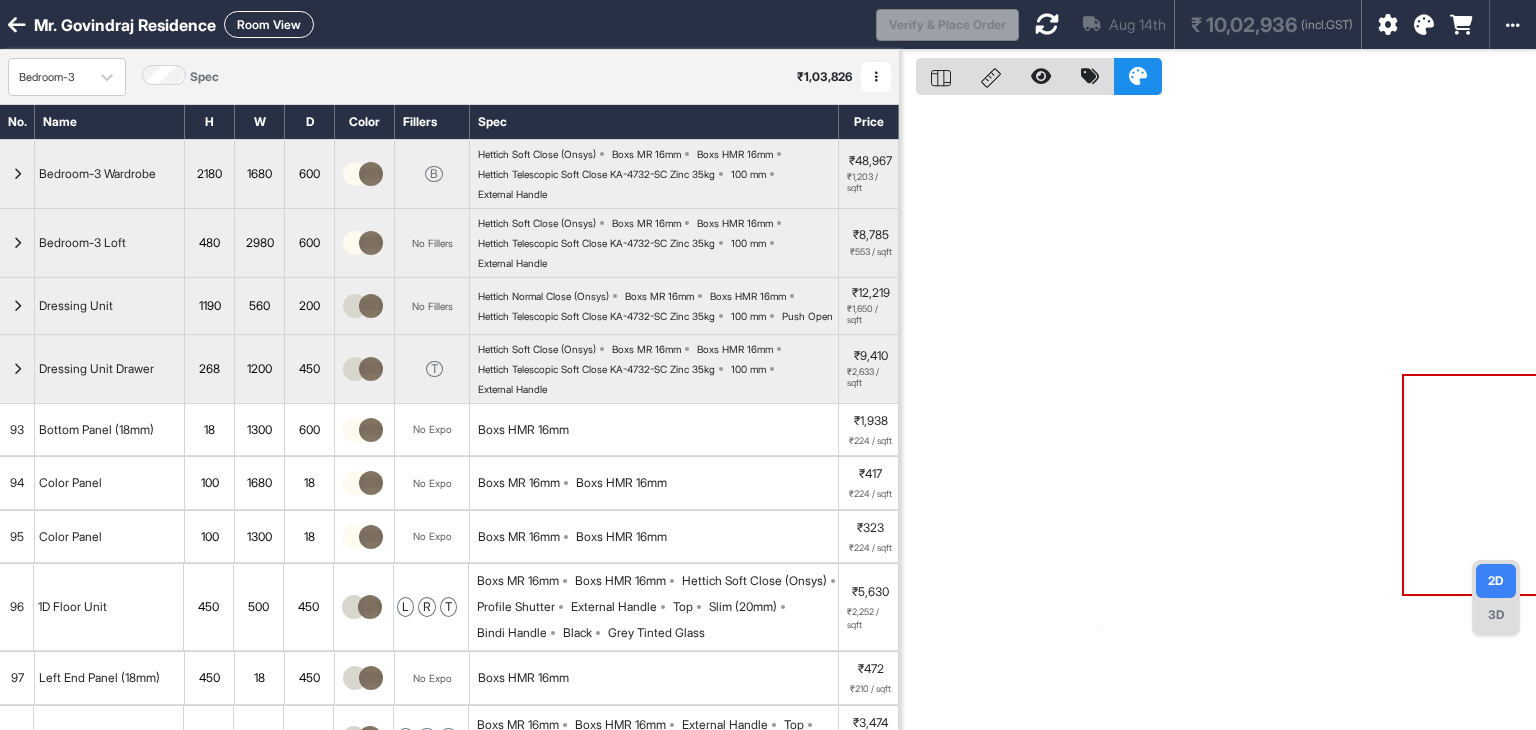 click on "Room View" at bounding box center (269, 24) 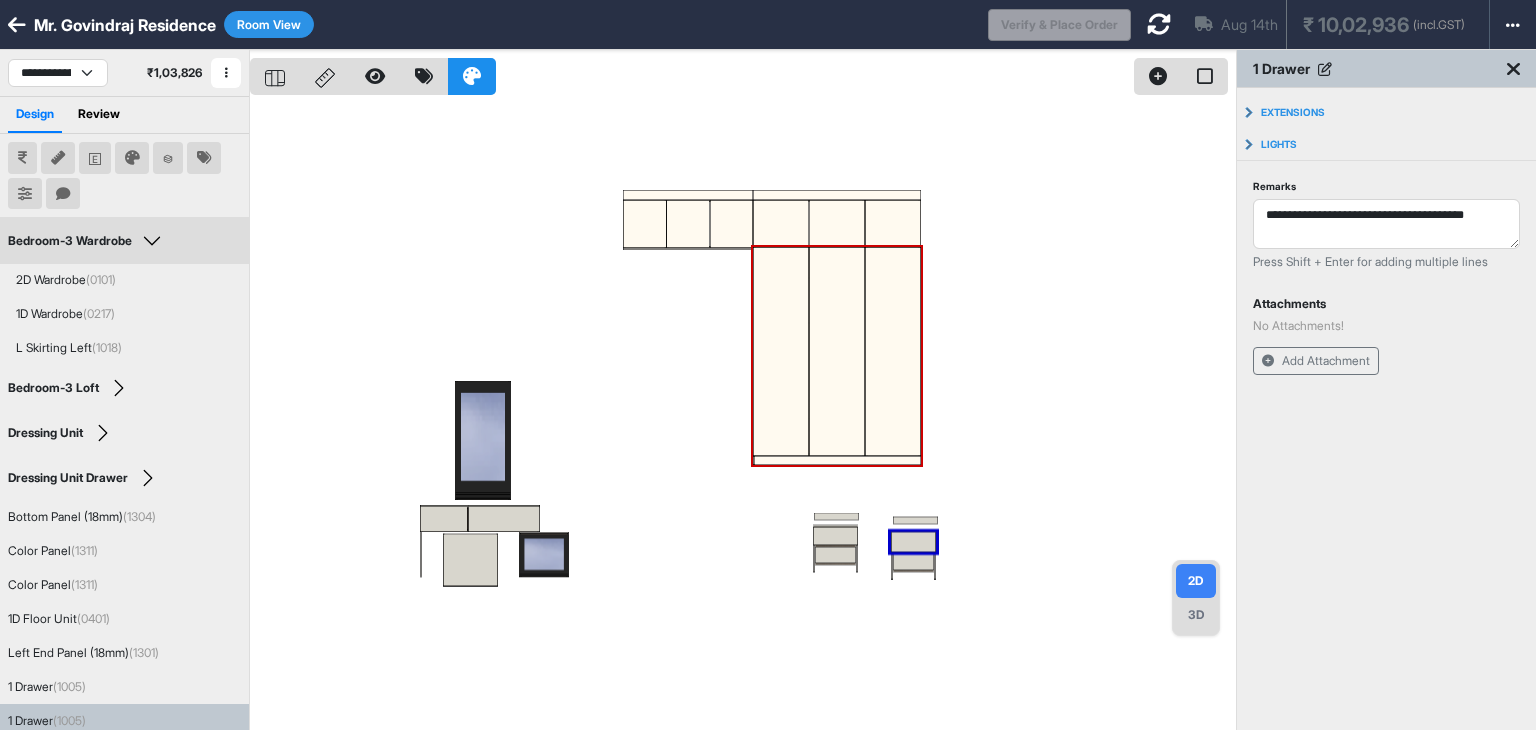click at bounding box center [743, 415] 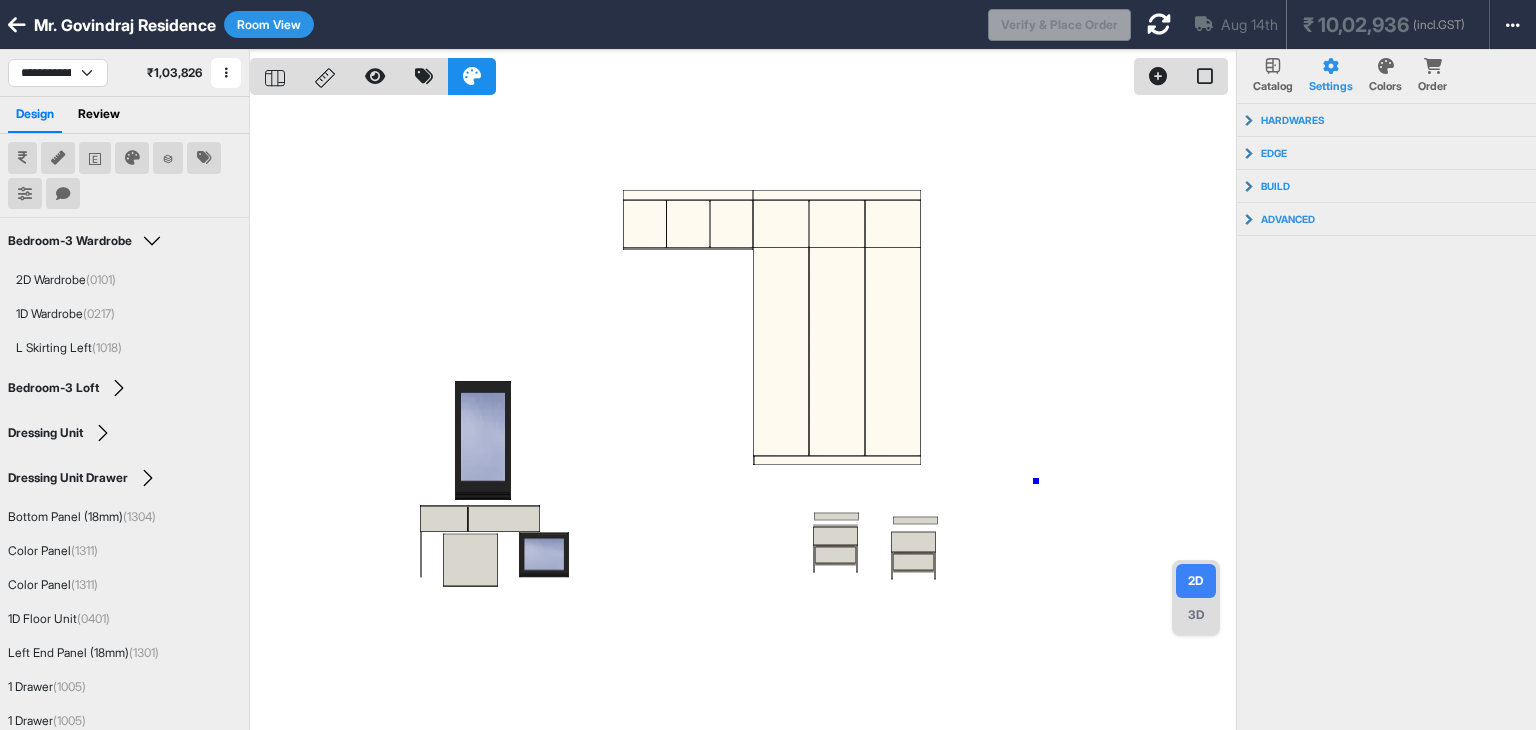 click at bounding box center [743, 415] 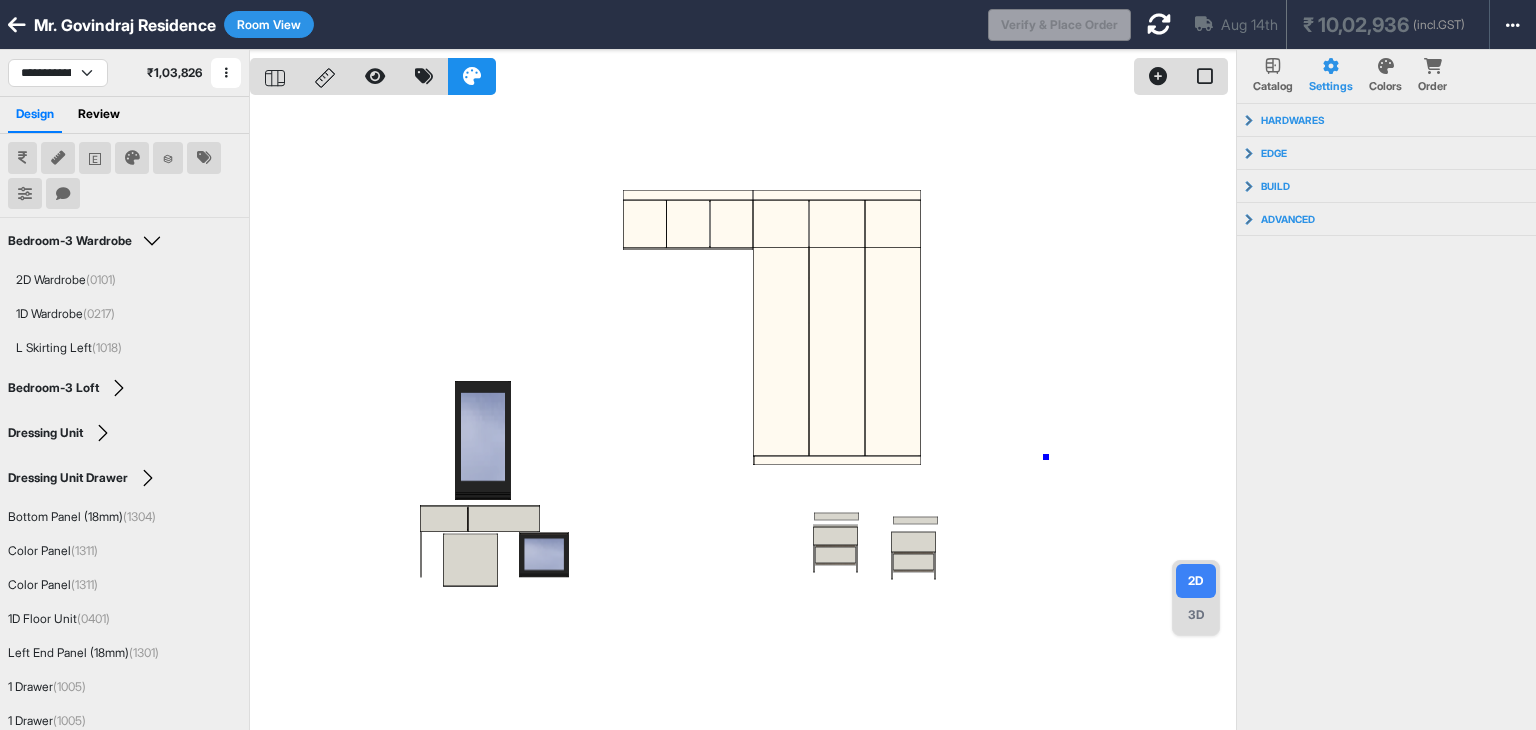 click at bounding box center (743, 415) 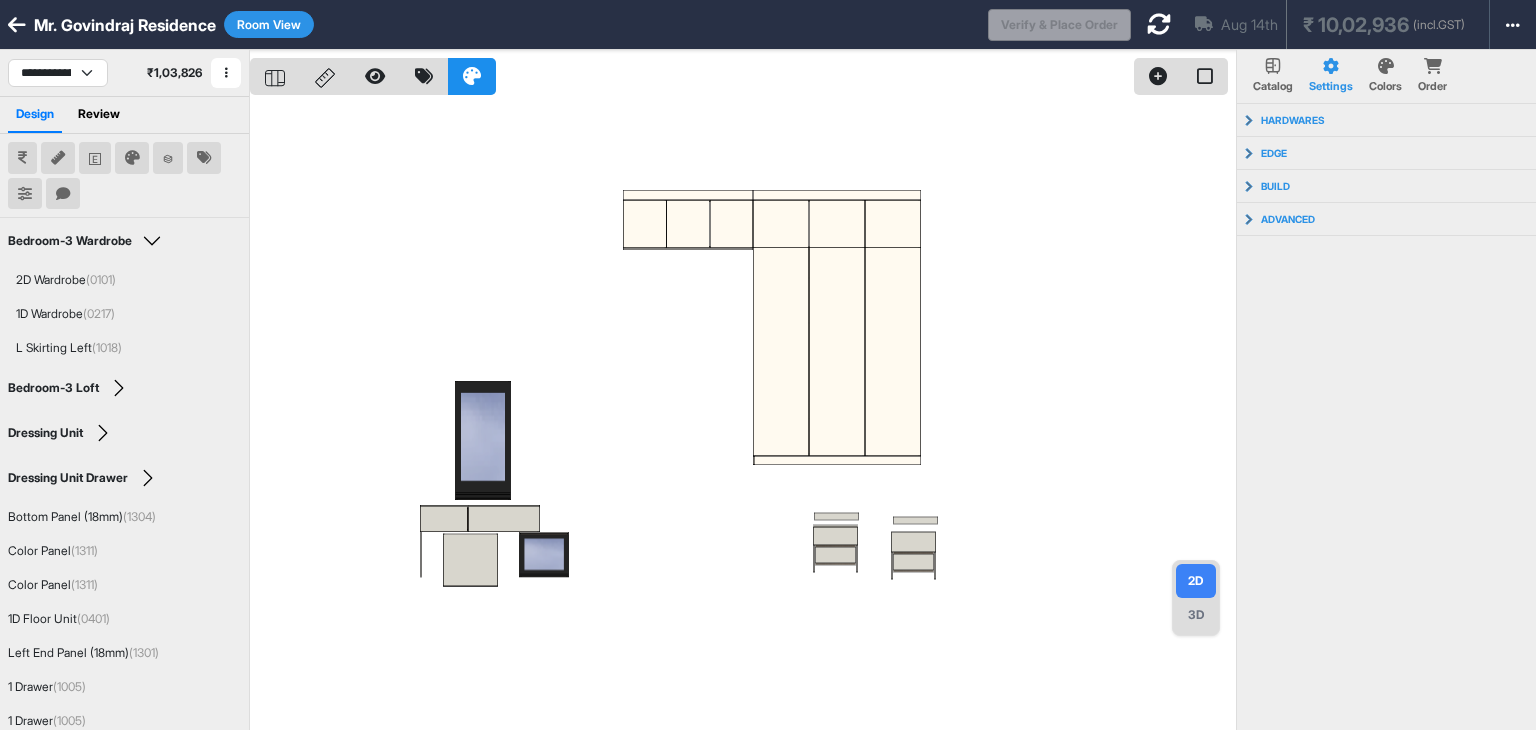 click on "Room View" at bounding box center (269, 24) 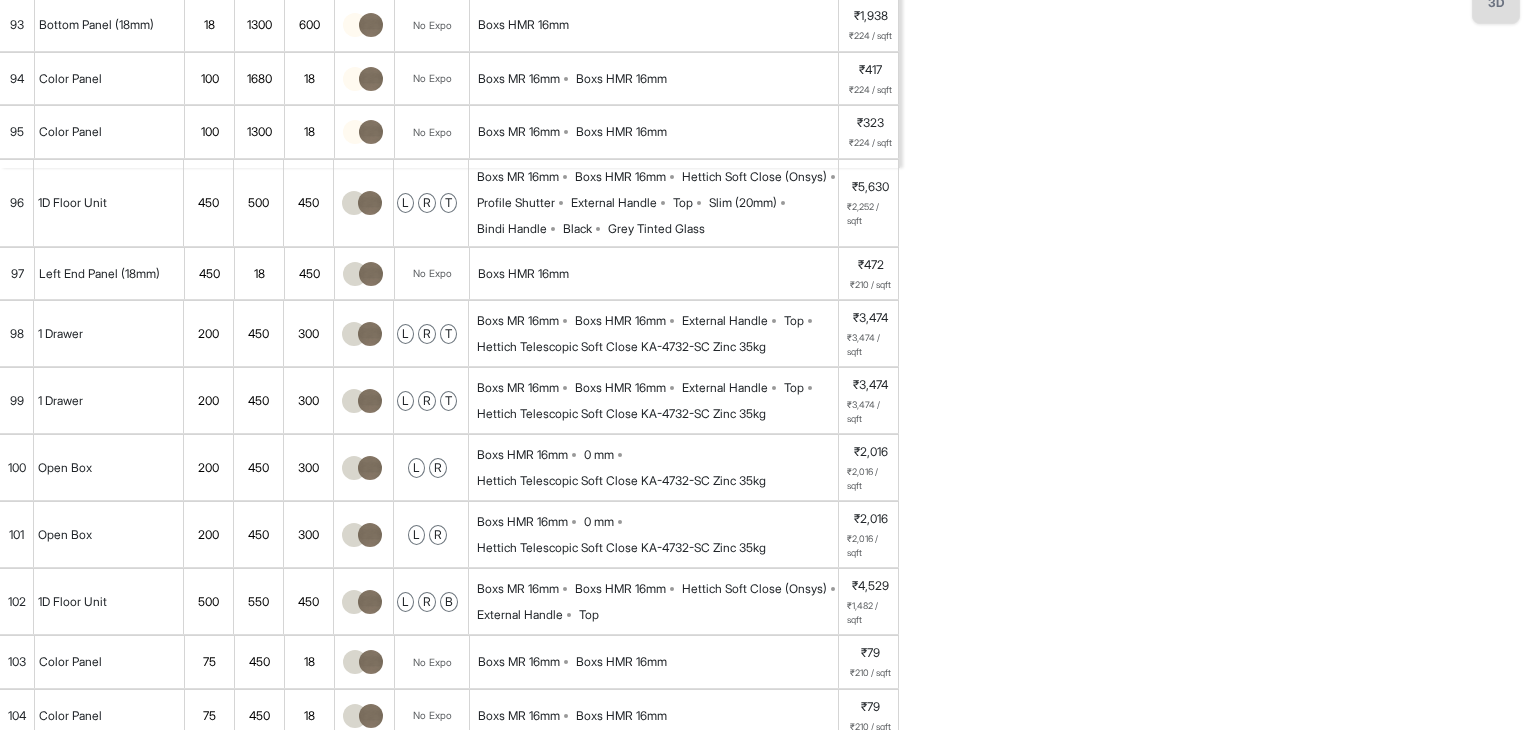 scroll, scrollTop: 800, scrollLeft: 0, axis: vertical 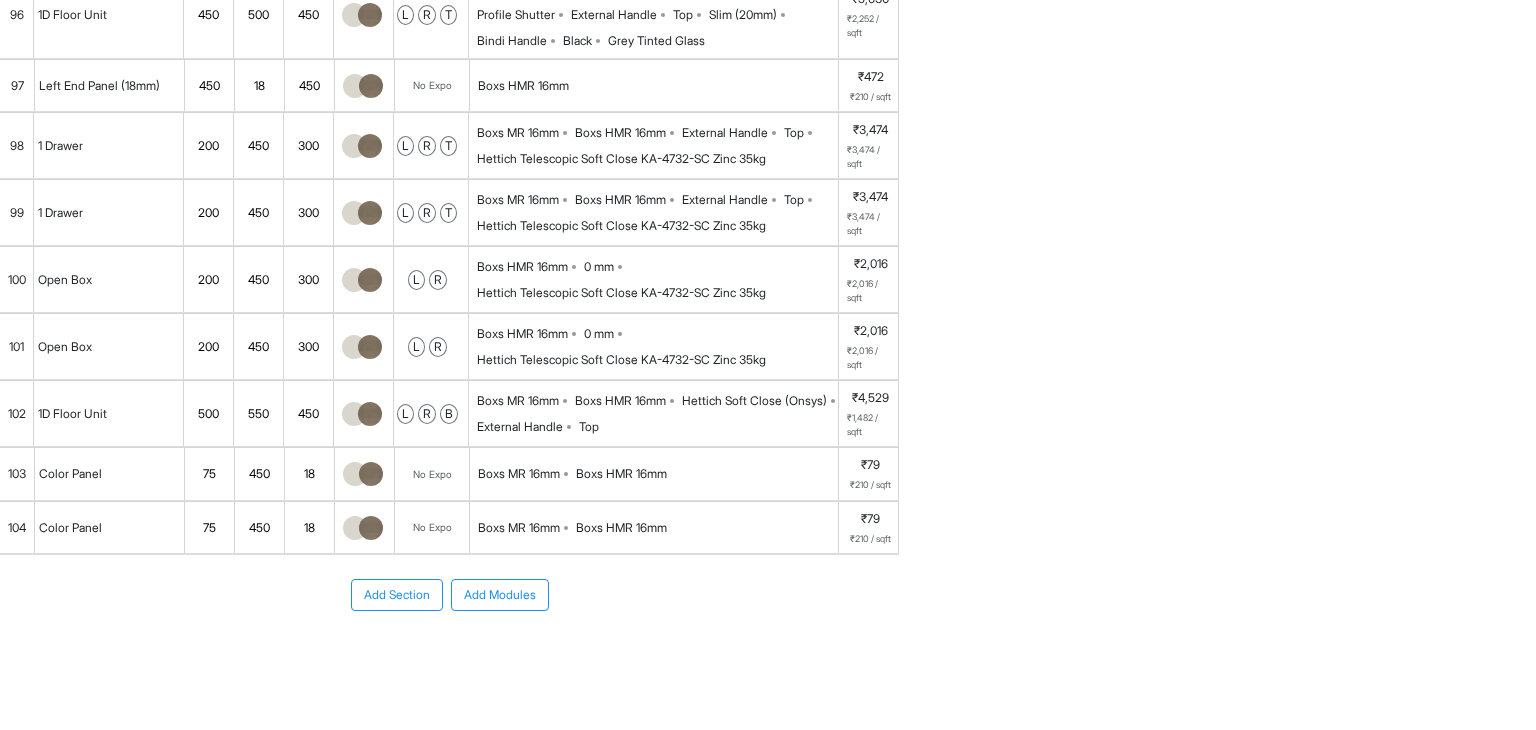 type 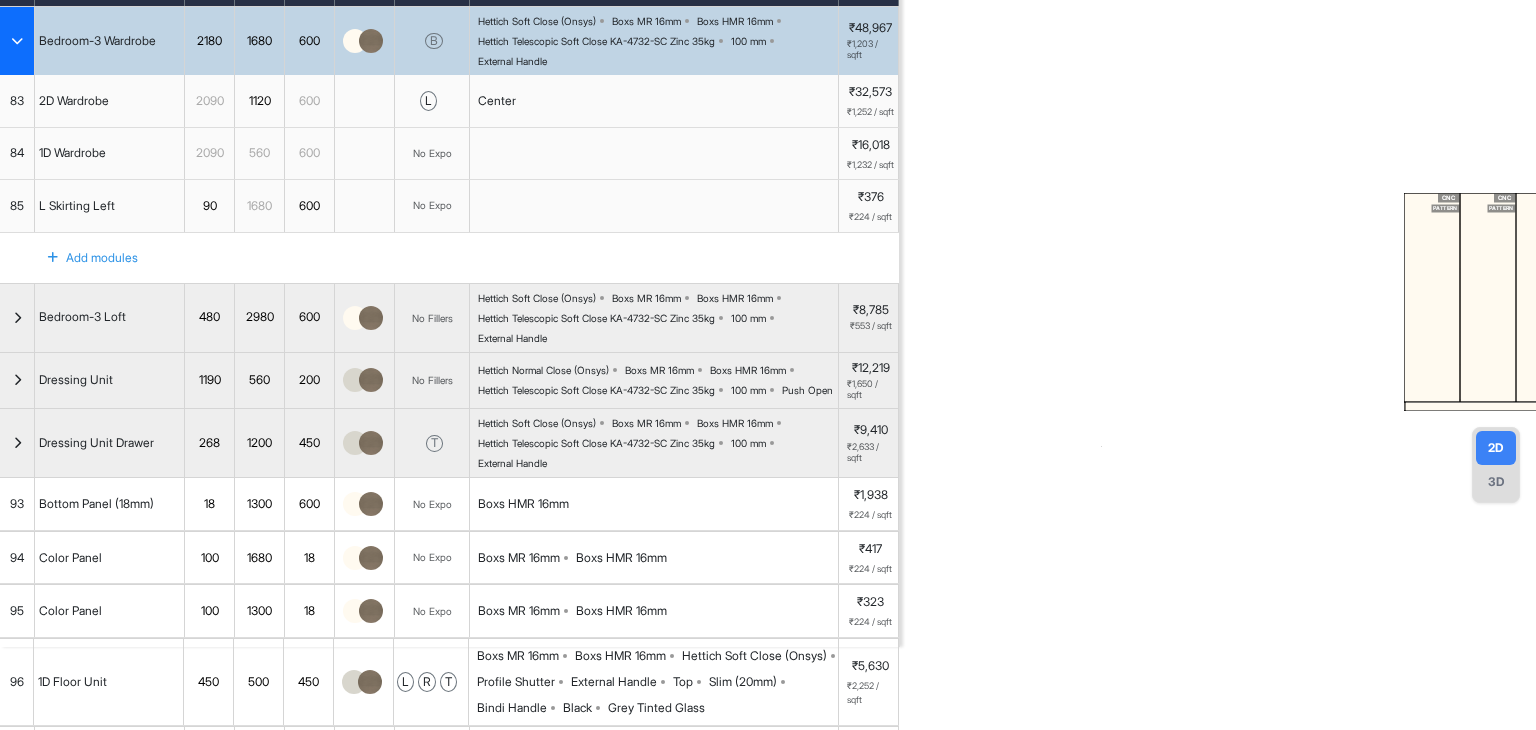 scroll, scrollTop: 0, scrollLeft: 0, axis: both 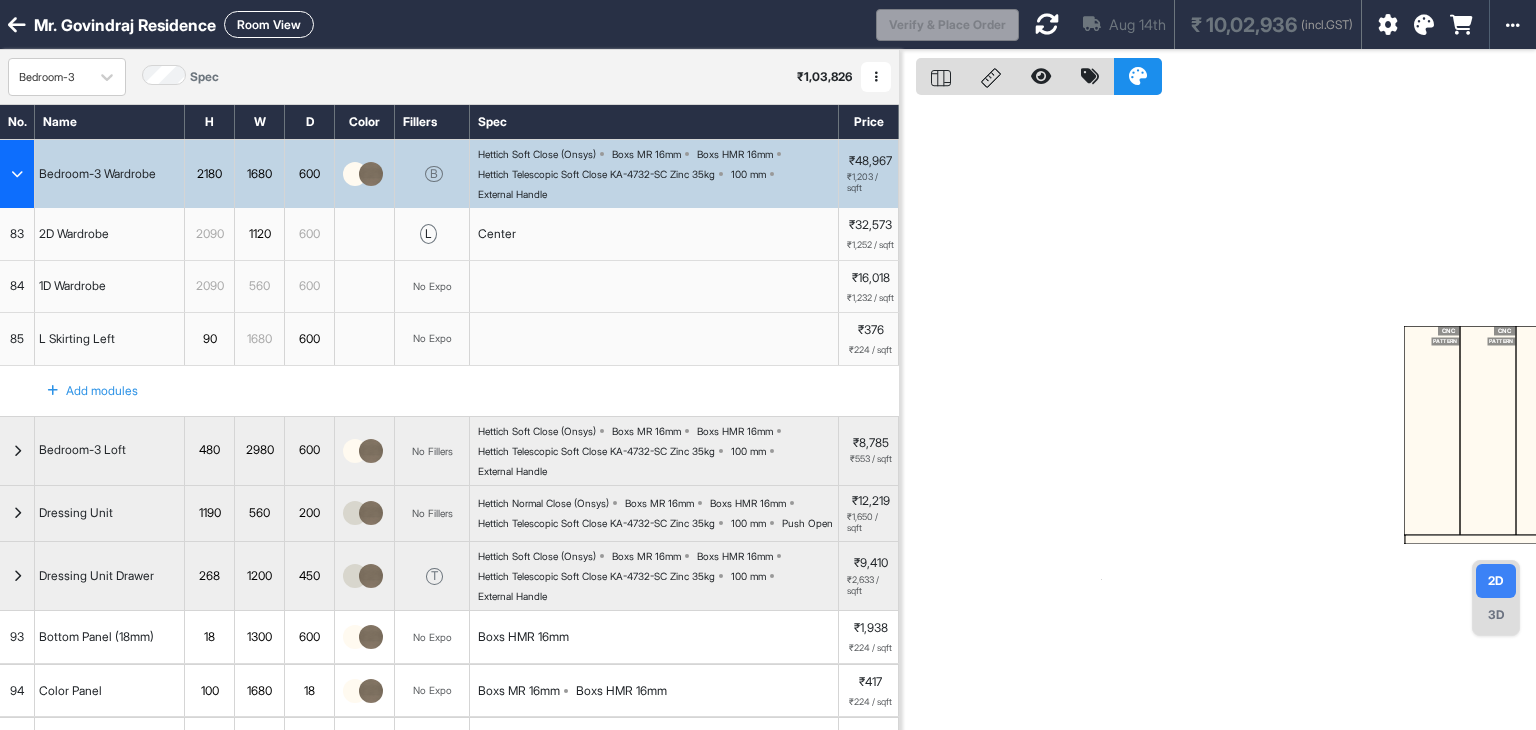 click on "Room View" at bounding box center [269, 24] 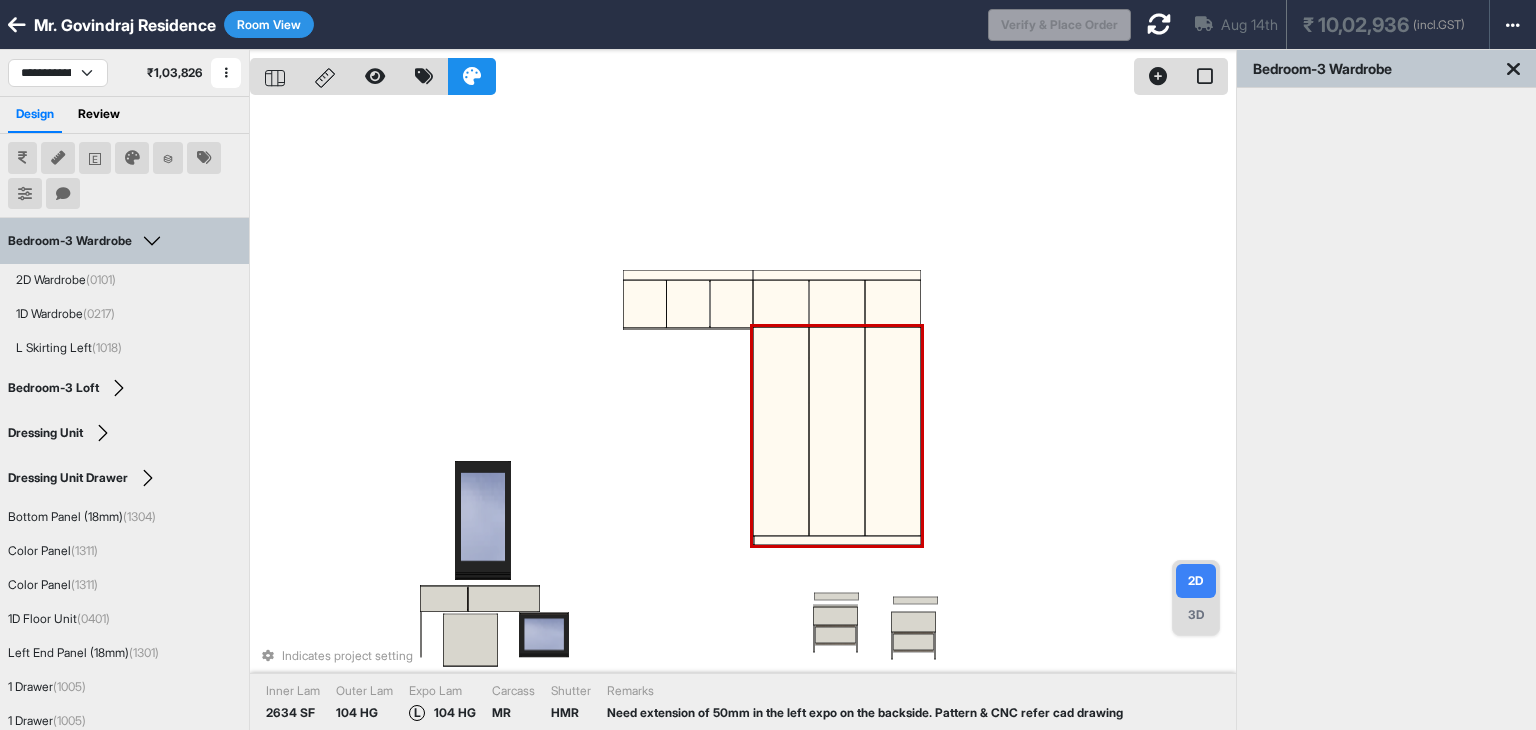 click at bounding box center (1159, 24) 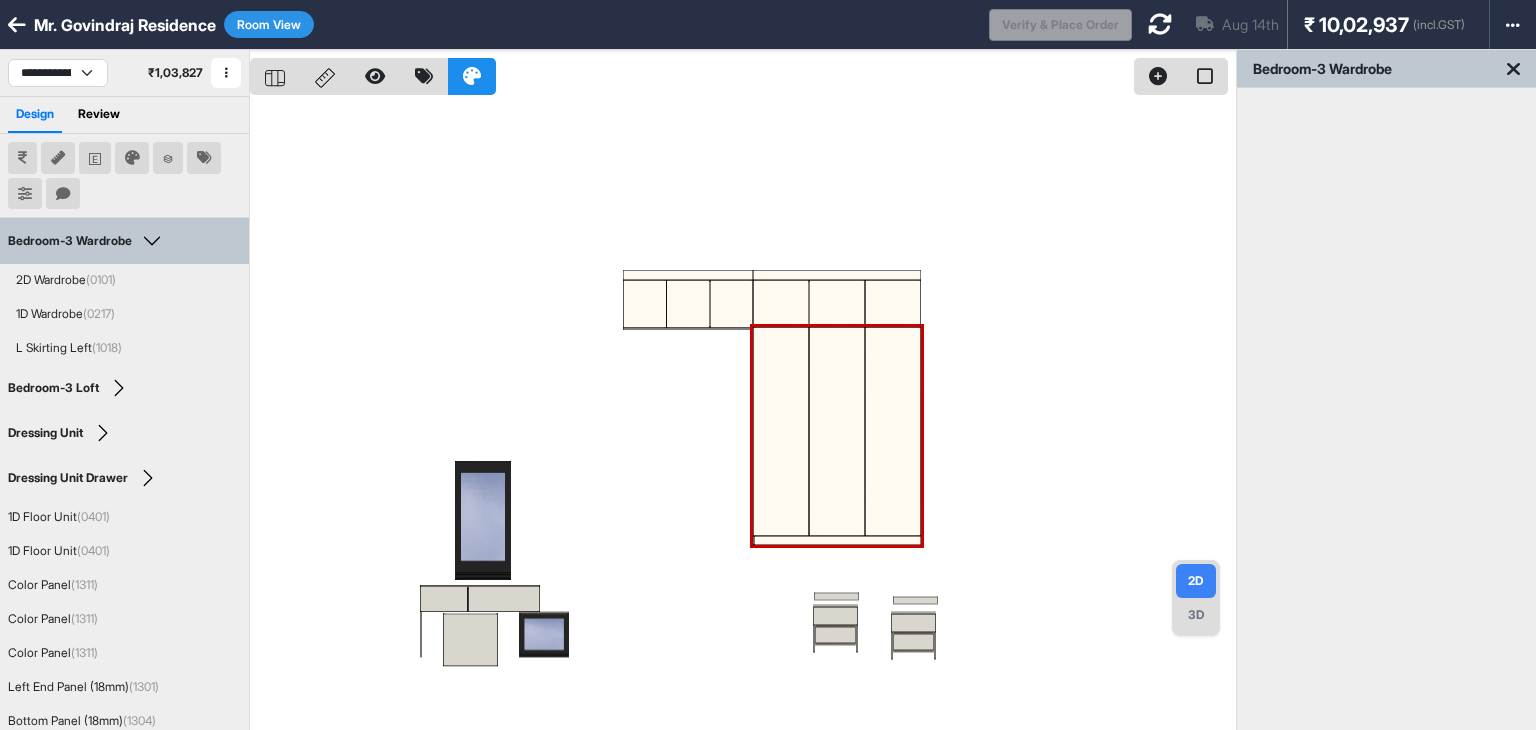 click at bounding box center [743, 415] 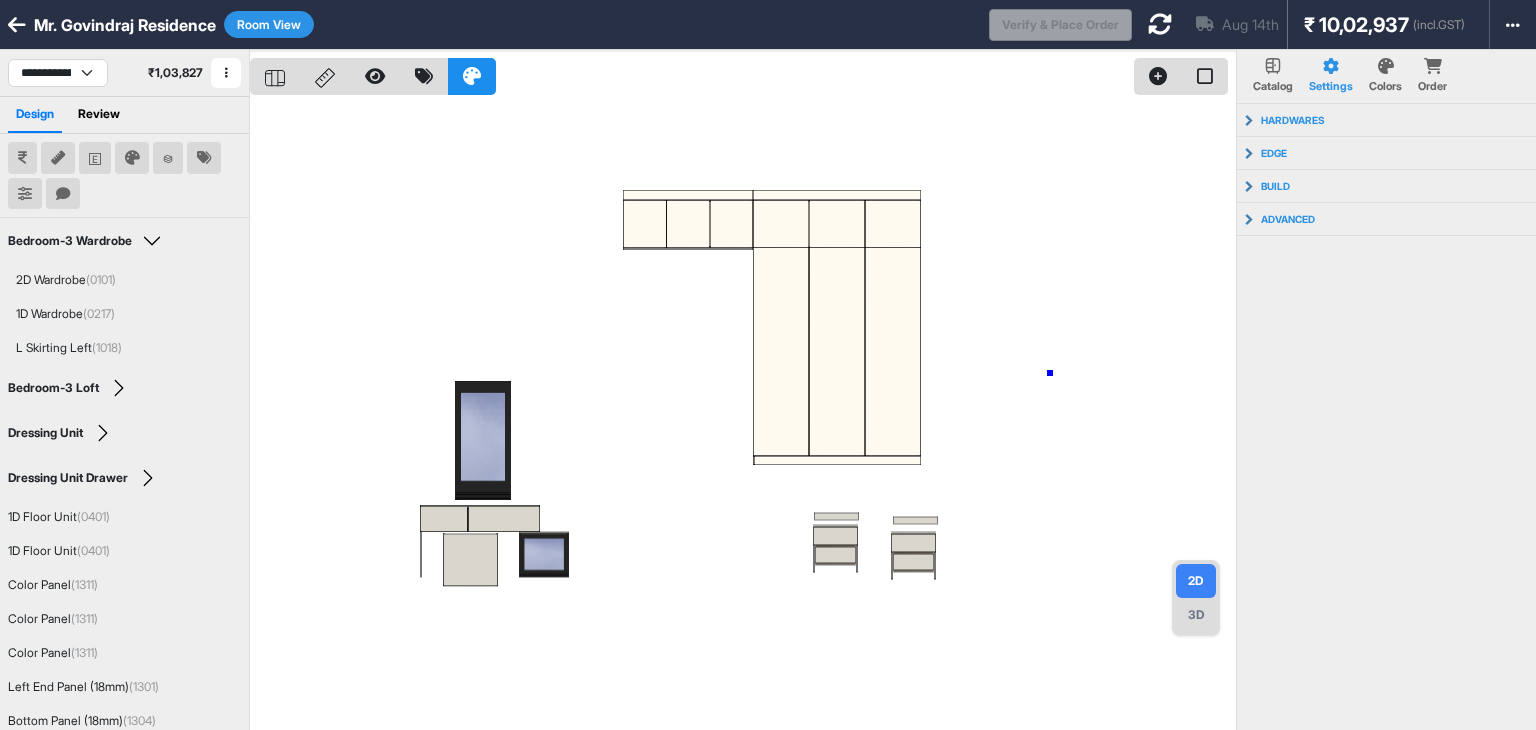 click at bounding box center [743, 415] 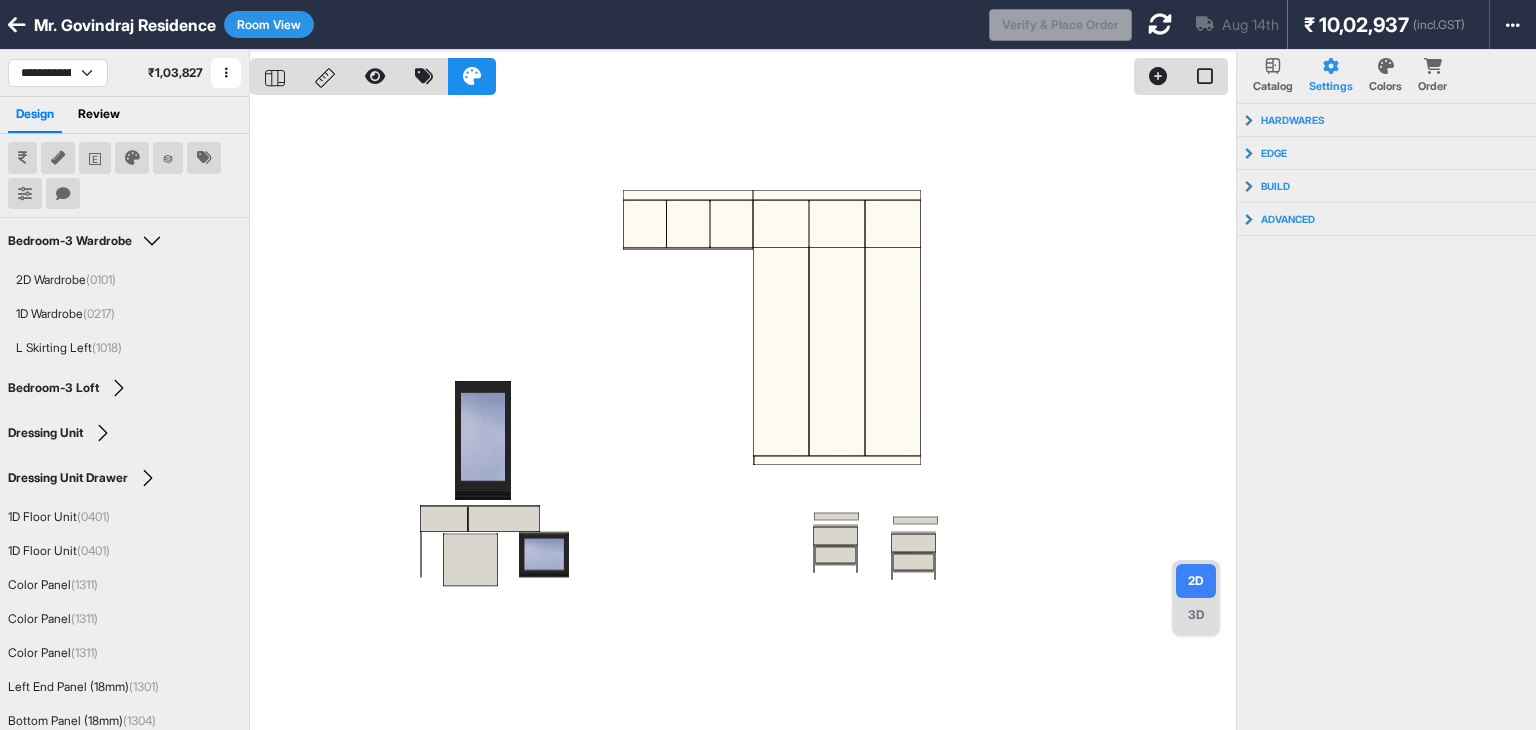 click on "3D" at bounding box center (1196, 615) 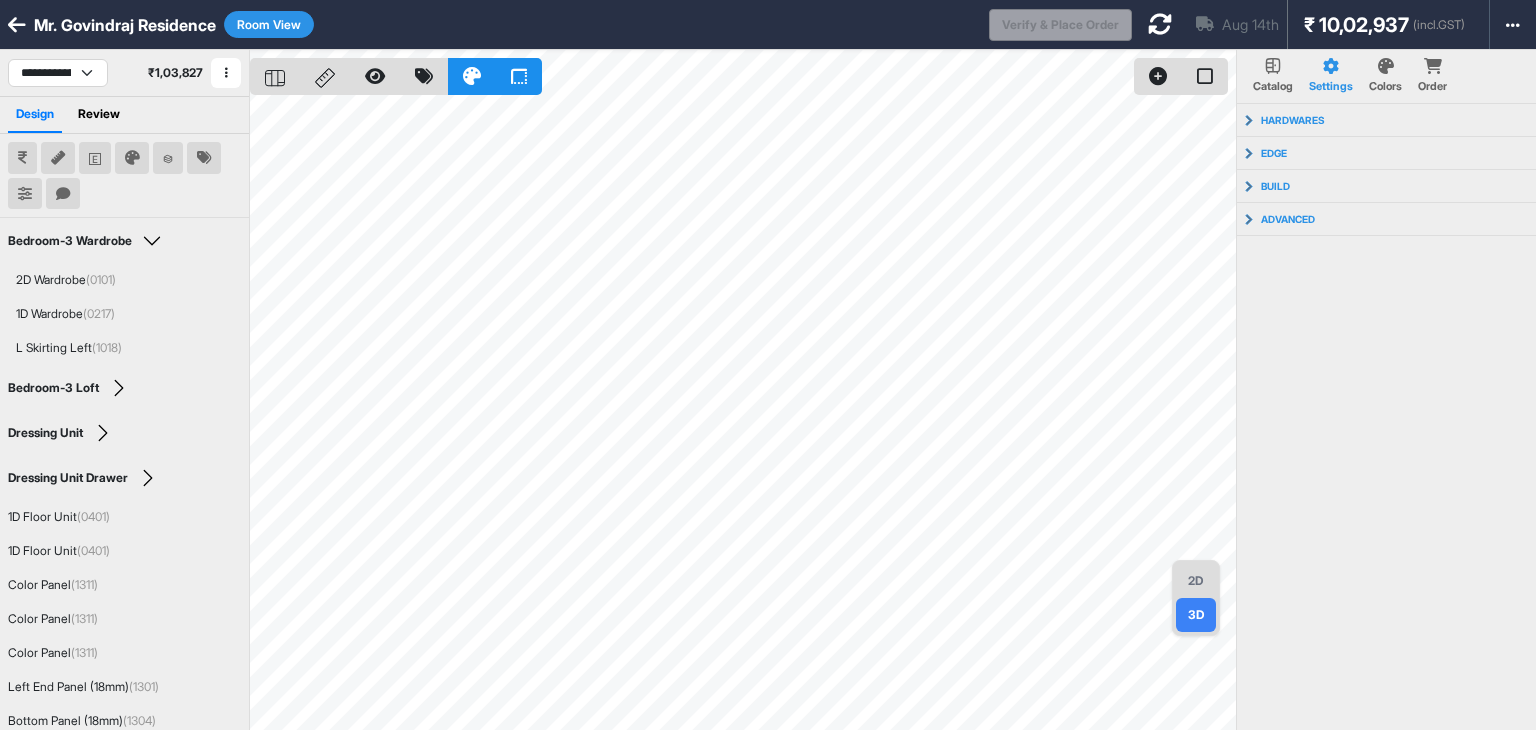 click on "2D" at bounding box center (1196, 581) 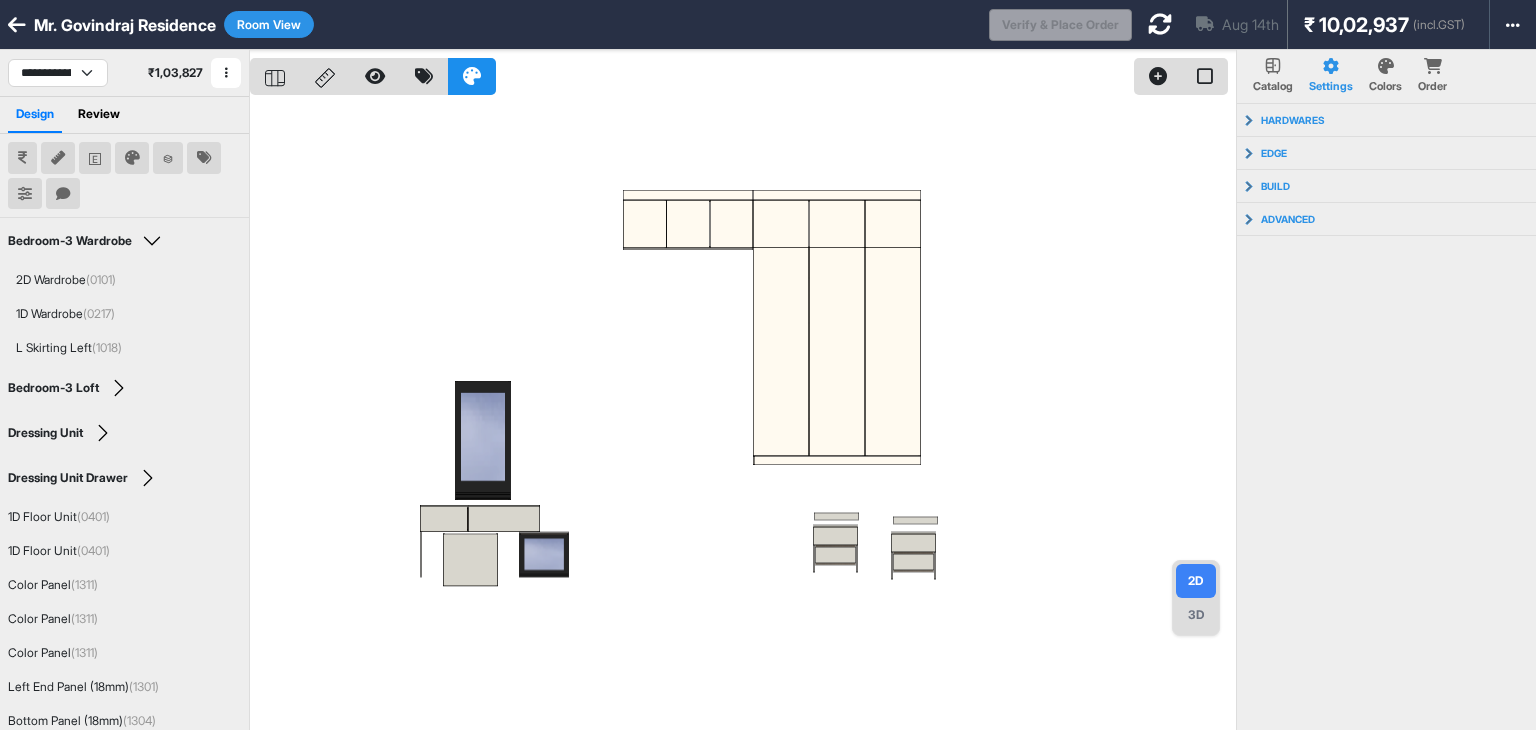 click at bounding box center (743, 415) 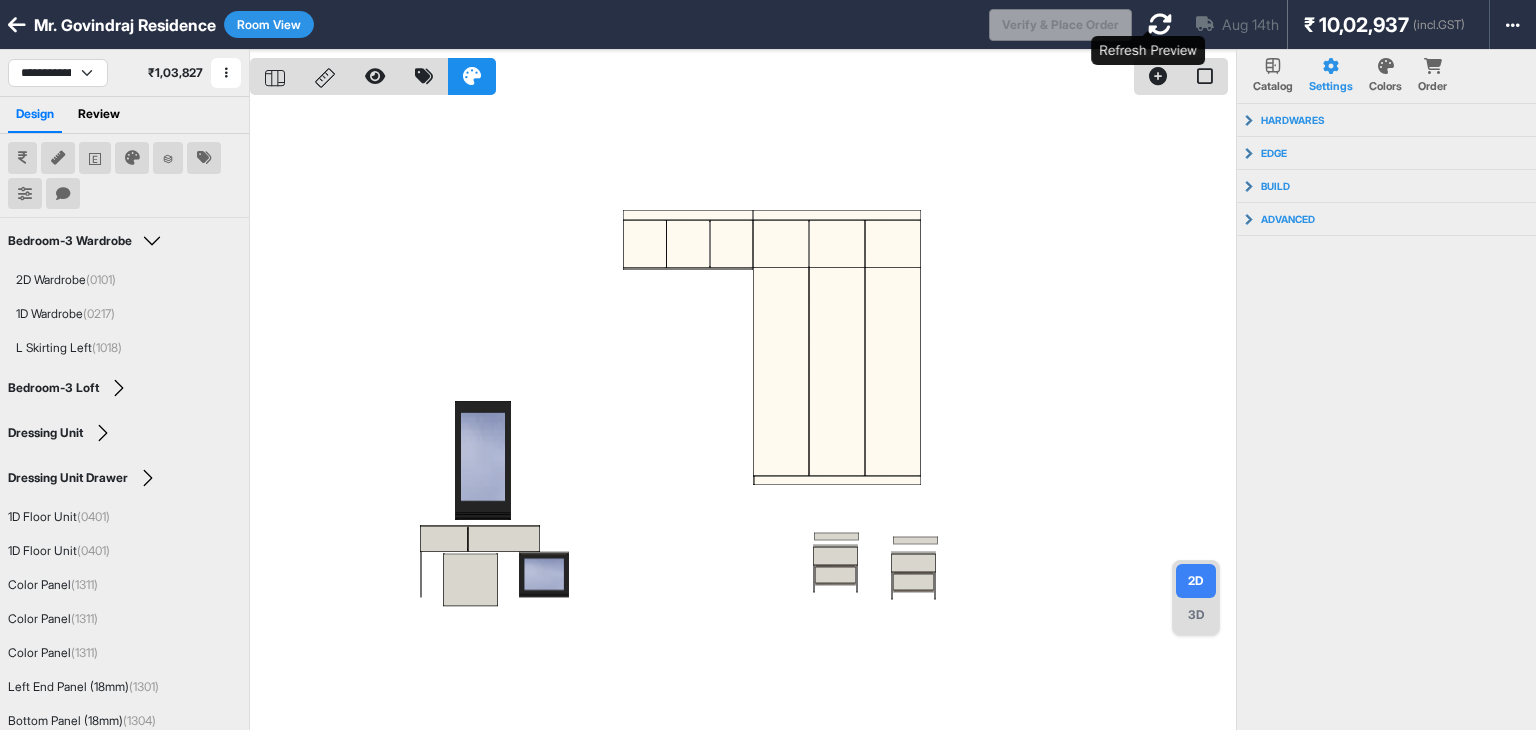 click at bounding box center (1160, 24) 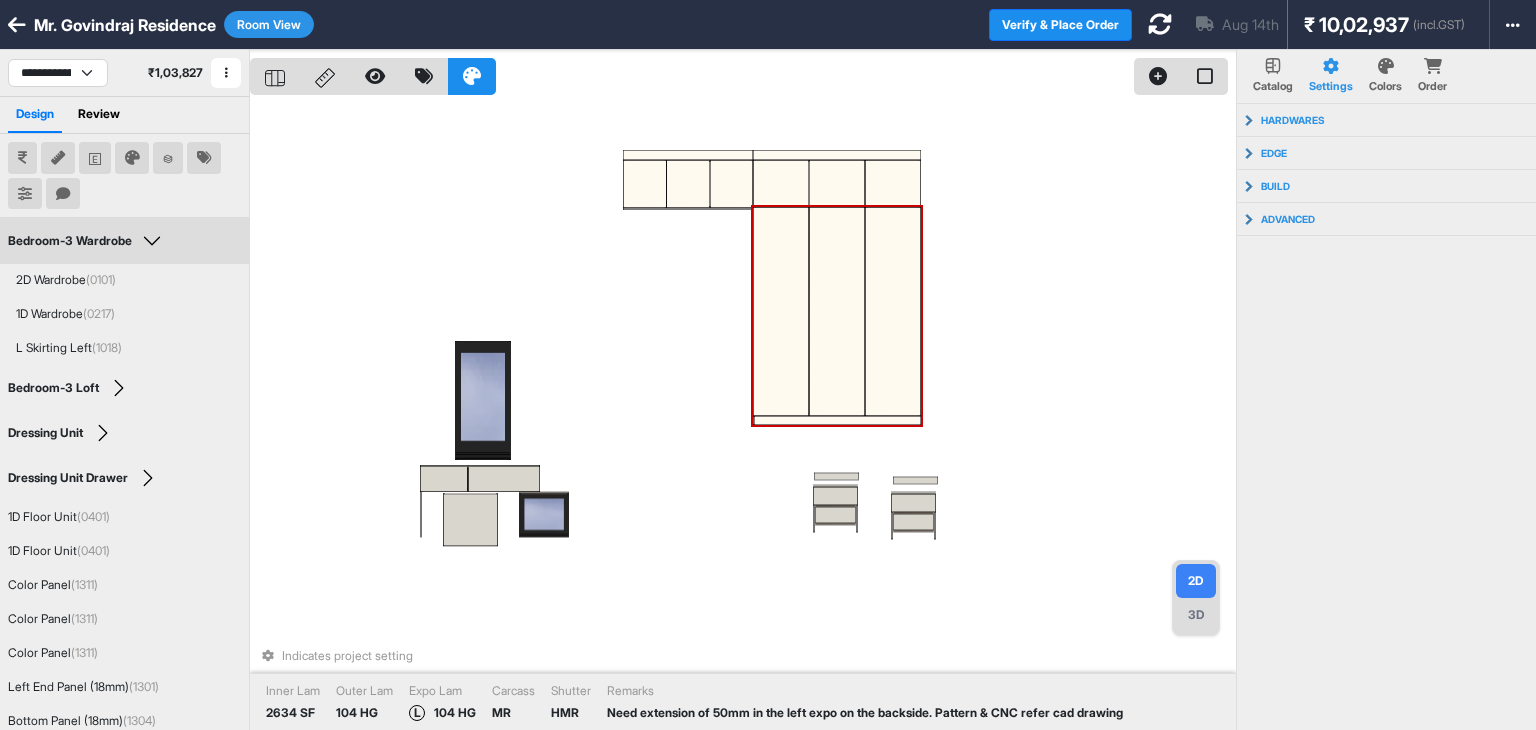 click on "Indicates project setting Inner Lam 2634 SF Outer Lam 104 HG Expo Lam L 104 HG Carcass MR Shutter HMR Remarks Need extension of 50mm in the left expo on the backside. Pattern & CNC refer cad drawing" at bounding box center [743, 415] 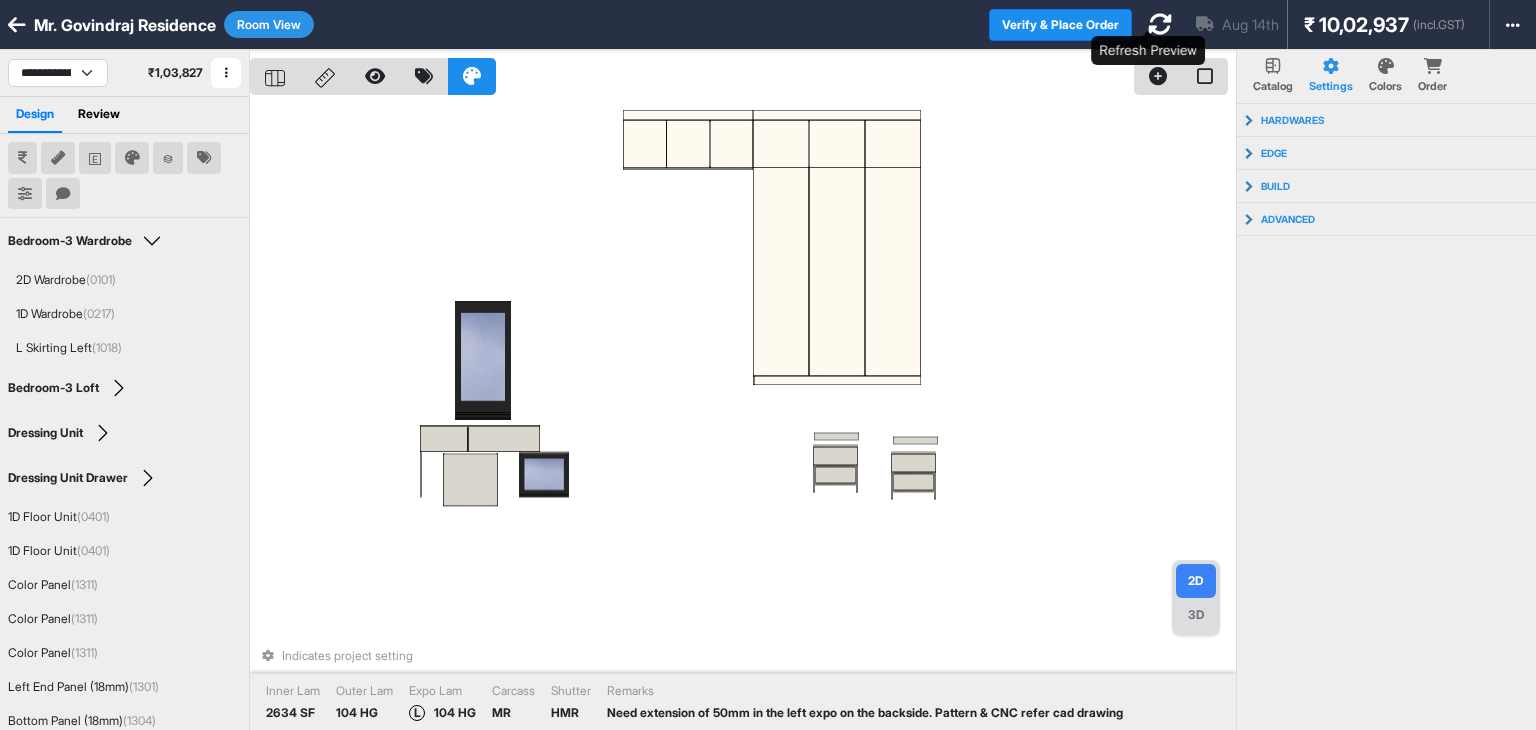 click at bounding box center [1160, 24] 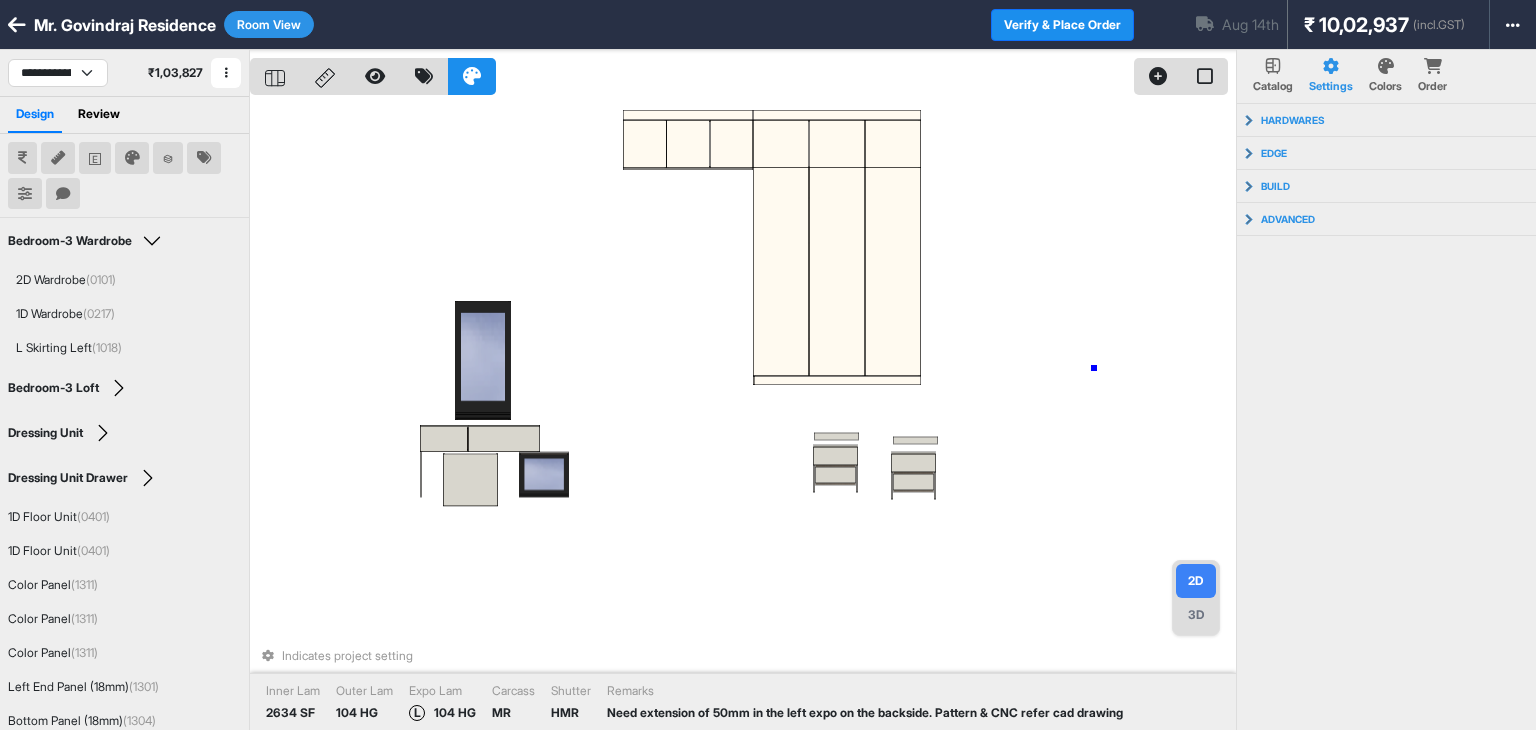 click on "Indicates project setting Inner Lam 2634 SF Outer Lam 104 HG Expo Lam L 104 HG Carcass MR Shutter HMR Remarks Need extension of 50mm in the left expo on the backside. Pattern & CNC refer cad drawing" at bounding box center (743, 415) 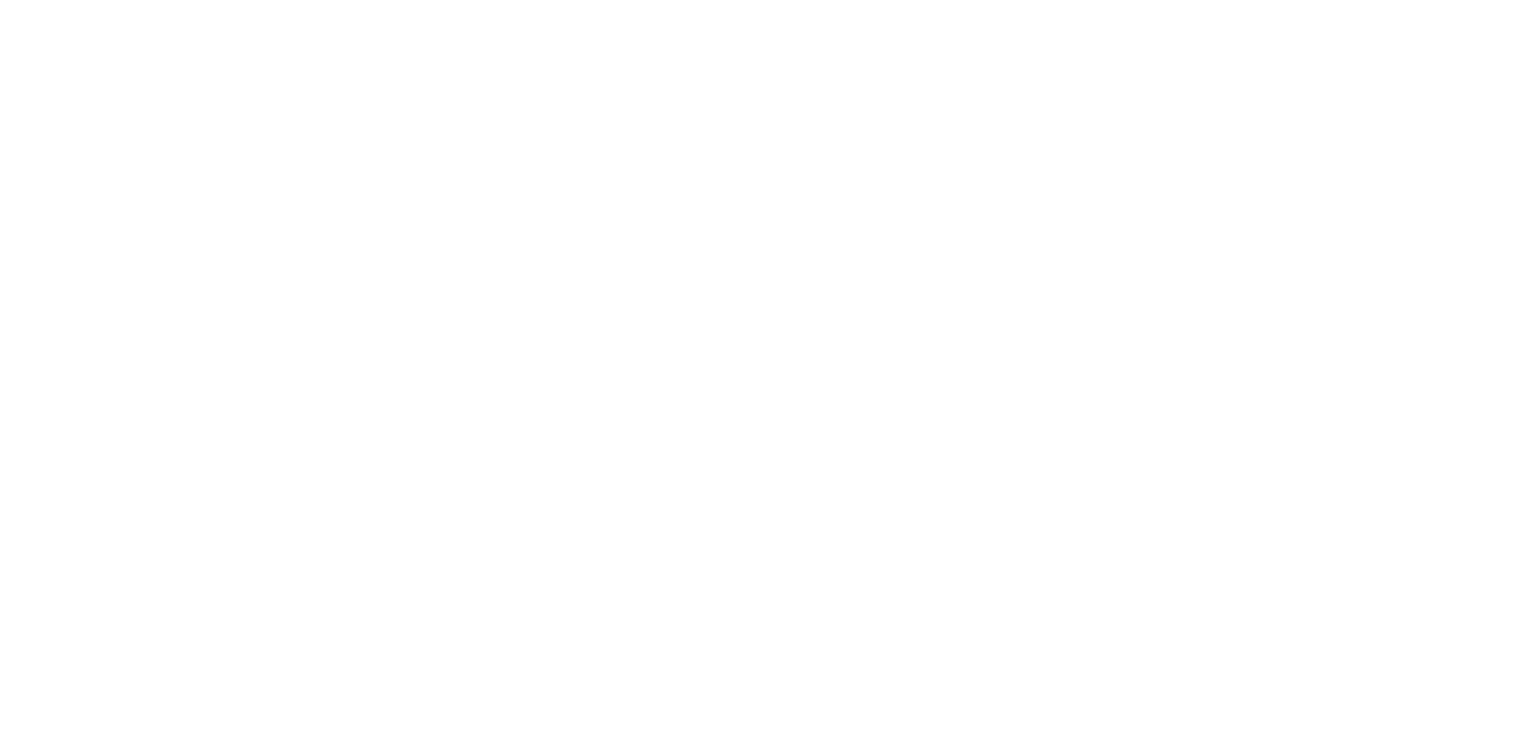 scroll, scrollTop: 0, scrollLeft: 0, axis: both 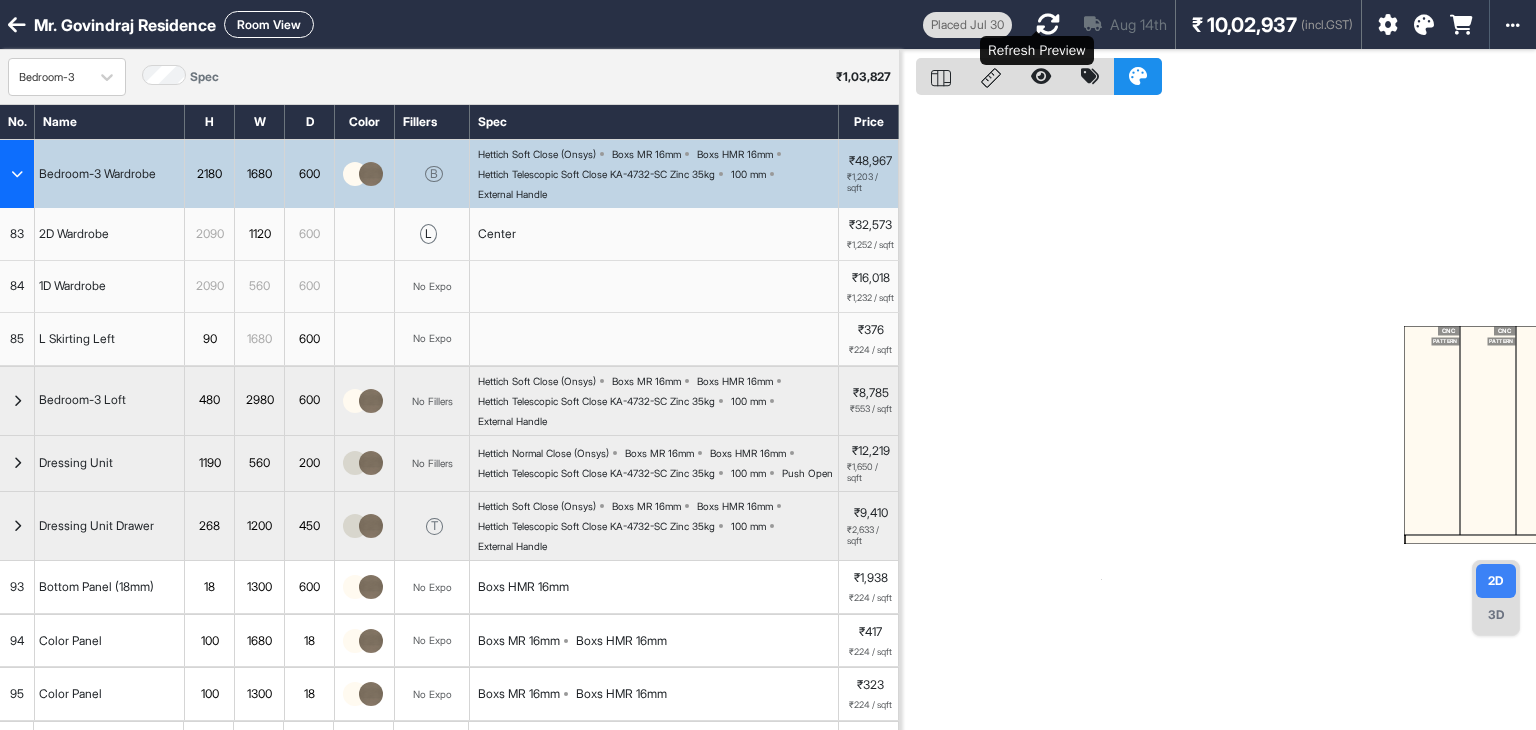 click at bounding box center [1048, 24] 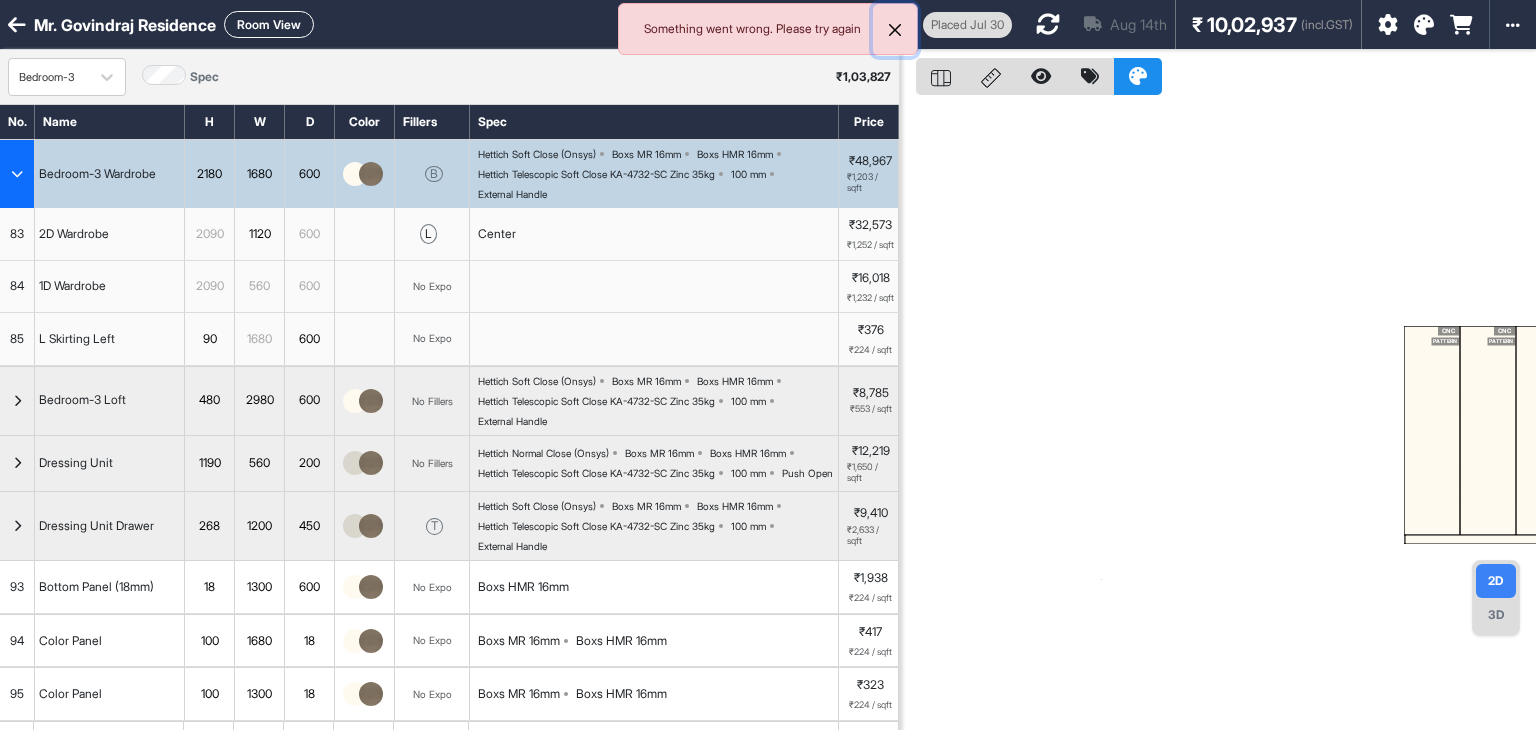 click at bounding box center [895, 30] 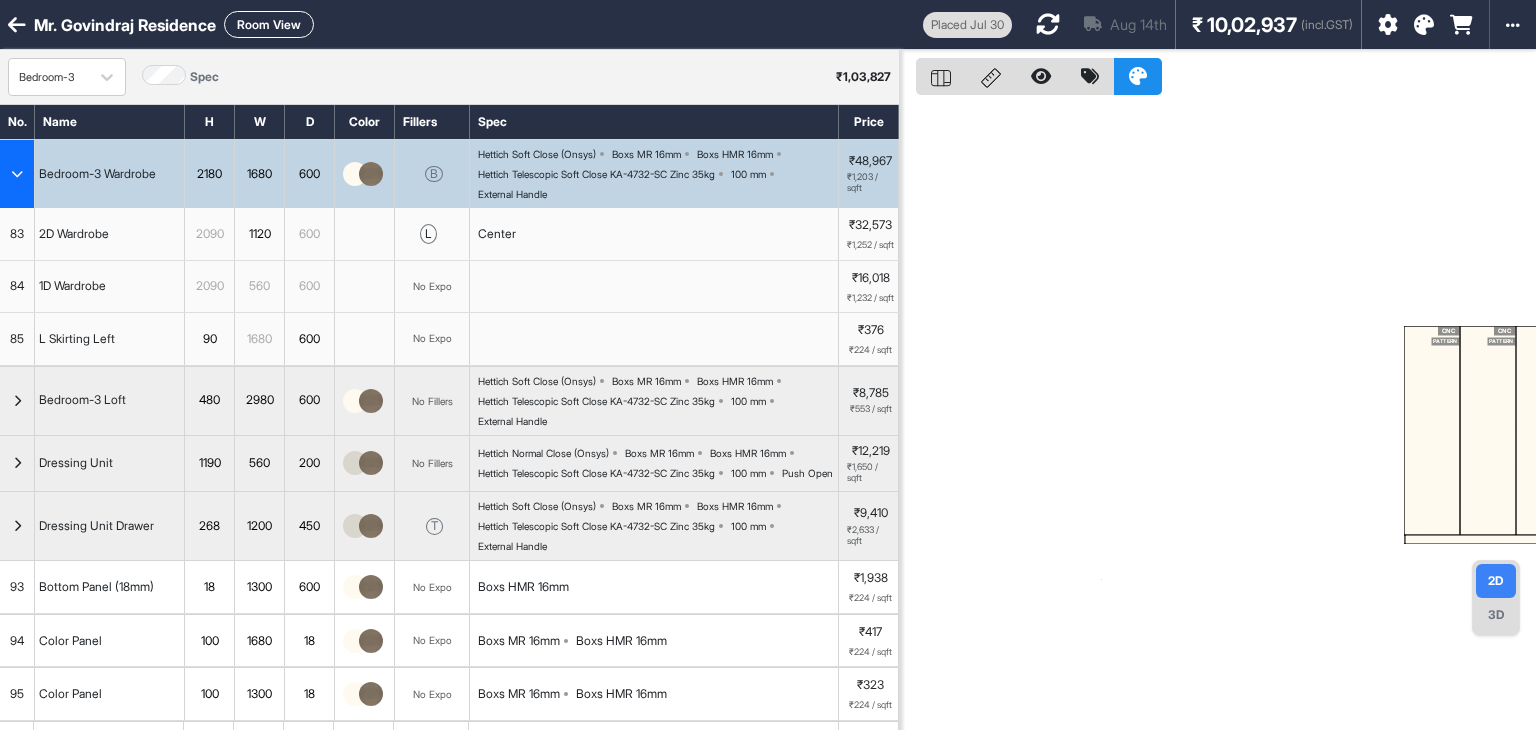 click on "CNC PATTERN CNC PATTERN CNC PATTERN" at bounding box center (1218, 415) 